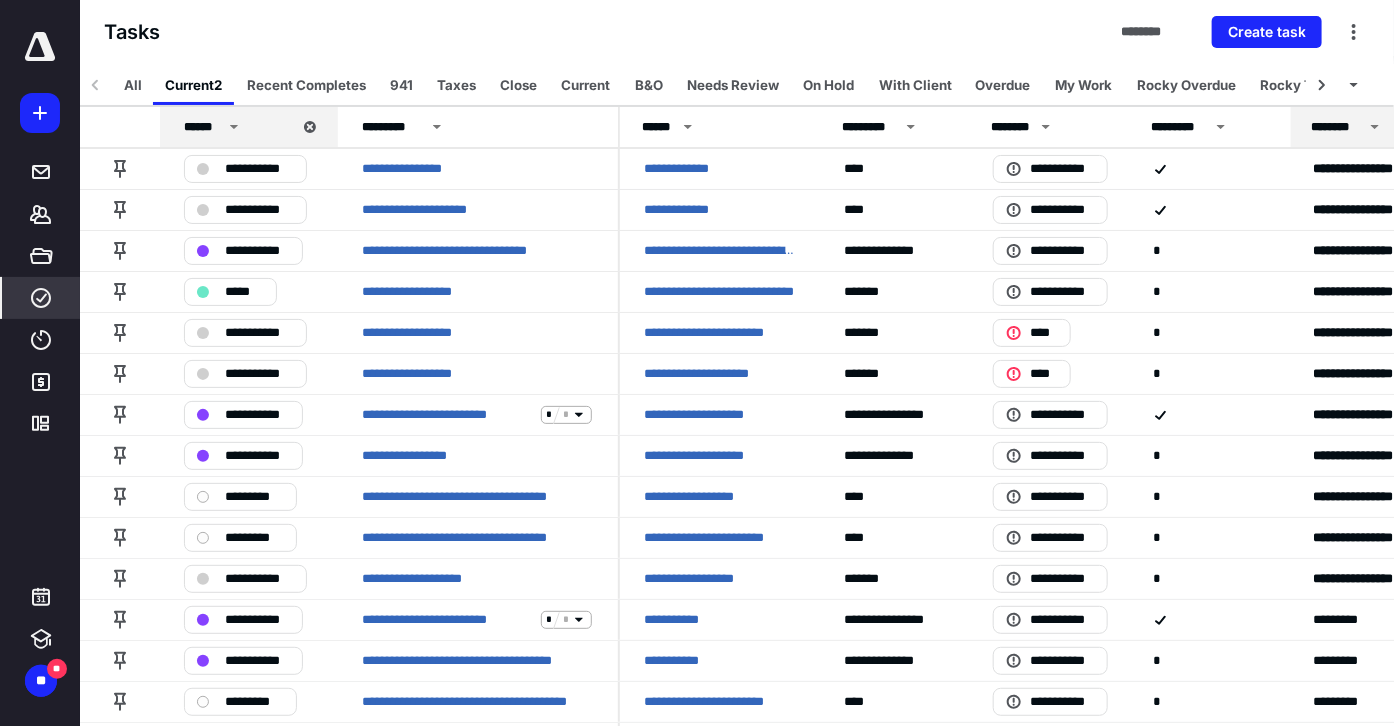 scroll, scrollTop: 0, scrollLeft: 0, axis: both 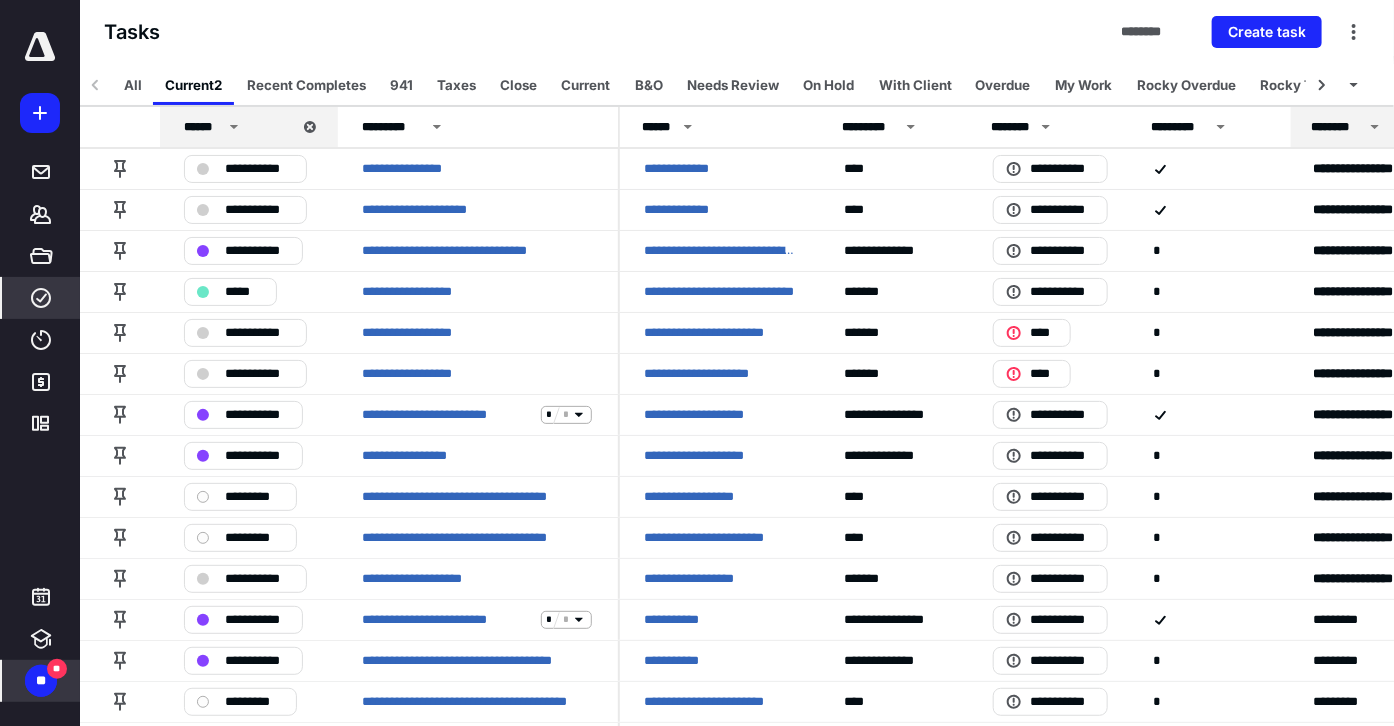 click on "**" at bounding box center [41, 681] 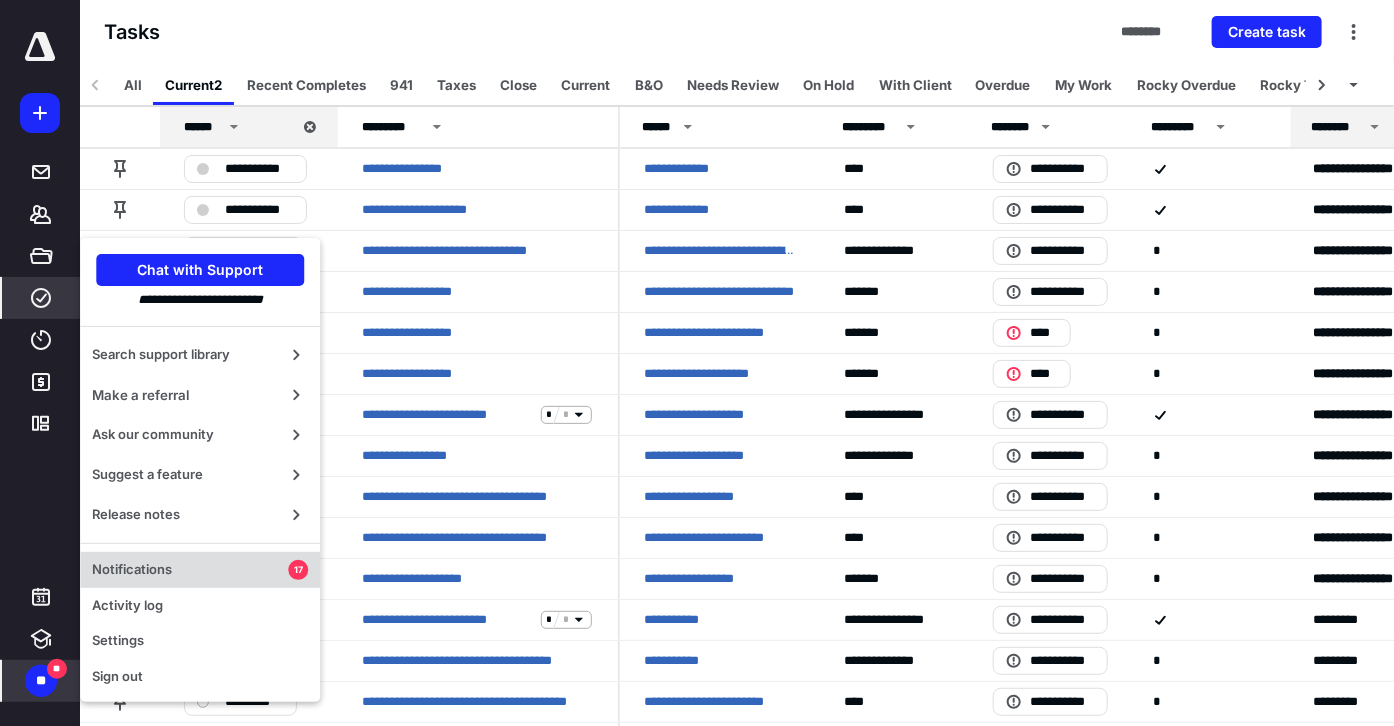 click on "Notifications" at bounding box center (190, 570) 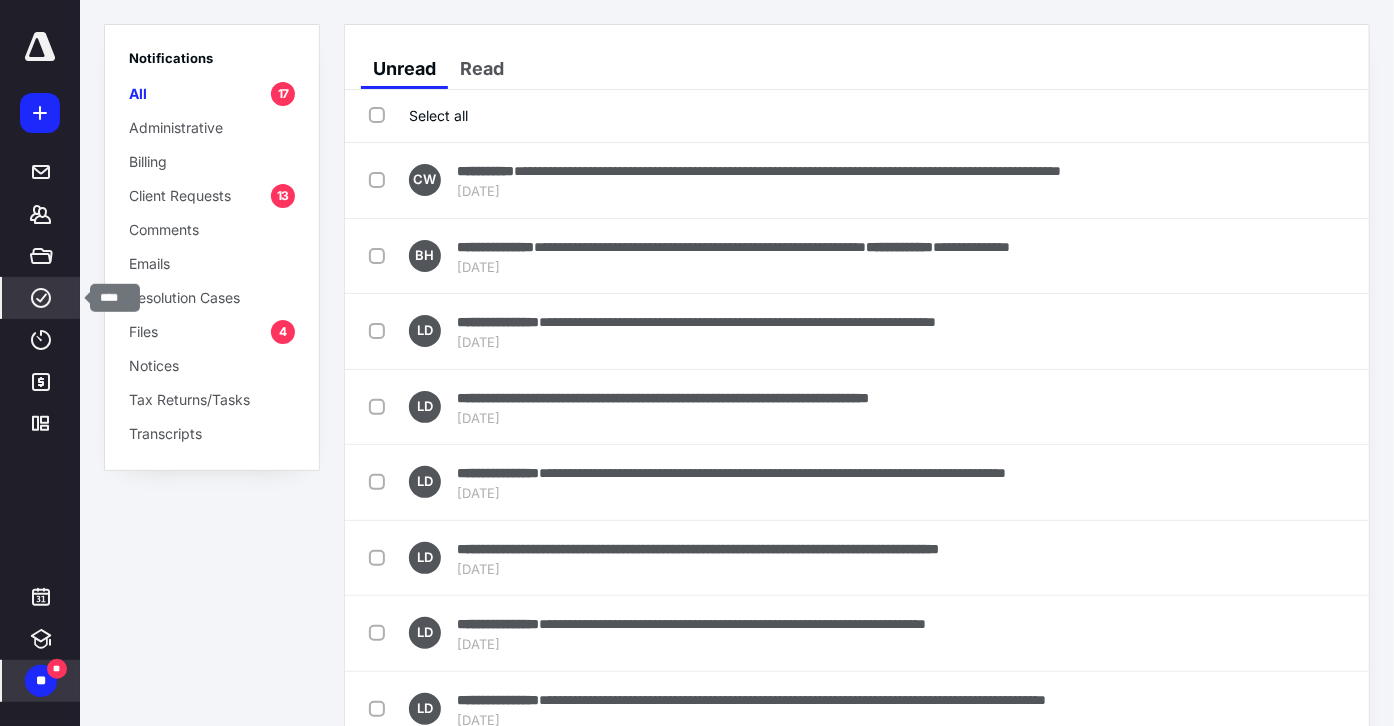 click 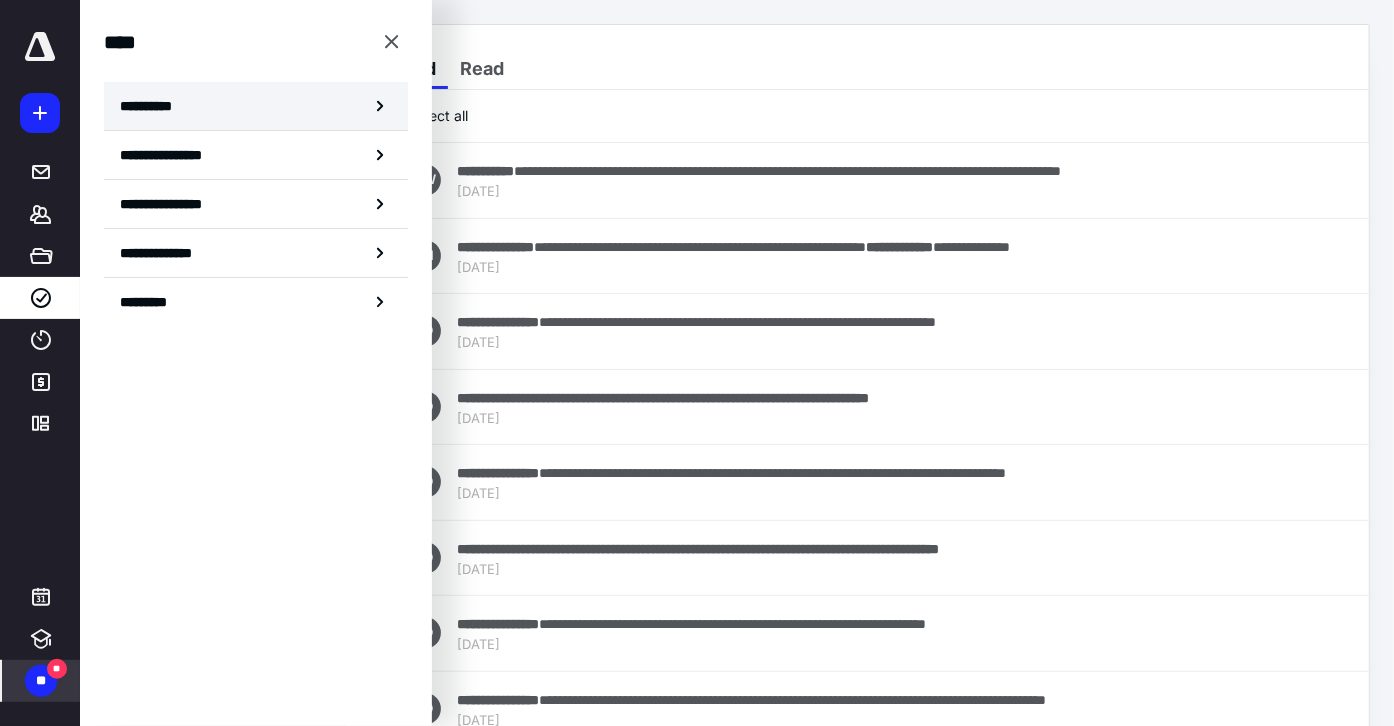 click on "**********" at bounding box center [153, 106] 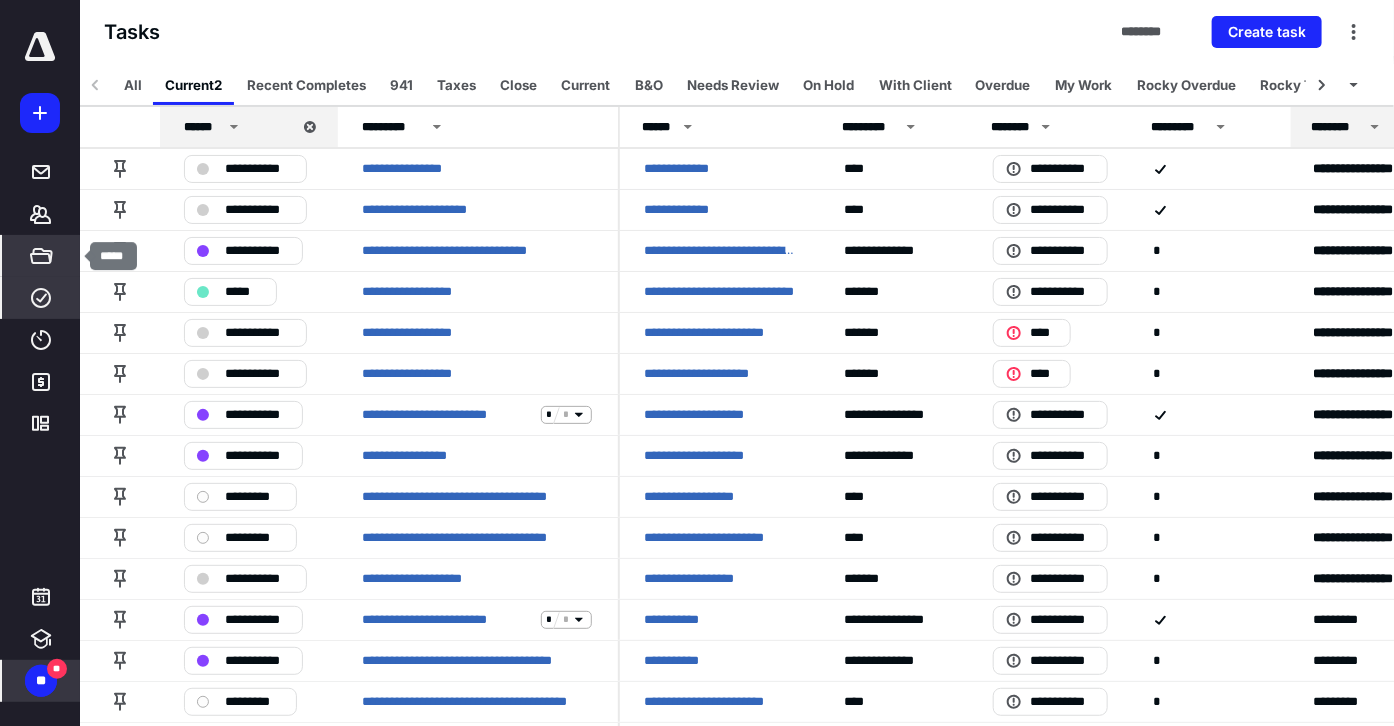 click 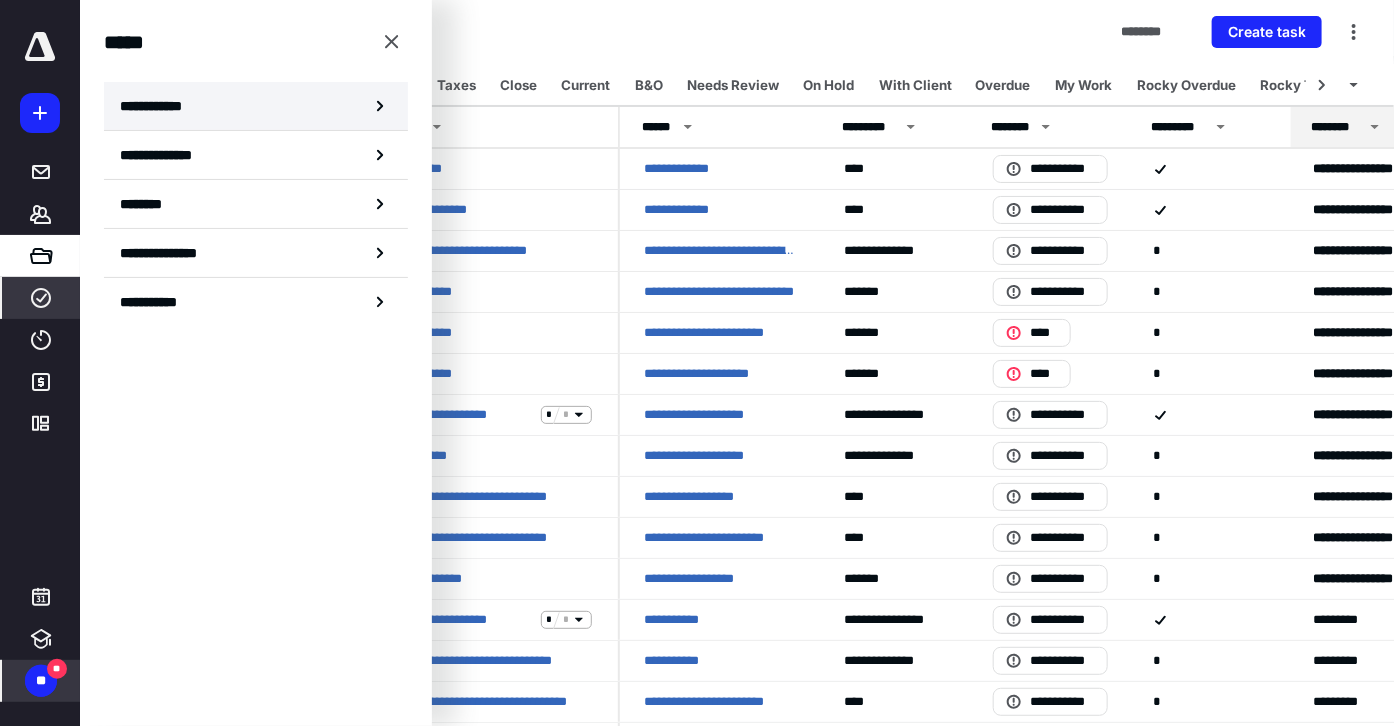 click on "**********" at bounding box center [256, 106] 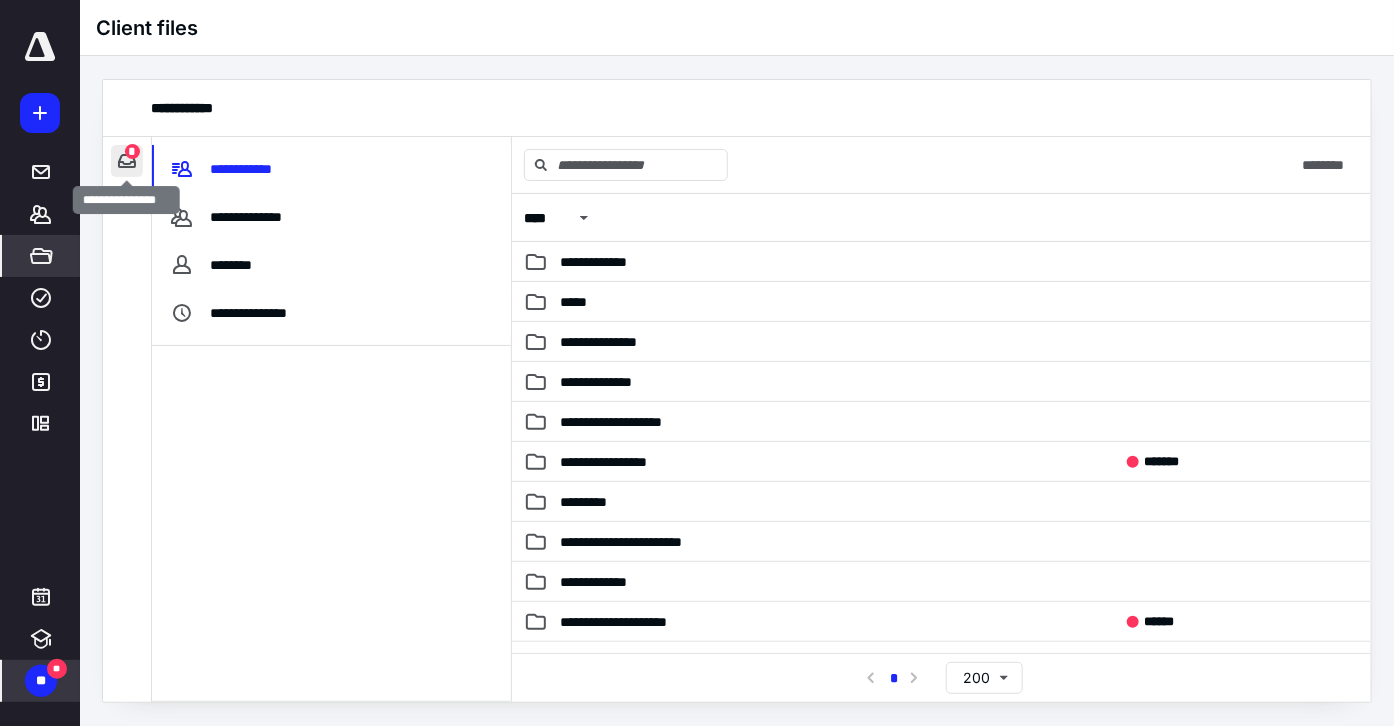 click at bounding box center (127, 161) 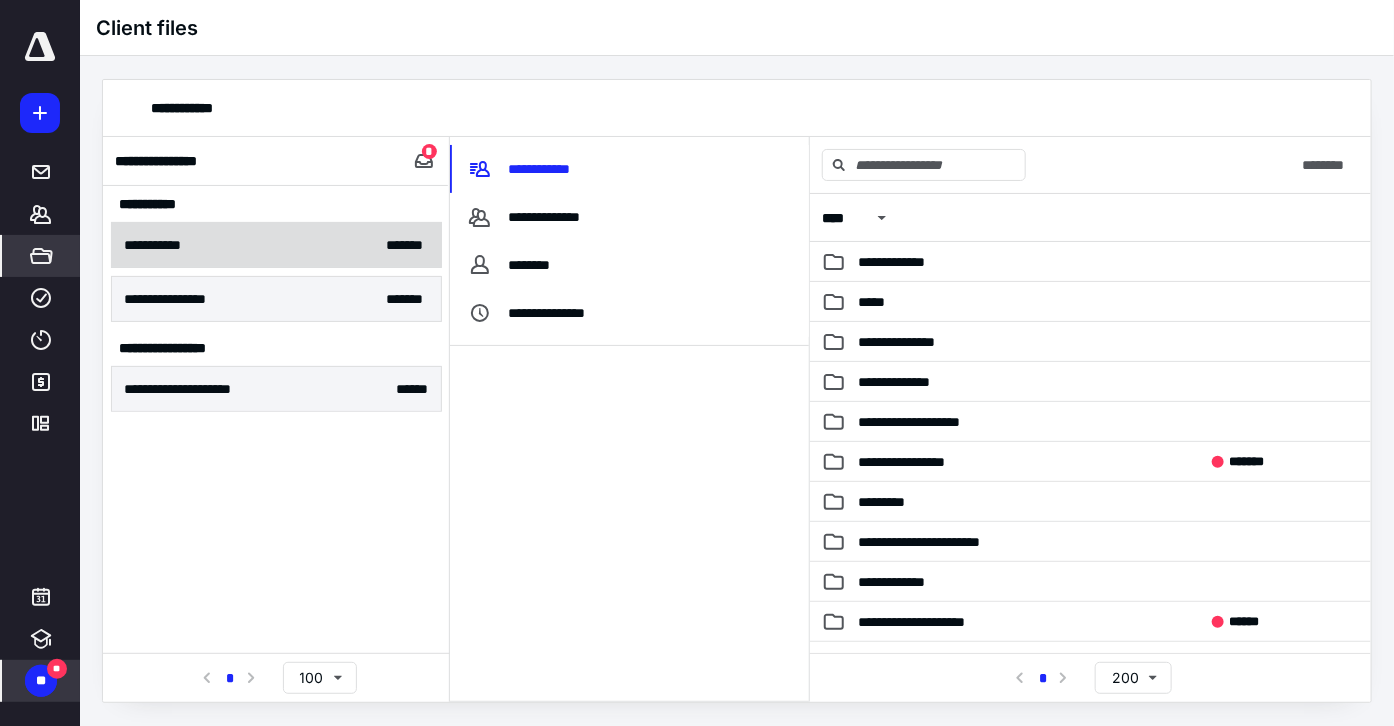 click on "**********" at bounding box center [276, 245] 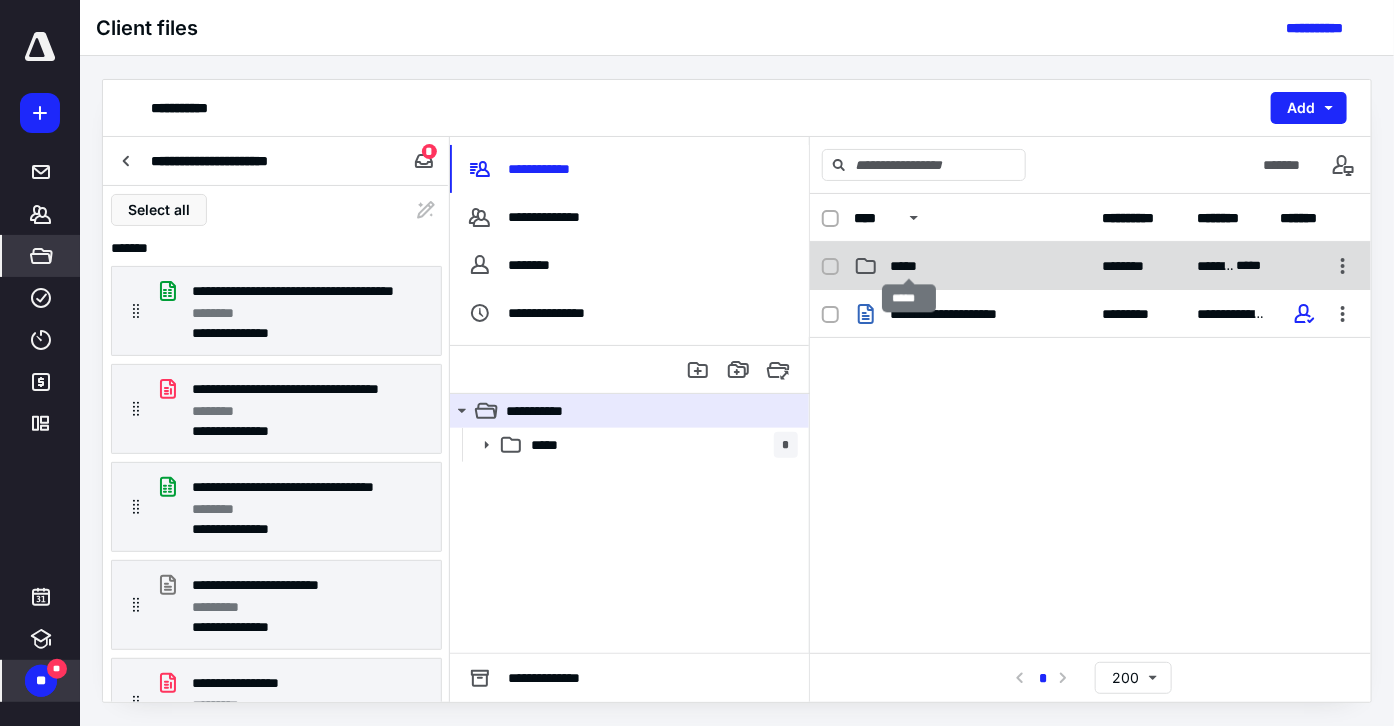 click on "*****" at bounding box center [909, 266] 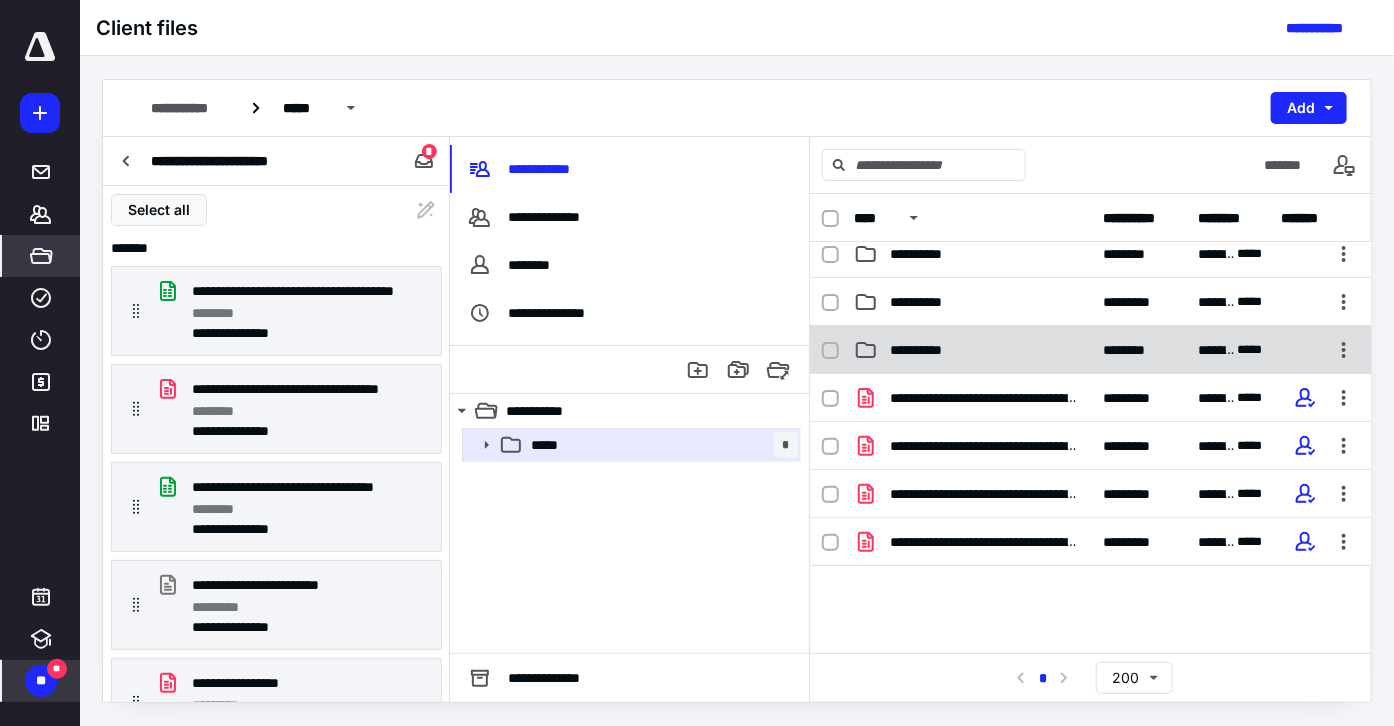 scroll, scrollTop: 124, scrollLeft: 0, axis: vertical 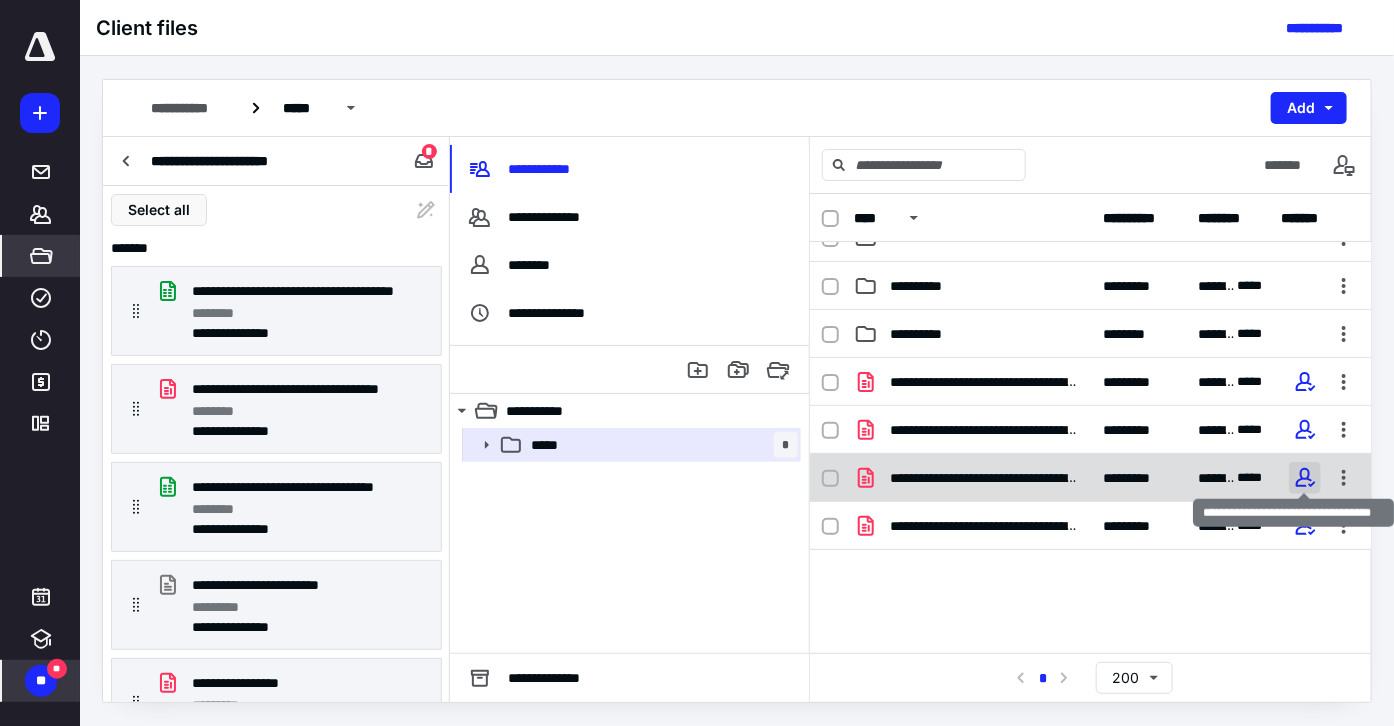 click at bounding box center (1305, 478) 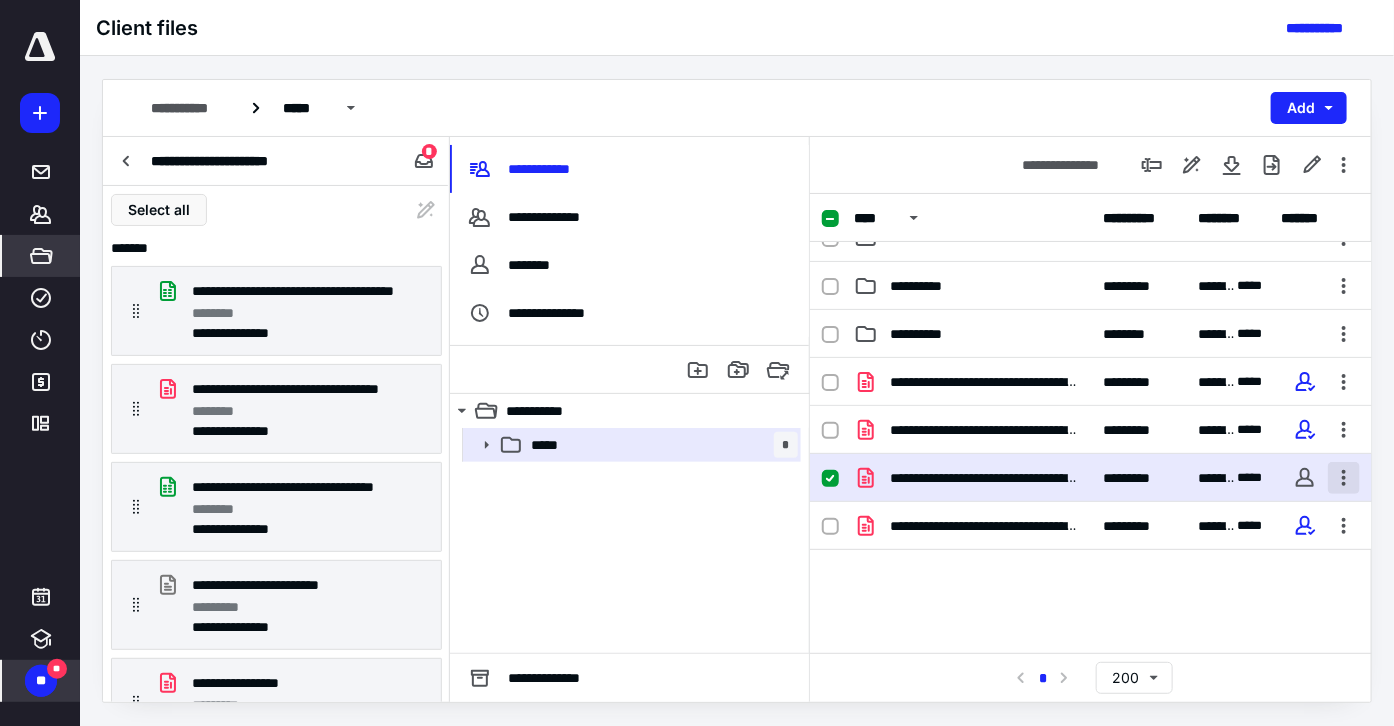 click at bounding box center (1344, 478) 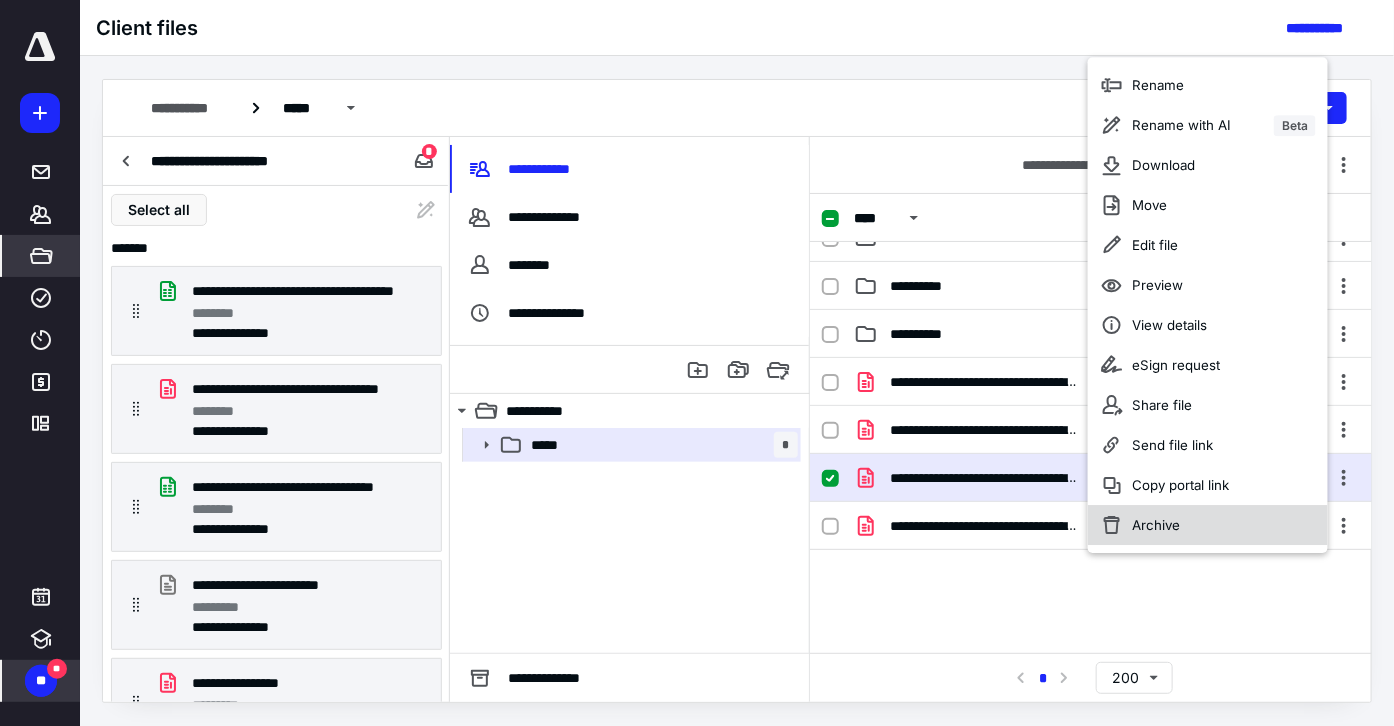 click on "Archive" at bounding box center (1208, 525) 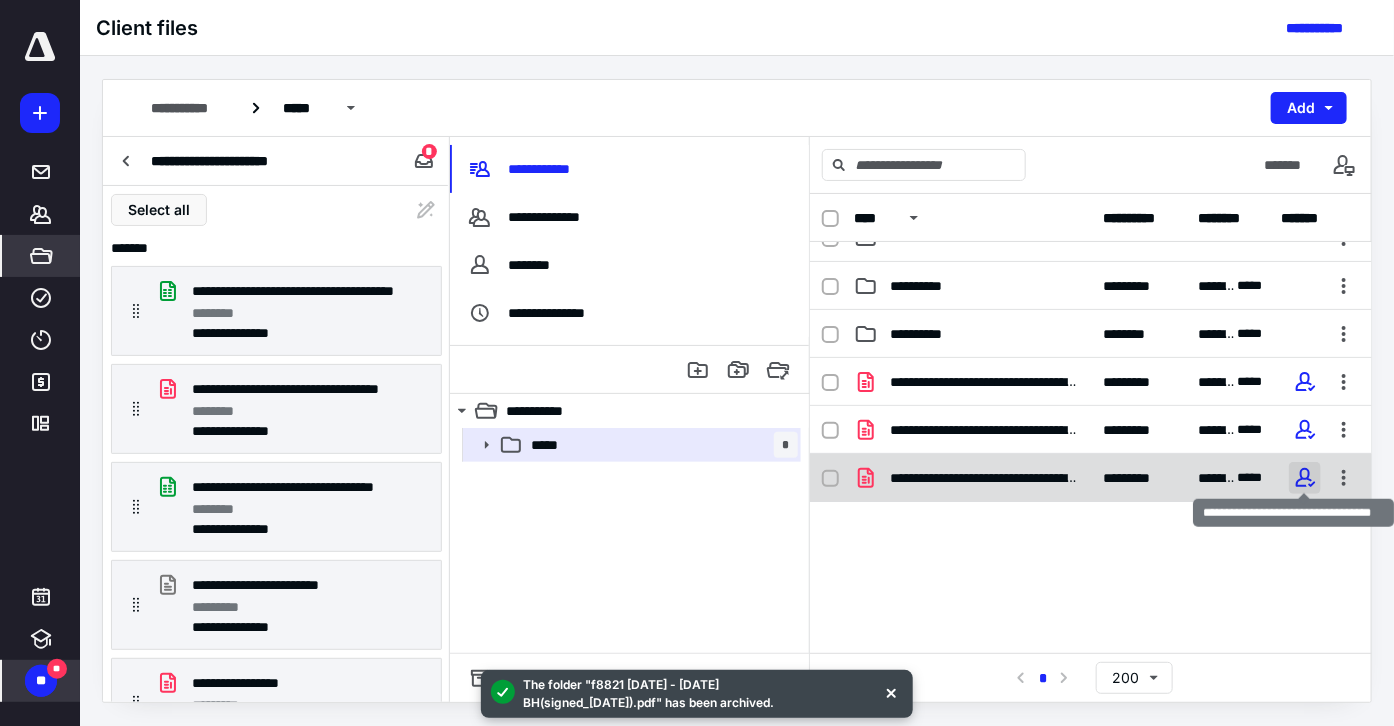 click at bounding box center (1305, 478) 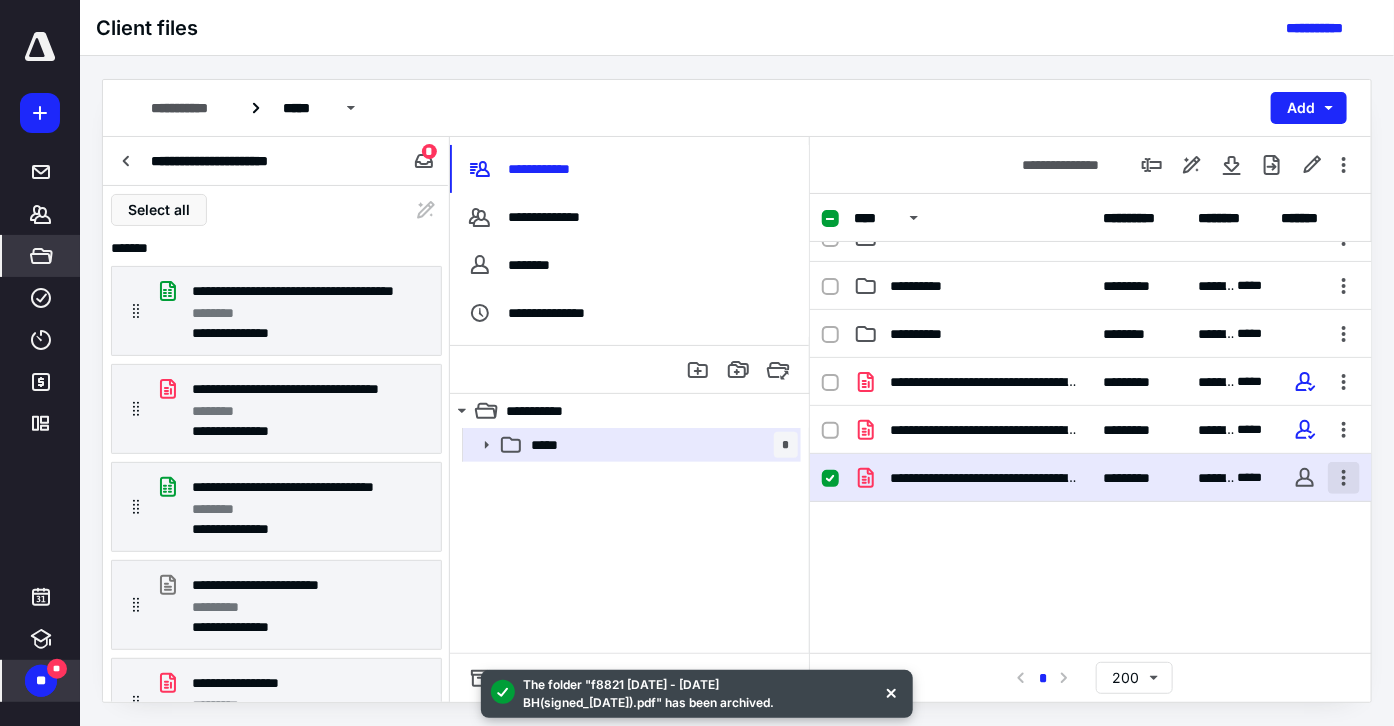 click at bounding box center [1344, 478] 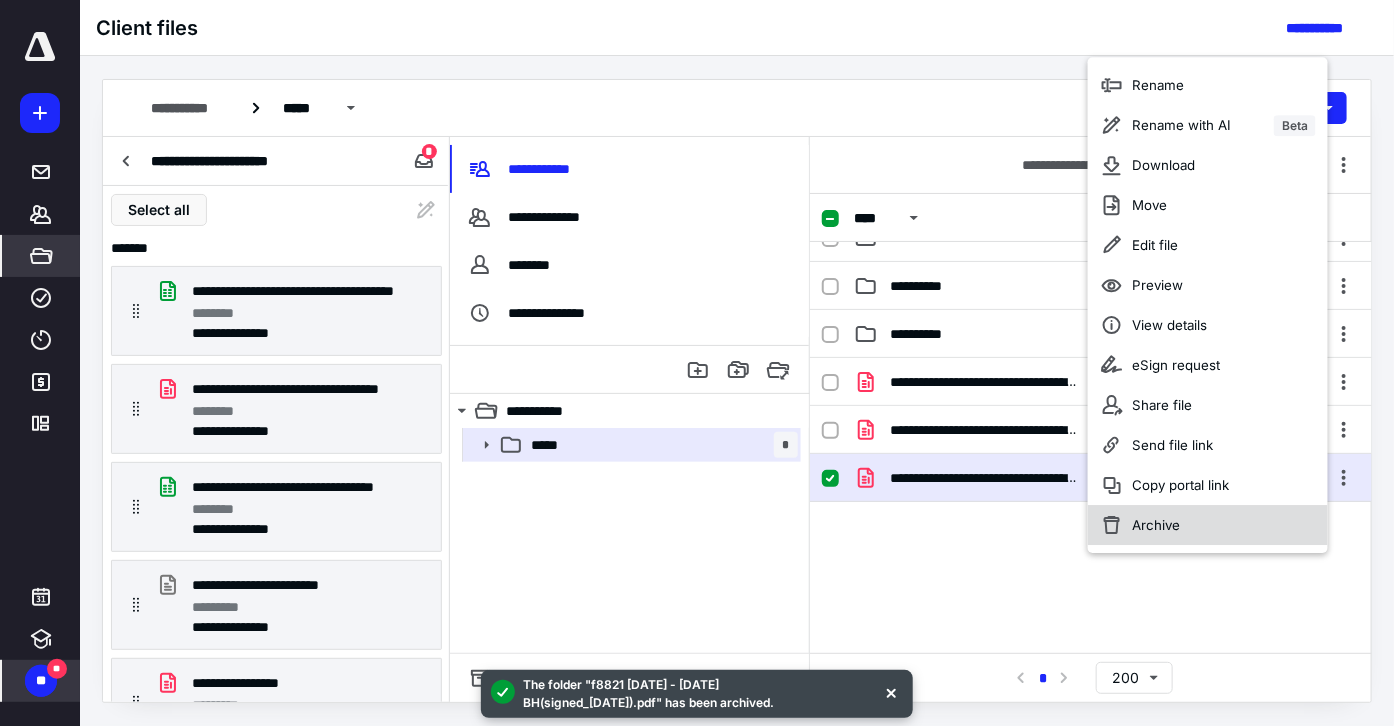 click on "Archive" at bounding box center [1208, 525] 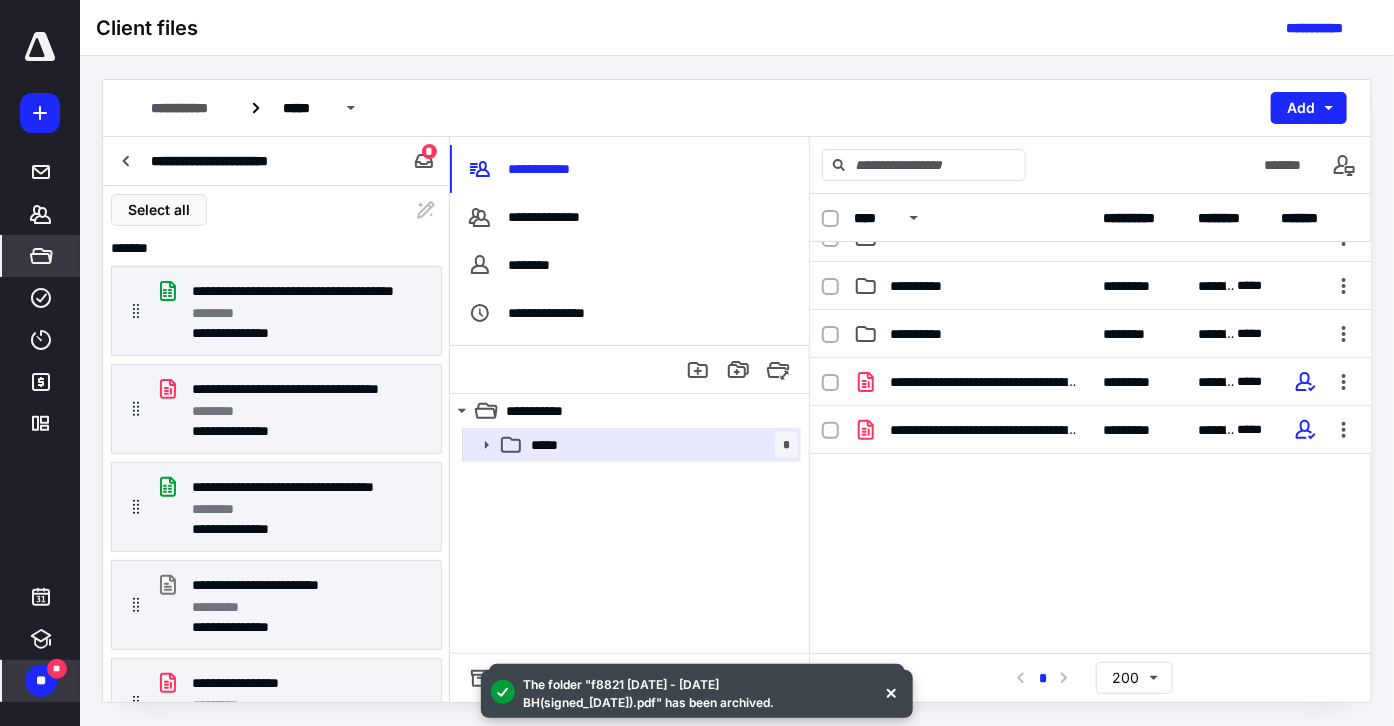 click on "***** *" at bounding box center [629, 540] 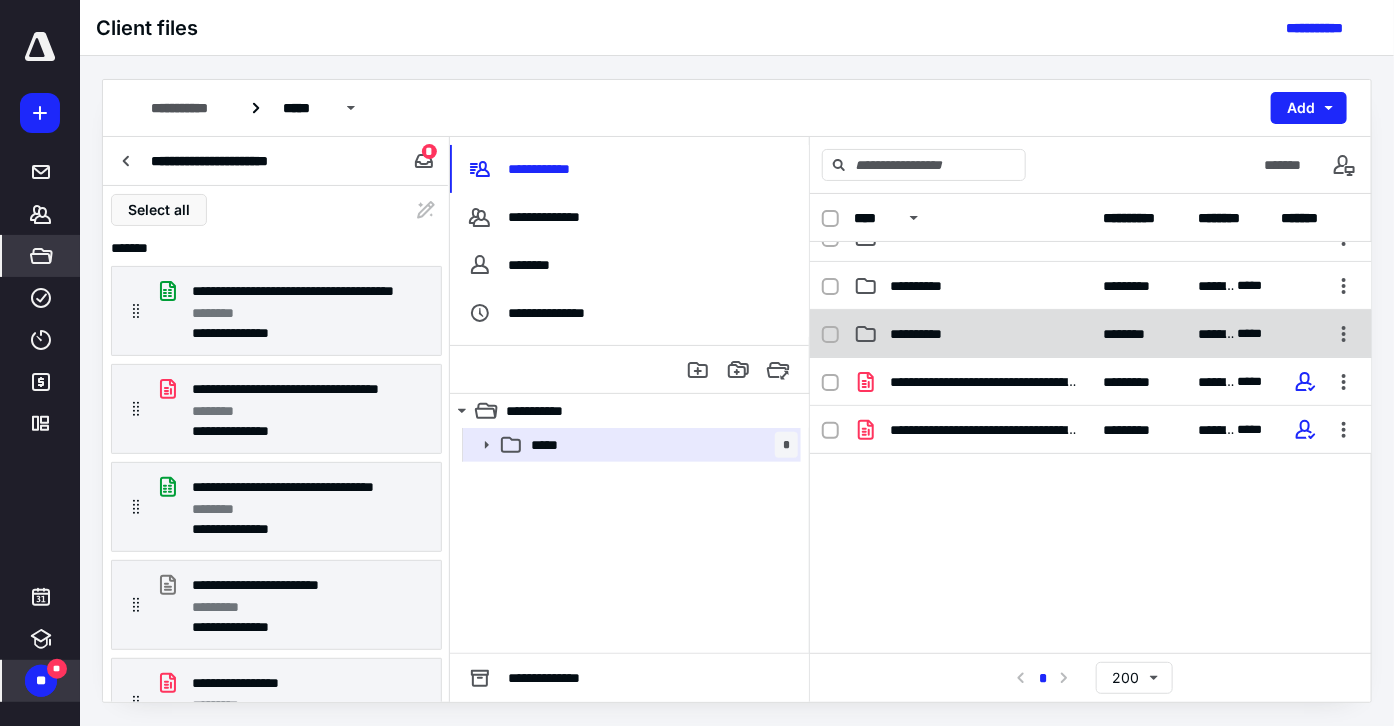 click on "**********" at bounding box center [928, 334] 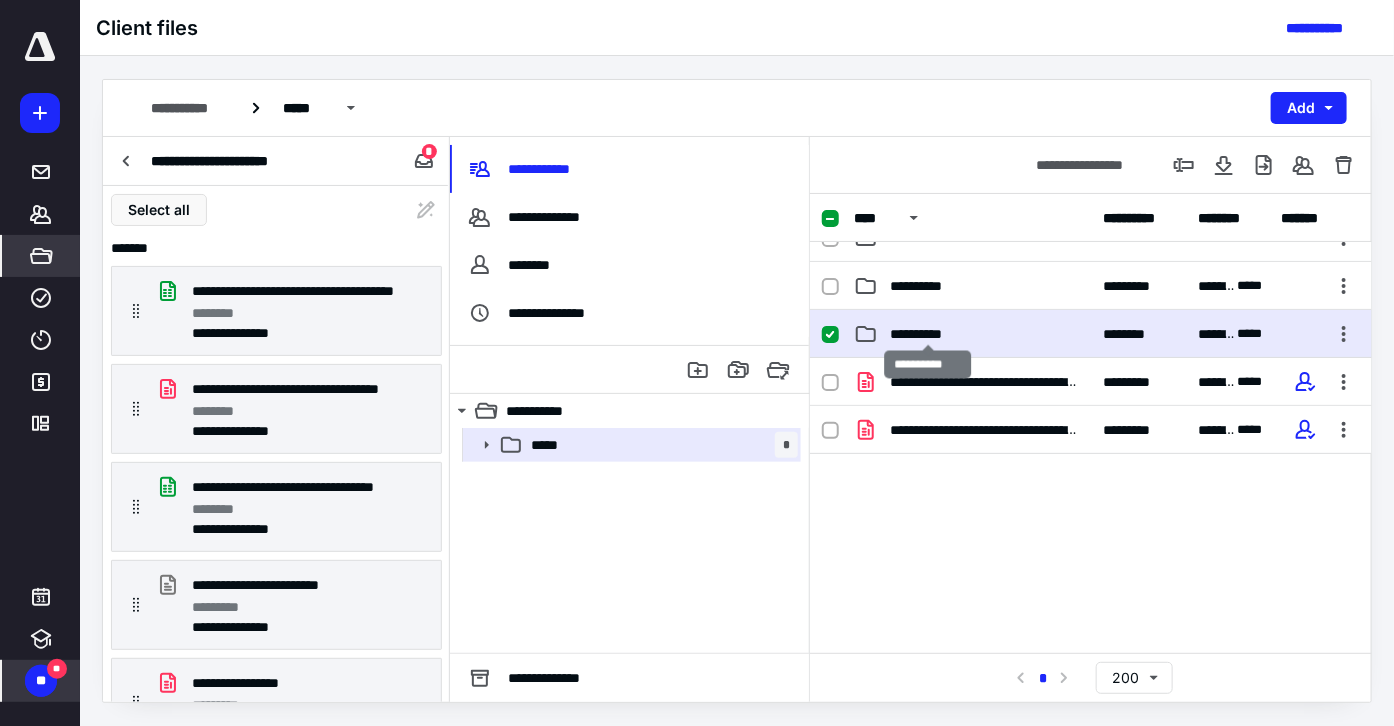 click on "**********" at bounding box center (928, 334) 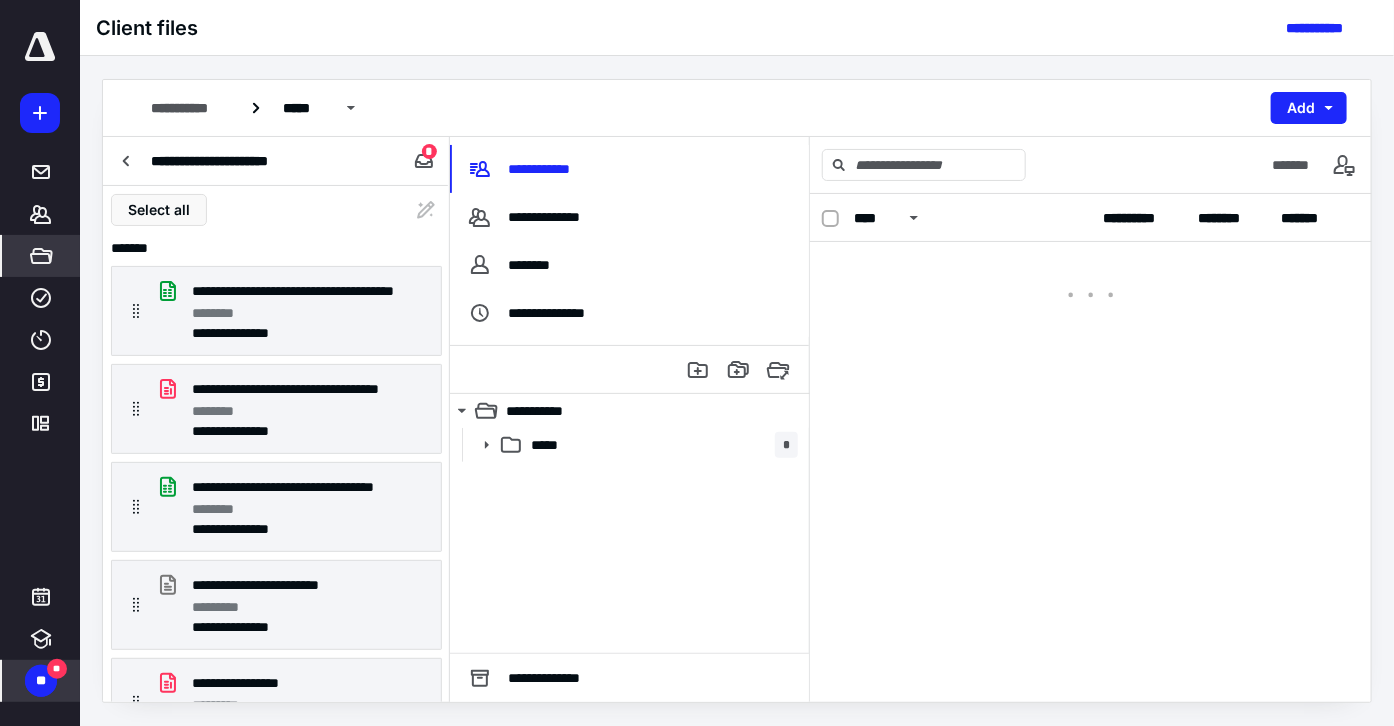 scroll, scrollTop: 0, scrollLeft: 0, axis: both 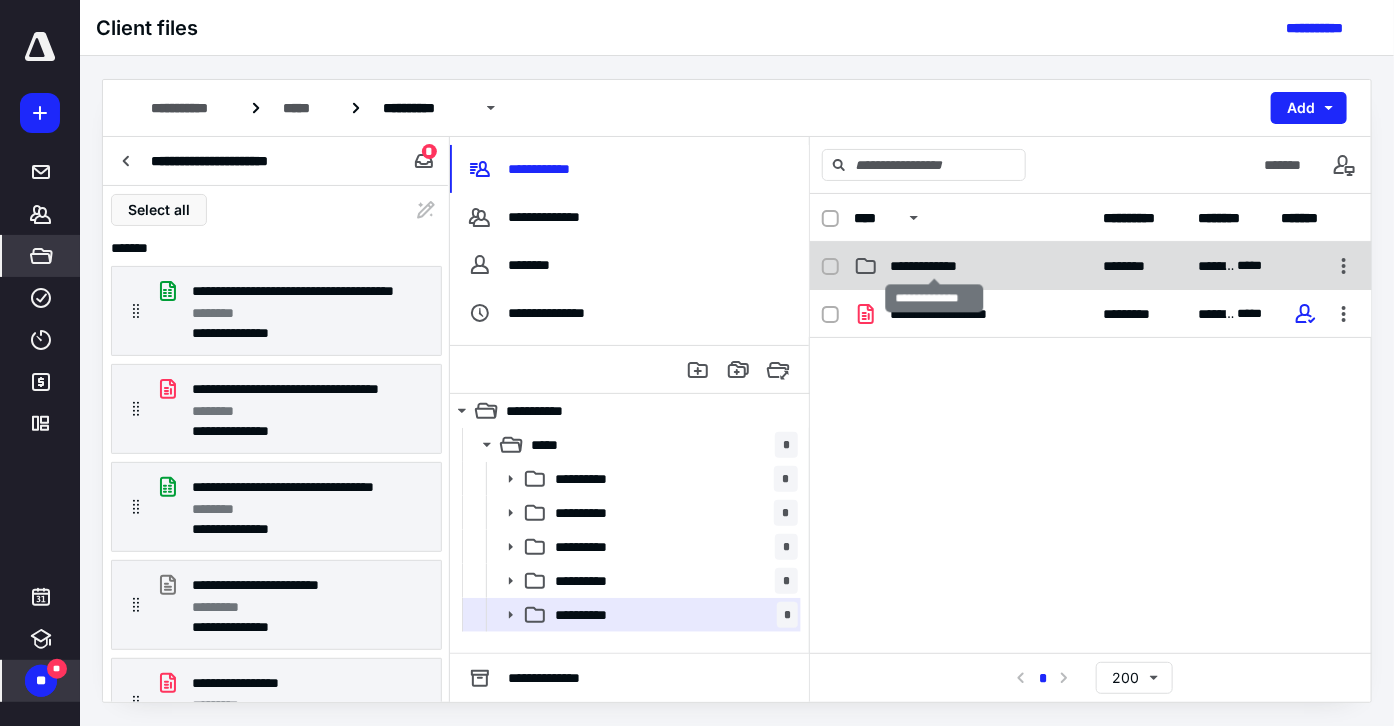 click on "**********" at bounding box center [935, 266] 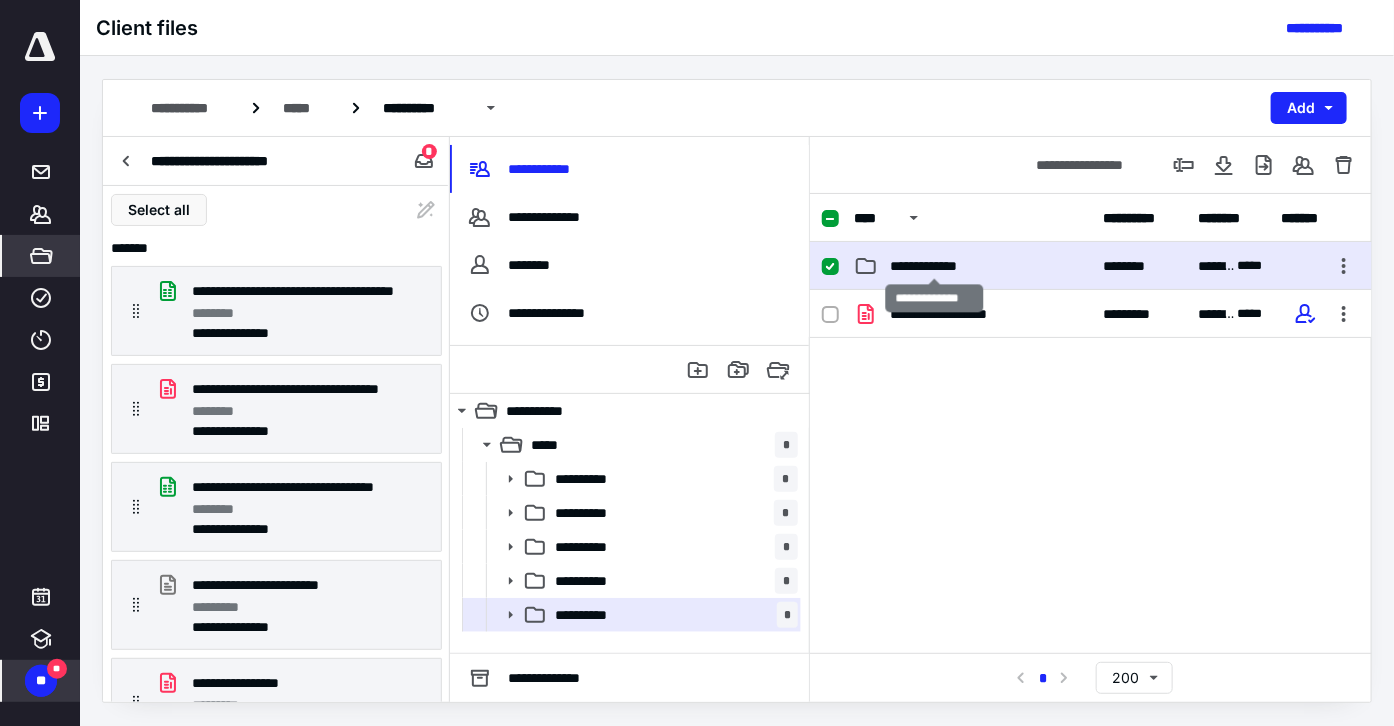 click on "**********" at bounding box center [935, 266] 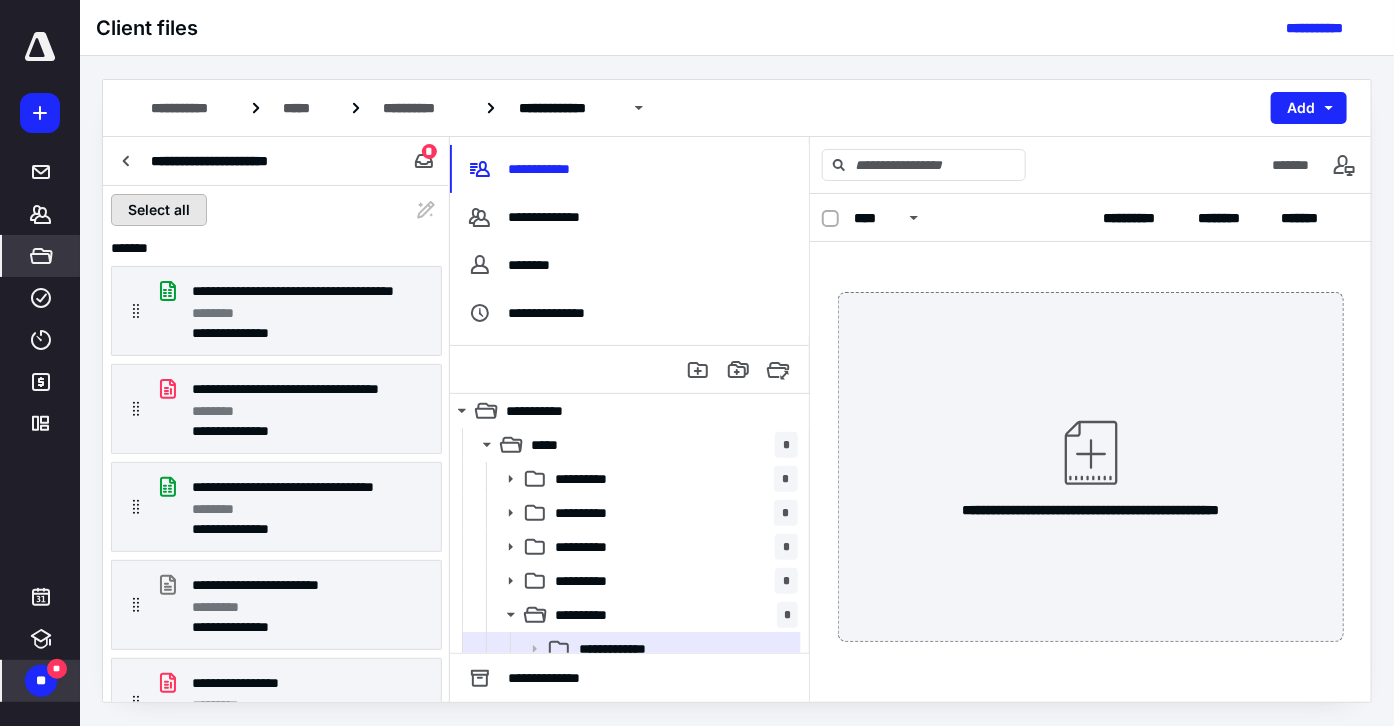 click on "Select all" at bounding box center (159, 210) 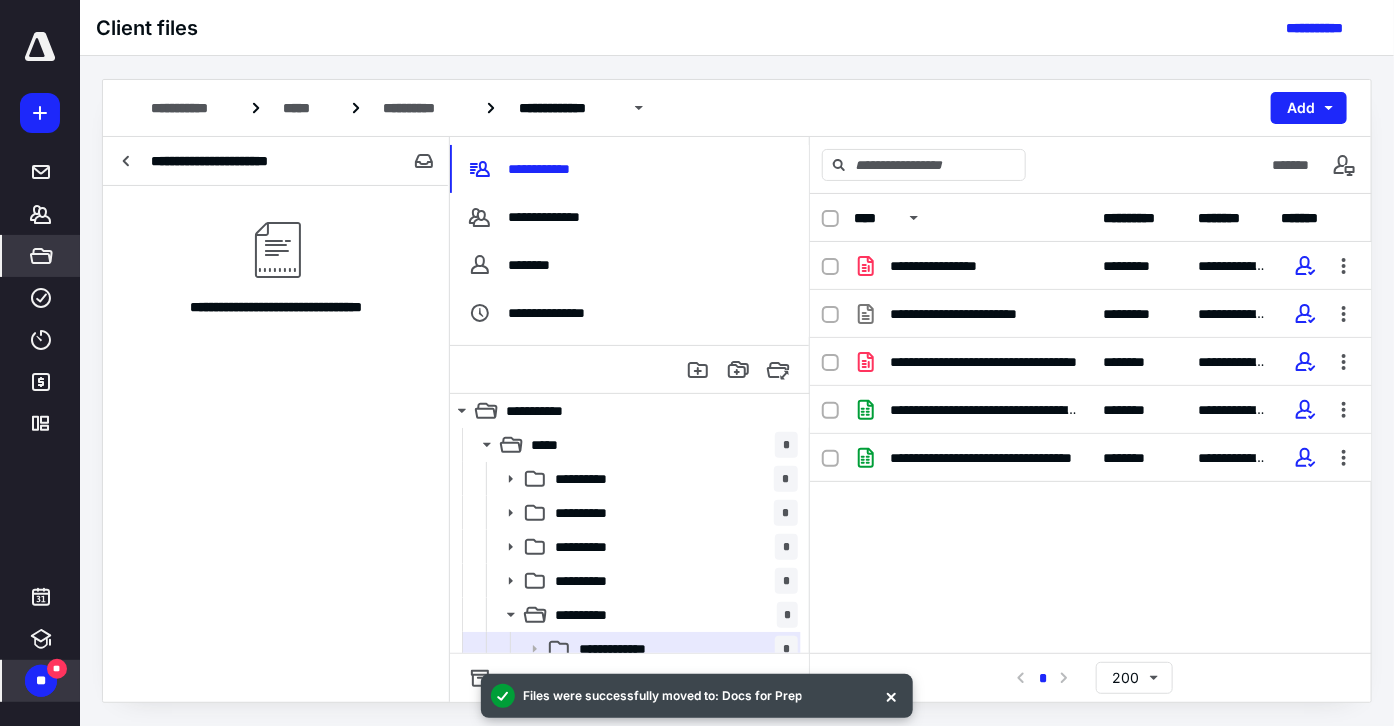 click 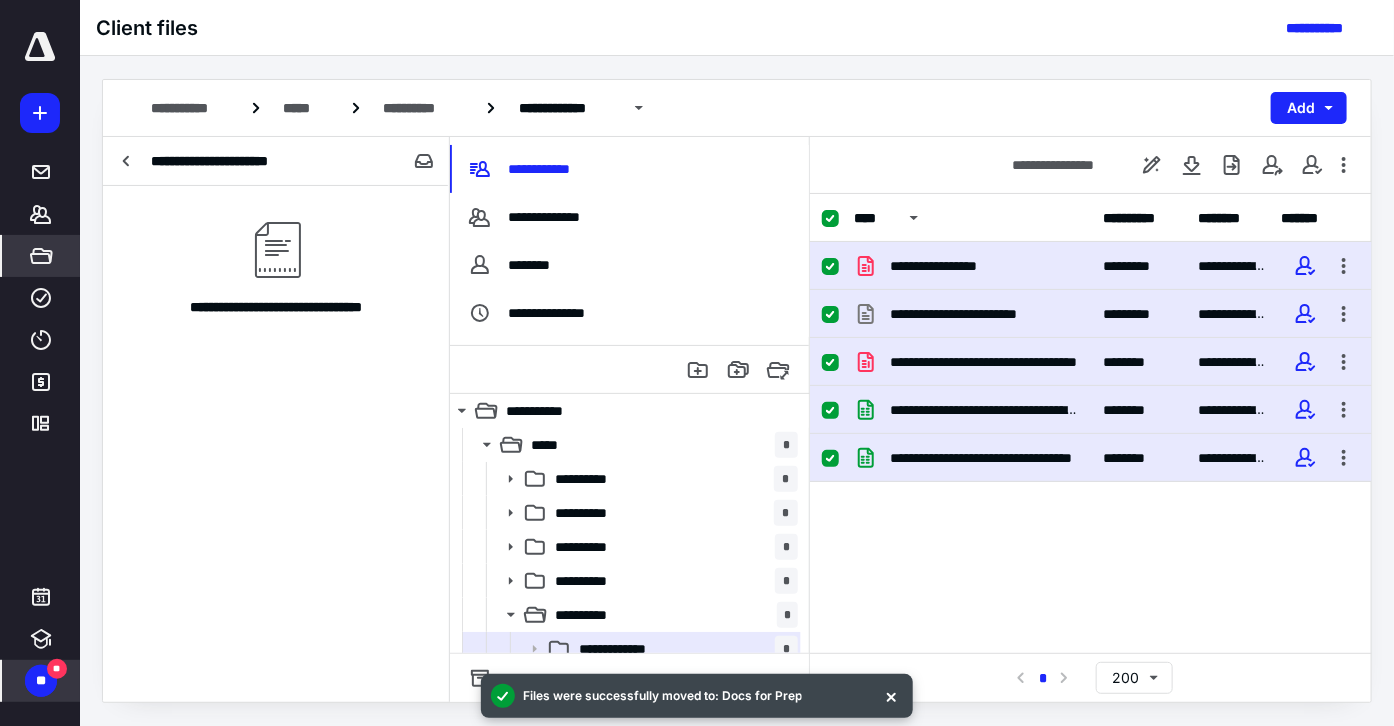 click on "**********" at bounding box center (1091, 392) 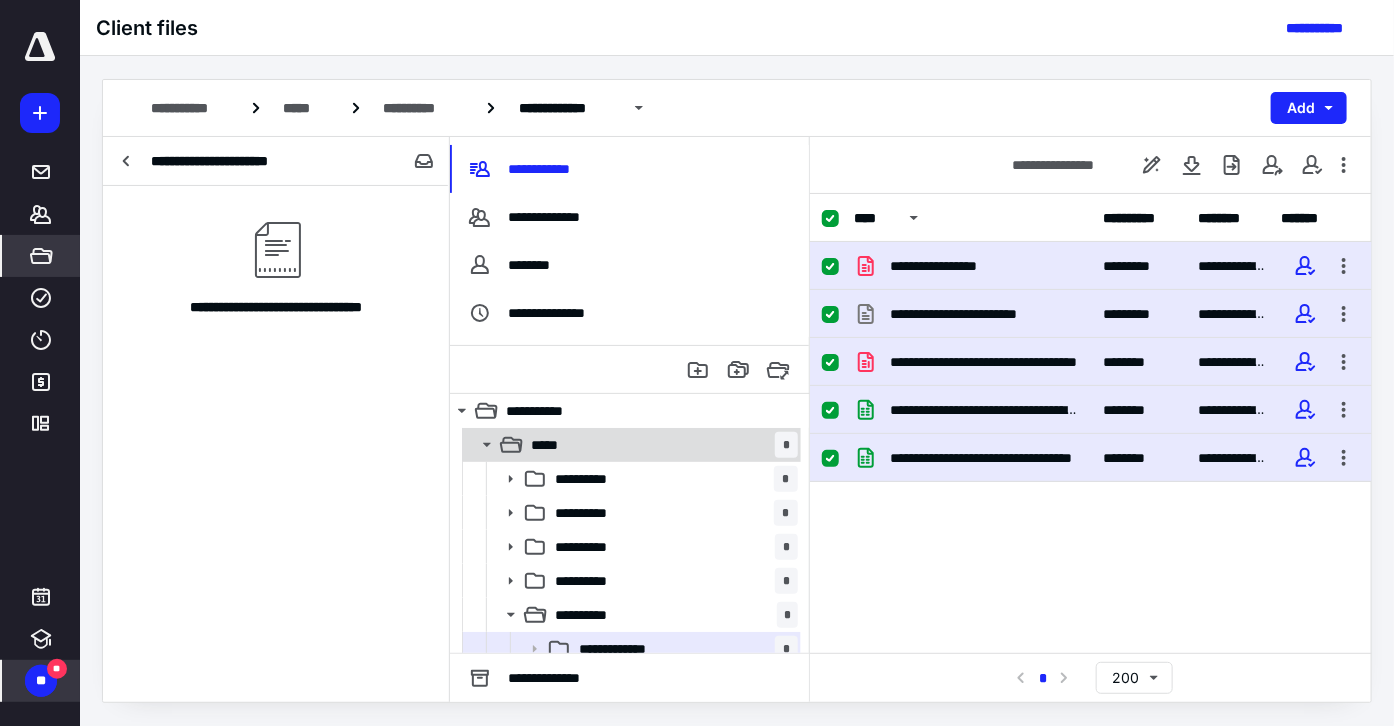 scroll, scrollTop: 10, scrollLeft: 0, axis: vertical 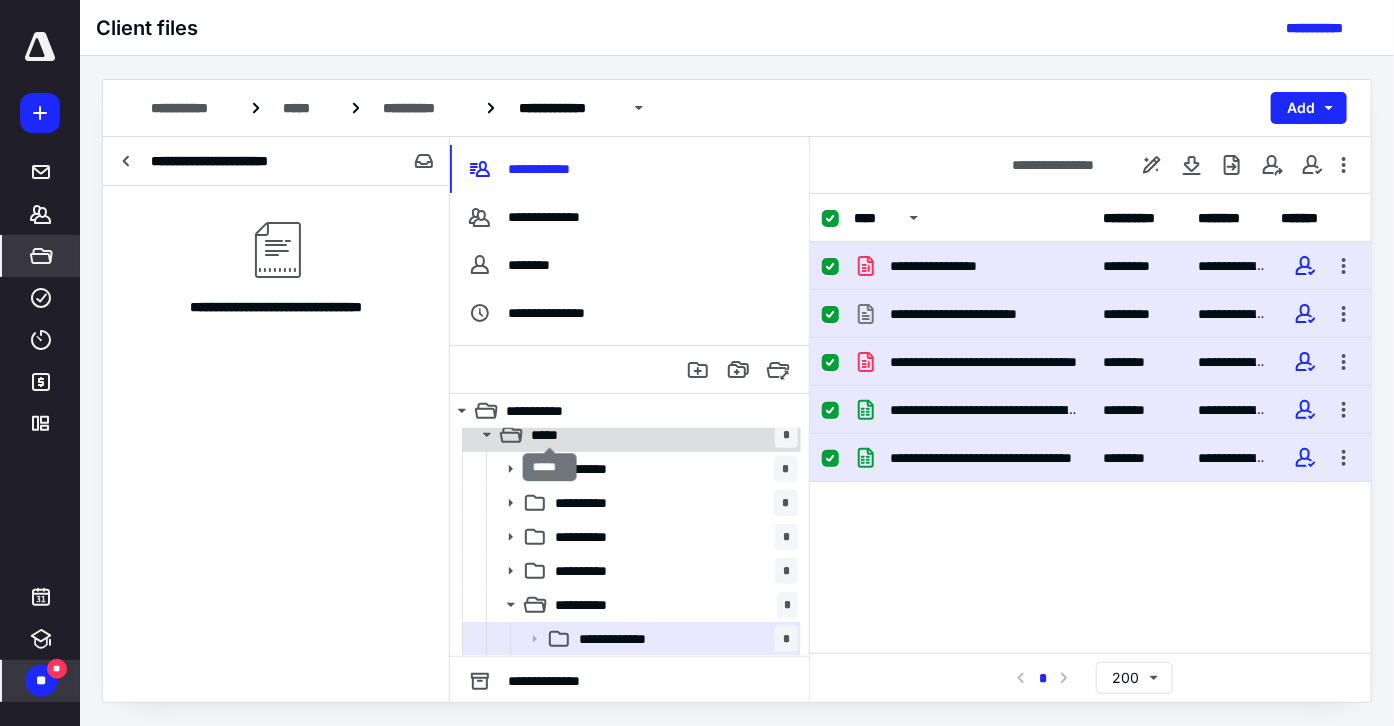click on "*****" at bounding box center (550, 435) 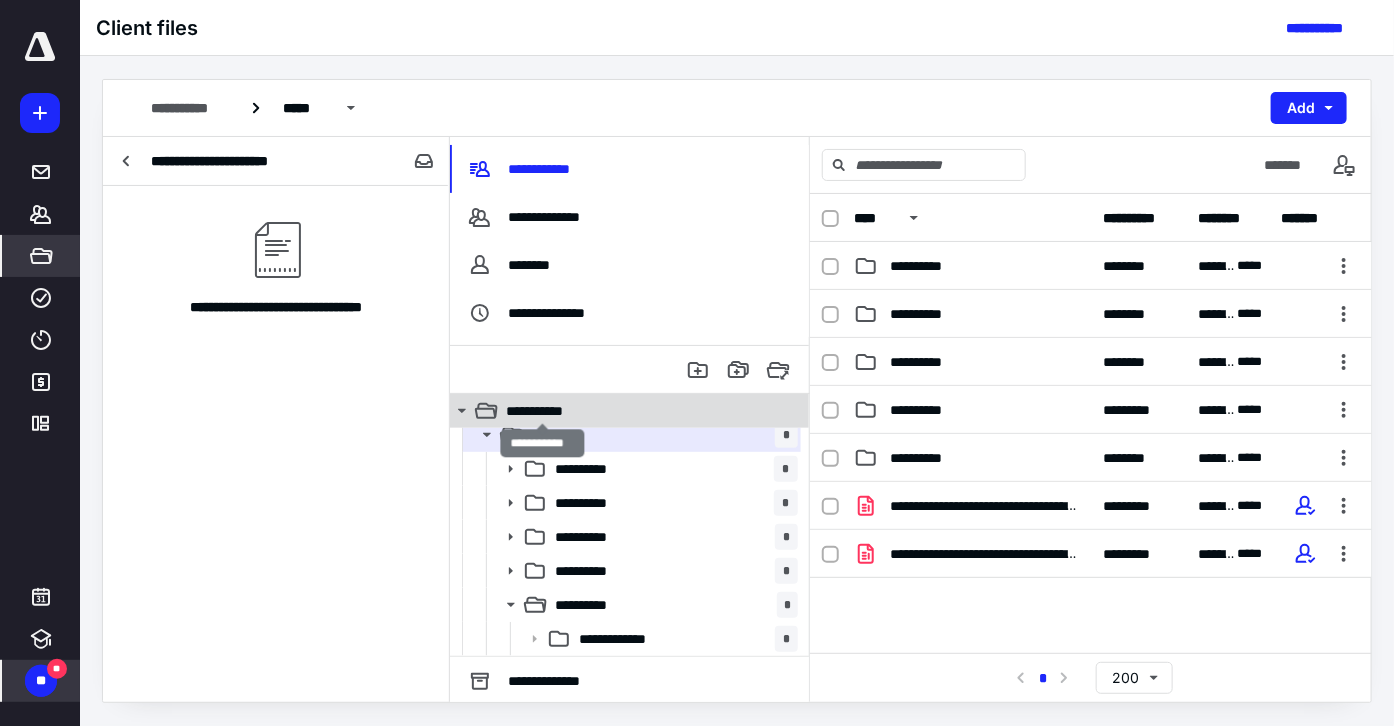 click on "**********" at bounding box center (543, 411) 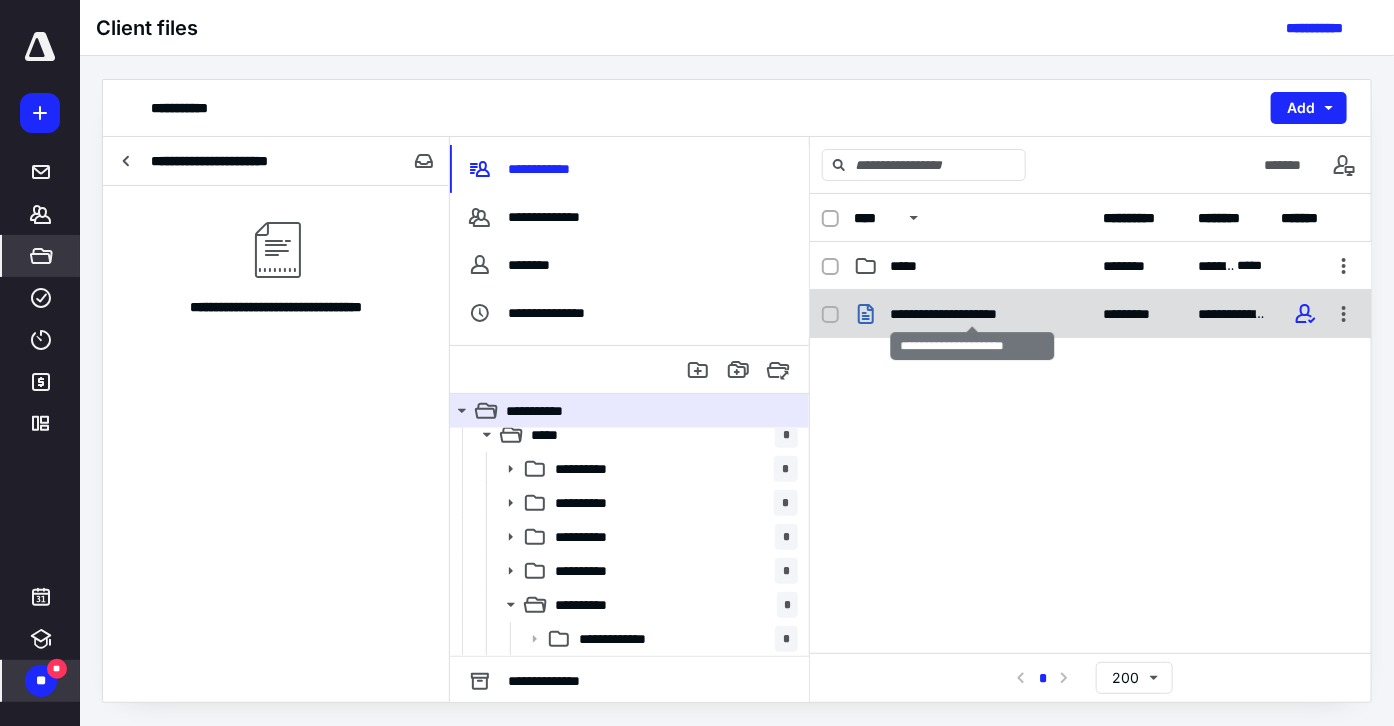 click on "**********" at bounding box center (973, 314) 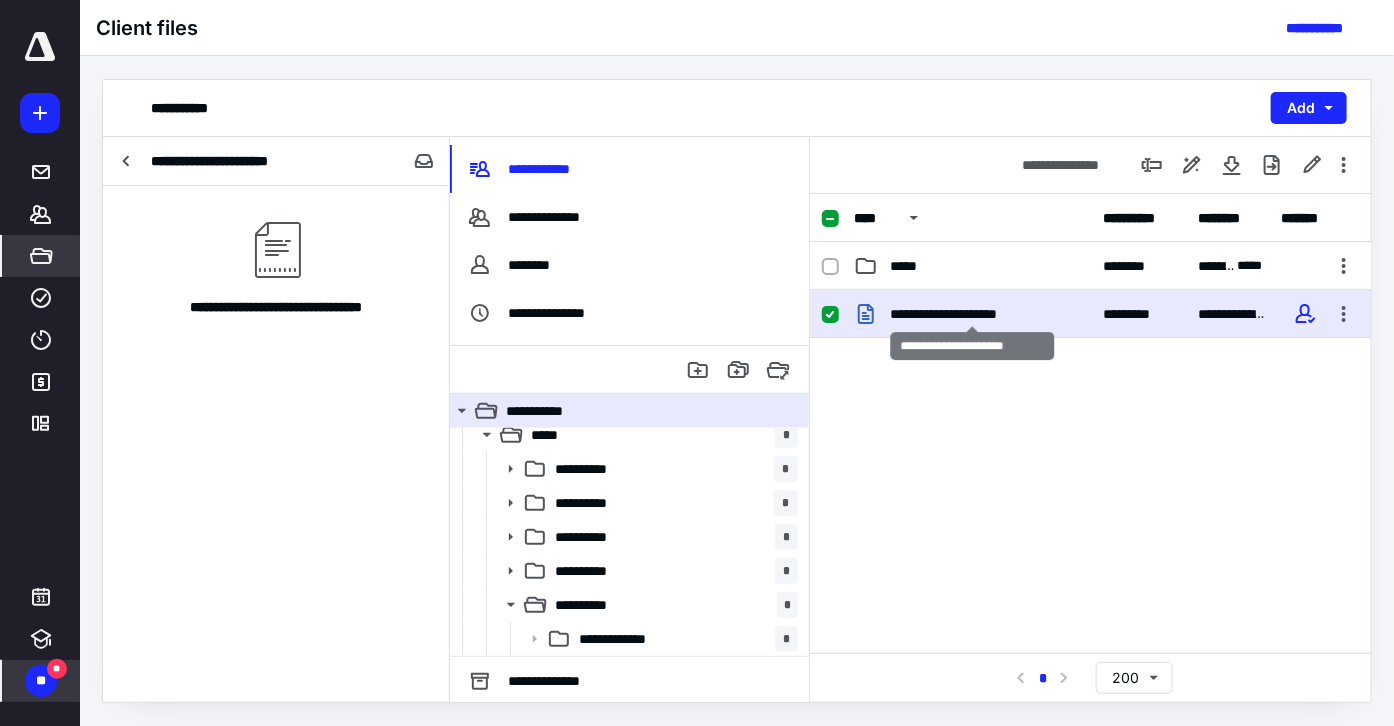 click on "**********" at bounding box center [973, 314] 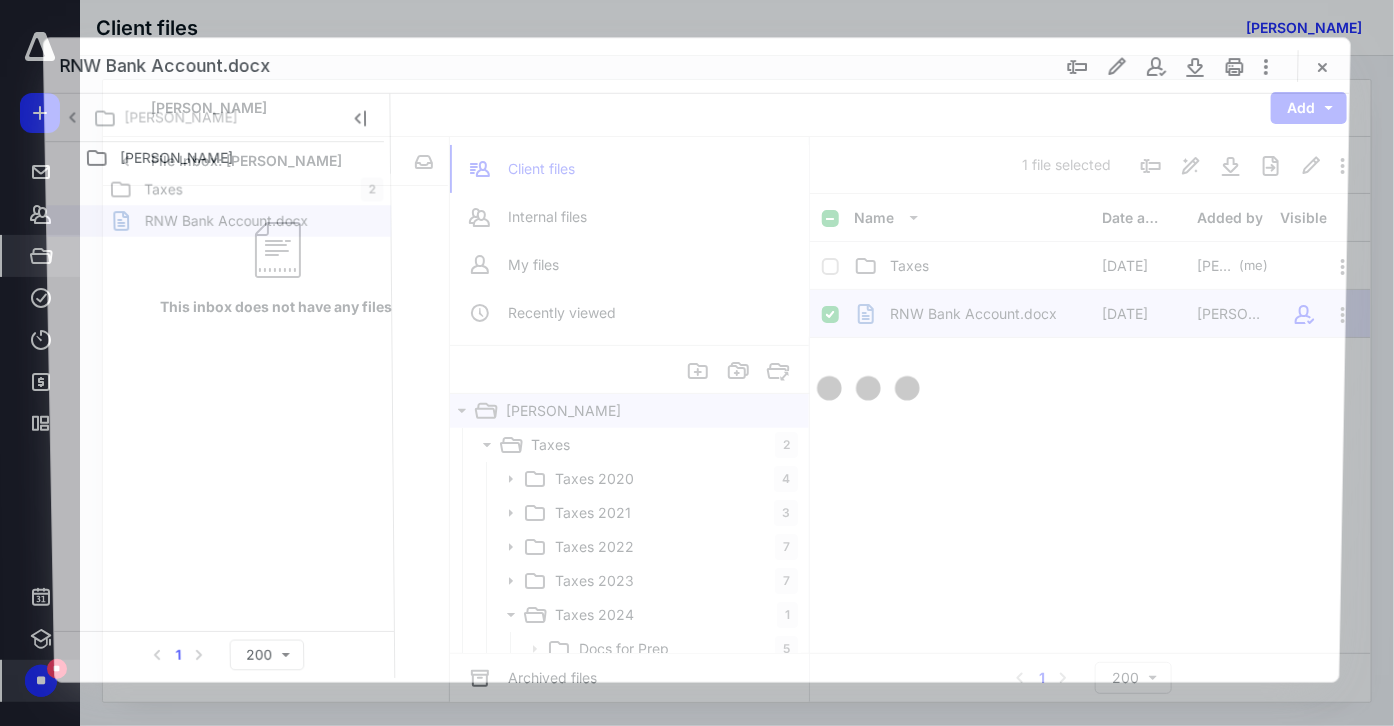 scroll, scrollTop: 10, scrollLeft: 0, axis: vertical 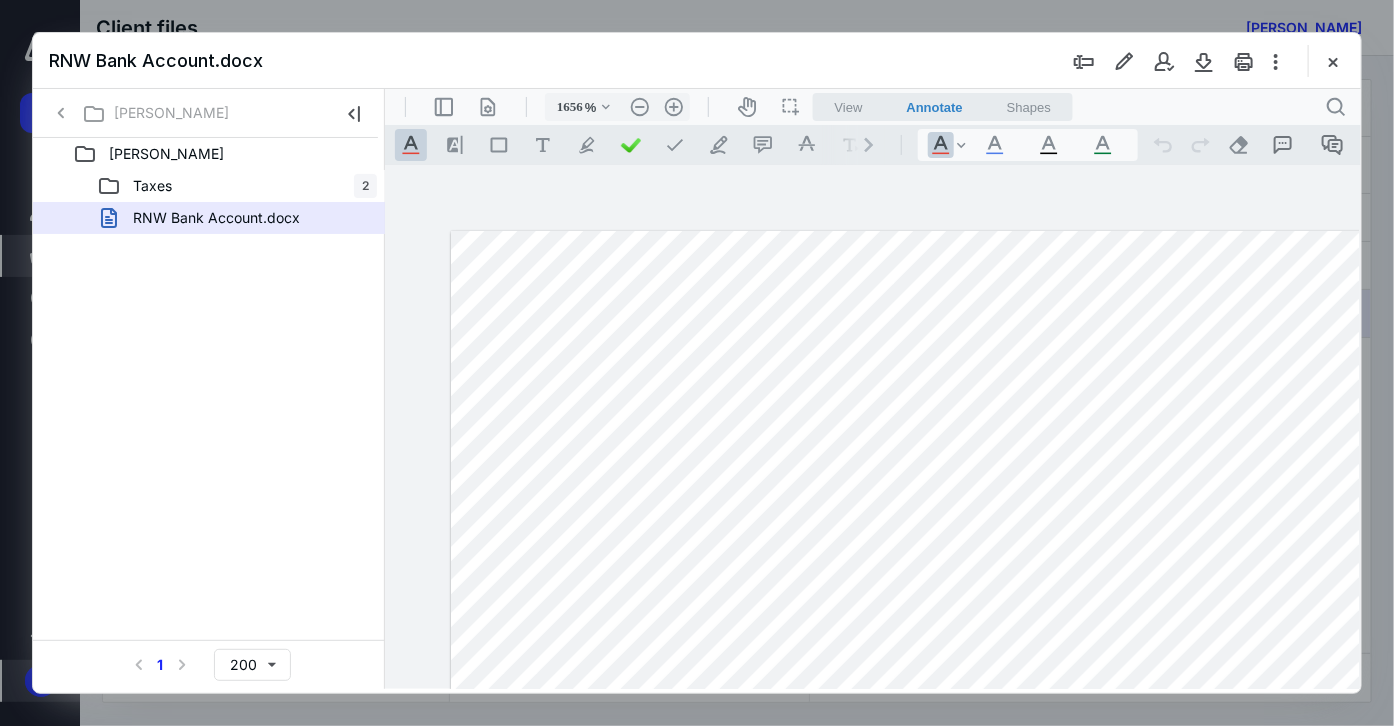 click at bounding box center (5516, 6787) 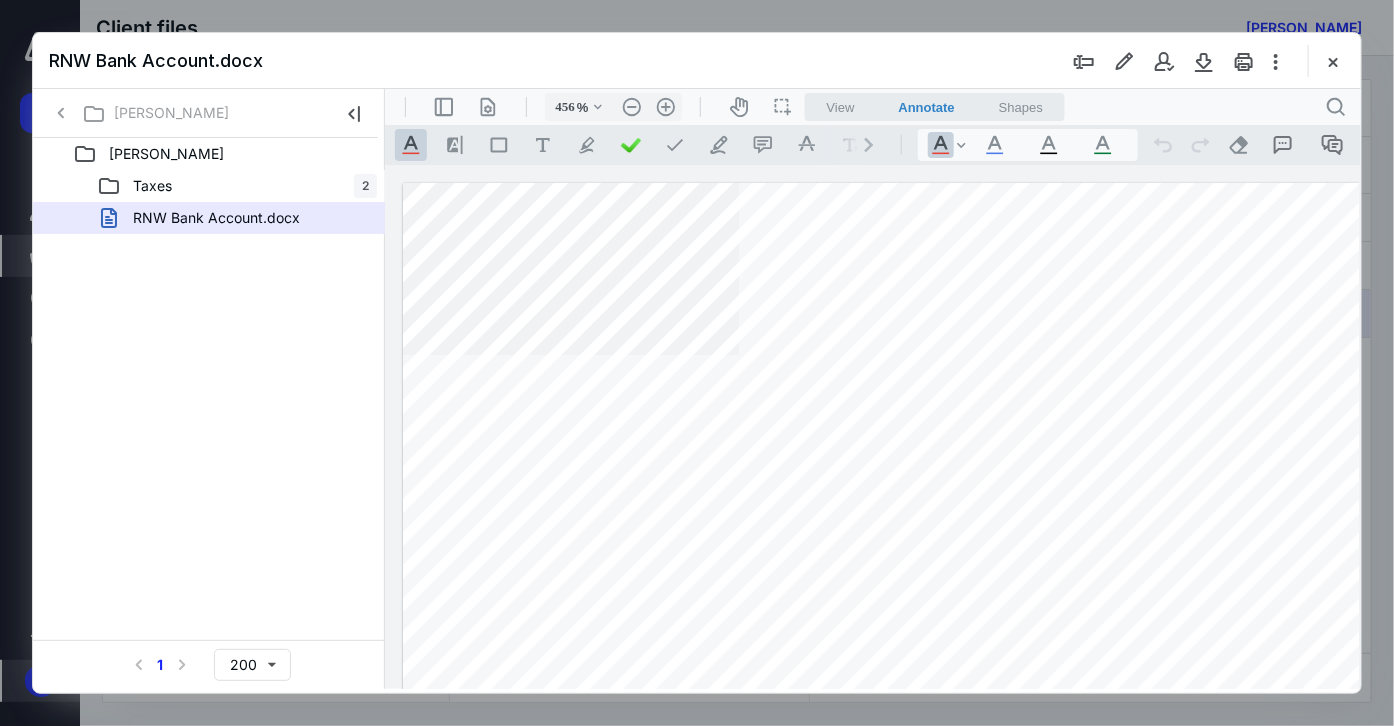 type on "256" 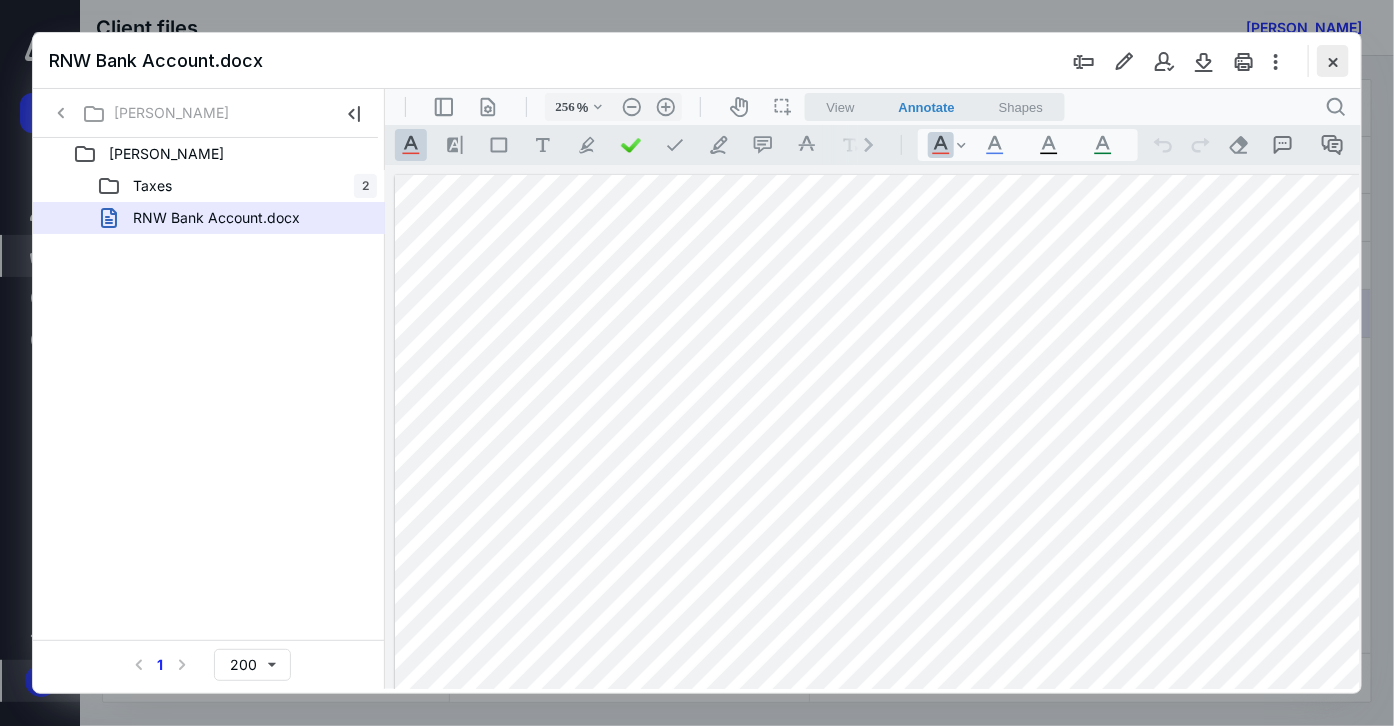 click at bounding box center (1333, 61) 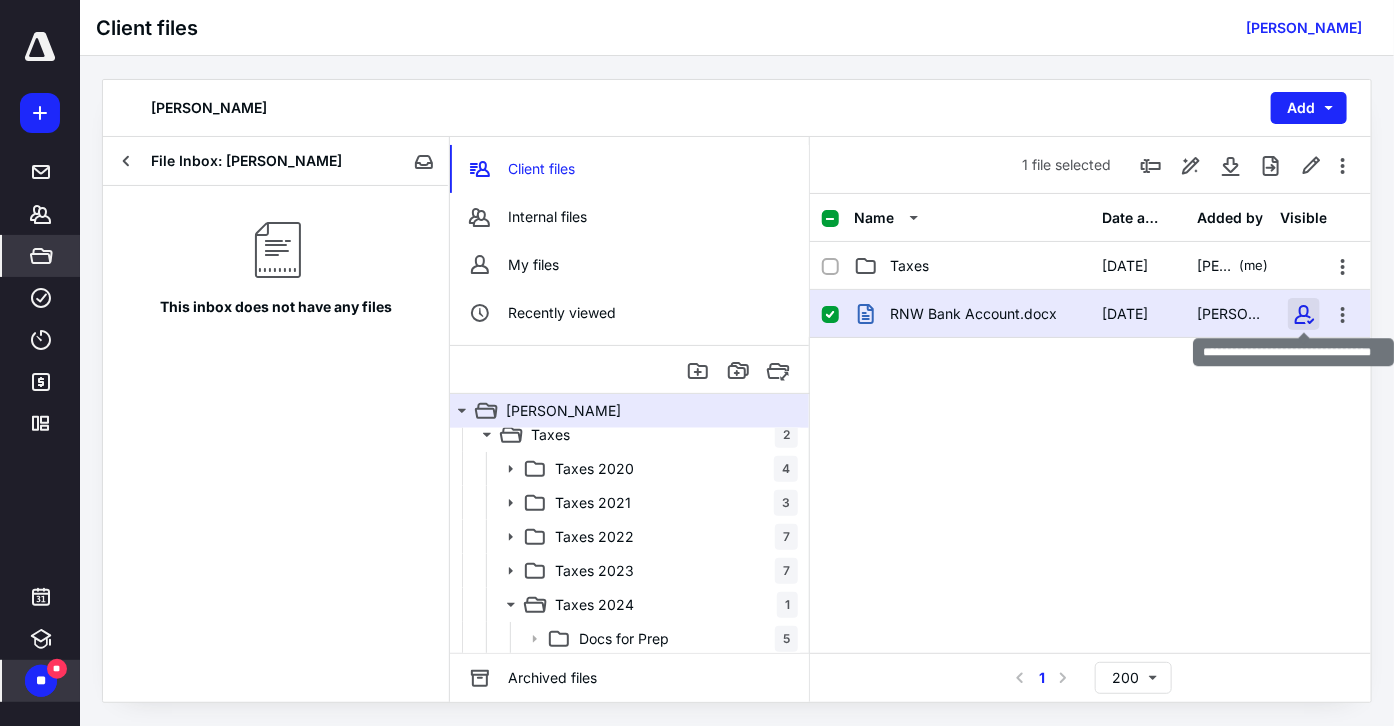 click at bounding box center [1304, 314] 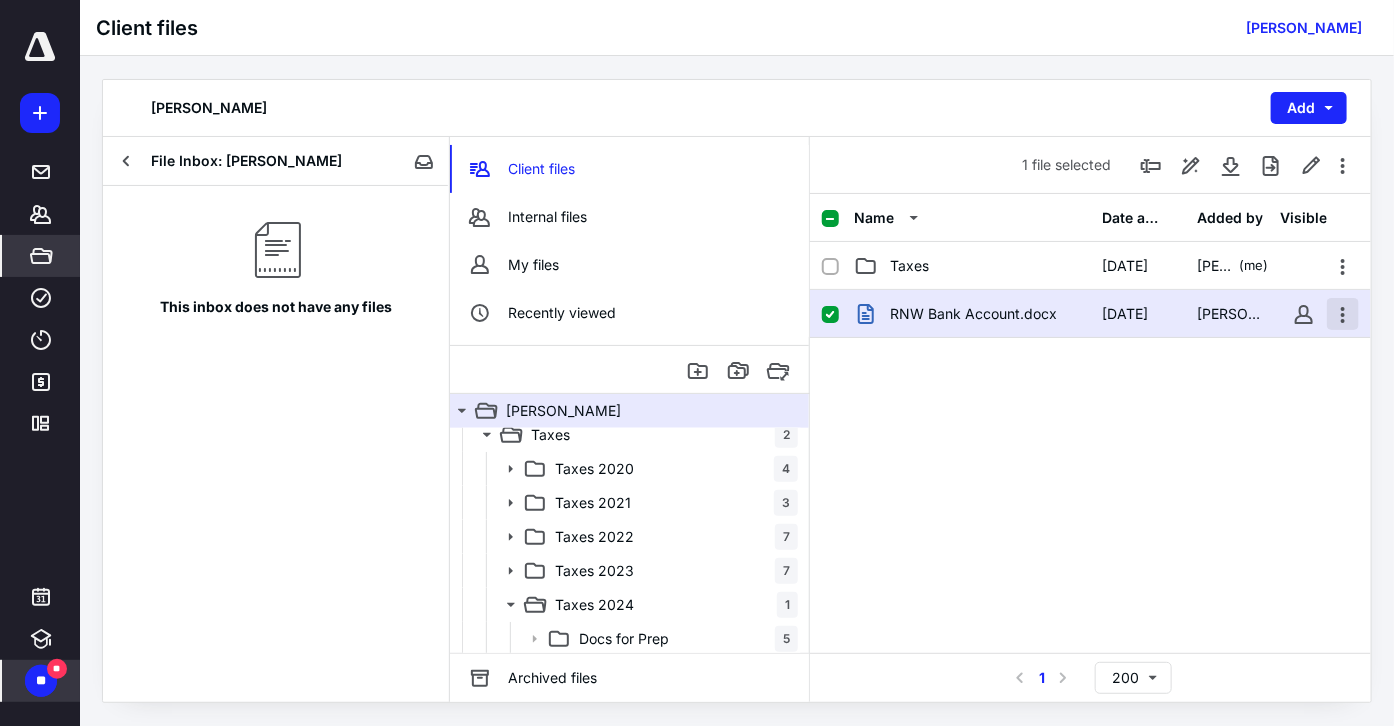 click at bounding box center [1343, 314] 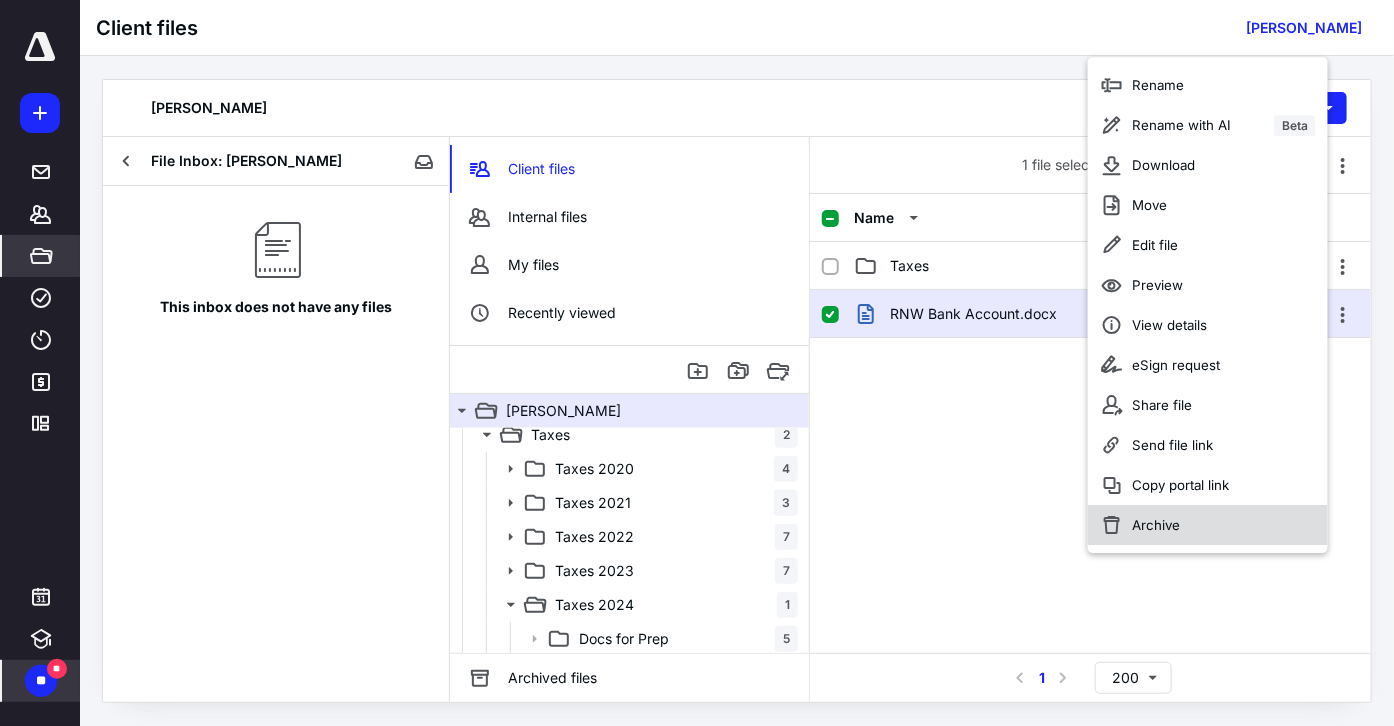 click on "Archive" at bounding box center [1208, 525] 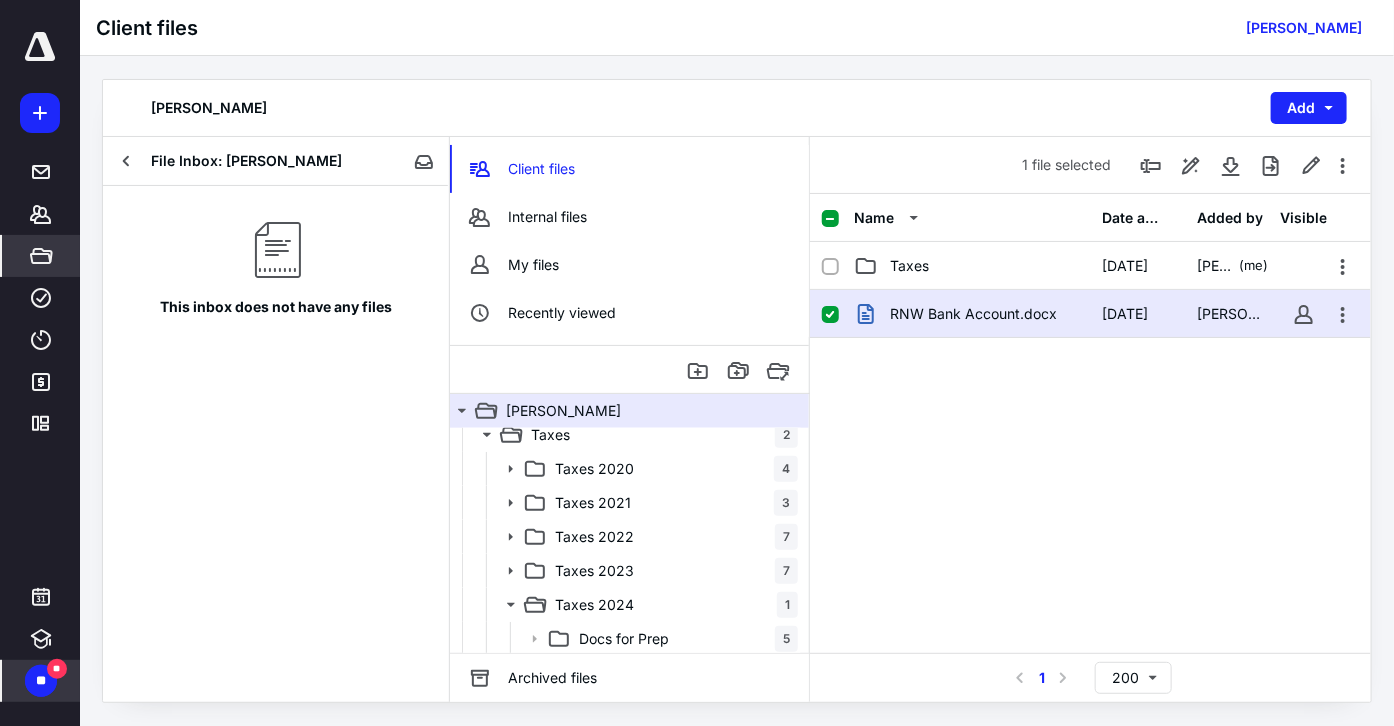 checkbox on "false" 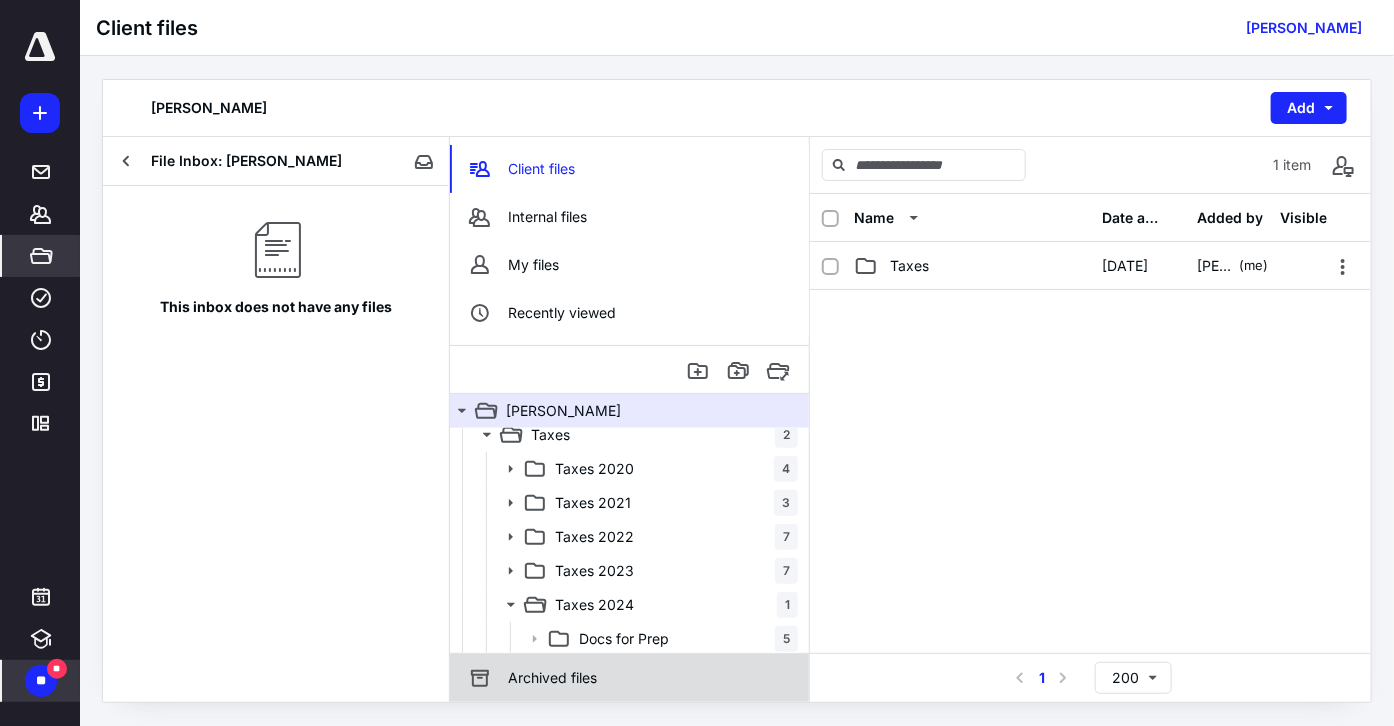 click on "Archived files" at bounding box center [552, 678] 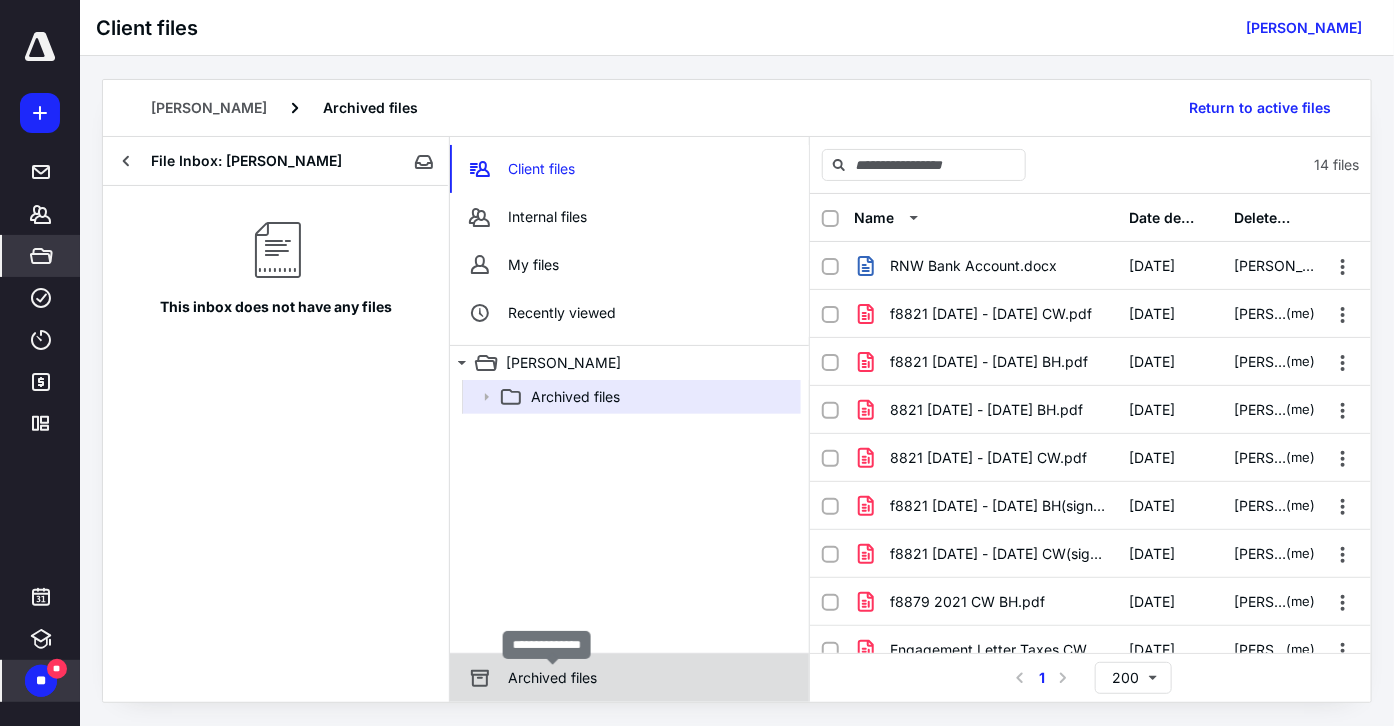 scroll, scrollTop: 0, scrollLeft: 0, axis: both 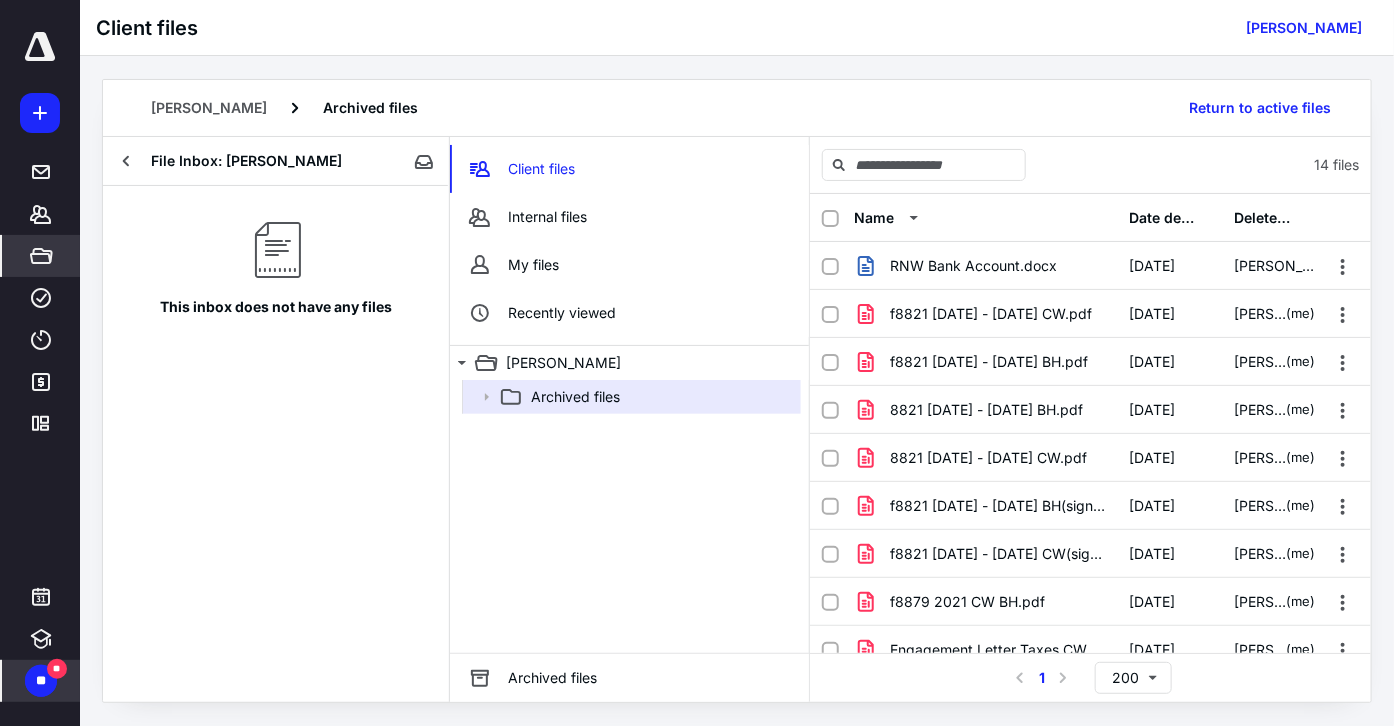 click 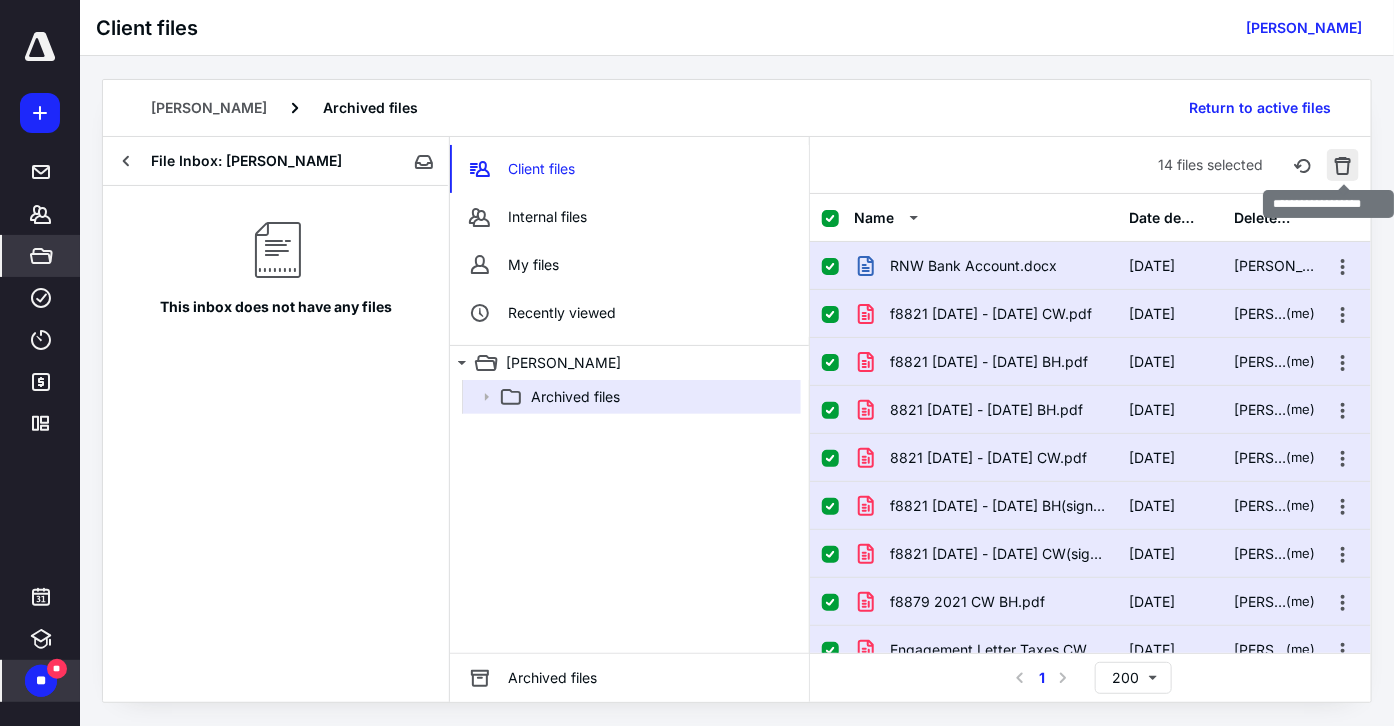 click at bounding box center (1343, 165) 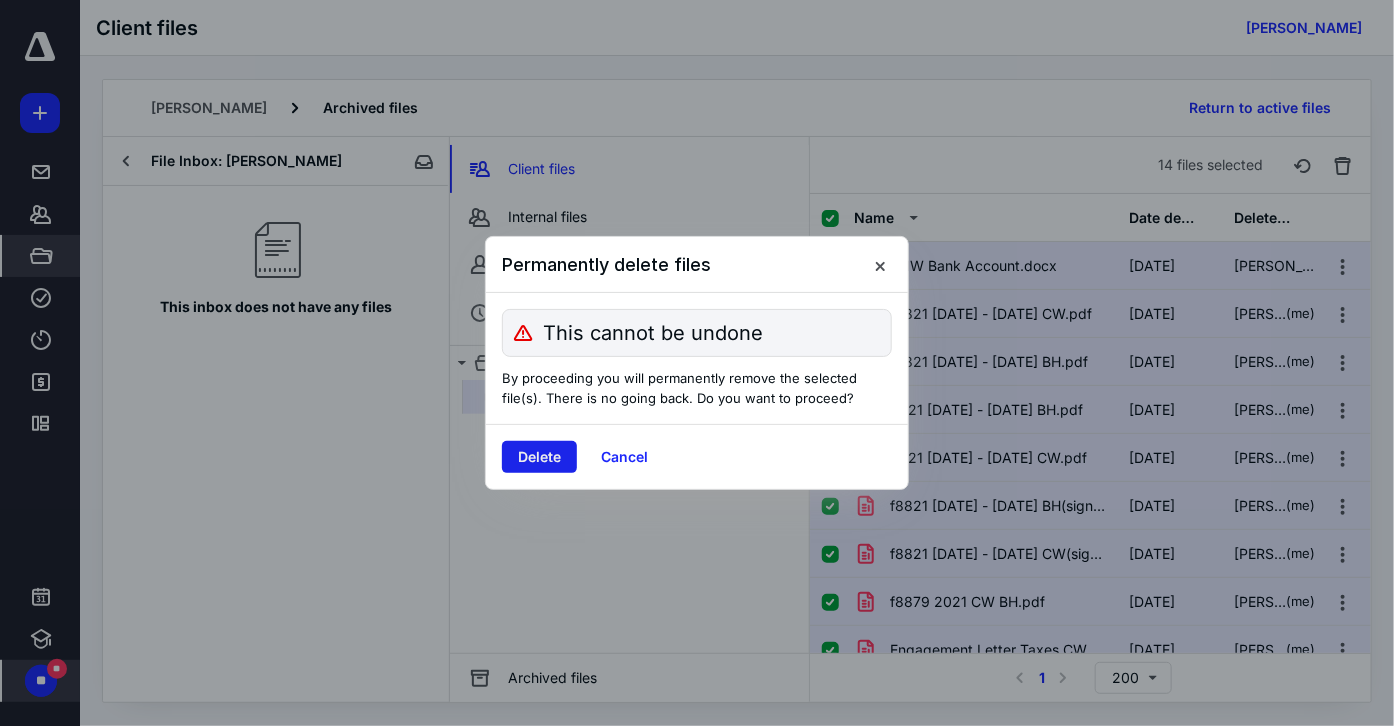 click on "Delete" at bounding box center (539, 457) 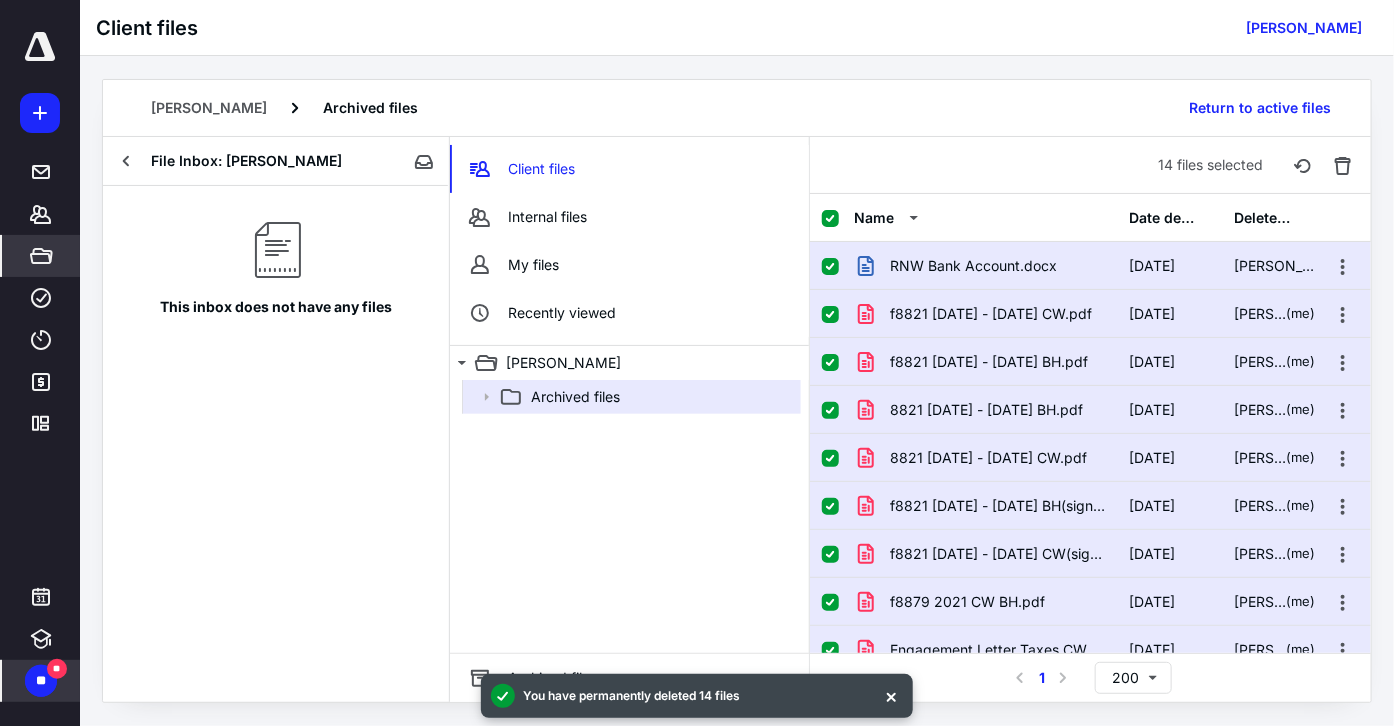 checkbox on "false" 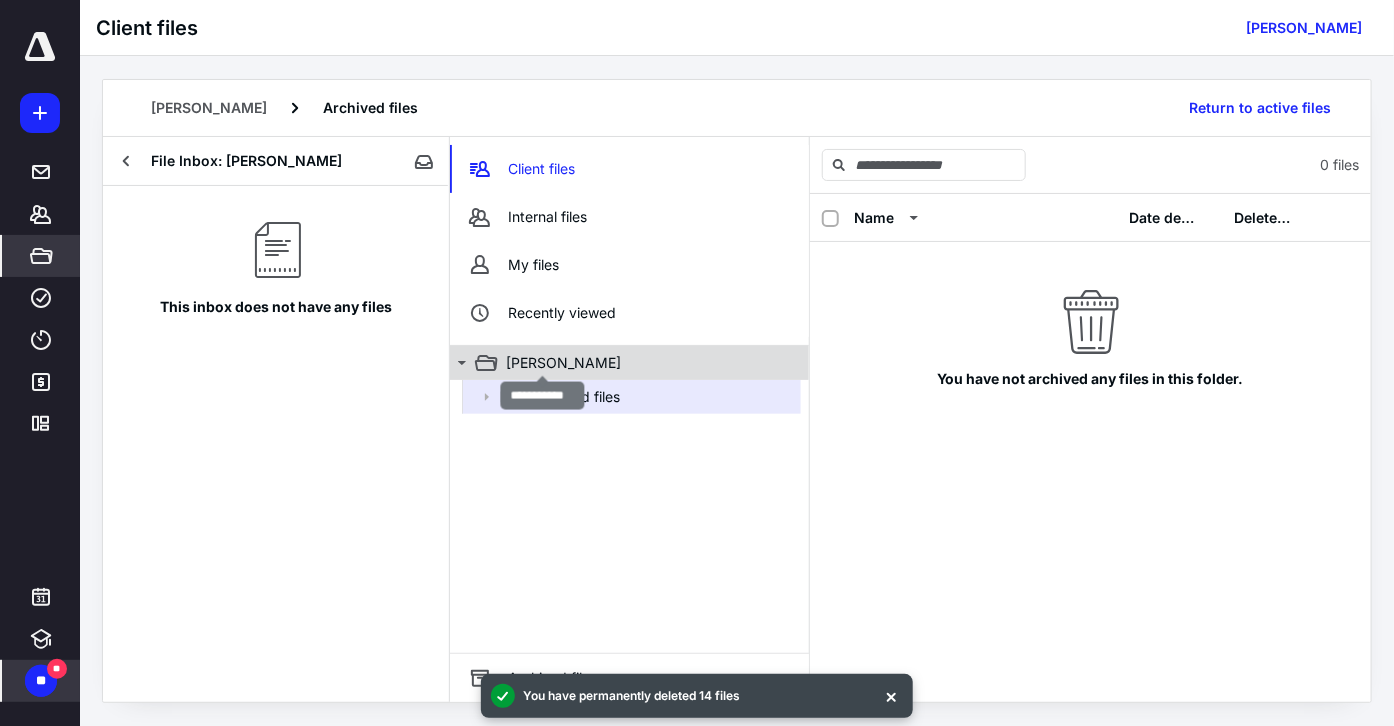 click on "[PERSON_NAME]" at bounding box center (563, 363) 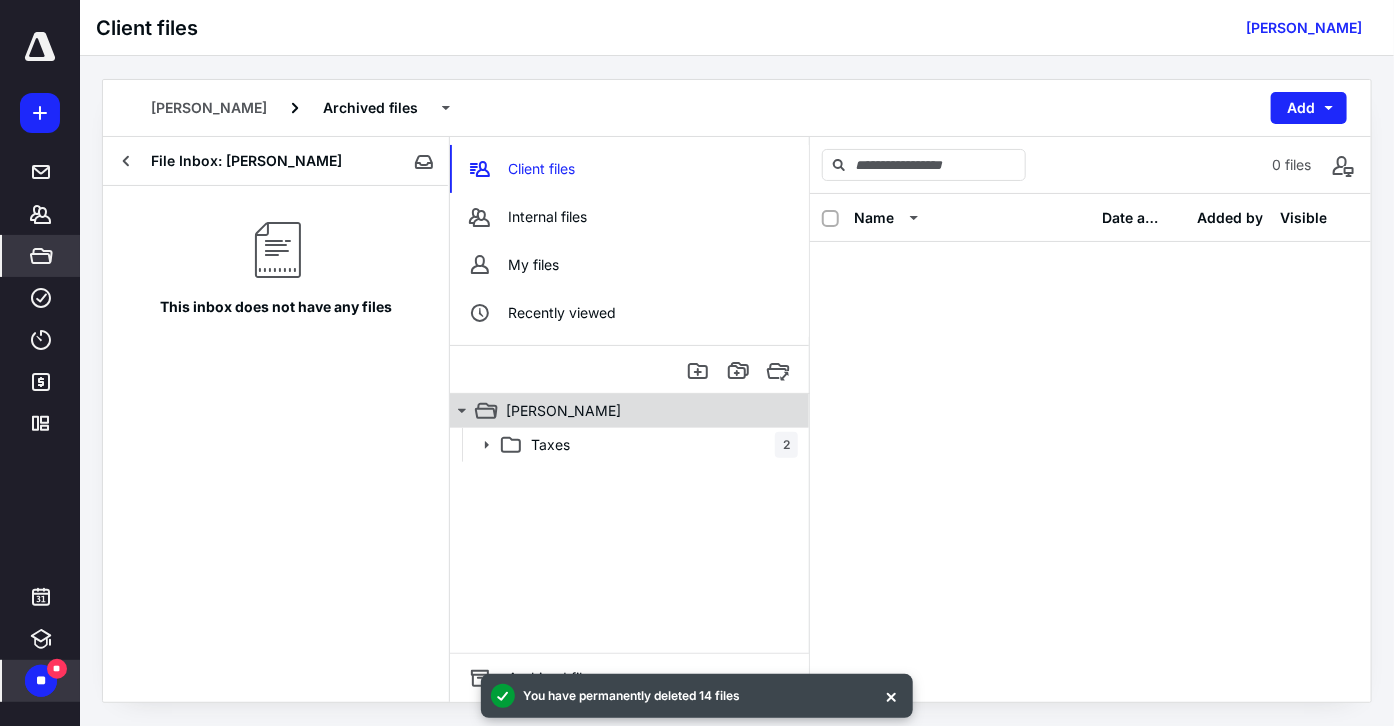 click at bounding box center (630, 370) 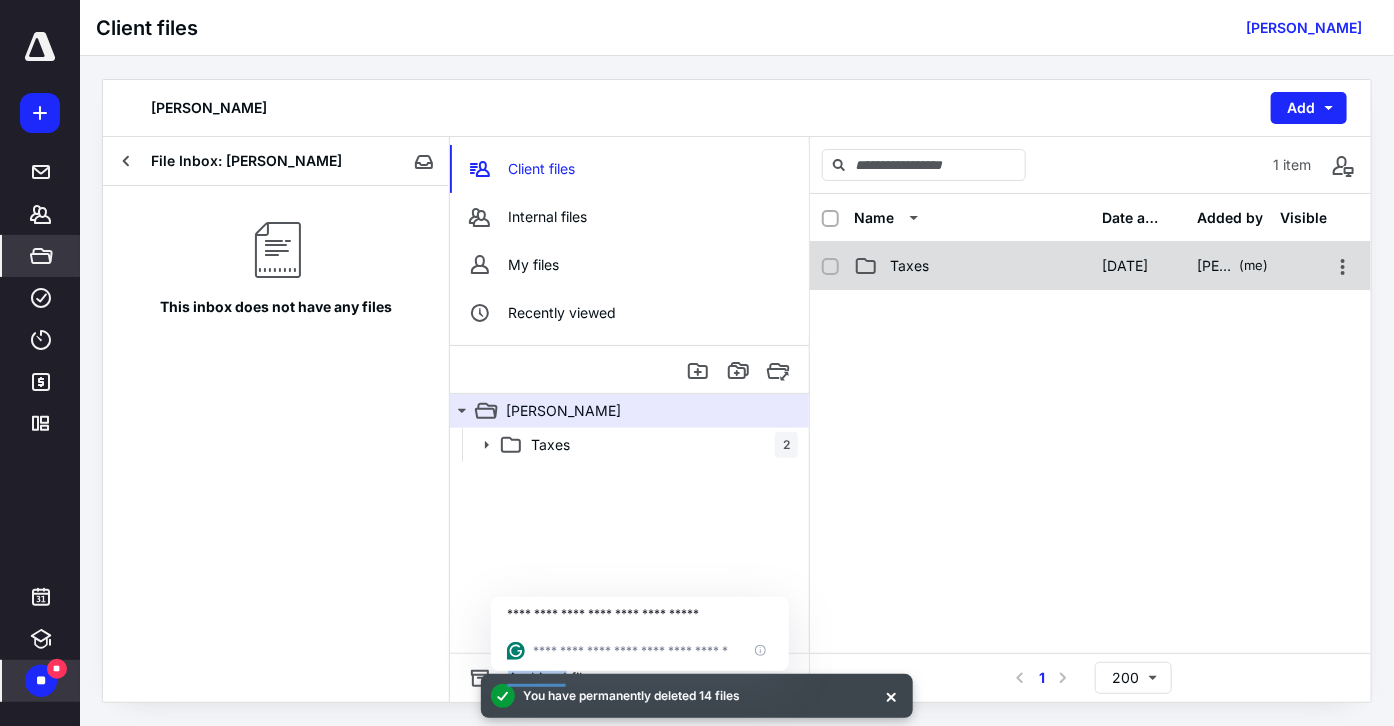 click on "Taxes" at bounding box center [972, 266] 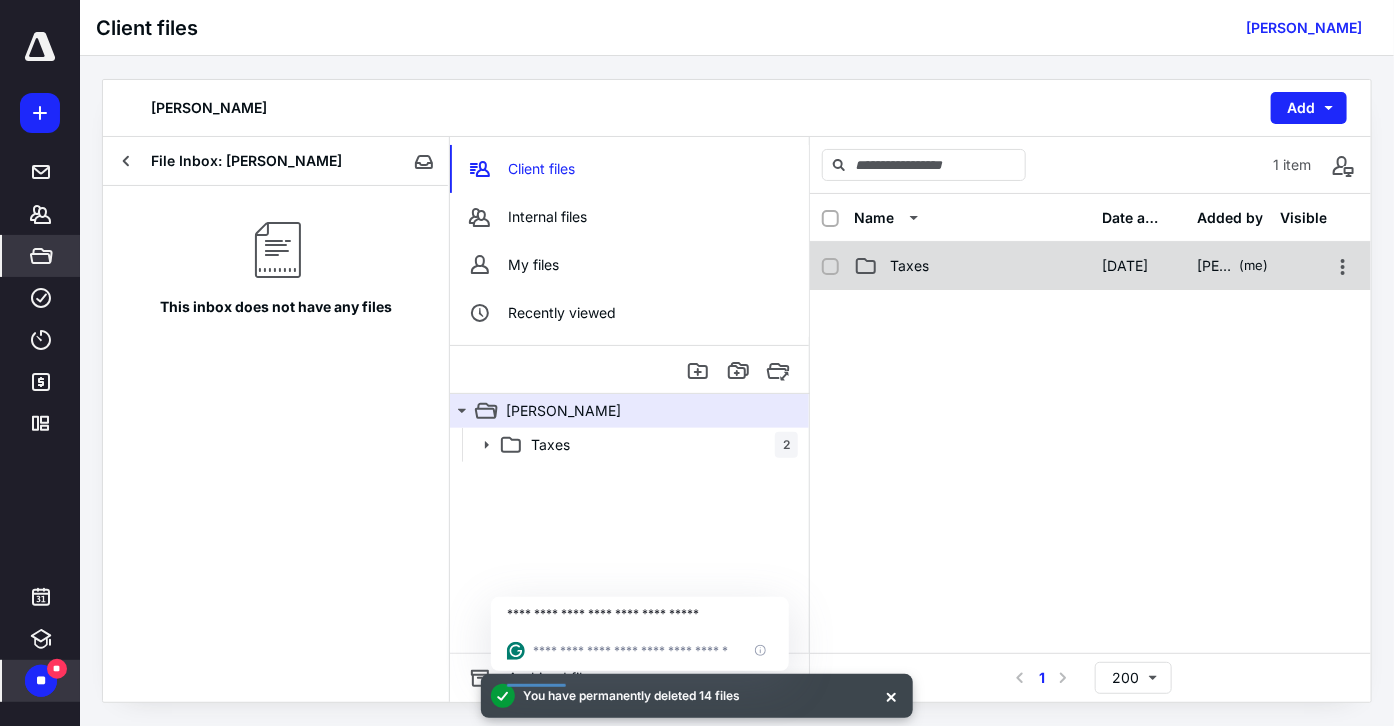 click on "Taxes" at bounding box center [972, 266] 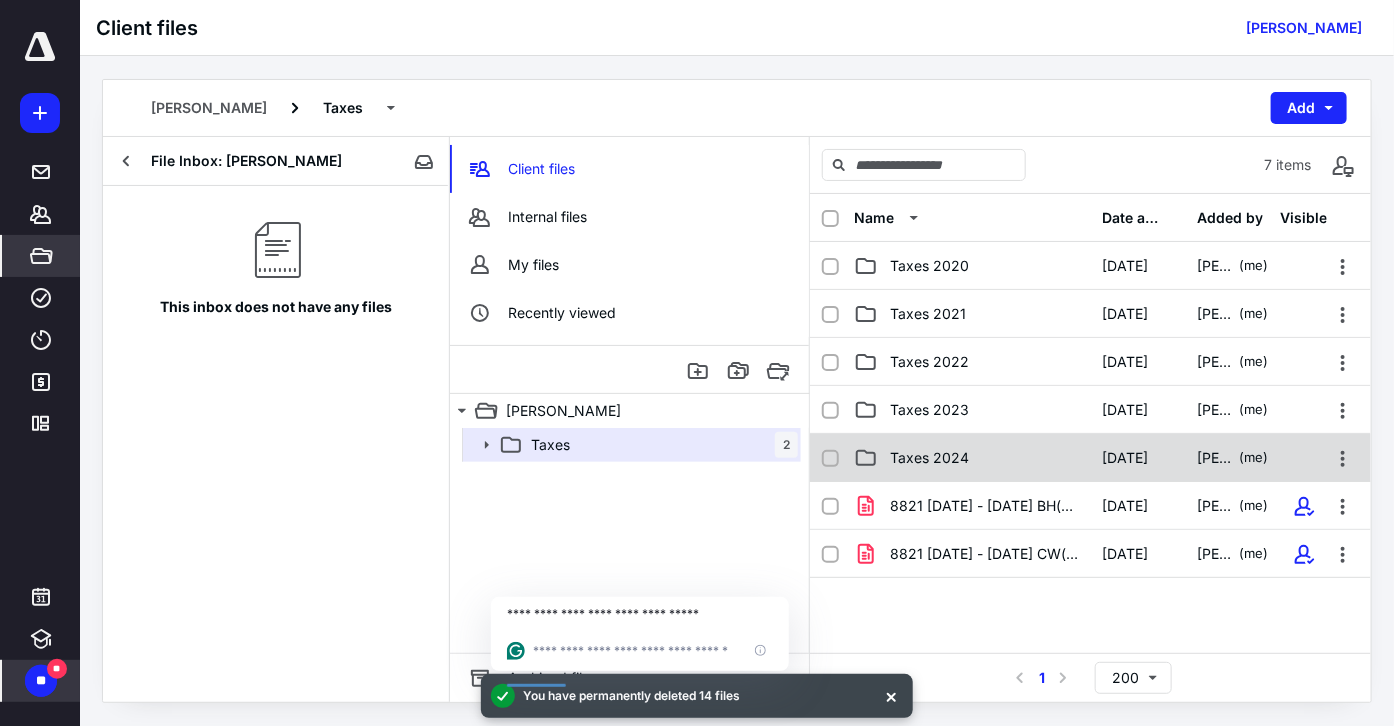 click on "Taxes 2024" at bounding box center (972, 458) 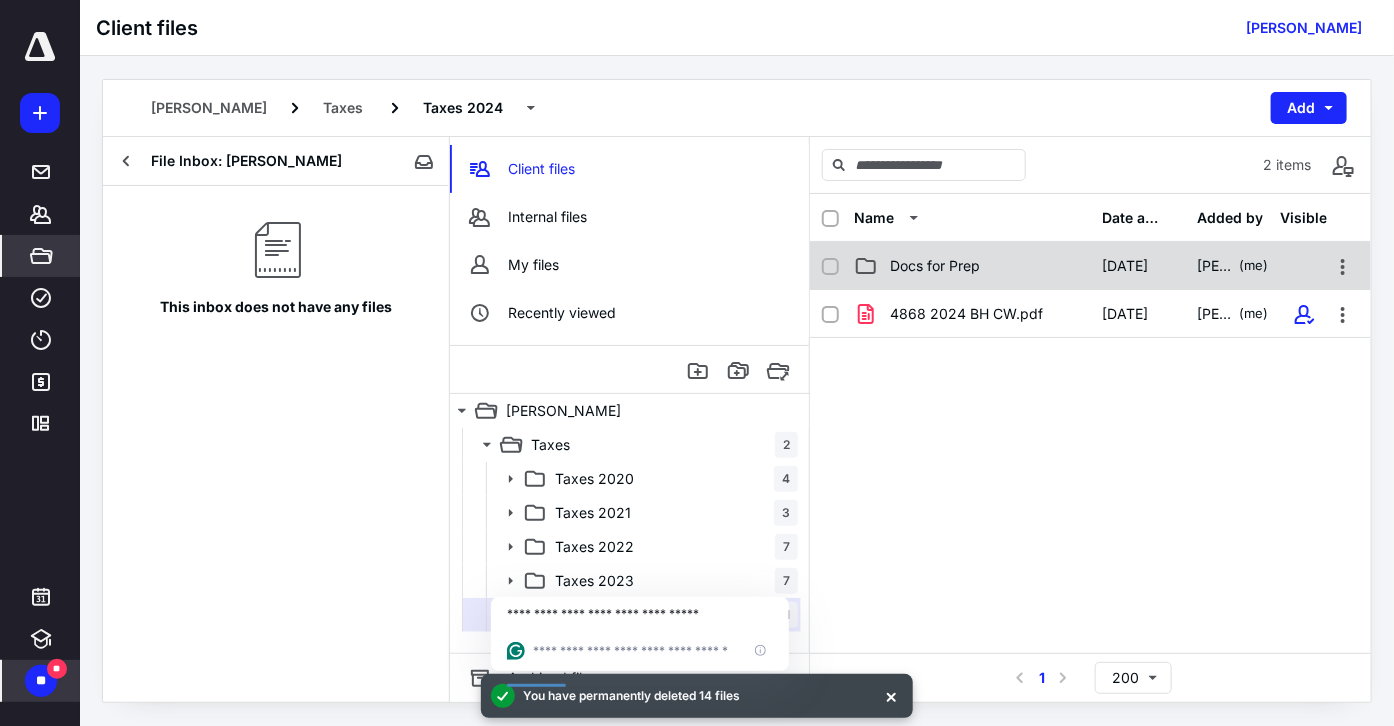 click on "Docs for Prep" at bounding box center [972, 266] 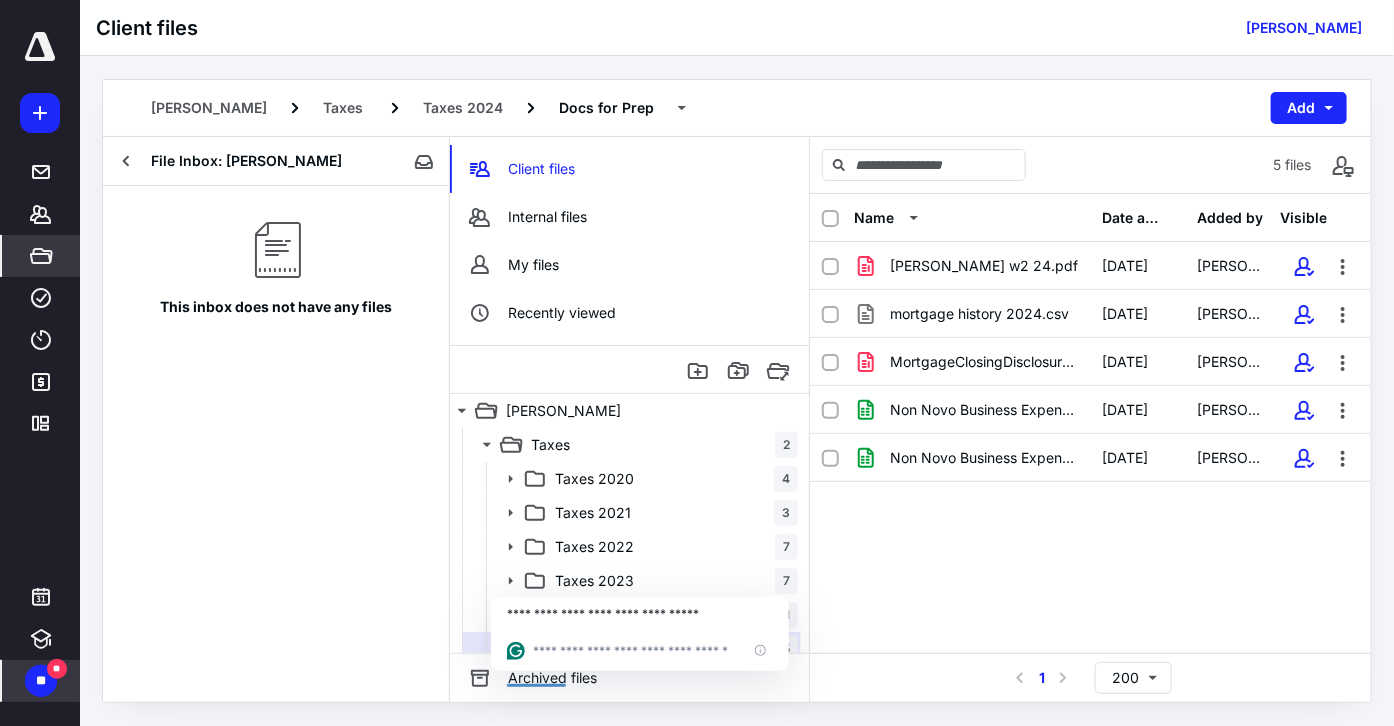 click 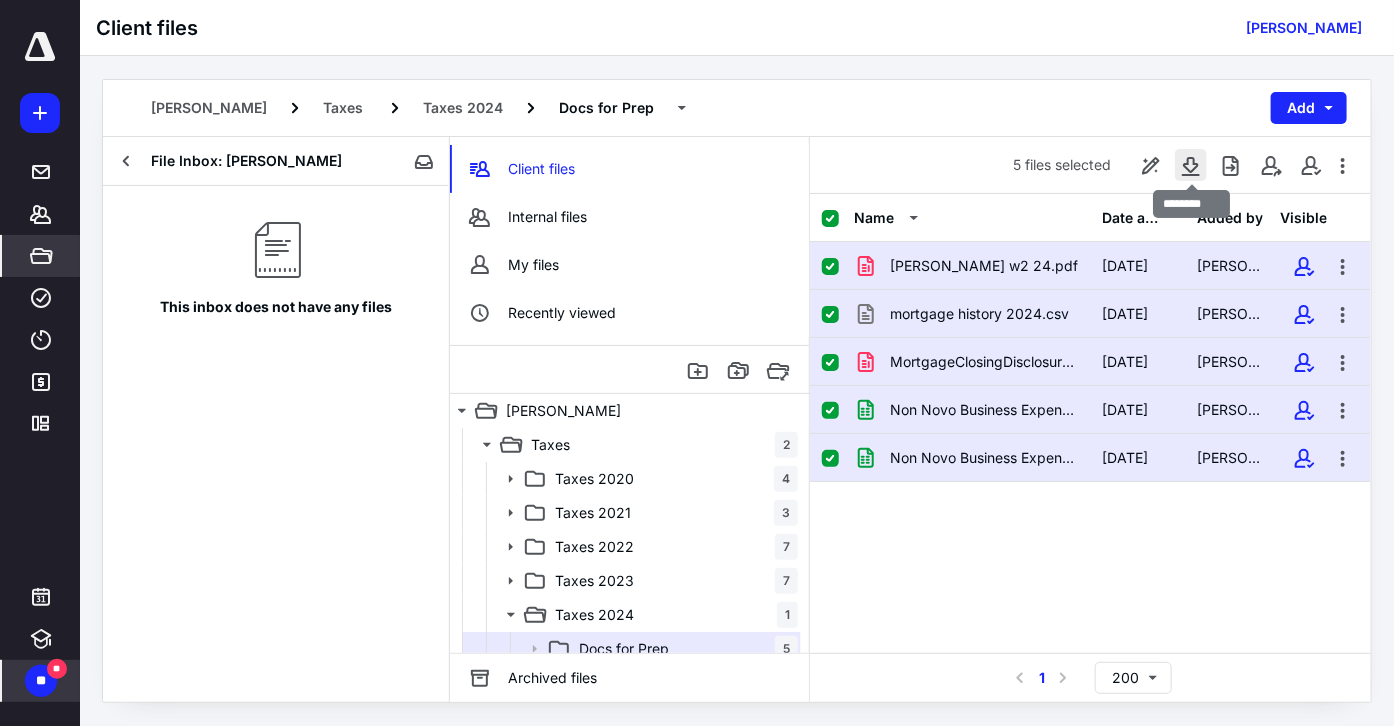 click at bounding box center (1191, 165) 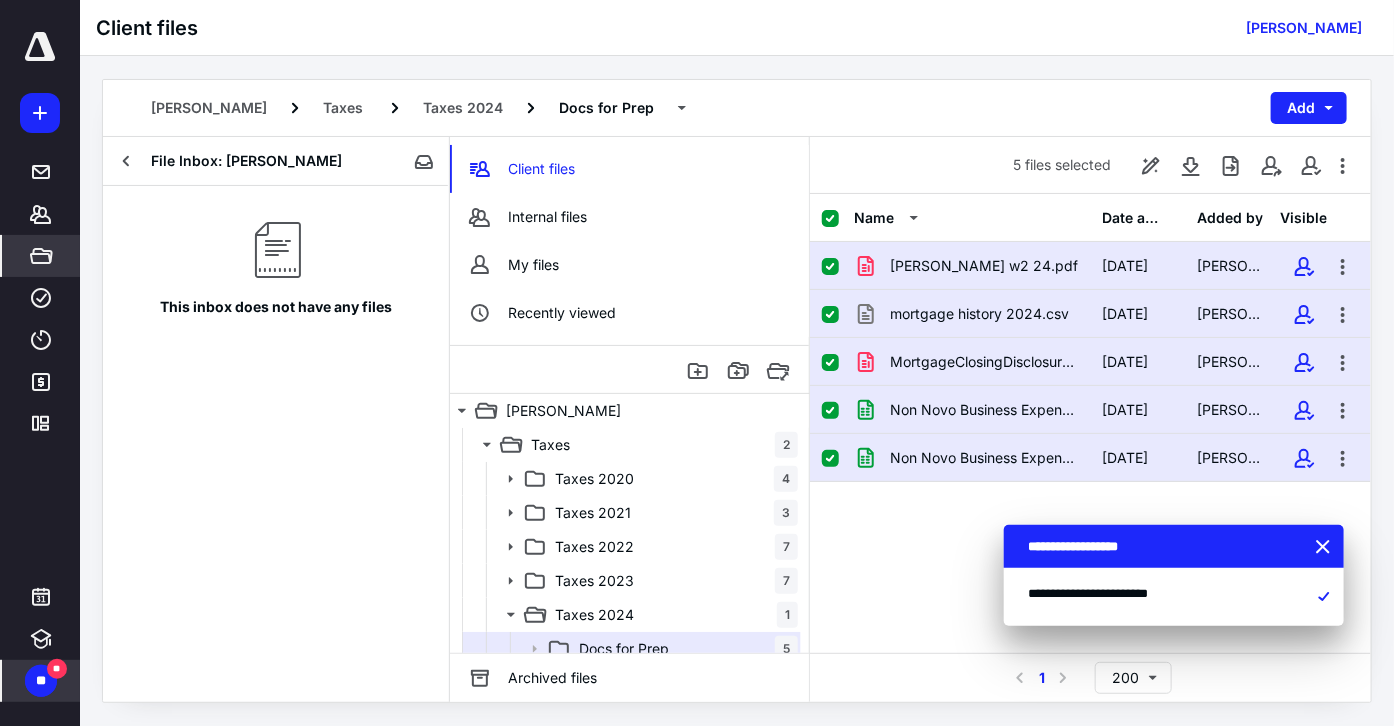 click on "Name Date added Added by Visible brandon w2 24.pdf 6/30/2025 Brandon Hundley mortgage history 2024.csv 6/30/2025 Brandon Hundley MortgageClosingDisclosure-08-2024.pdf 7/3/2025 Brandon Hundley Non Novo Business Expenses 2024 (1).xlsx 7/7/2025 Brandon Hundley Non Novo Business Expenses 2024.xlsx 7/3/2025 Brandon Hundley" at bounding box center [1090, 423] 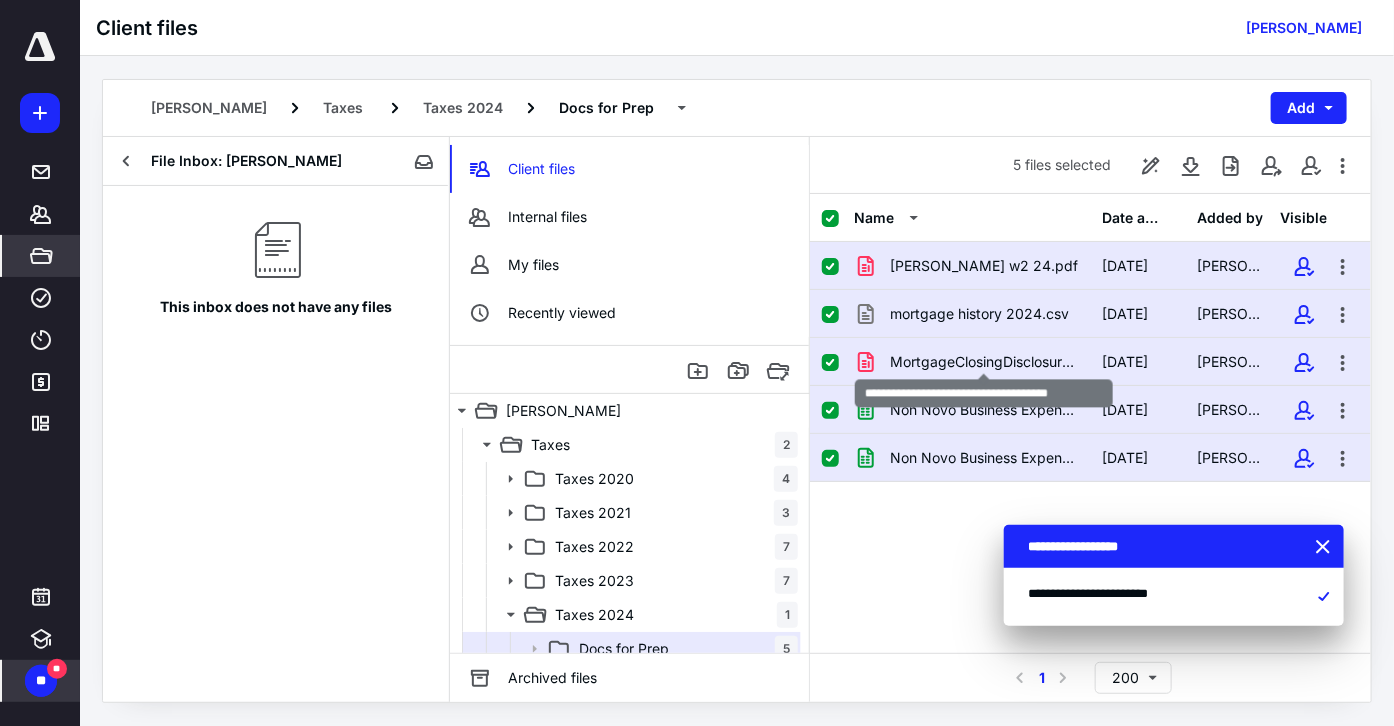 click on "MortgageClosingDisclosure-08-2024.pdf" at bounding box center (984, 362) 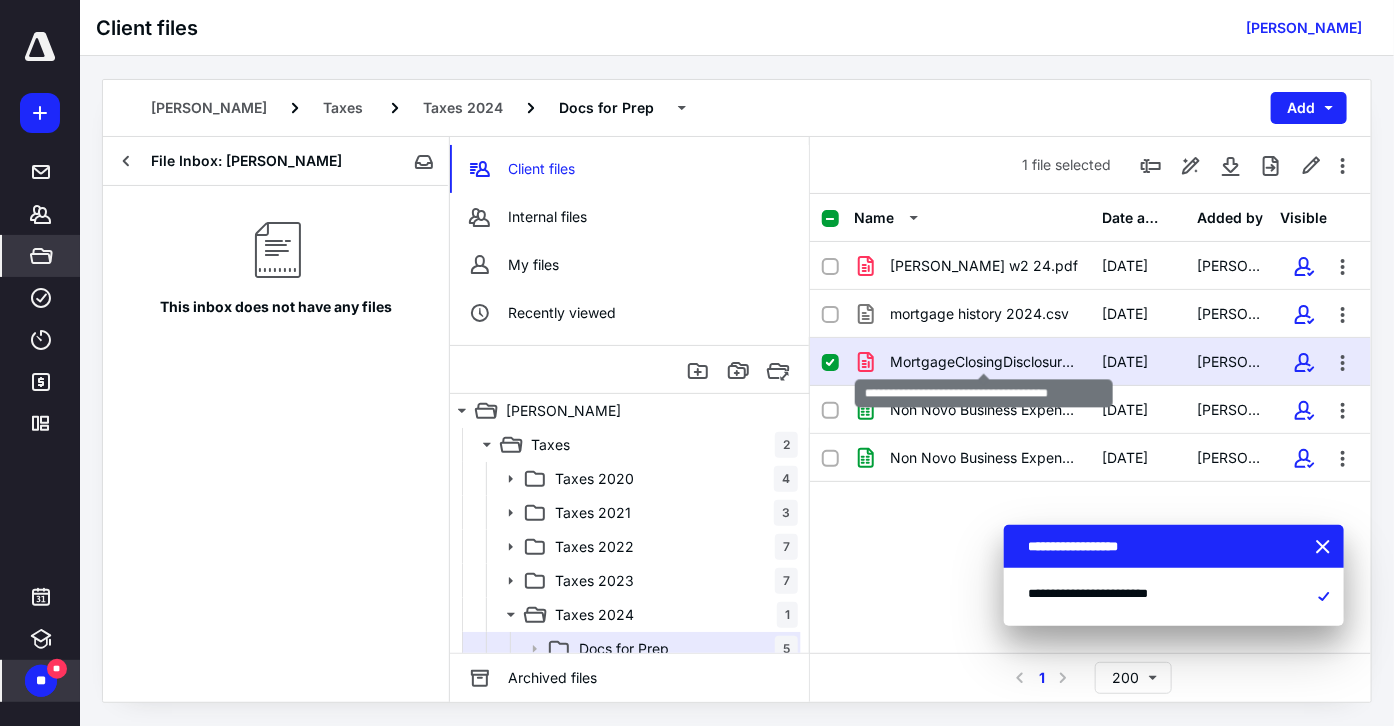 click on "MortgageClosingDisclosure-08-2024.pdf" at bounding box center [984, 362] 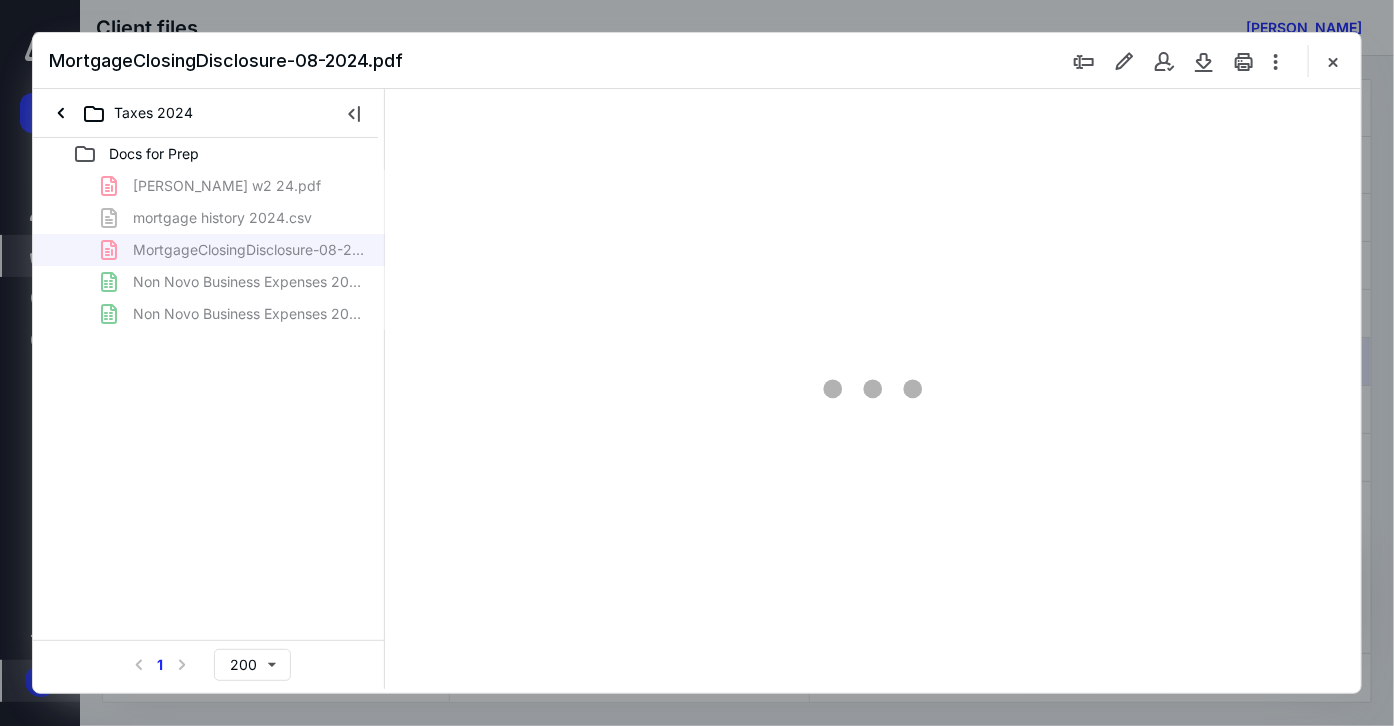 scroll, scrollTop: 0, scrollLeft: 0, axis: both 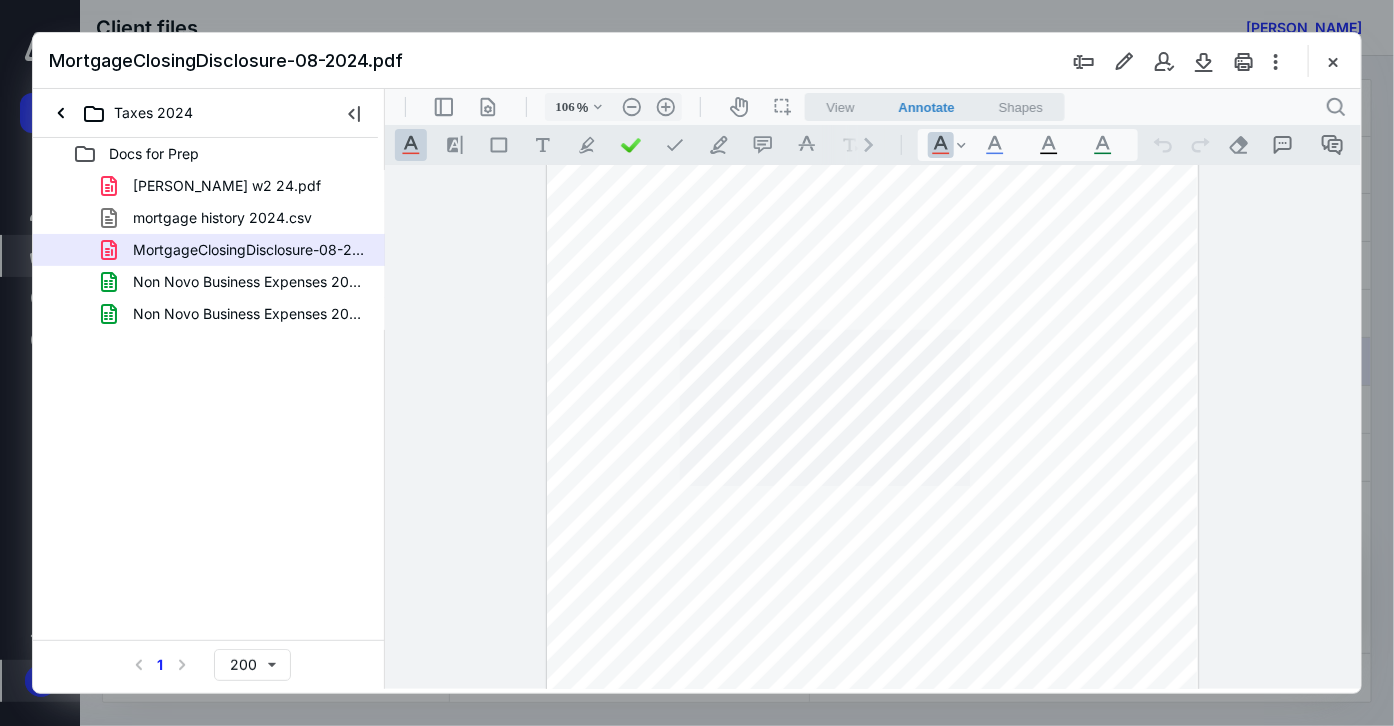 type on "156" 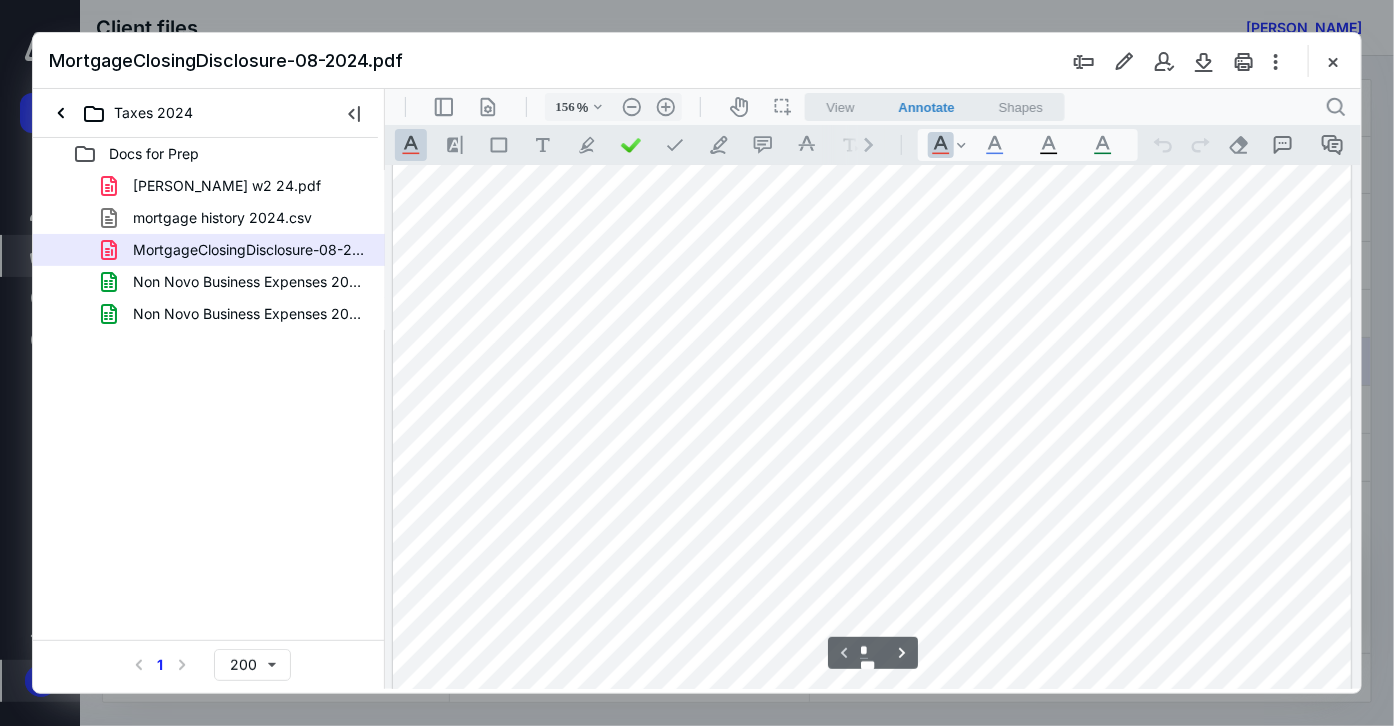 scroll, scrollTop: 593, scrollLeft: 2, axis: both 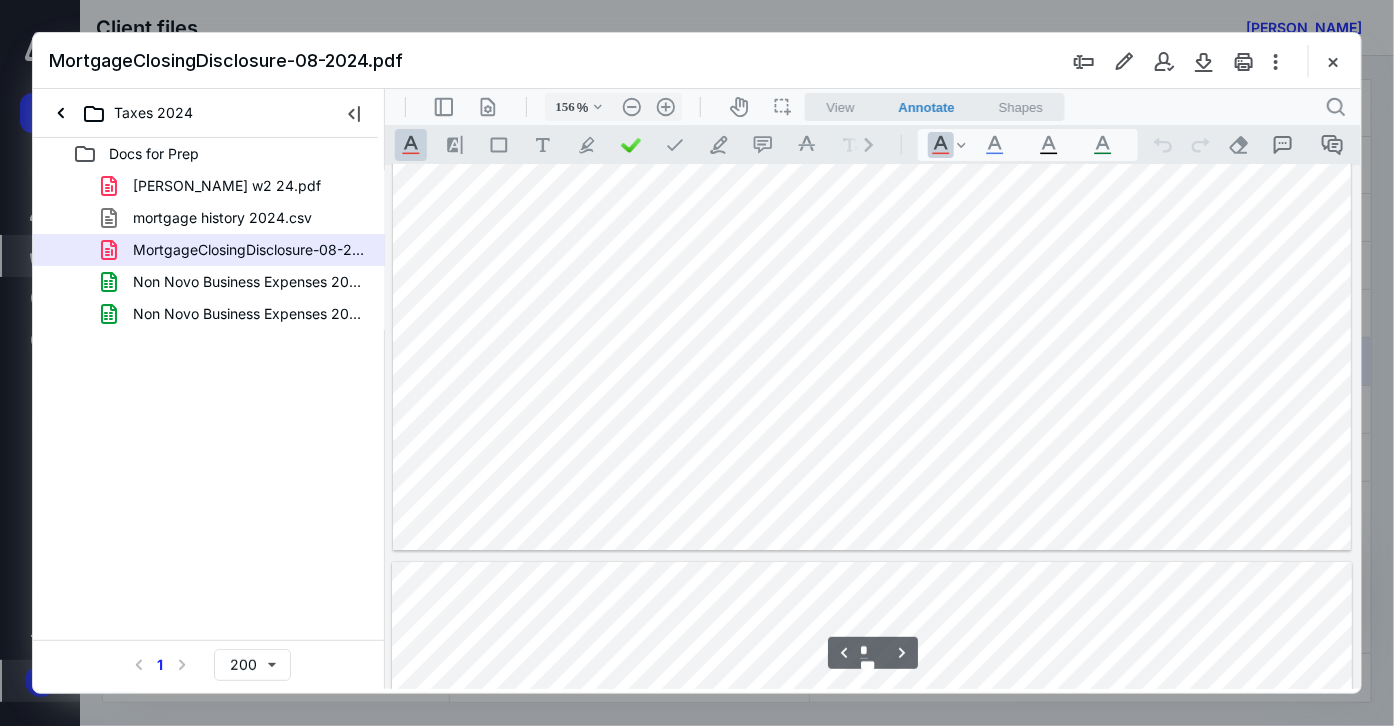 type on "*" 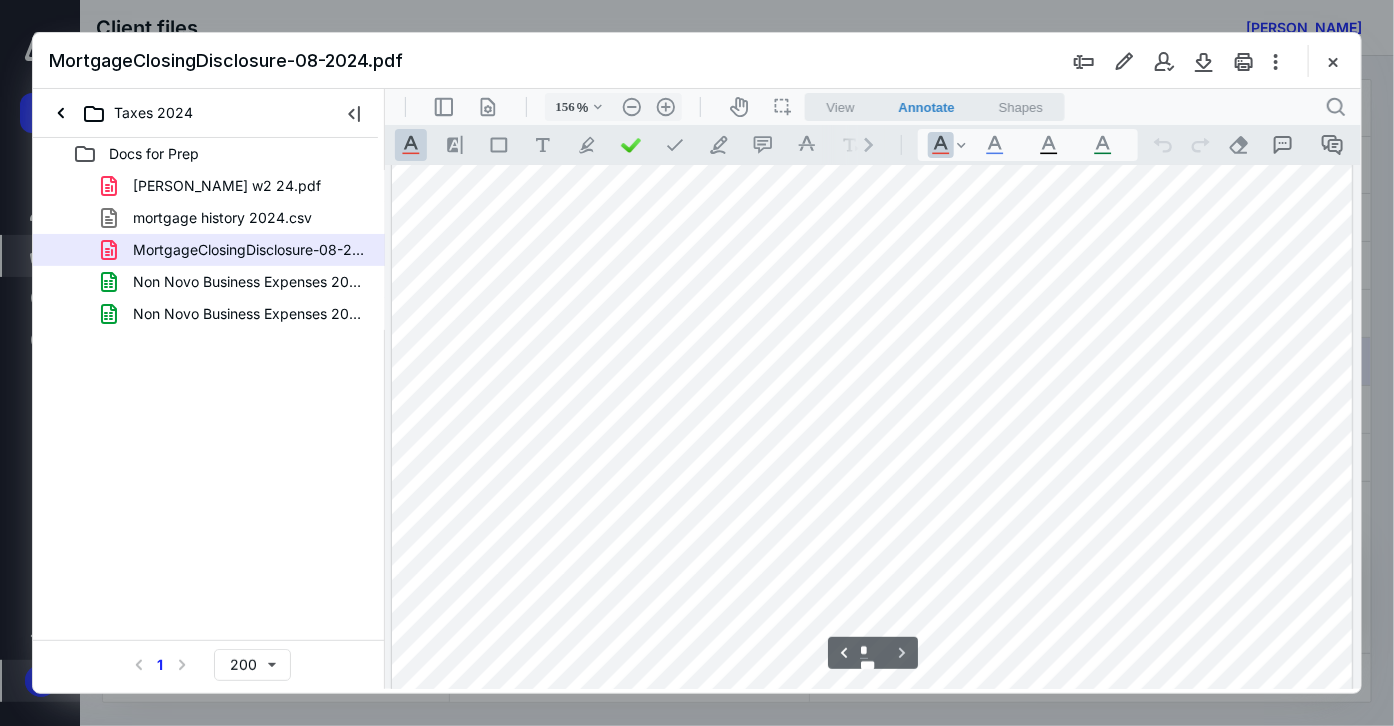scroll, scrollTop: 6948, scrollLeft: 0, axis: vertical 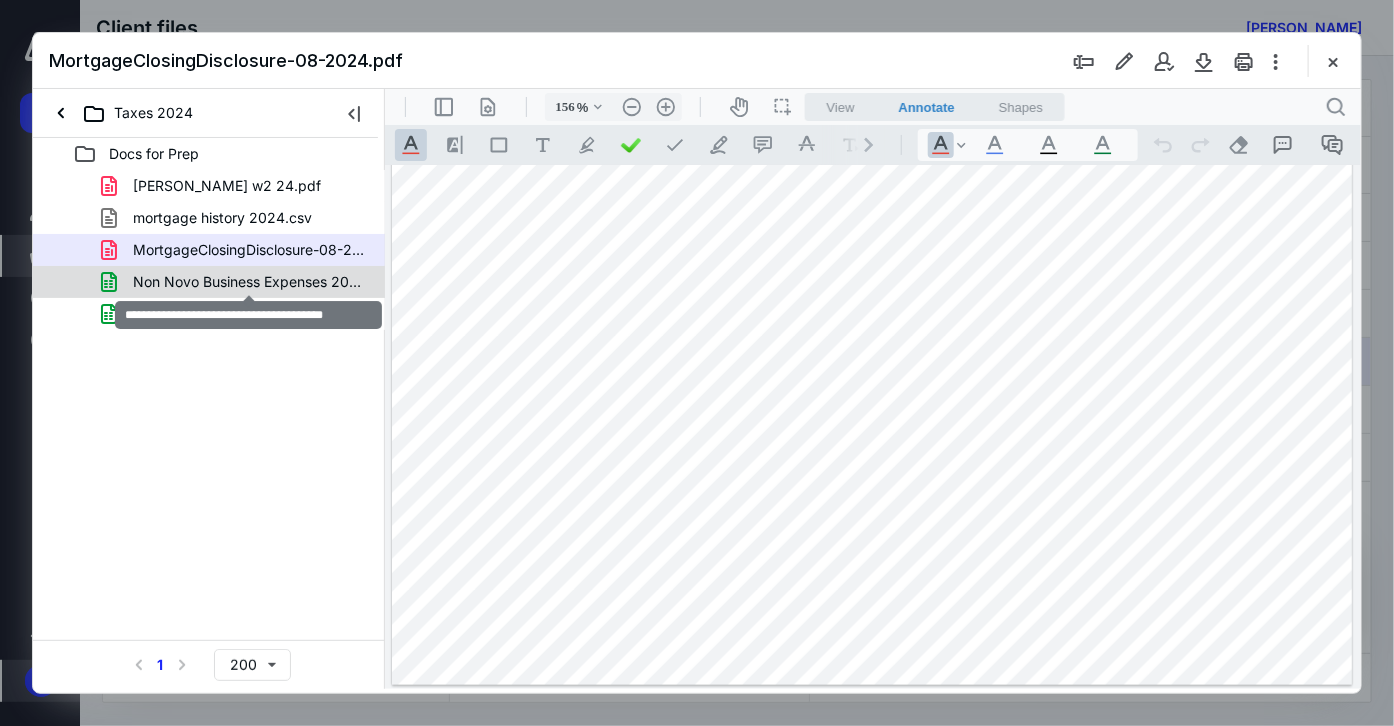 click on "Non Novo Business Expenses 2024 (1).xlsx" at bounding box center (249, 282) 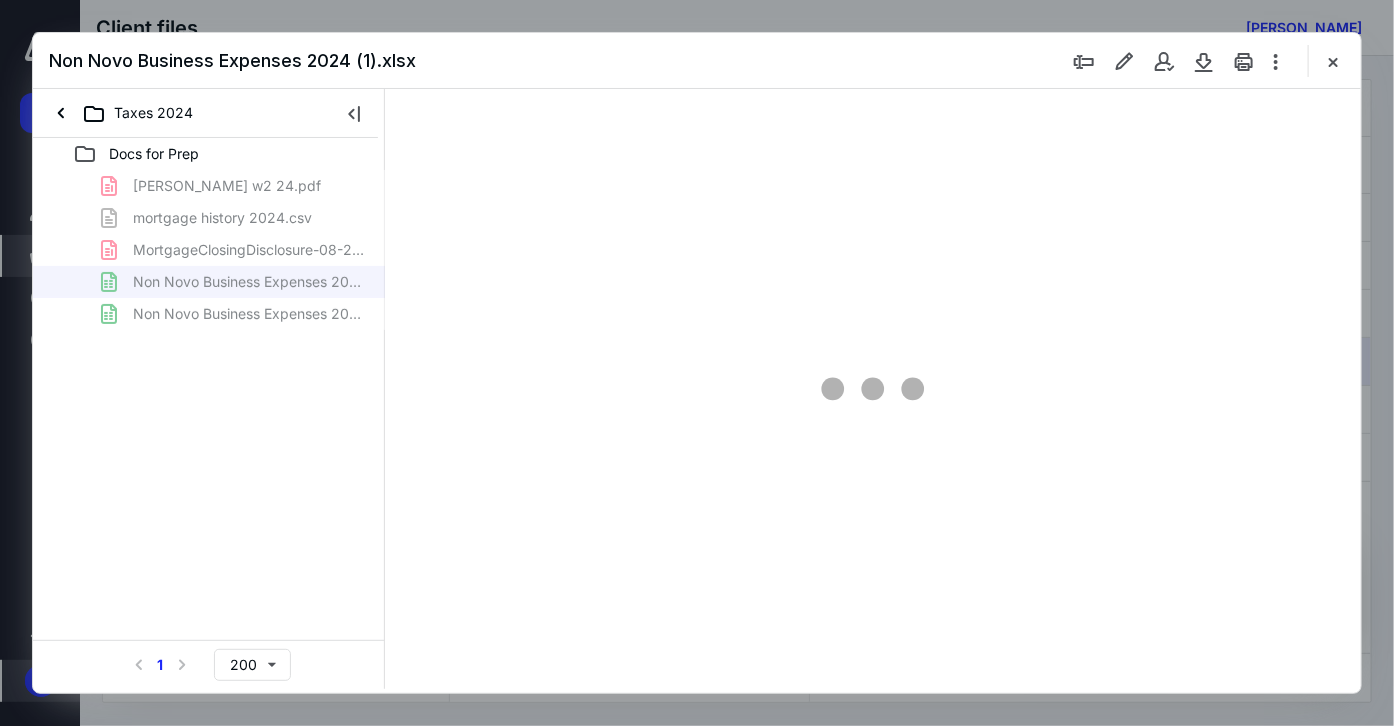 type on "15" 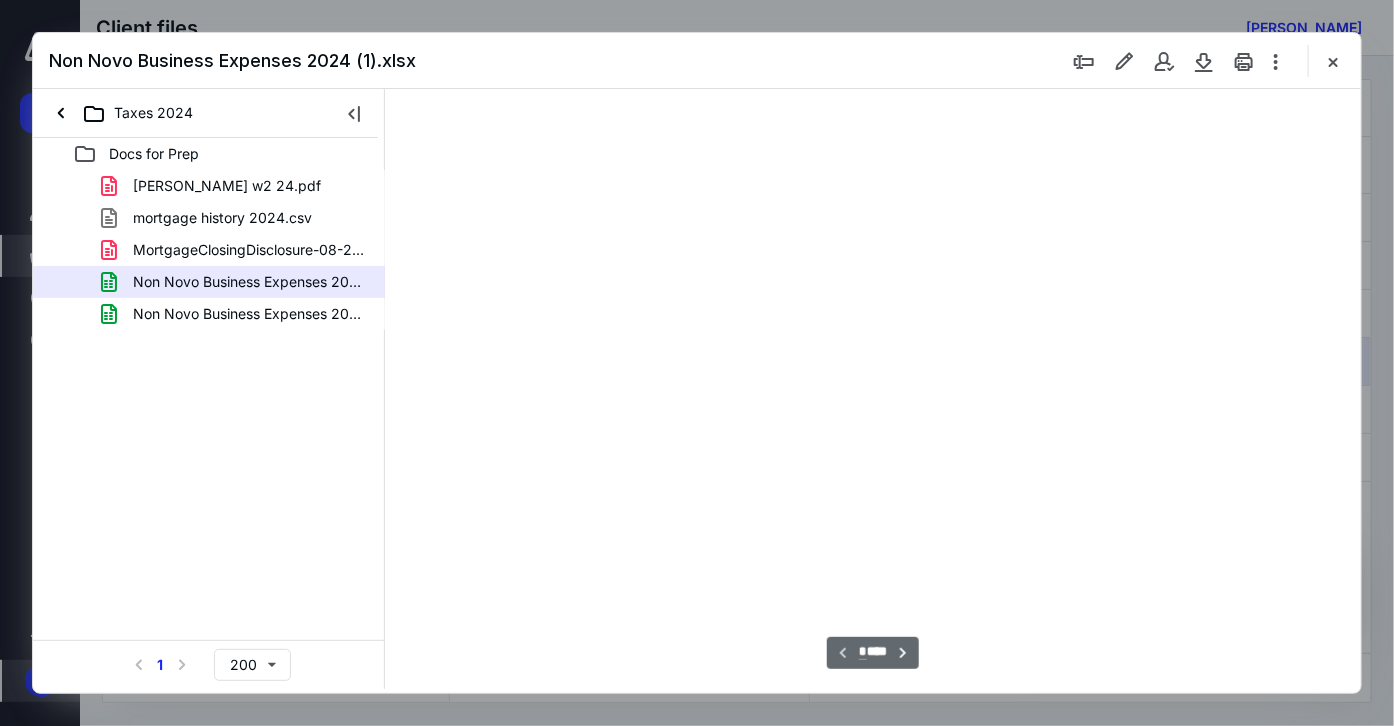 scroll, scrollTop: 77, scrollLeft: 0, axis: vertical 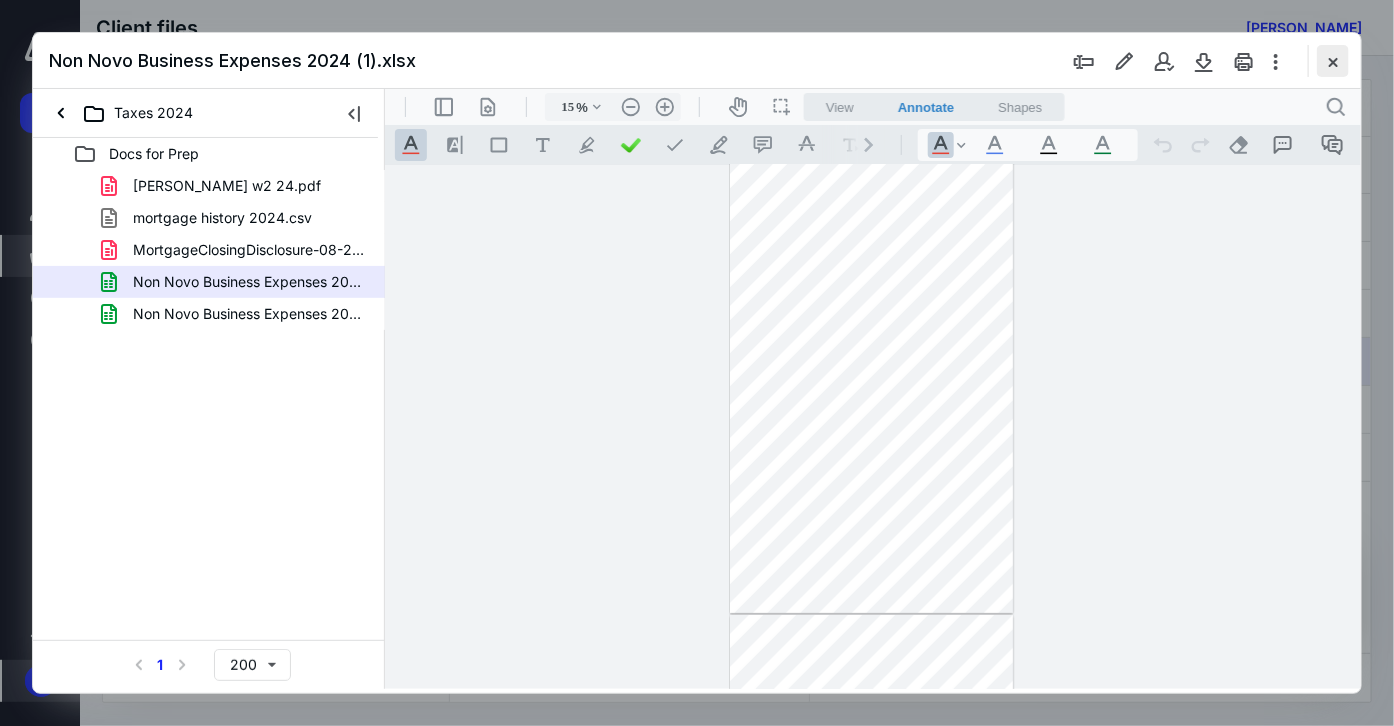 click at bounding box center [1333, 61] 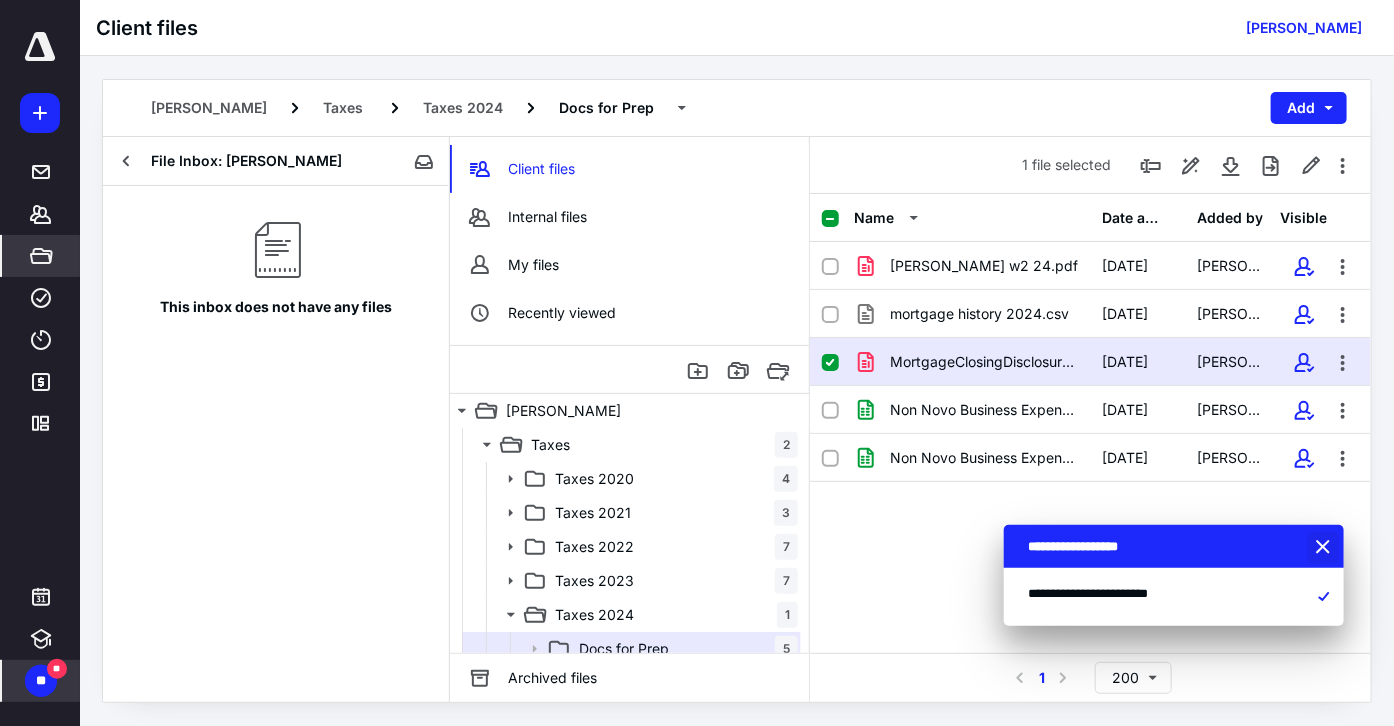 click at bounding box center (1325, 548) 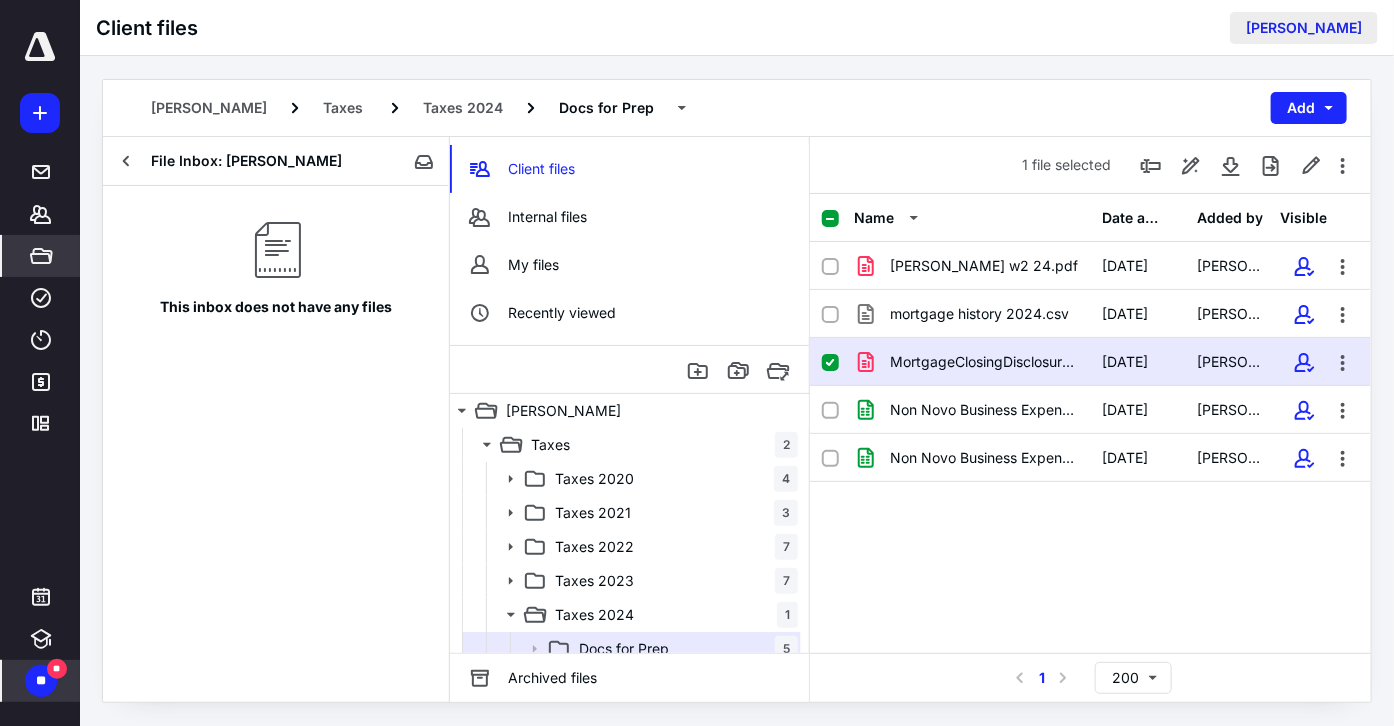 click on "[PERSON_NAME]" at bounding box center (1304, 28) 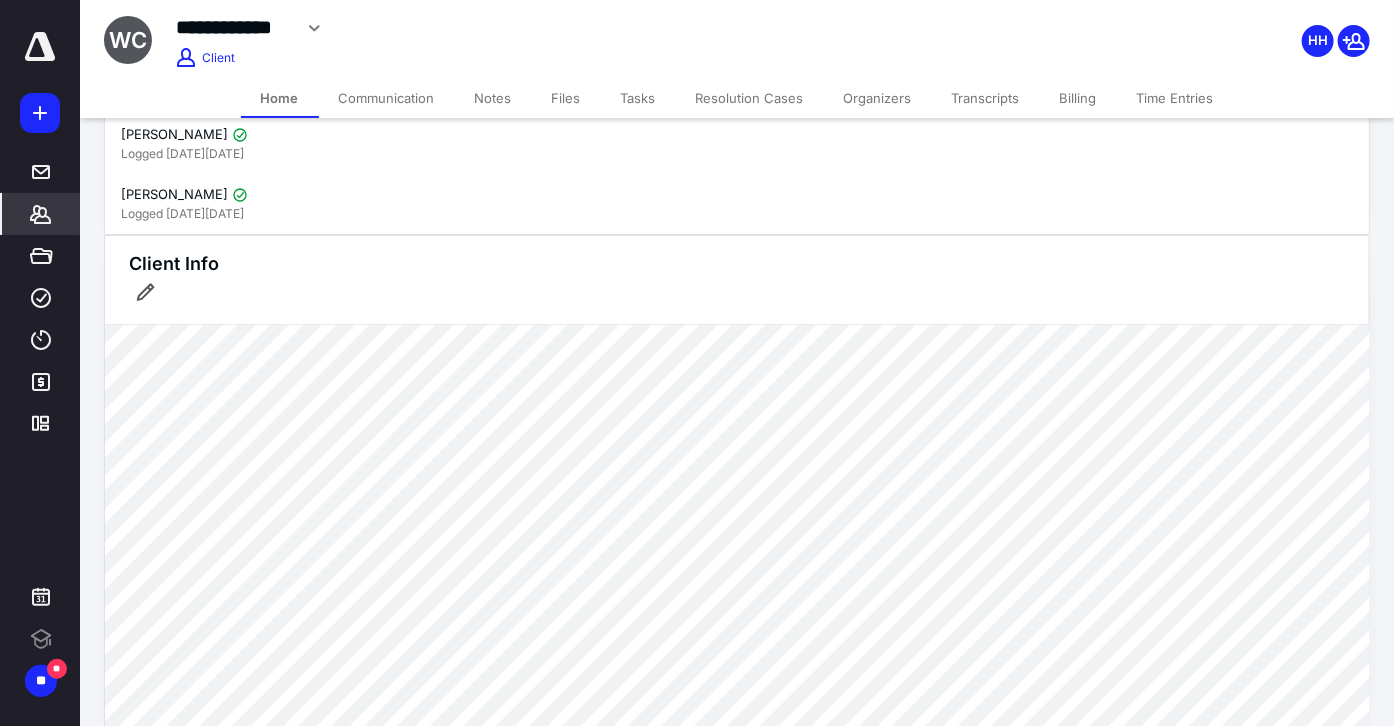 scroll, scrollTop: 0, scrollLeft: 0, axis: both 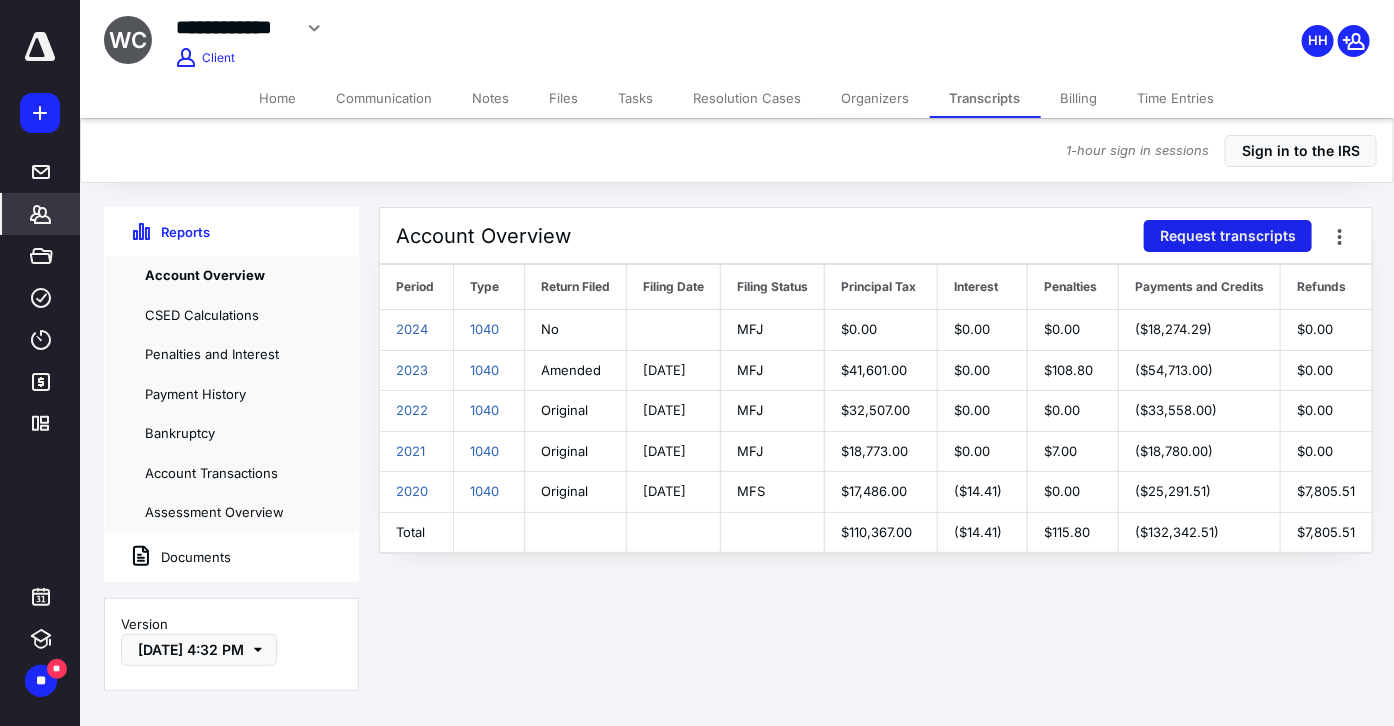 click on "Request transcripts" at bounding box center [1228, 236] 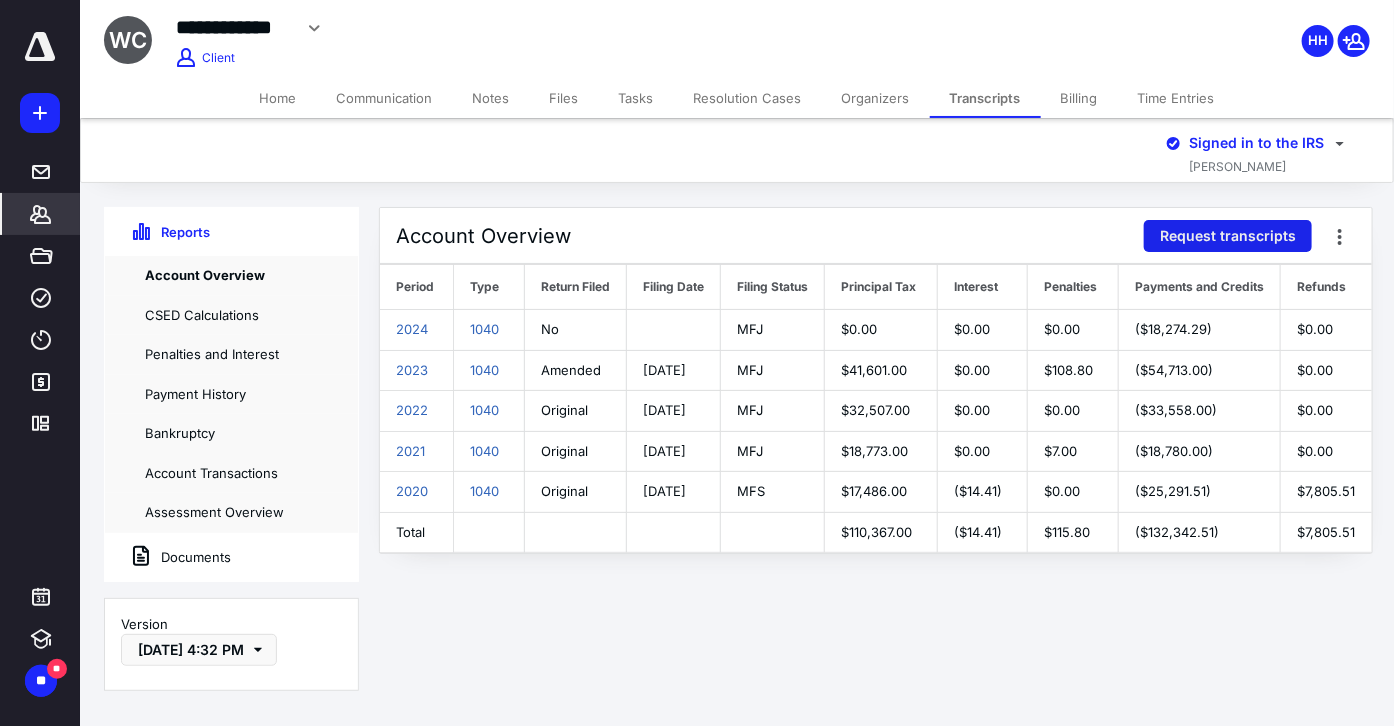 click on "Request transcripts" at bounding box center [1228, 236] 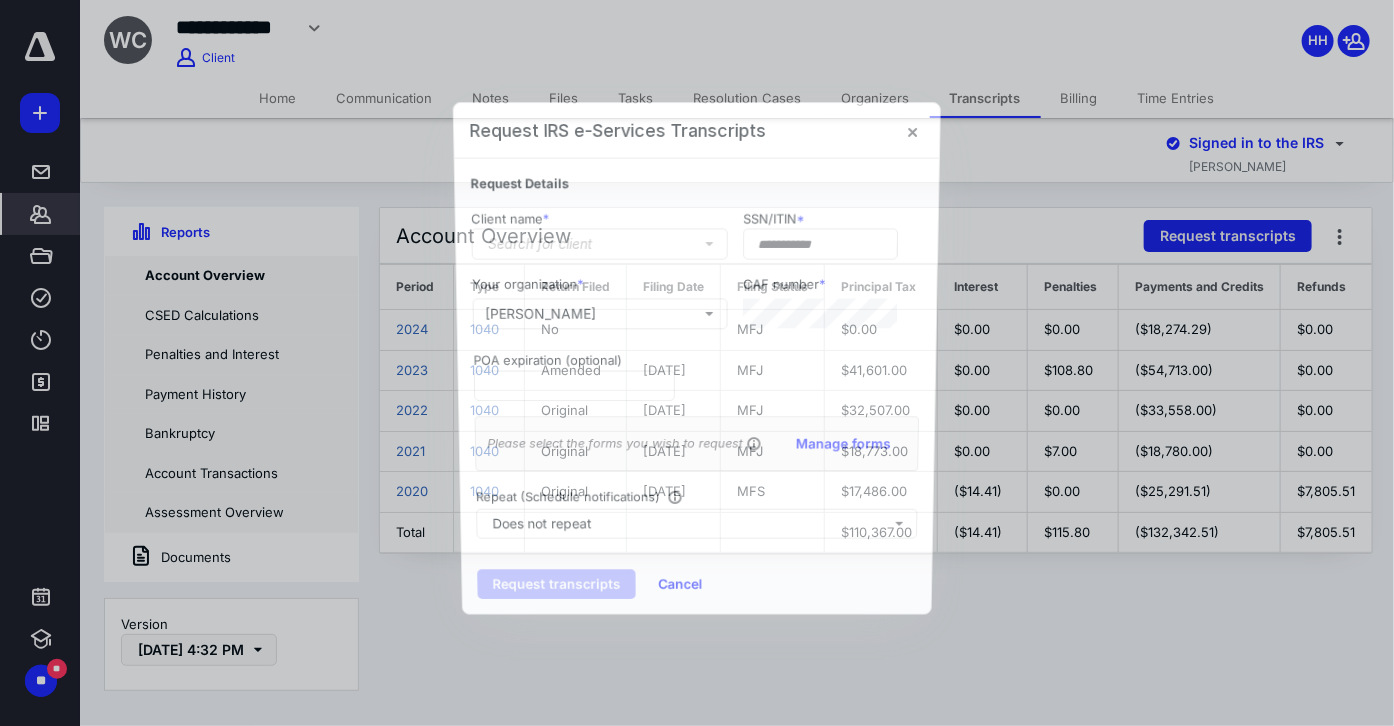 type on "**********" 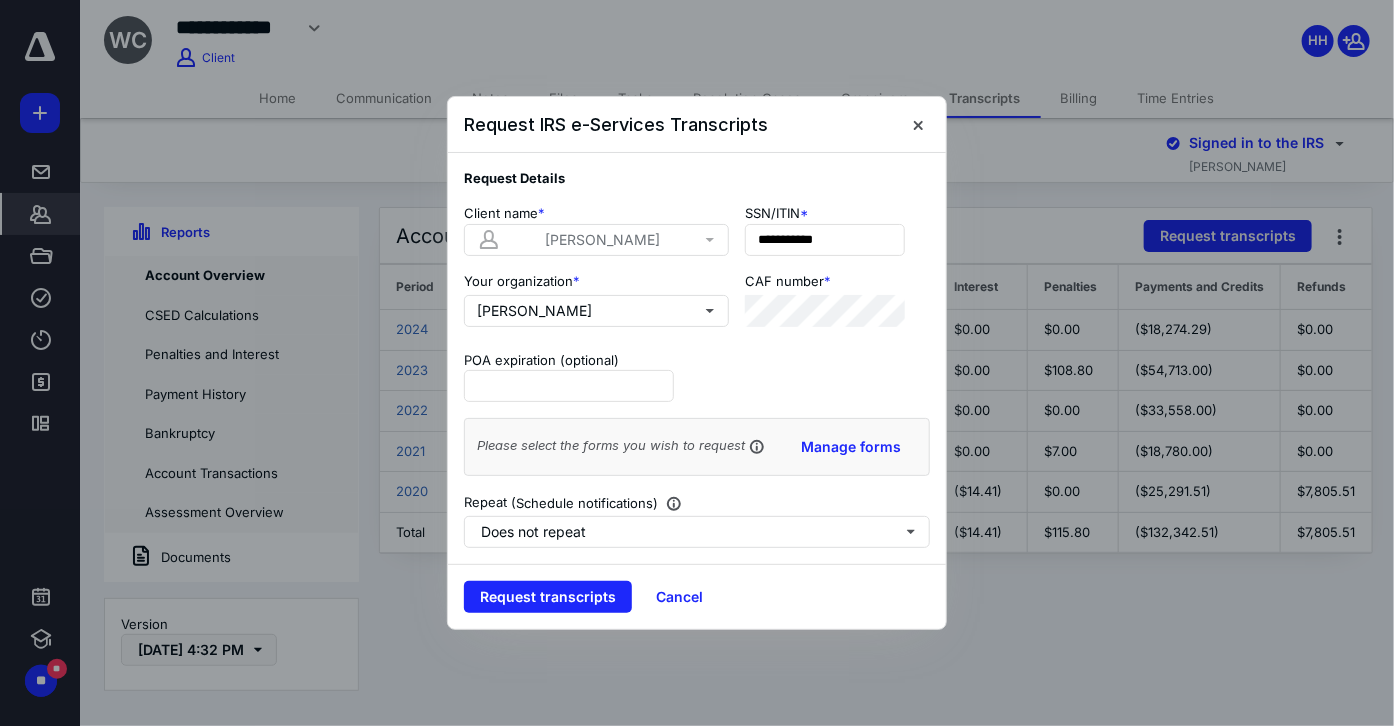 type on "**********" 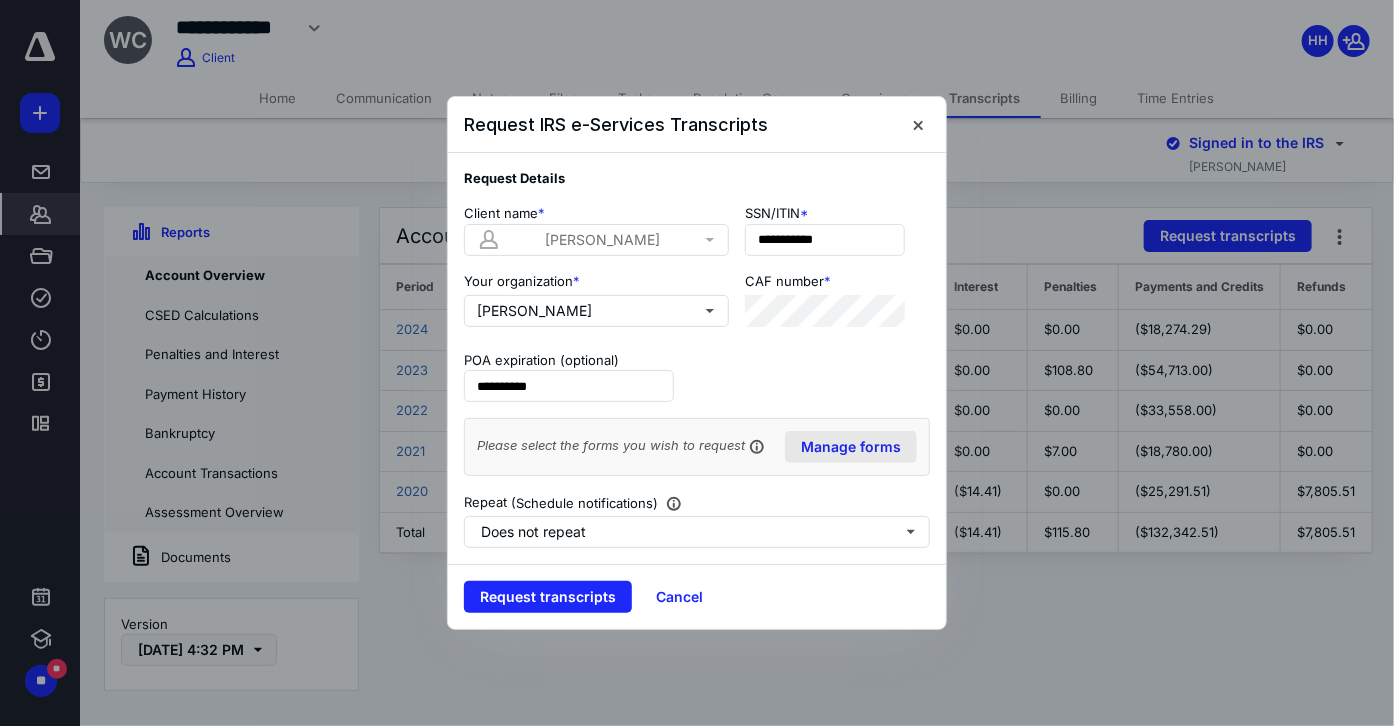 click on "Manage forms" at bounding box center (851, 447) 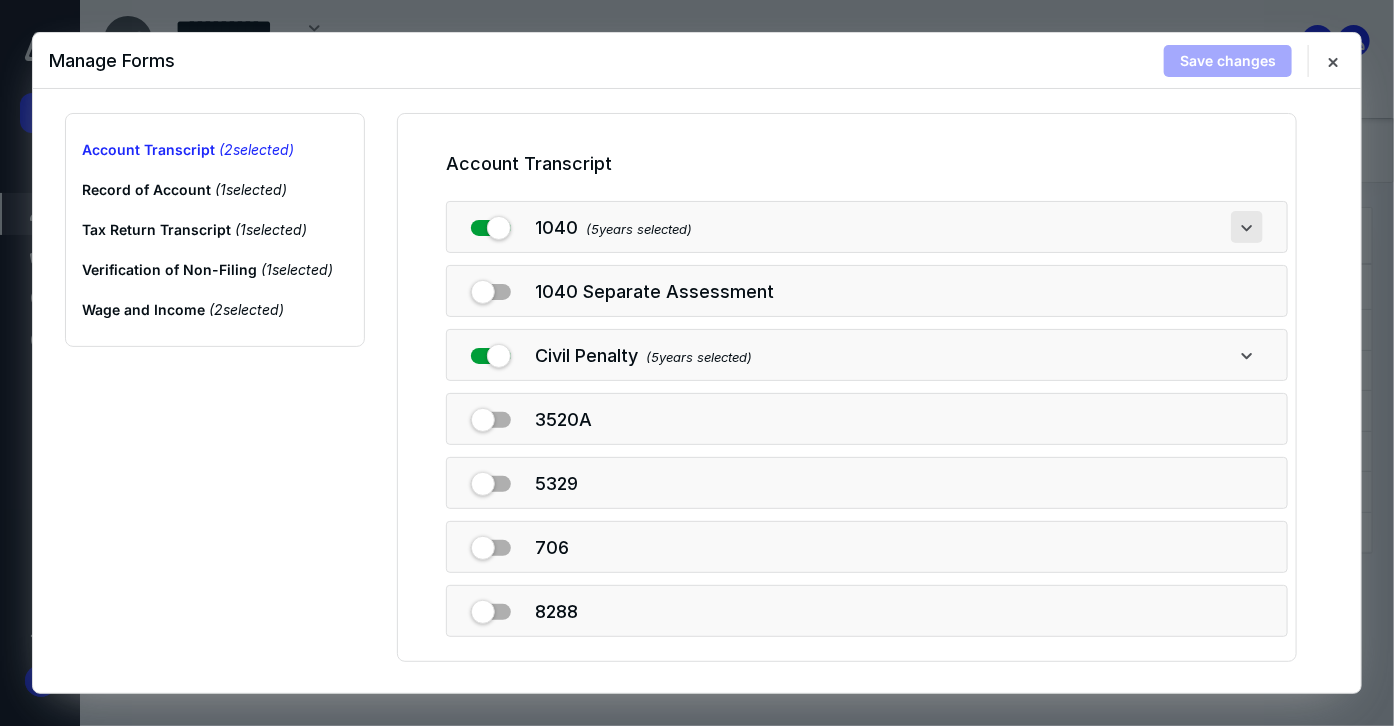 click at bounding box center (1247, 227) 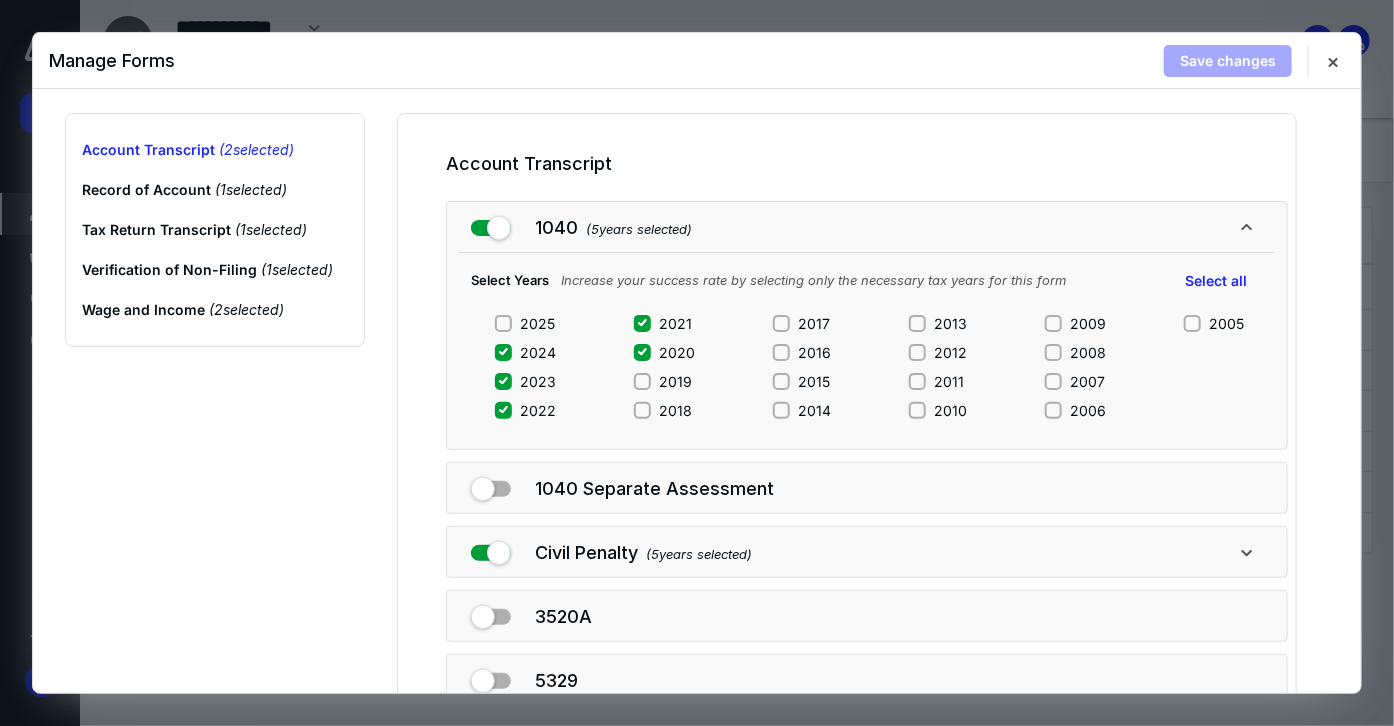 click on "2025" at bounding box center [503, 323] 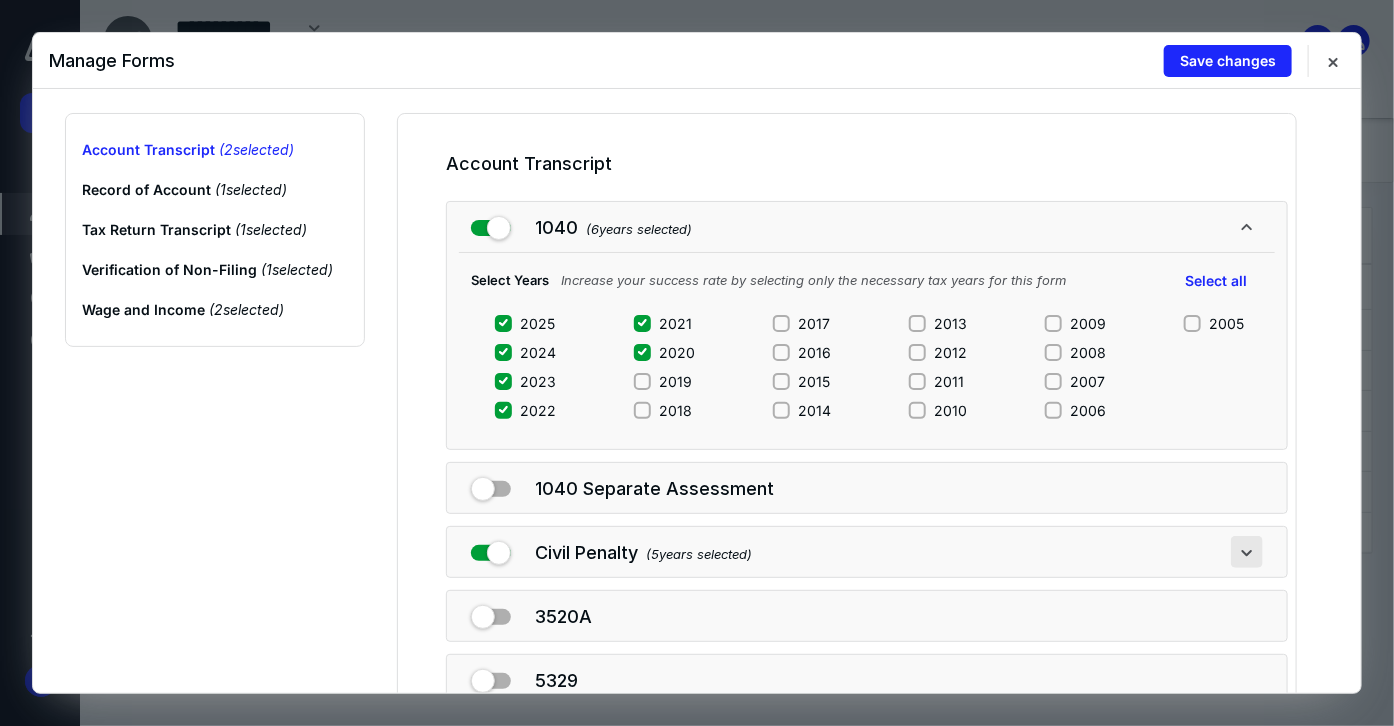 click at bounding box center (1247, 552) 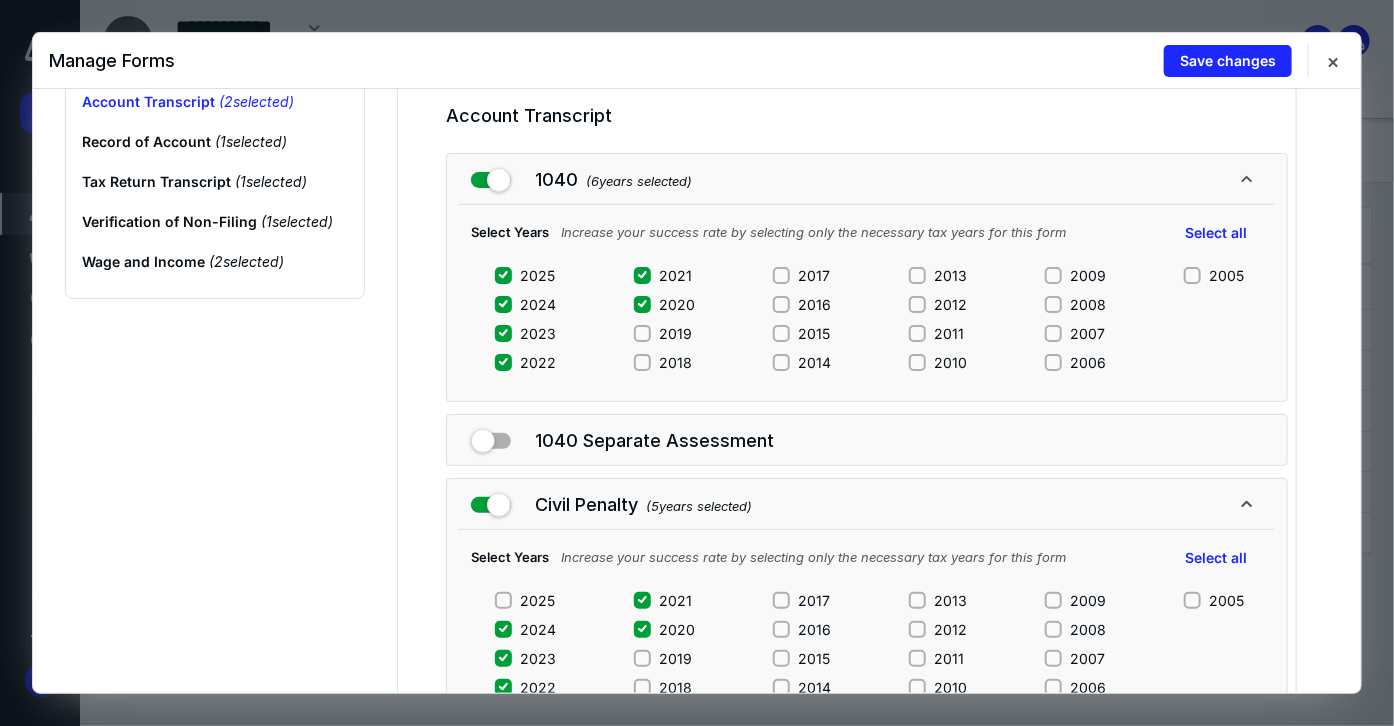 scroll, scrollTop: 77, scrollLeft: 0, axis: vertical 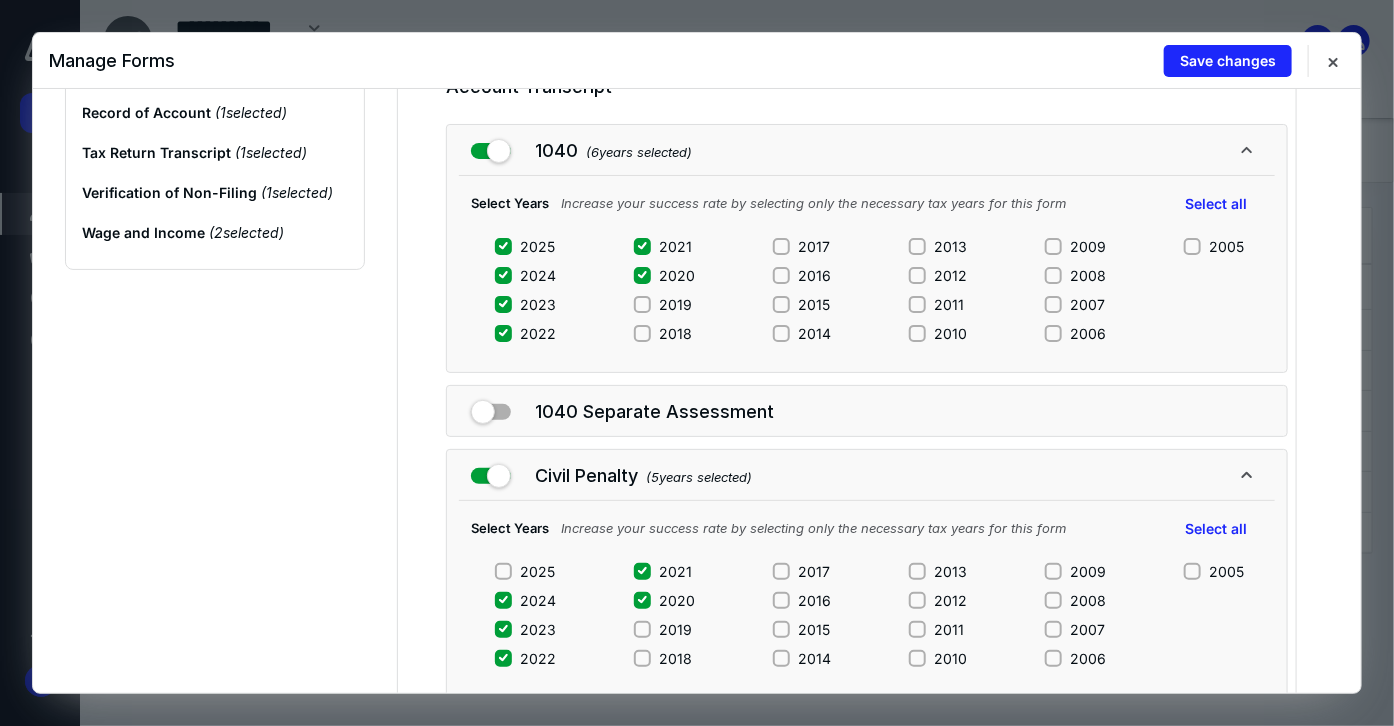 click on "2025" at bounding box center (525, 571) 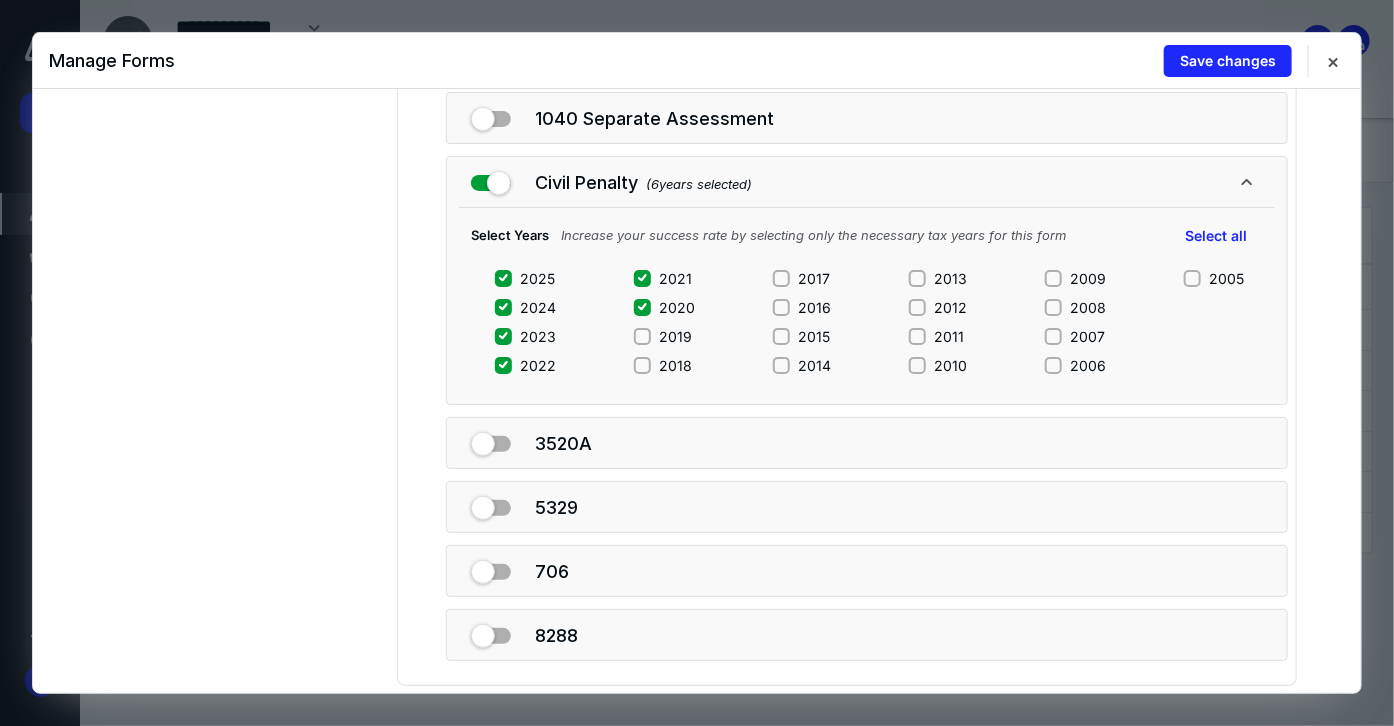 scroll, scrollTop: 0, scrollLeft: 0, axis: both 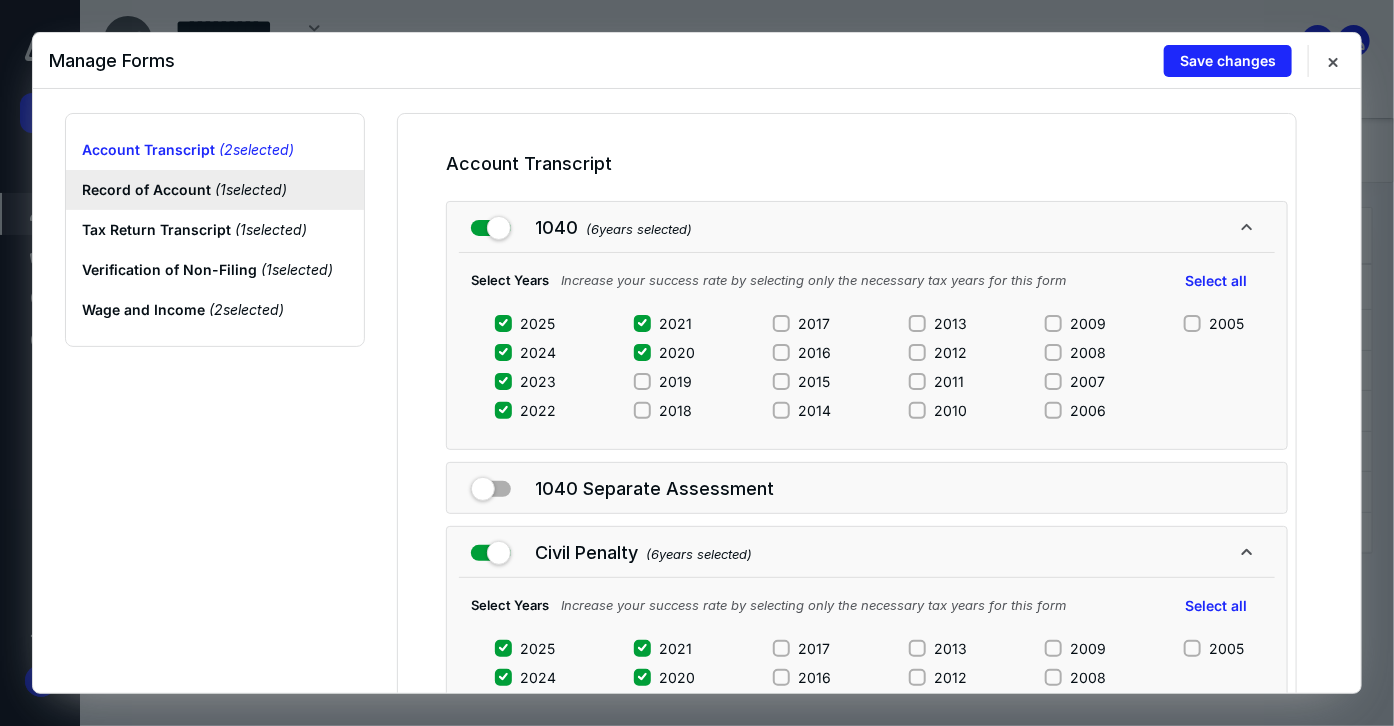 click on "Record of Account   ( 1  selected)" at bounding box center (215, 190) 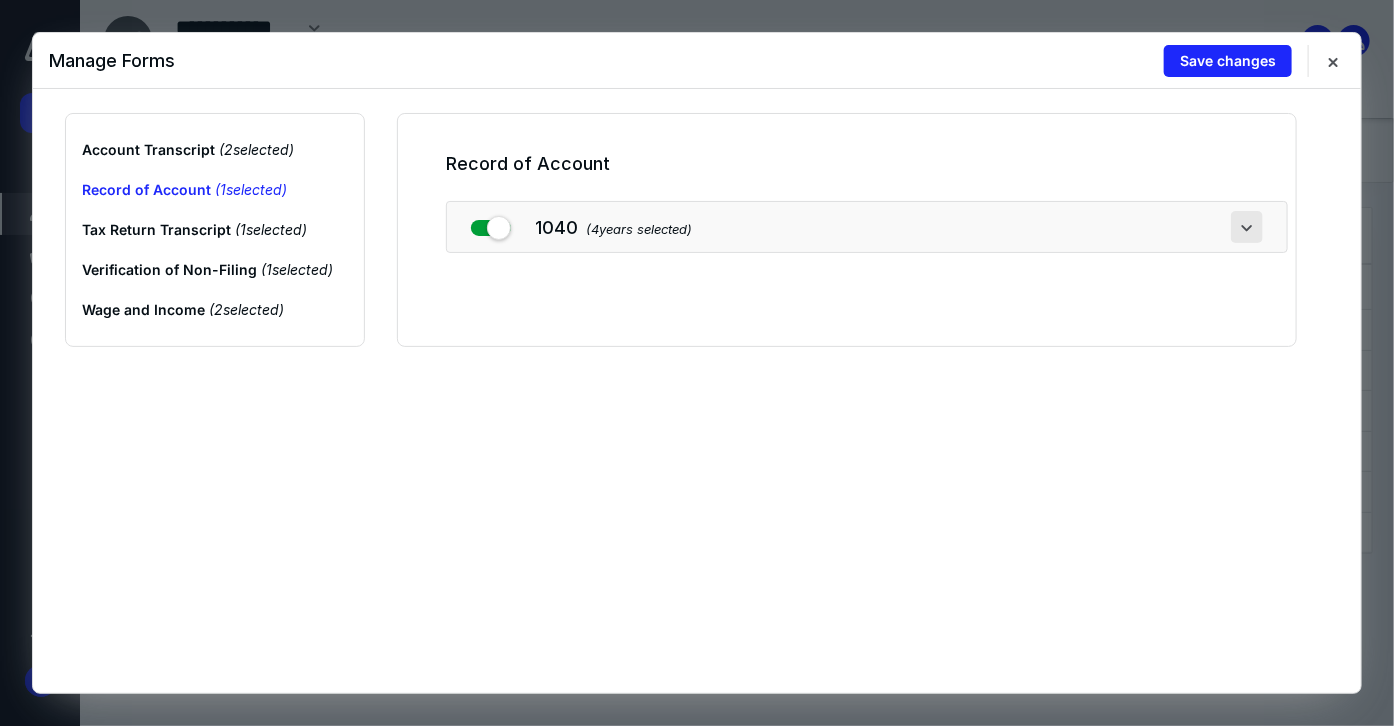 click at bounding box center [1247, 227] 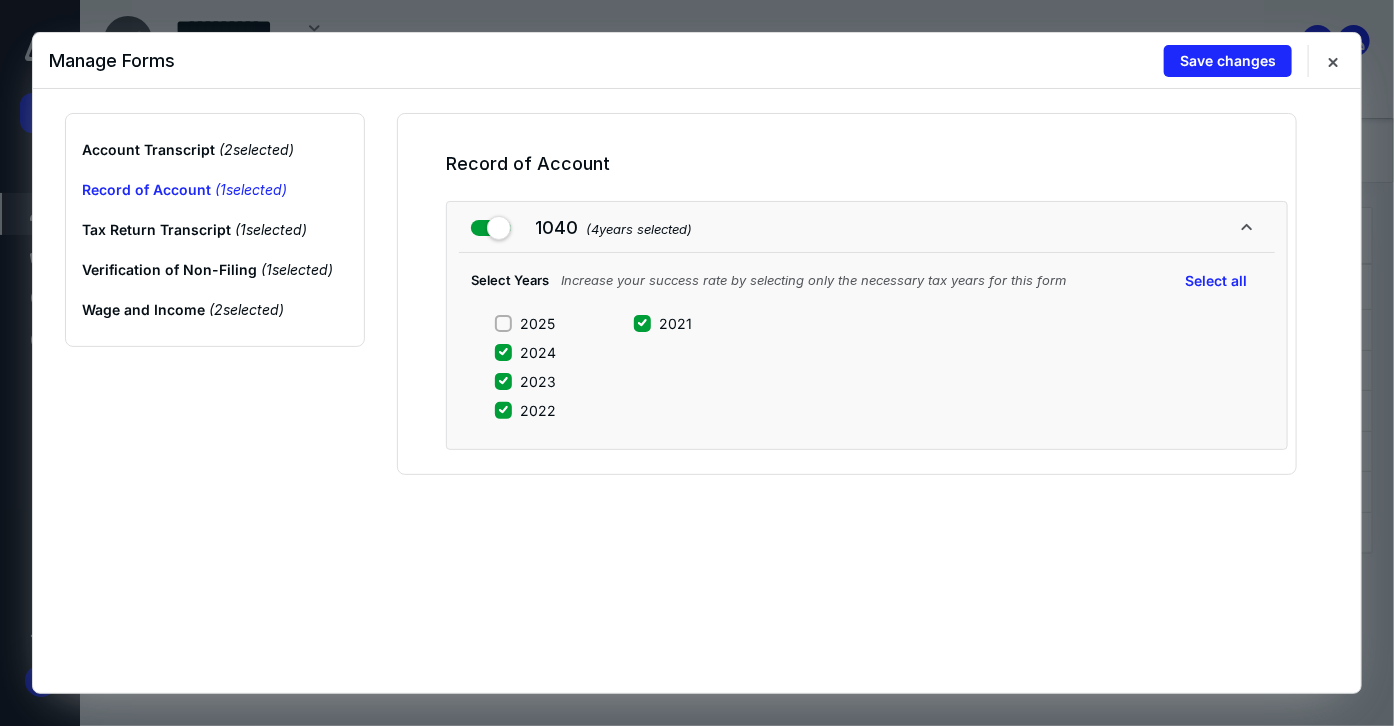 click 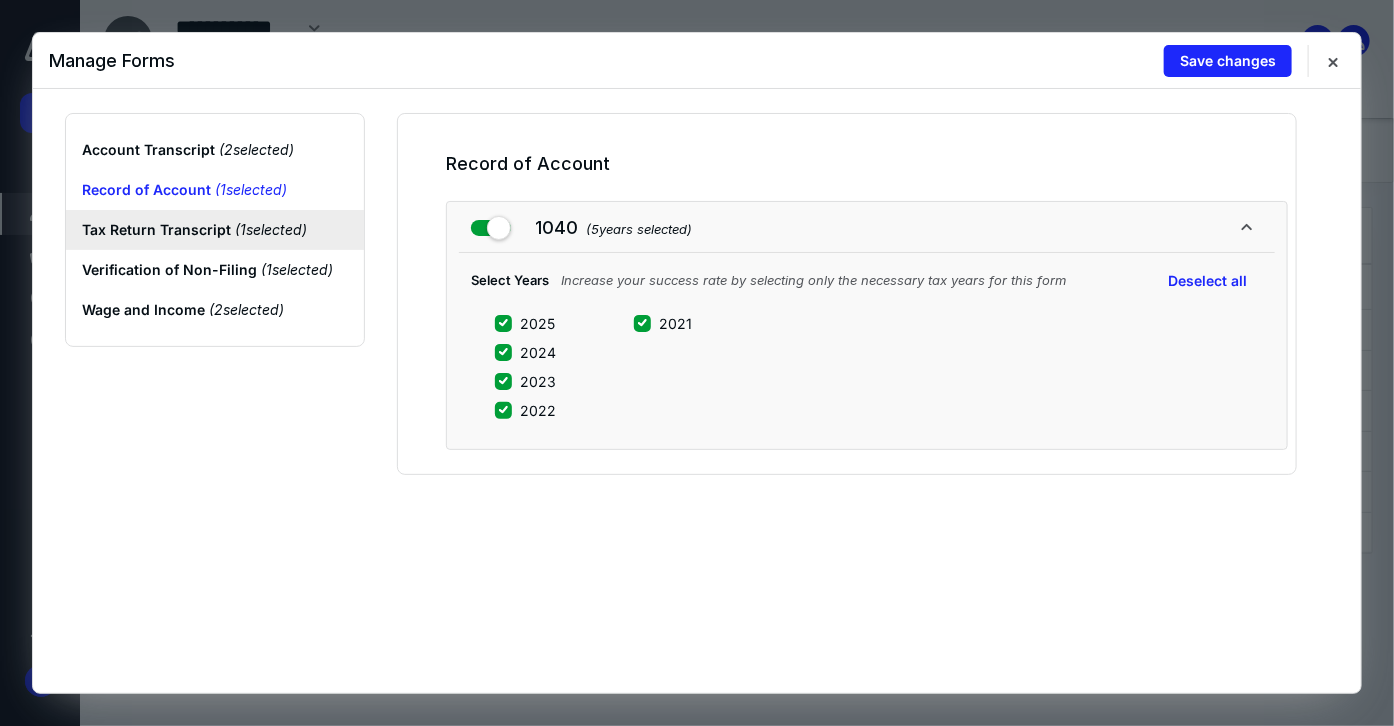 click on "Tax Return Transcript   ( 1  selected)" at bounding box center [215, 230] 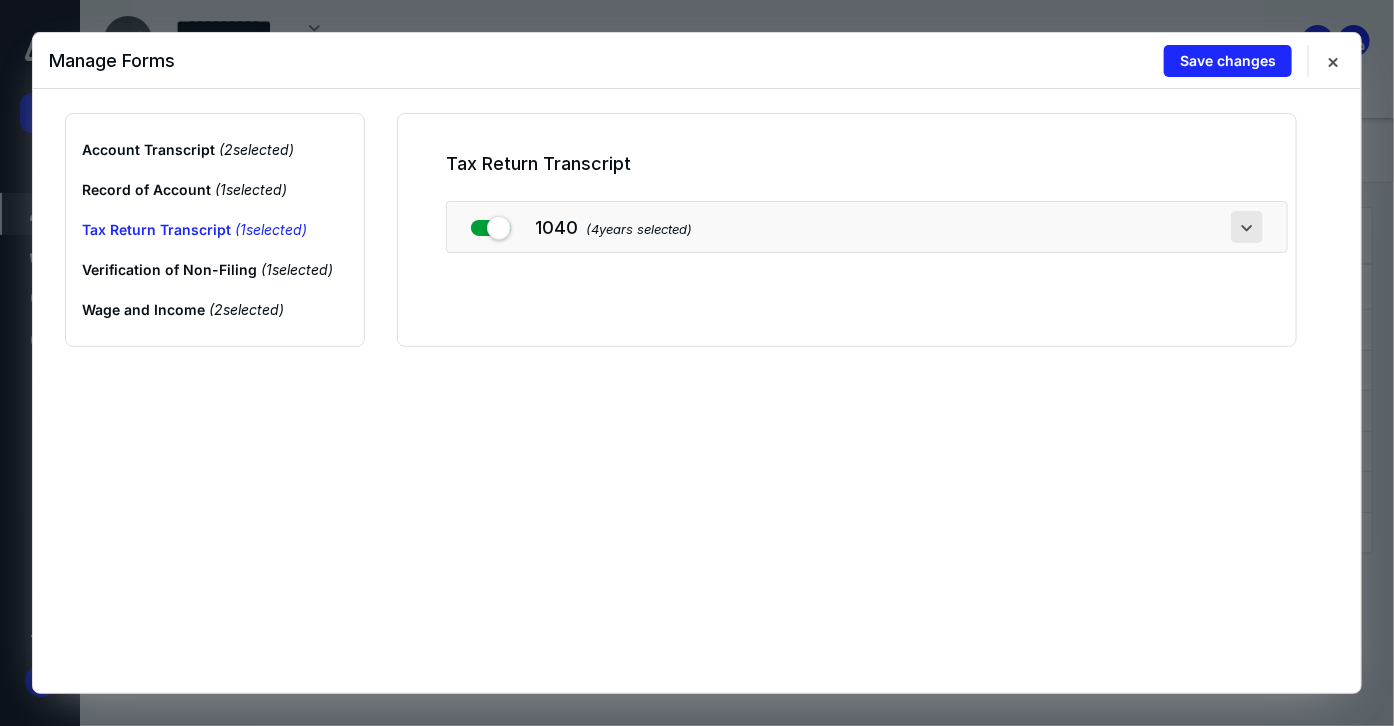 click at bounding box center (1247, 227) 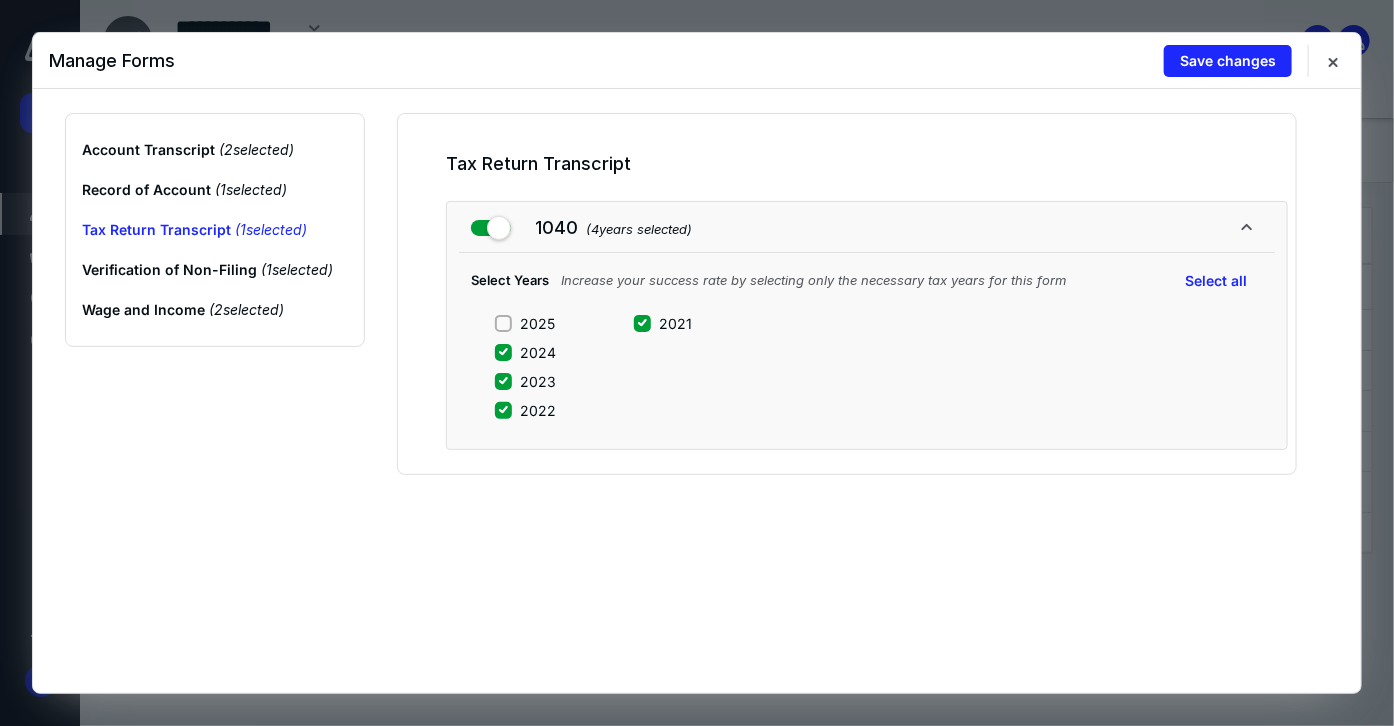 click on "2025" at bounding box center (503, 323) 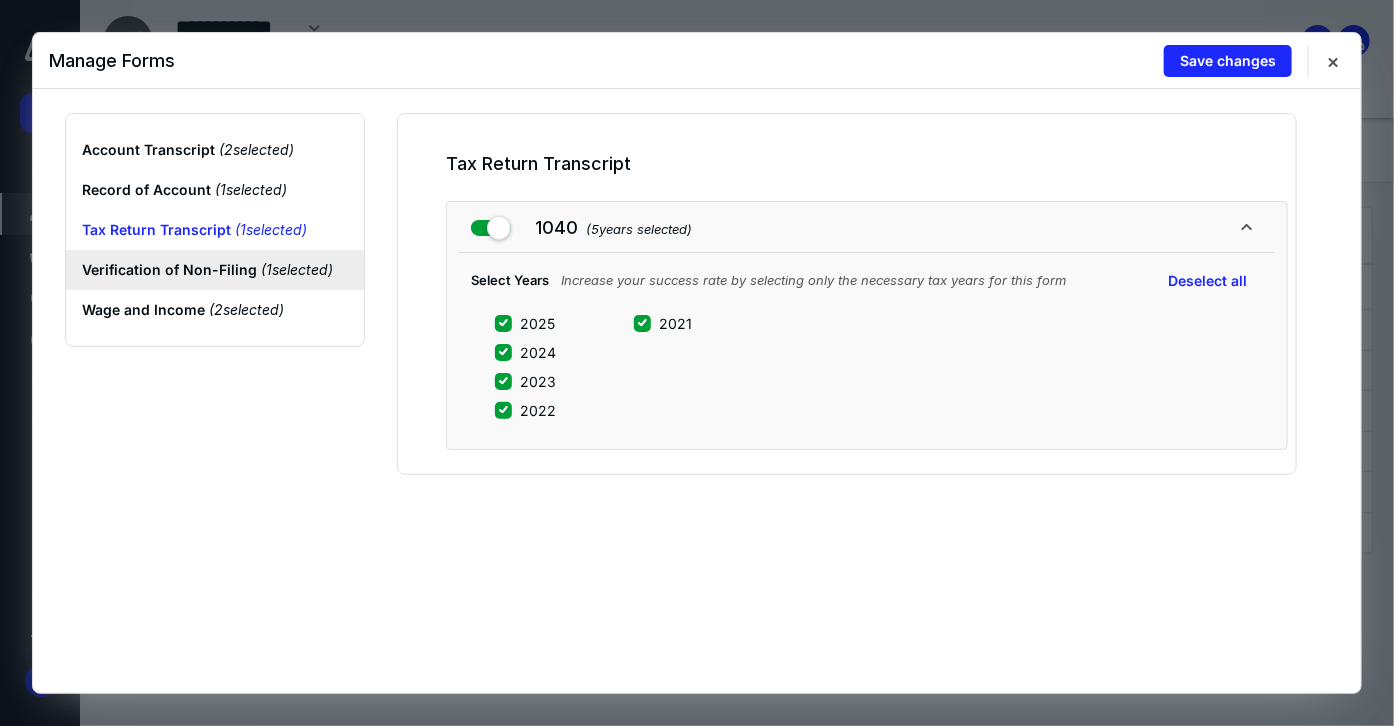 click on "Verification of Non-Filing   ( 1  selected)" at bounding box center [215, 270] 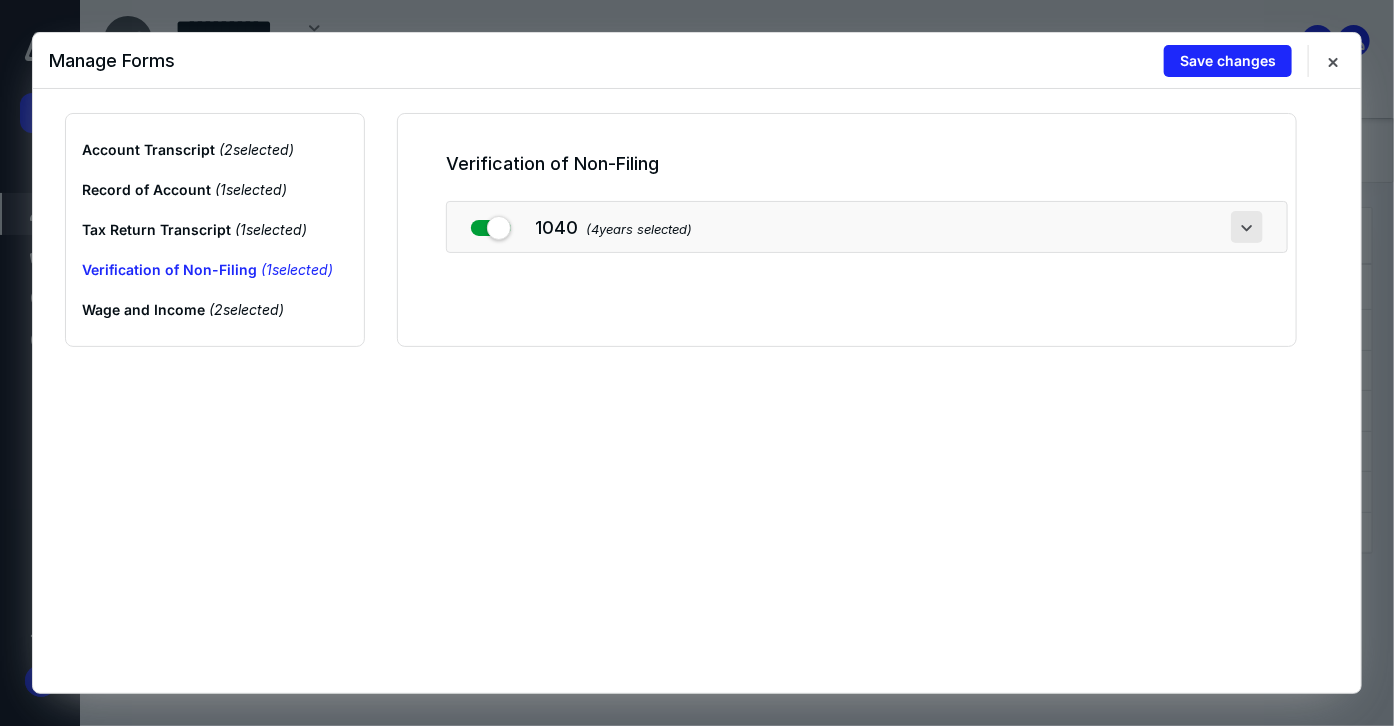 click at bounding box center (1247, 227) 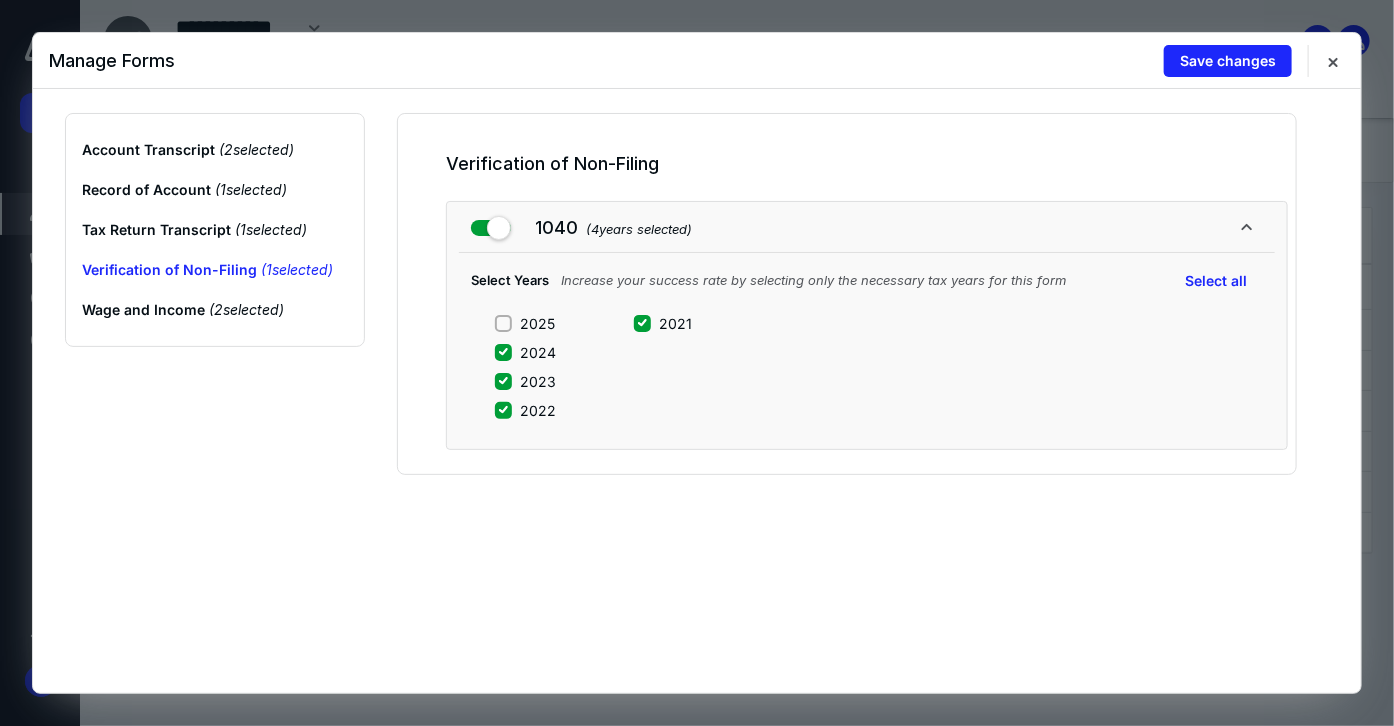 click on "2025" at bounding box center (525, 323) 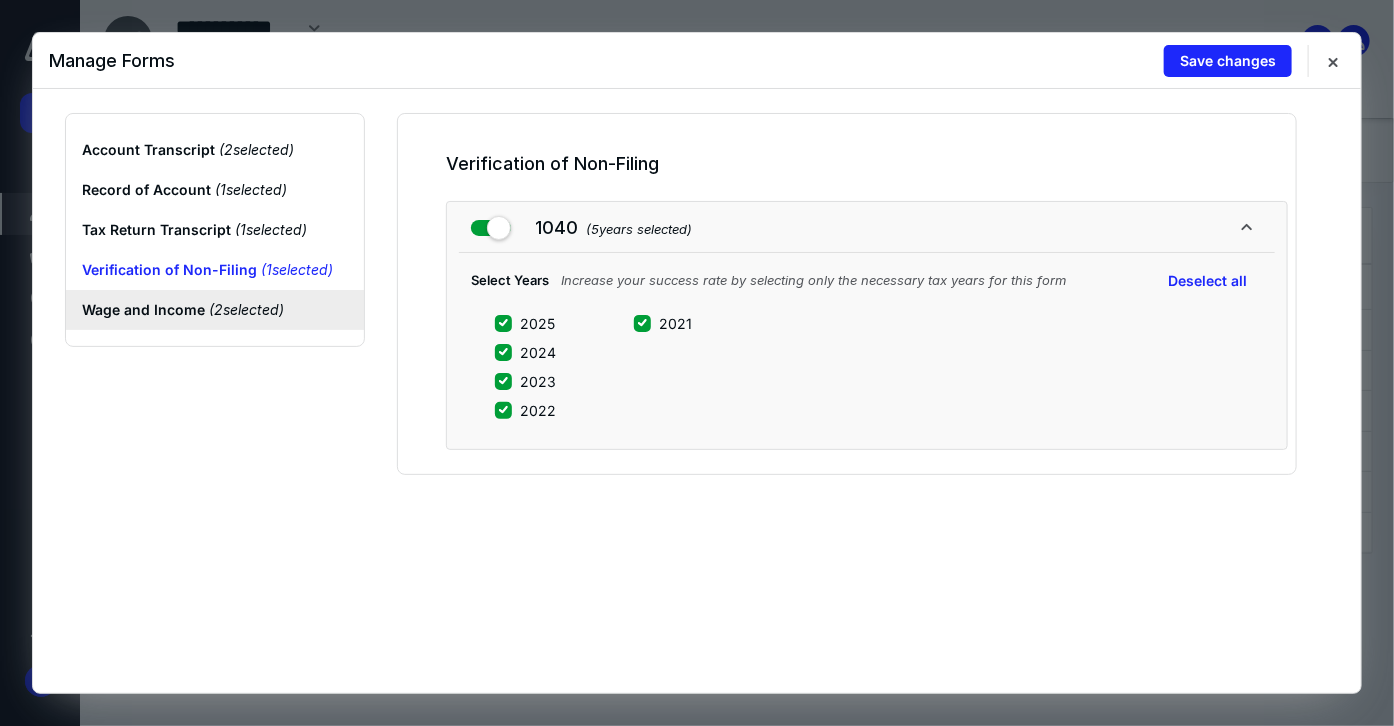 click on "Wage and Income   ( 2  selected)" at bounding box center (215, 310) 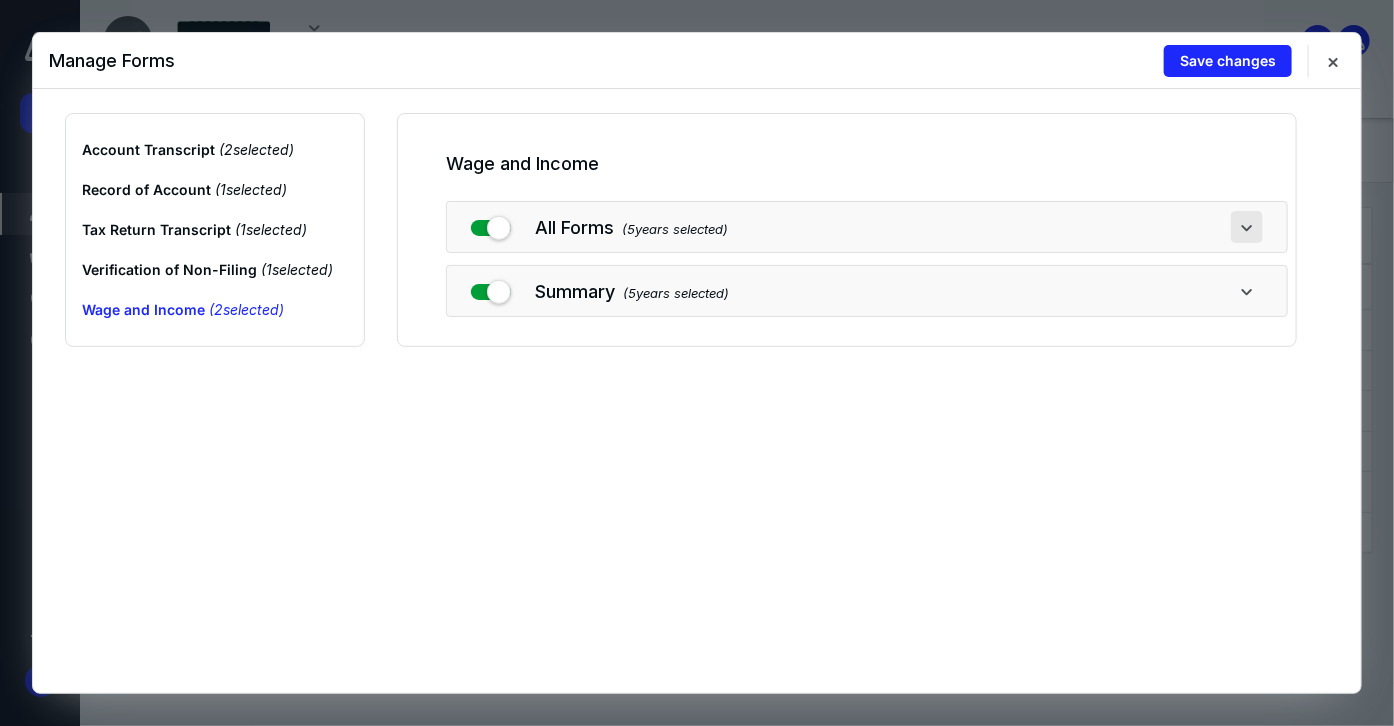 click at bounding box center (1247, 227) 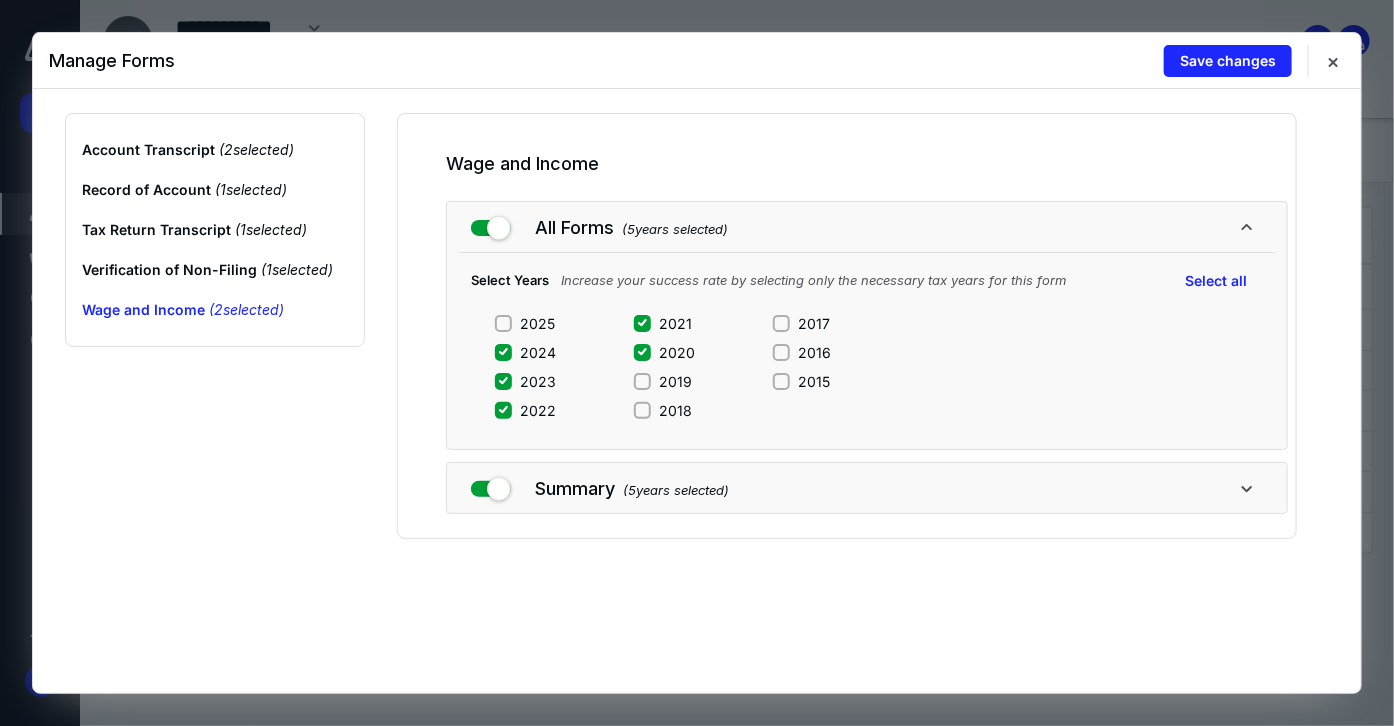 click 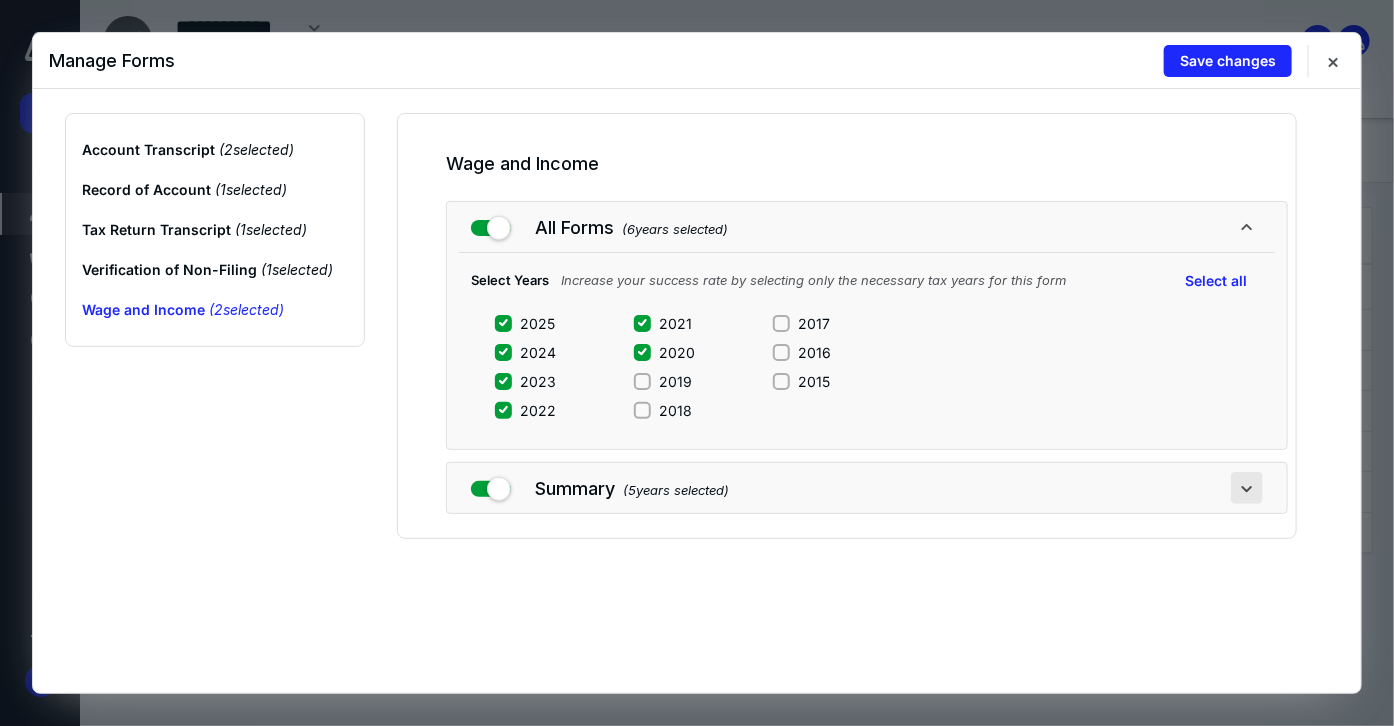 click at bounding box center (1247, 488) 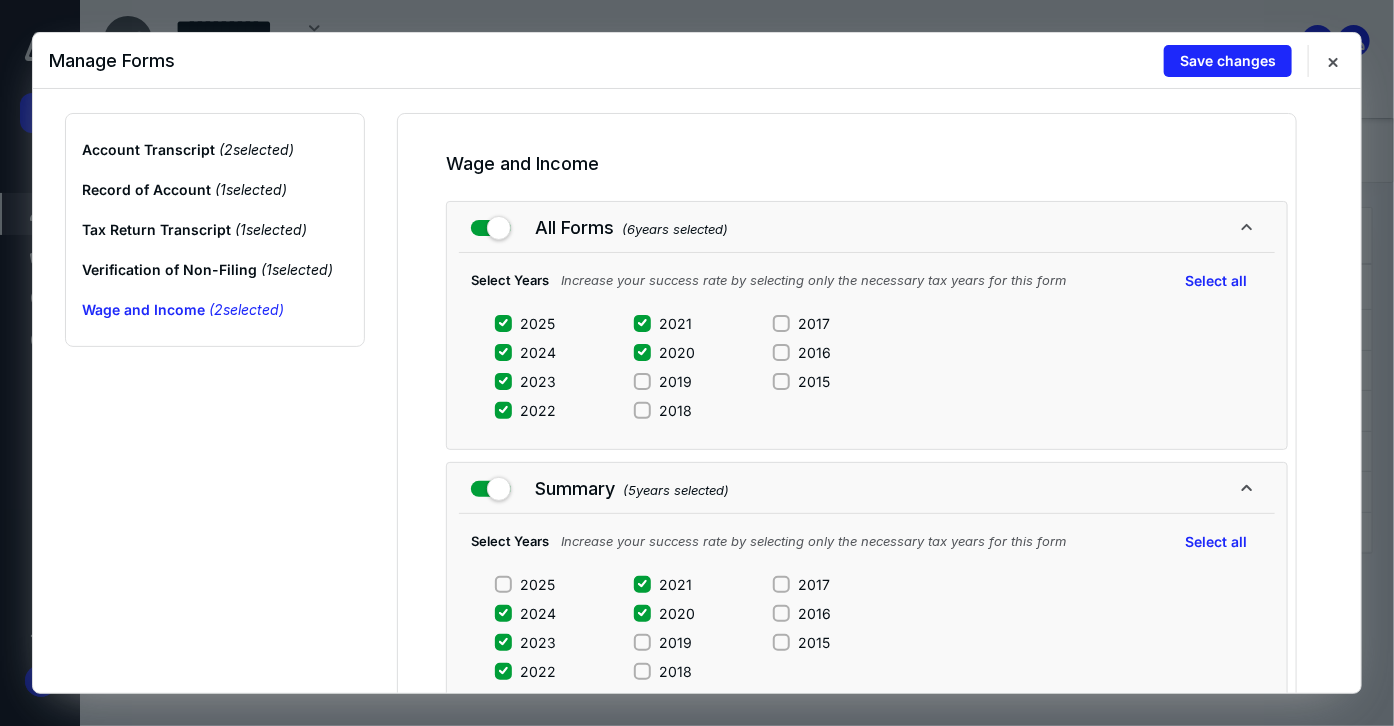 click on "2025" at bounding box center (503, 584) 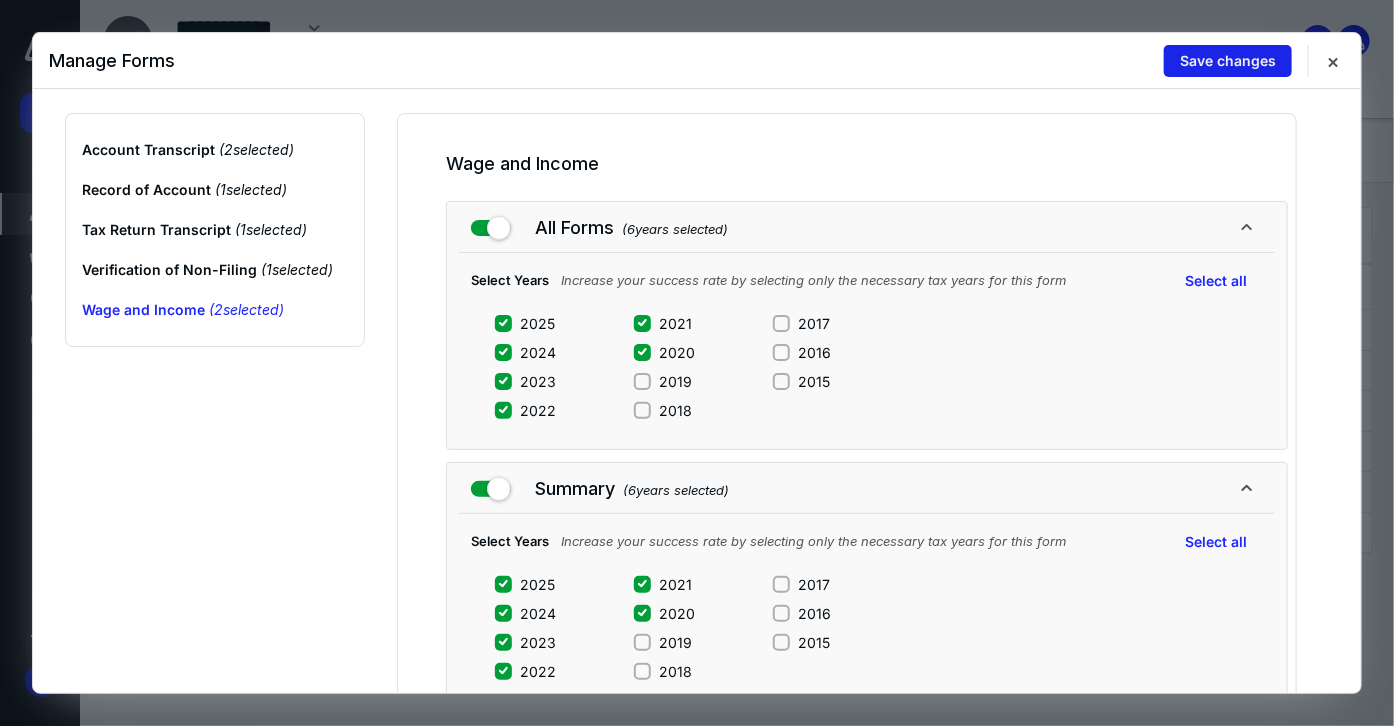 click on "Save changes" at bounding box center (1228, 61) 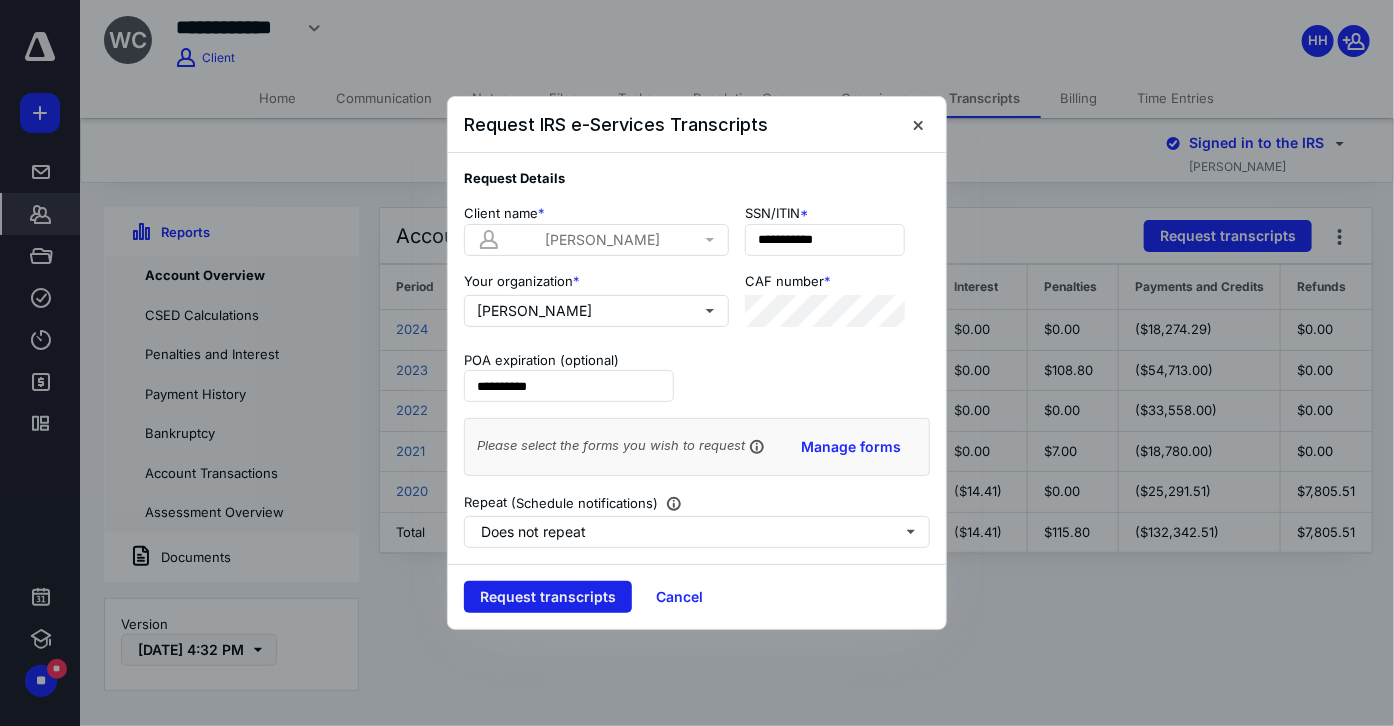 click on "Request transcripts" at bounding box center [548, 597] 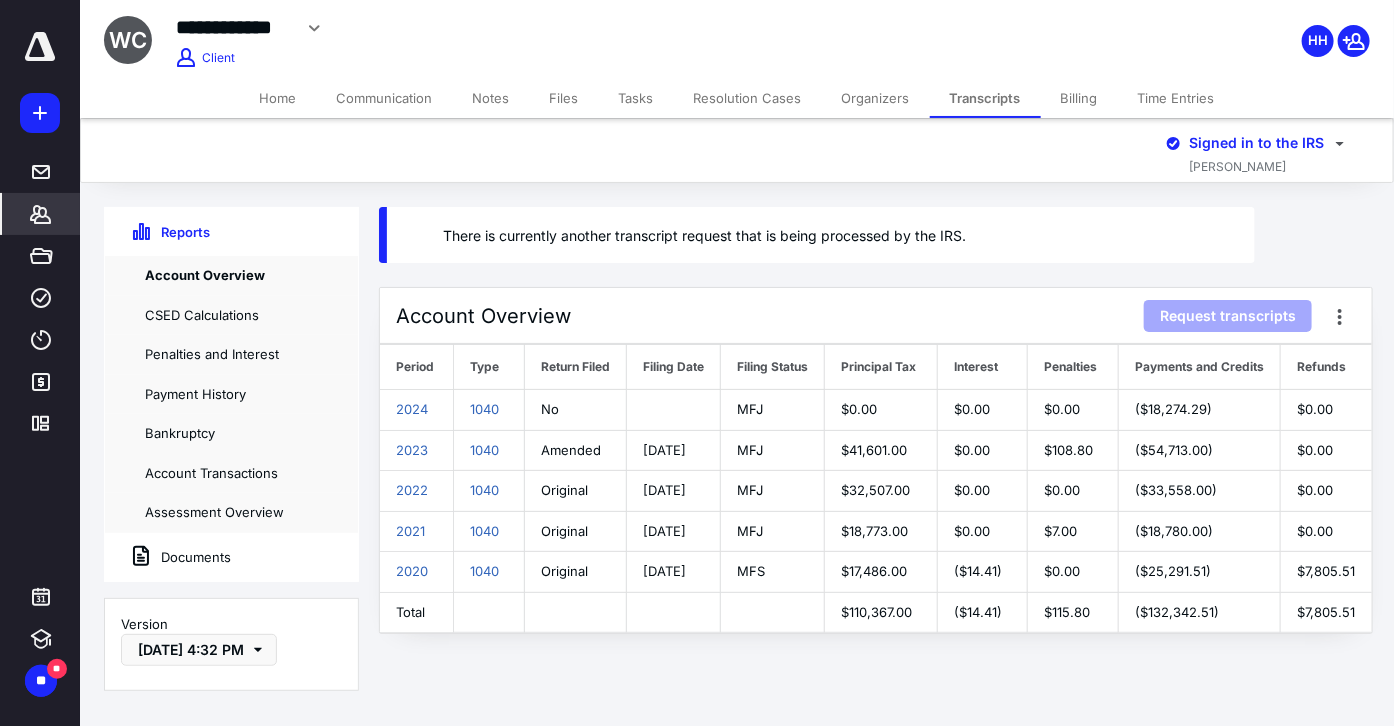 click on "Documents" at bounding box center [168, 557] 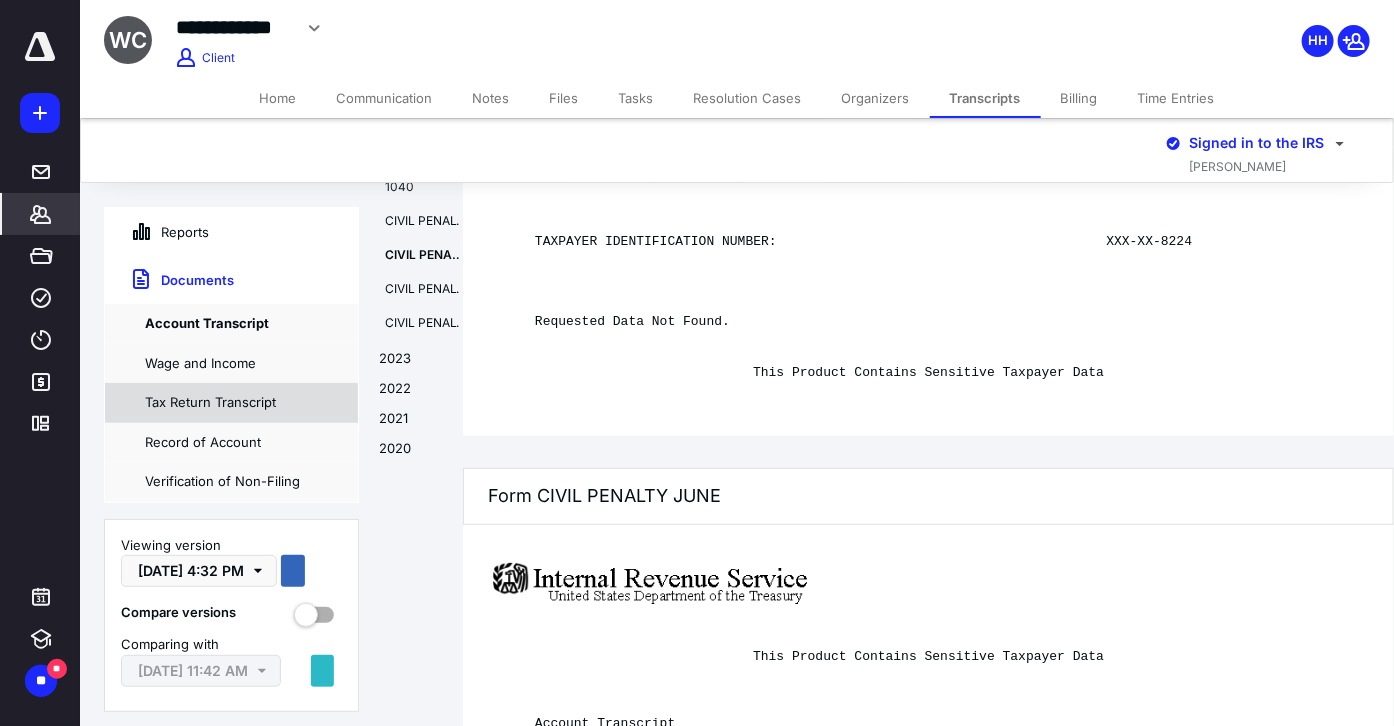 scroll, scrollTop: 3293, scrollLeft: 0, axis: vertical 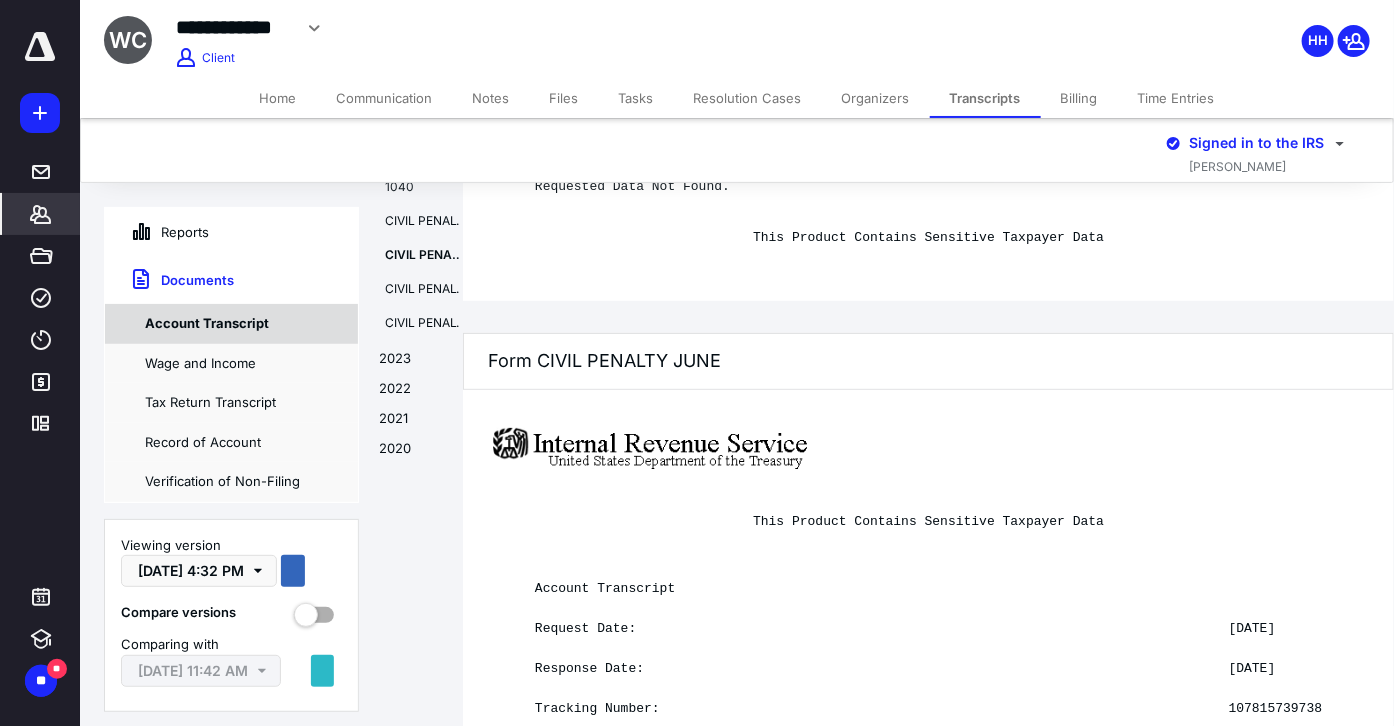 click on "Account Transcript" at bounding box center (231, 324) 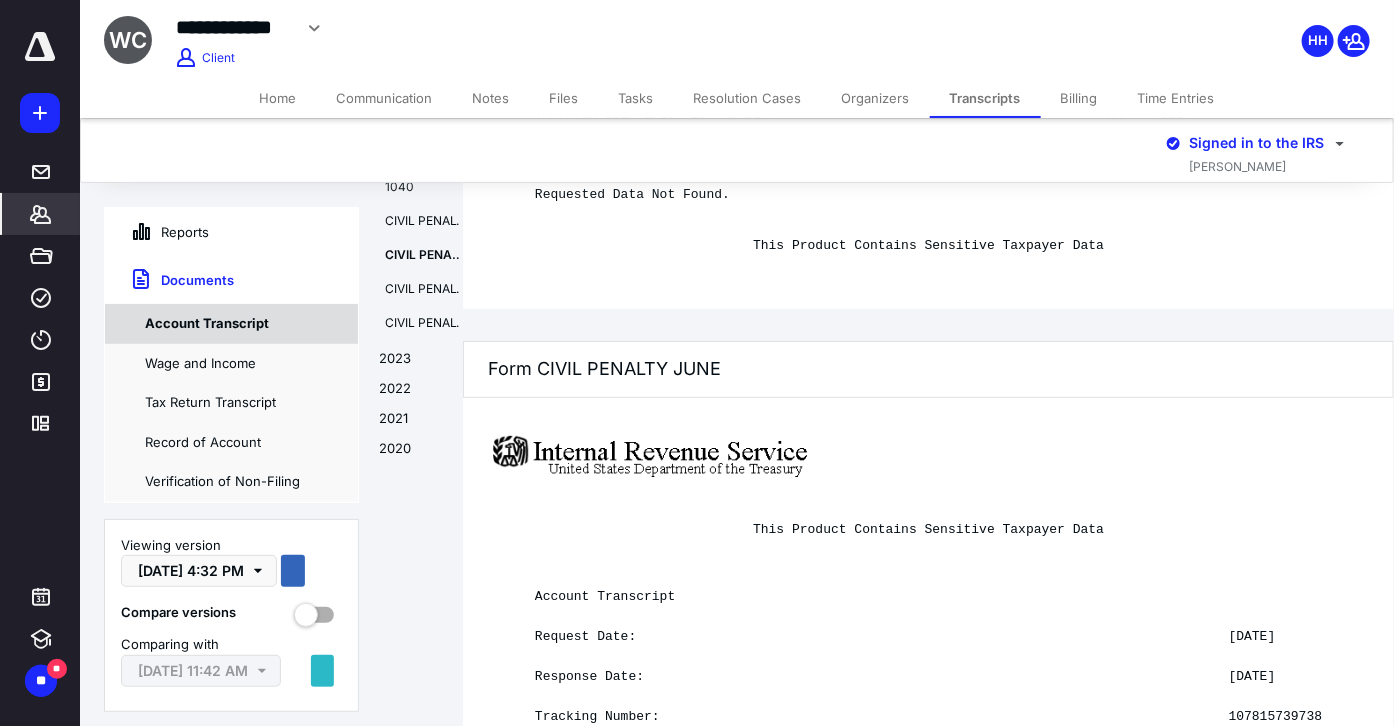 scroll, scrollTop: 3301, scrollLeft: 0, axis: vertical 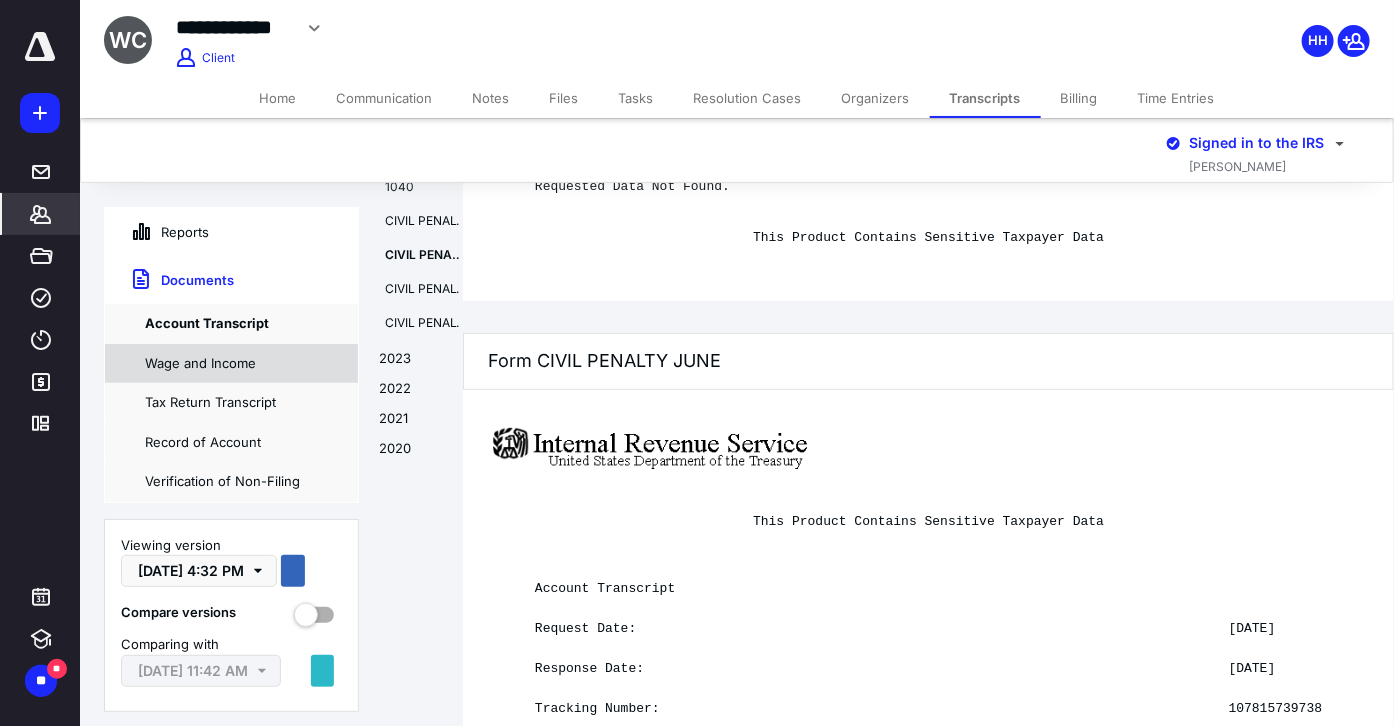click on "Wage and Income" at bounding box center (231, 364) 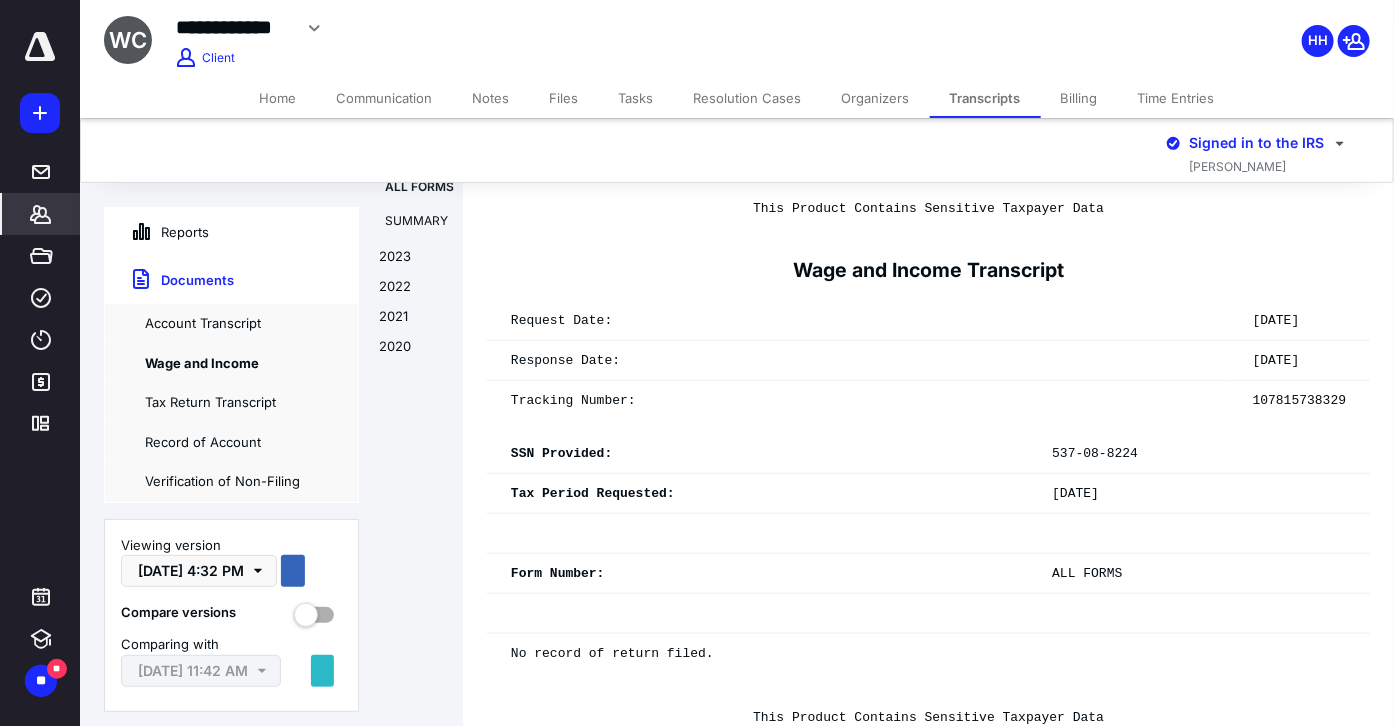 scroll, scrollTop: 0, scrollLeft: 0, axis: both 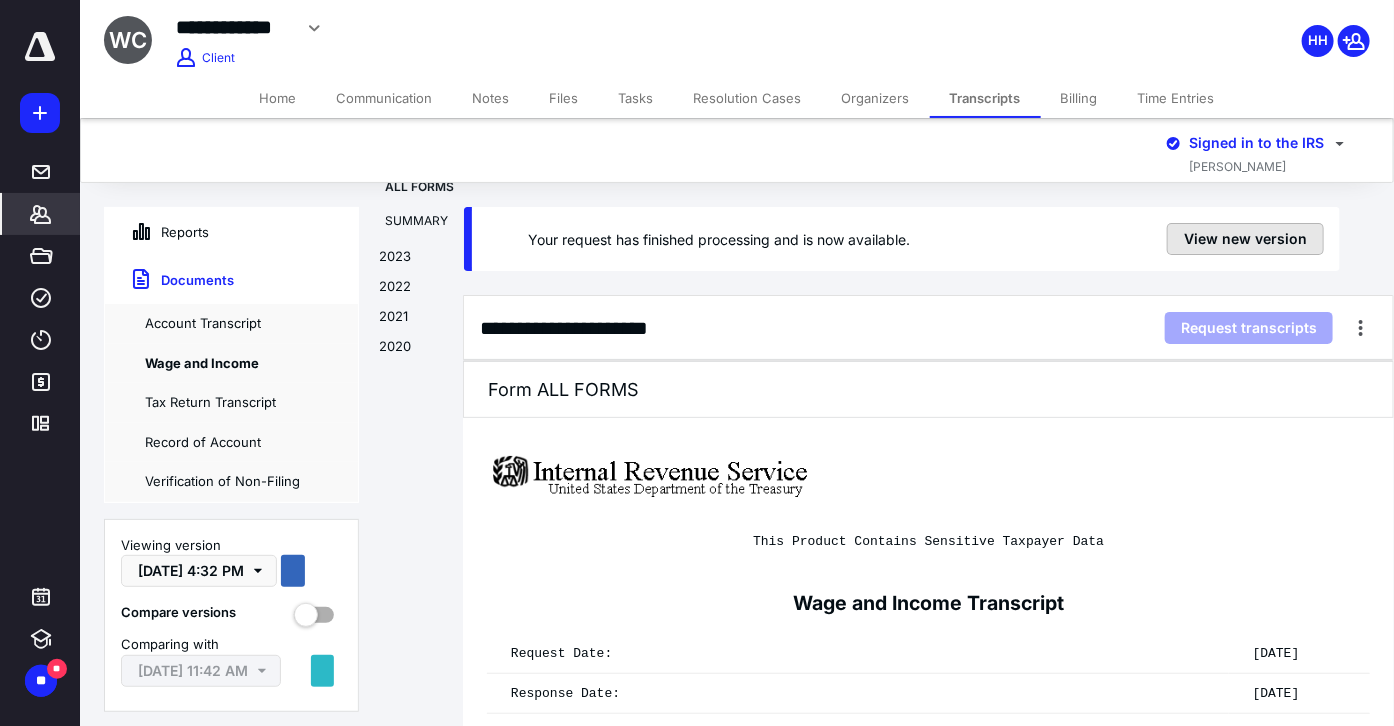 click on "View new version" at bounding box center [1245, 239] 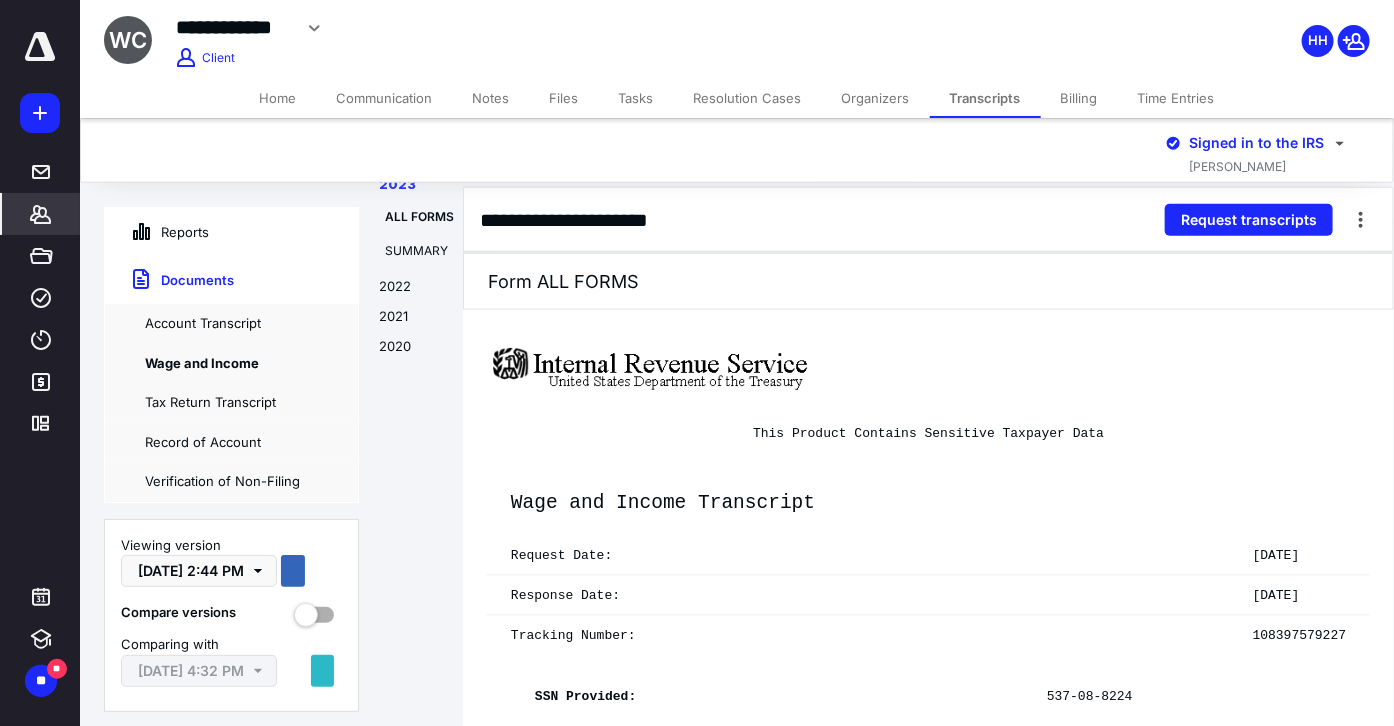 scroll, scrollTop: 3962, scrollLeft: 0, axis: vertical 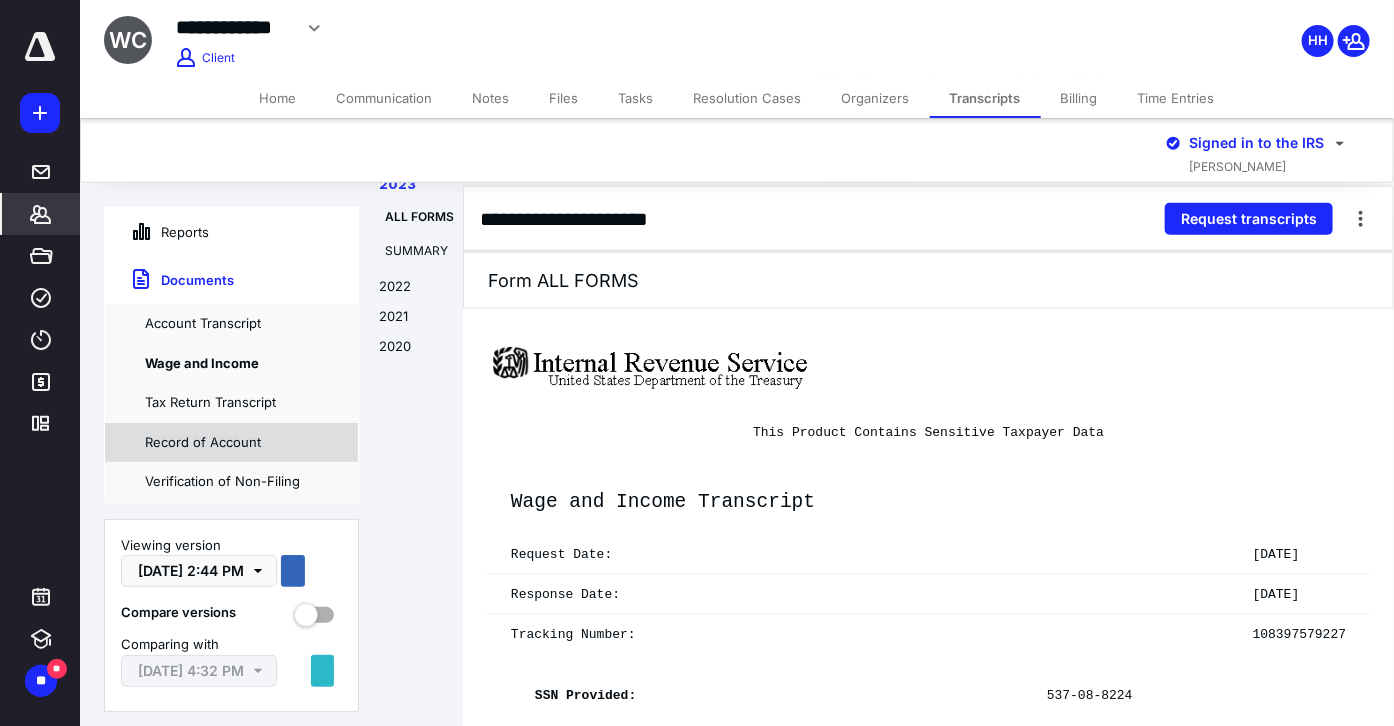 click on "Record of Account" at bounding box center [231, 443] 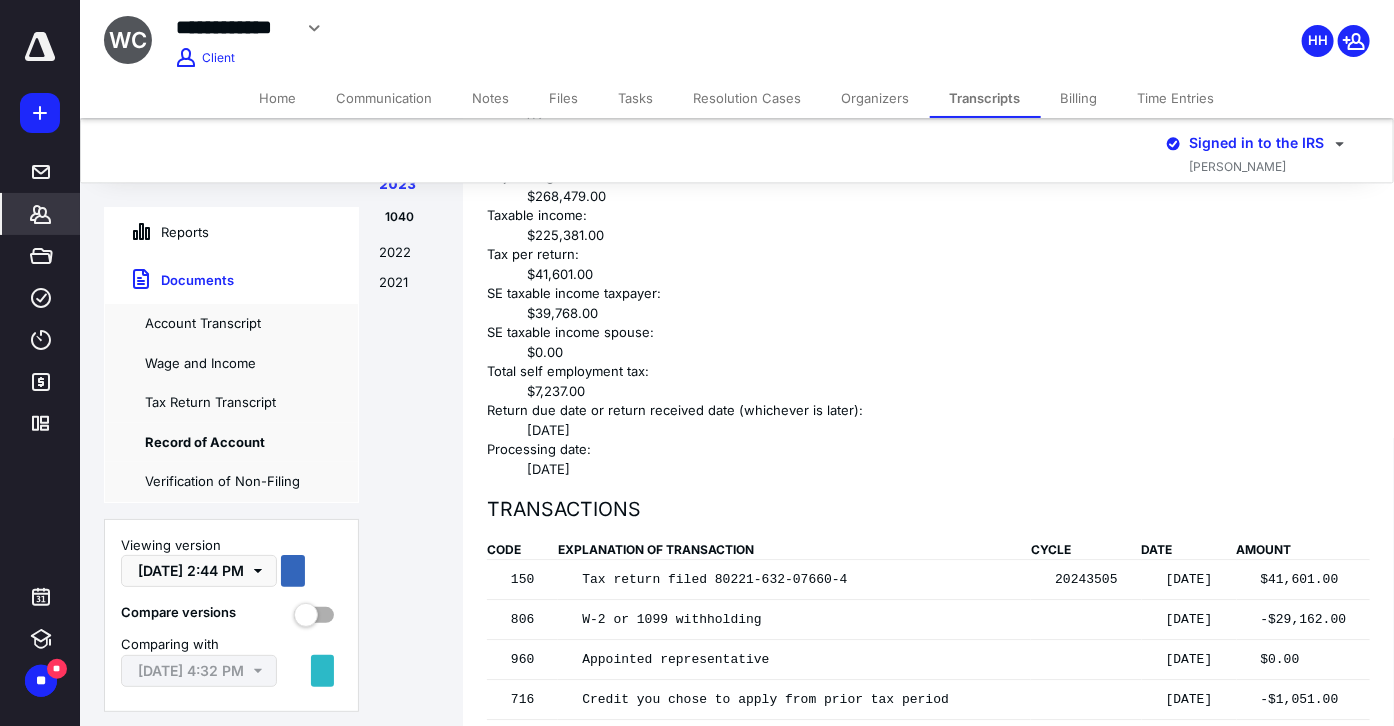 scroll, scrollTop: 1864, scrollLeft: 0, axis: vertical 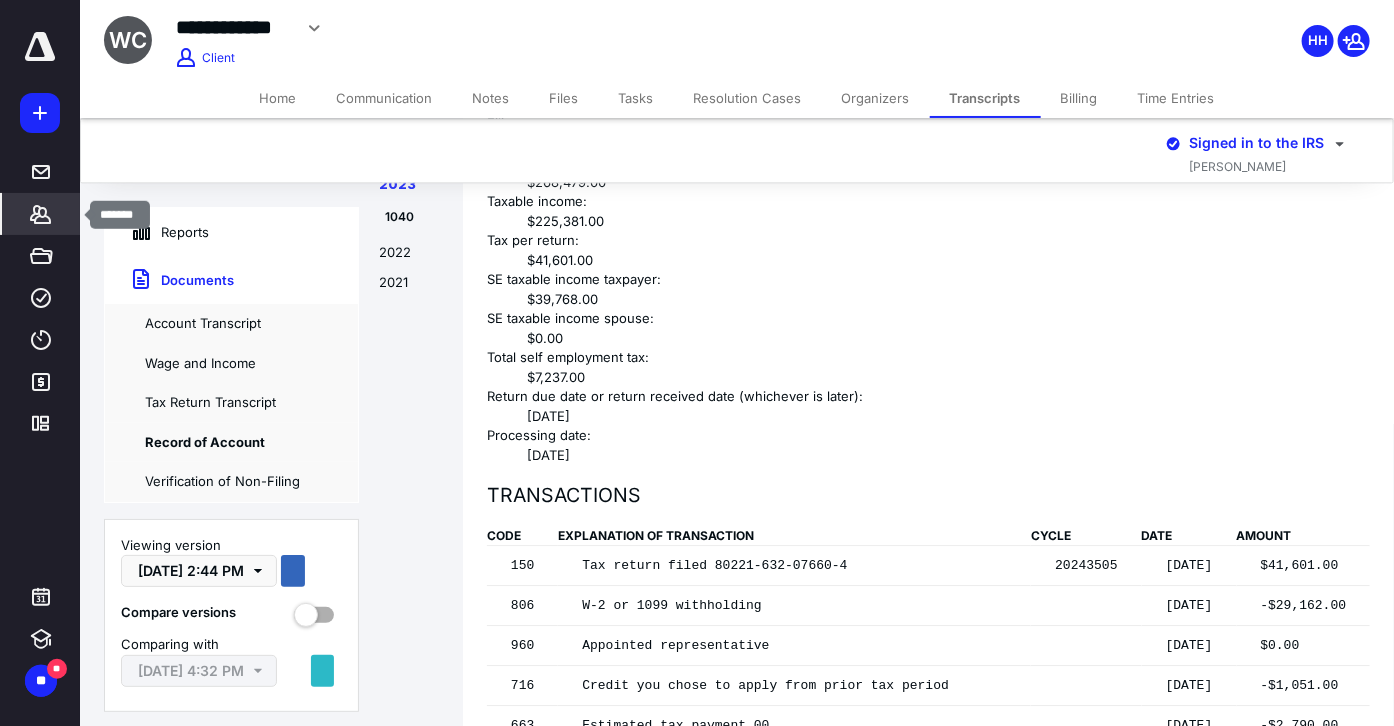 click 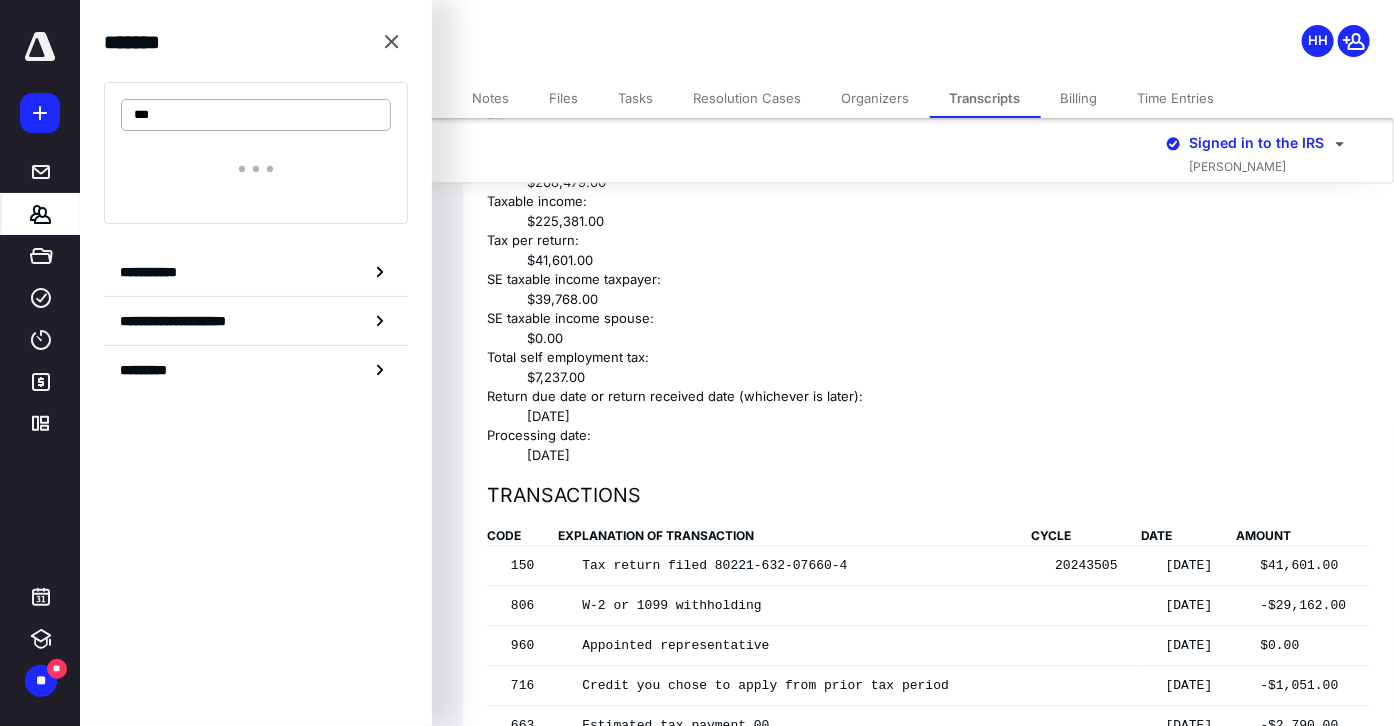 type on "****" 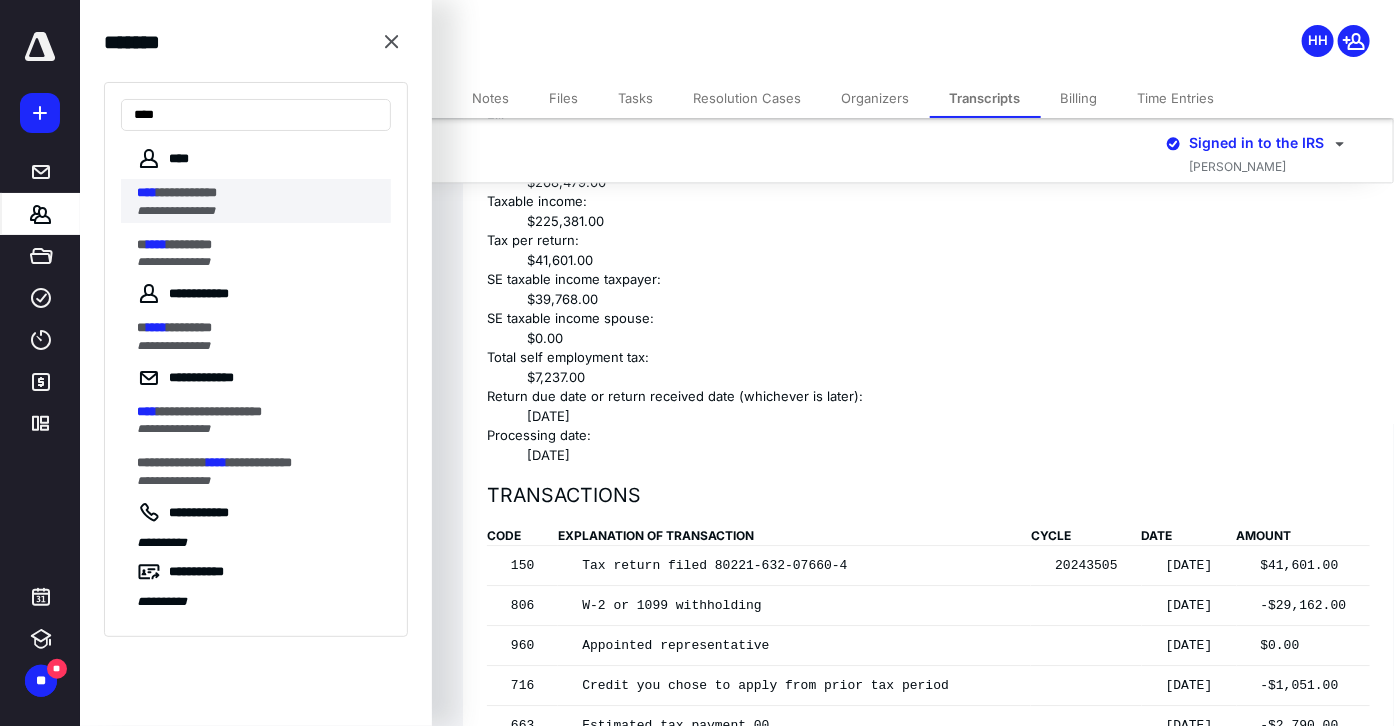 click on "**********" at bounding box center [187, 192] 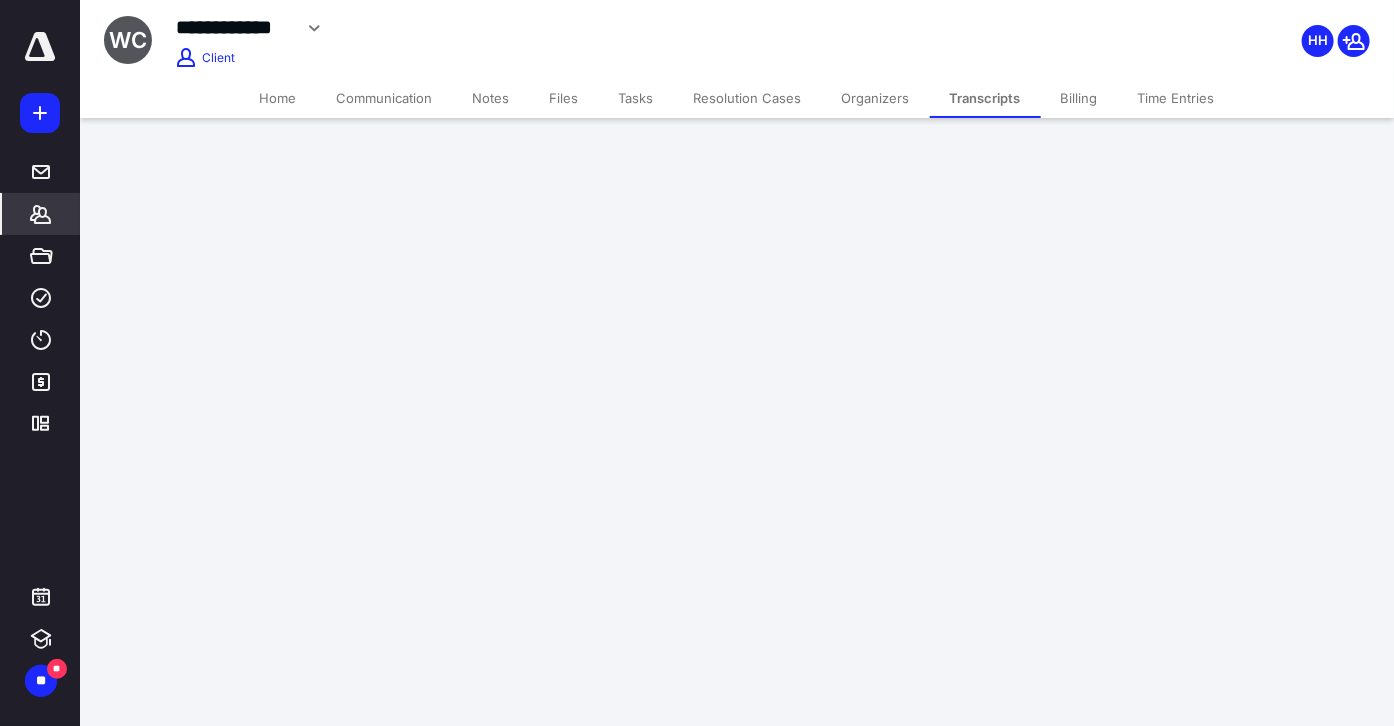 scroll, scrollTop: 0, scrollLeft: 0, axis: both 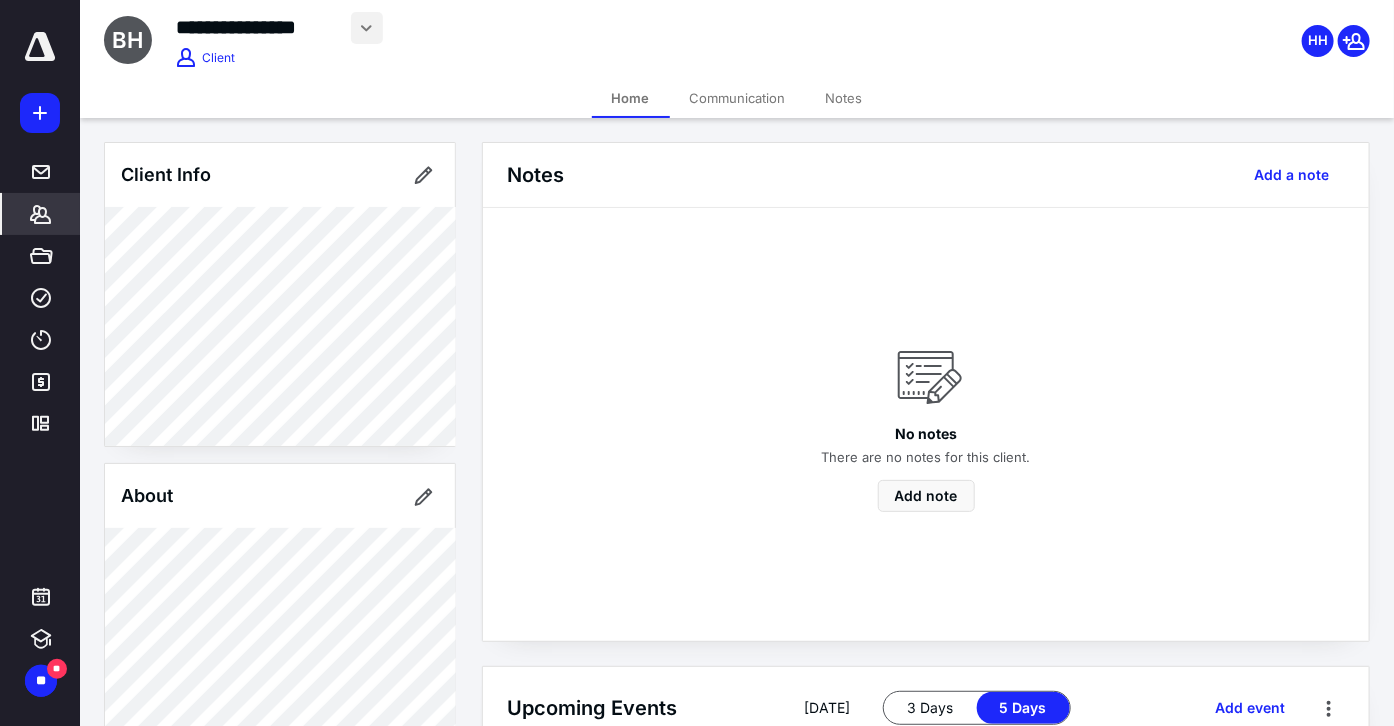 click at bounding box center (367, 28) 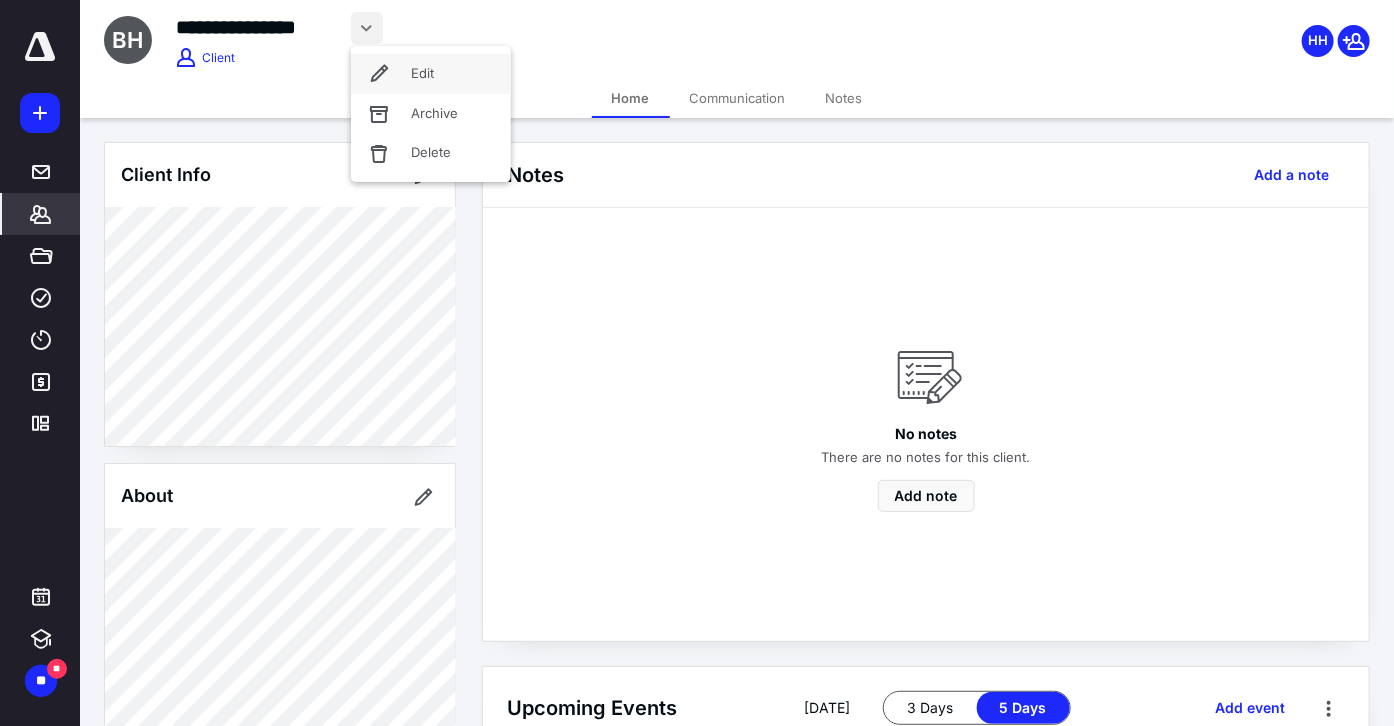 click on "Edit" at bounding box center (431, 74) 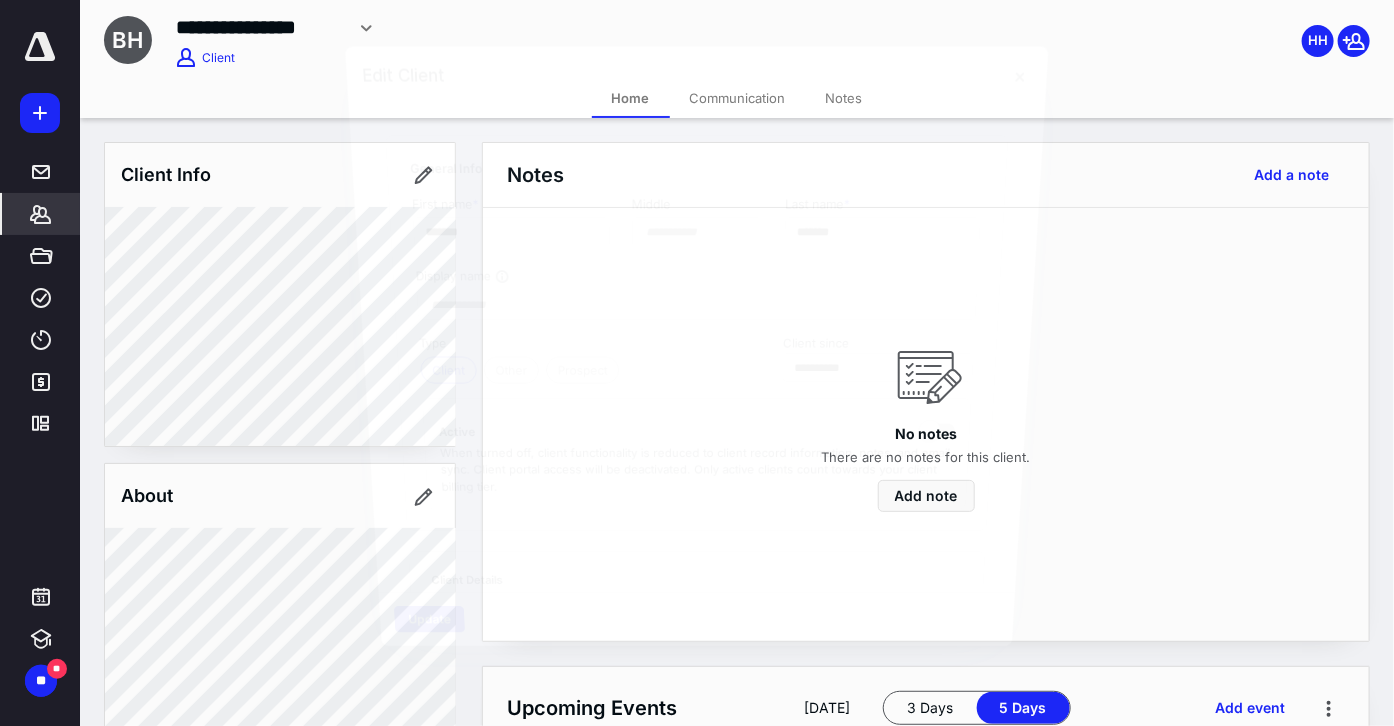 type on "**********" 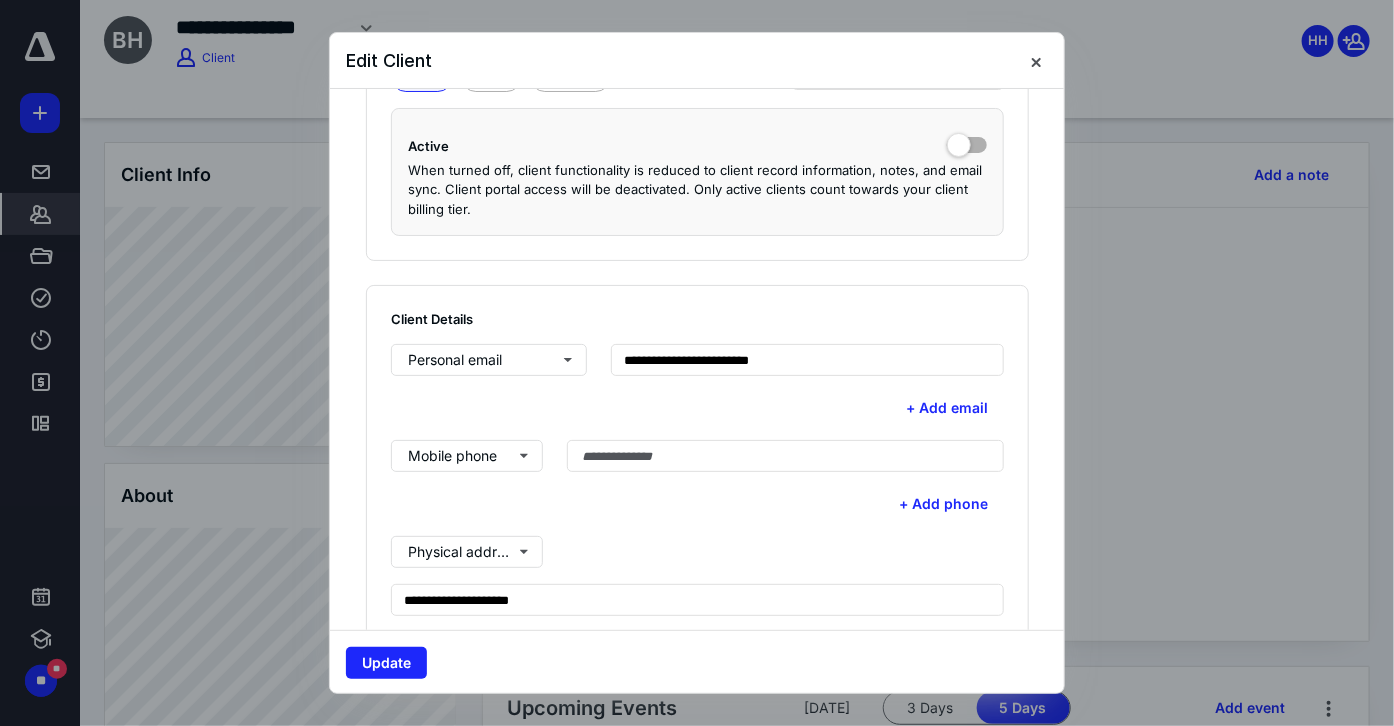 scroll, scrollTop: 256, scrollLeft: 0, axis: vertical 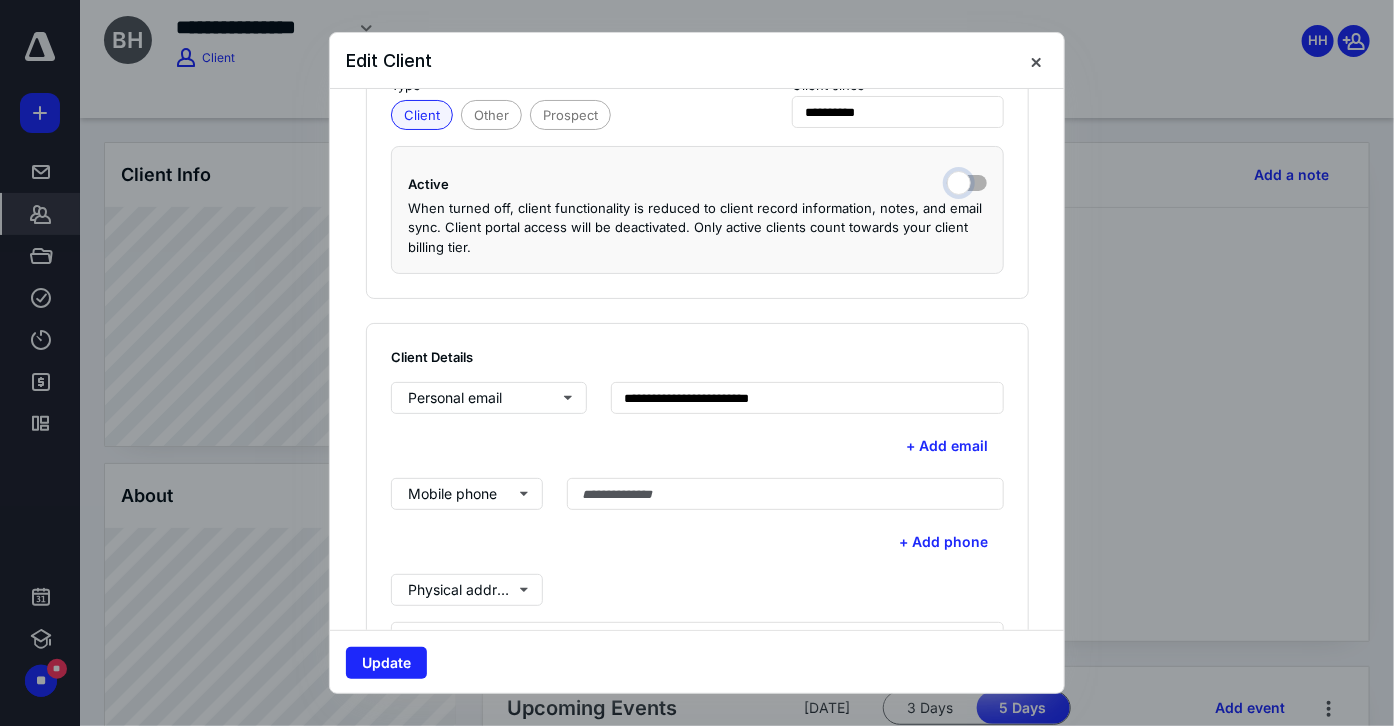 click at bounding box center [967, 181] 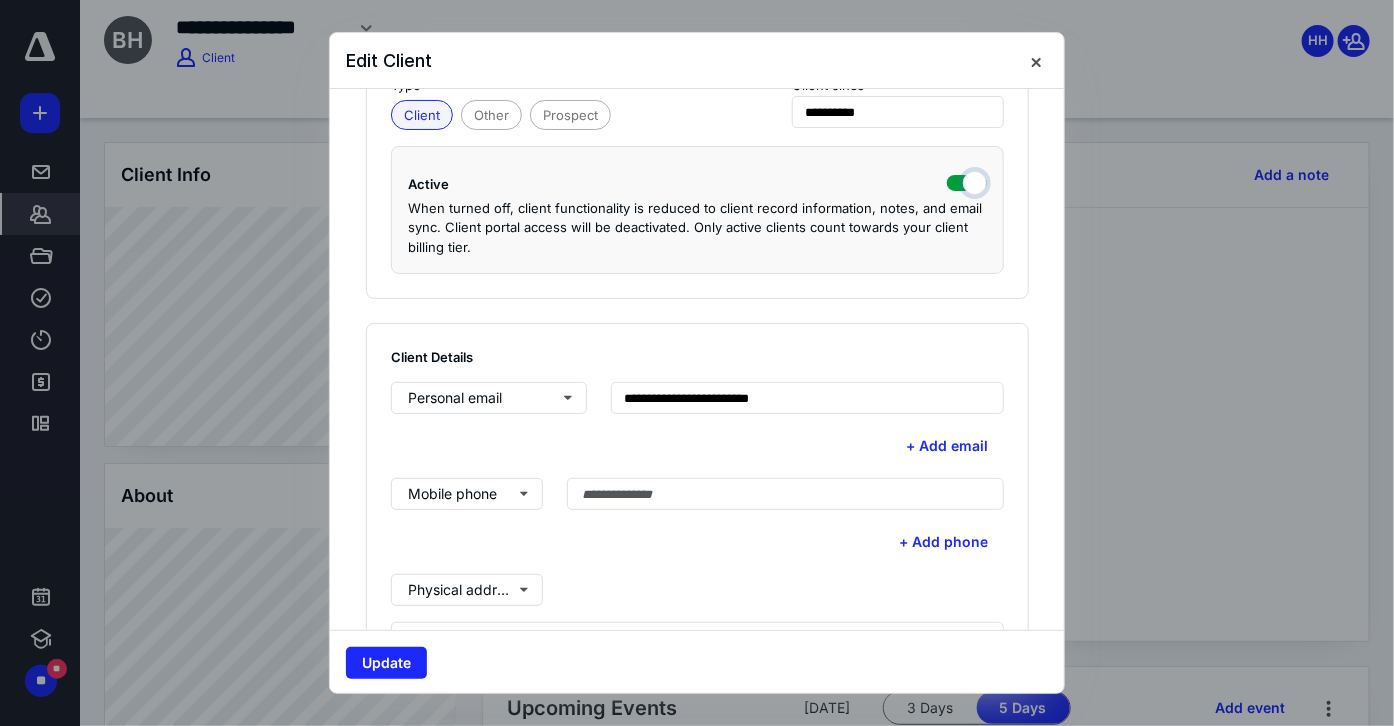 checkbox on "true" 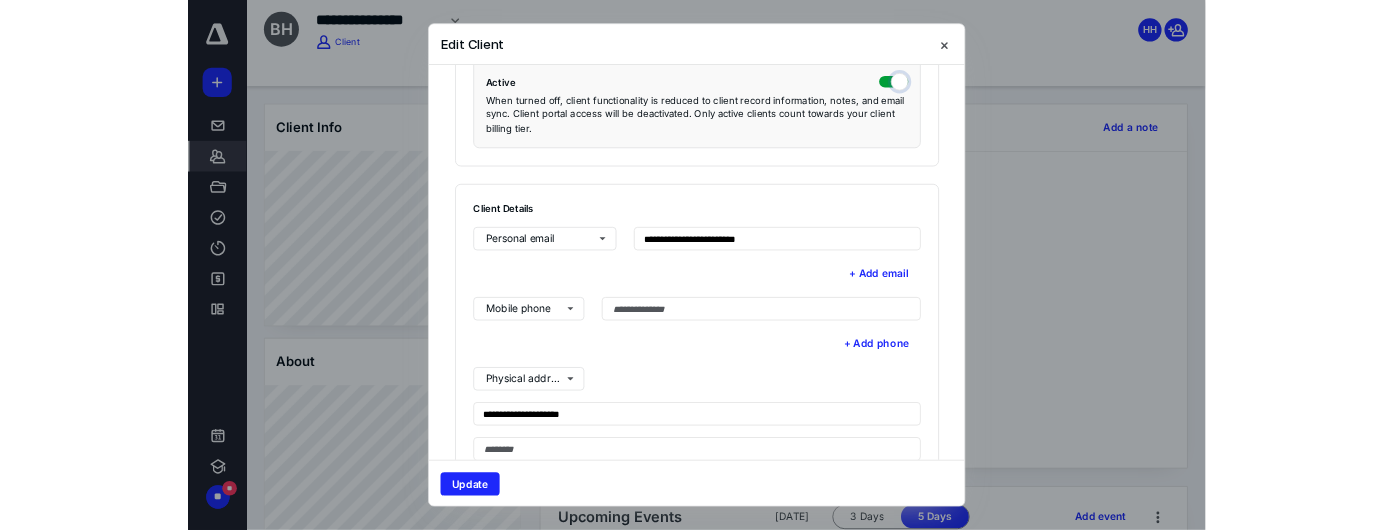 scroll, scrollTop: 347, scrollLeft: 0, axis: vertical 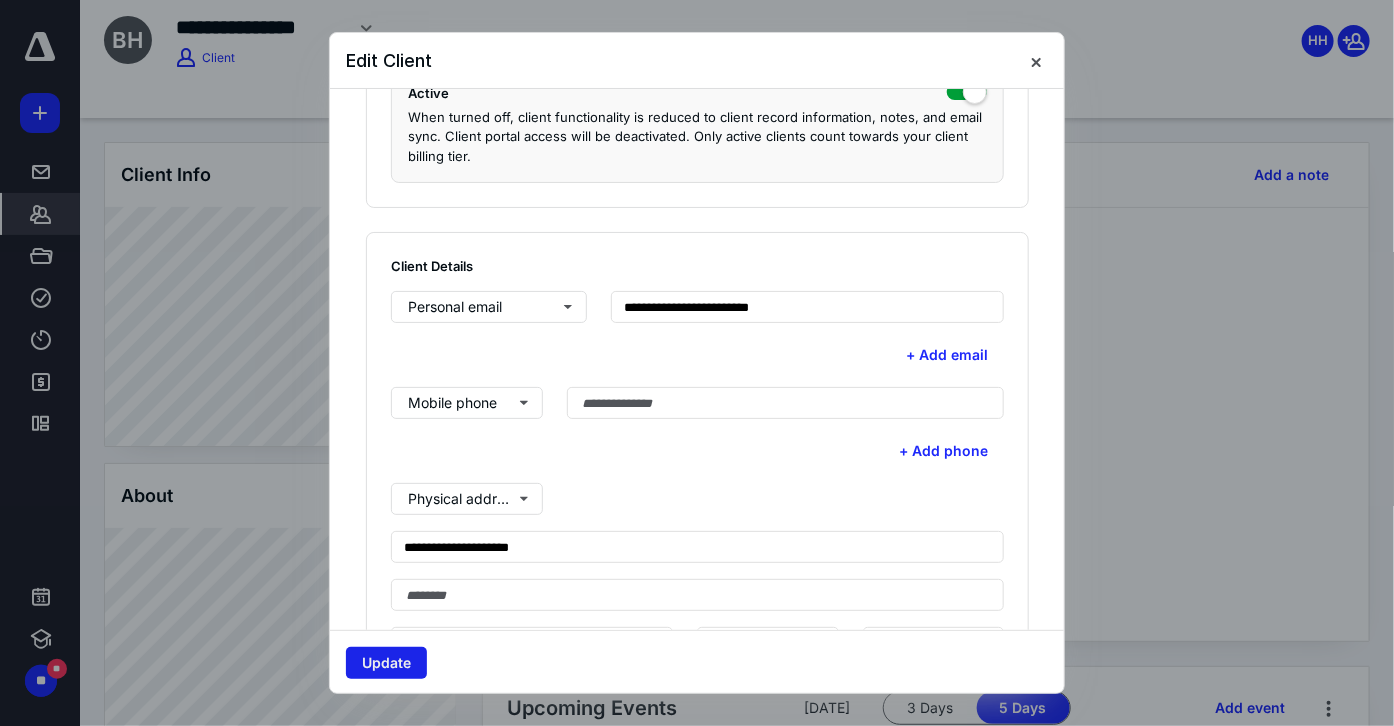 click on "Update" at bounding box center (386, 663) 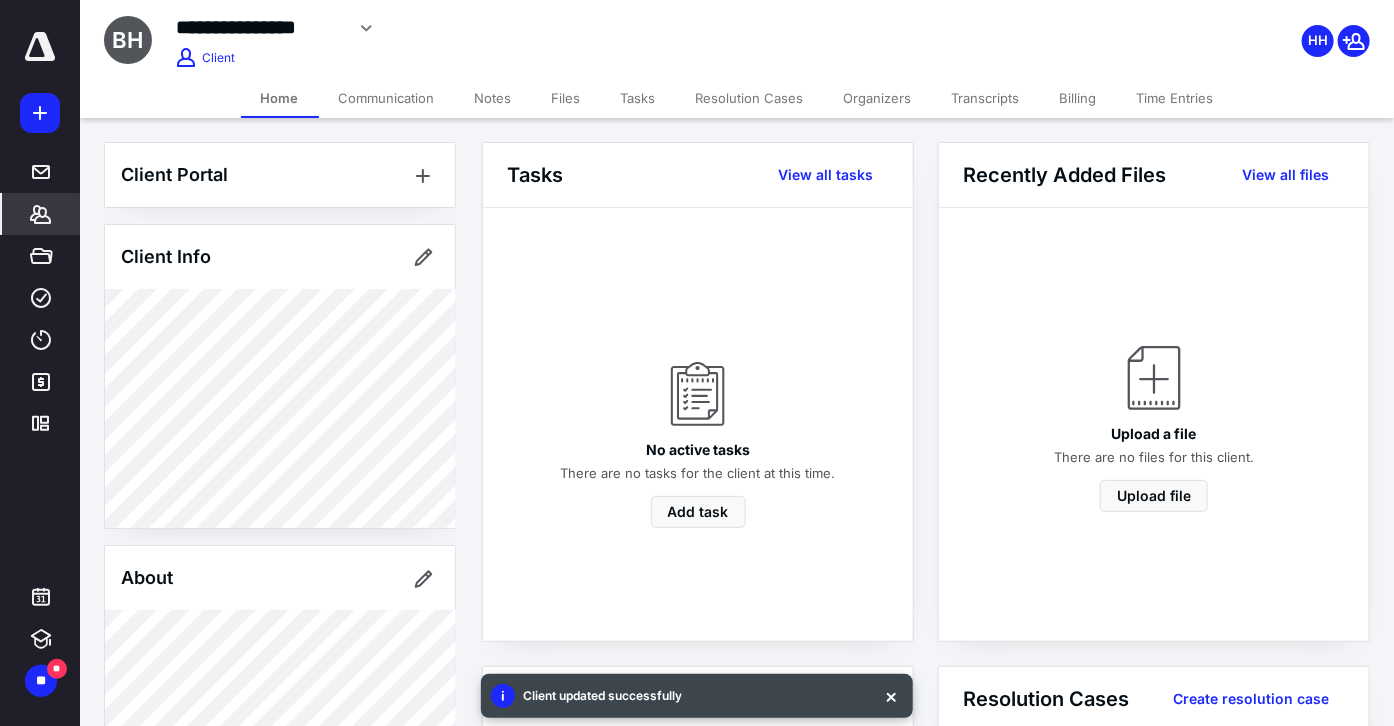 click on "Transcripts" at bounding box center (986, 98) 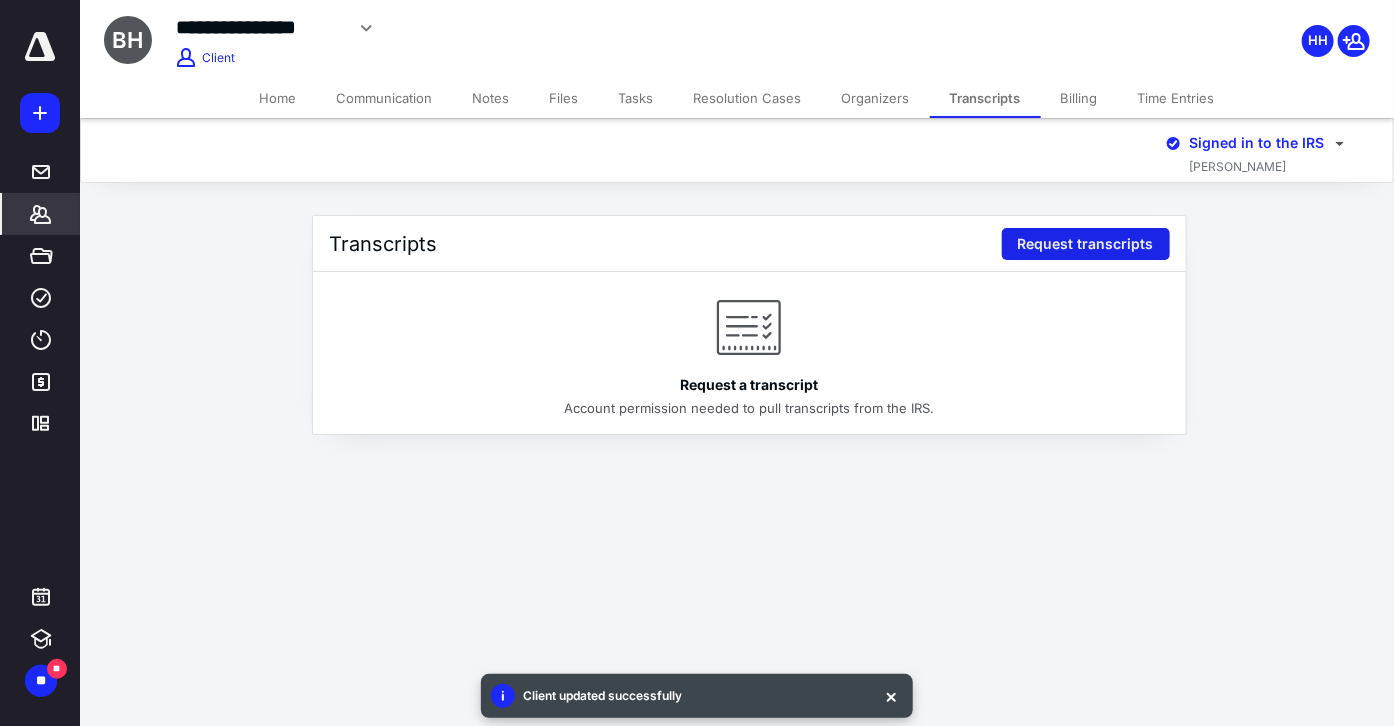 click on "Request transcripts" at bounding box center [1086, 244] 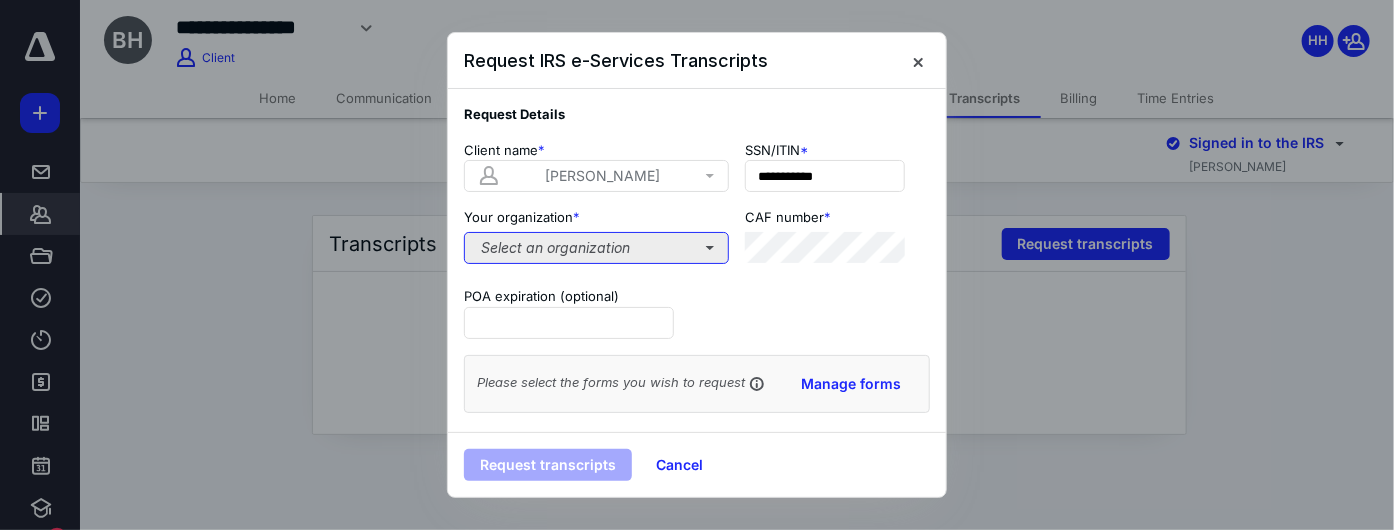 click on "Select an organization" at bounding box center (596, 248) 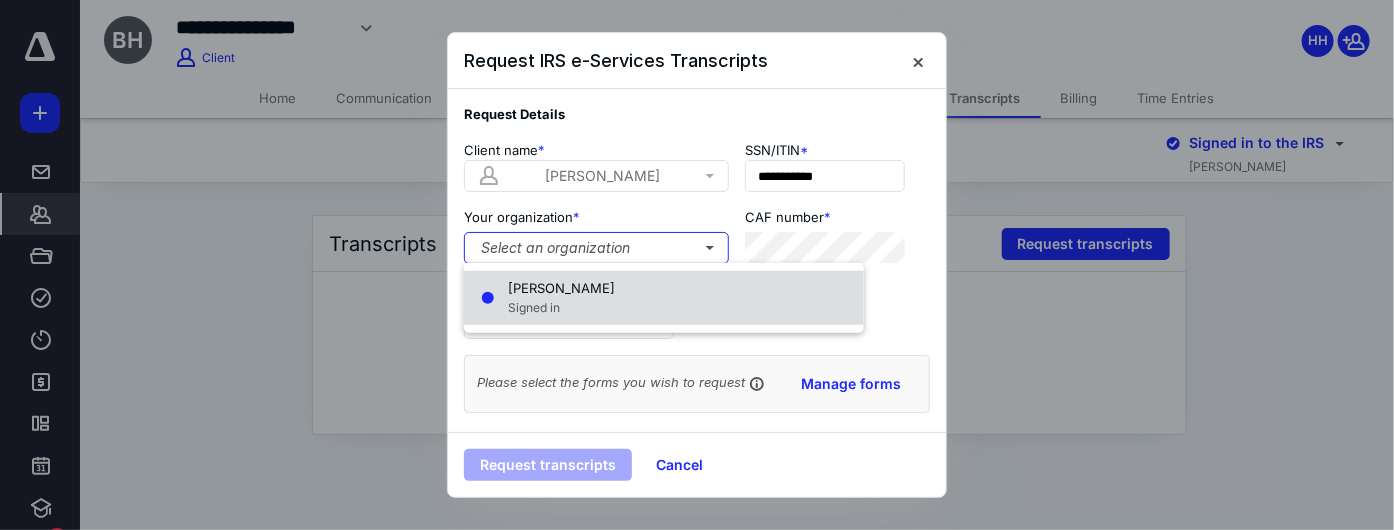 click on "[PERSON_NAME]" at bounding box center (561, 288) 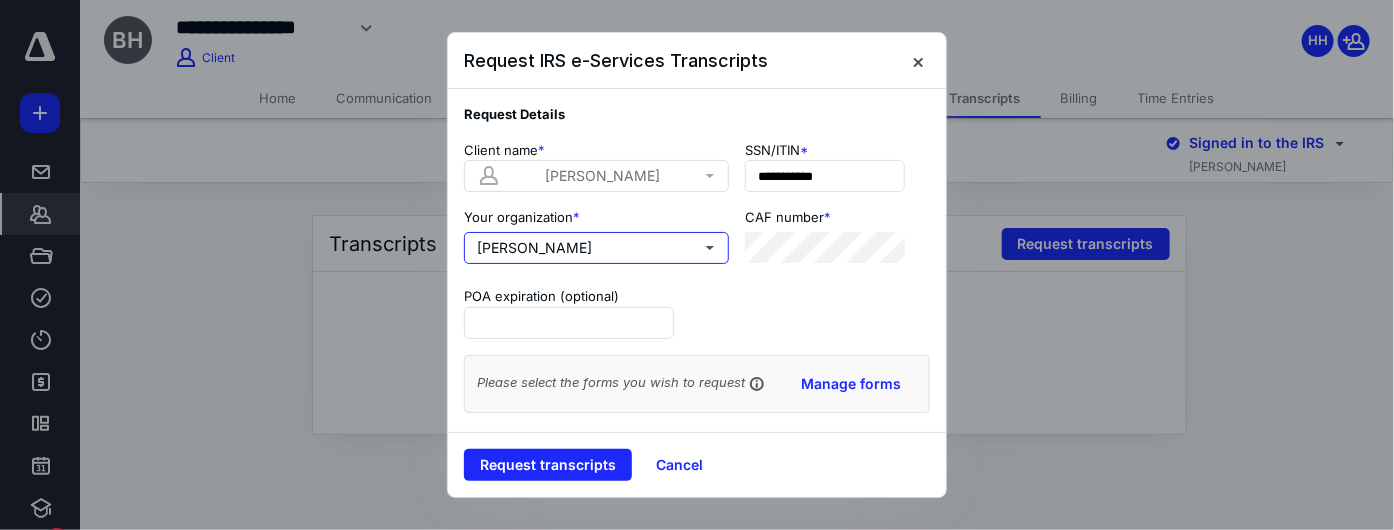 scroll, scrollTop: 32, scrollLeft: 0, axis: vertical 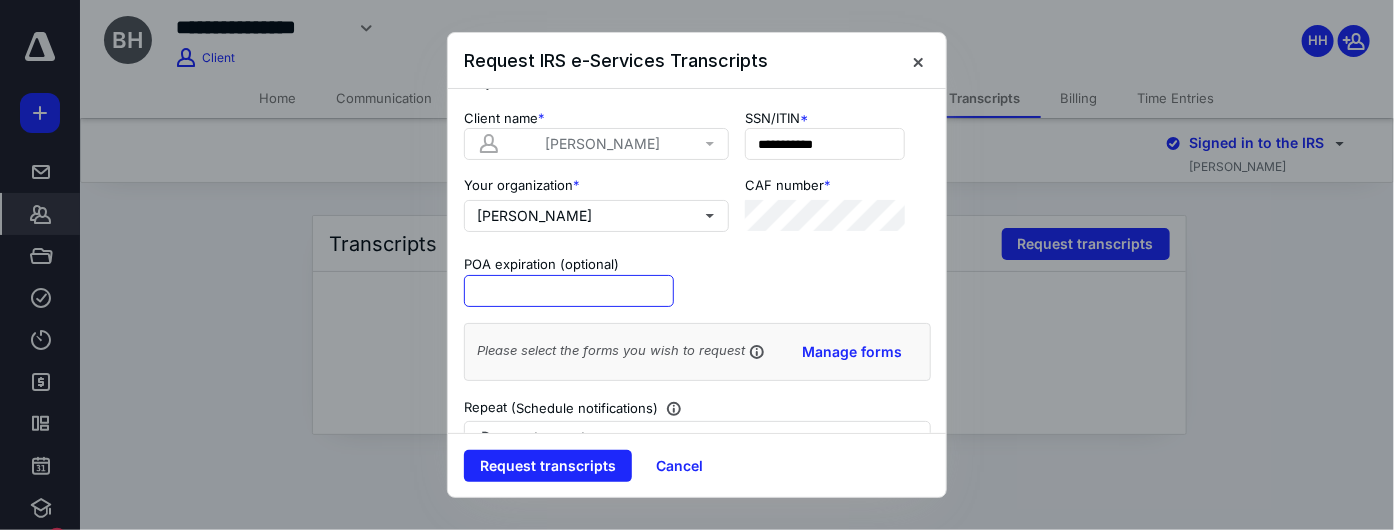 click at bounding box center (569, 291) 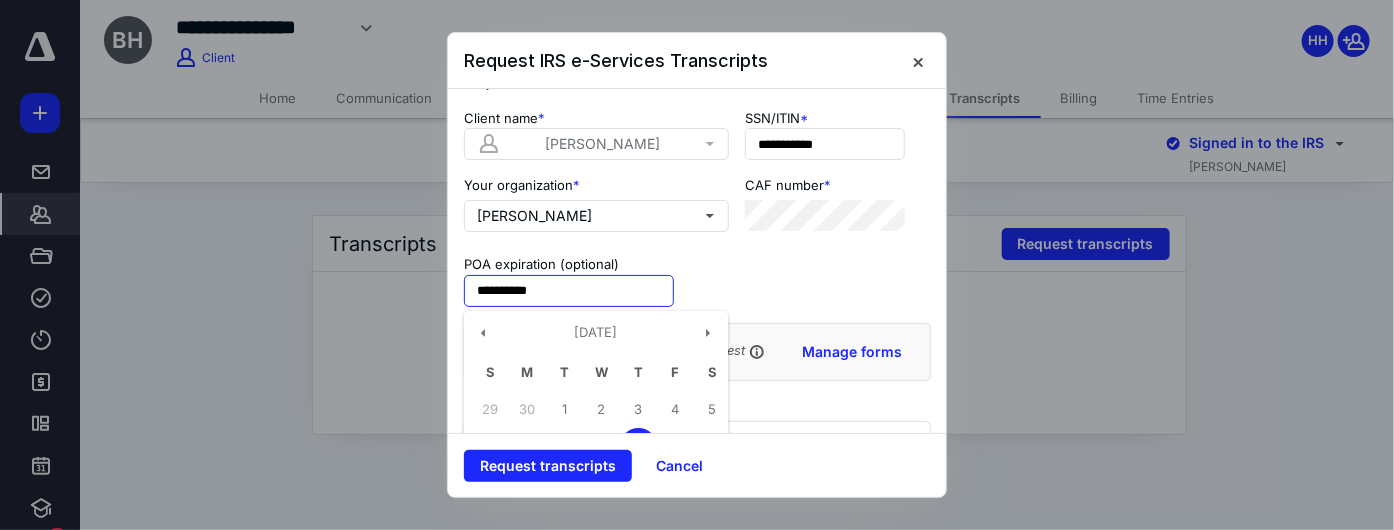 type on "**********" 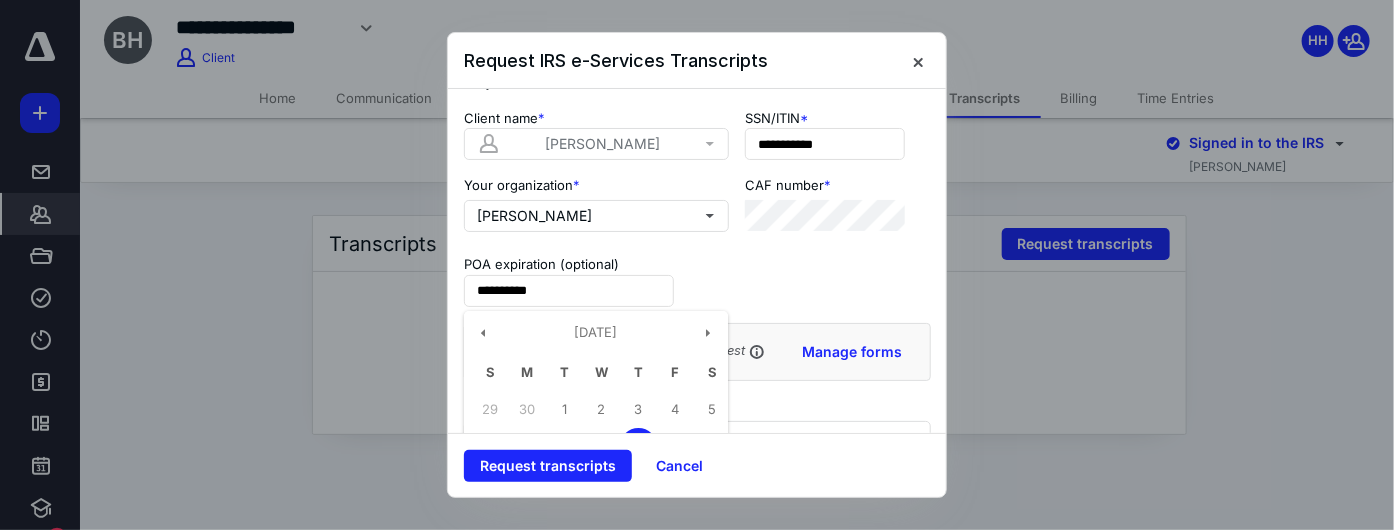 click on "**********" at bounding box center (697, 354) 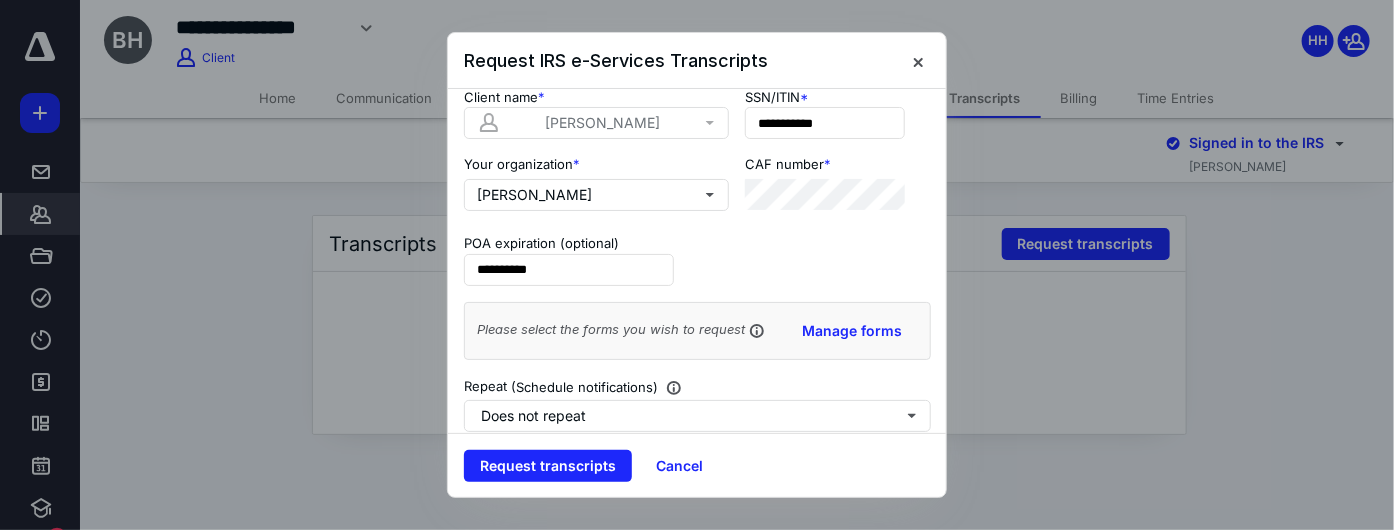 scroll, scrollTop: 66, scrollLeft: 0, axis: vertical 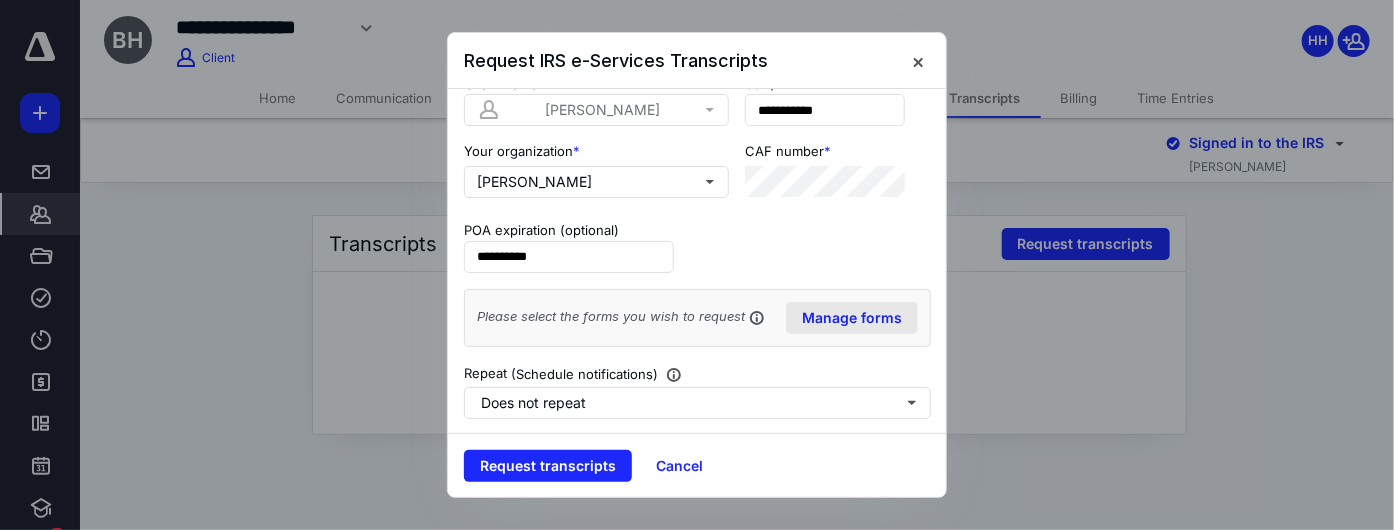 click on "Manage forms" at bounding box center [852, 318] 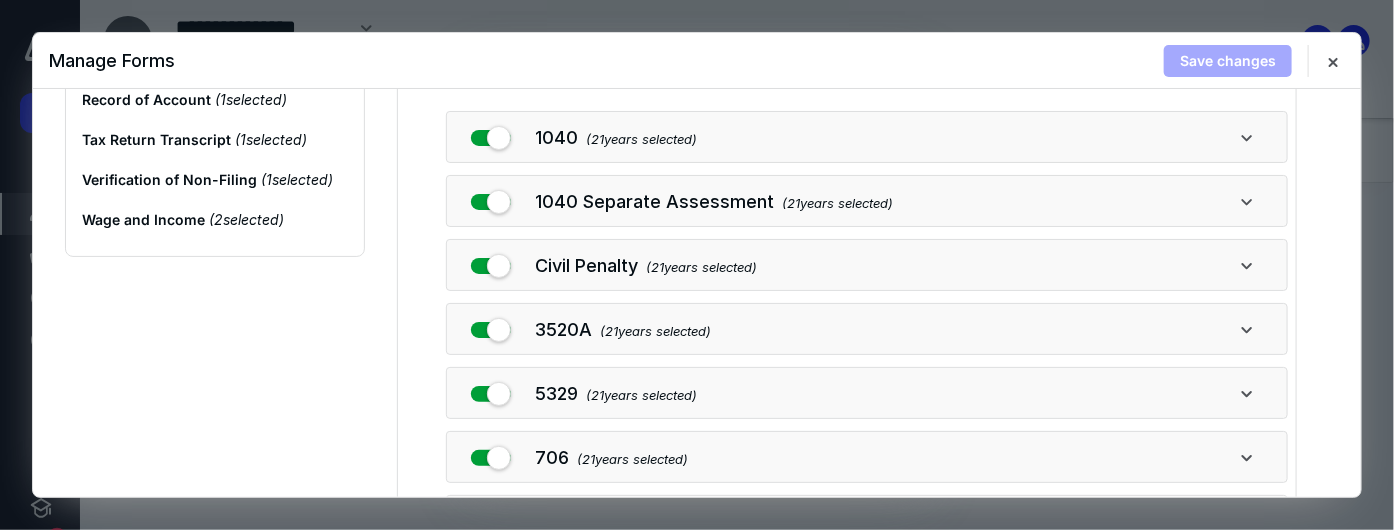 scroll, scrollTop: 20, scrollLeft: 0, axis: vertical 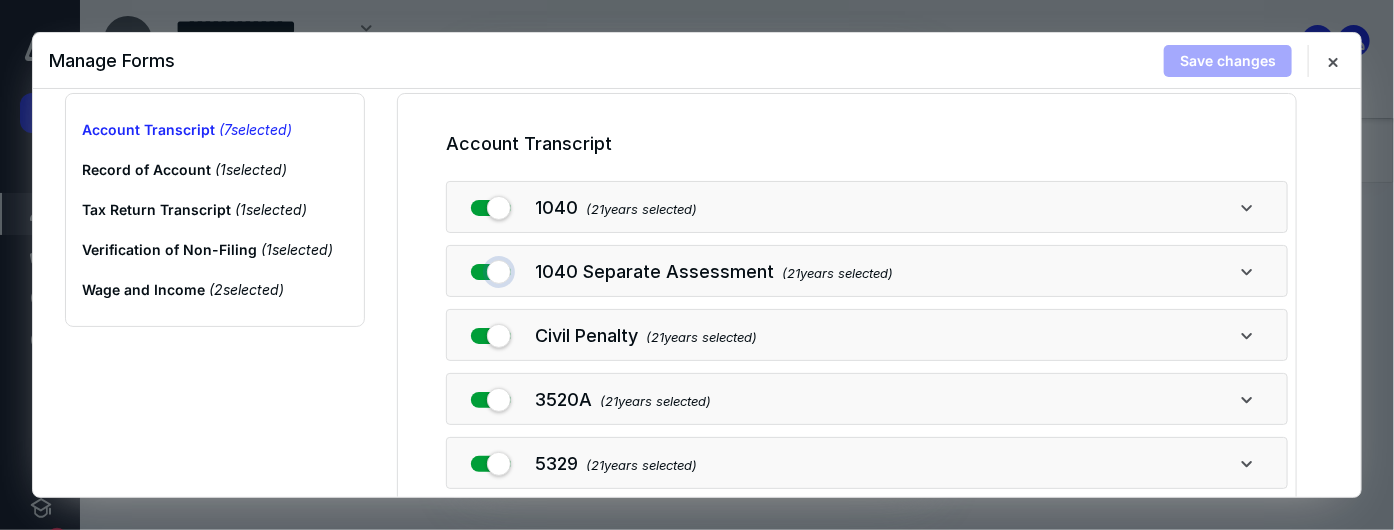 click at bounding box center [491, 268] 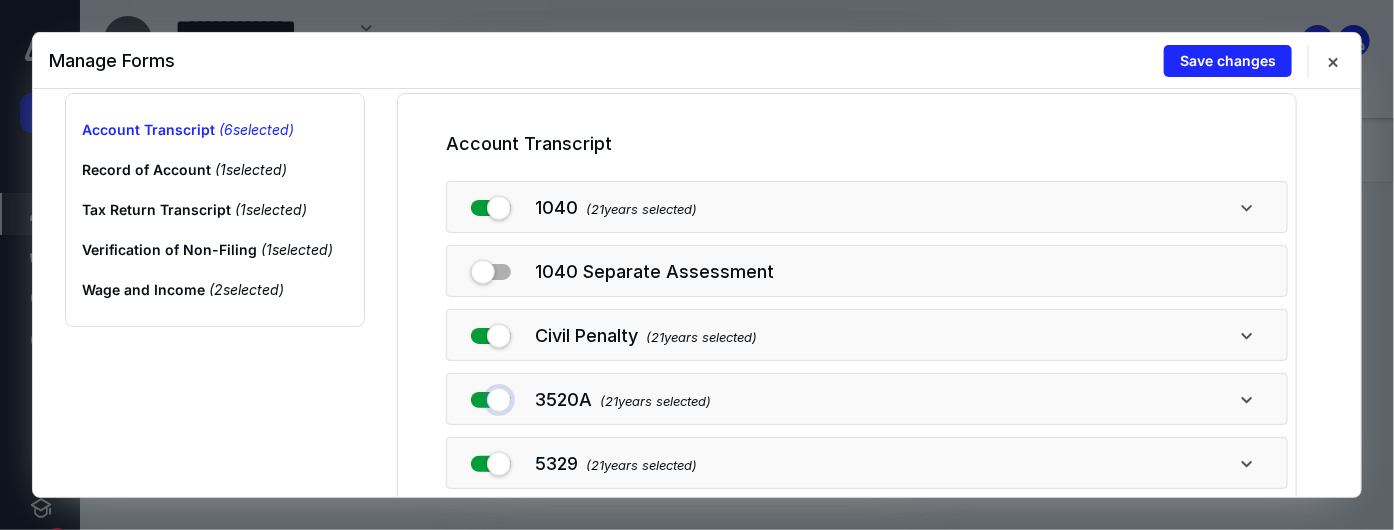 click at bounding box center (491, 396) 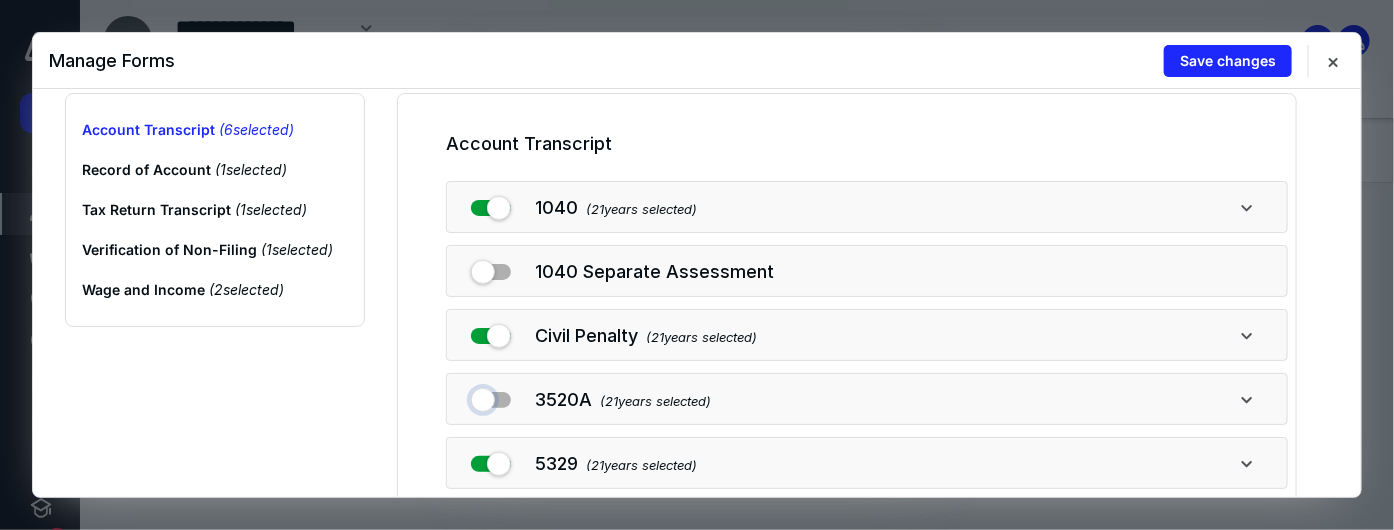 checkbox on "false" 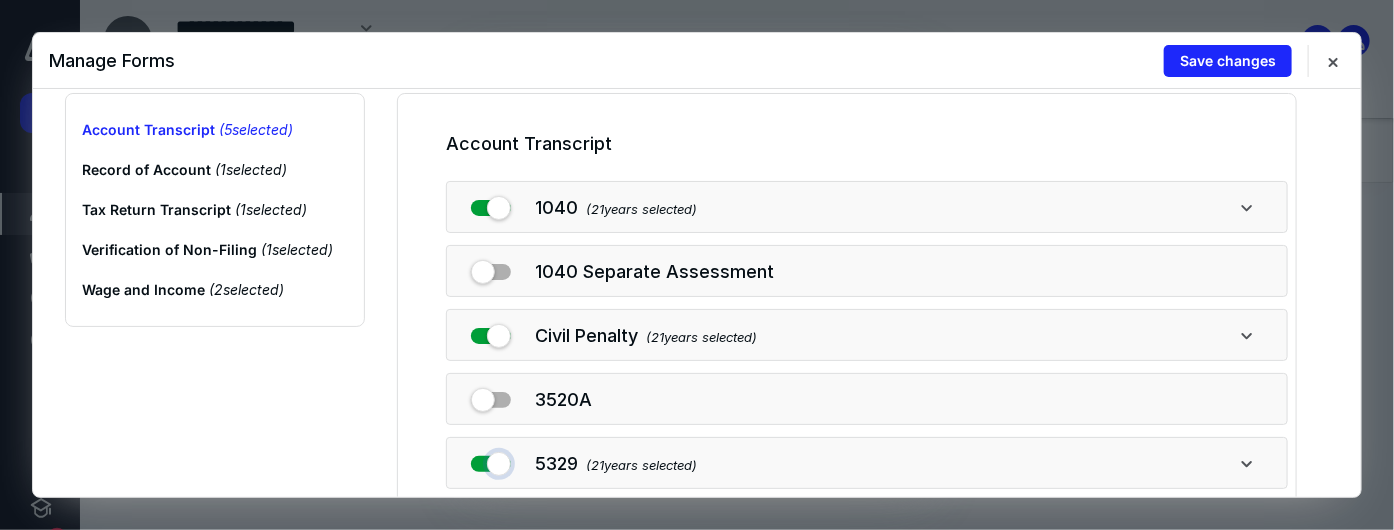 click at bounding box center (491, 460) 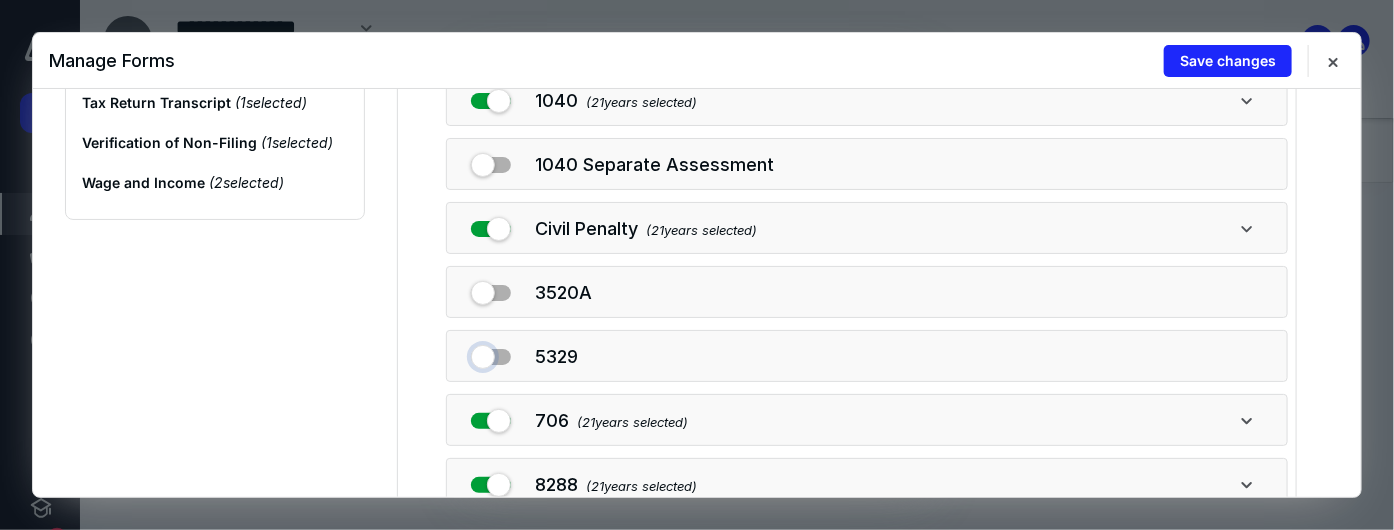 scroll, scrollTop: 172, scrollLeft: 0, axis: vertical 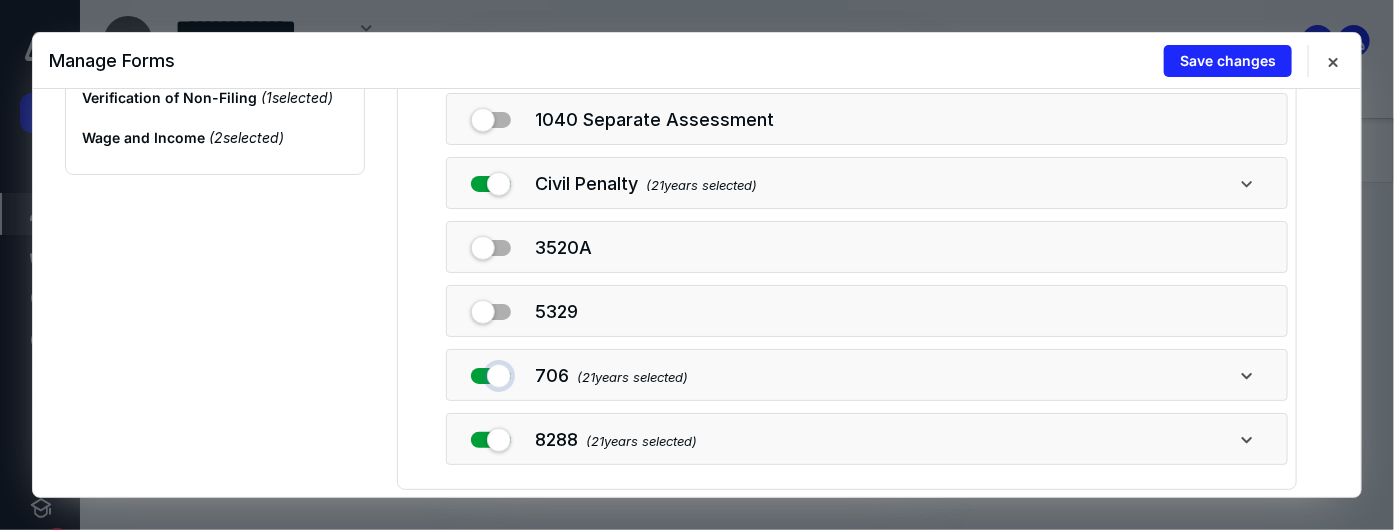 click at bounding box center (491, 372) 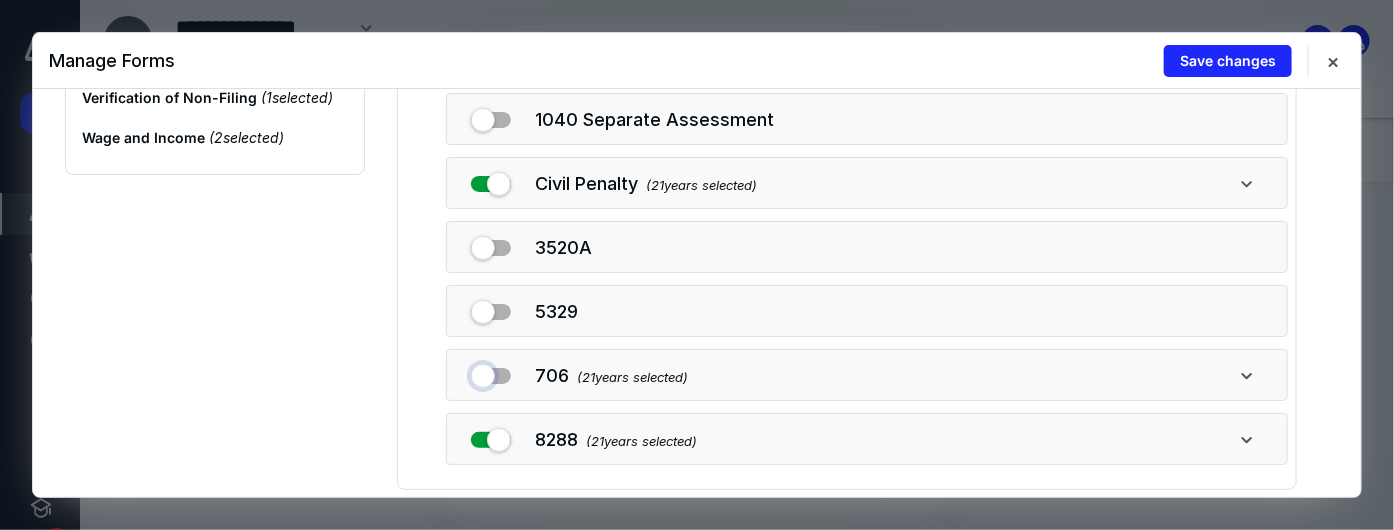 checkbox on "false" 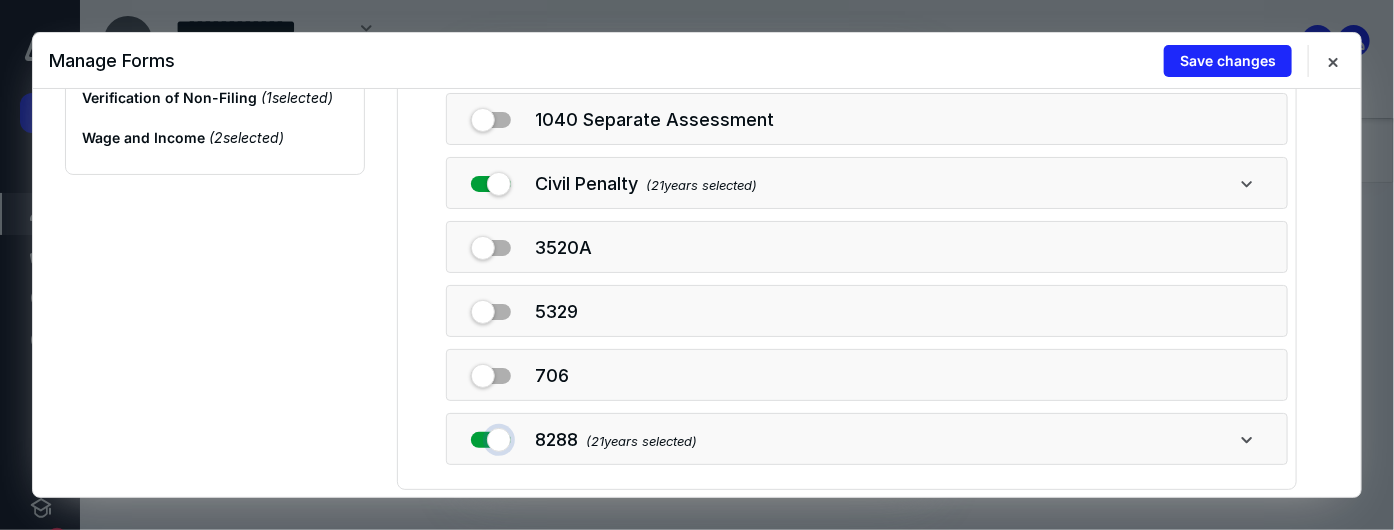 click at bounding box center [491, 436] 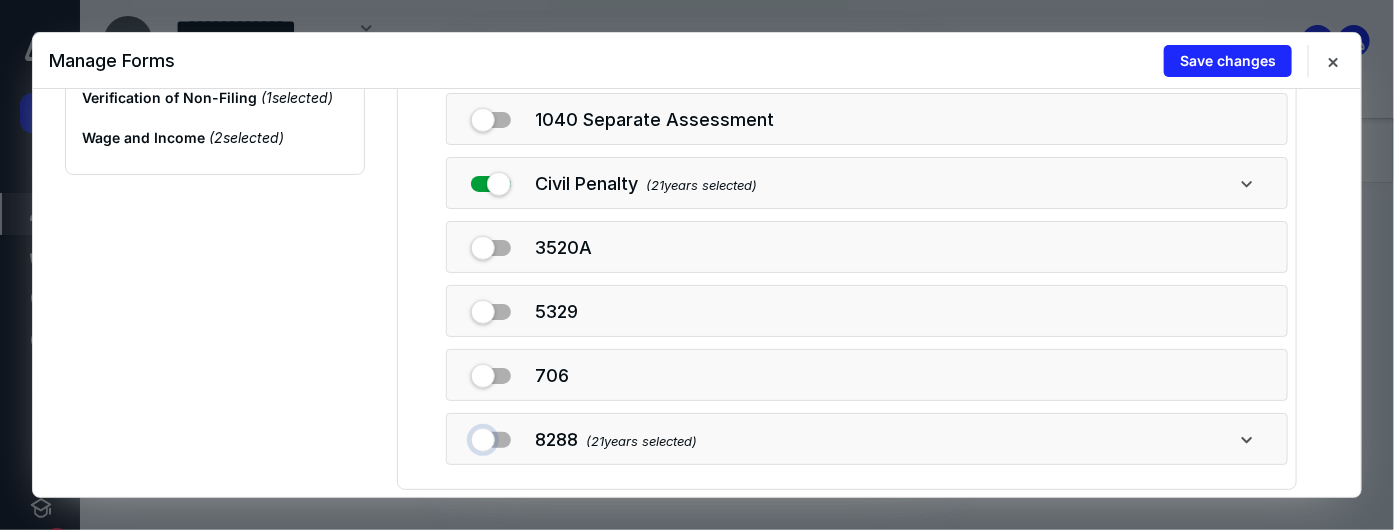 checkbox on "false" 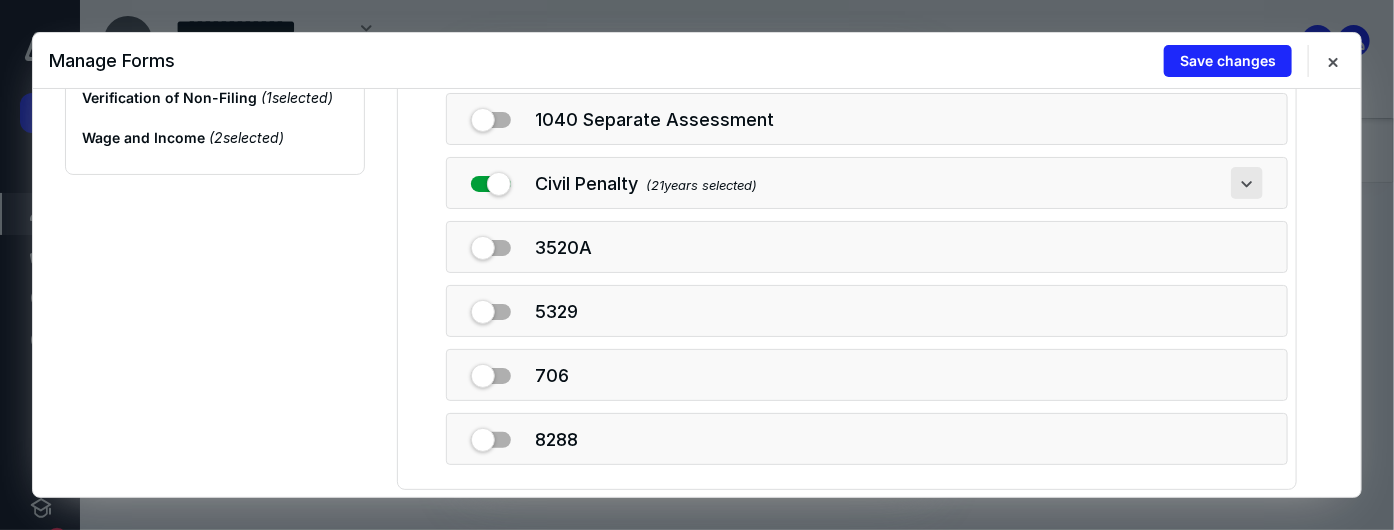 click at bounding box center [1247, 183] 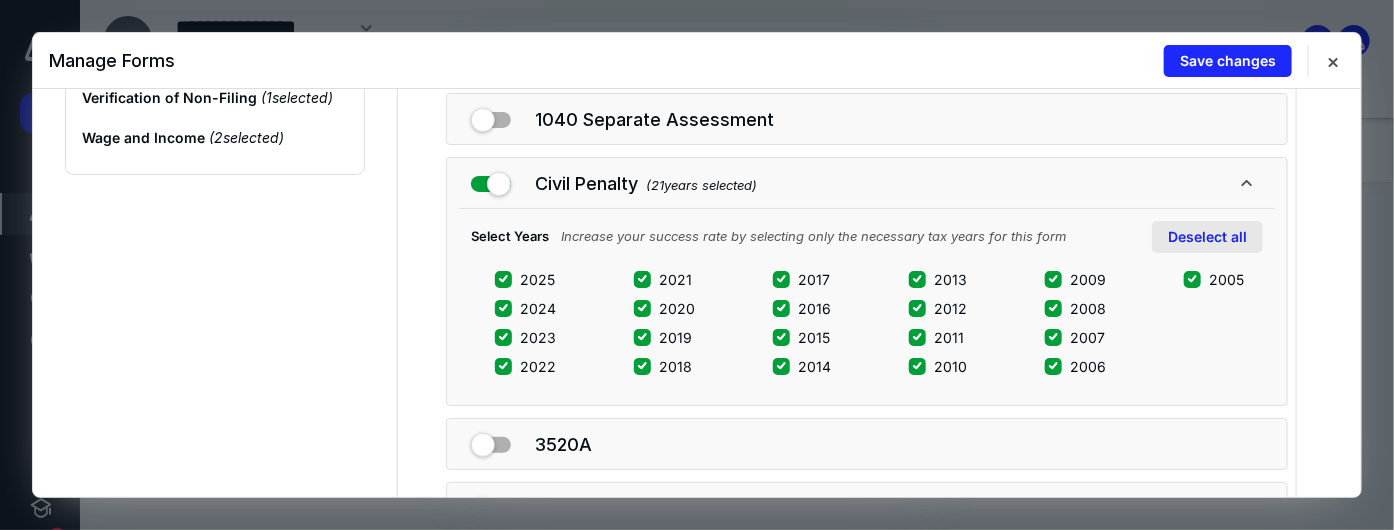 click on "Deselect all" at bounding box center [1207, 237] 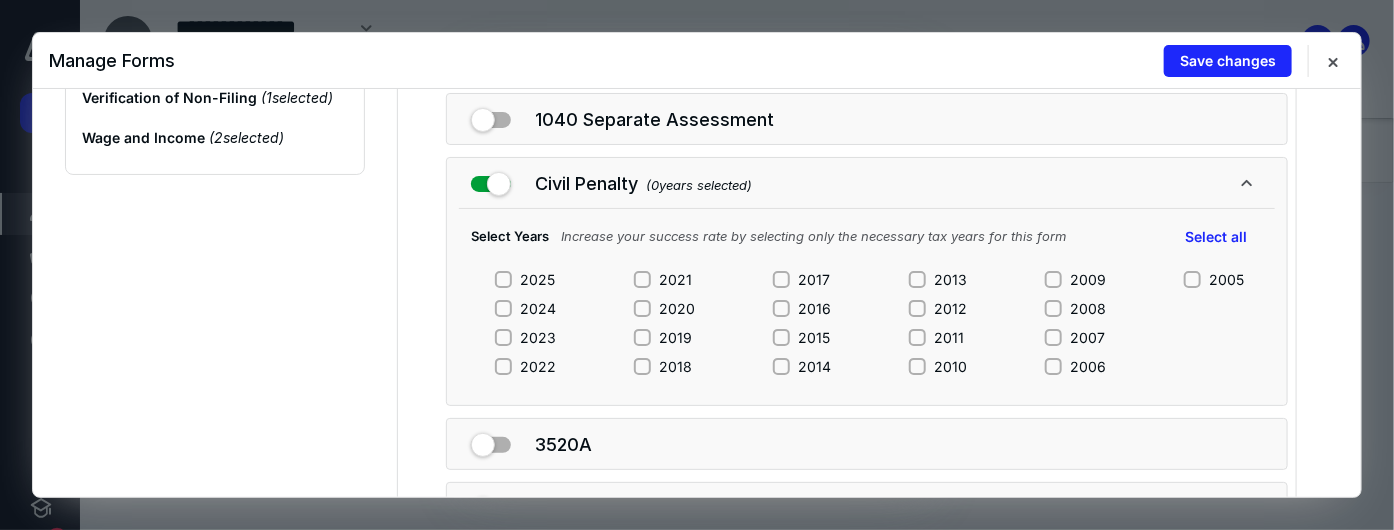 click 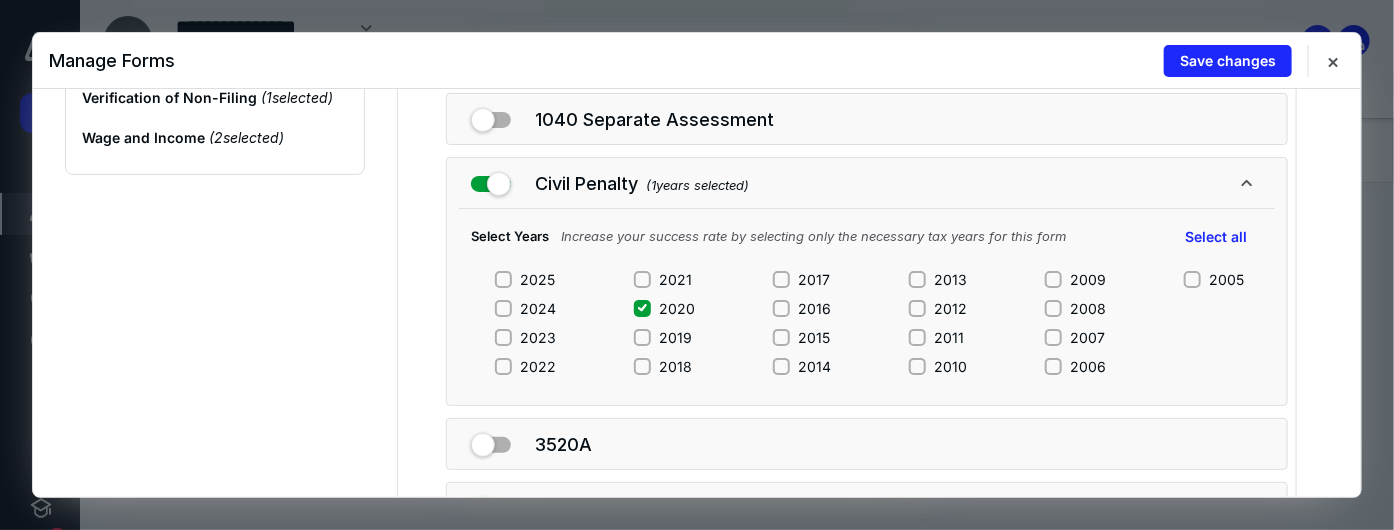 click on "2021" at bounding box center (642, 279) 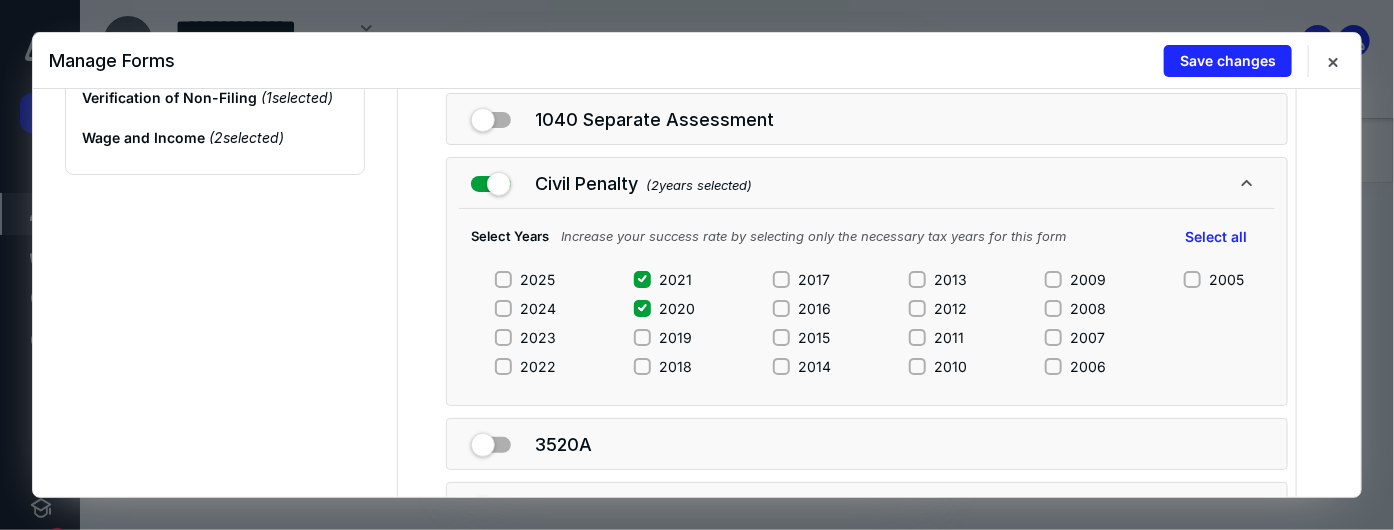 click on "2022" at bounding box center (525, 366) 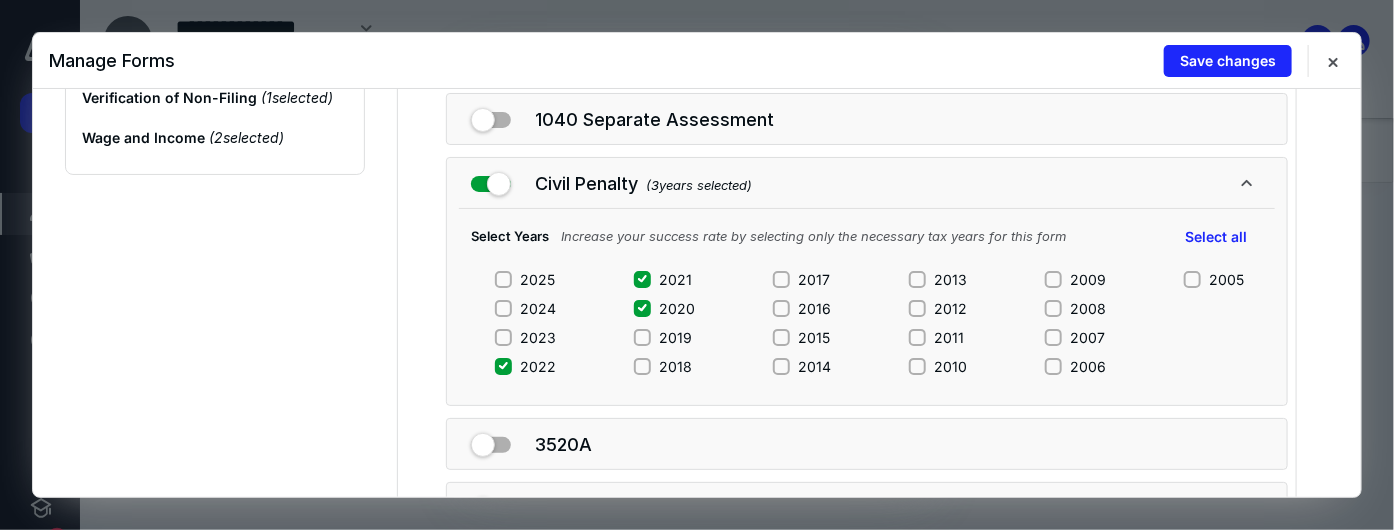 click on "2023" at bounding box center [503, 337] 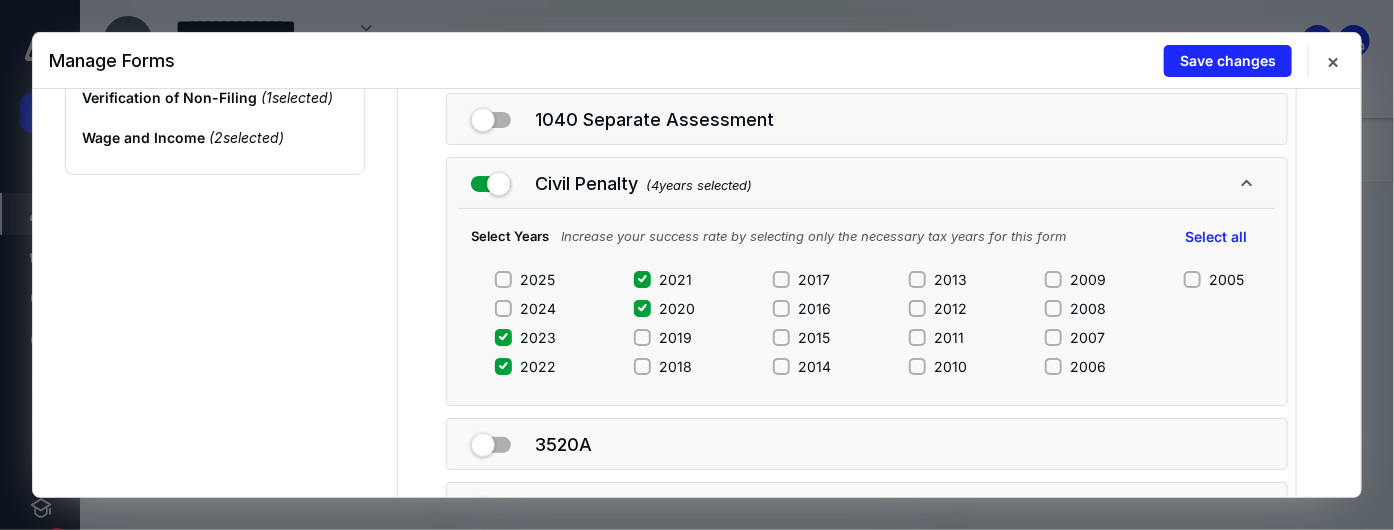 click 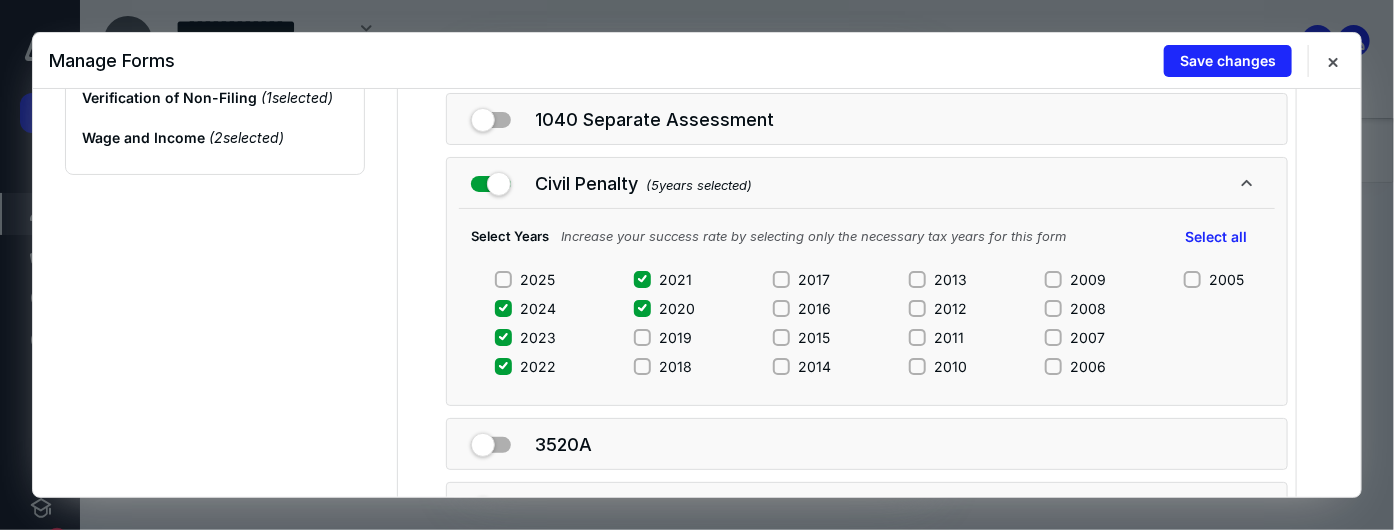 click on "2025" at bounding box center (503, 279) 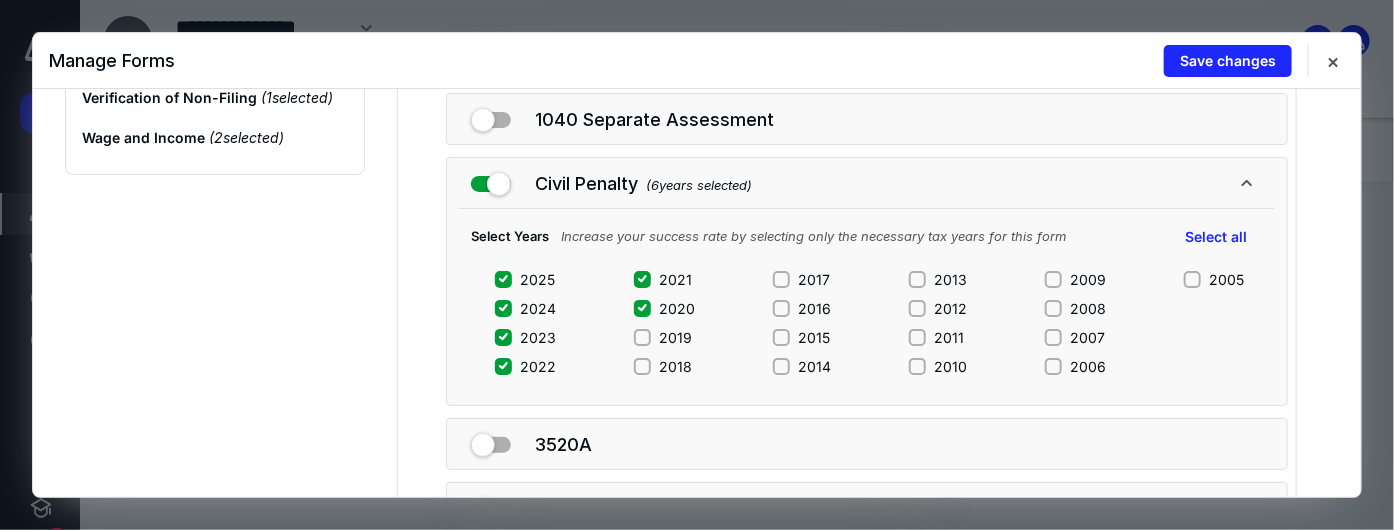 scroll, scrollTop: 0, scrollLeft: 0, axis: both 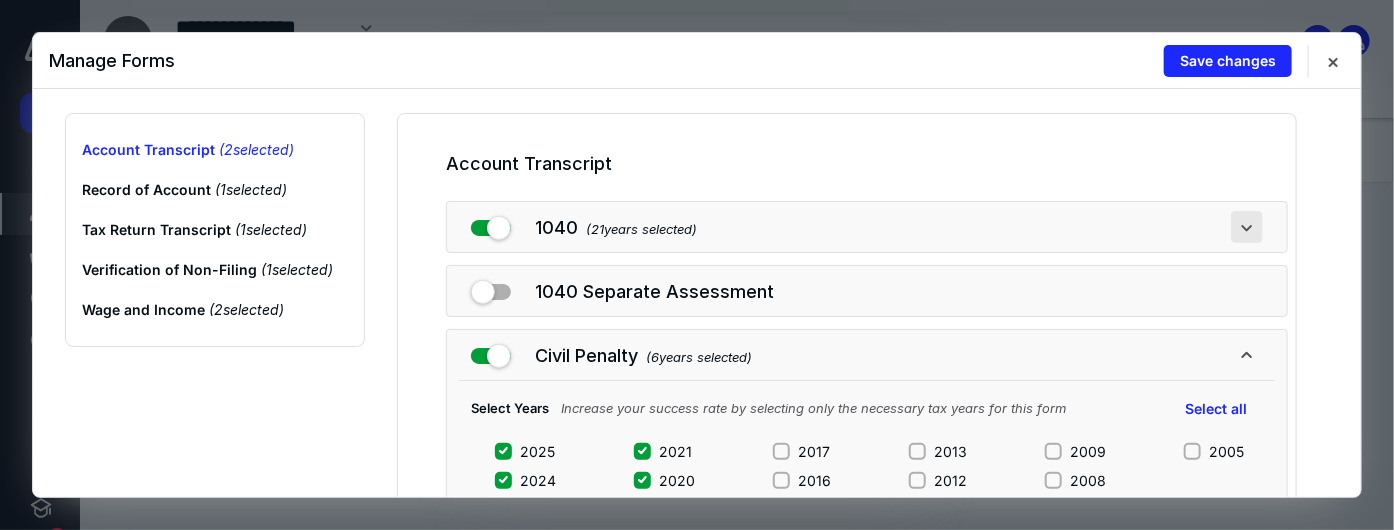 click at bounding box center [1247, 227] 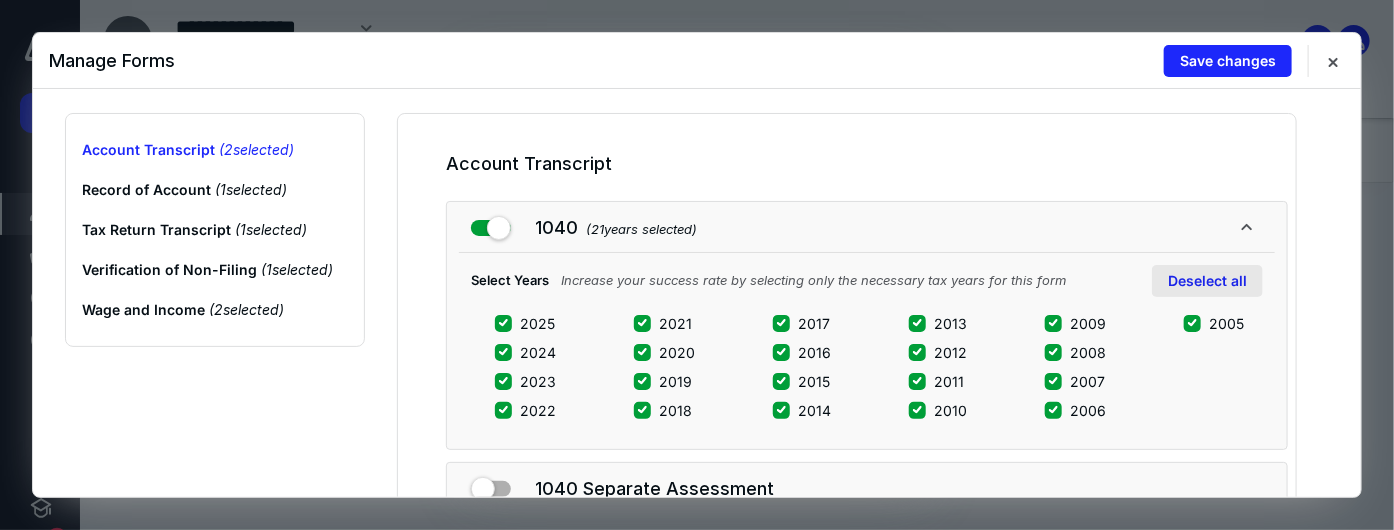 click on "Deselect all" at bounding box center (1207, 281) 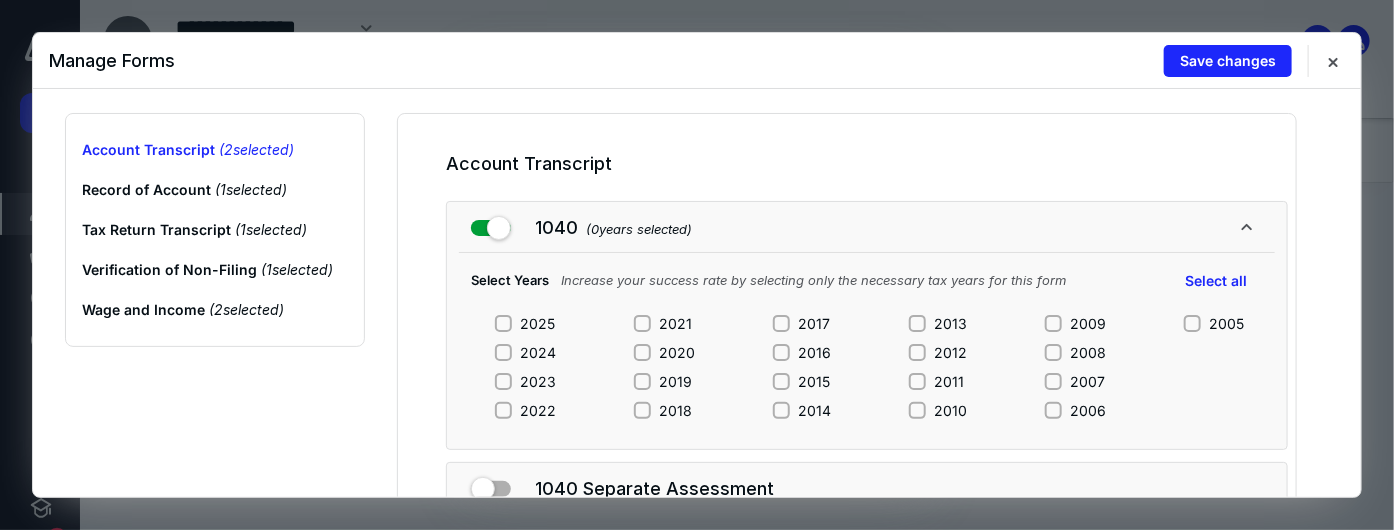 click 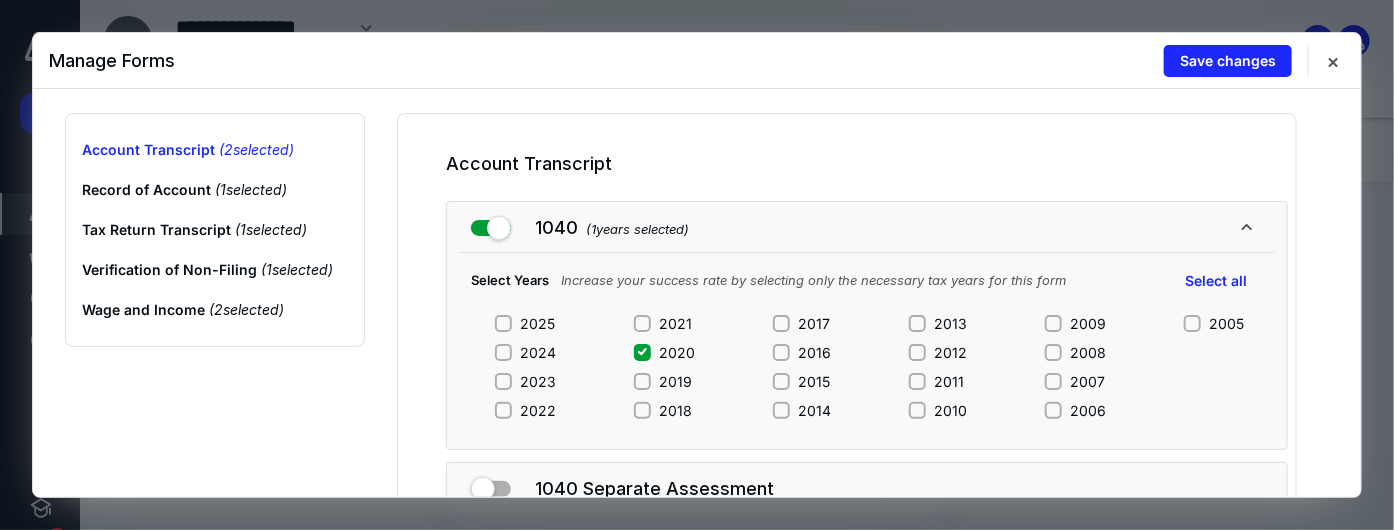 click 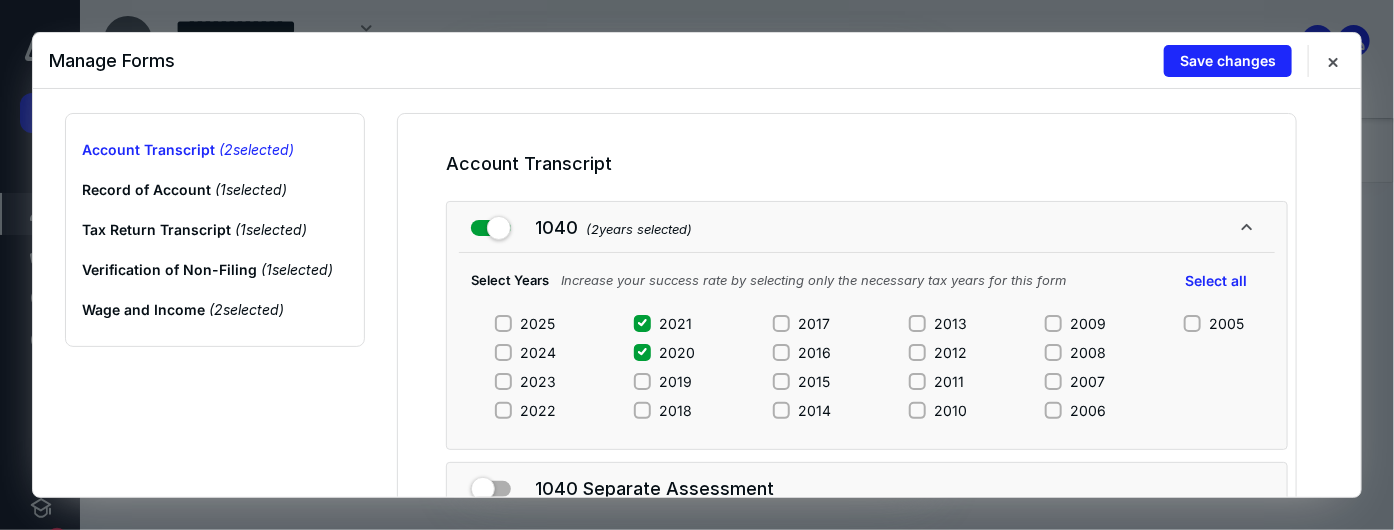 click on "2022" at bounding box center [503, 410] 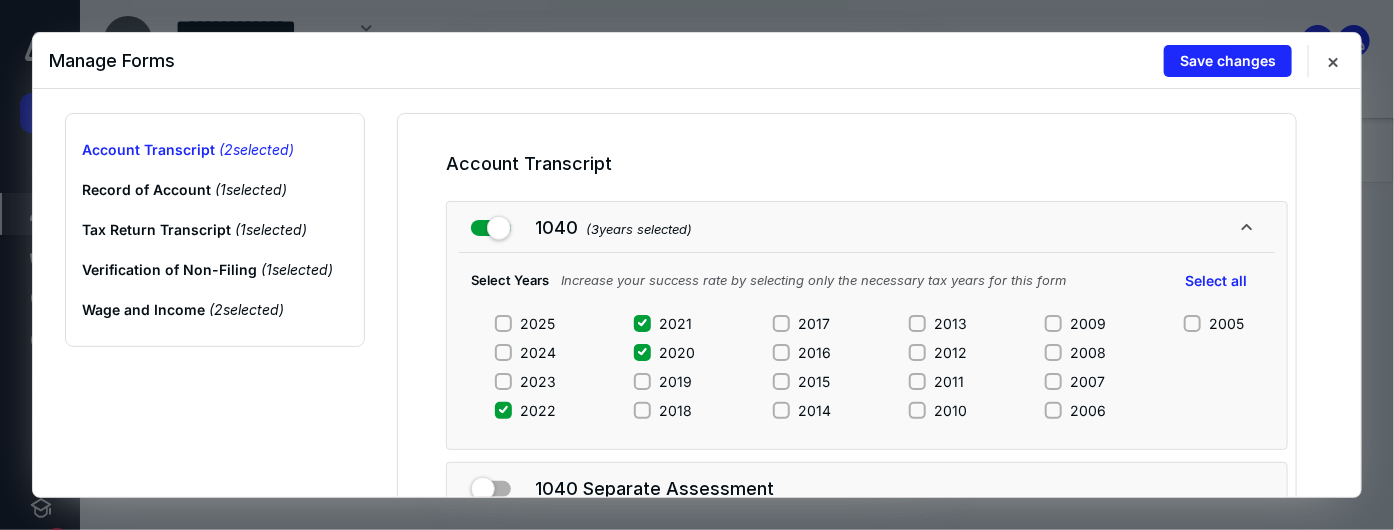click 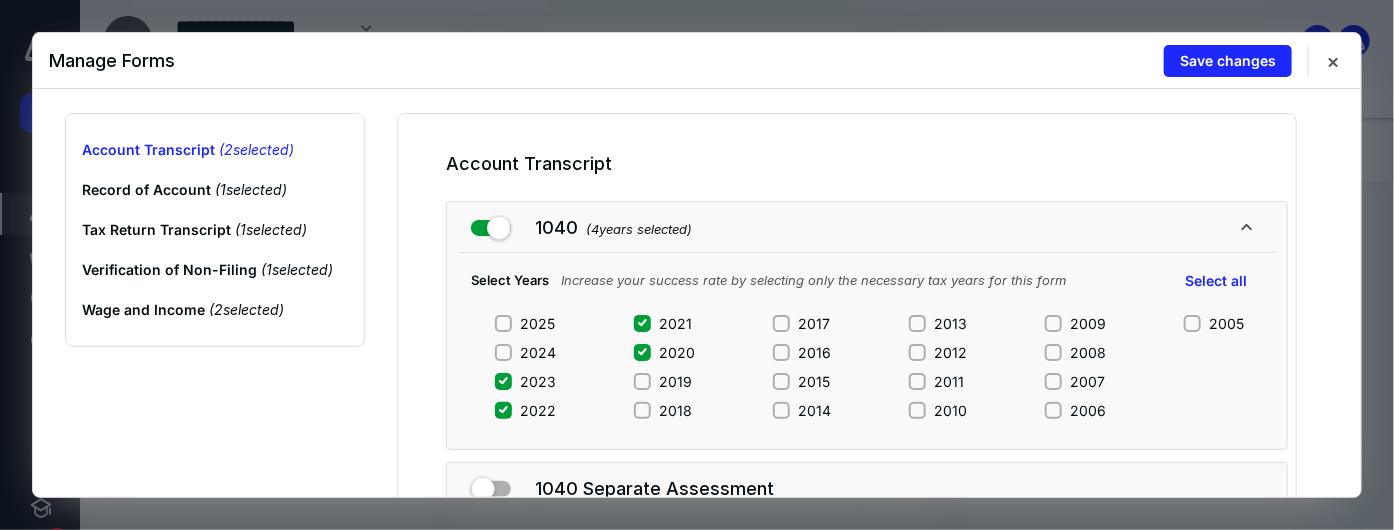 click 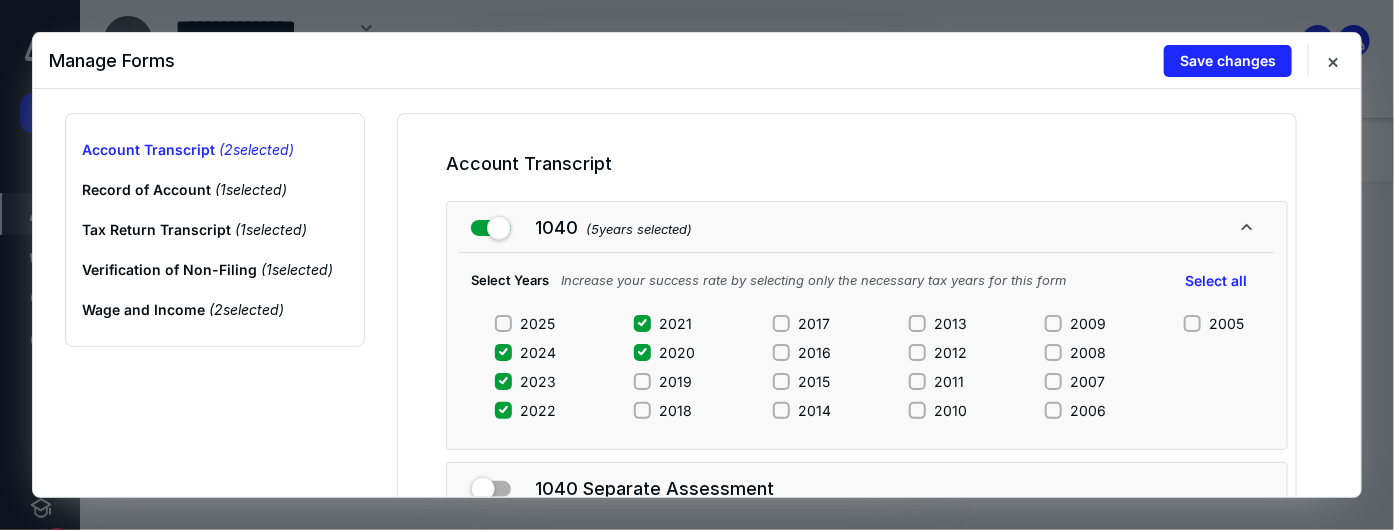 click 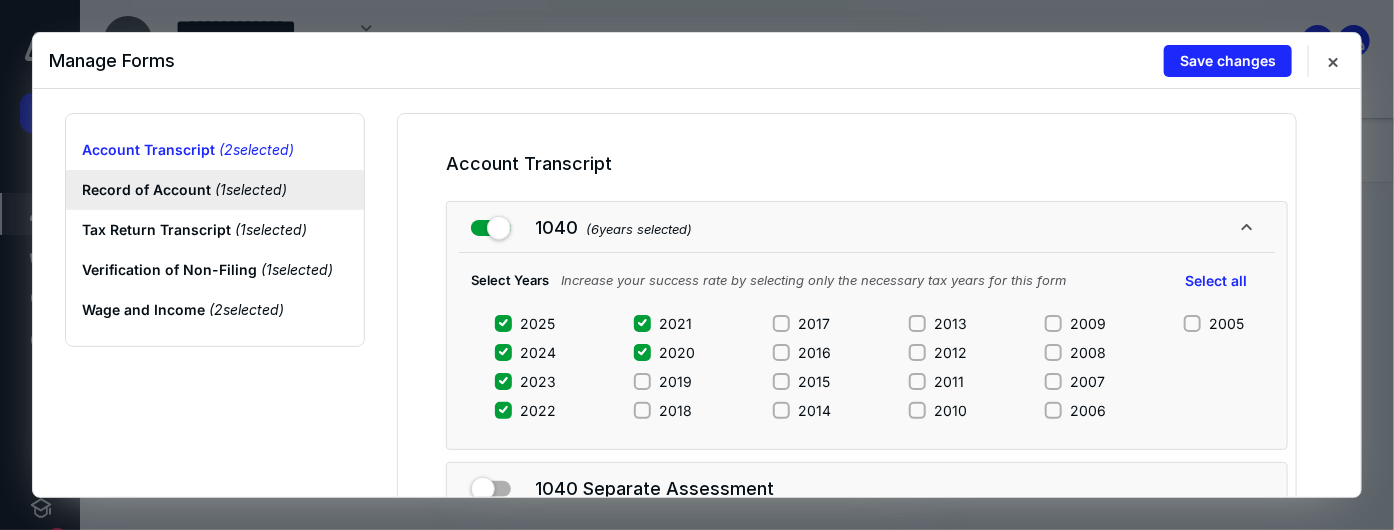 click on "Record of Account   ( 1  selected)" at bounding box center (215, 190) 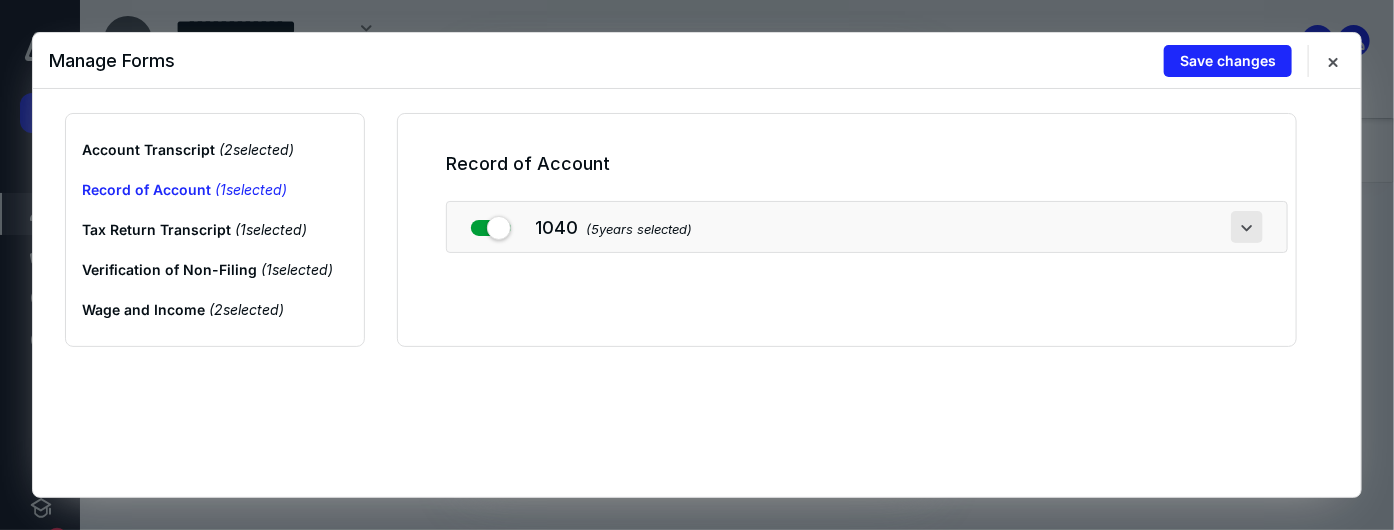 click at bounding box center [1247, 227] 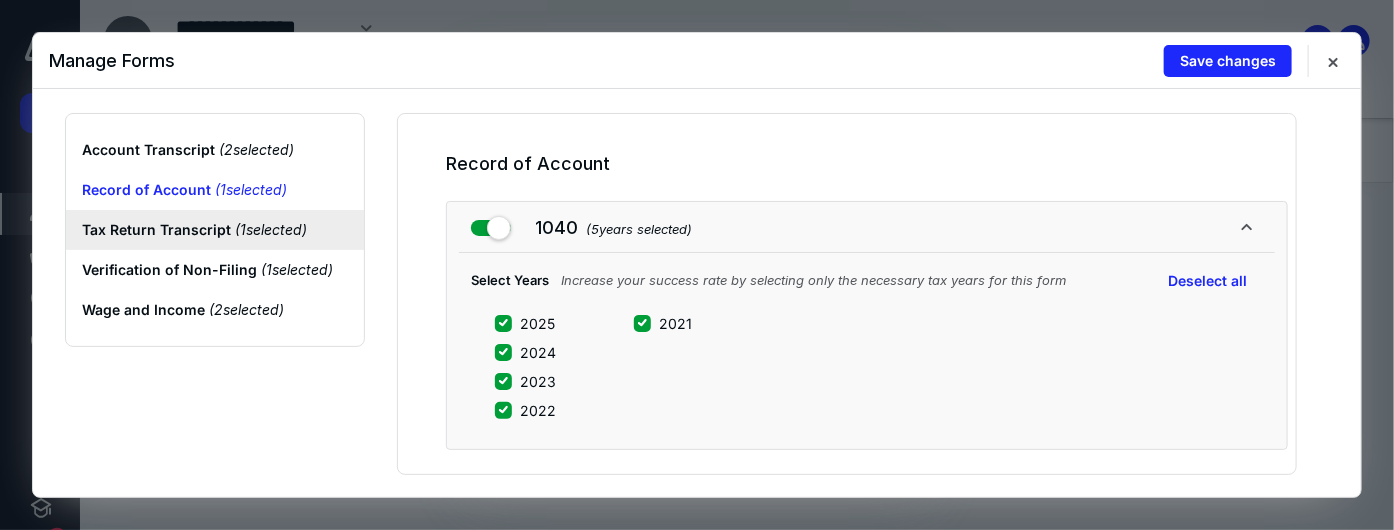 click on "Tax Return Transcript   ( 1  selected)" at bounding box center (215, 230) 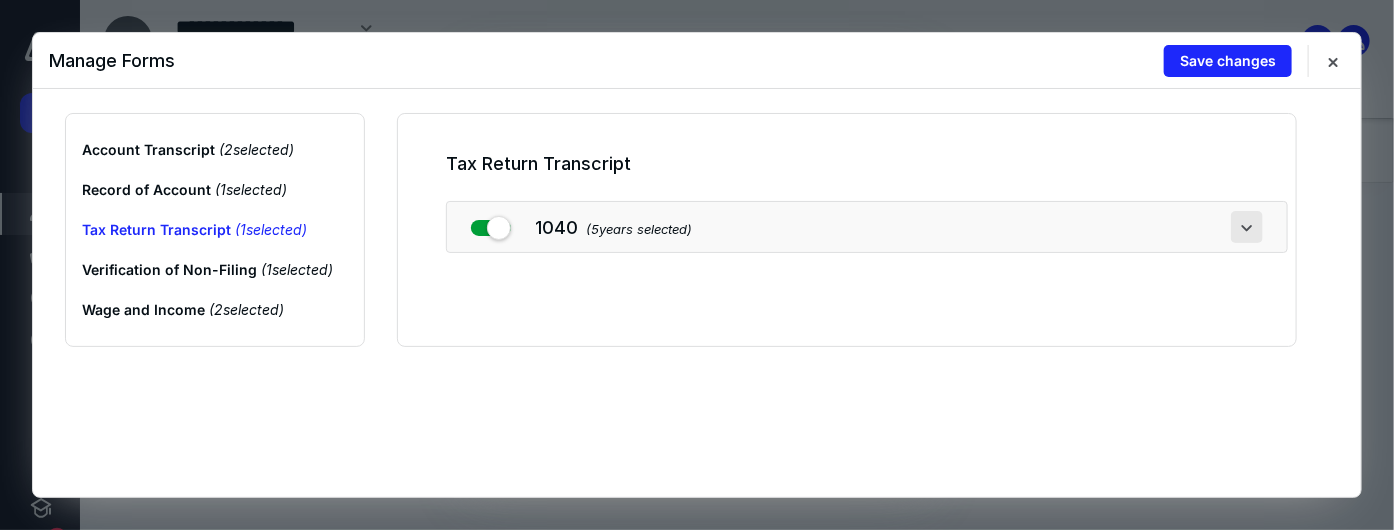 click at bounding box center [1247, 227] 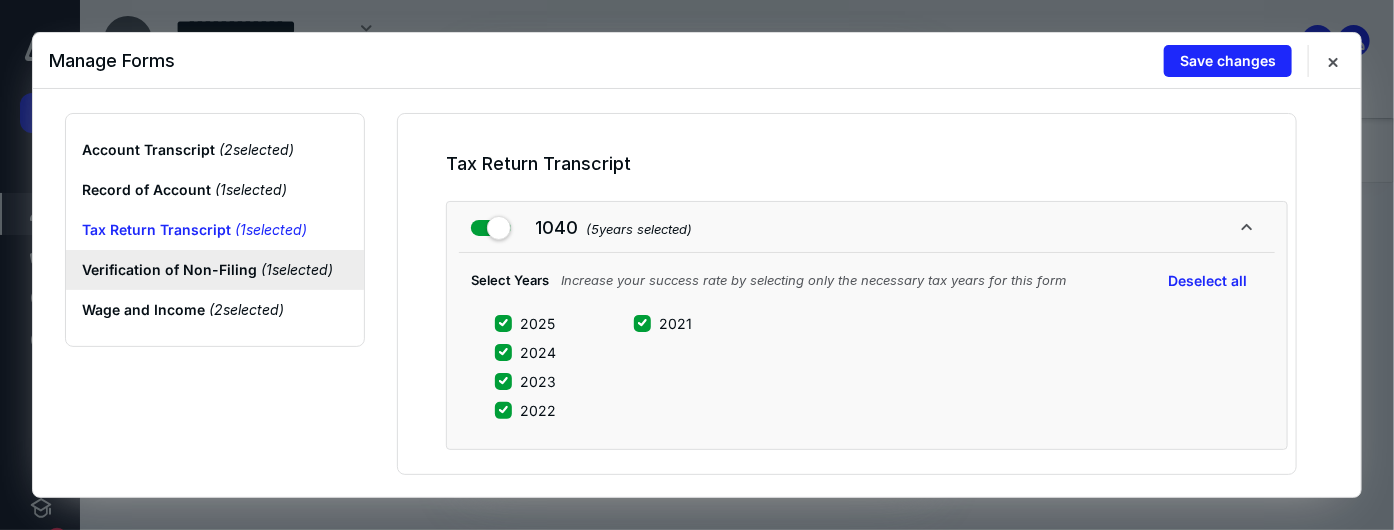 click on "Verification of Non-Filing   ( 1  selected)" at bounding box center [215, 270] 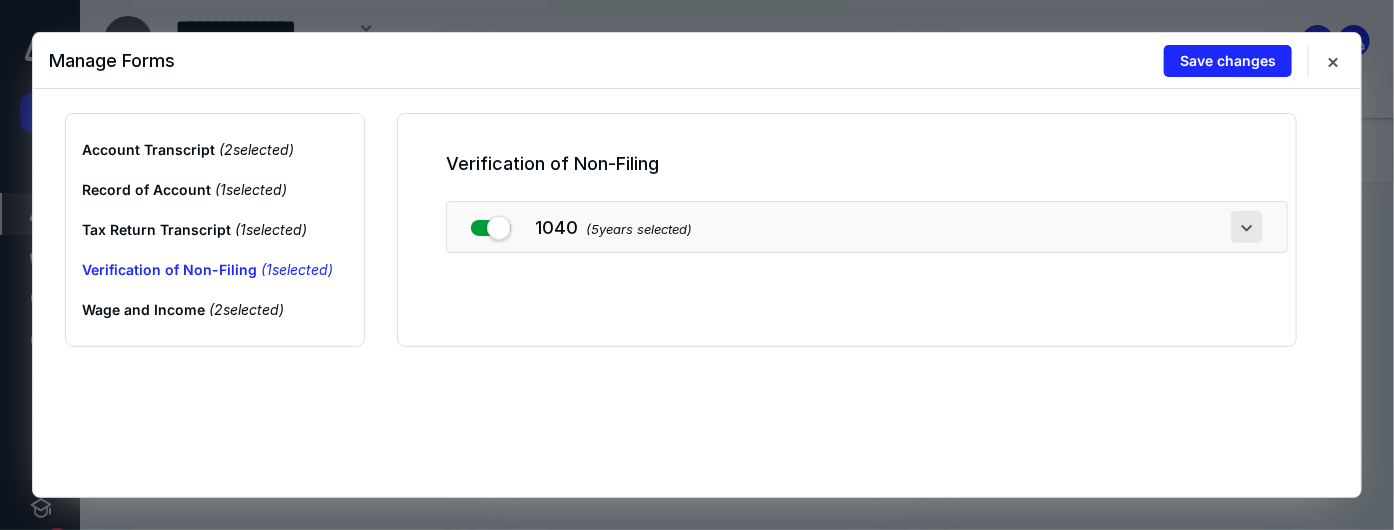 click at bounding box center [1247, 227] 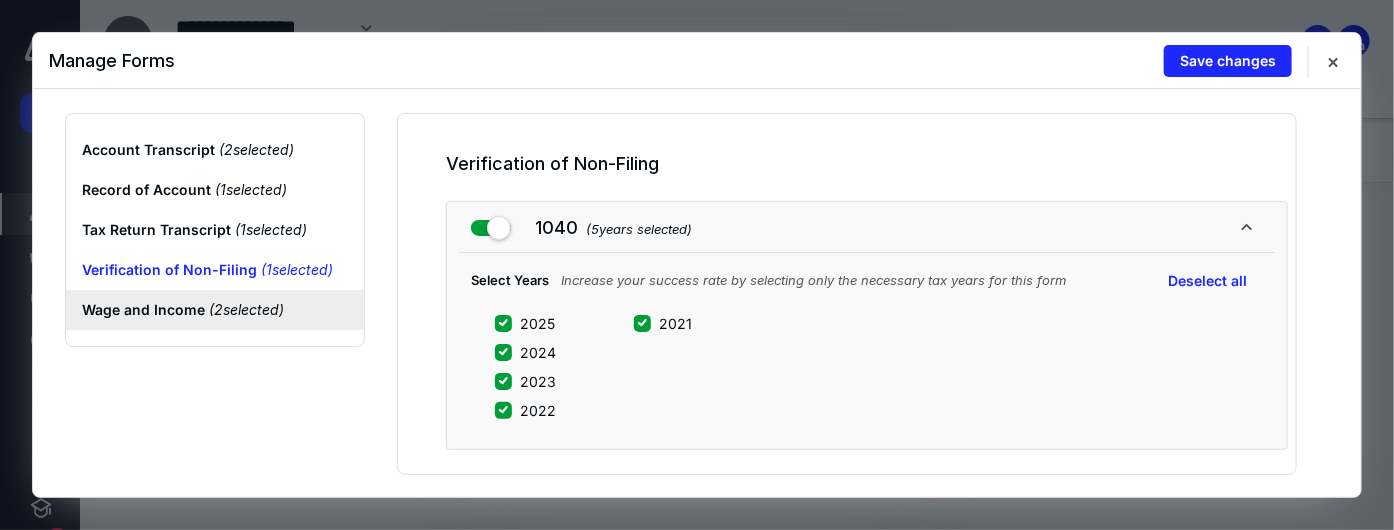 click on "Wage and Income   ( 2  selected)" at bounding box center [215, 310] 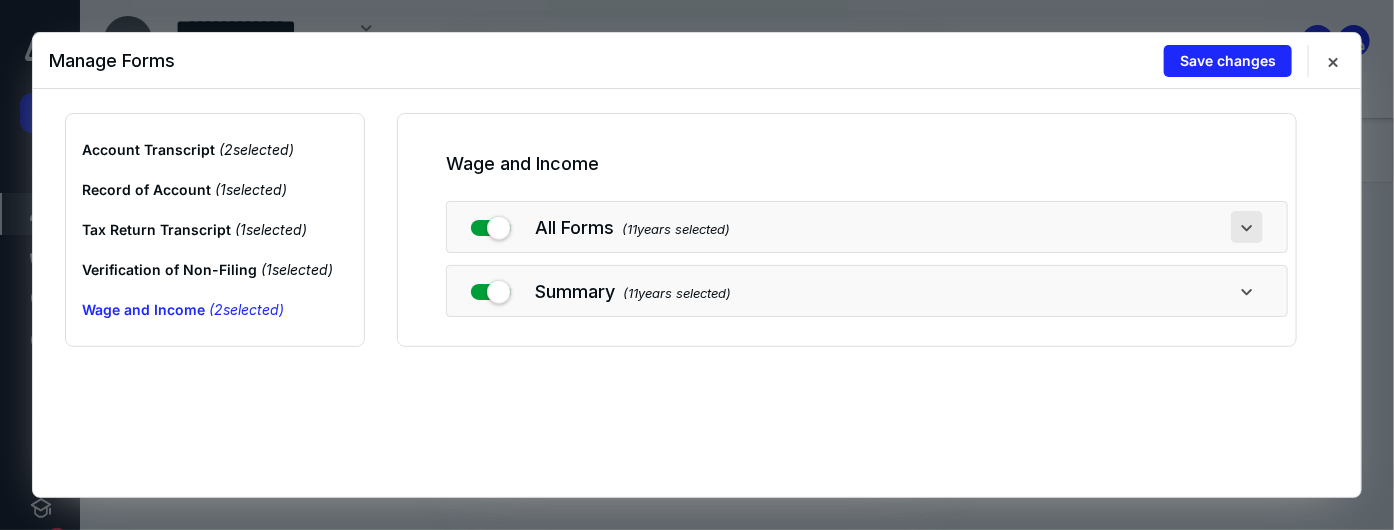 click at bounding box center [1247, 227] 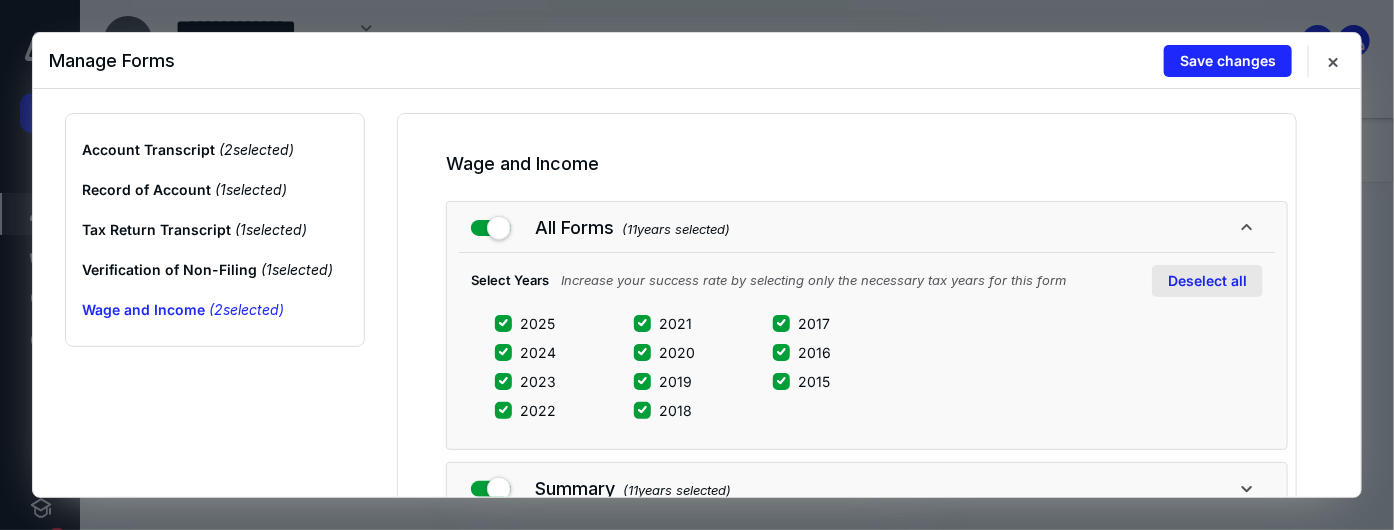 click on "Deselect all" at bounding box center [1207, 281] 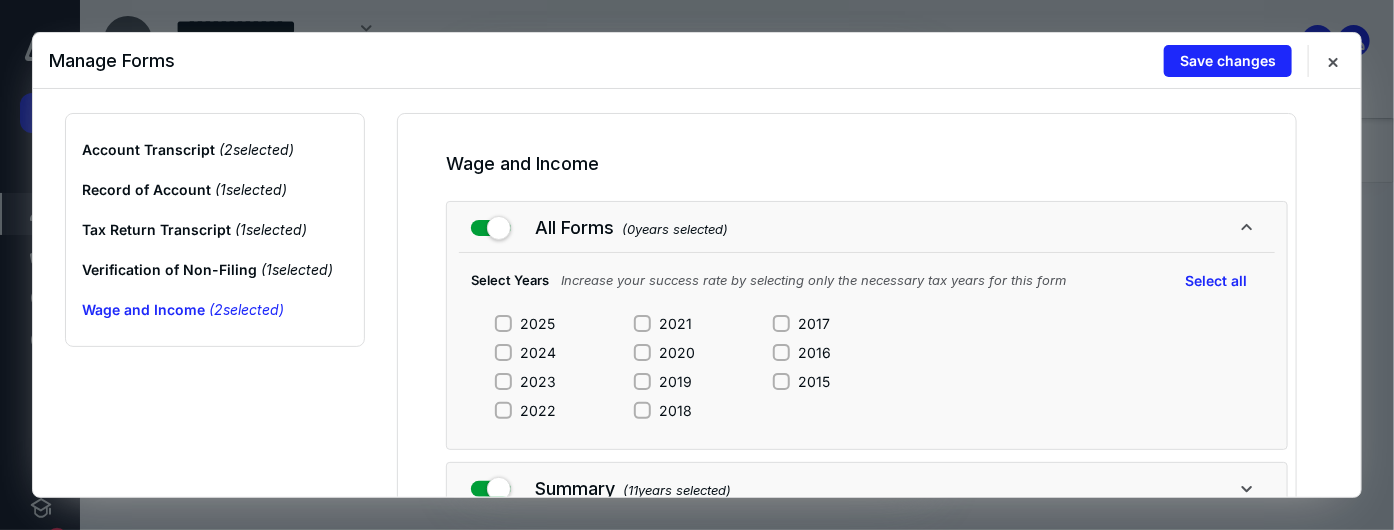 click on "2020" at bounding box center [642, 352] 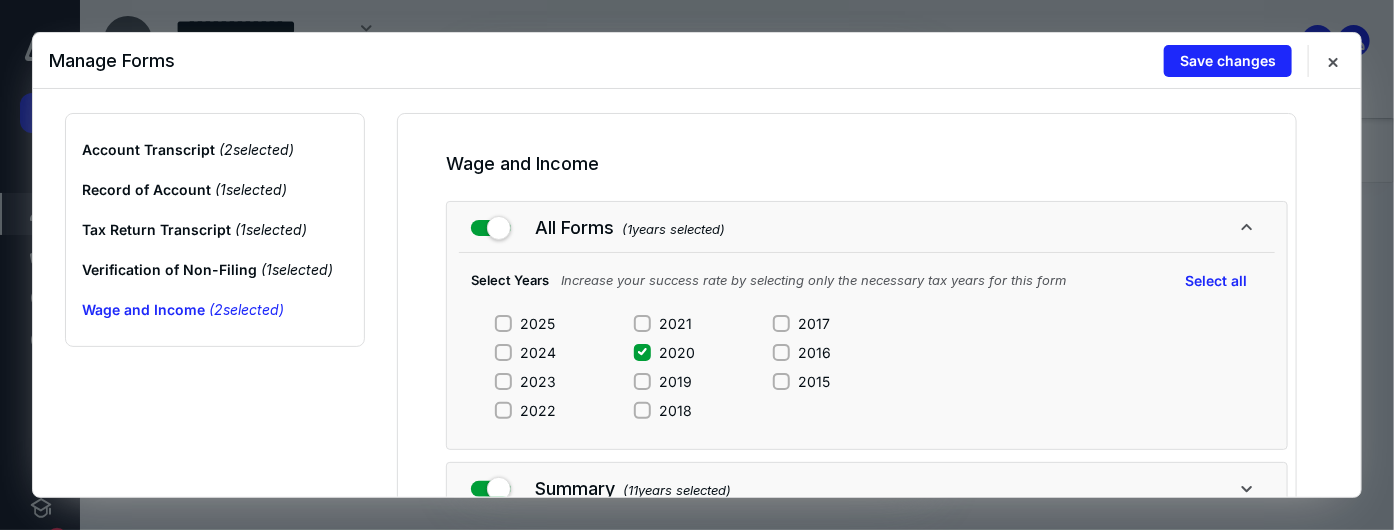 click 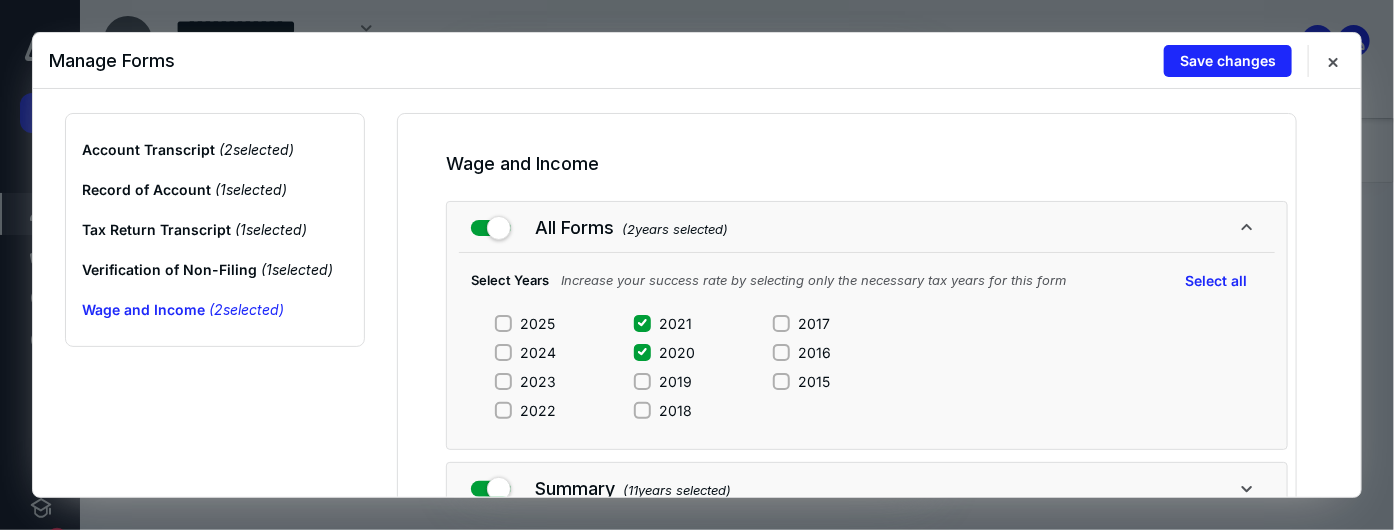 click 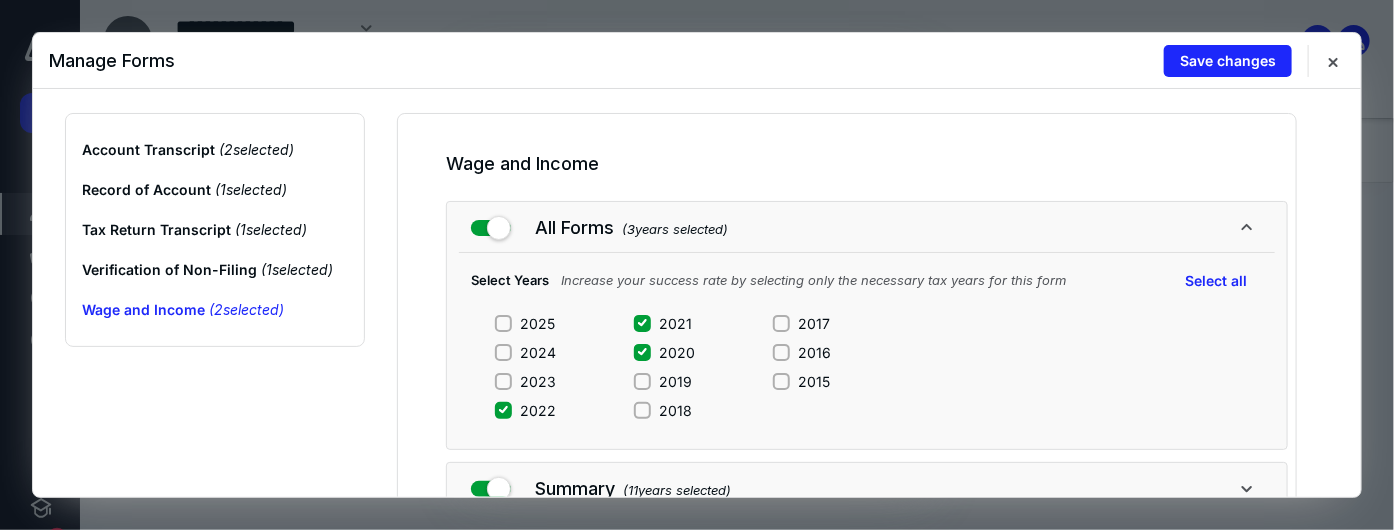 click 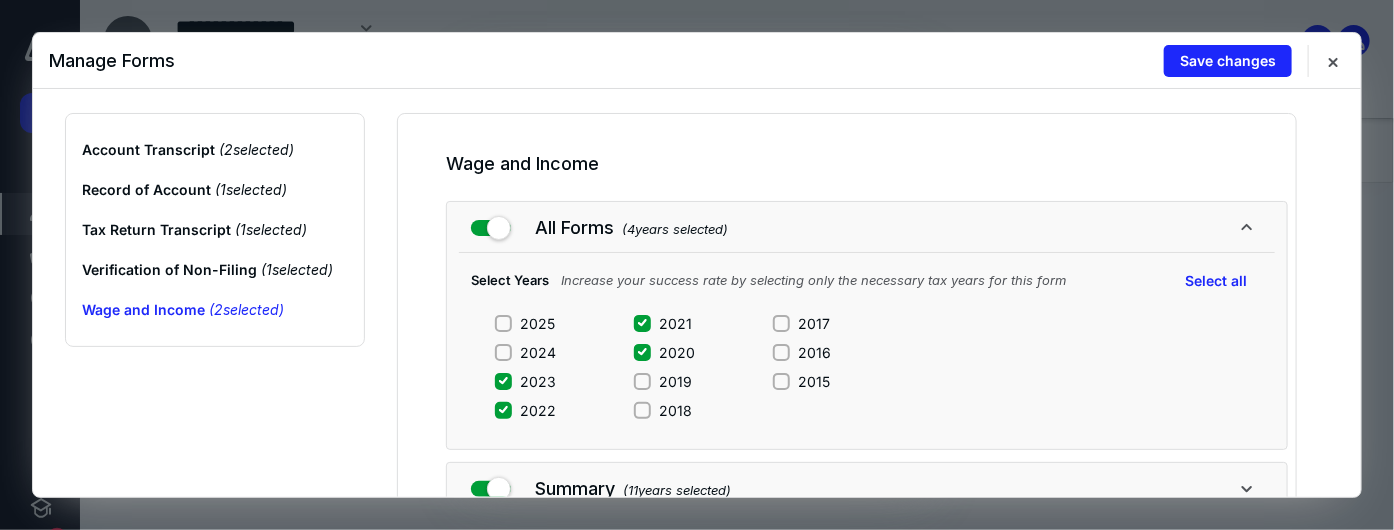 click 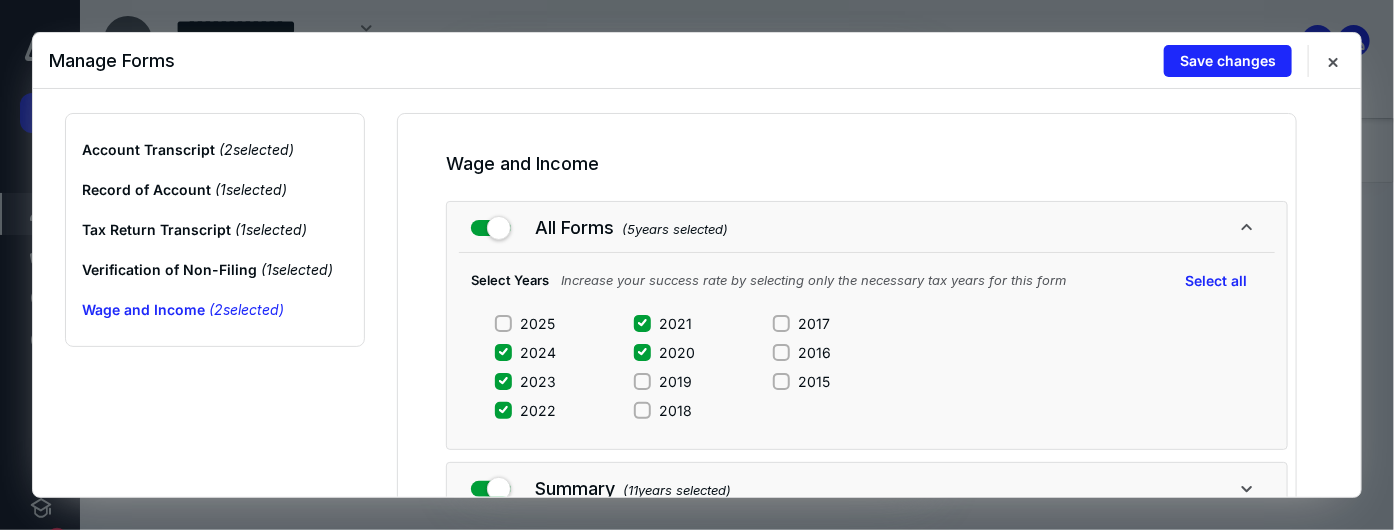 click on "2025" at bounding box center (503, 323) 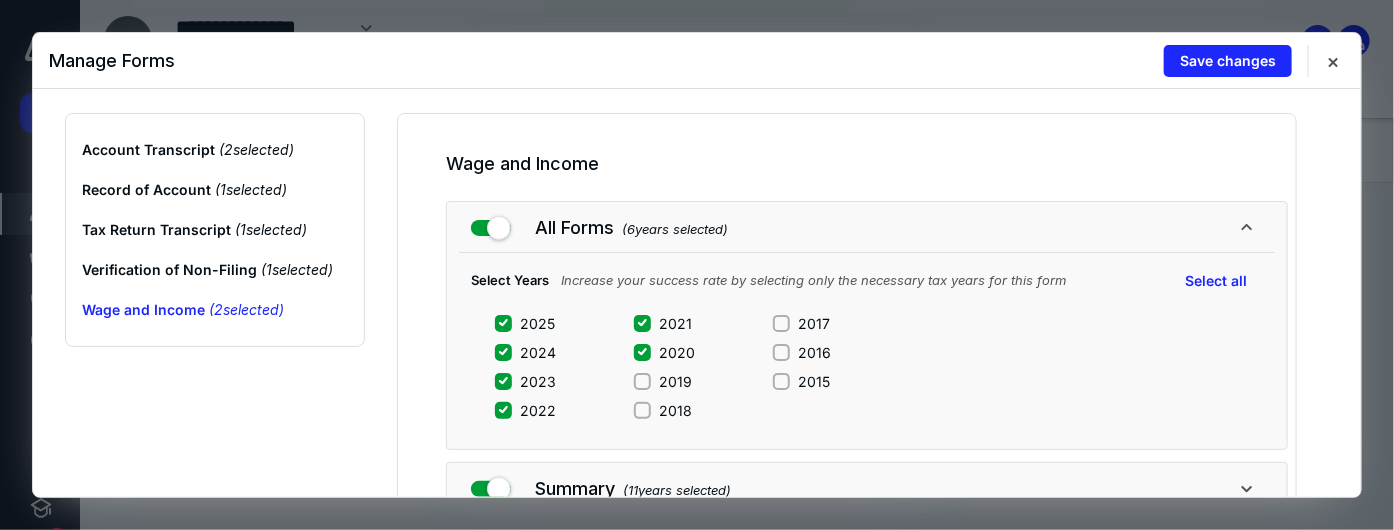 scroll, scrollTop: 54, scrollLeft: 0, axis: vertical 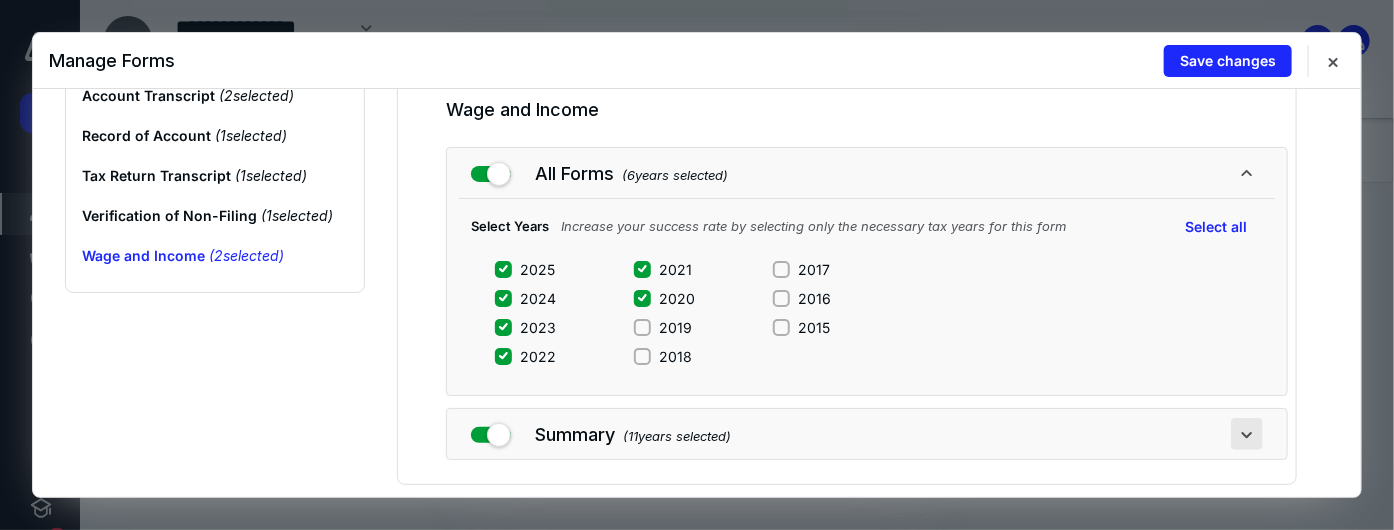 click at bounding box center (1247, 434) 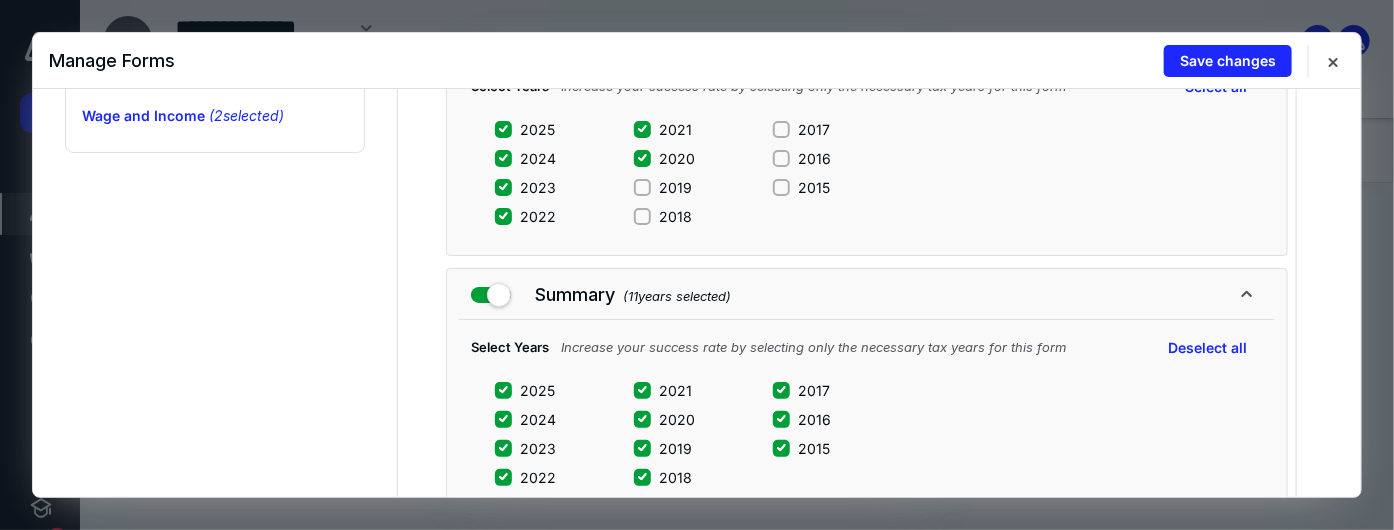 scroll, scrollTop: 251, scrollLeft: 0, axis: vertical 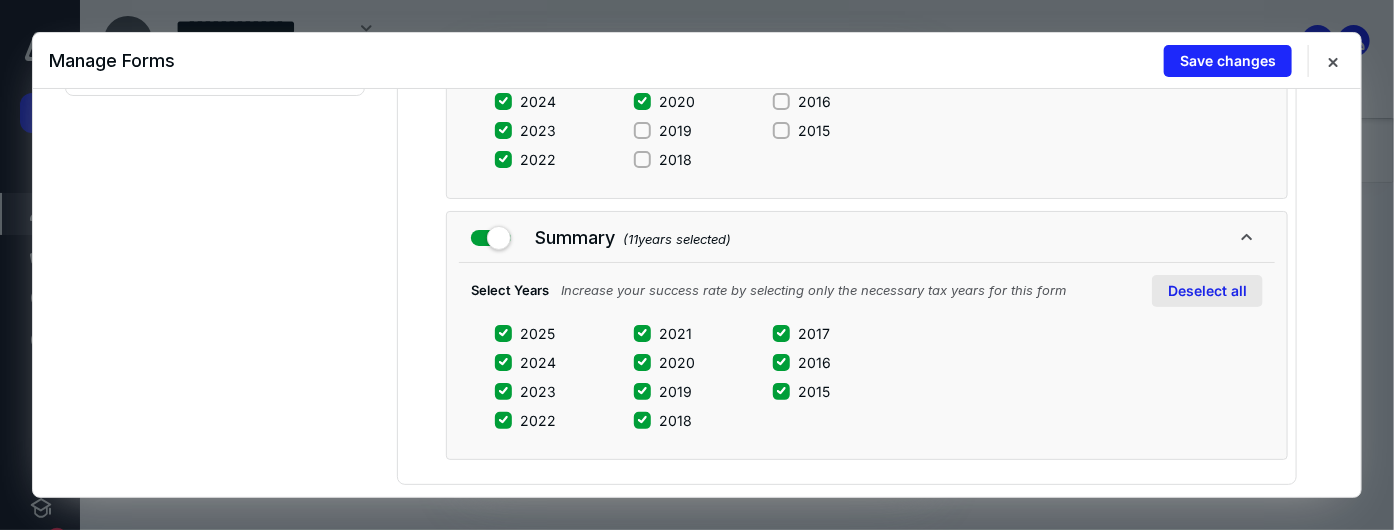 click on "Deselect all" at bounding box center (1207, 291) 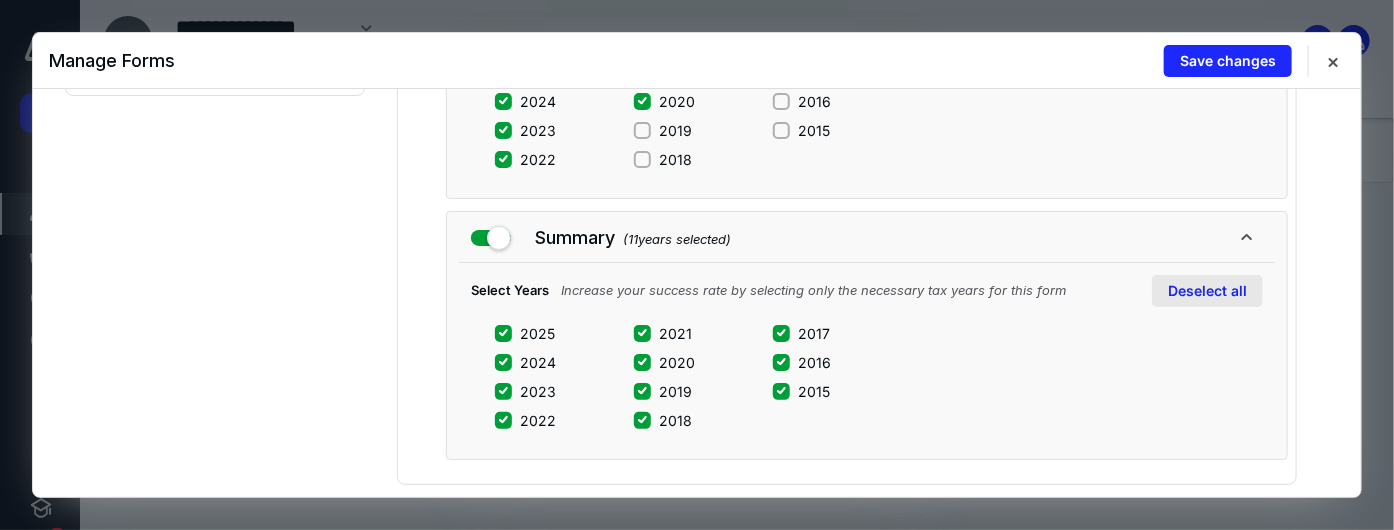 checkbox on "false" 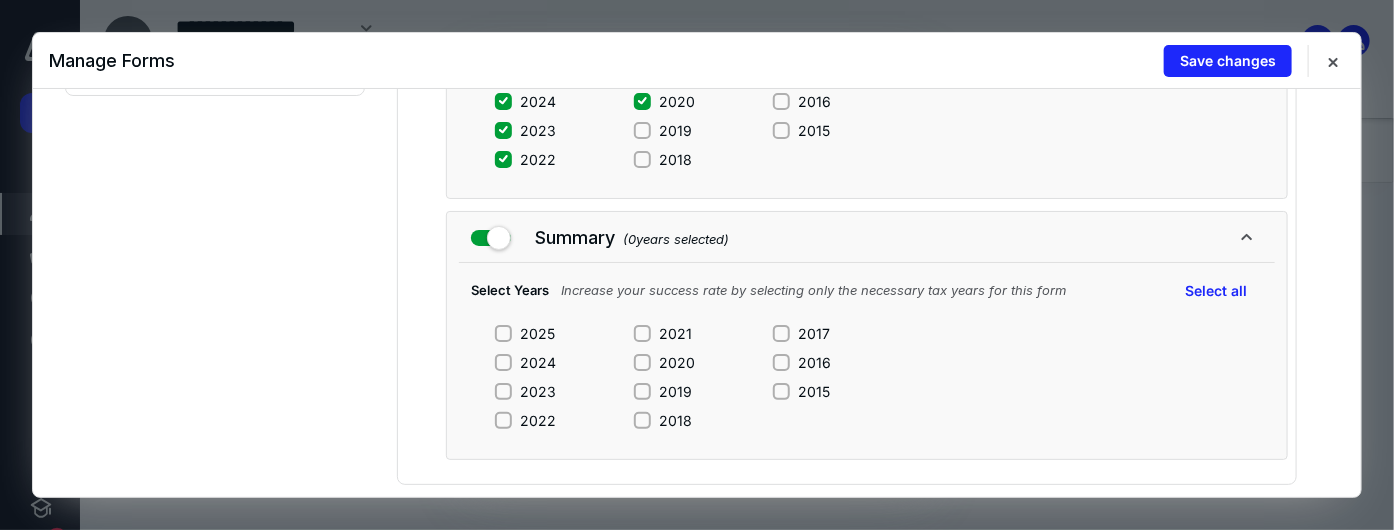 click on "2025" at bounding box center [525, 333] 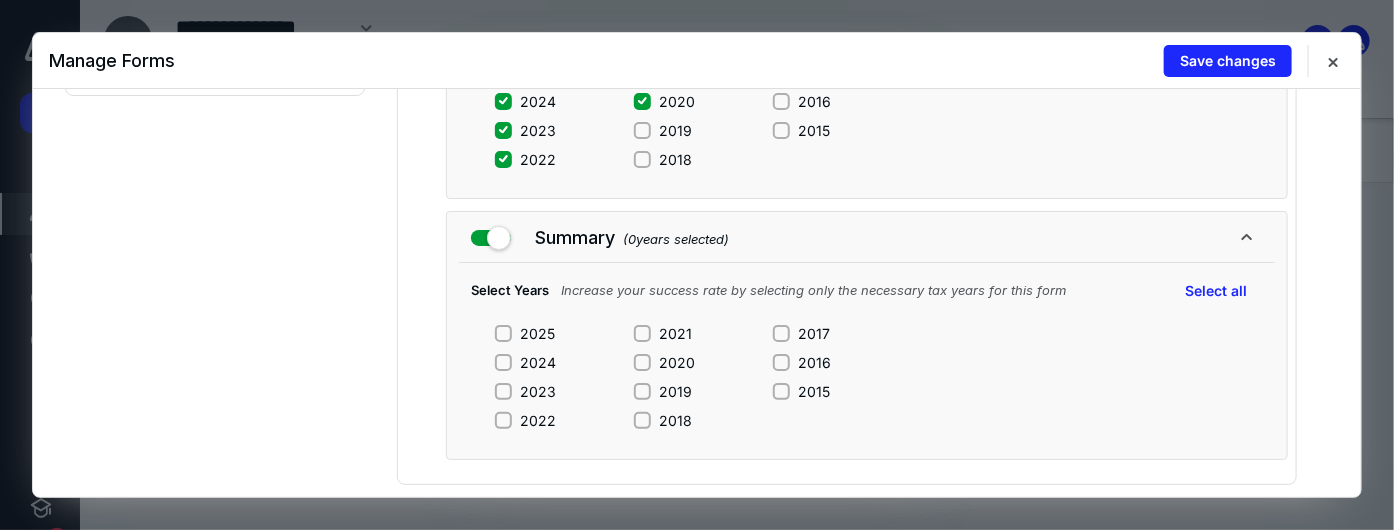 click on "2025" at bounding box center [503, 333] 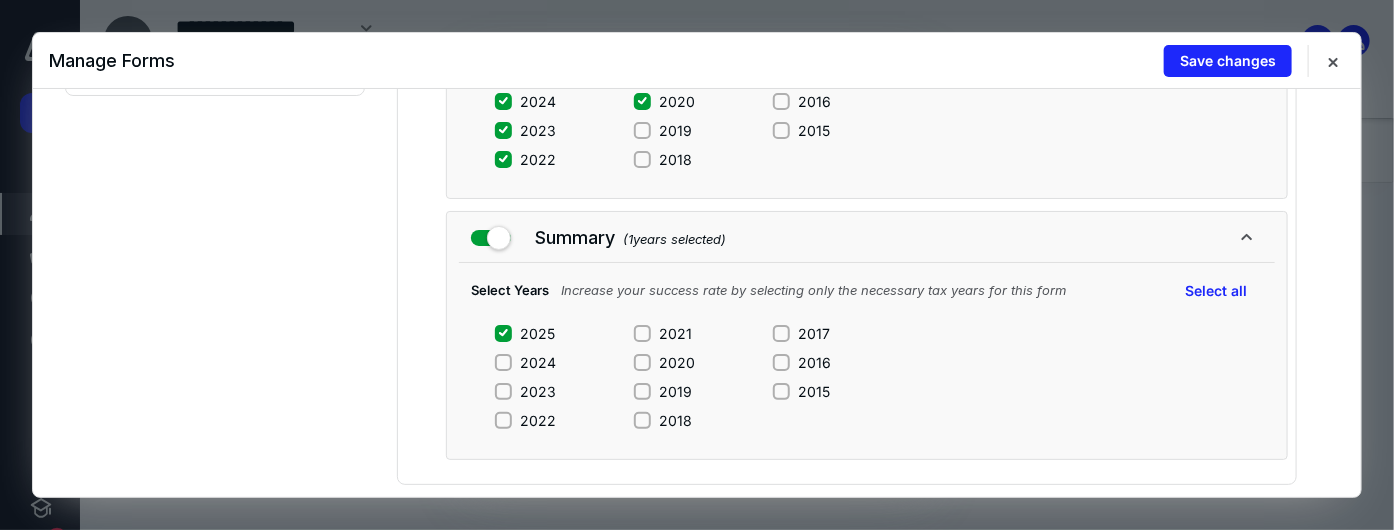 click 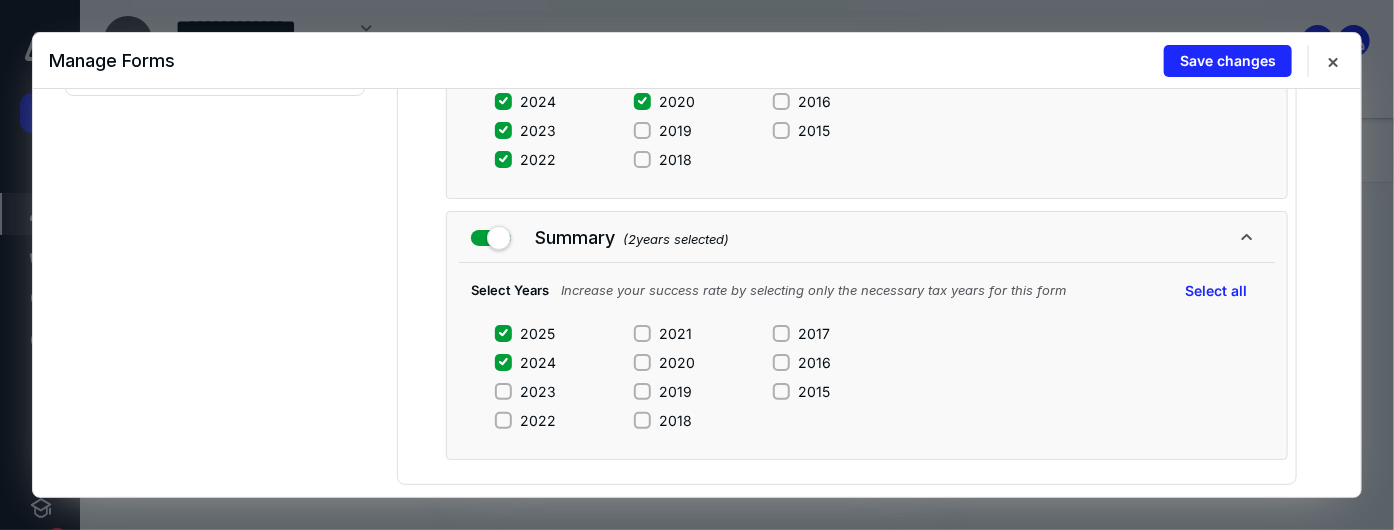 click 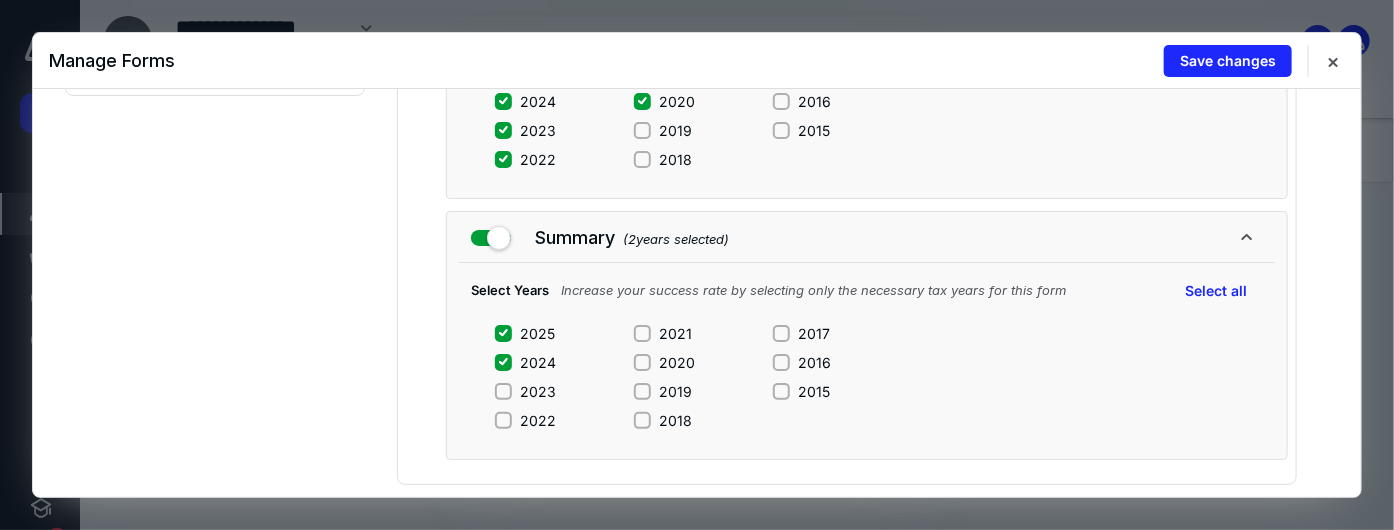 click on "2023" at bounding box center (503, 391) 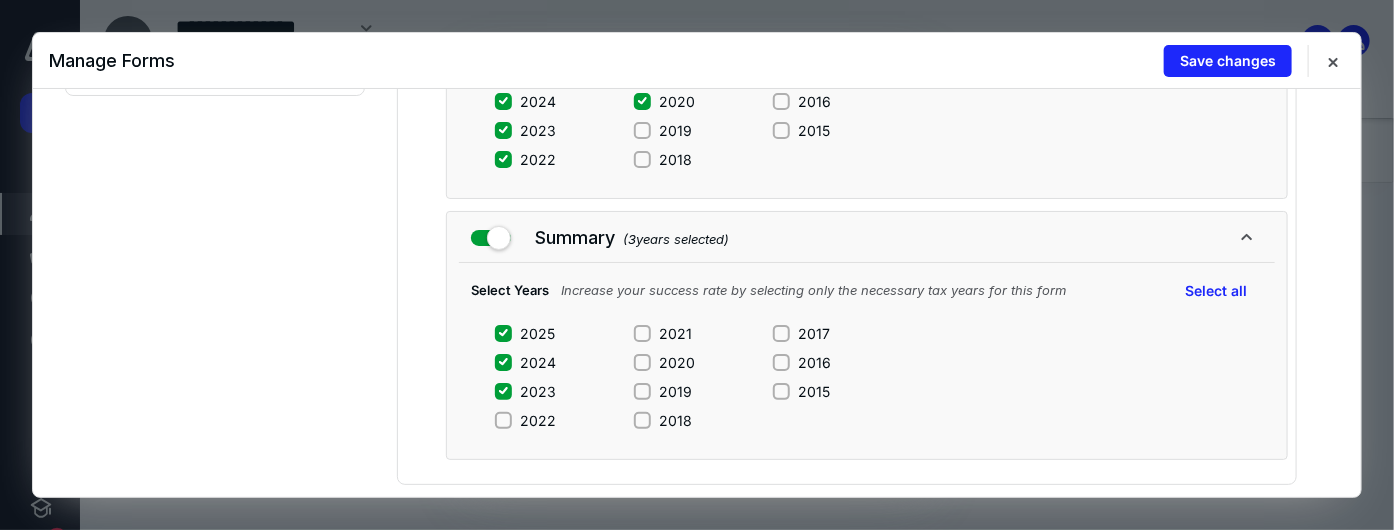 click on "2022" at bounding box center [503, 420] 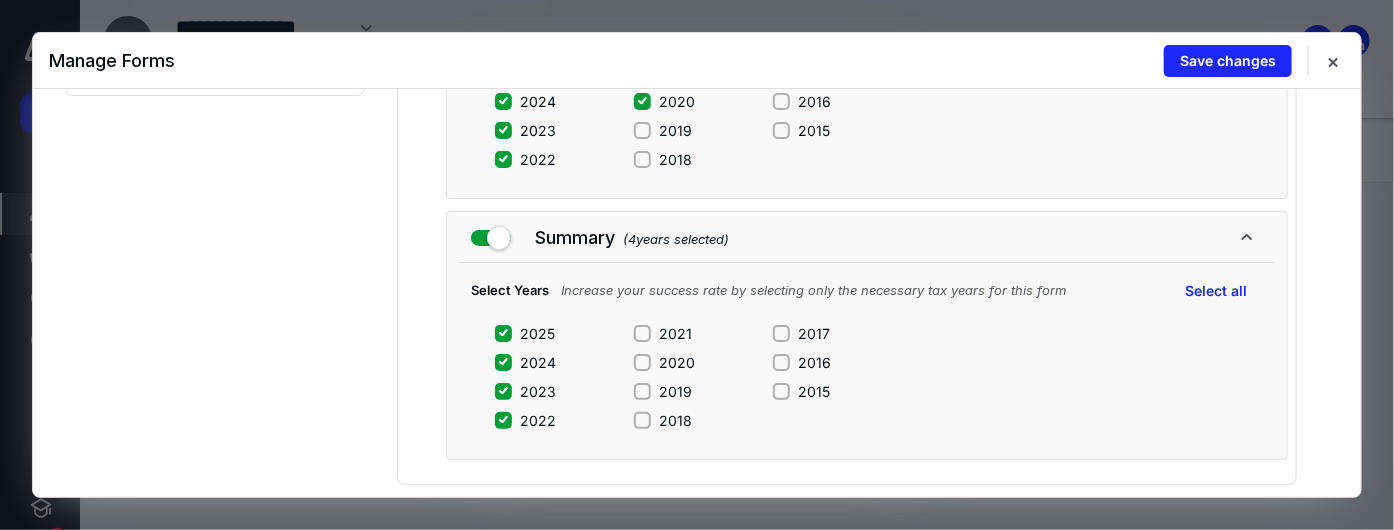 click 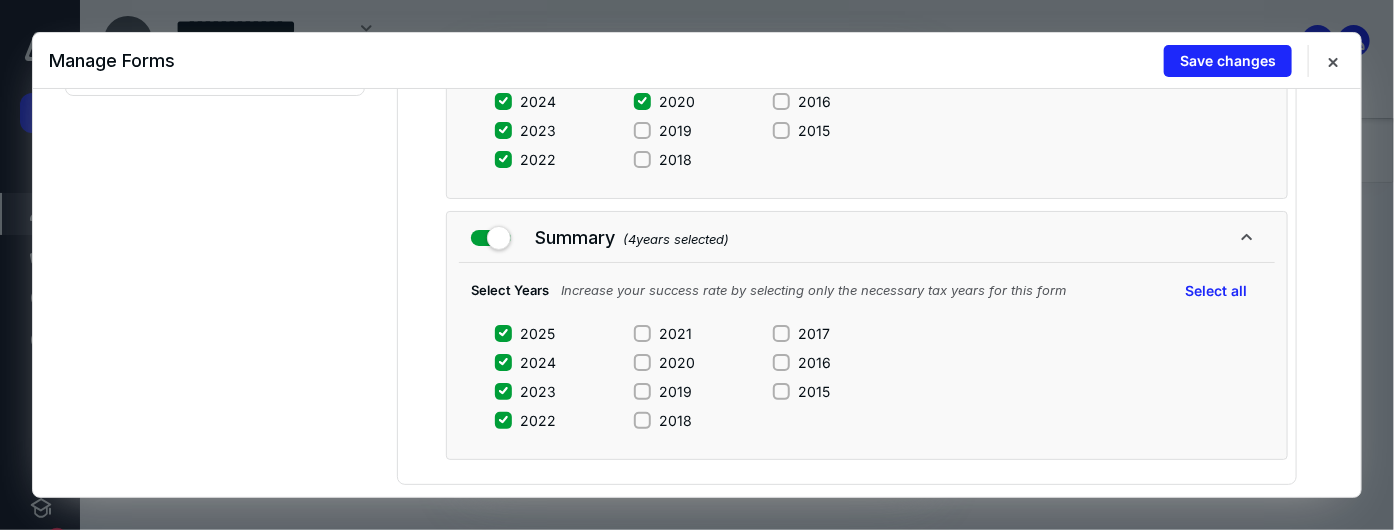 click on "2021" at bounding box center (642, 333) 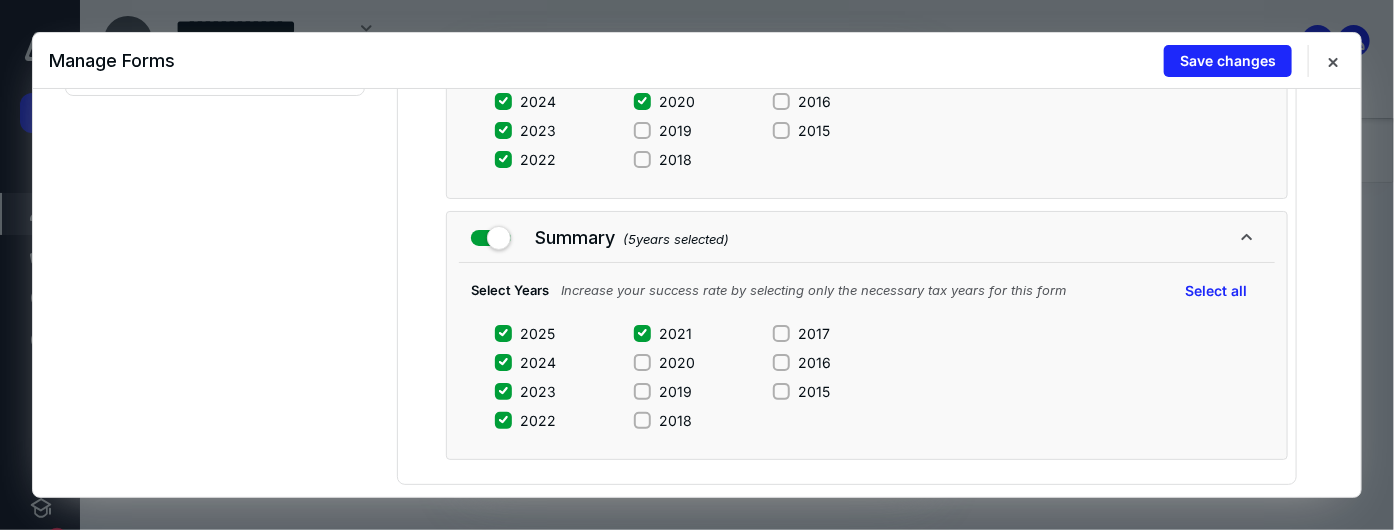 click 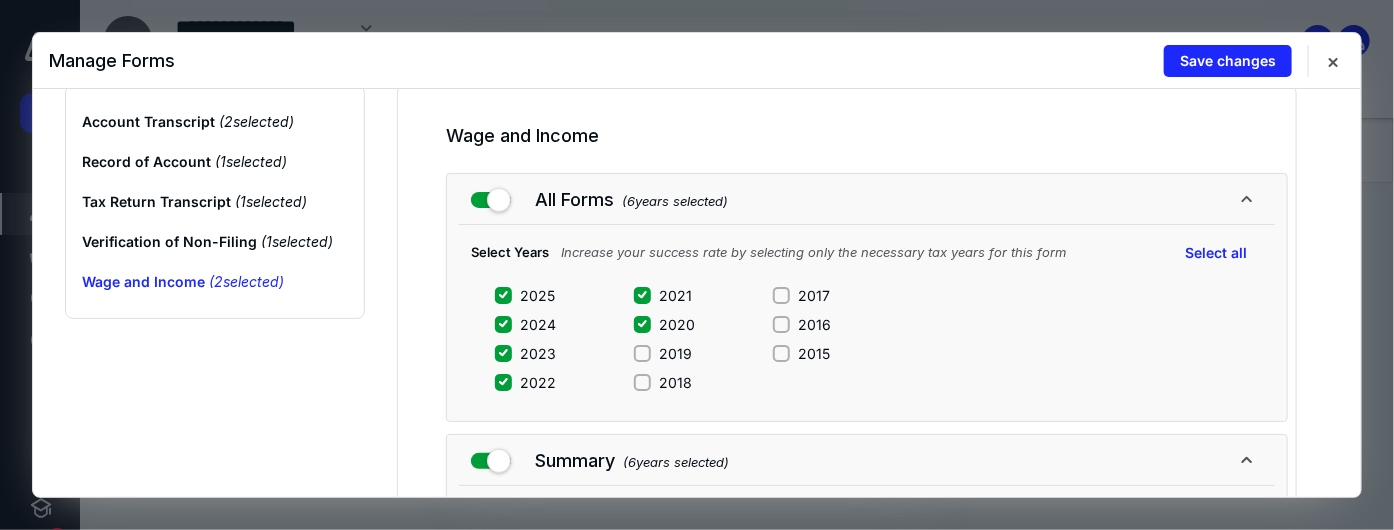 scroll, scrollTop: 0, scrollLeft: 0, axis: both 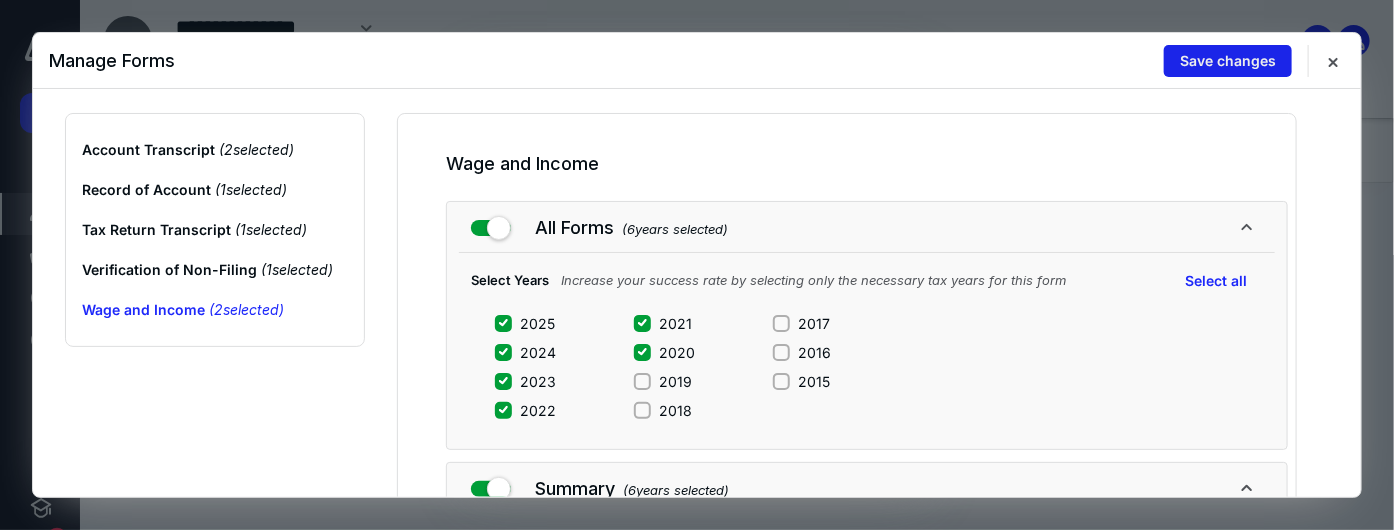 click on "Save changes" at bounding box center (1228, 61) 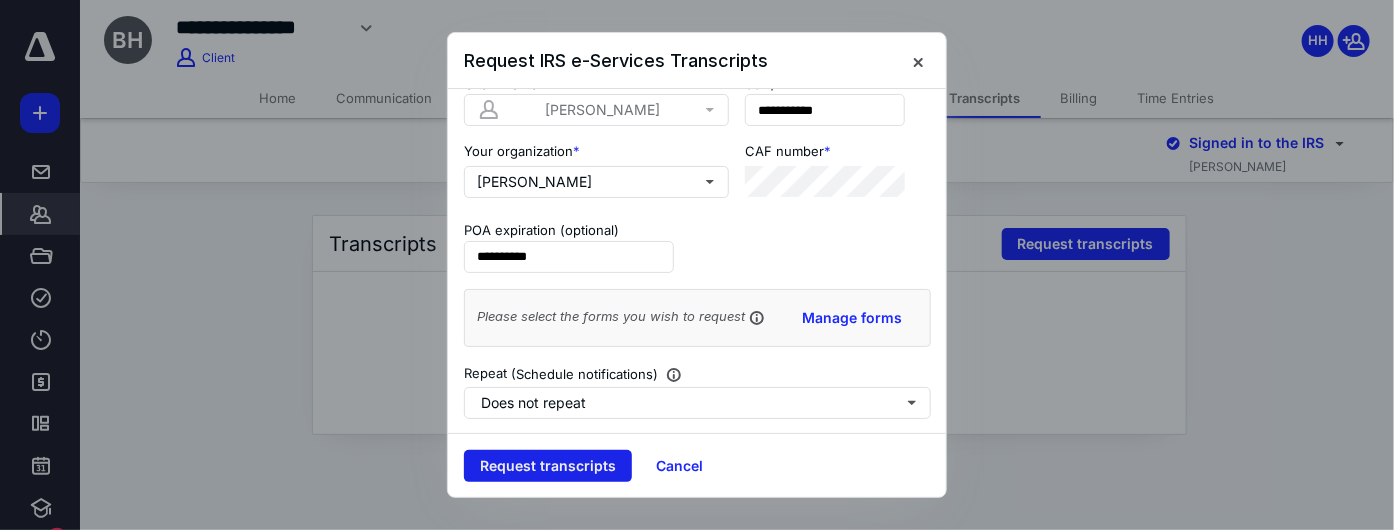 click on "Request transcripts" at bounding box center [548, 466] 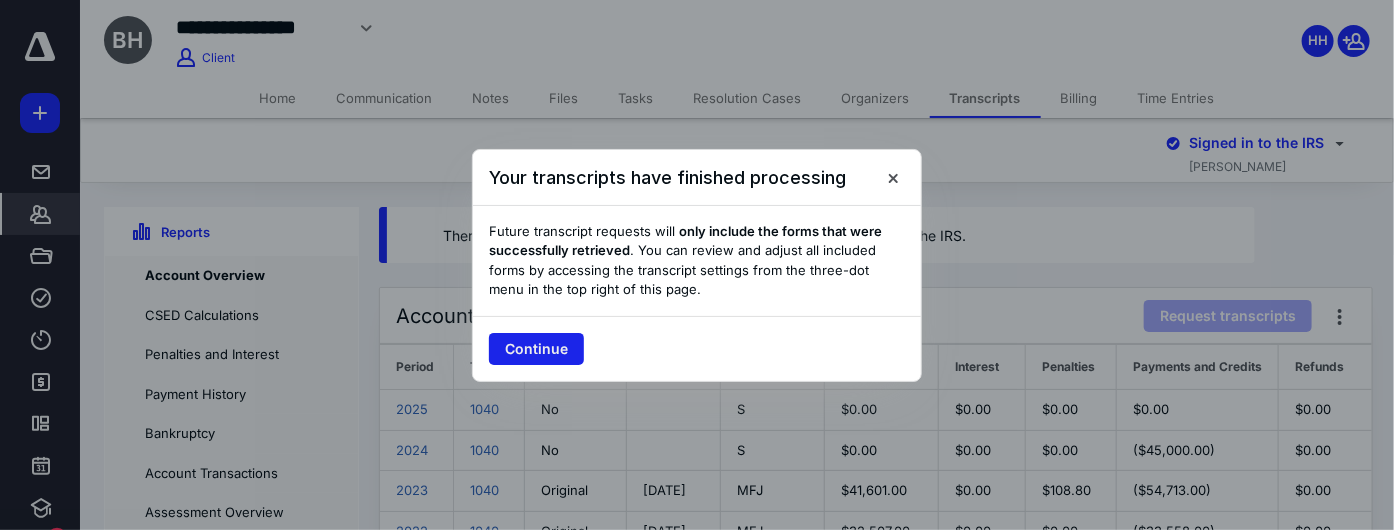 click on "Continue" at bounding box center [536, 349] 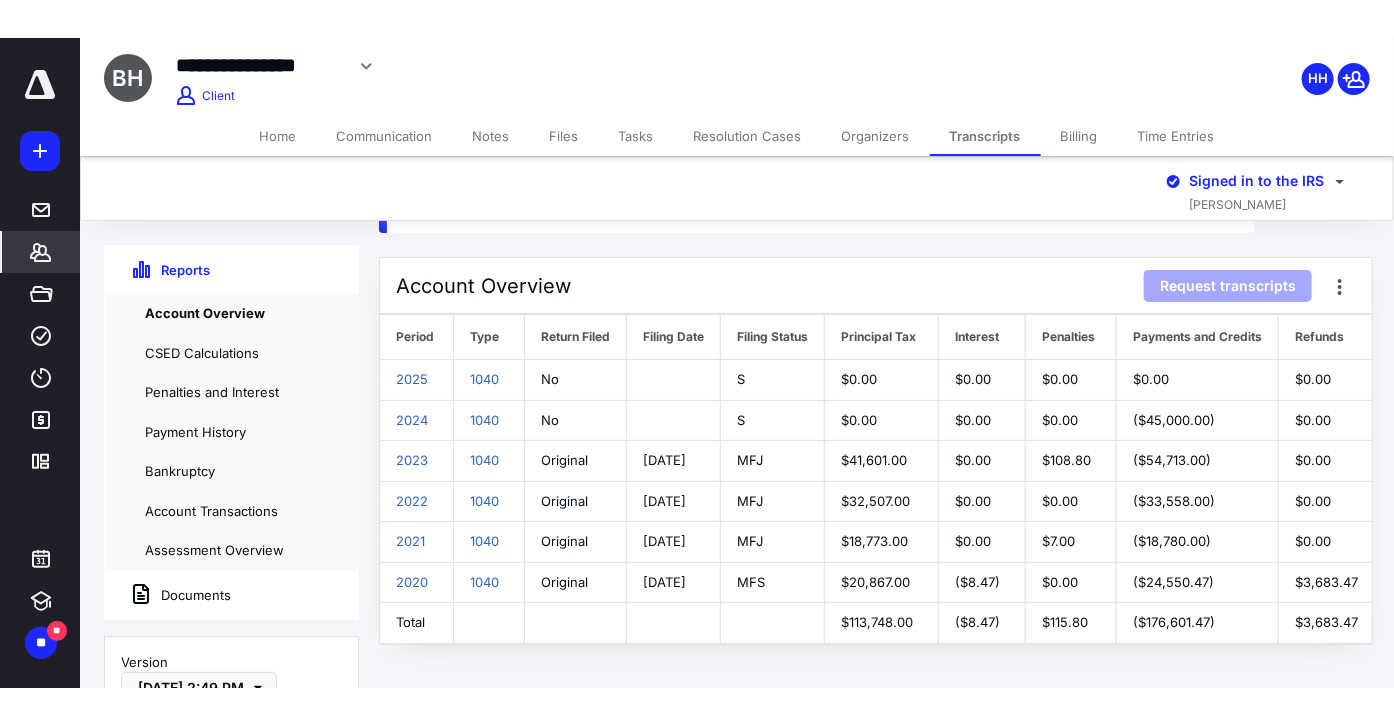scroll, scrollTop: 0, scrollLeft: 0, axis: both 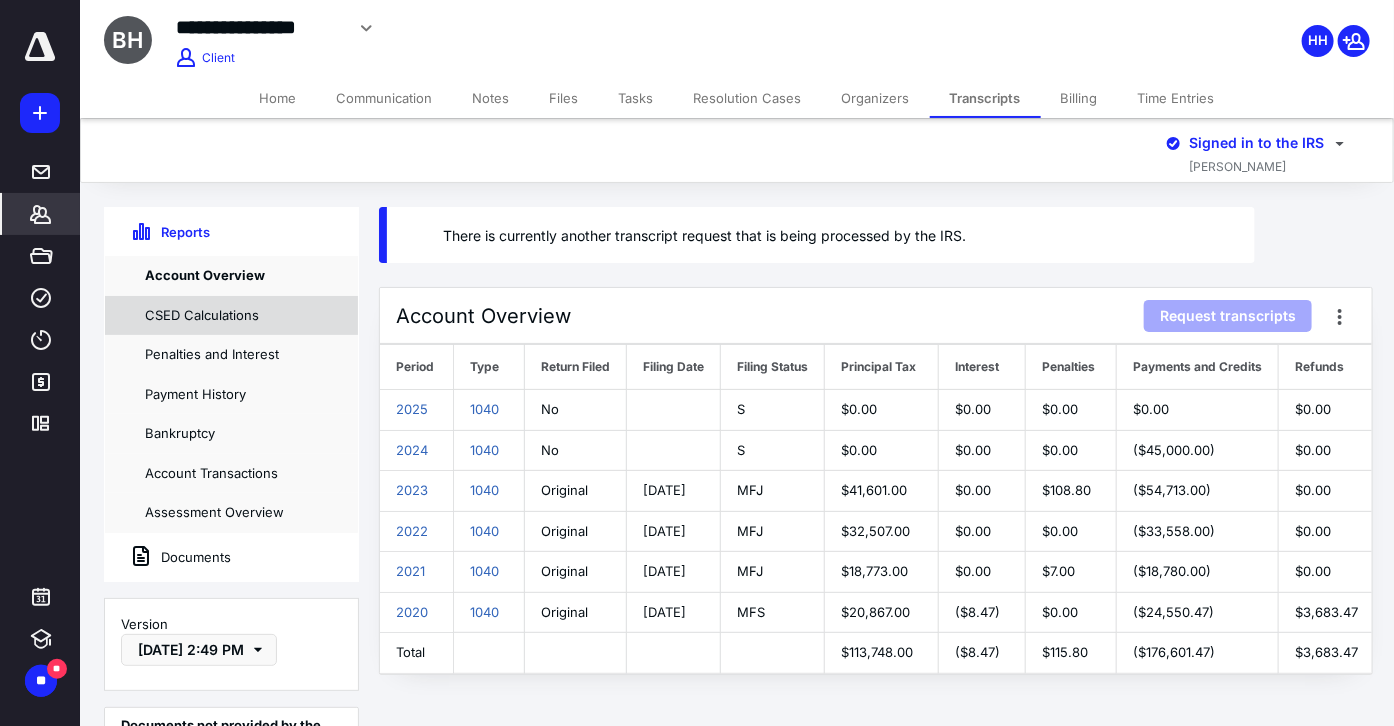 click on "CSED Calculations" at bounding box center (231, 316) 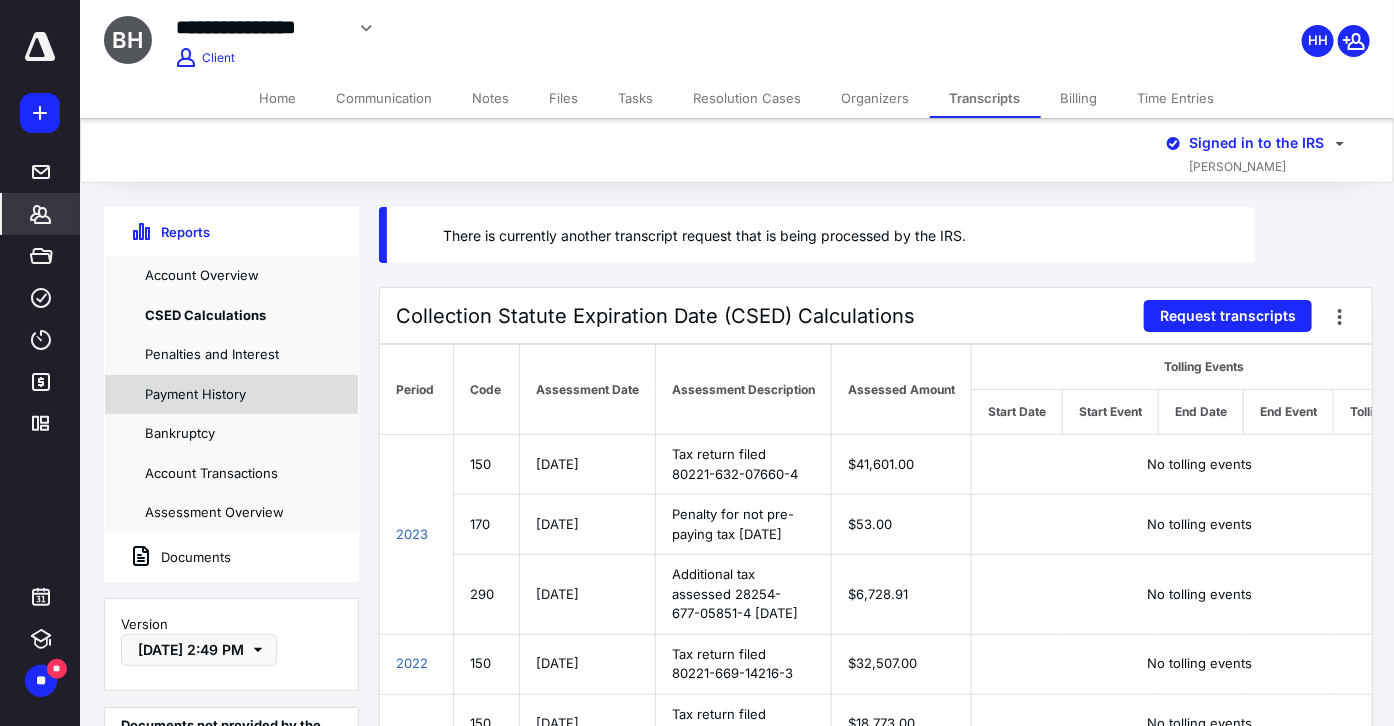 click on "Payment History" at bounding box center (231, 395) 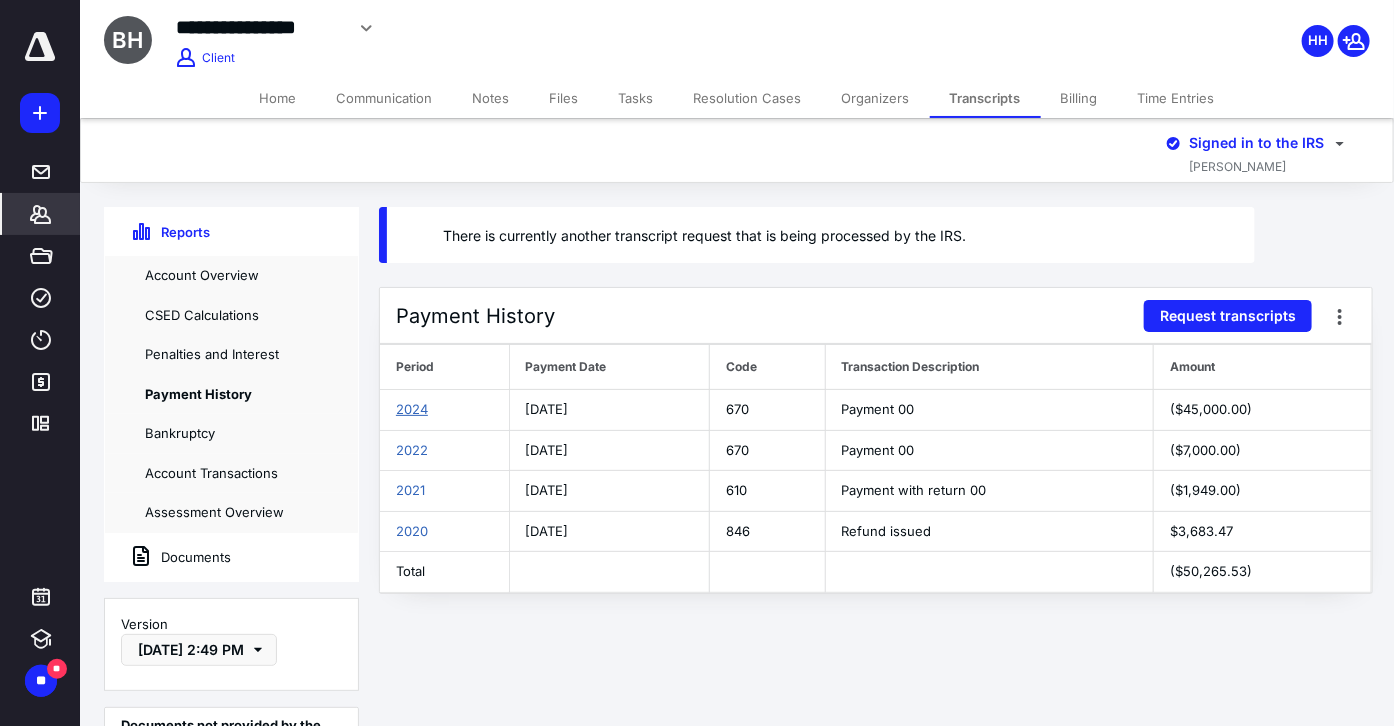 click on "2024" at bounding box center [412, 409] 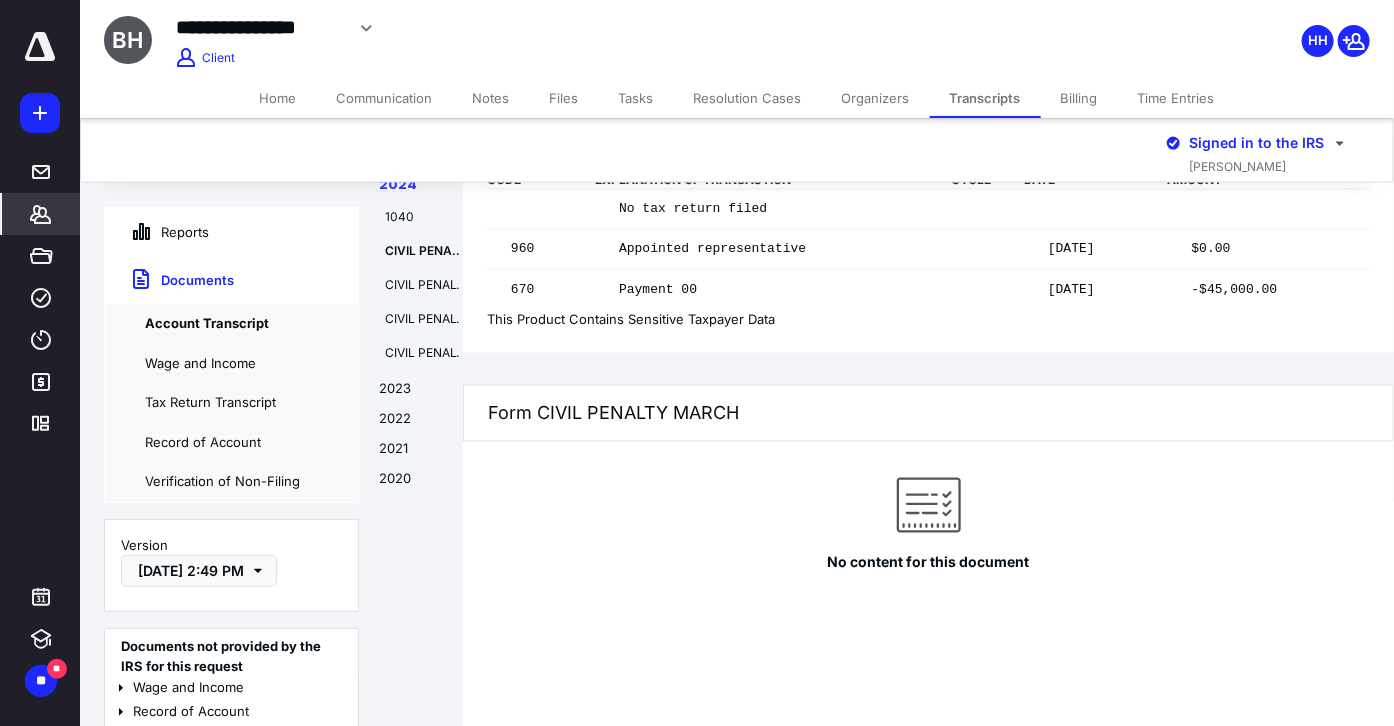 scroll, scrollTop: 4397, scrollLeft: 0, axis: vertical 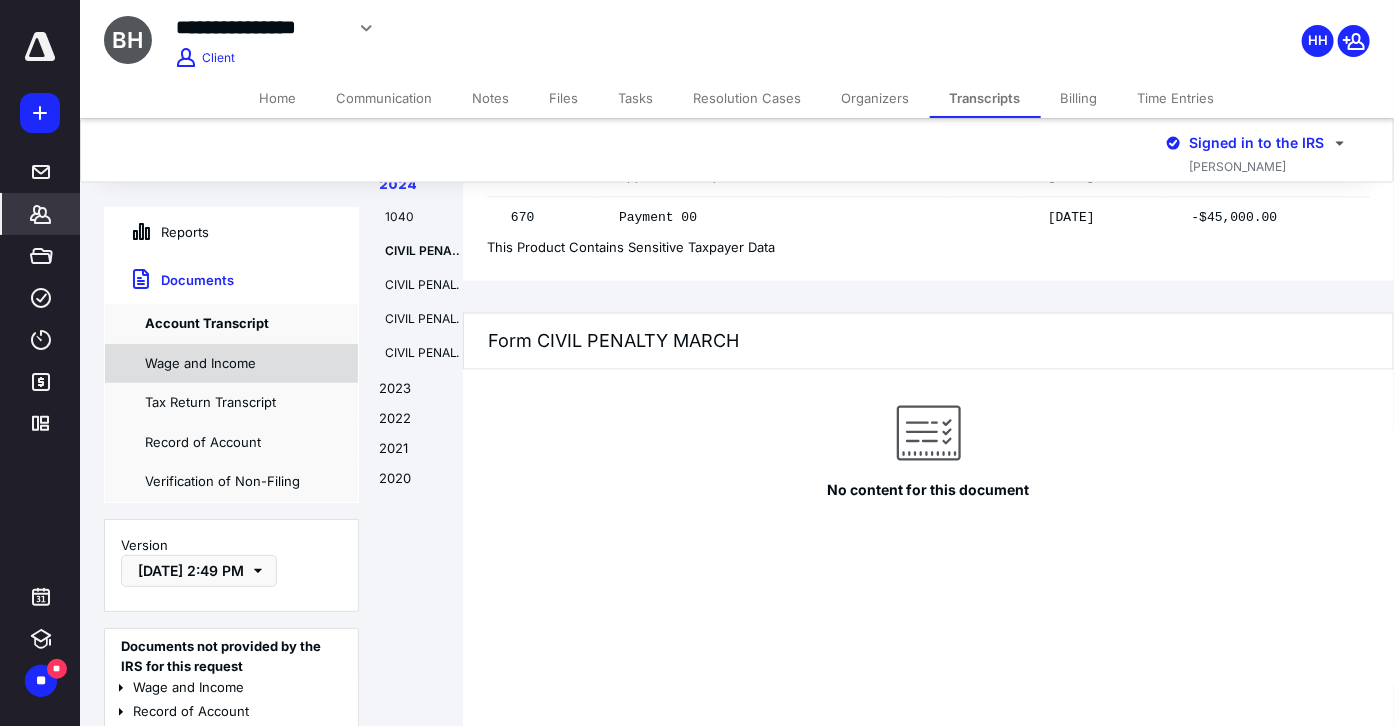click on "Wage and Income" at bounding box center (231, 364) 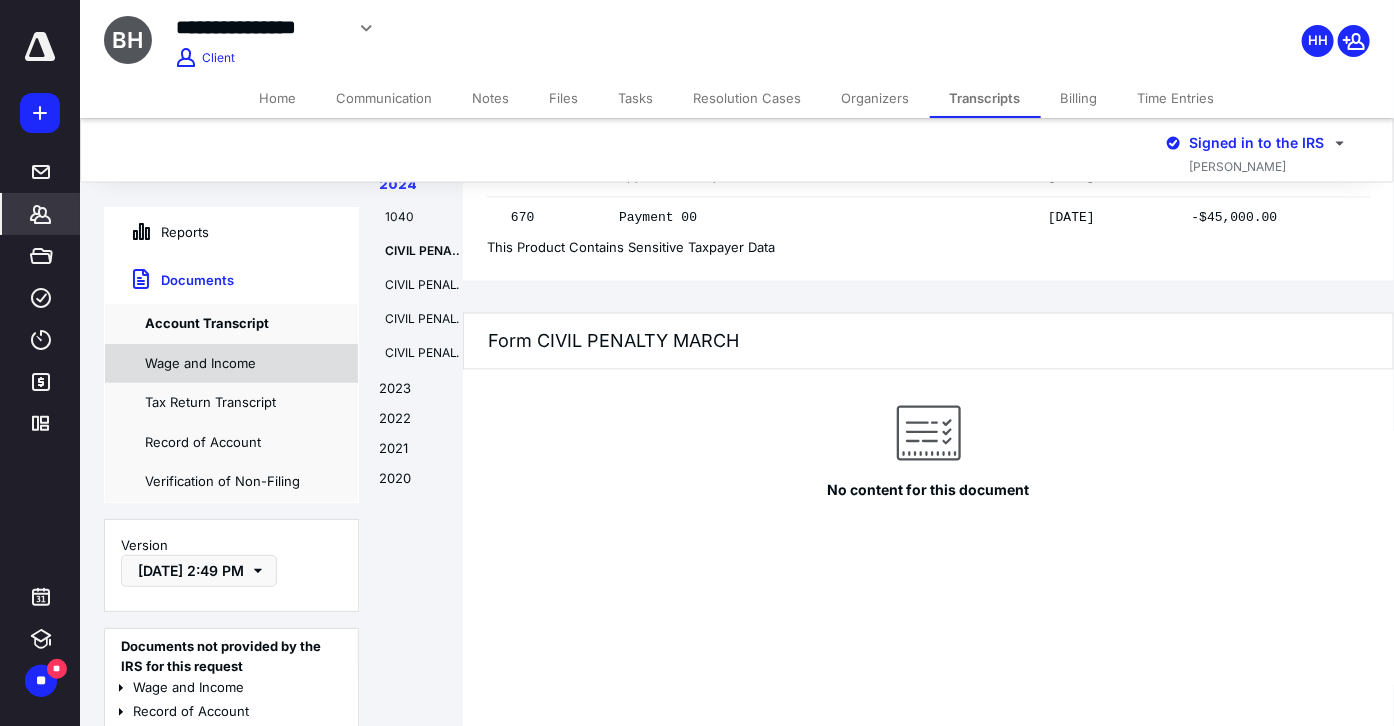 click on "Wage and Income" at bounding box center [231, 364] 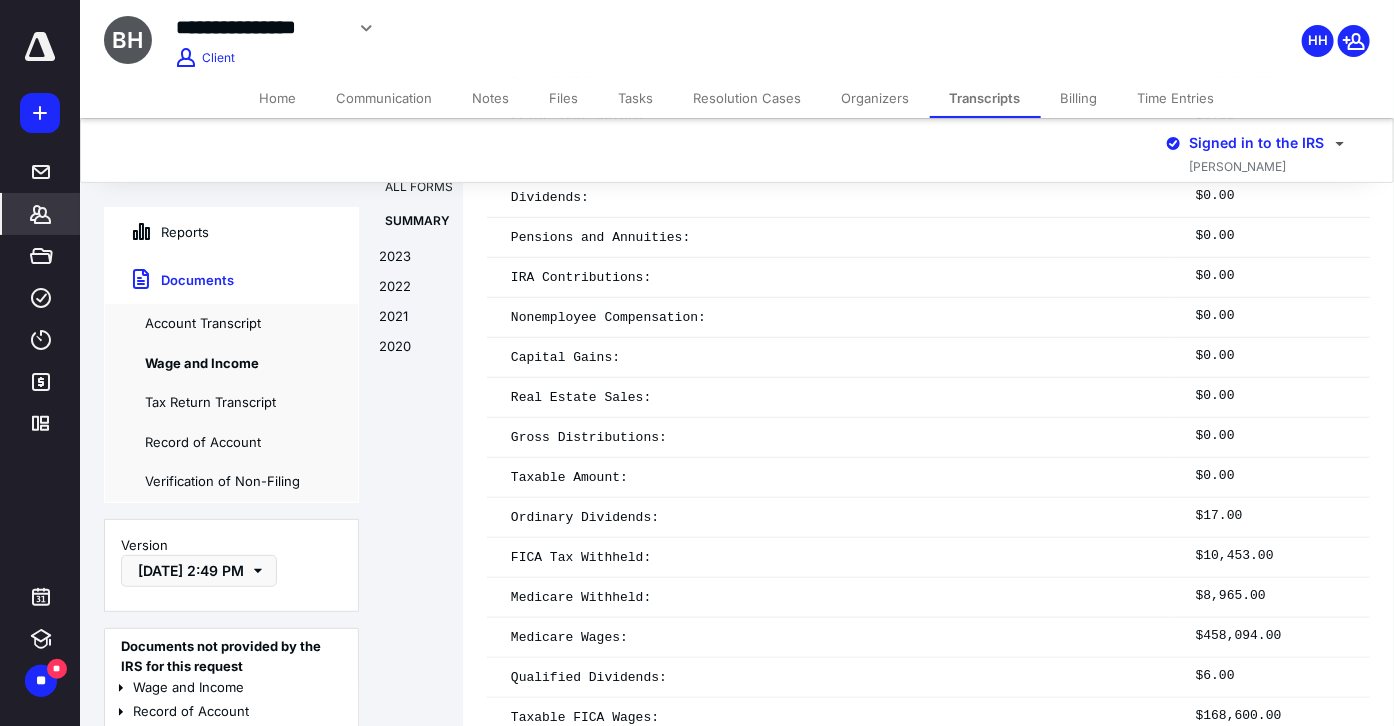 scroll, scrollTop: 6748, scrollLeft: 0, axis: vertical 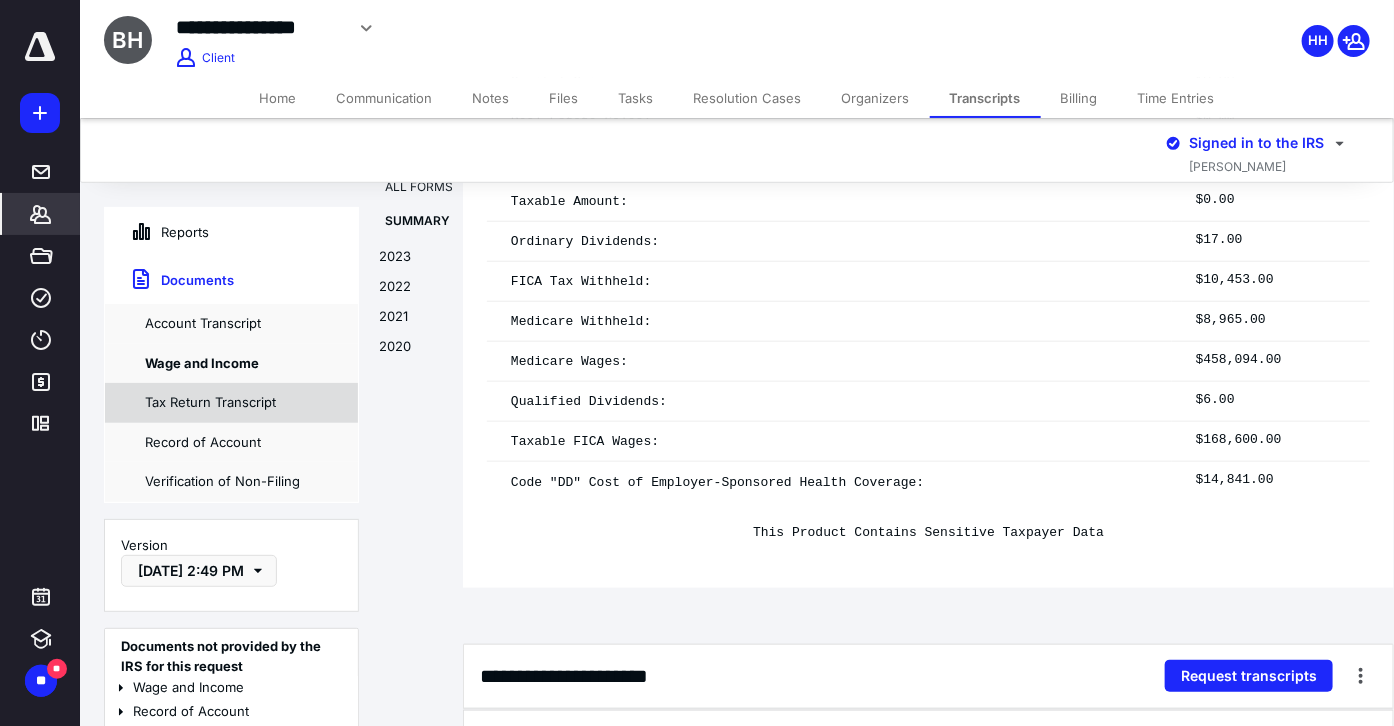 click on "Tax Return Transcript" at bounding box center [231, 403] 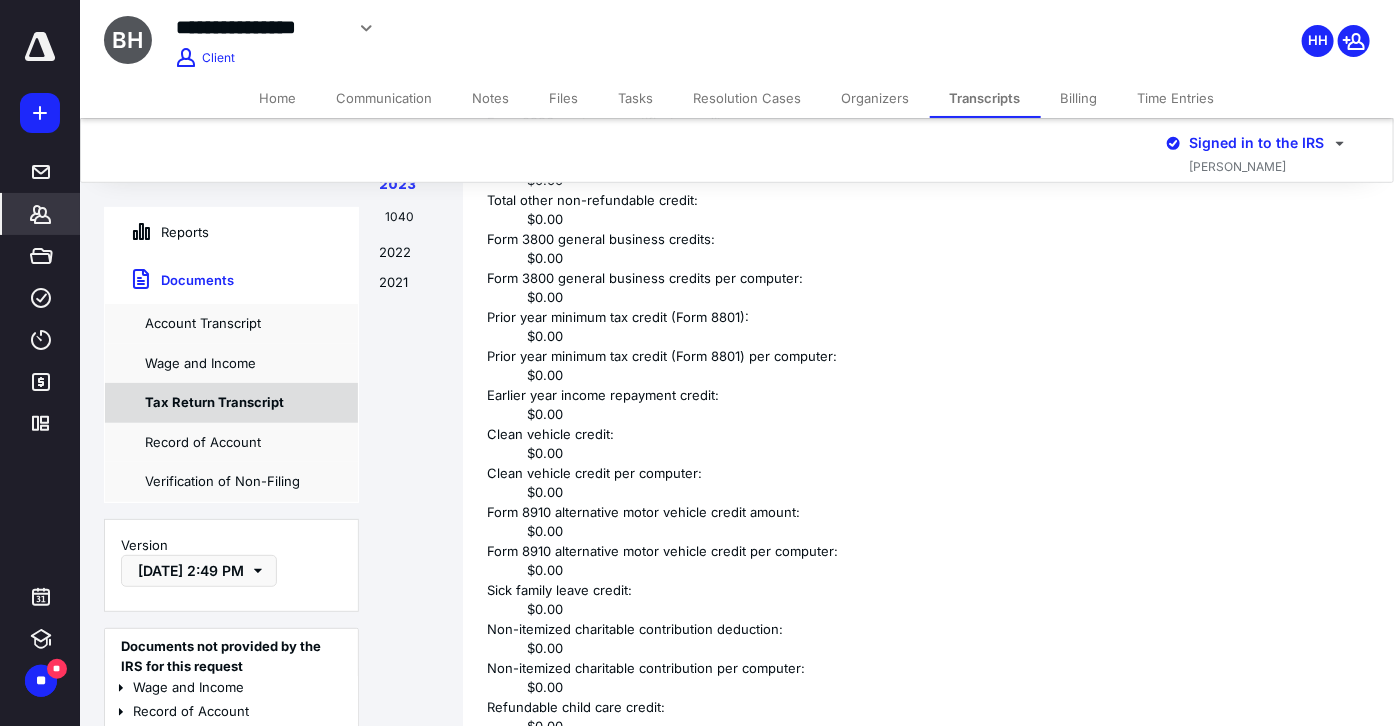 click on "Tax Return Transcript" at bounding box center (231, 403) 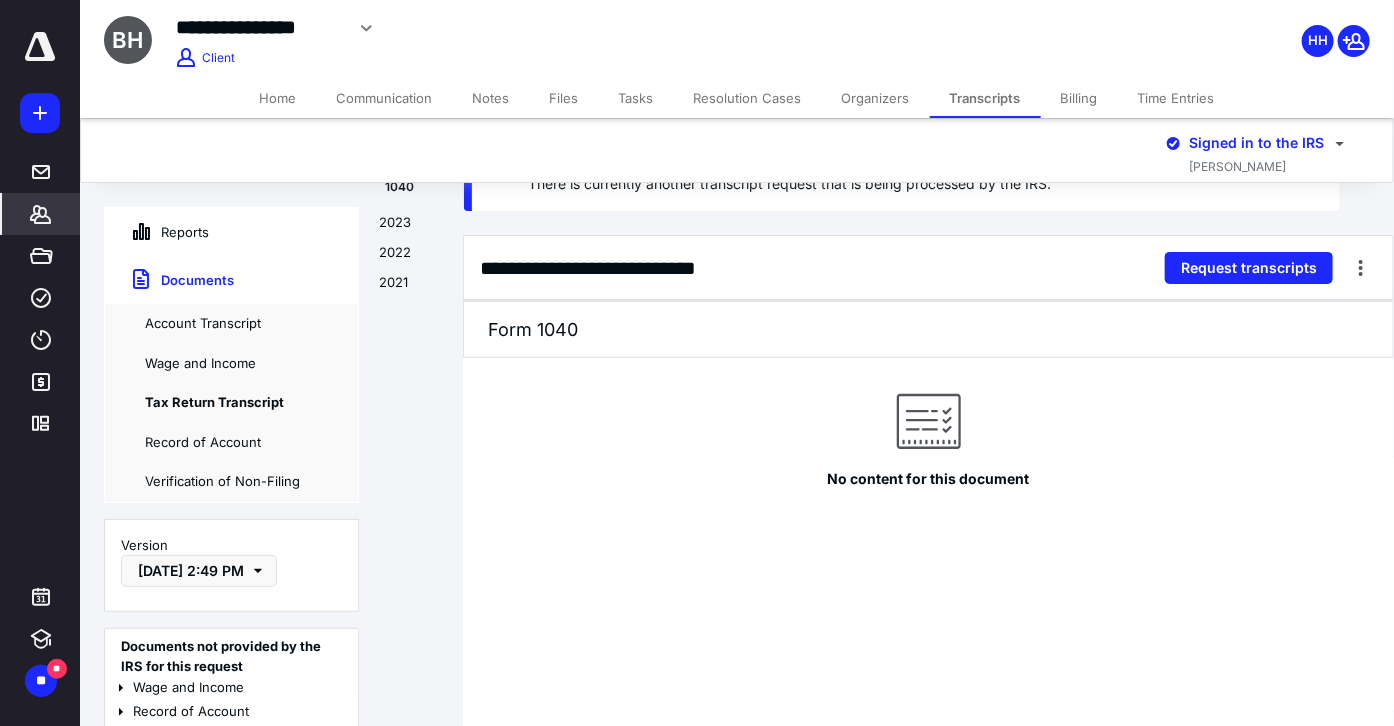 scroll, scrollTop: 0, scrollLeft: 0, axis: both 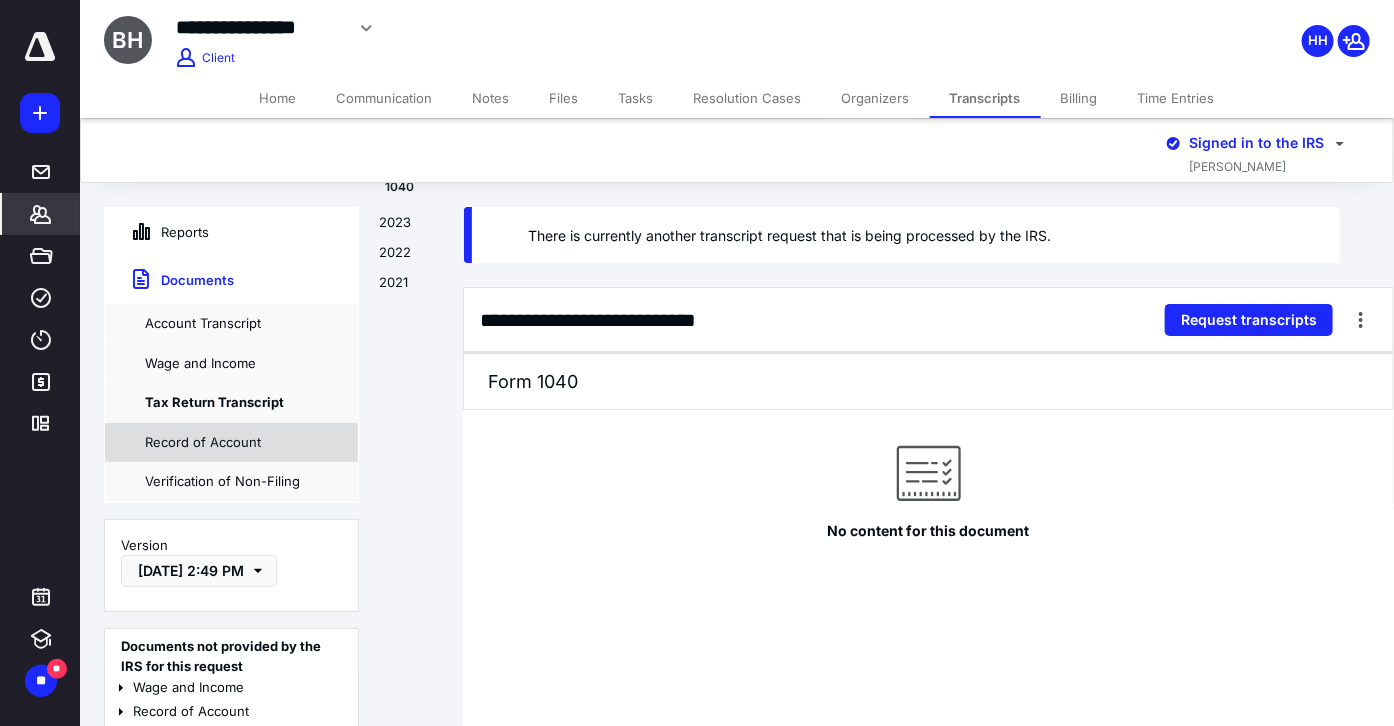 click on "Record of Account" at bounding box center (231, 443) 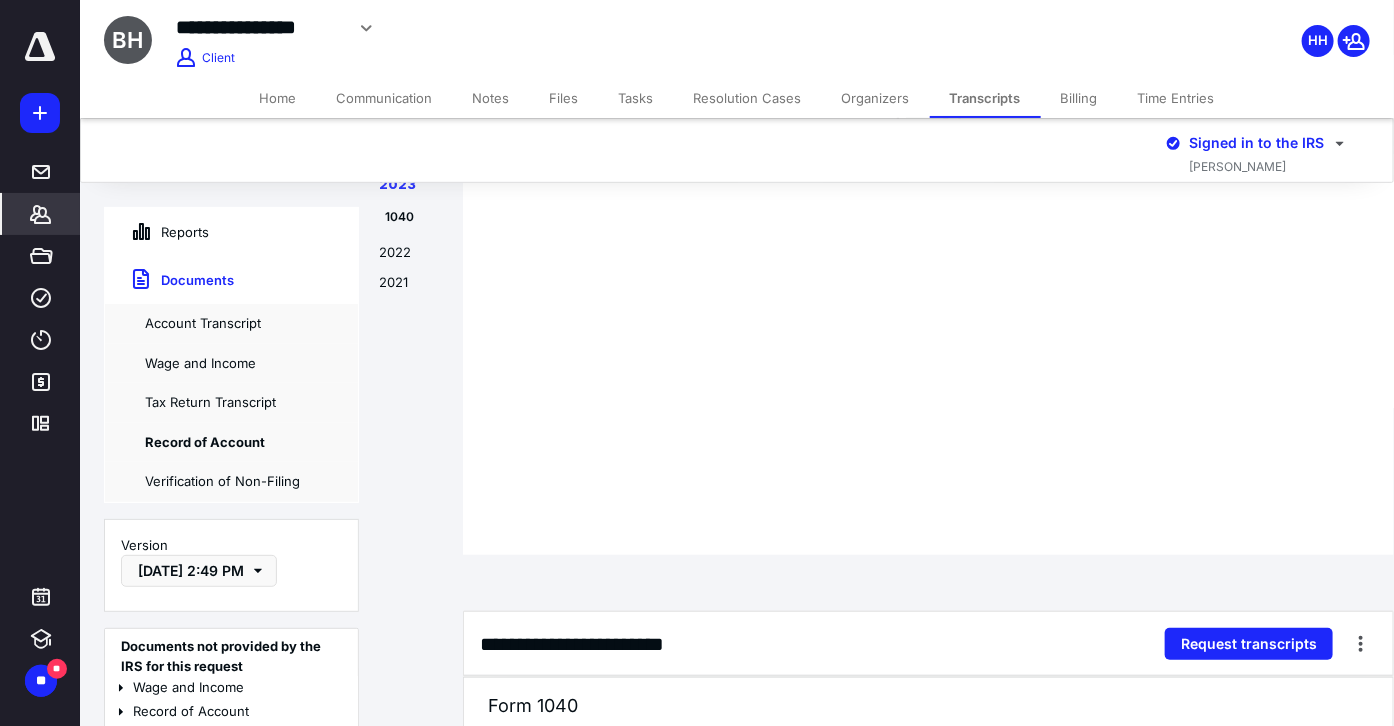 scroll, scrollTop: 434, scrollLeft: 0, axis: vertical 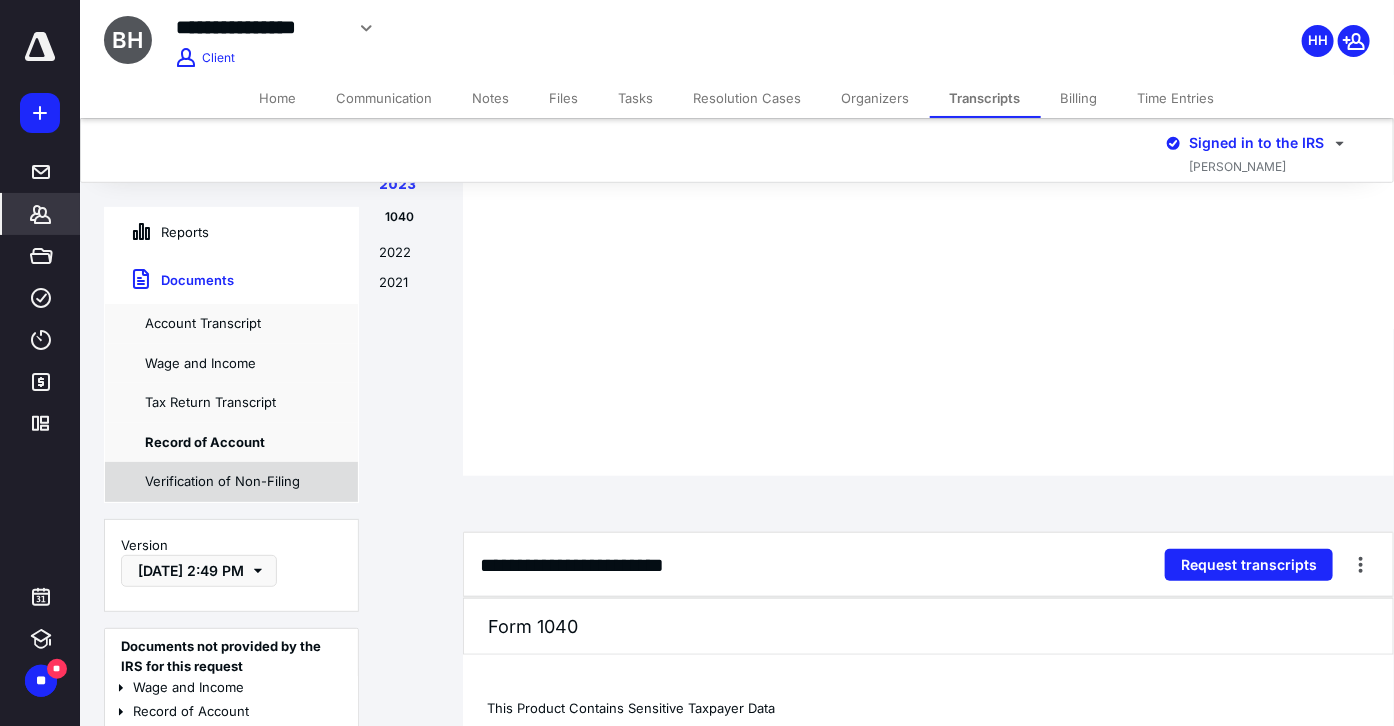click on "Verification of Non-Filing" at bounding box center (231, 482) 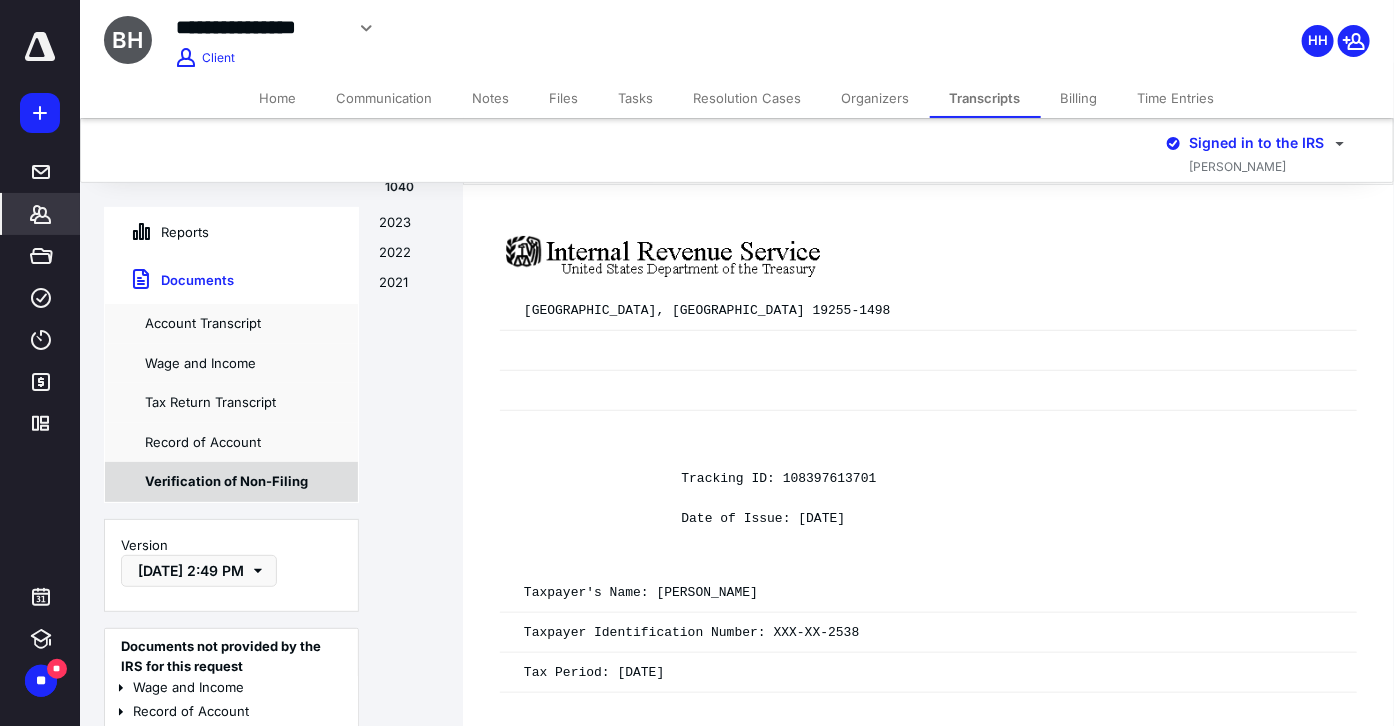 scroll, scrollTop: 0, scrollLeft: 0, axis: both 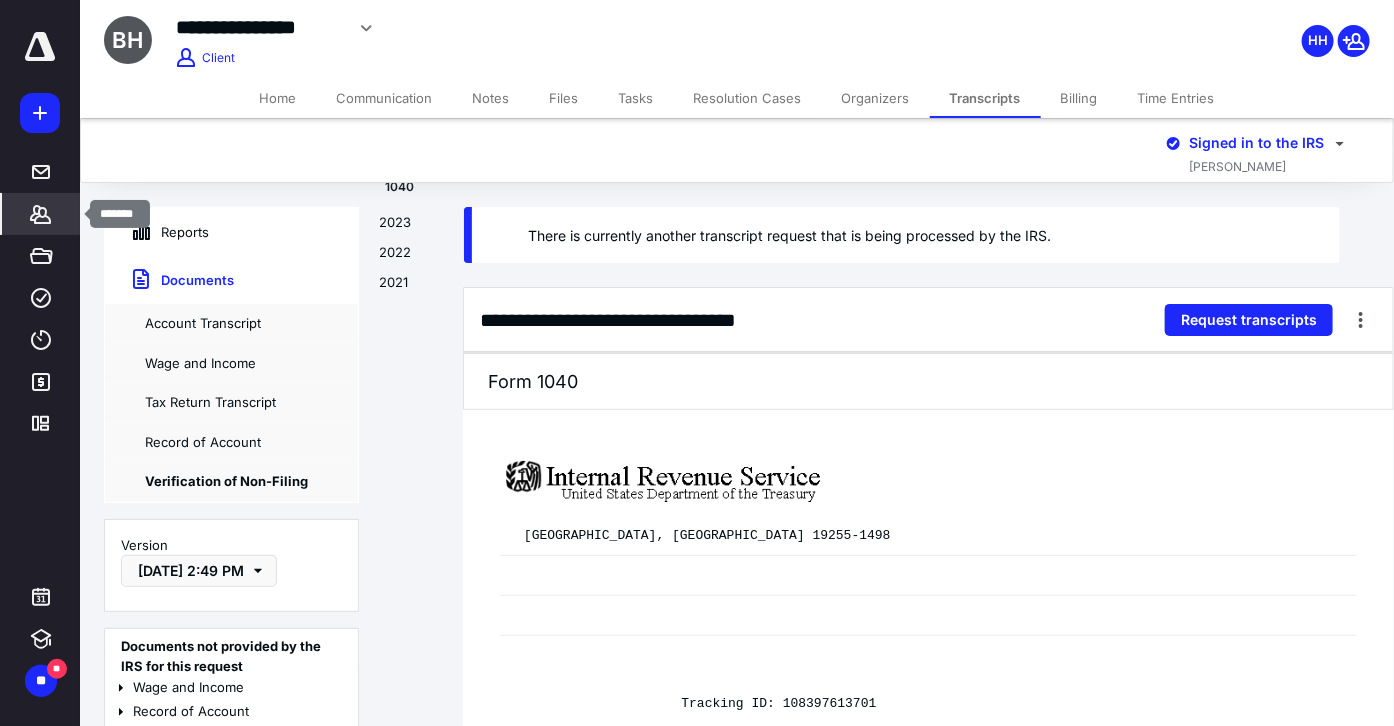 click 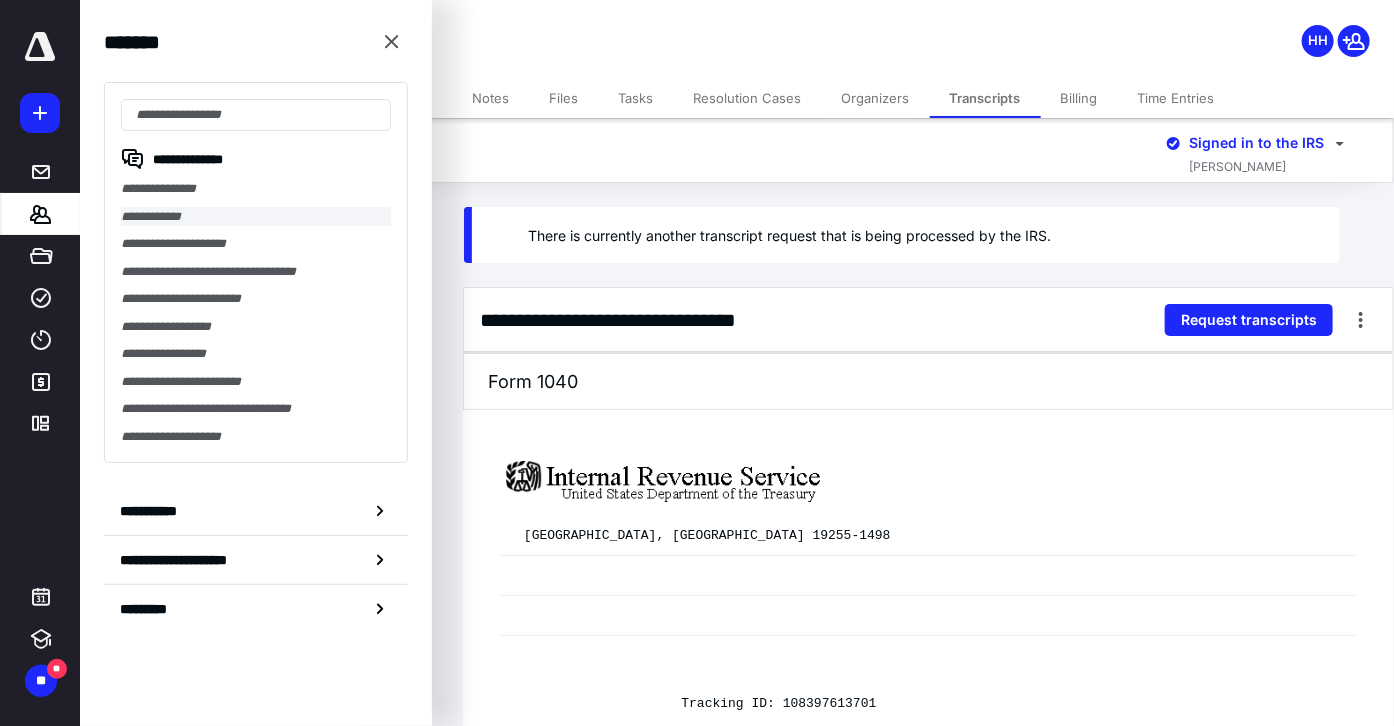 click on "**********" at bounding box center [256, 217] 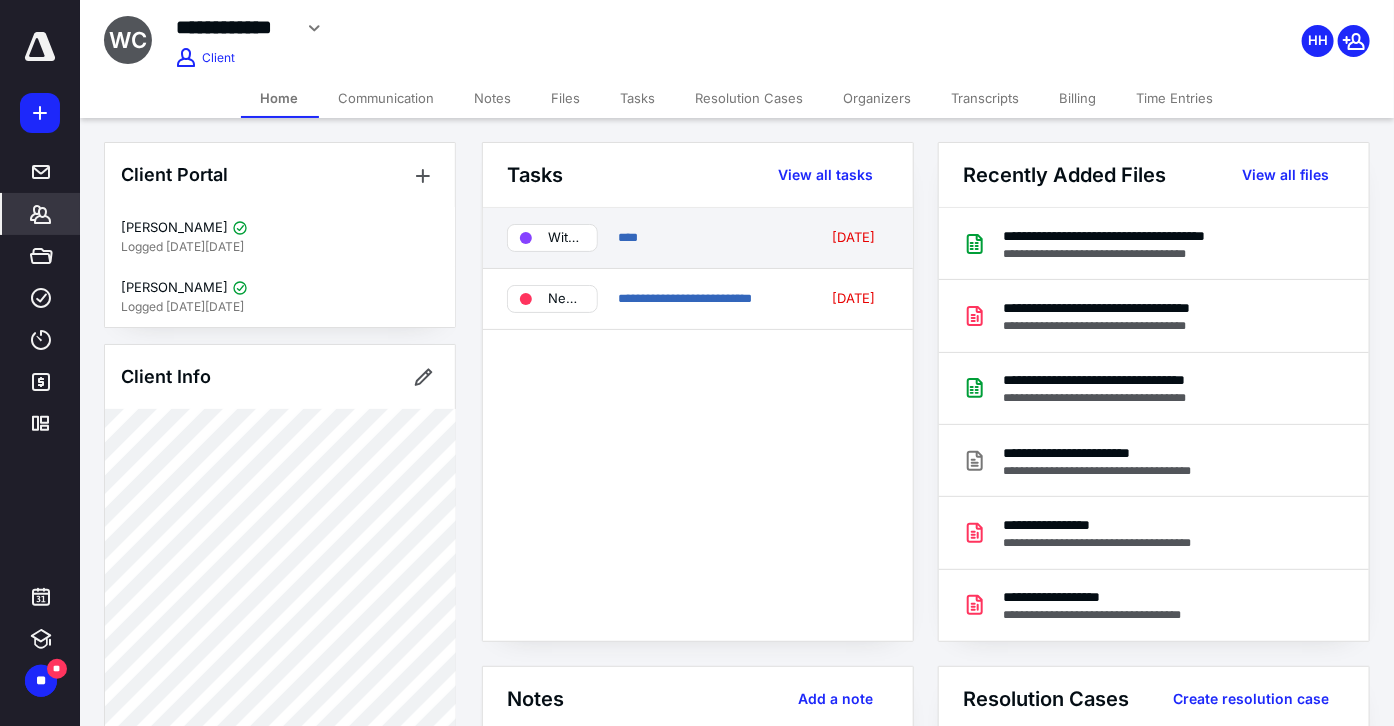 click on "****" at bounding box center [708, 238] 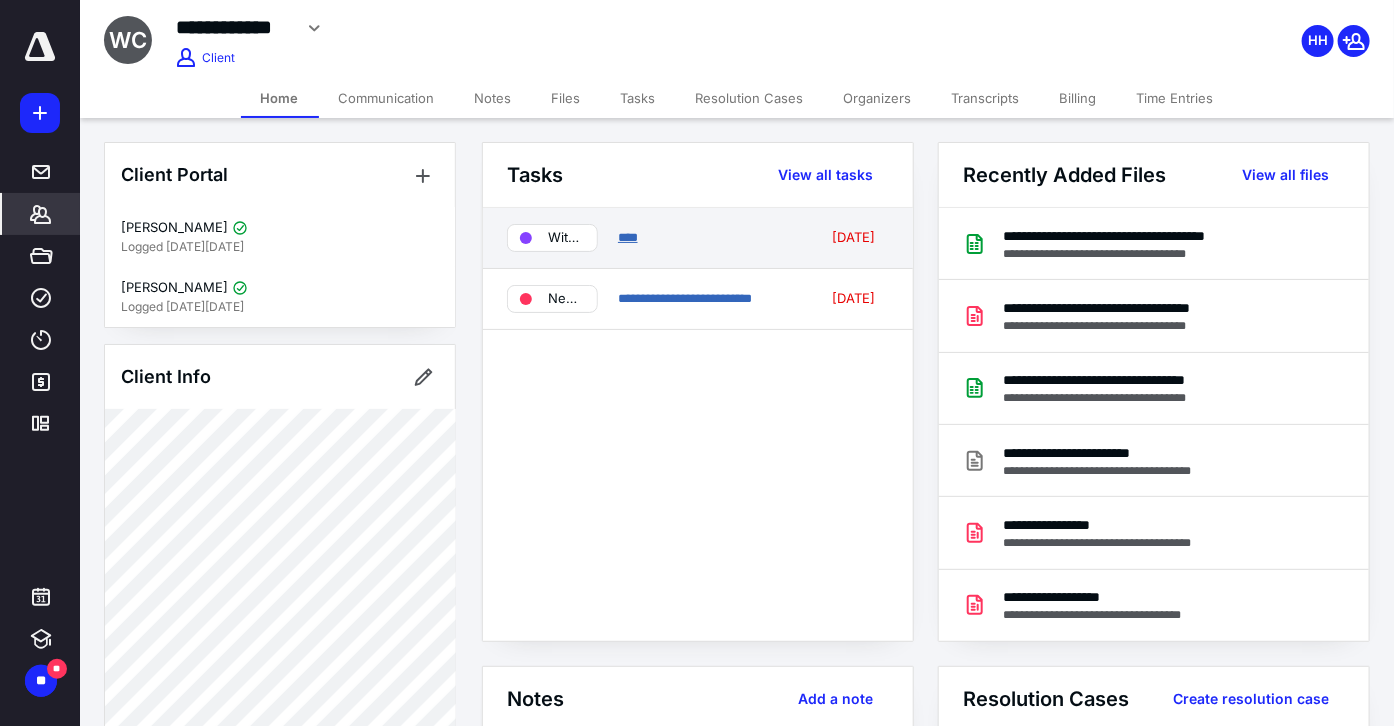 click on "****" at bounding box center [628, 237] 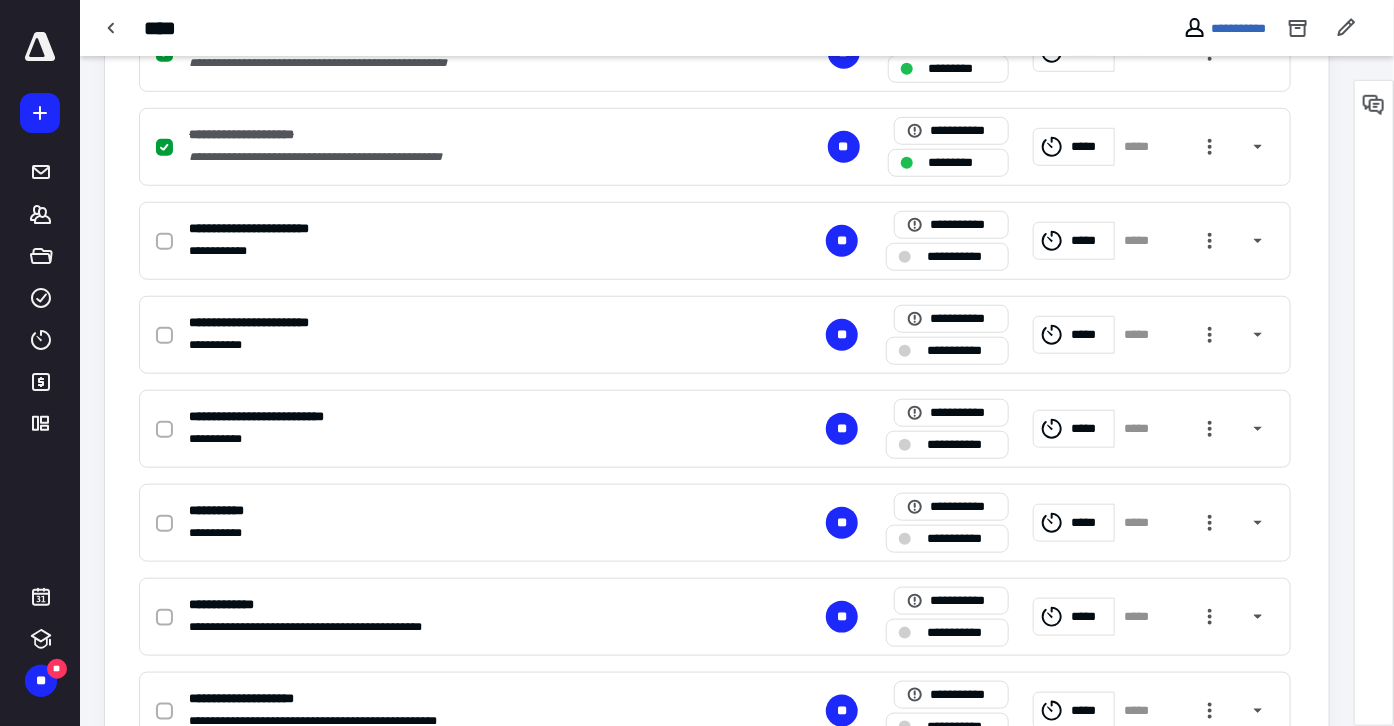 scroll, scrollTop: 565, scrollLeft: 0, axis: vertical 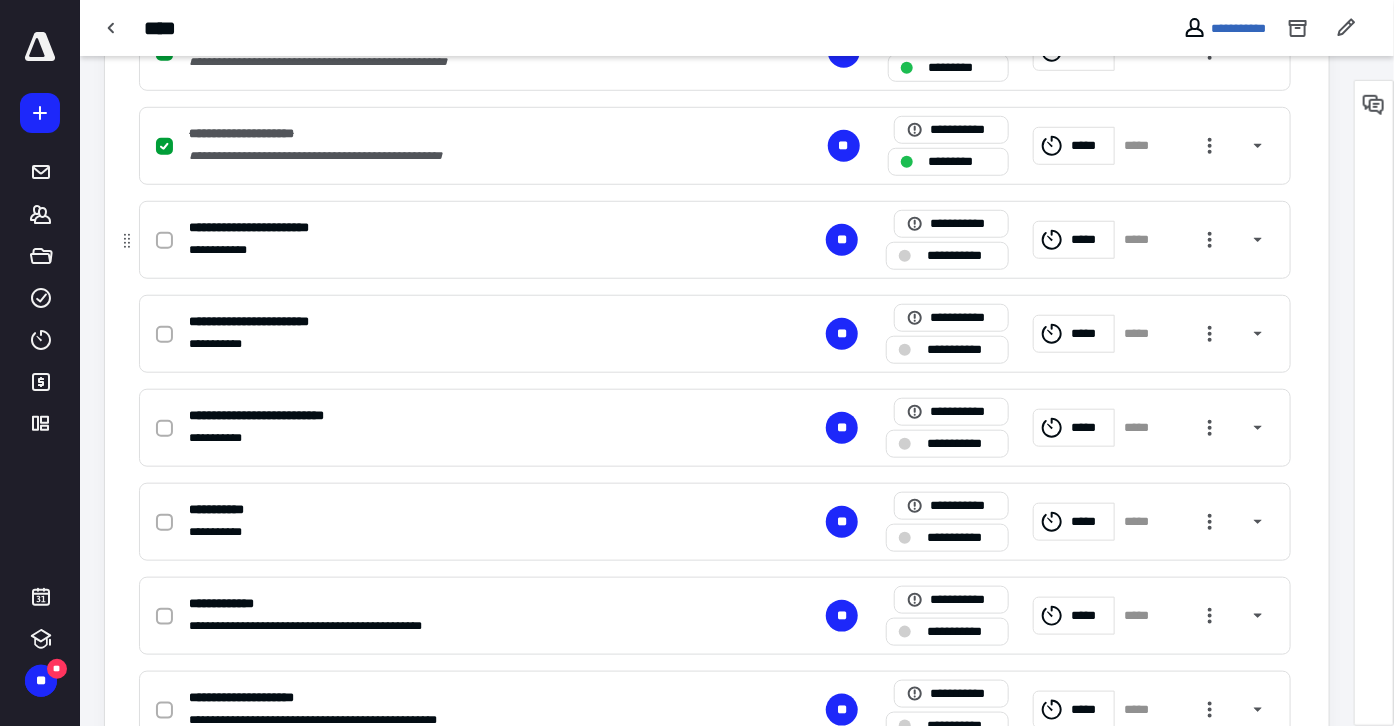 click at bounding box center (164, 241) 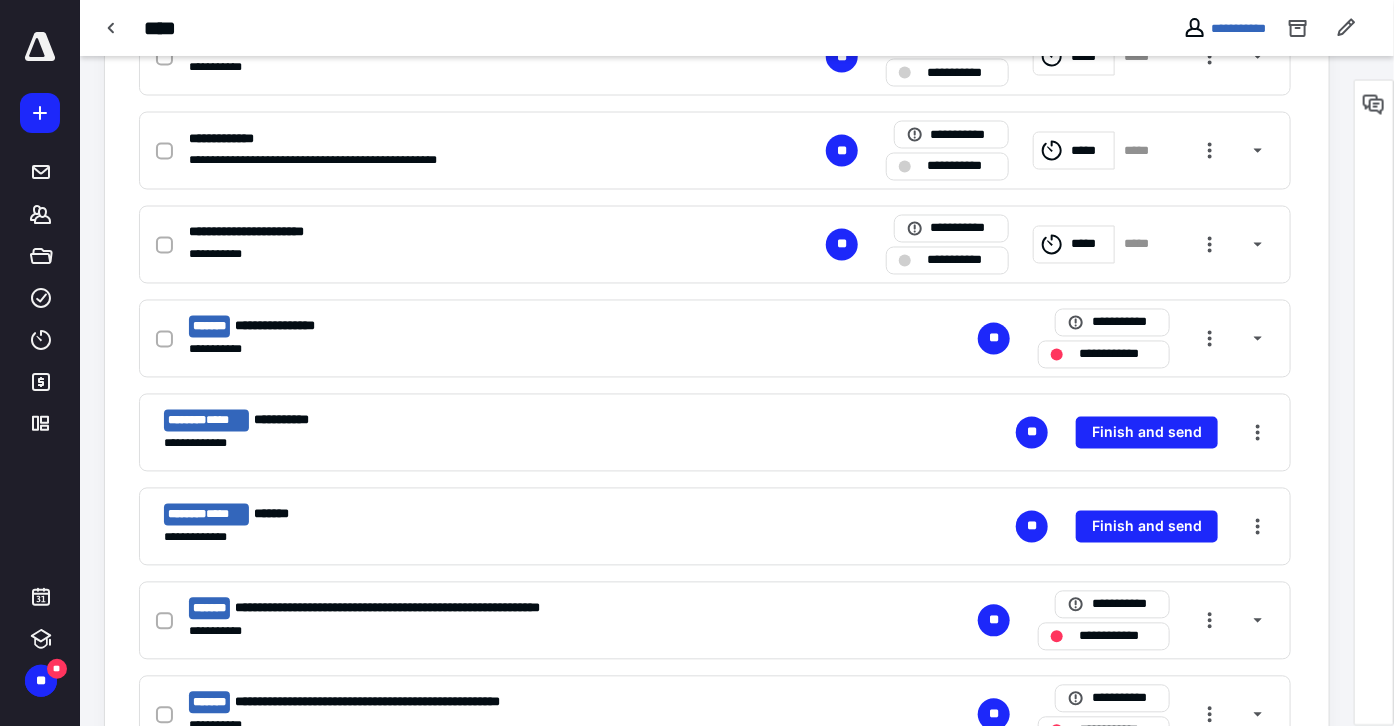 scroll, scrollTop: 1420, scrollLeft: 0, axis: vertical 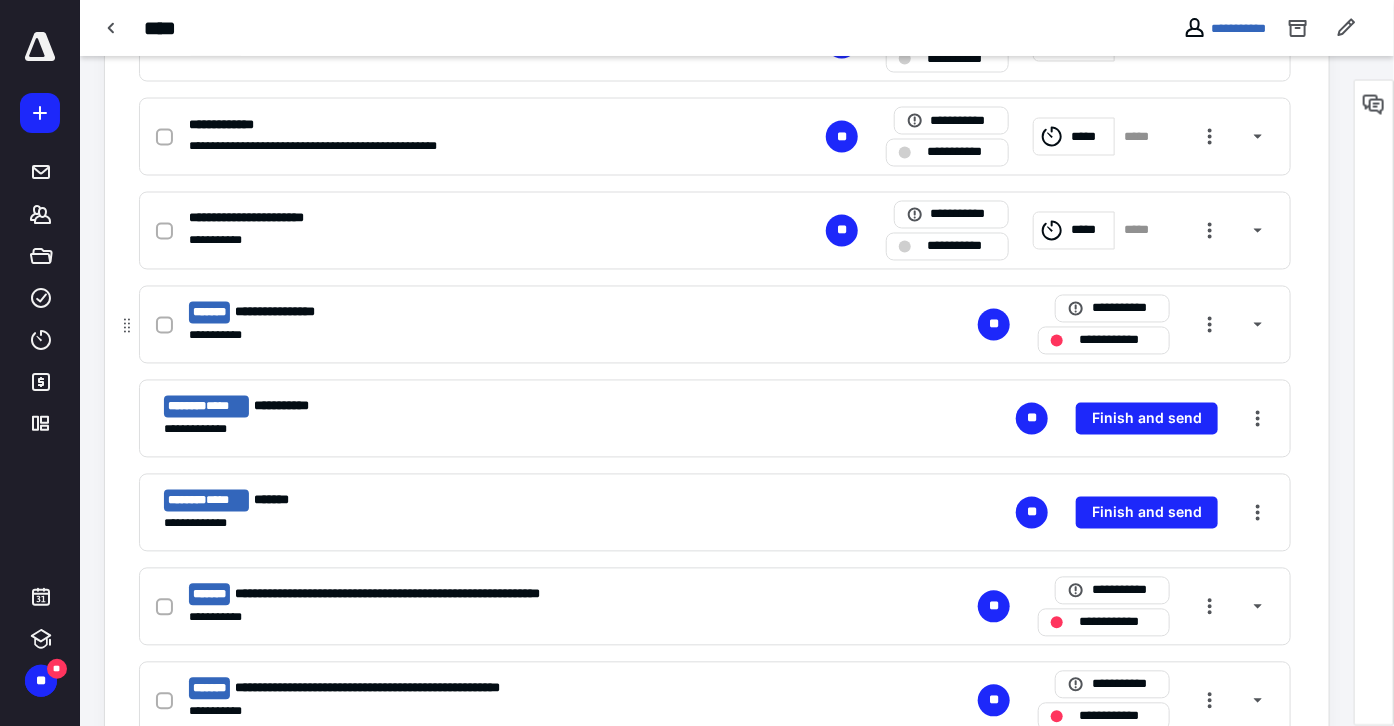click on "**********" at bounding box center [452, 313] 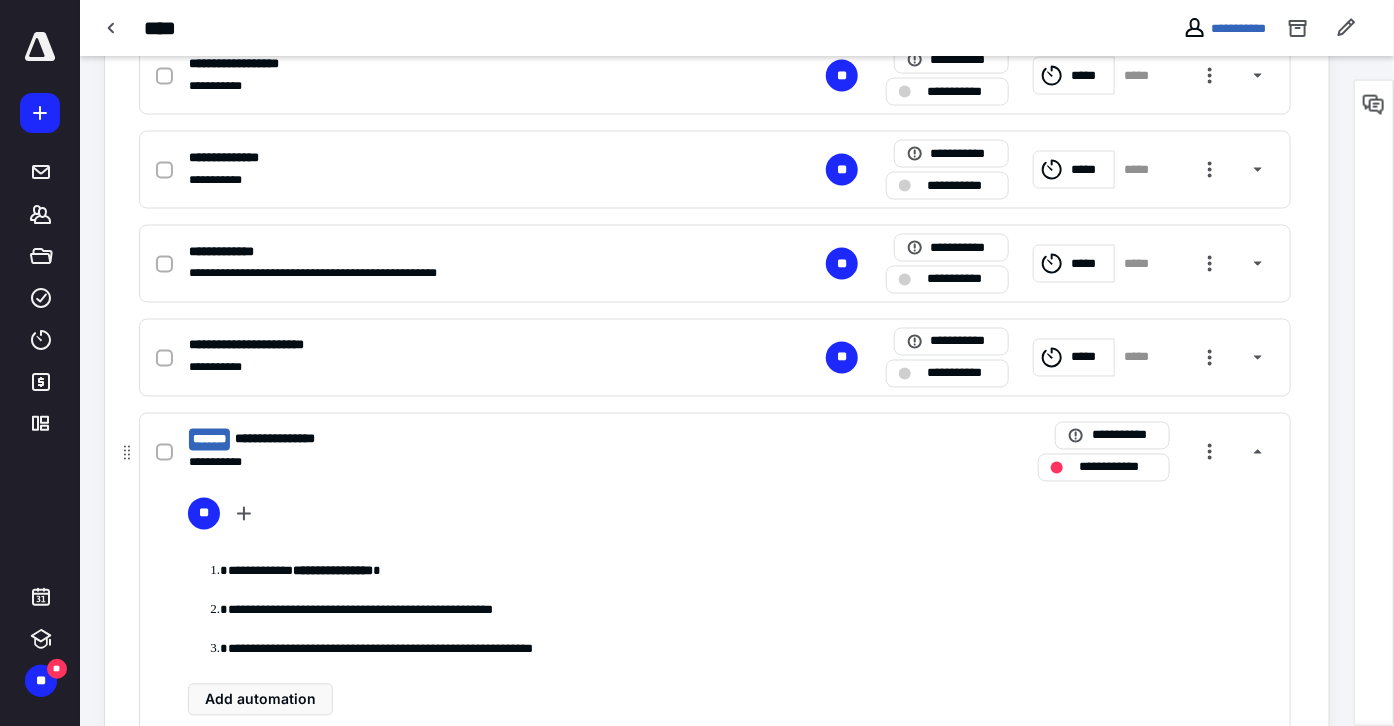 scroll, scrollTop: 1325, scrollLeft: 0, axis: vertical 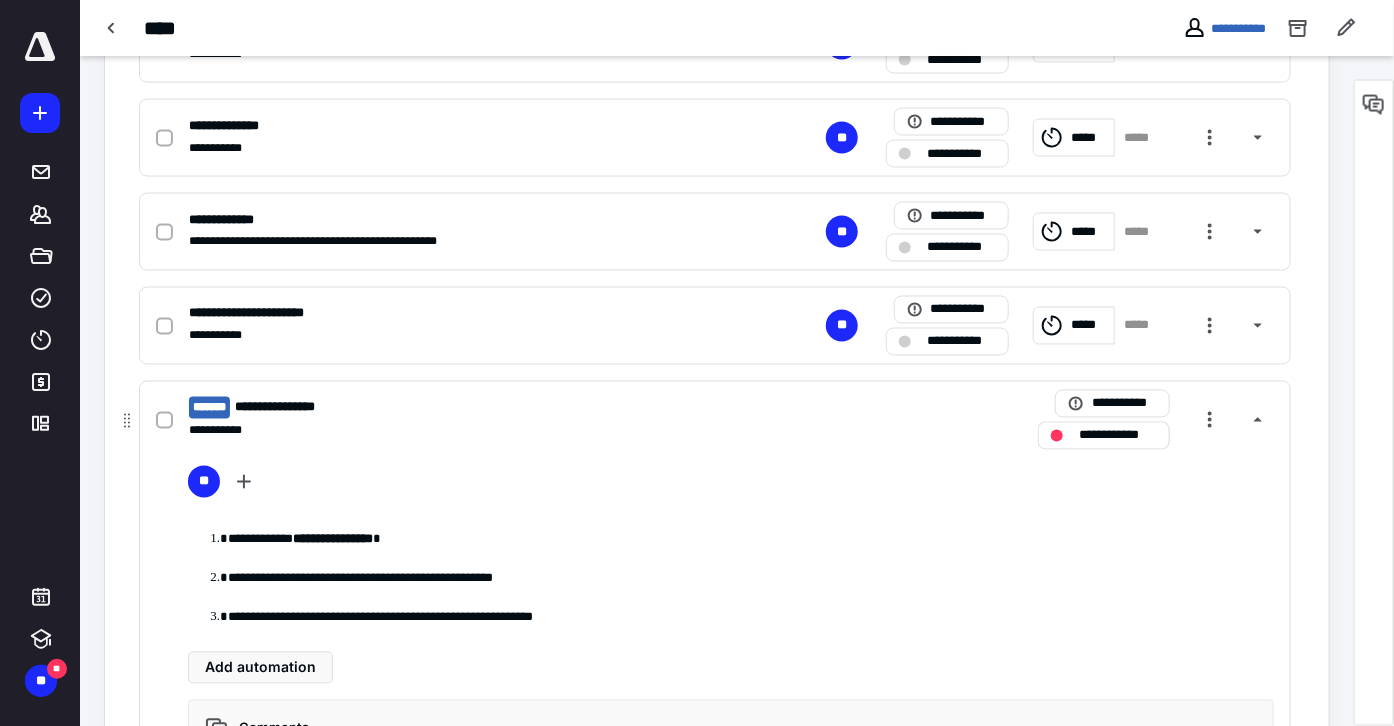 click on "**********" at bounding box center [1118, 436] 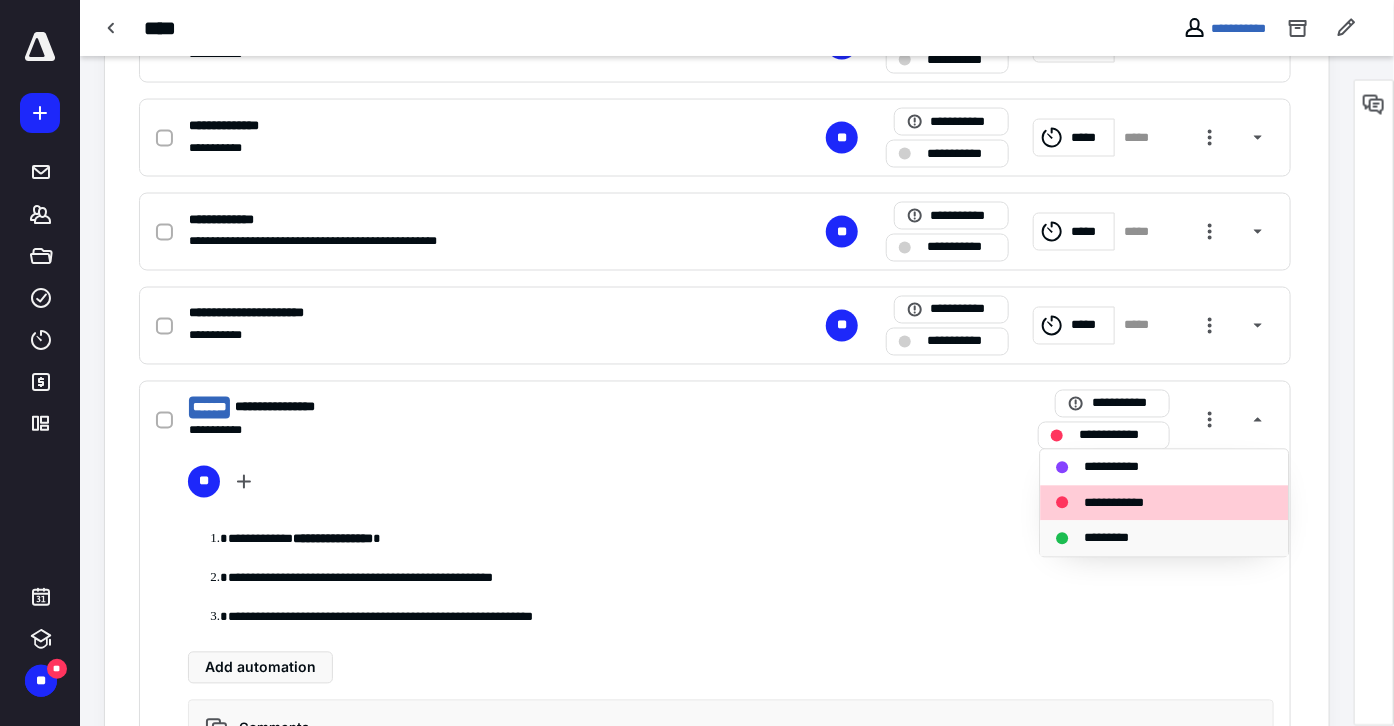 click on "*********" at bounding box center [1117, 539] 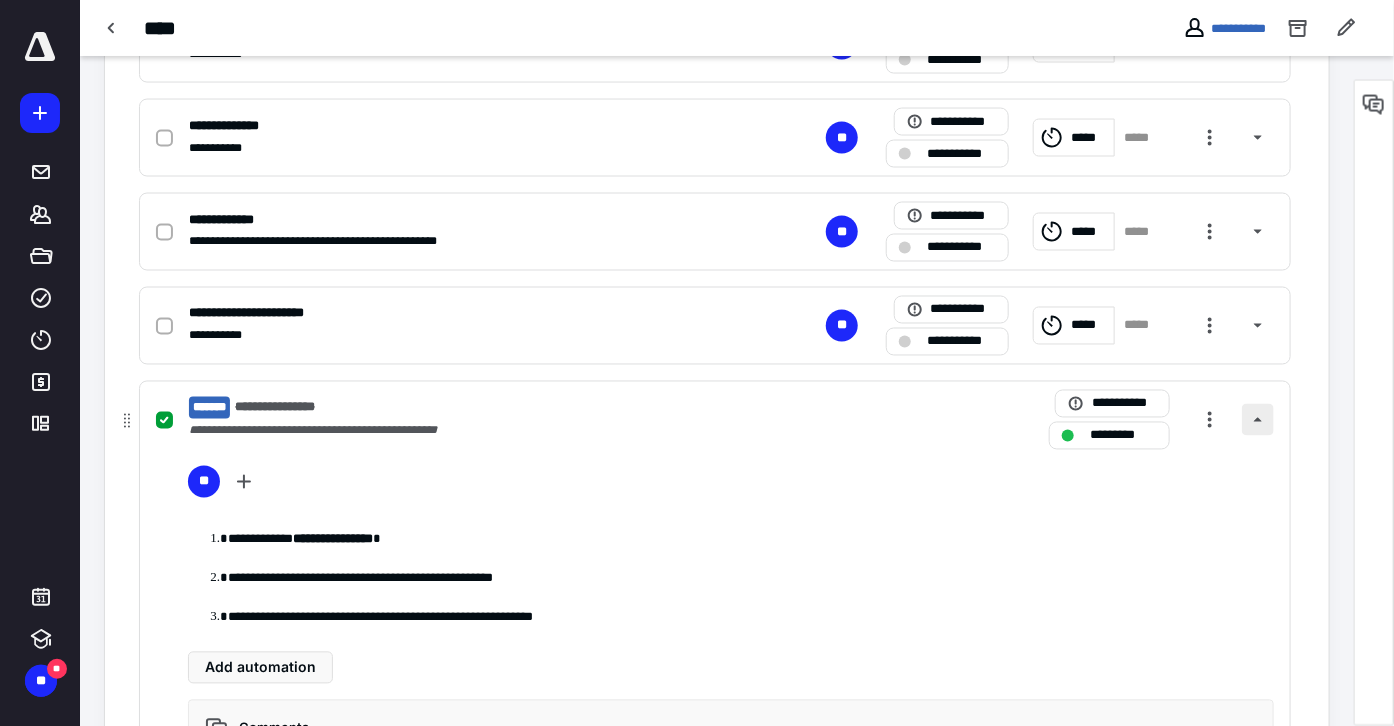 click at bounding box center [1258, 420] 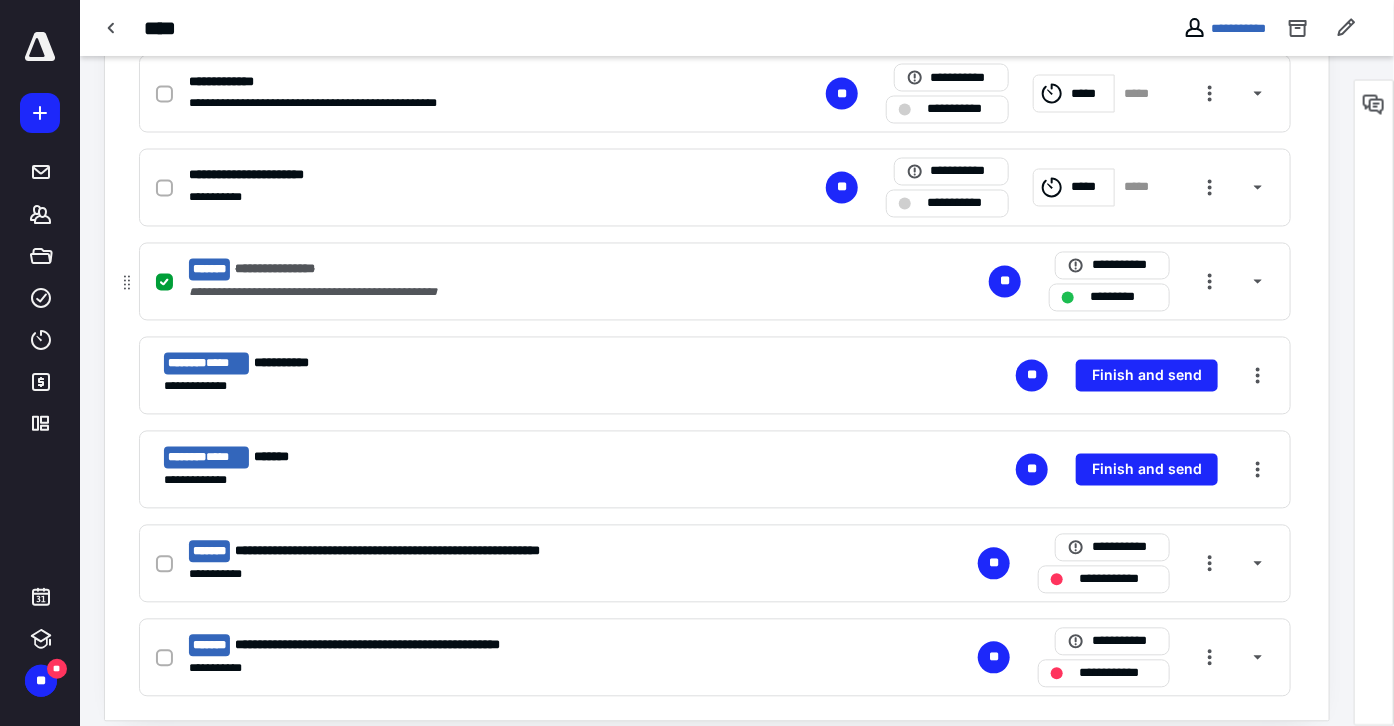 scroll, scrollTop: 1481, scrollLeft: 0, axis: vertical 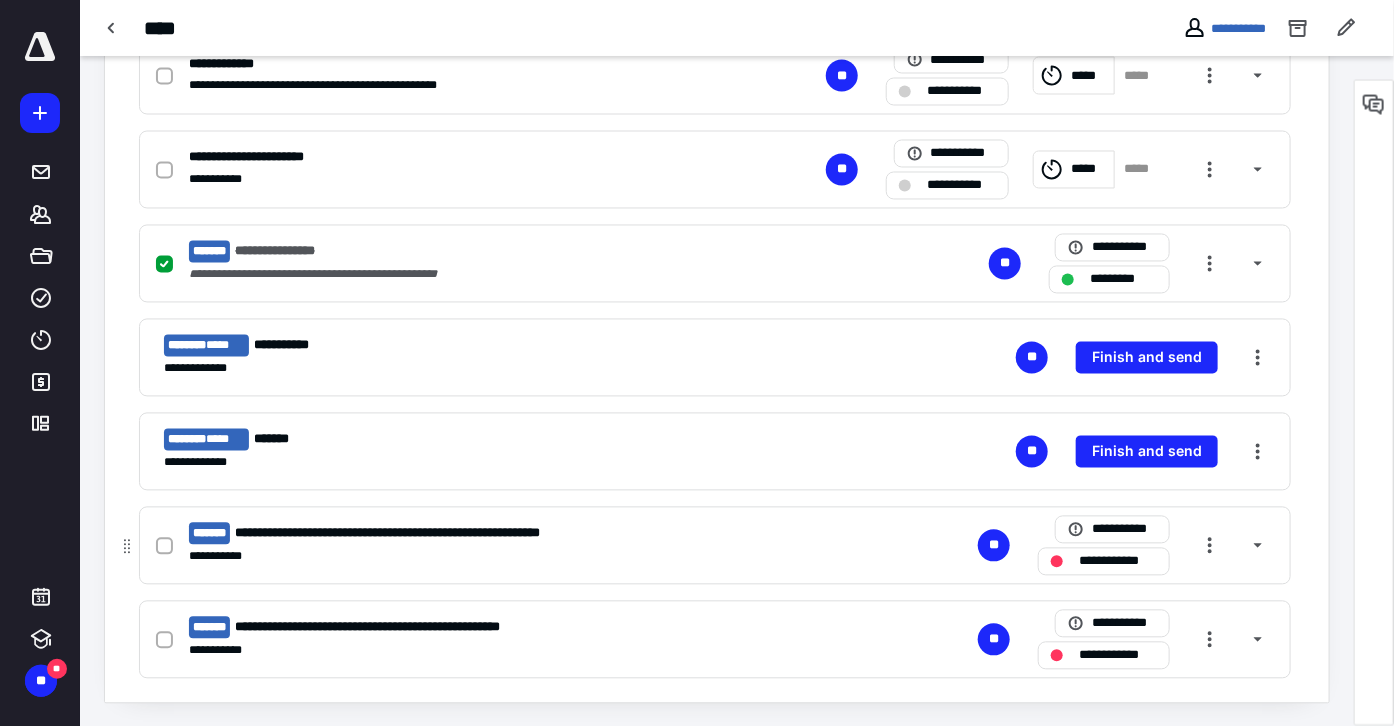 click on "**********" at bounding box center [452, 534] 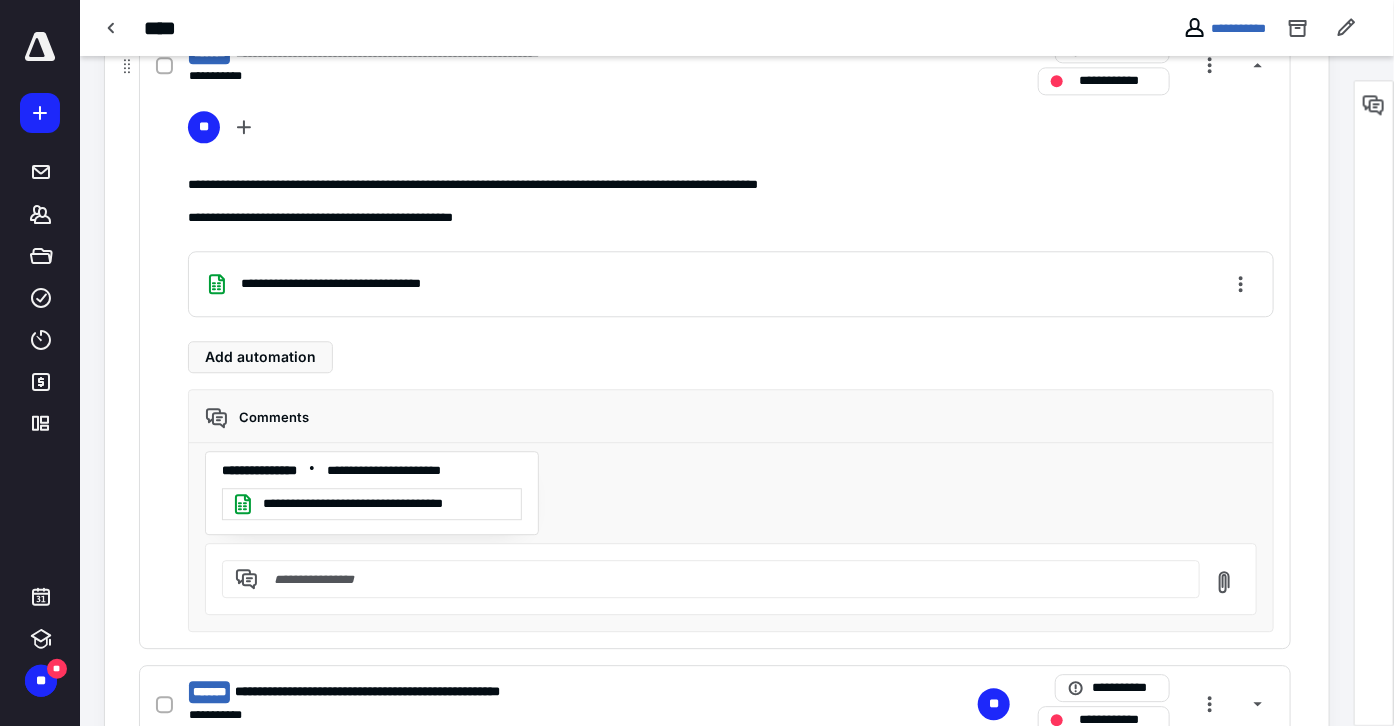 scroll, scrollTop: 2020, scrollLeft: 0, axis: vertical 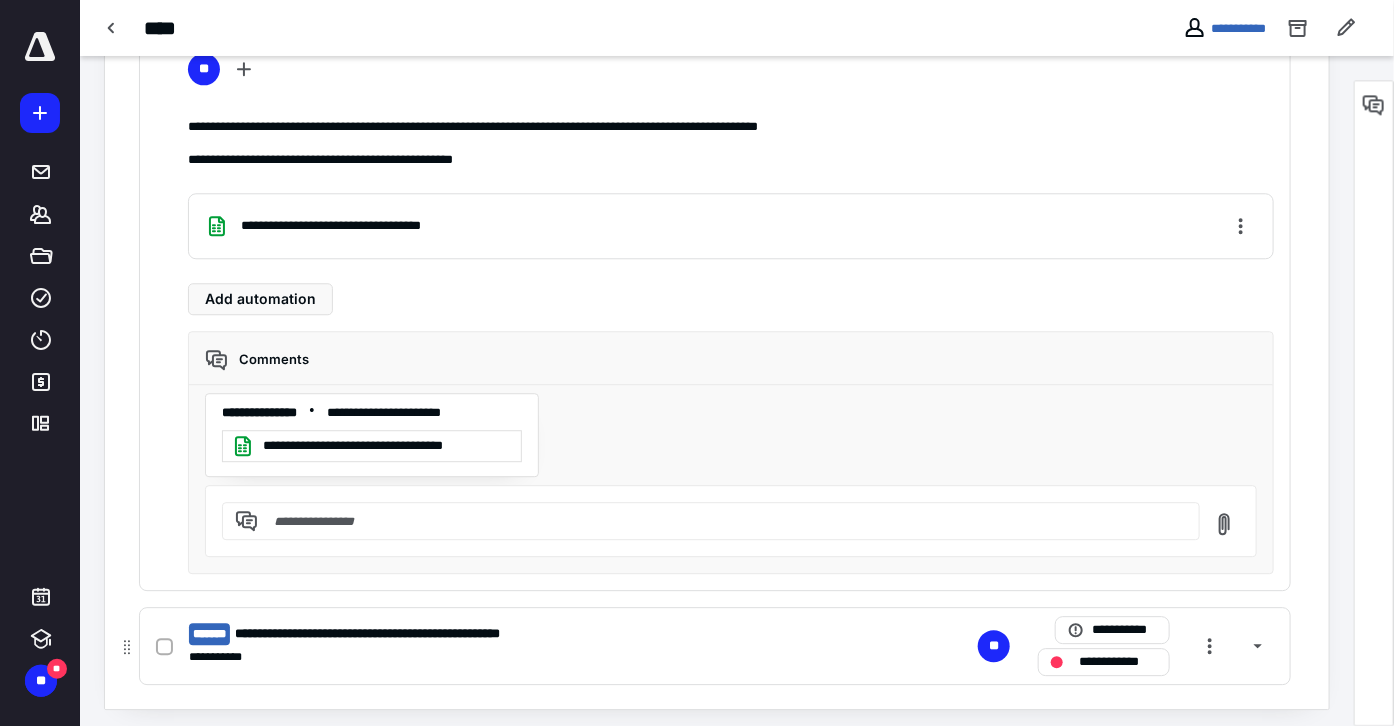 click on "**********" at bounding box center [452, 634] 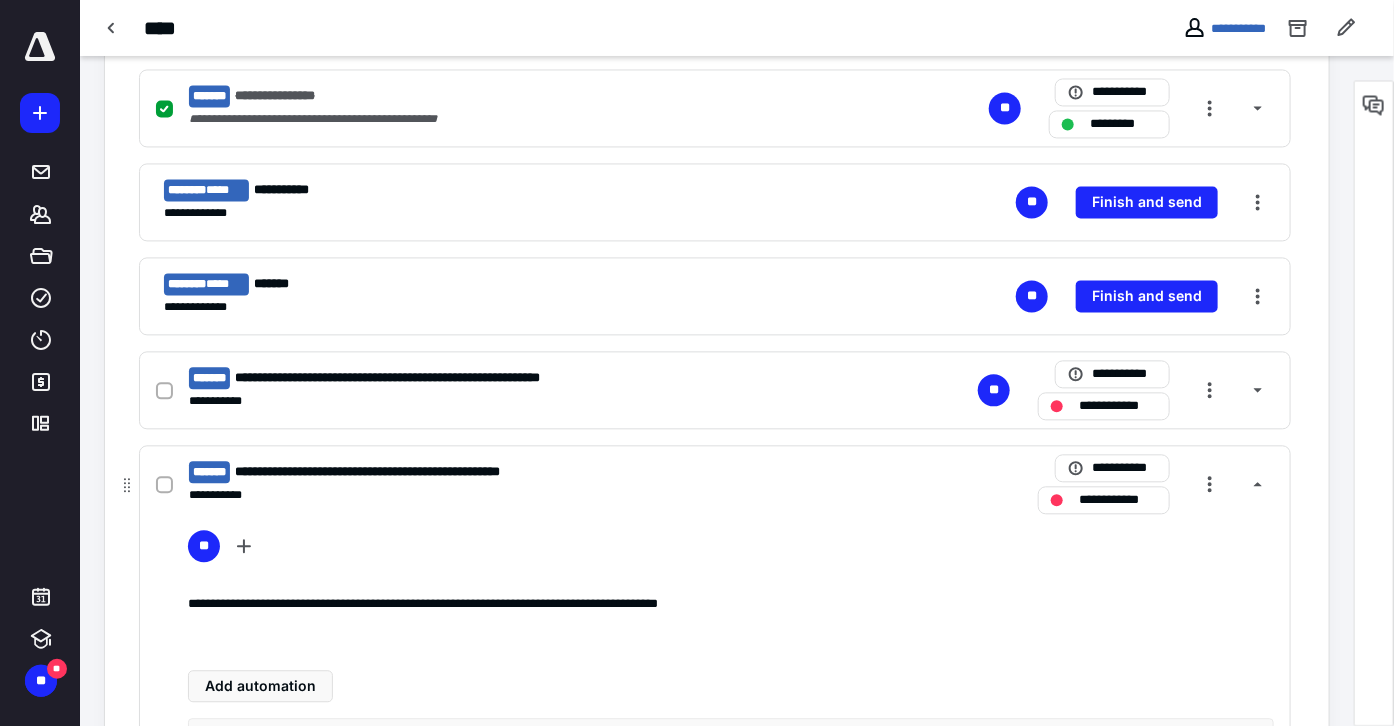 scroll, scrollTop: 1628, scrollLeft: 0, axis: vertical 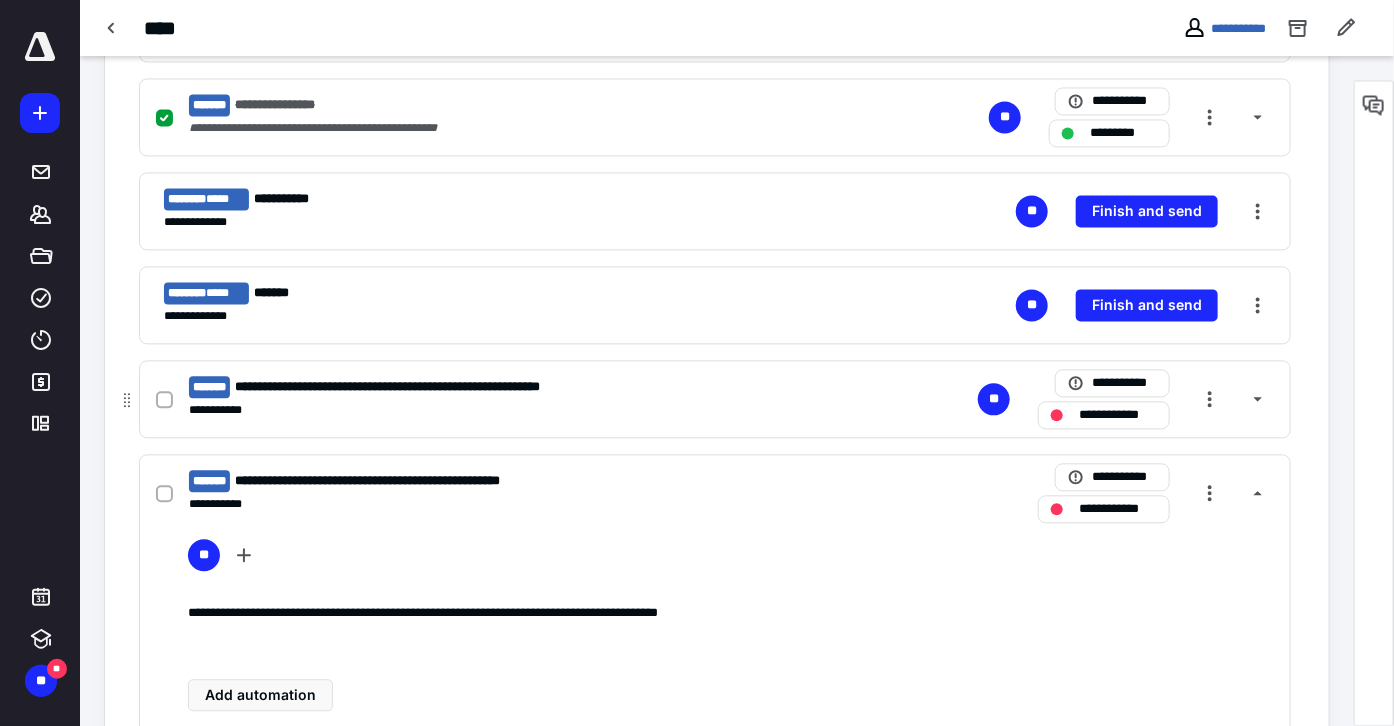 click on "**********" at bounding box center (452, 387) 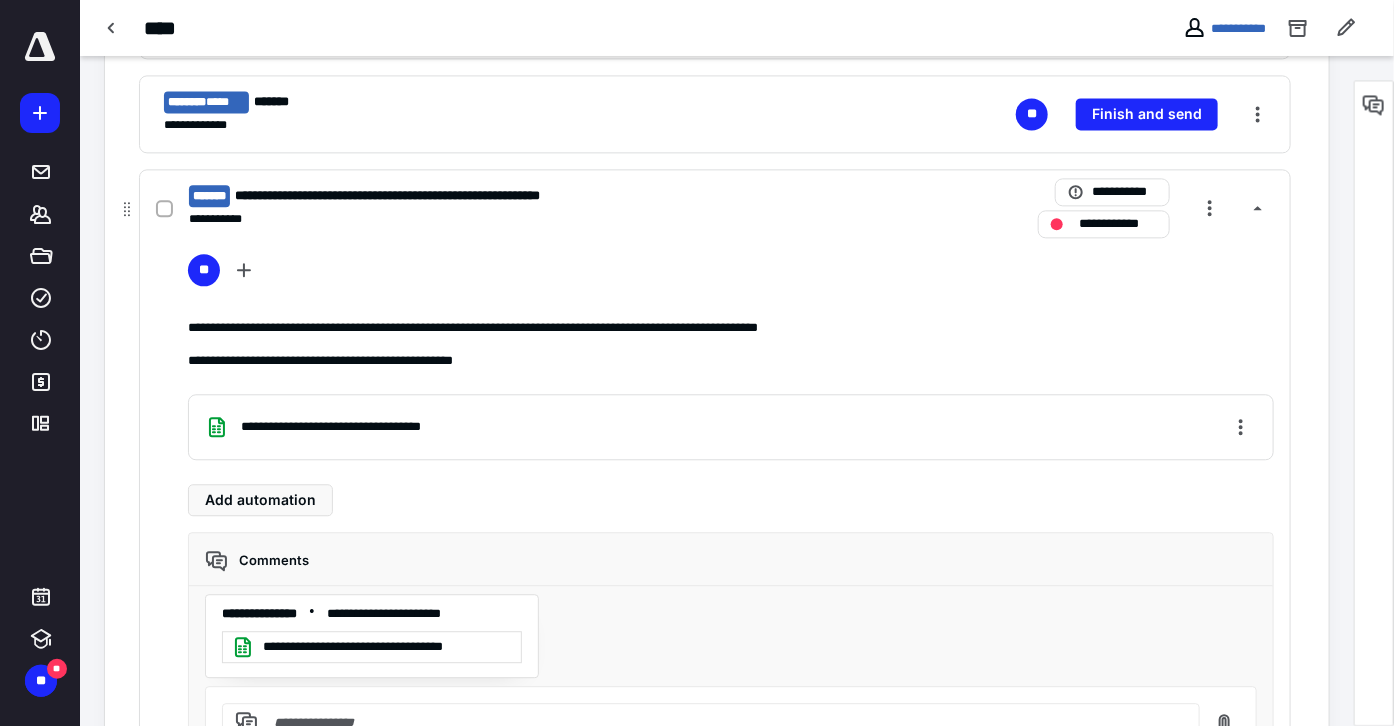 scroll, scrollTop: 1831, scrollLeft: 0, axis: vertical 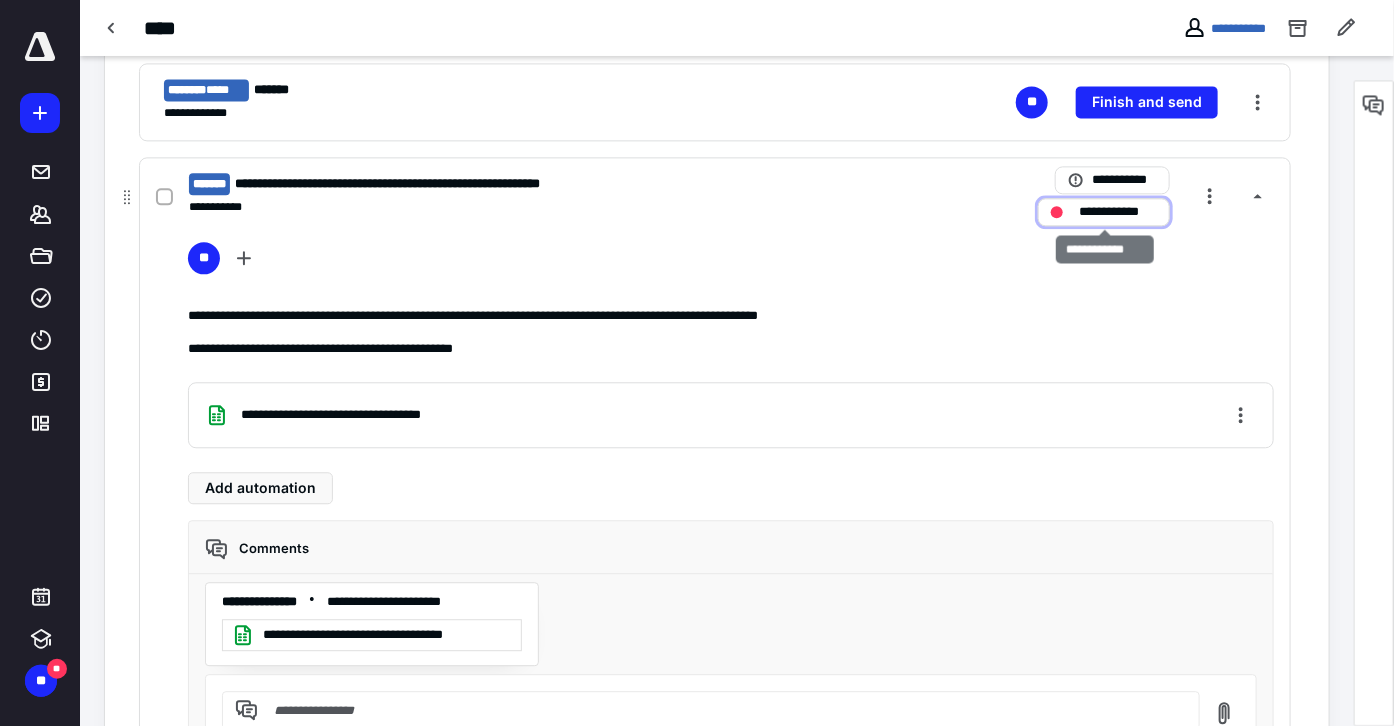 click on "**********" at bounding box center (1118, 212) 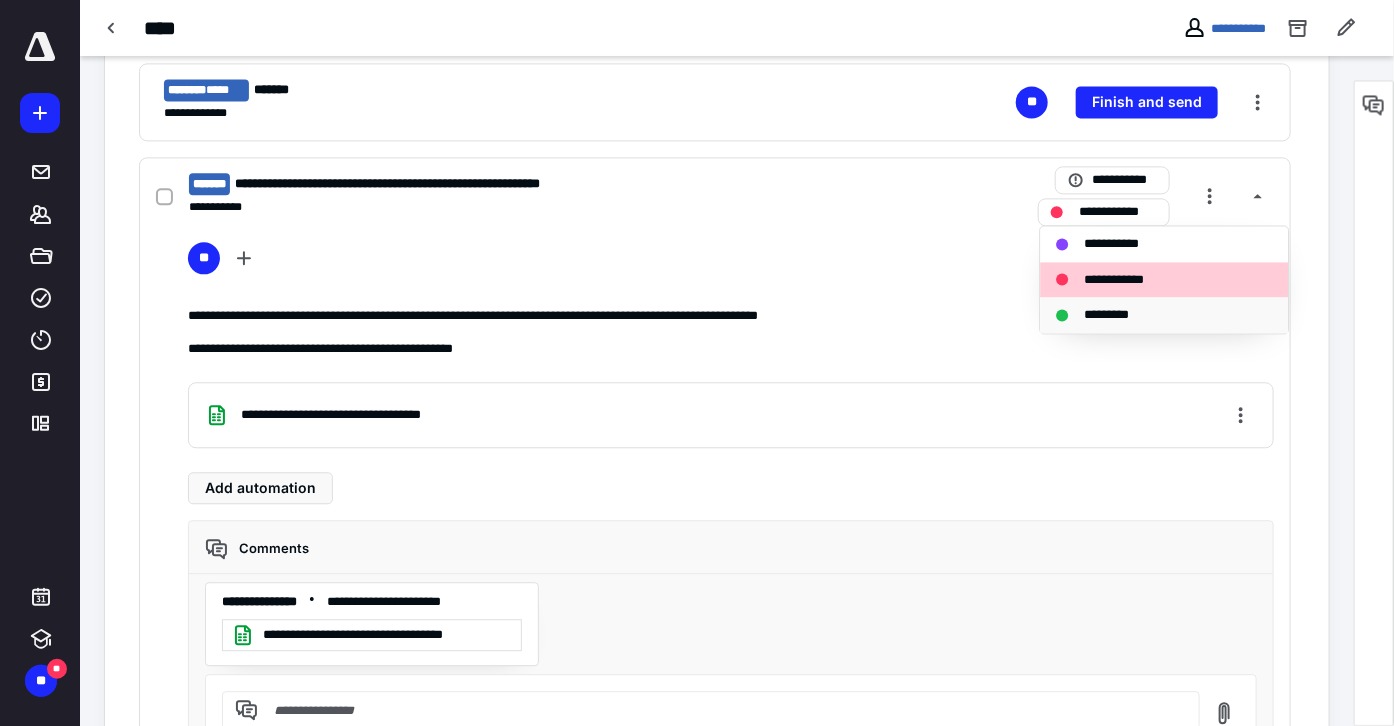 click on "*********" at bounding box center (1152, 315) 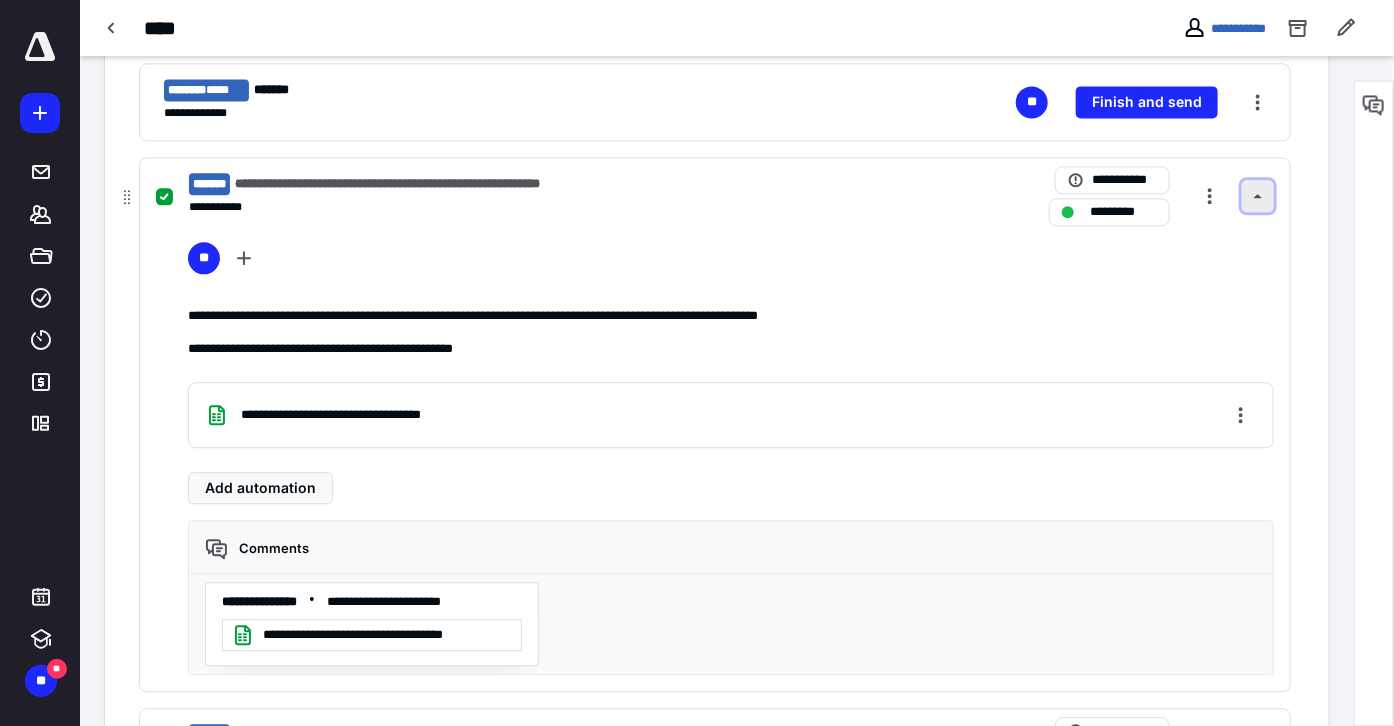 click at bounding box center [1258, 196] 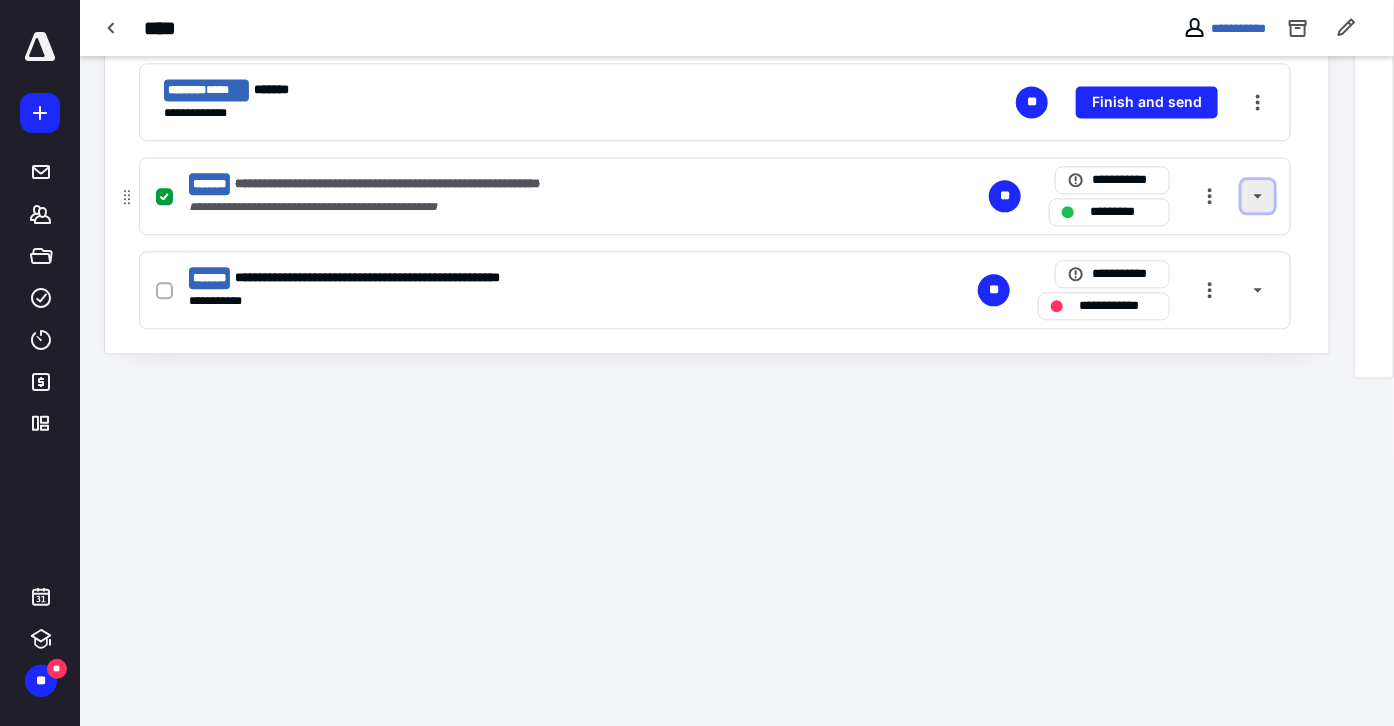 scroll, scrollTop: 1481, scrollLeft: 0, axis: vertical 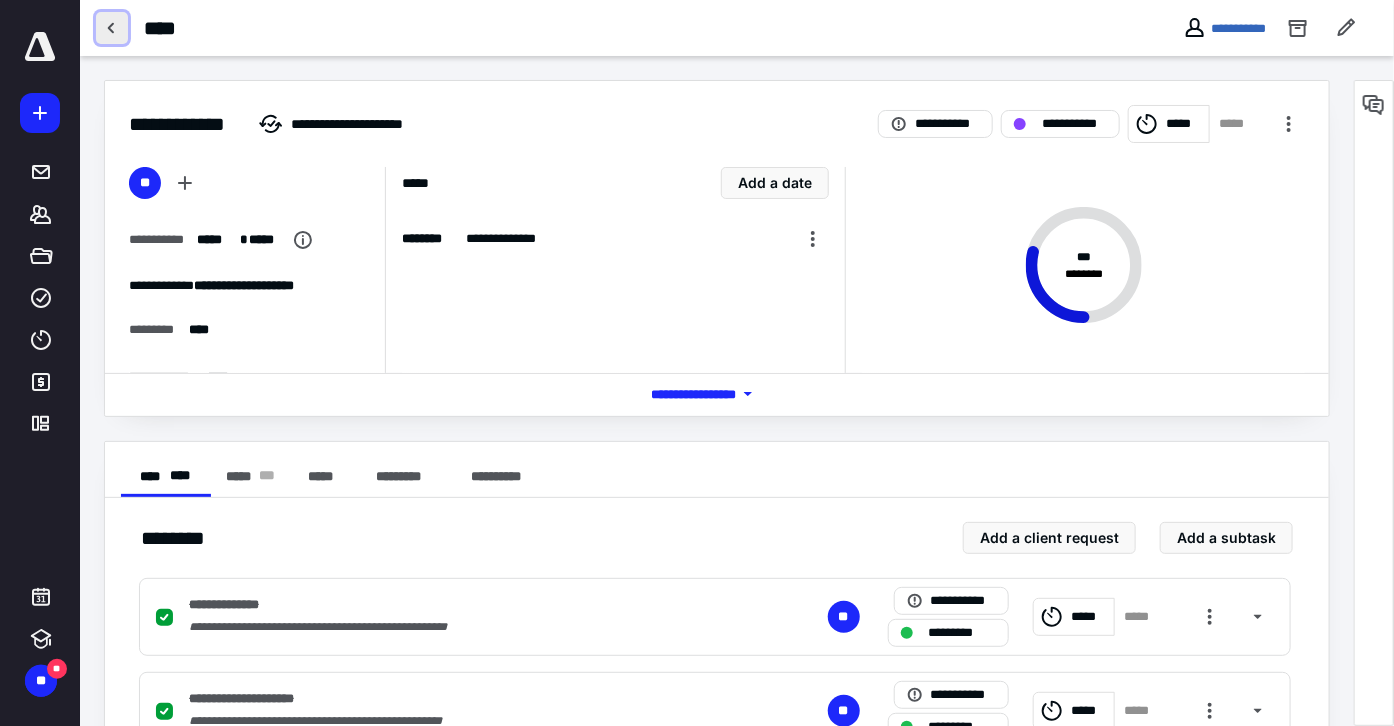 click at bounding box center [112, 28] 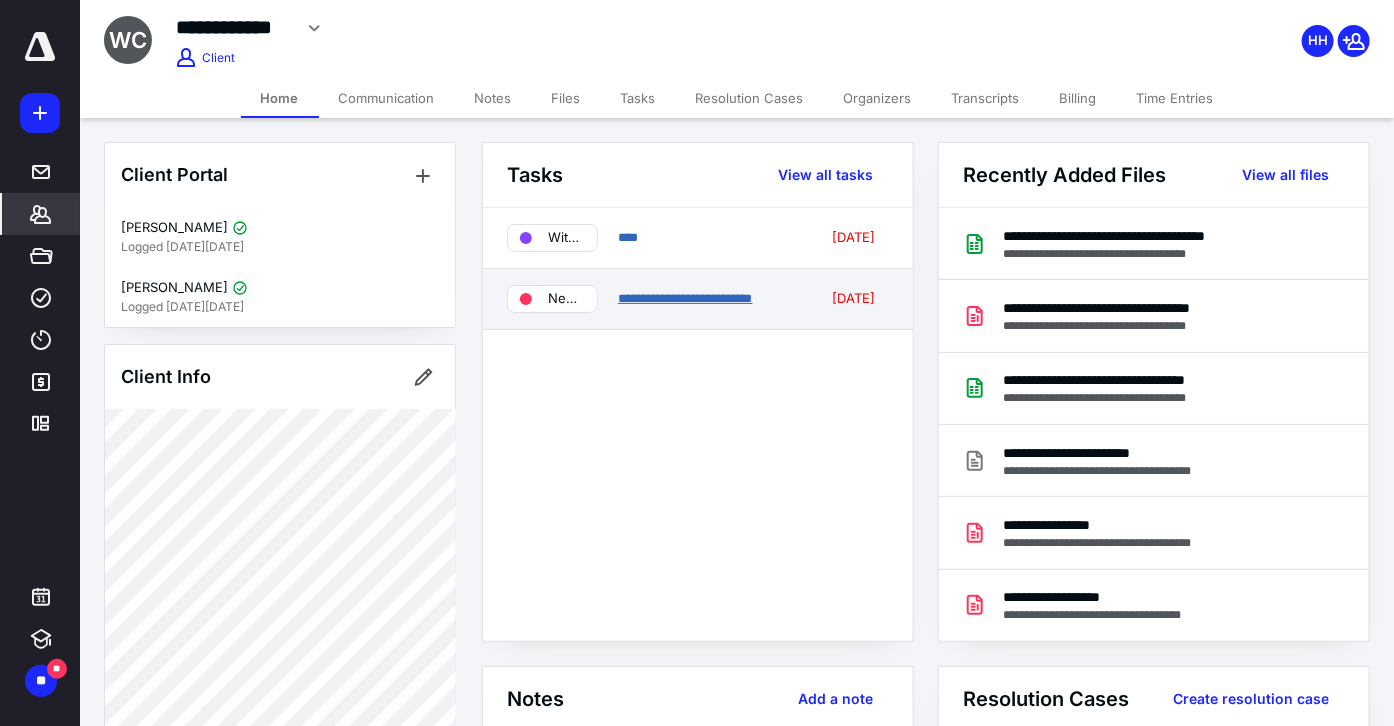 click on "**********" at bounding box center [685, 298] 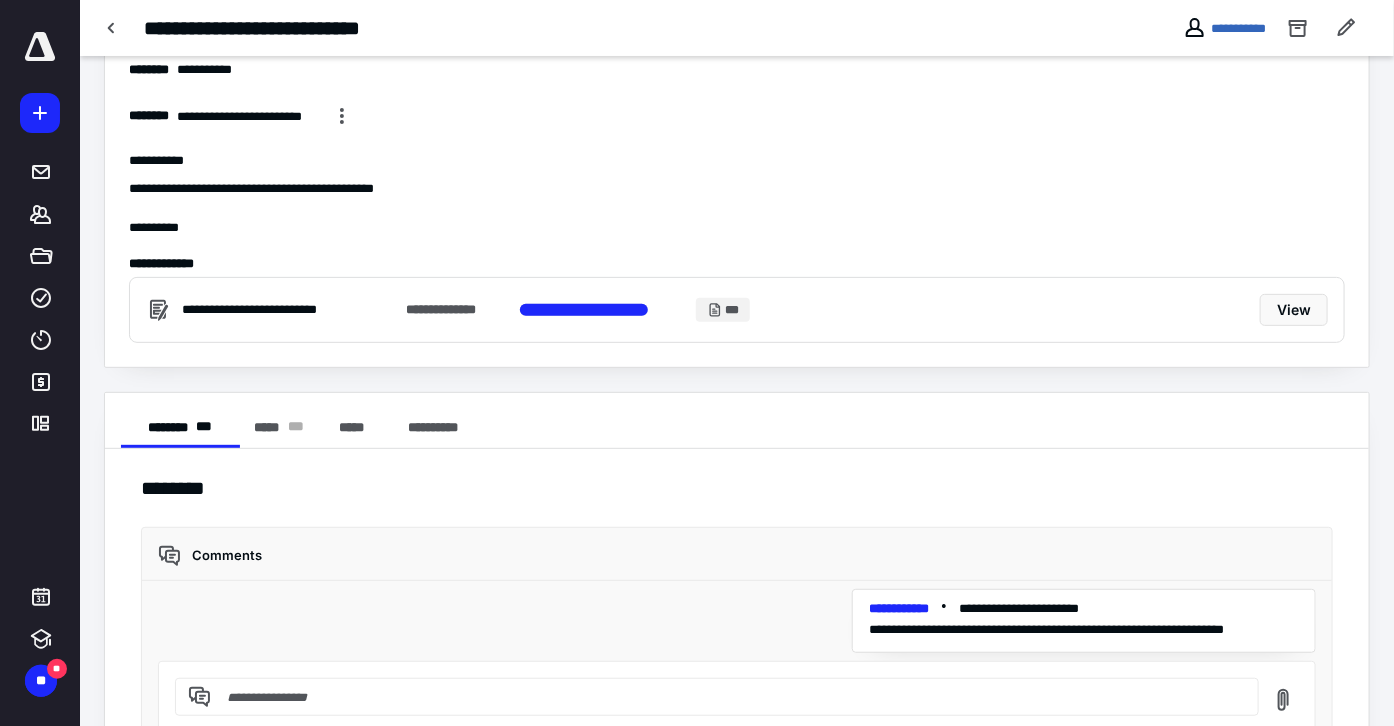 scroll, scrollTop: 226, scrollLeft: 0, axis: vertical 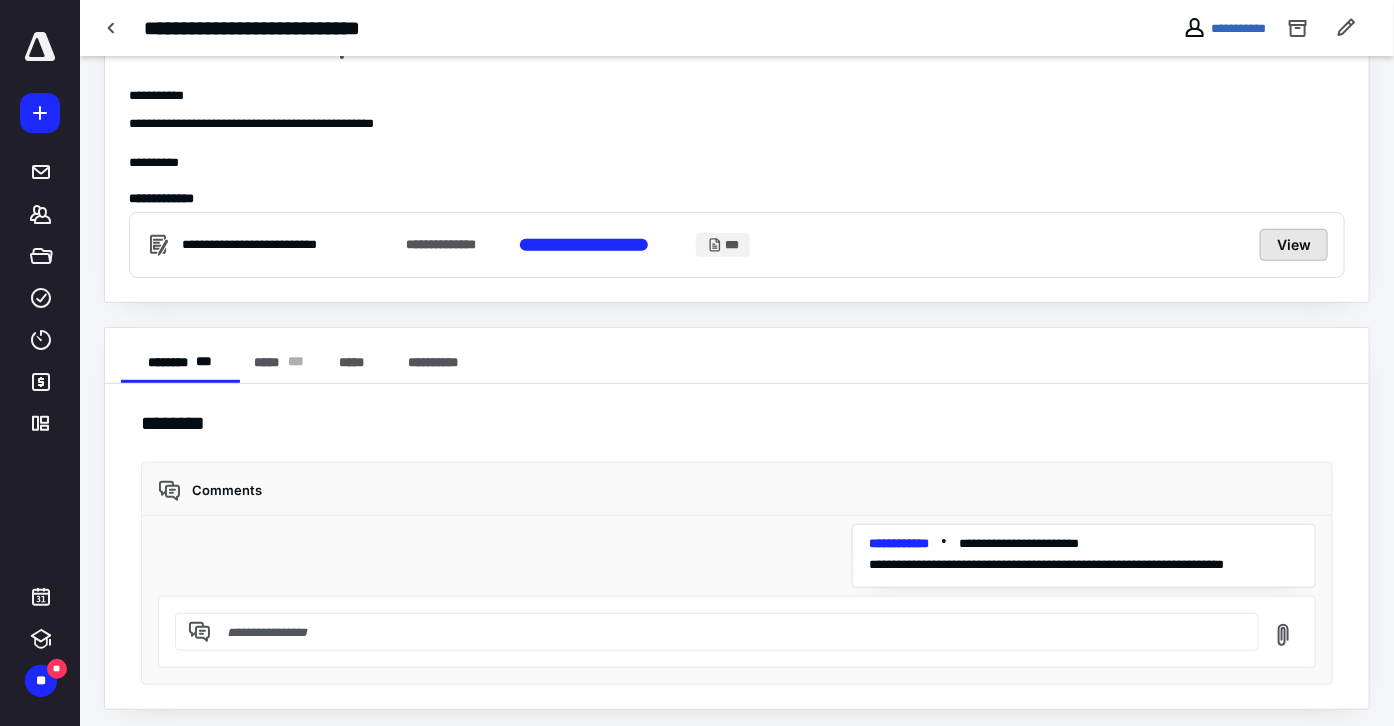 click on "View" at bounding box center (1294, 245) 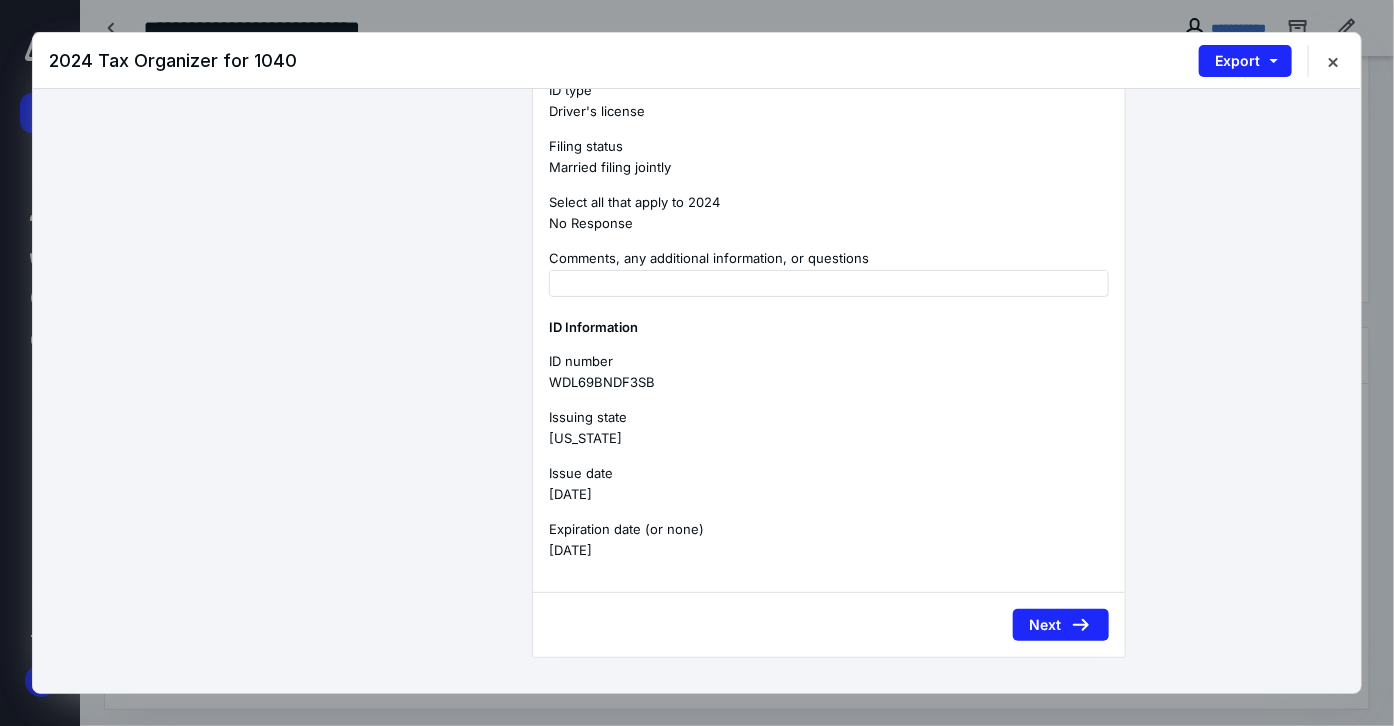 scroll, scrollTop: 728, scrollLeft: 0, axis: vertical 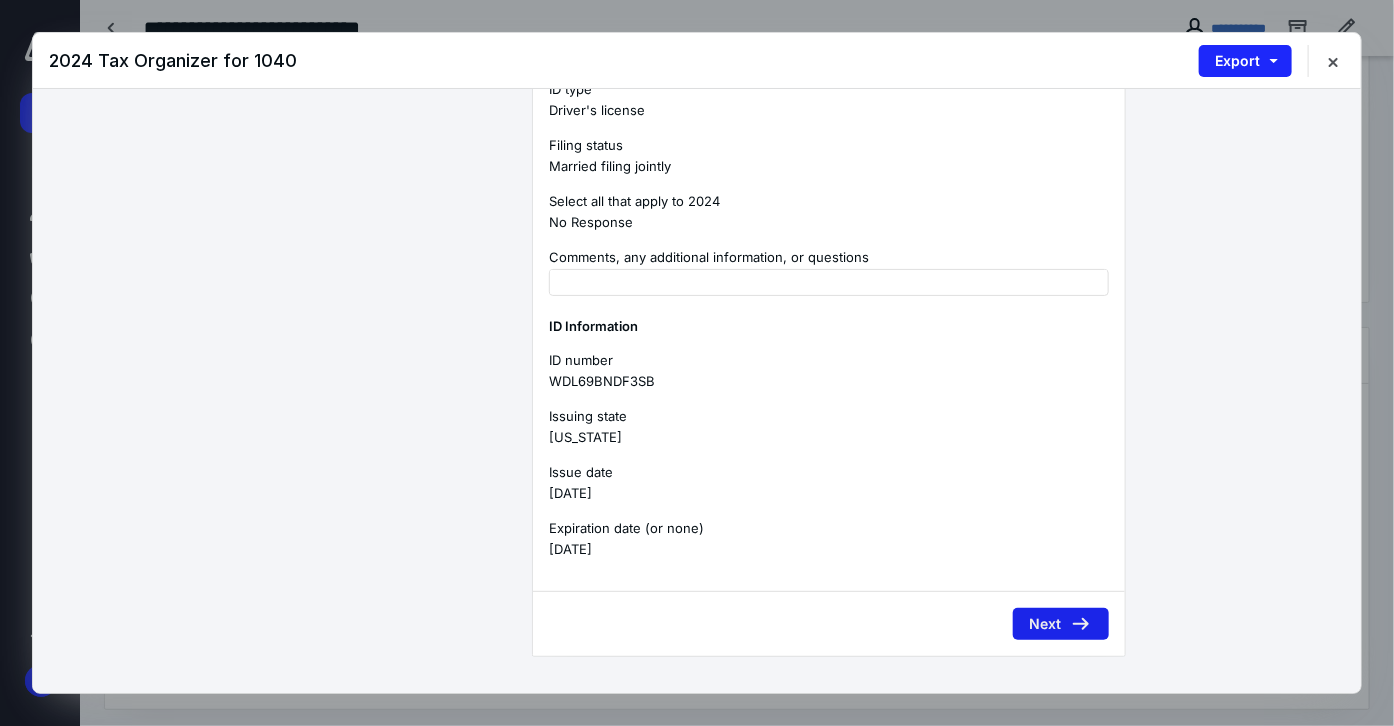 click on "Next" at bounding box center (1061, 624) 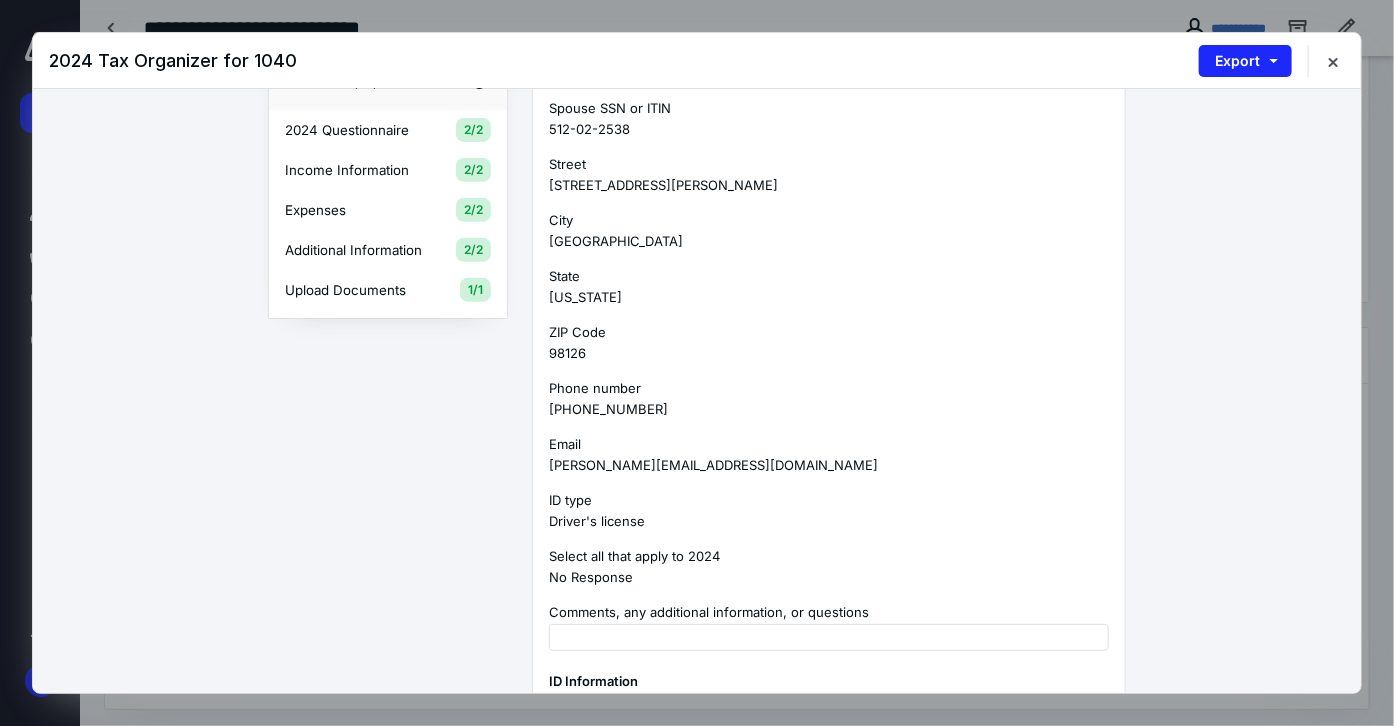 scroll, scrollTop: 672, scrollLeft: 0, axis: vertical 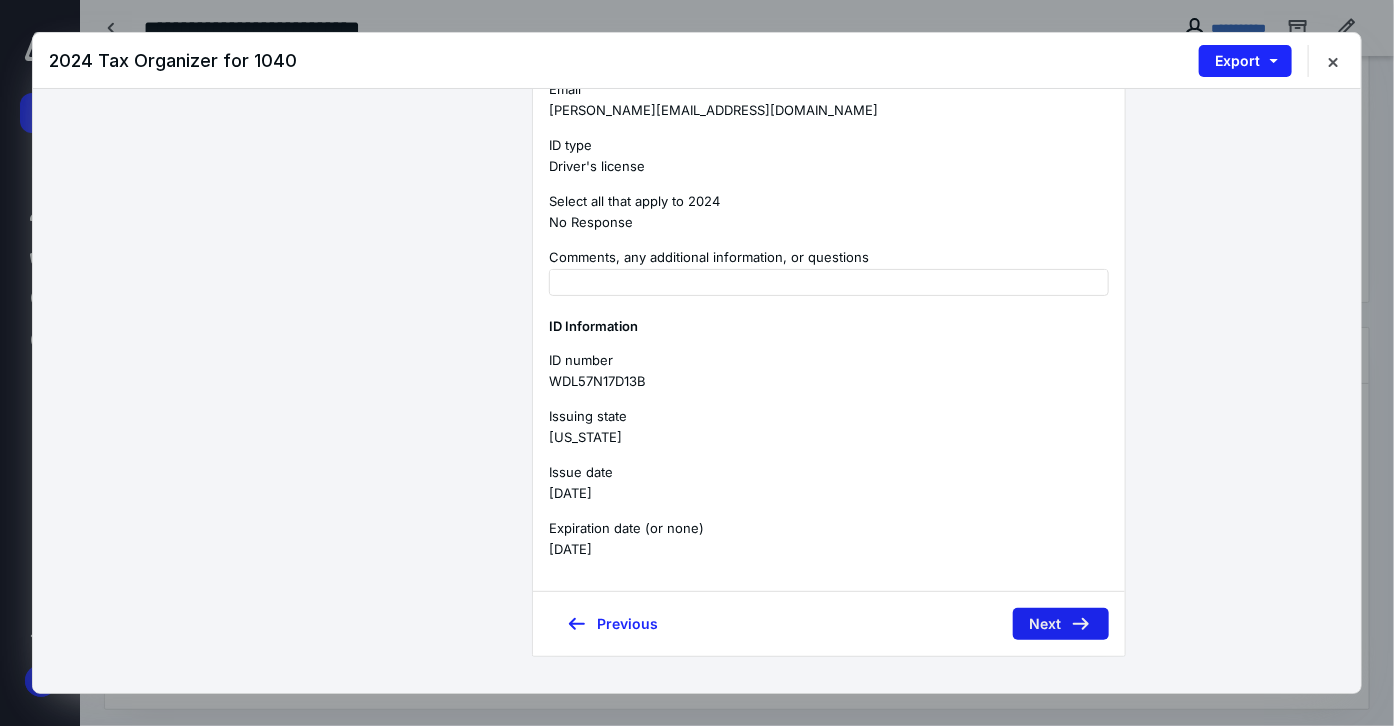 click on "Next" at bounding box center [1061, 624] 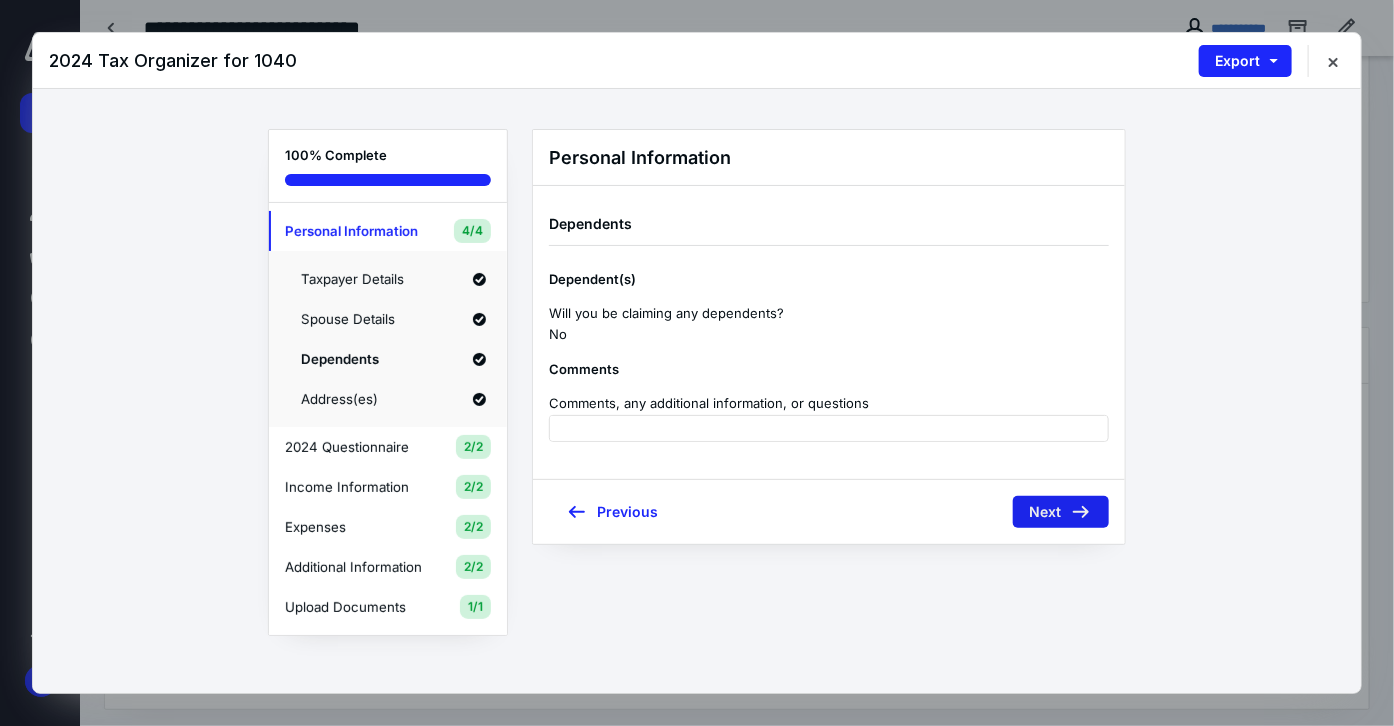 click on "Next" at bounding box center [1061, 512] 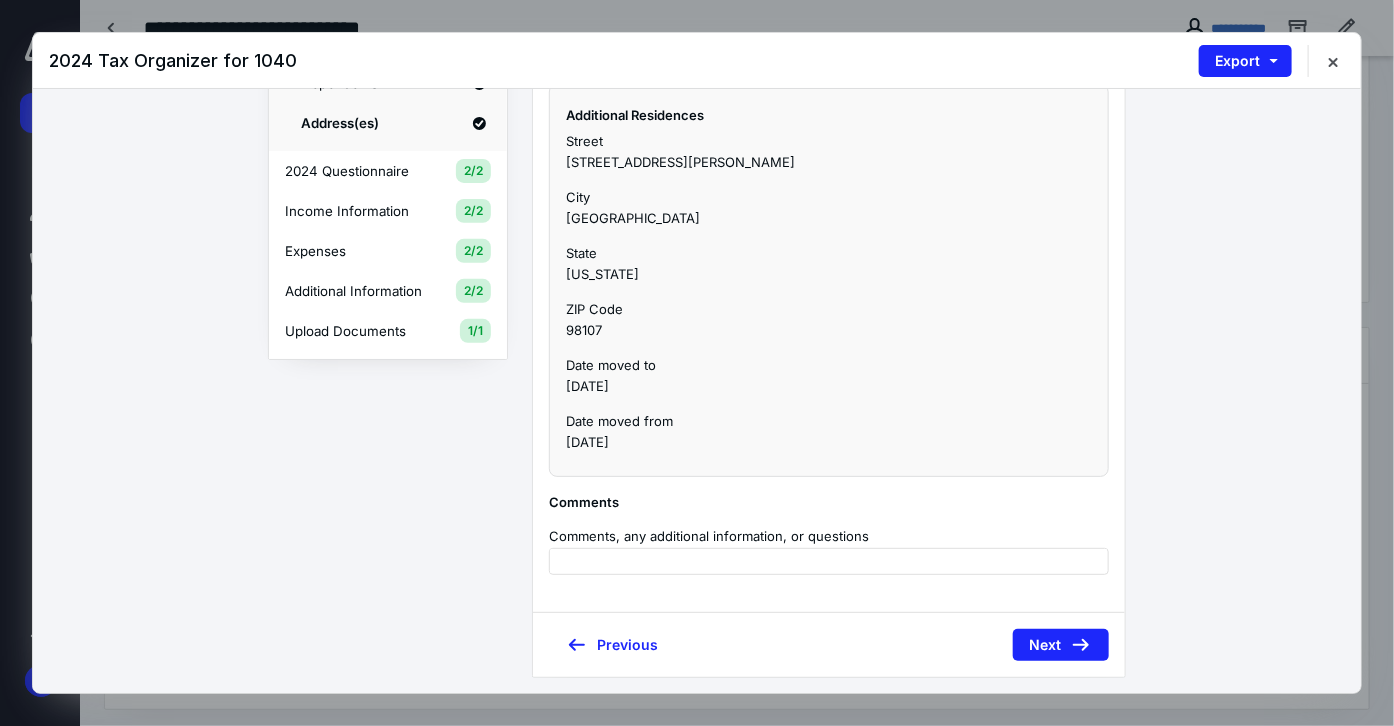 scroll, scrollTop: 277, scrollLeft: 0, axis: vertical 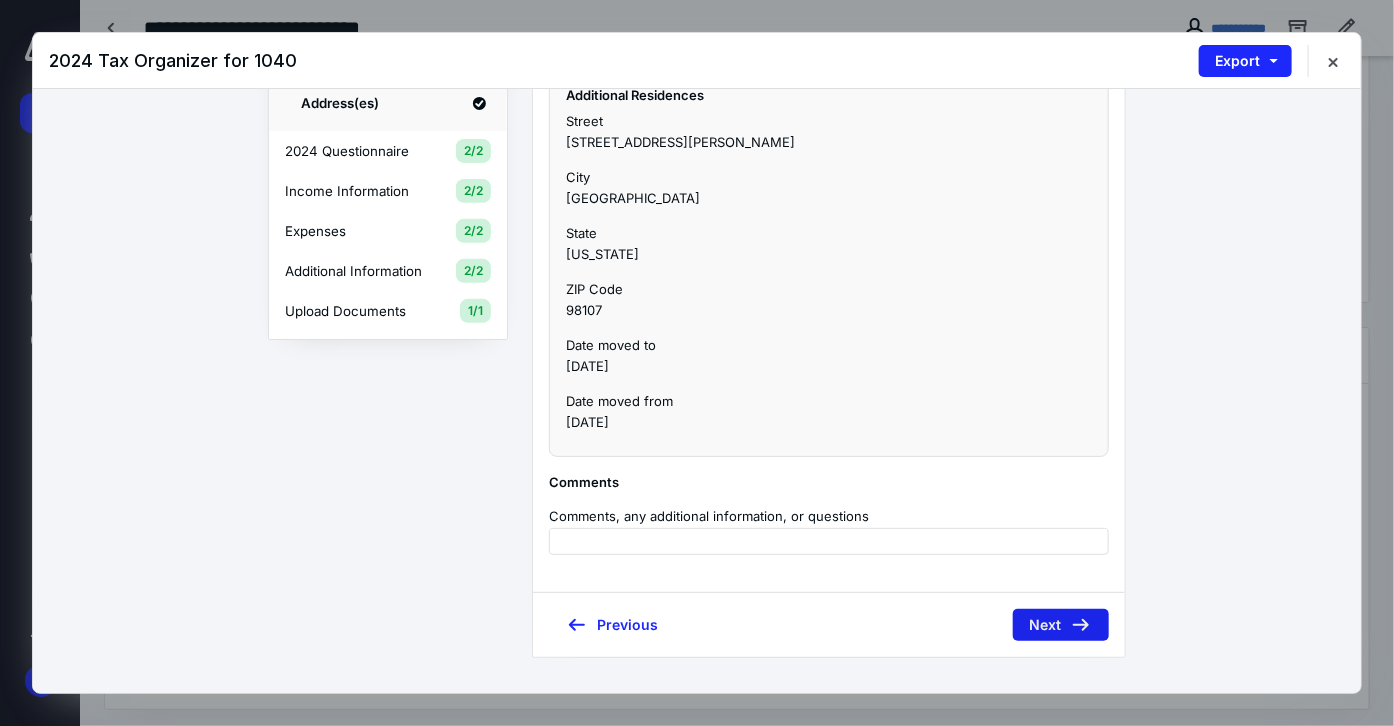 click on "Next" at bounding box center (1061, 625) 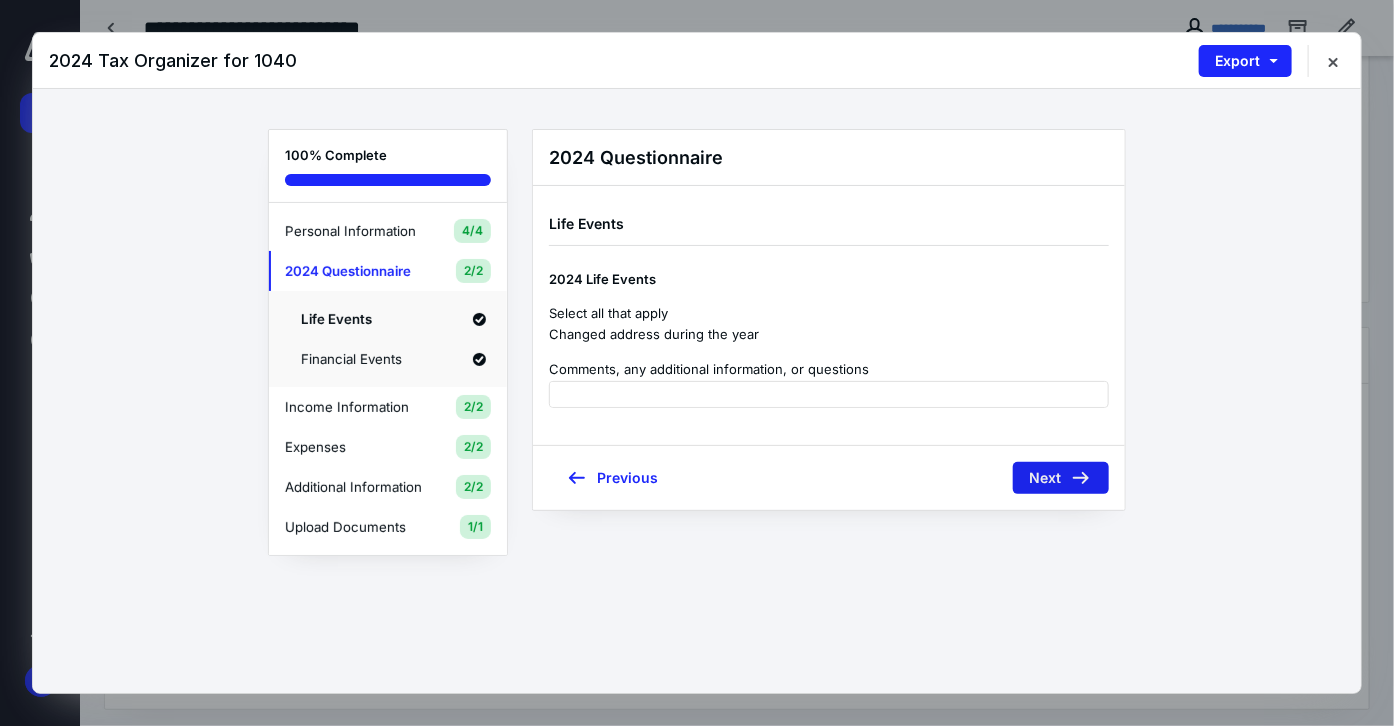 scroll, scrollTop: 0, scrollLeft: 0, axis: both 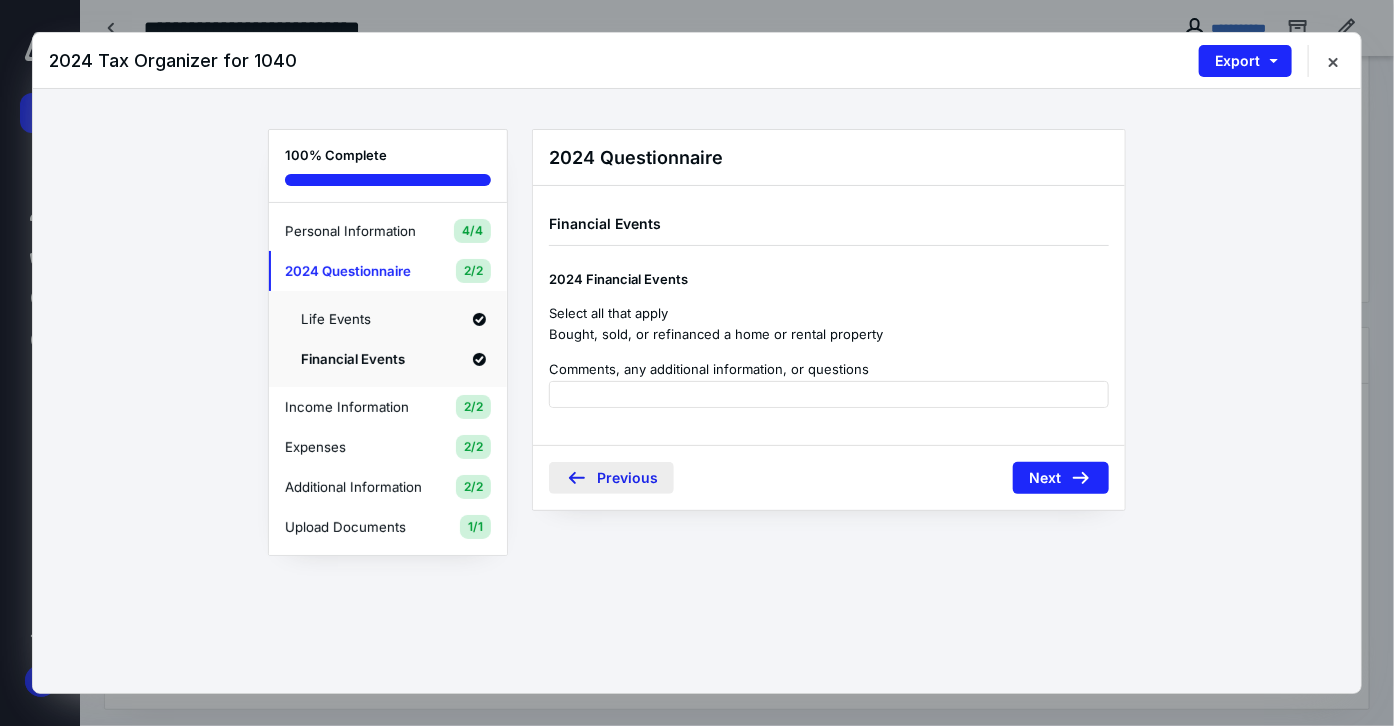 click on "Previous" at bounding box center (611, 478) 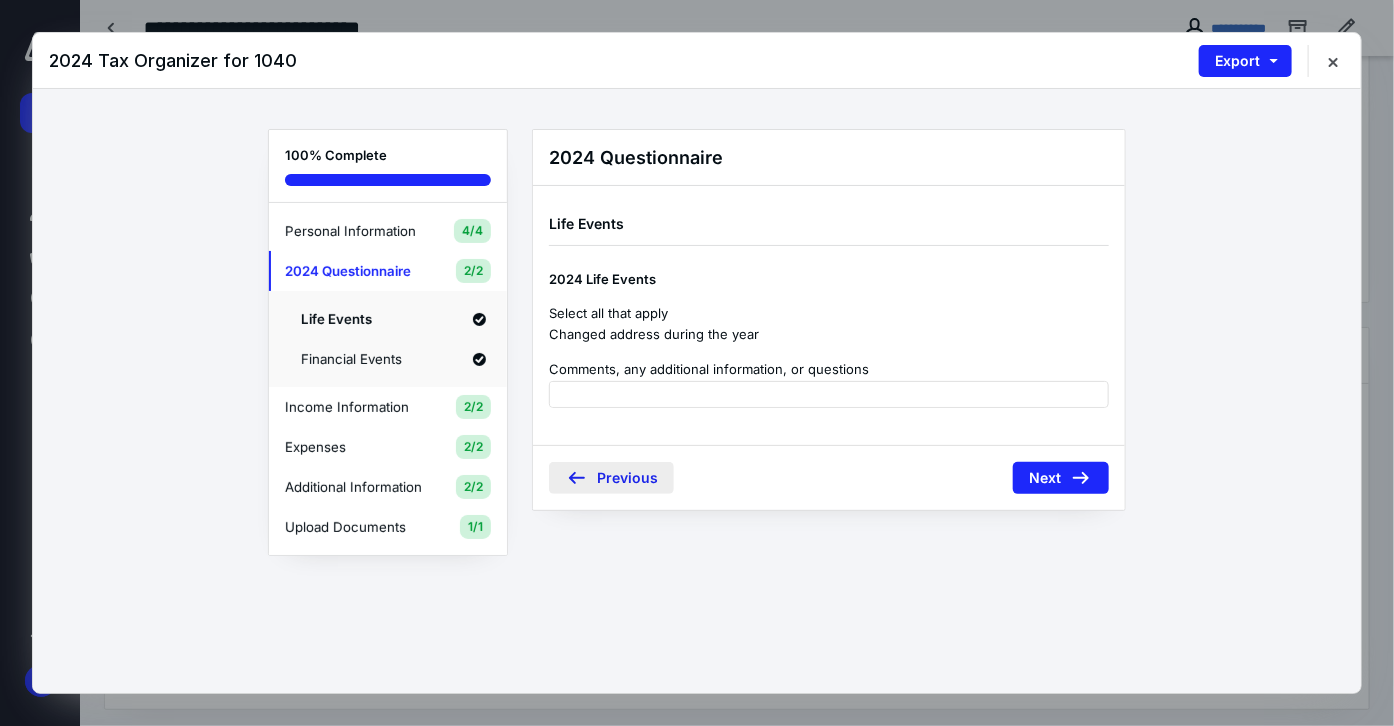 click on "Previous" at bounding box center (611, 478) 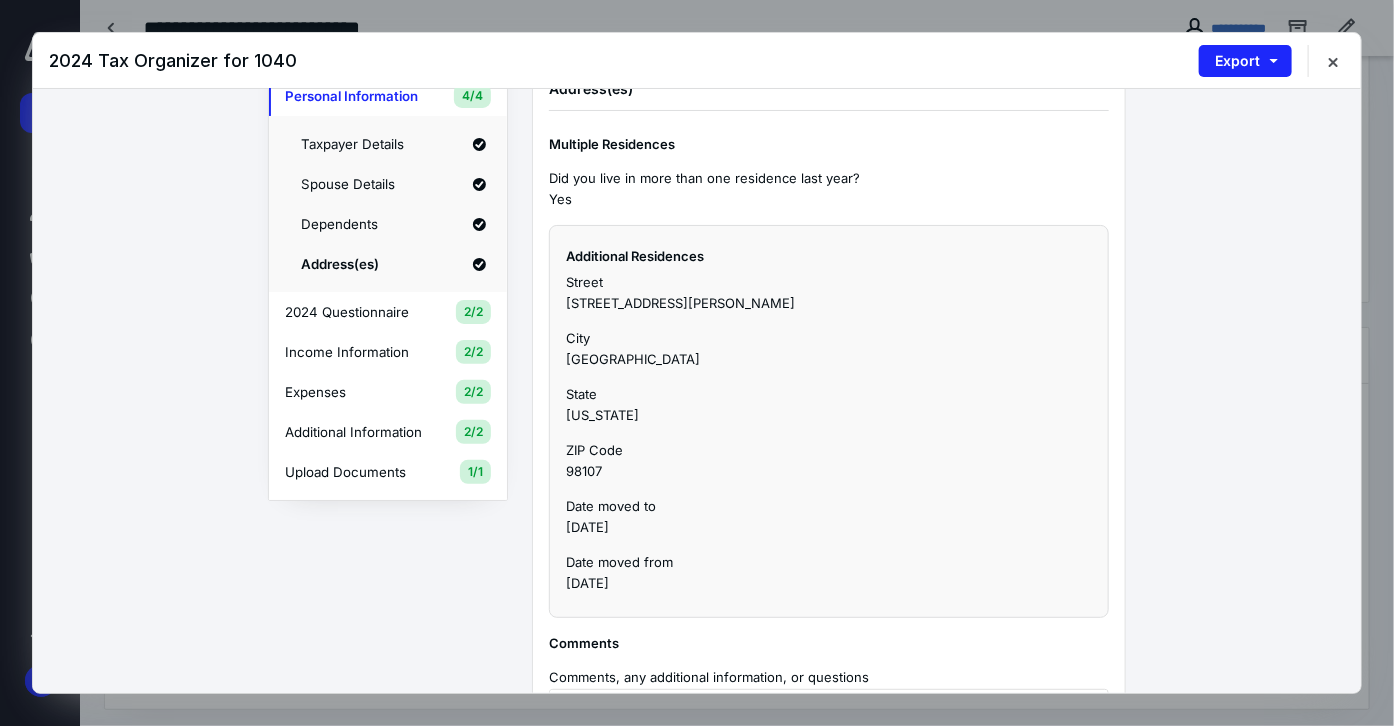 scroll, scrollTop: 296, scrollLeft: 0, axis: vertical 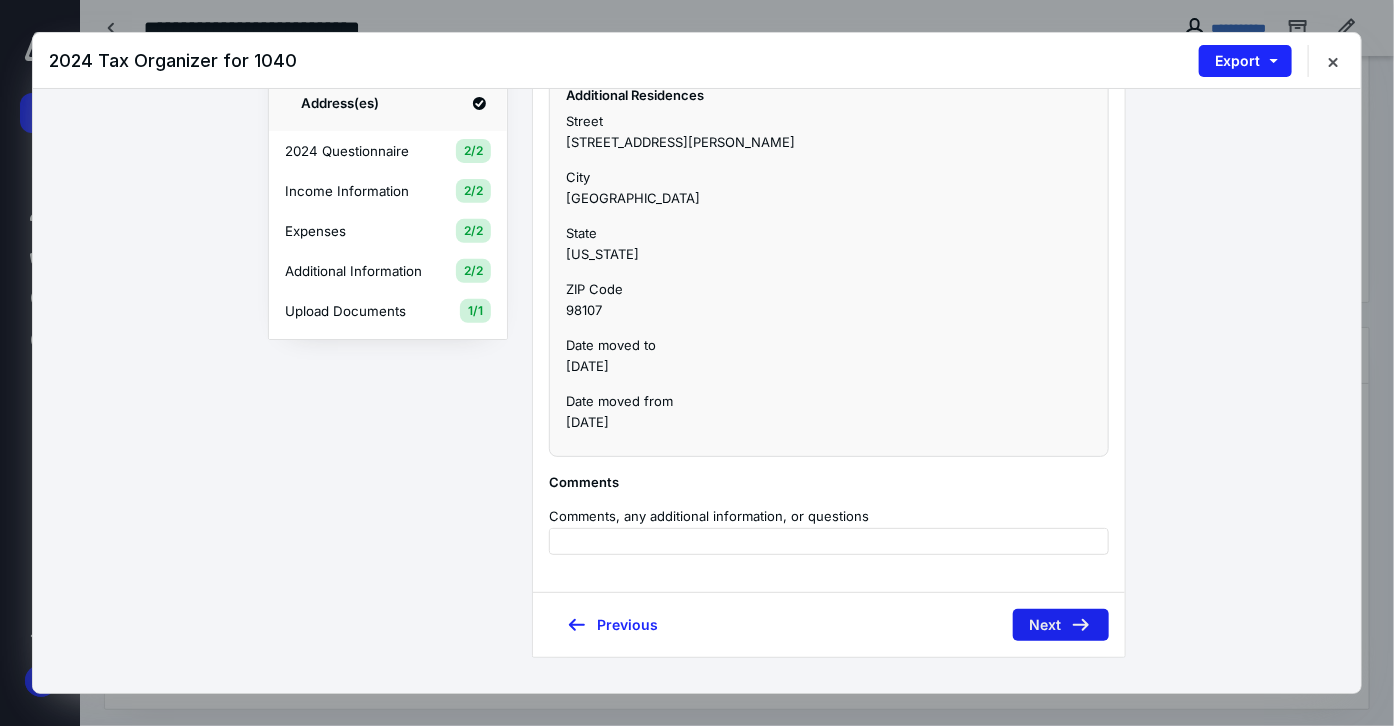 click on "Next" at bounding box center [1061, 625] 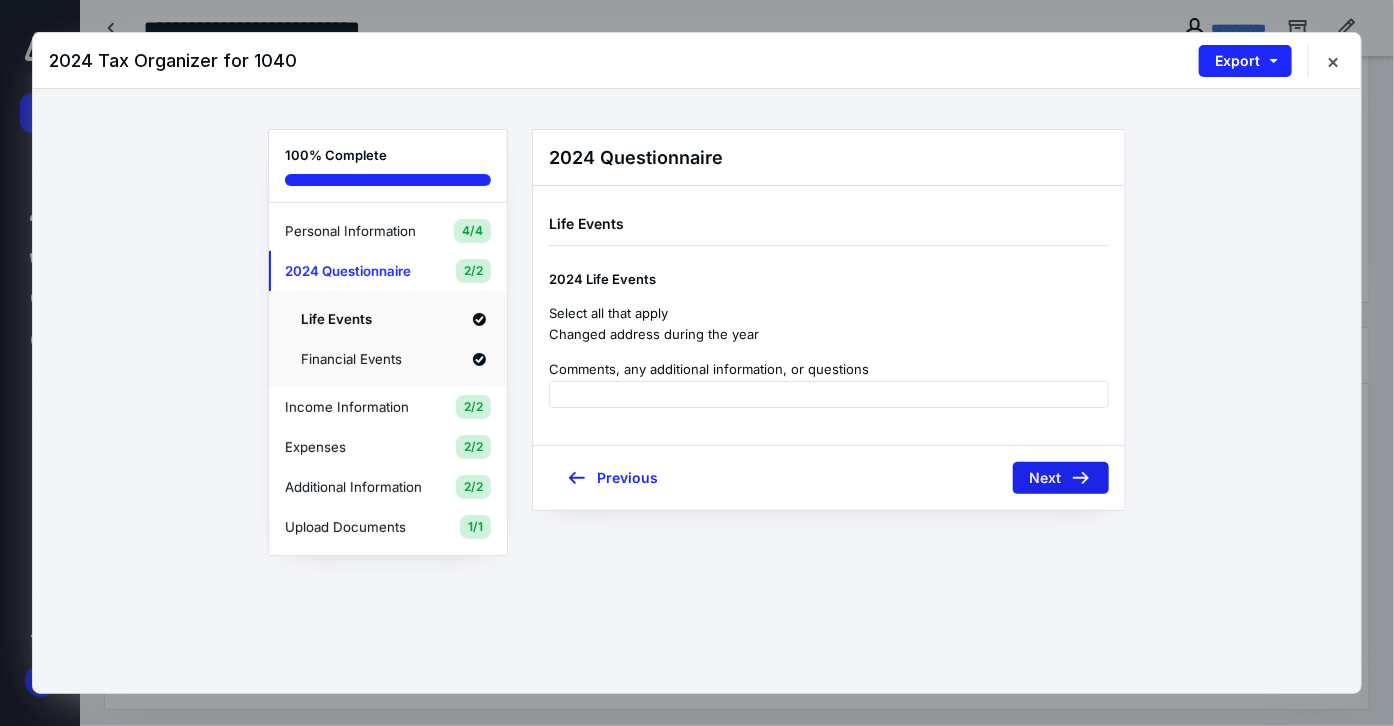 scroll, scrollTop: 0, scrollLeft: 0, axis: both 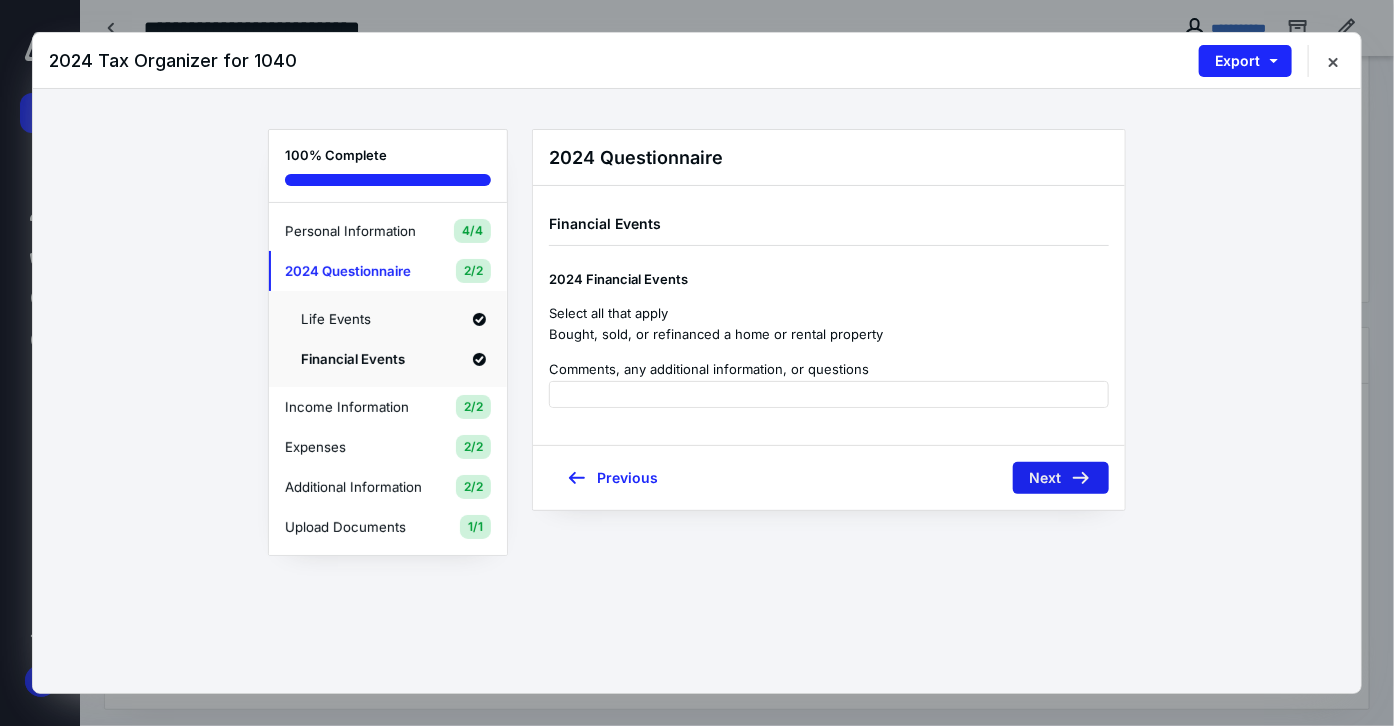 click on "Next" at bounding box center (1061, 478) 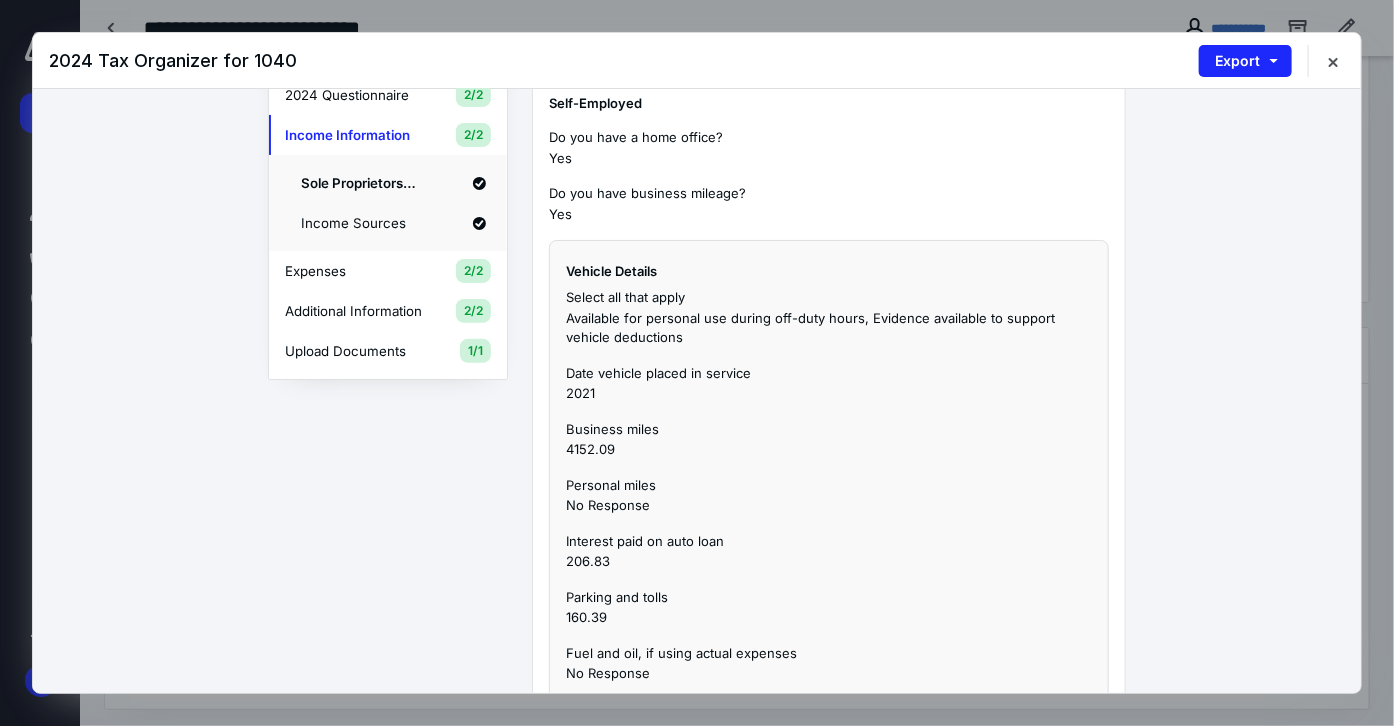 scroll, scrollTop: 178, scrollLeft: 0, axis: vertical 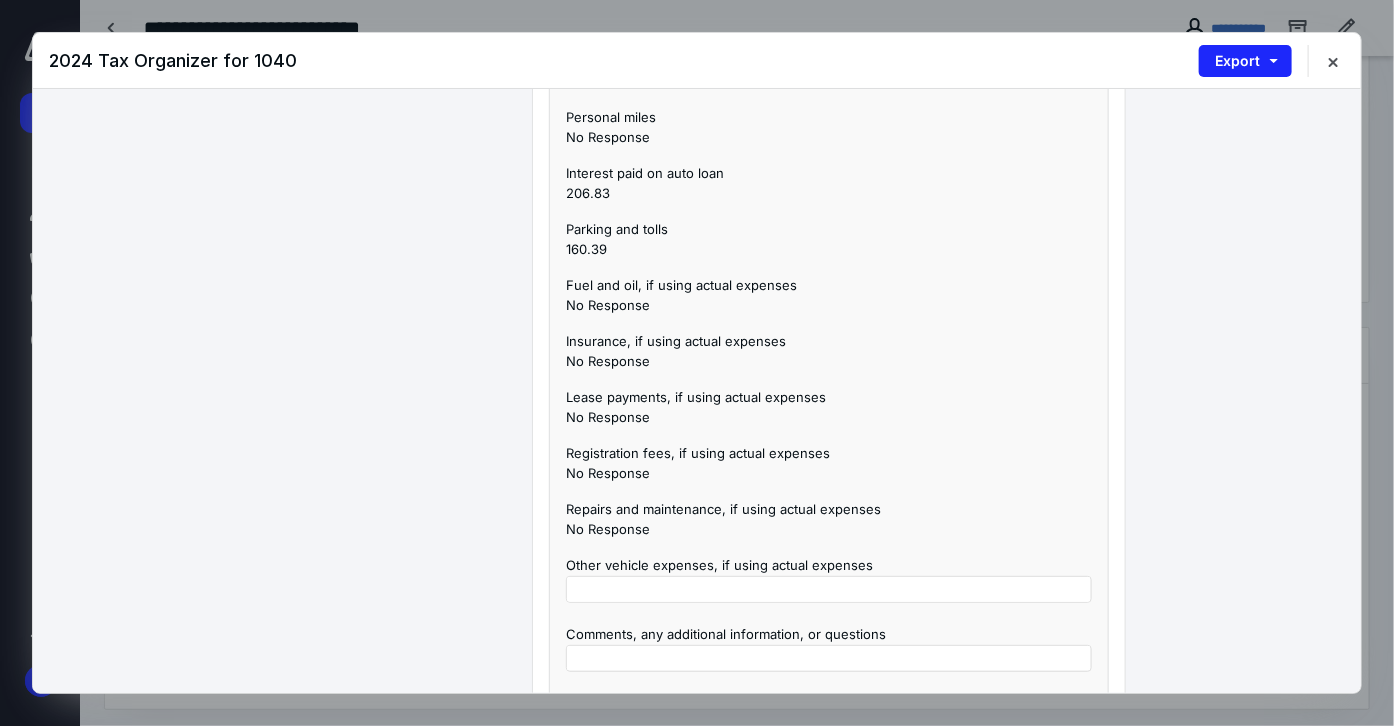 click on "Insurance, if using actual expenses" at bounding box center (829, 342) 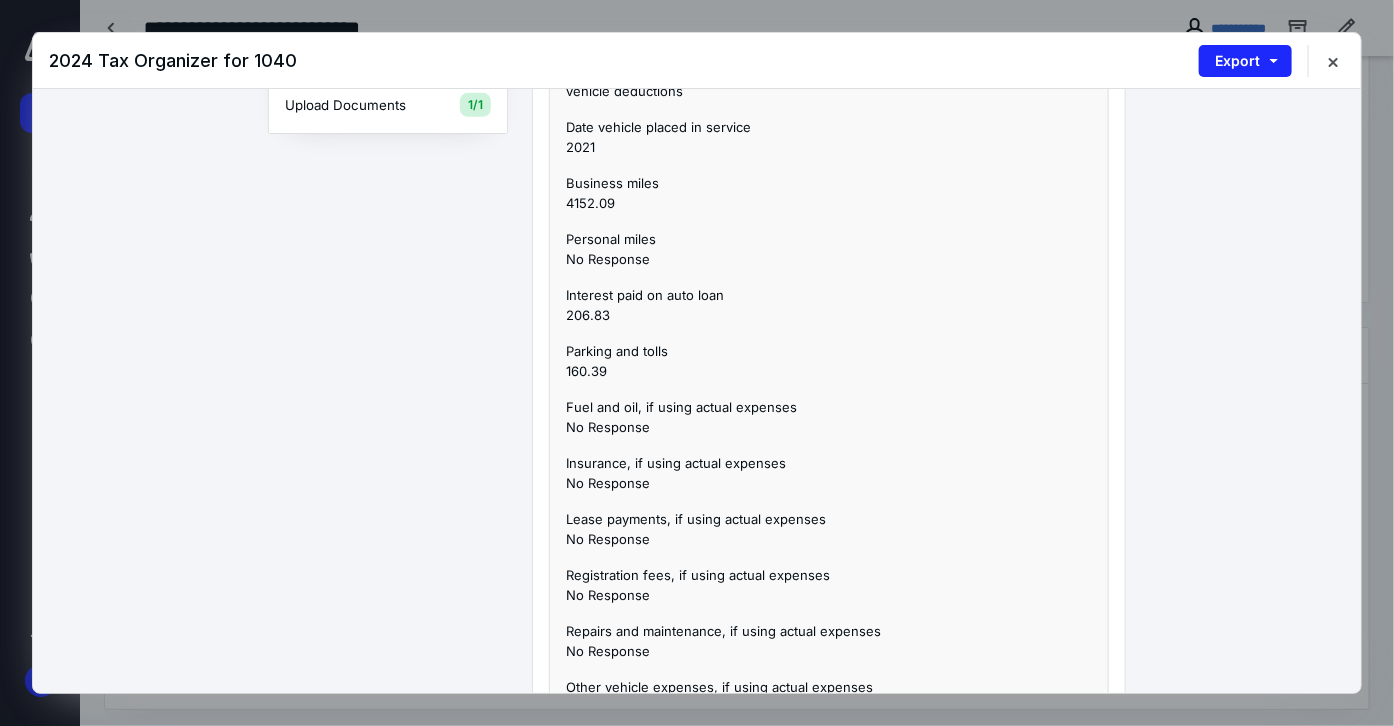 scroll, scrollTop: 413, scrollLeft: 0, axis: vertical 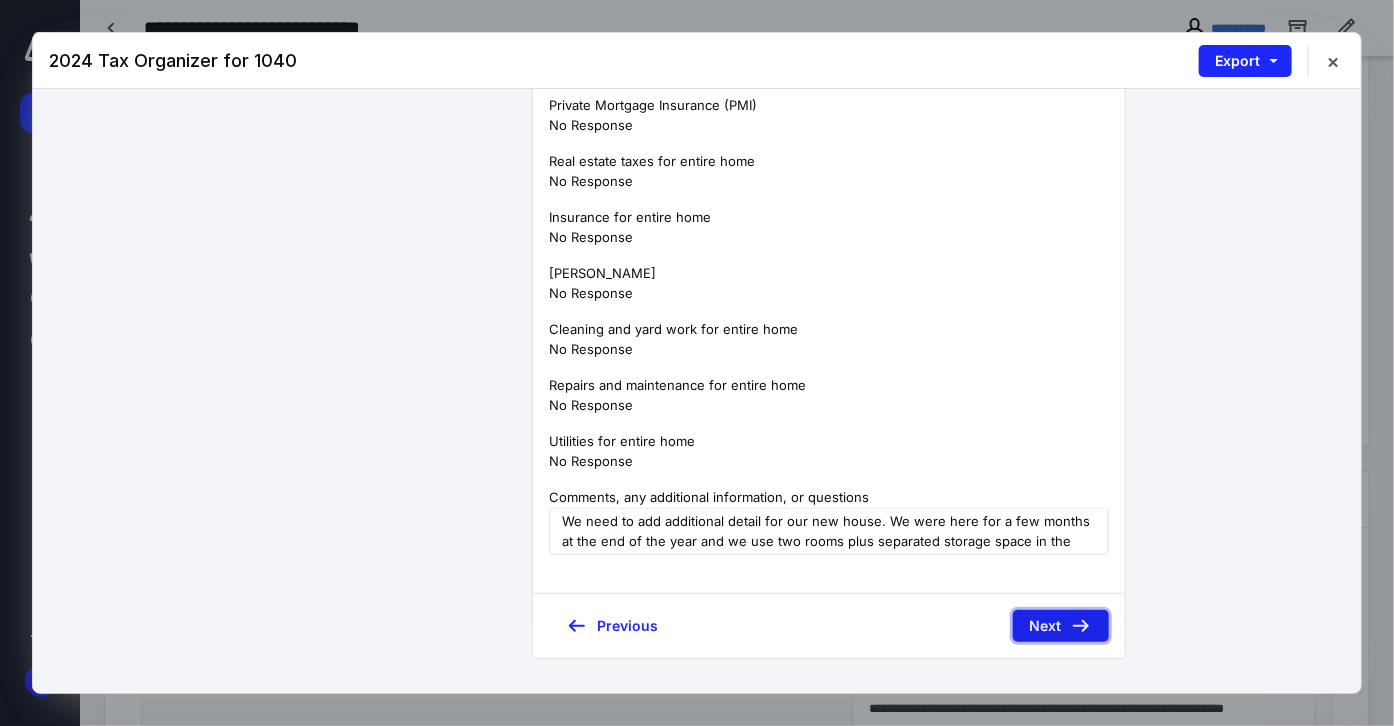 click on "Next" at bounding box center [1061, 626] 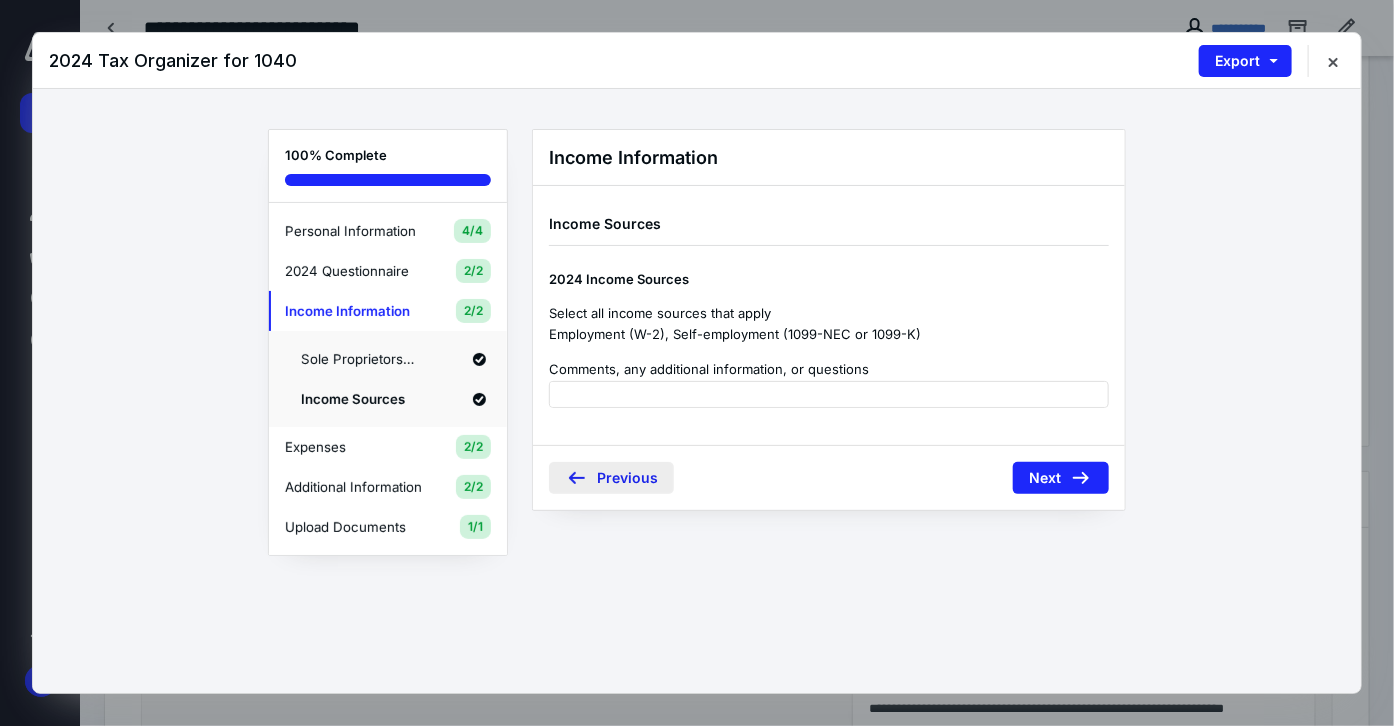 click on "Previous" at bounding box center [611, 478] 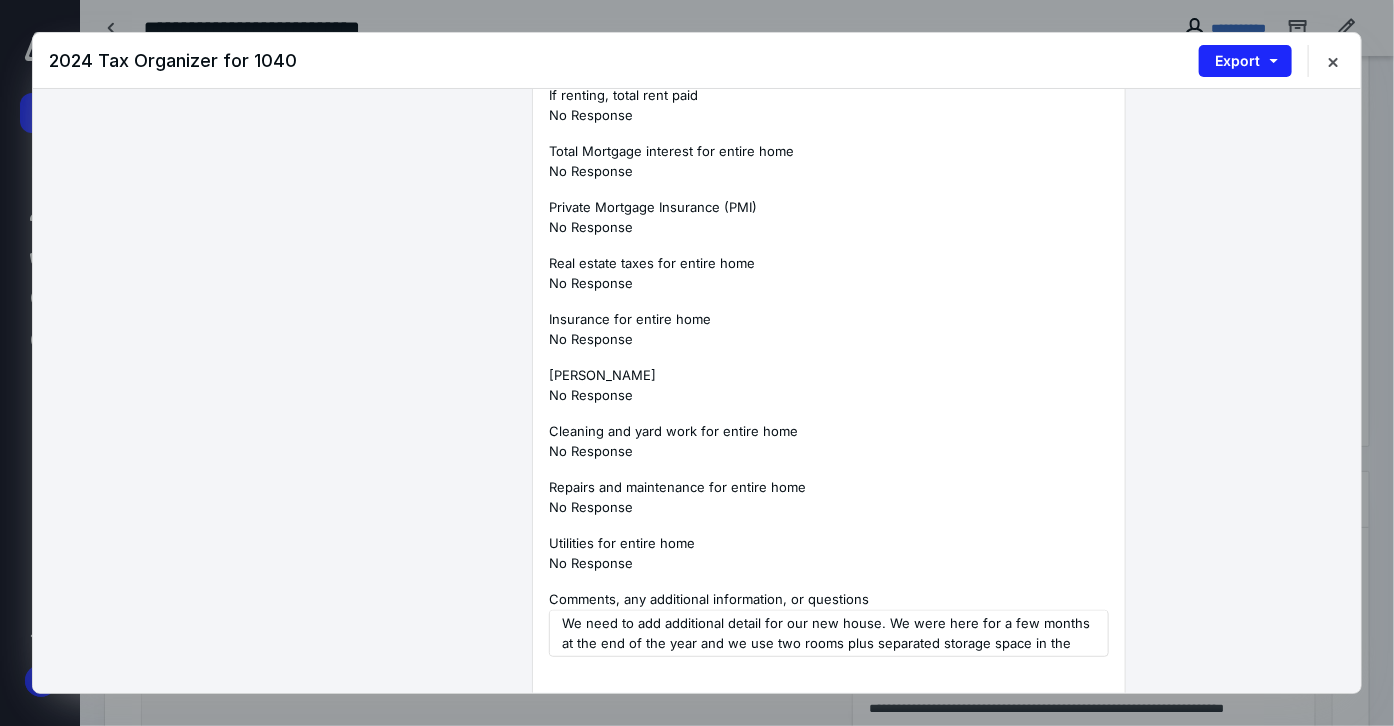 scroll, scrollTop: 1325, scrollLeft: 0, axis: vertical 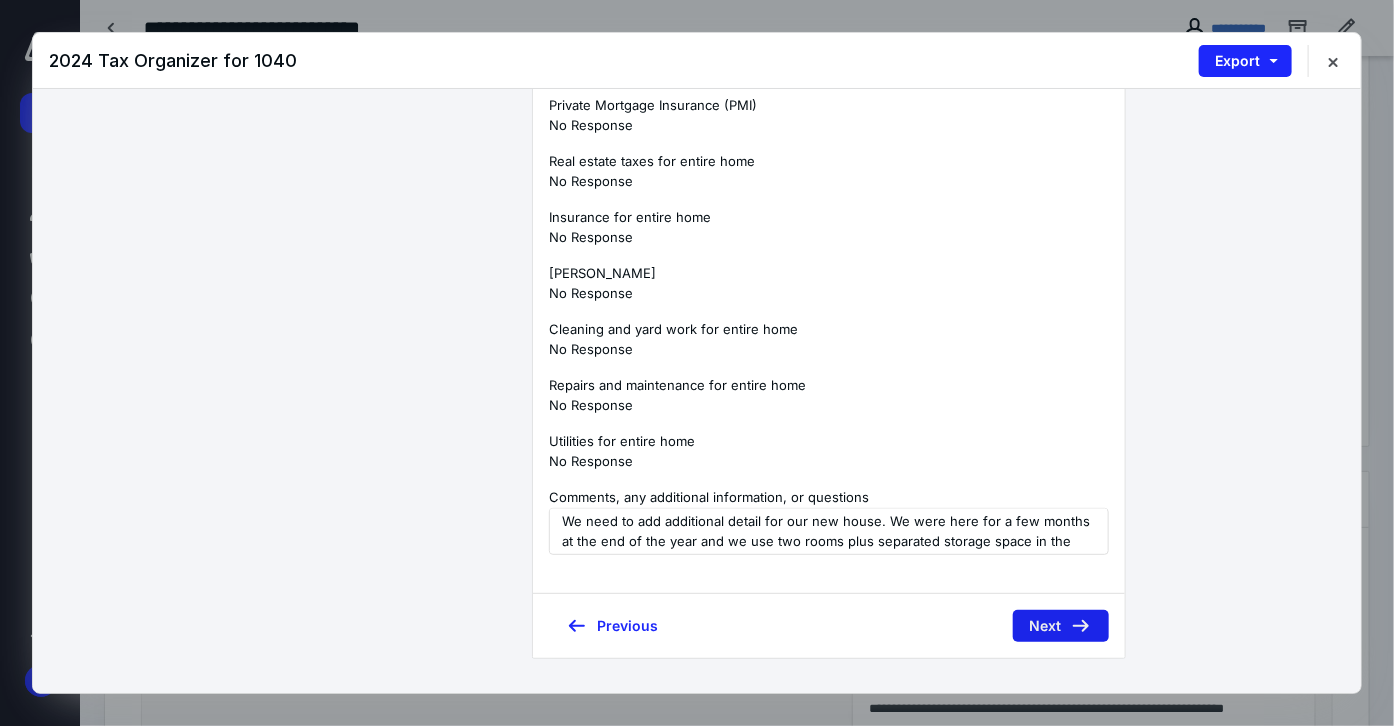 click on "Next" at bounding box center (1061, 626) 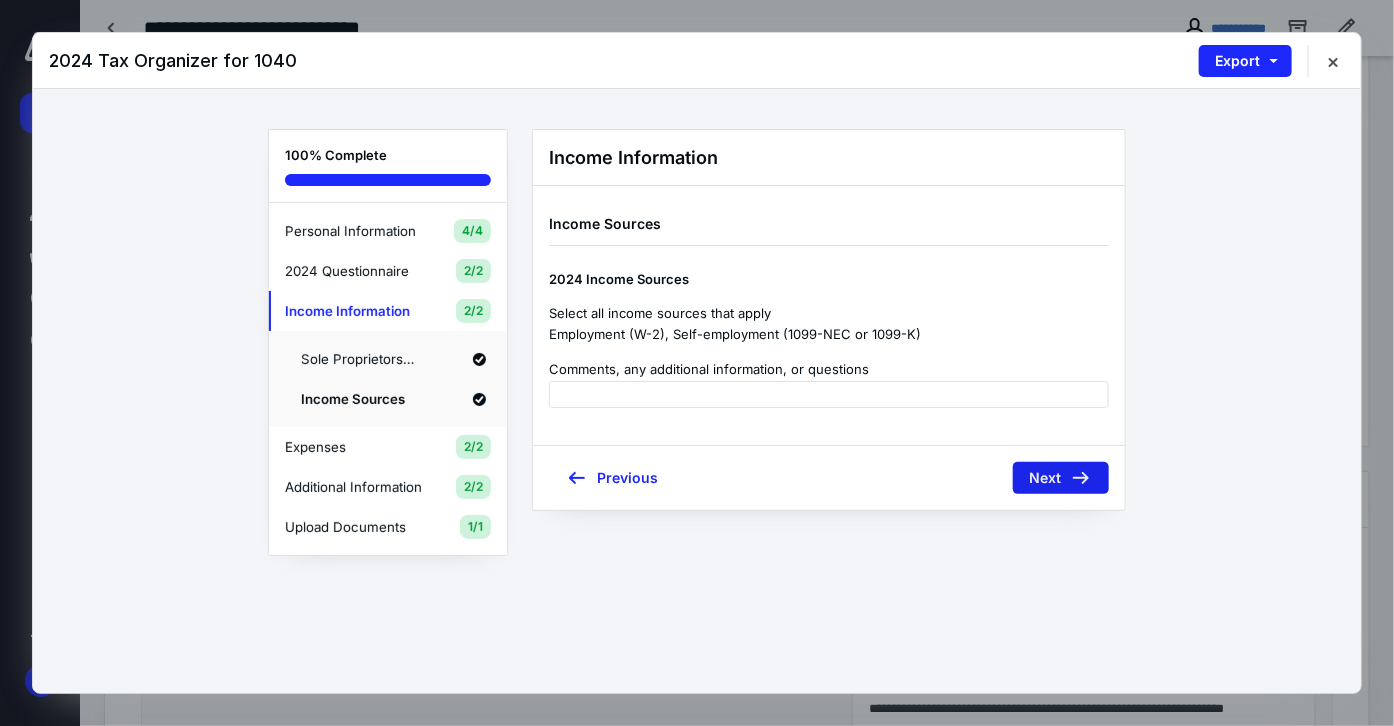 scroll, scrollTop: 0, scrollLeft: 0, axis: both 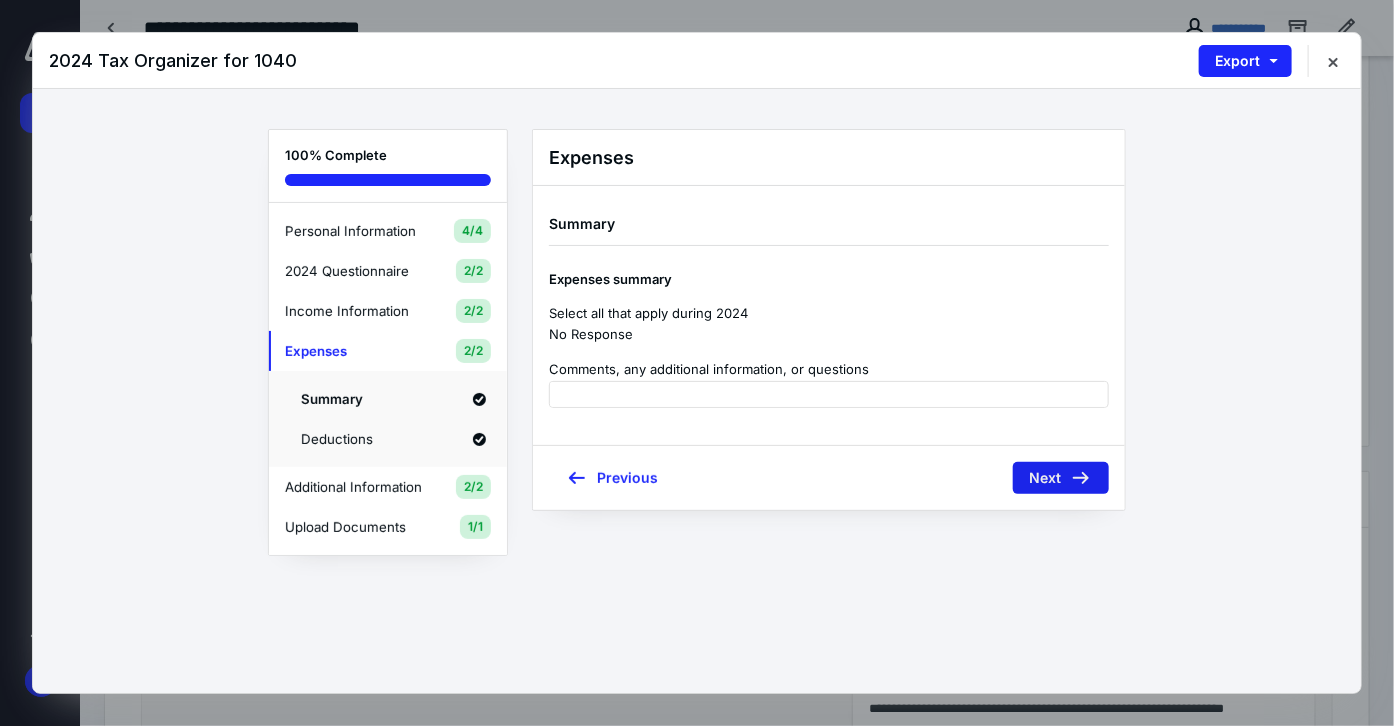 click on "Next" at bounding box center (1061, 478) 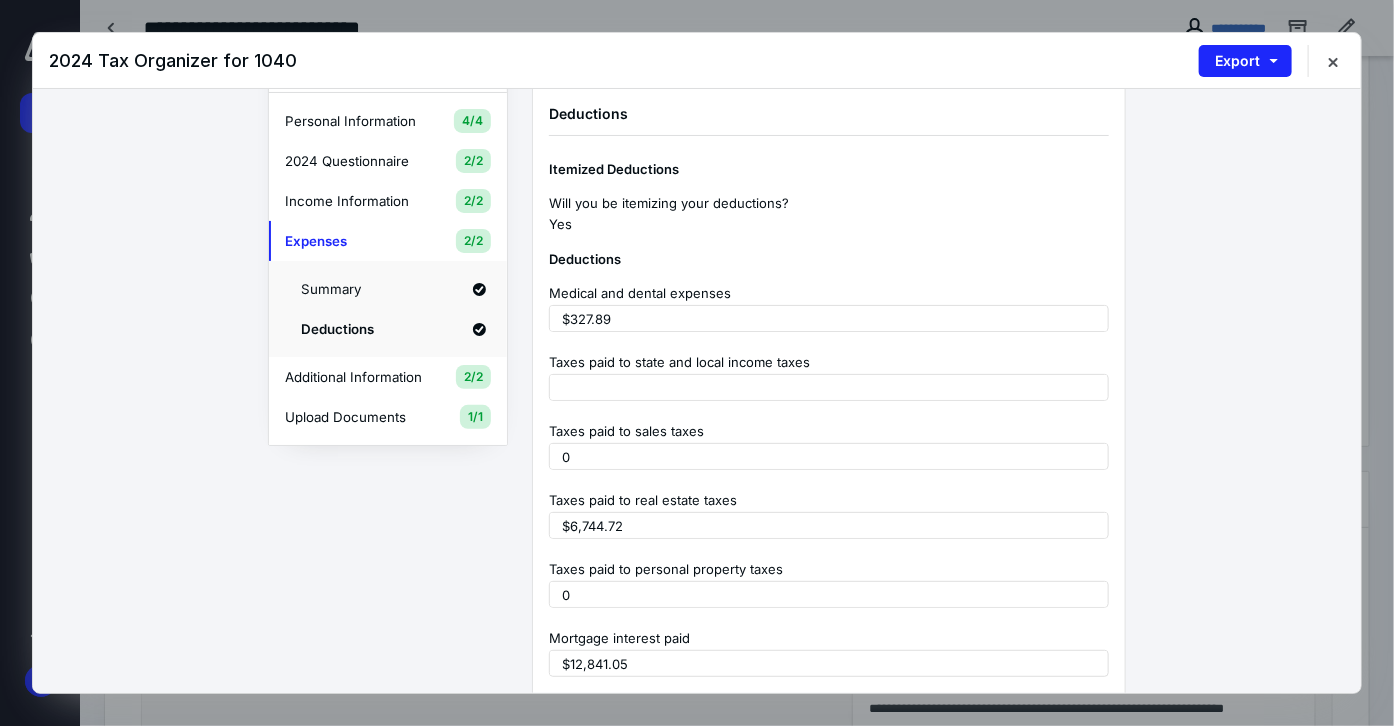 scroll, scrollTop: 122, scrollLeft: 0, axis: vertical 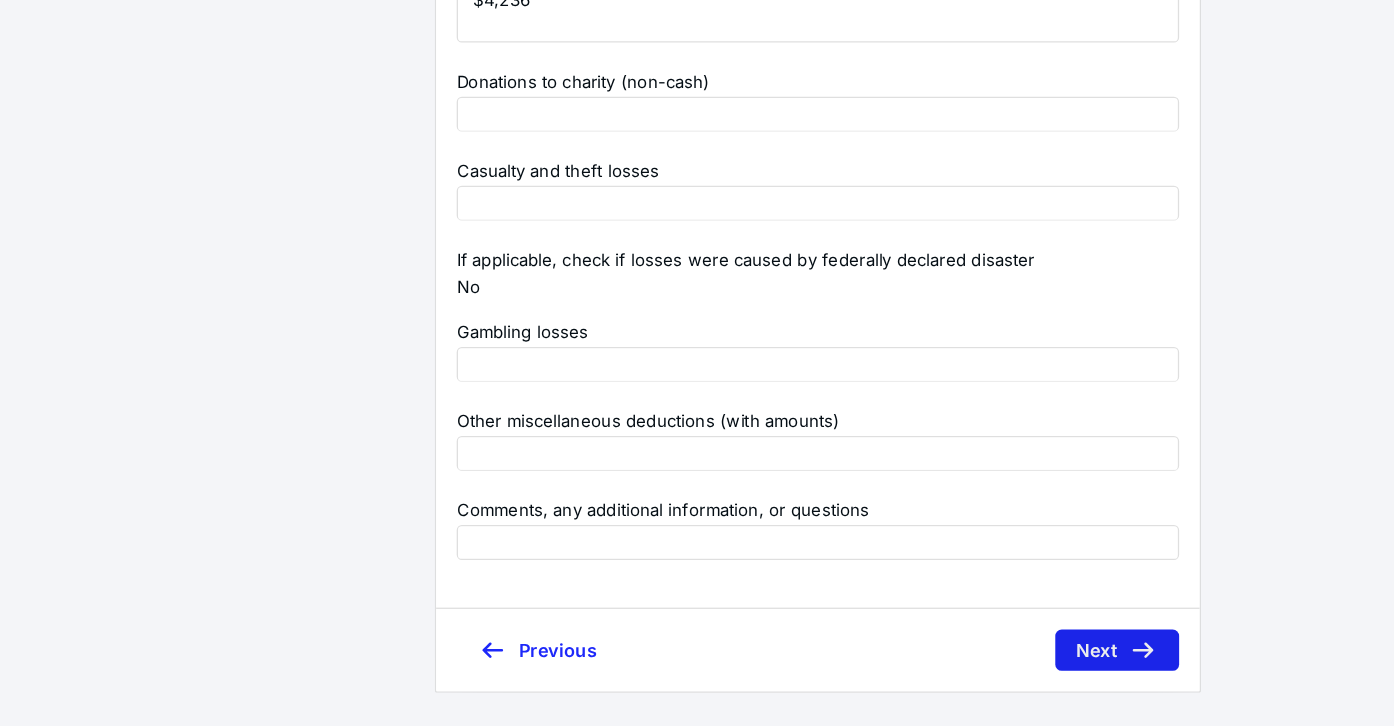 click on "Next" at bounding box center [1061, 629] 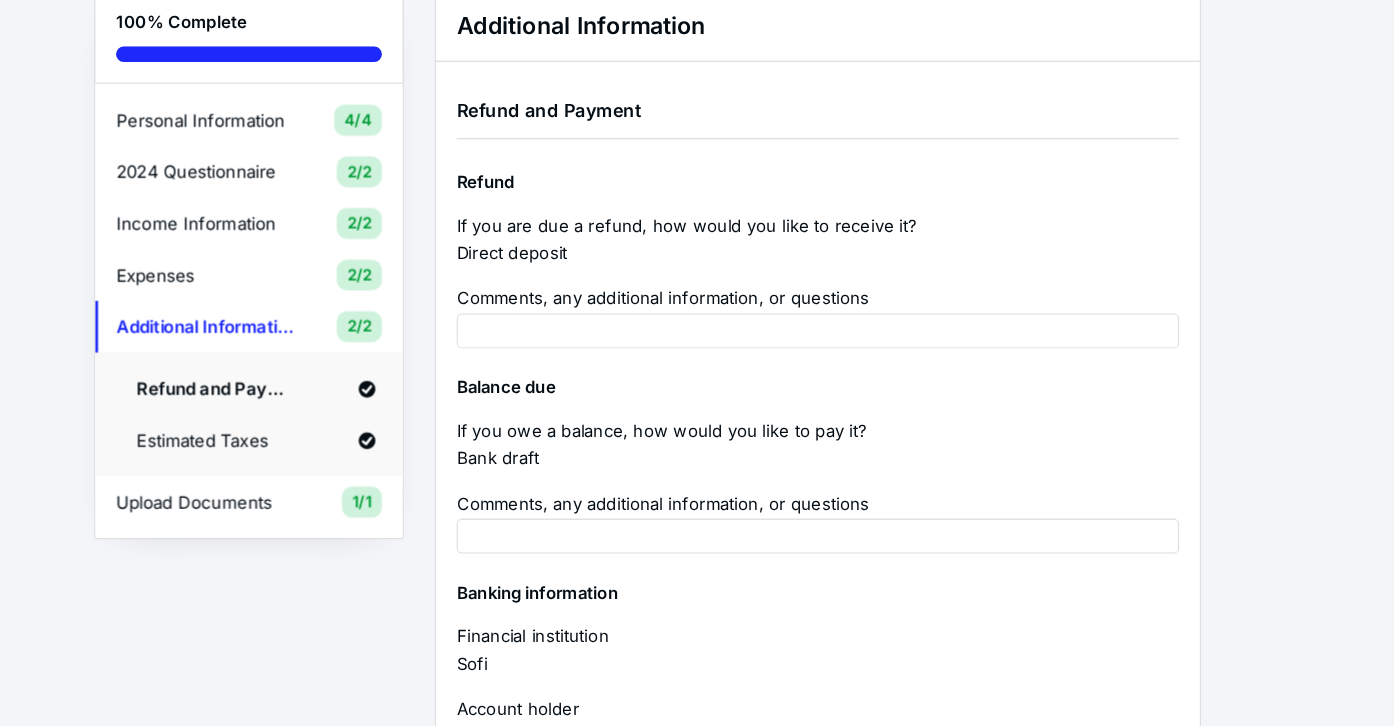 scroll, scrollTop: 0, scrollLeft: 0, axis: both 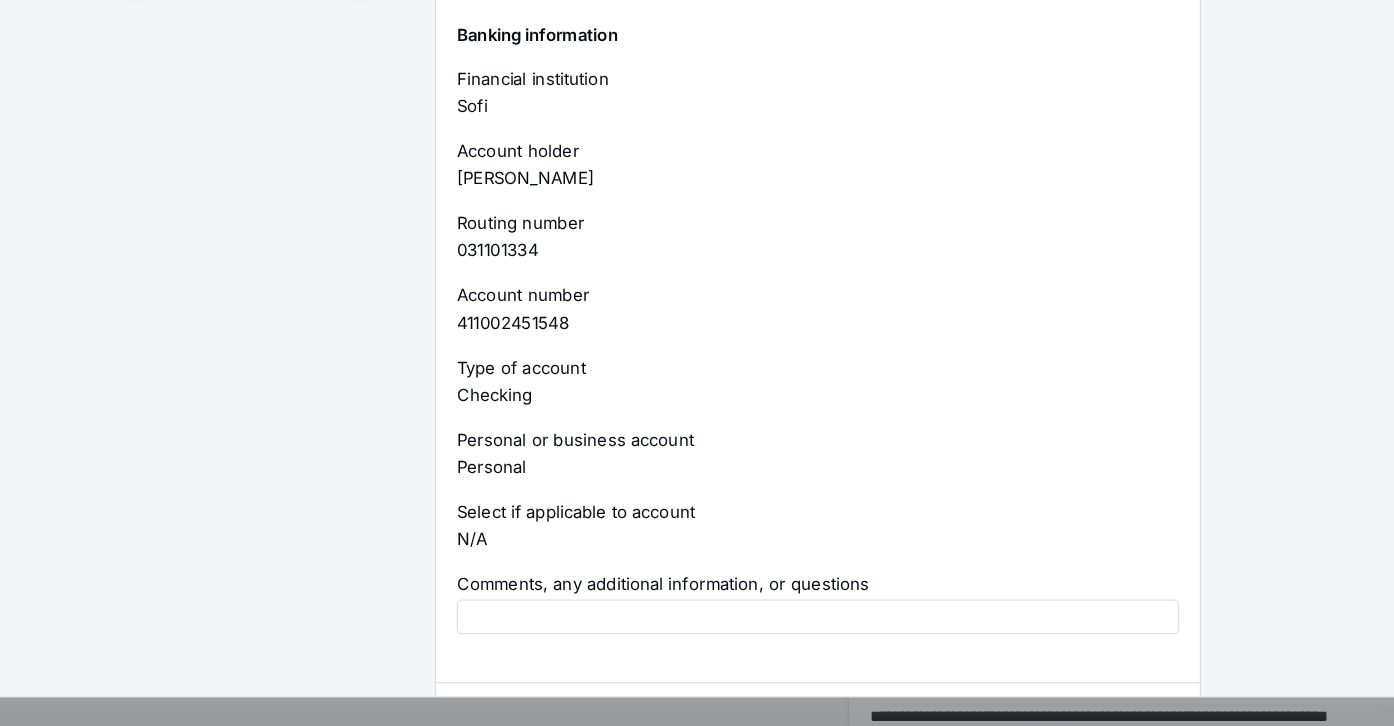 click on "031101334" at bounding box center (829, 348) 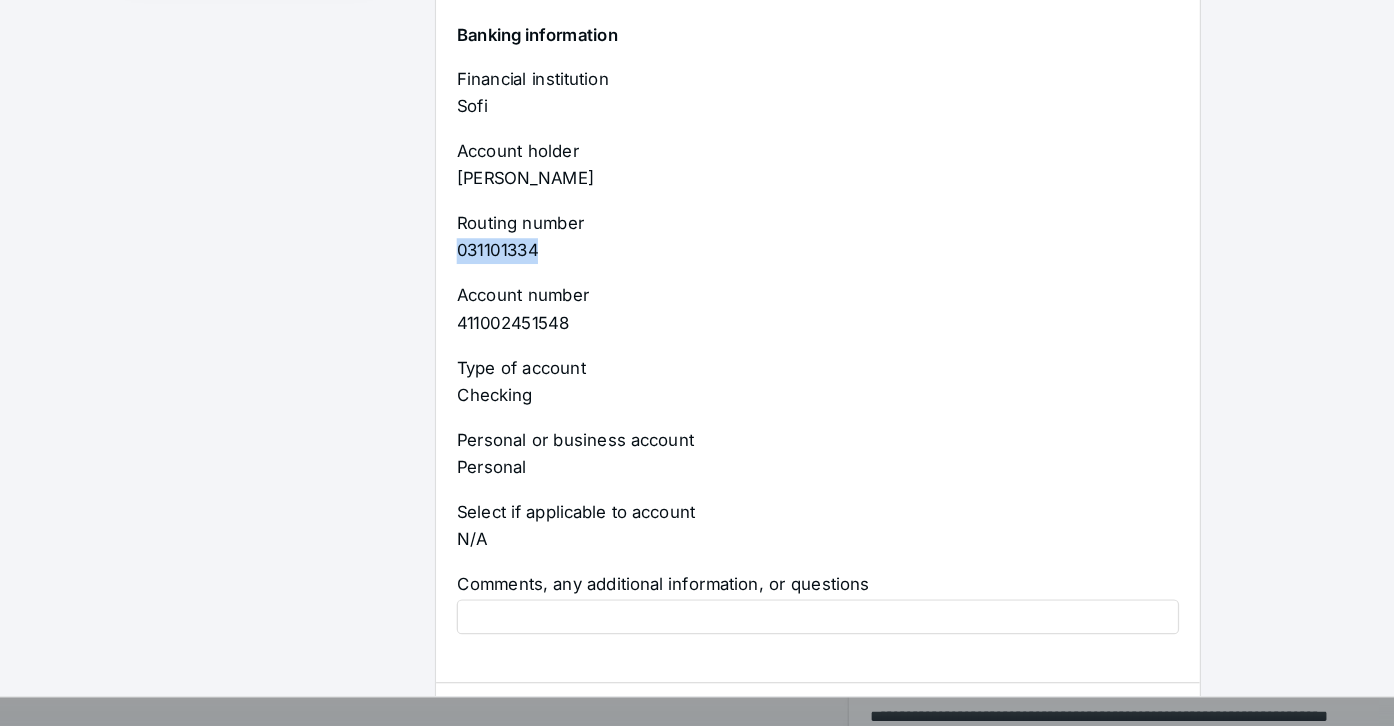 copy on "031101334" 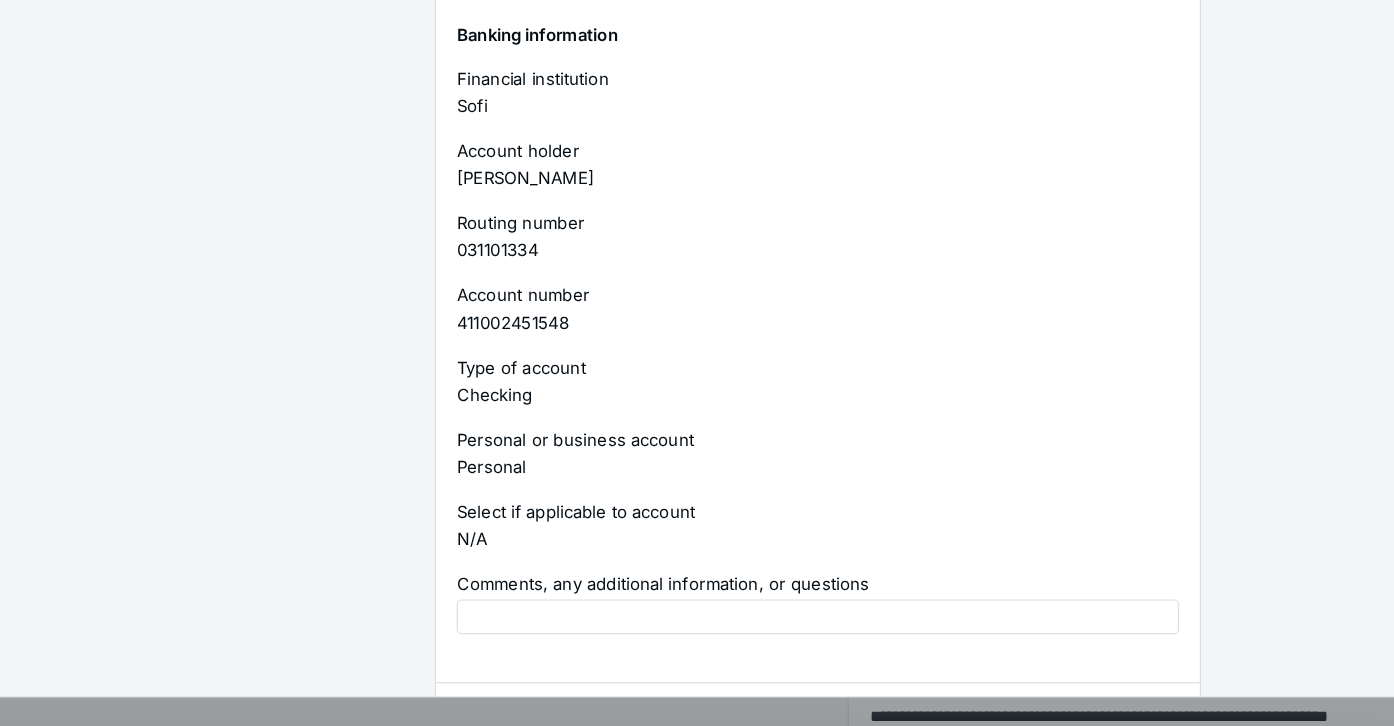 click on "411002451548" at bounding box center (829, 404) 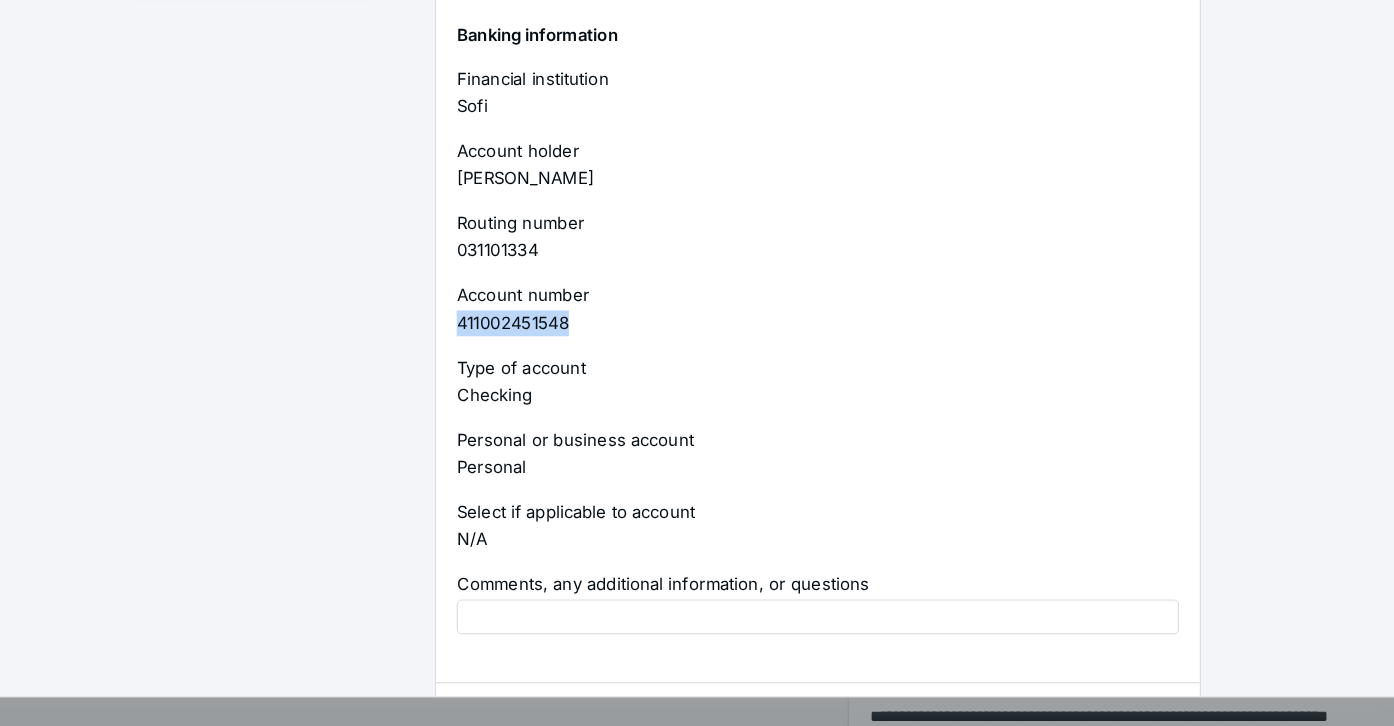 copy on "411002451548" 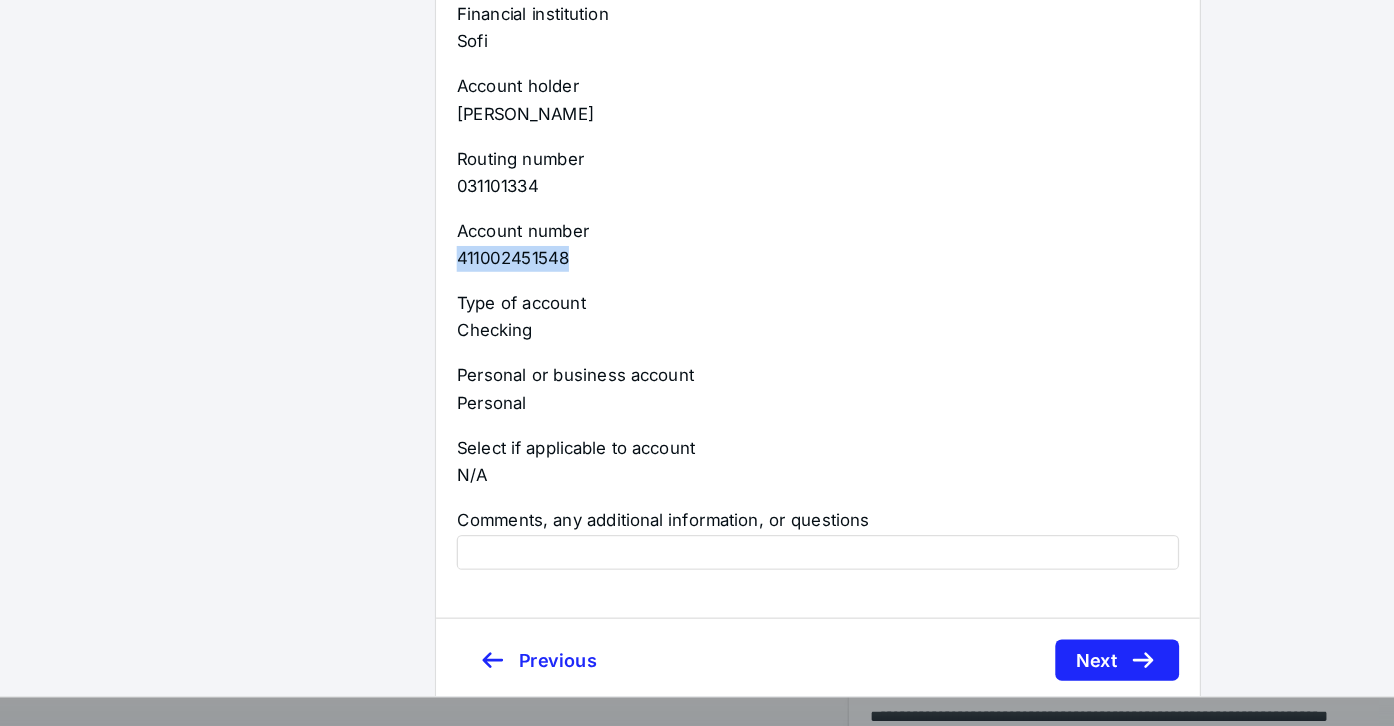 scroll, scrollTop: 507, scrollLeft: 0, axis: vertical 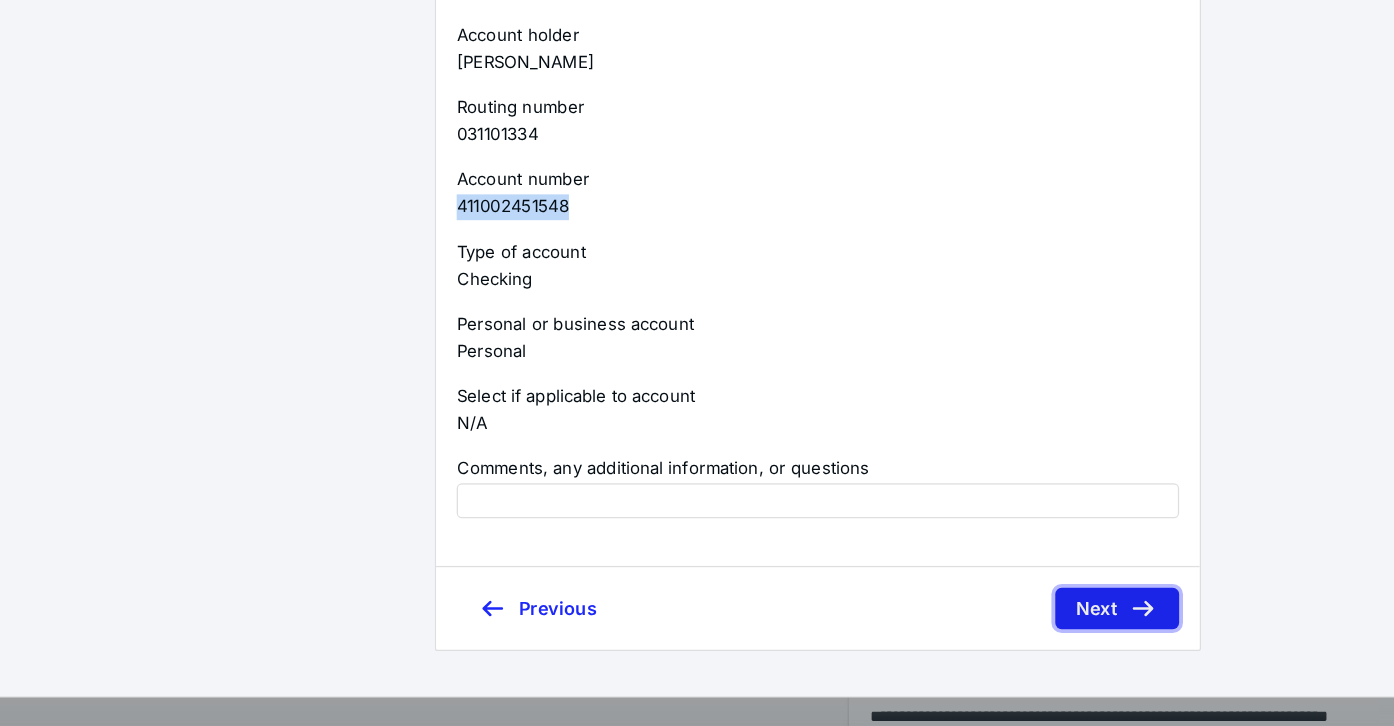 click on "Next" at bounding box center [1061, 625] 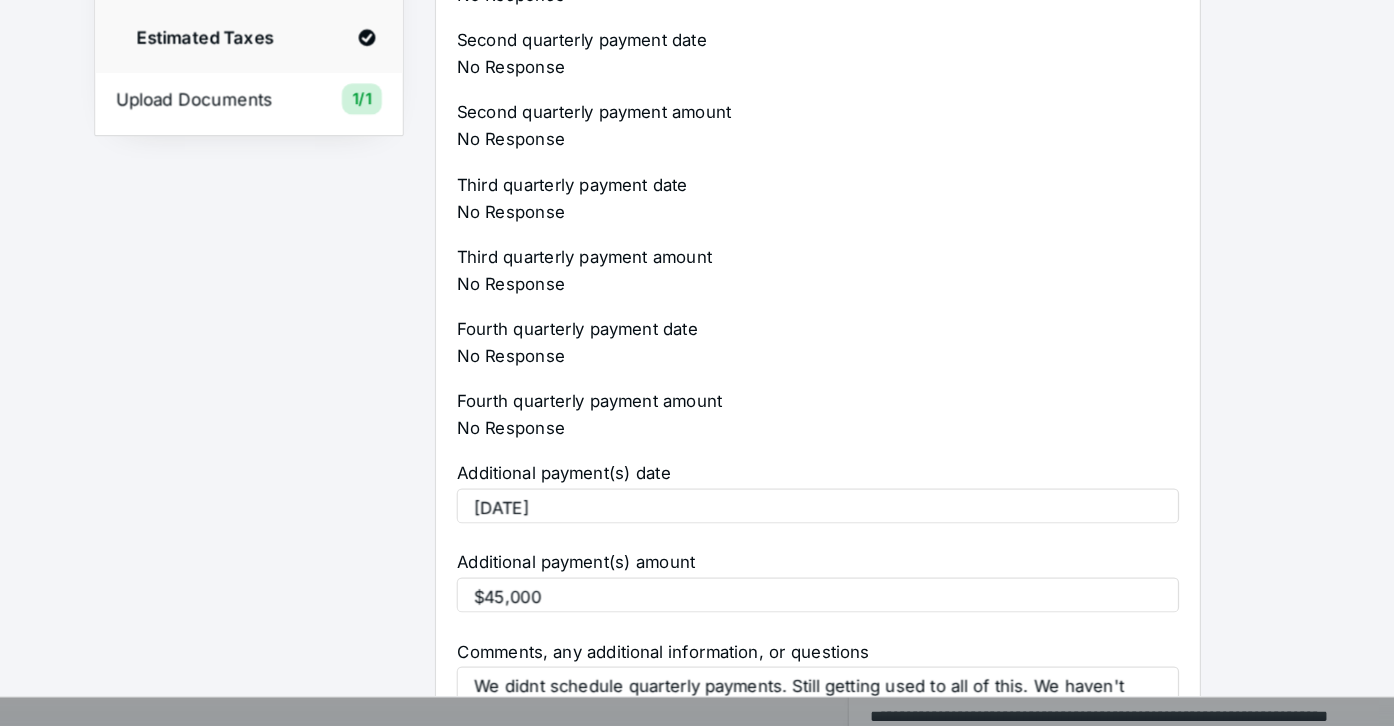 scroll, scrollTop: 0, scrollLeft: 0, axis: both 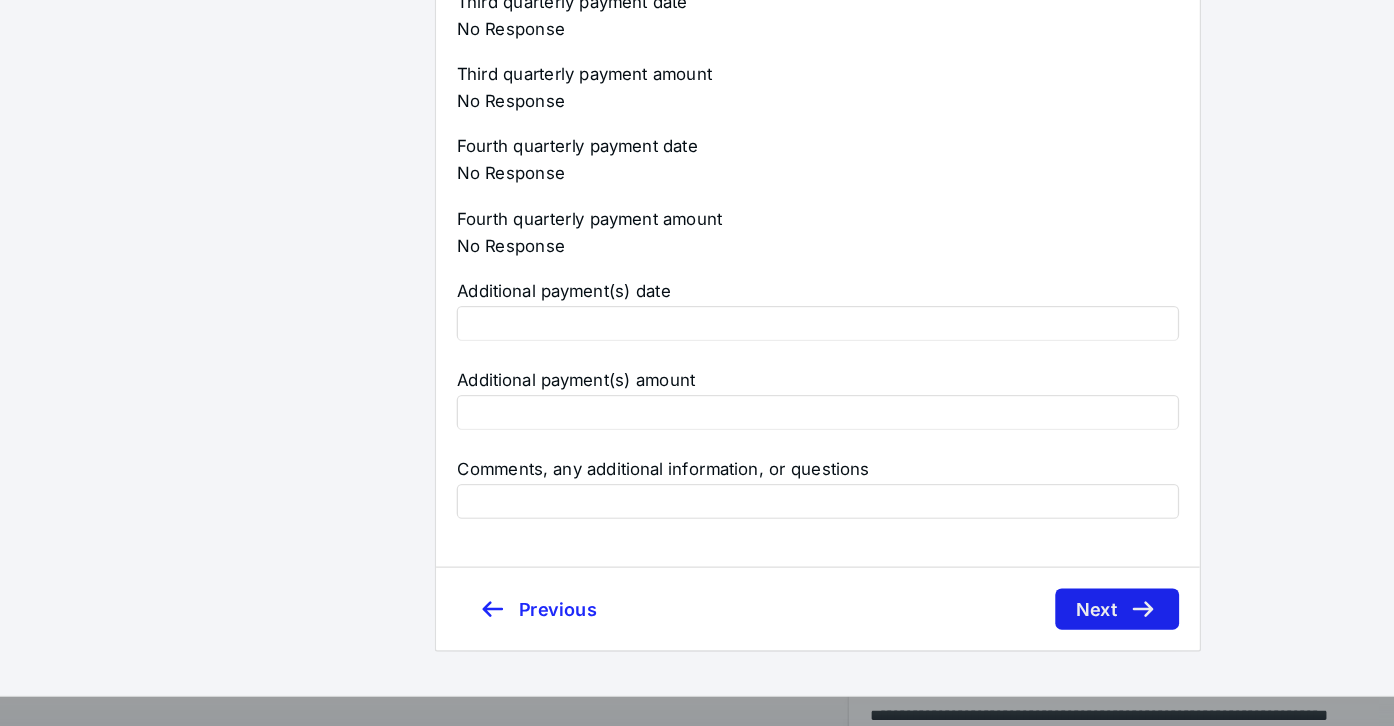 click on "Next" at bounding box center (1061, 626) 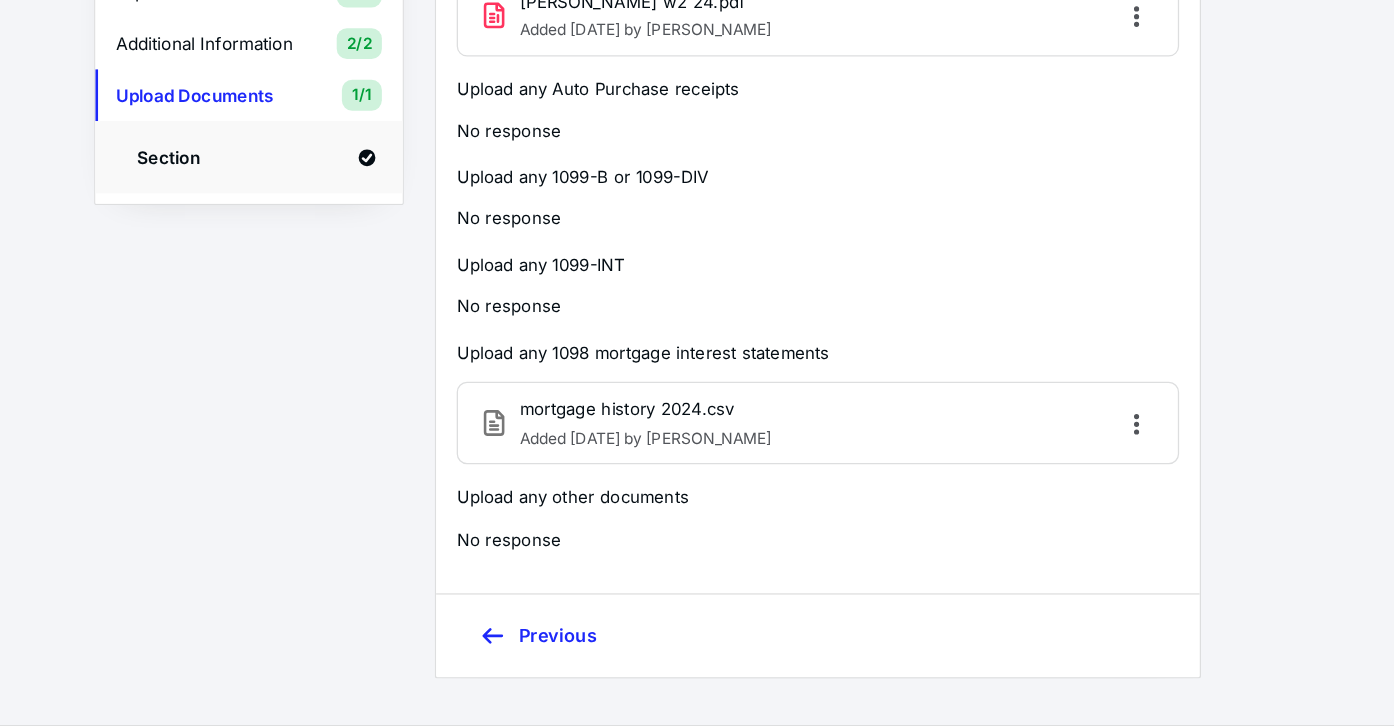 scroll, scrollTop: 0, scrollLeft: 0, axis: both 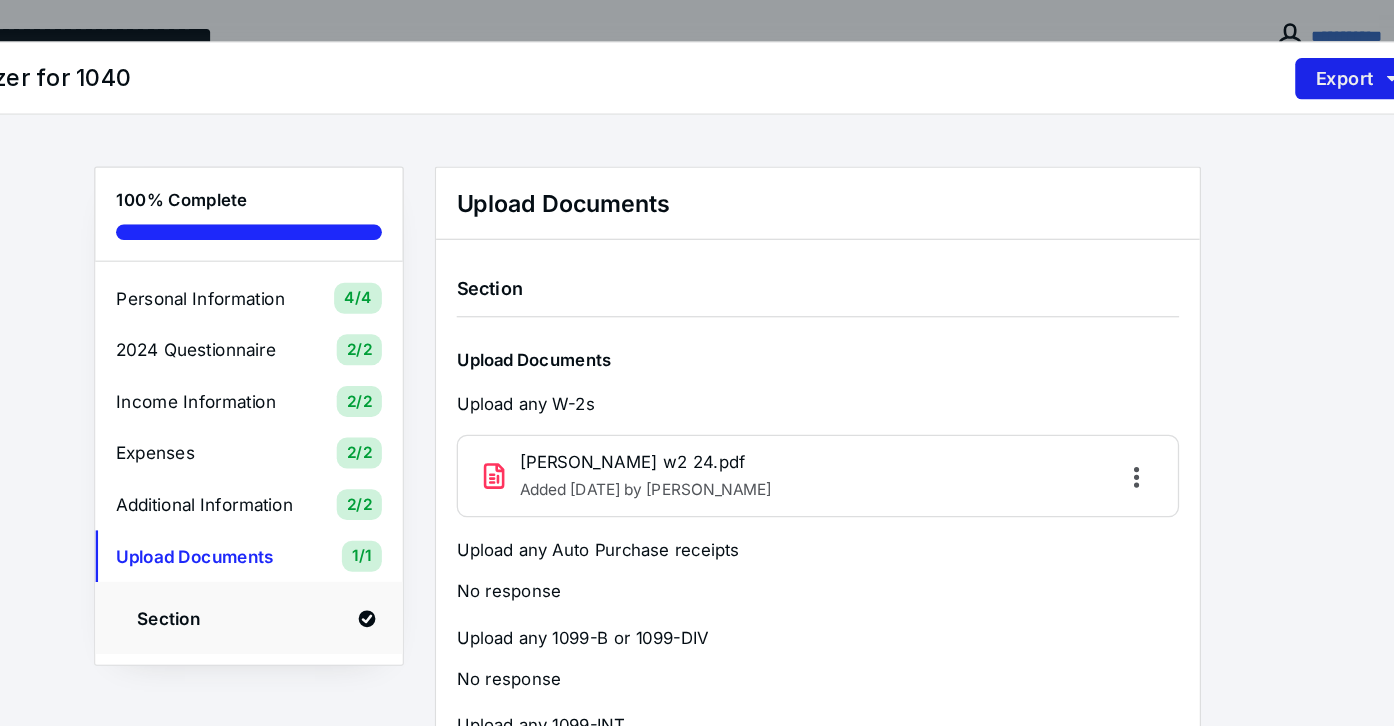 click on "Export" at bounding box center [1245, 61] 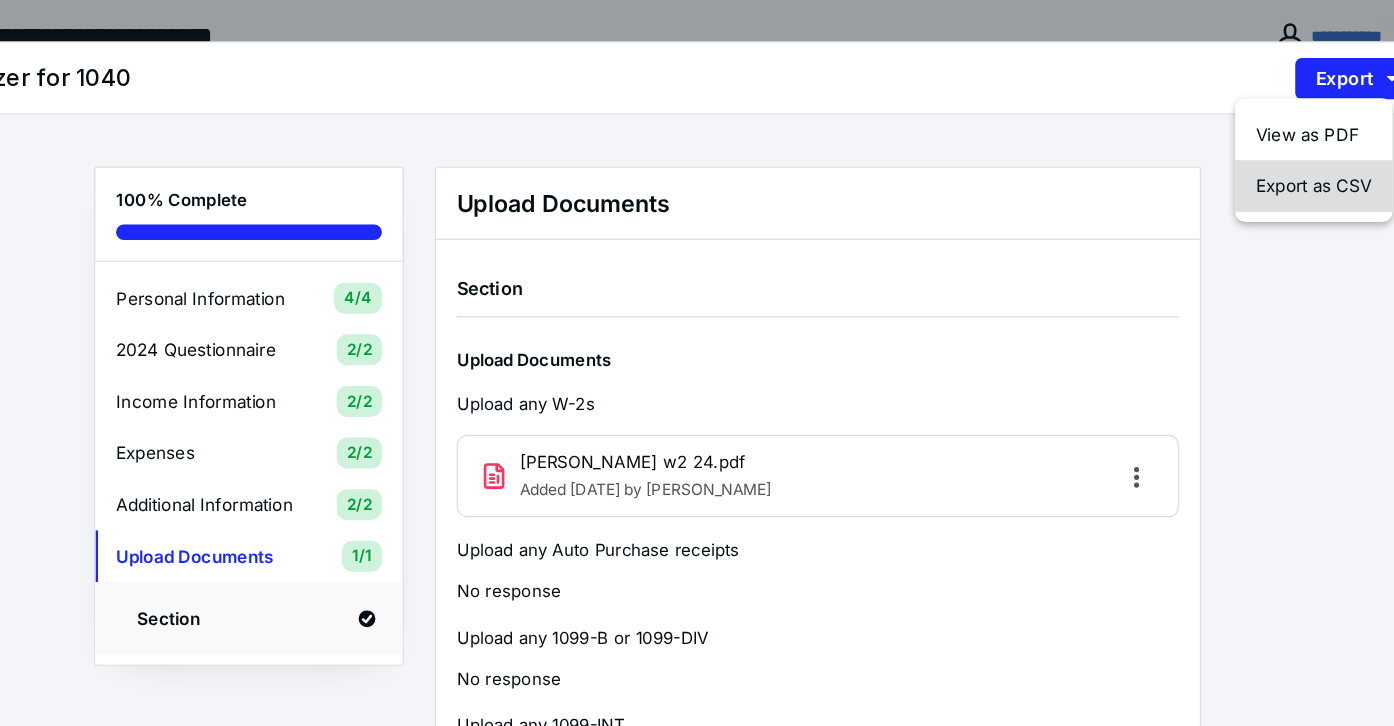 click on "Export as CSV" at bounding box center [1214, 144] 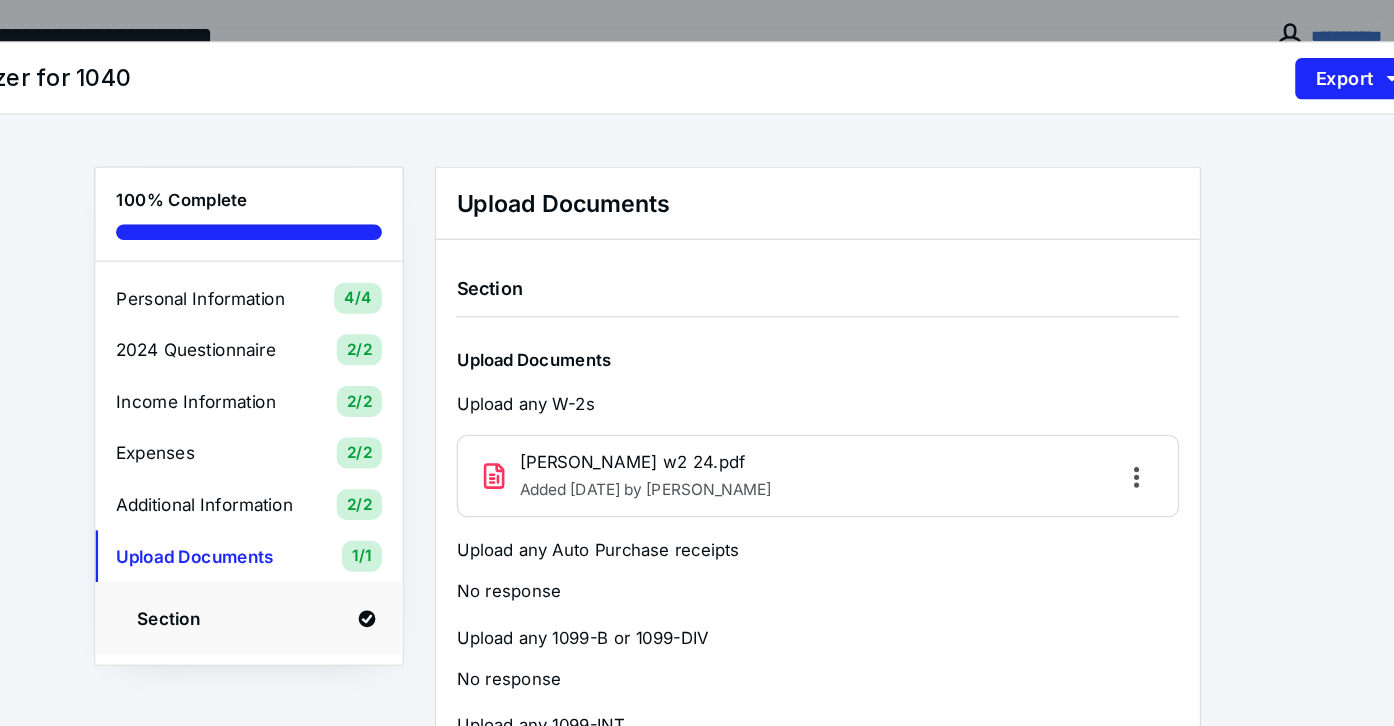 click on "Upload any W-2s [PERSON_NAME] w2 24.pdf Added [DATE] by [PERSON_NAME]" at bounding box center (829, 352) 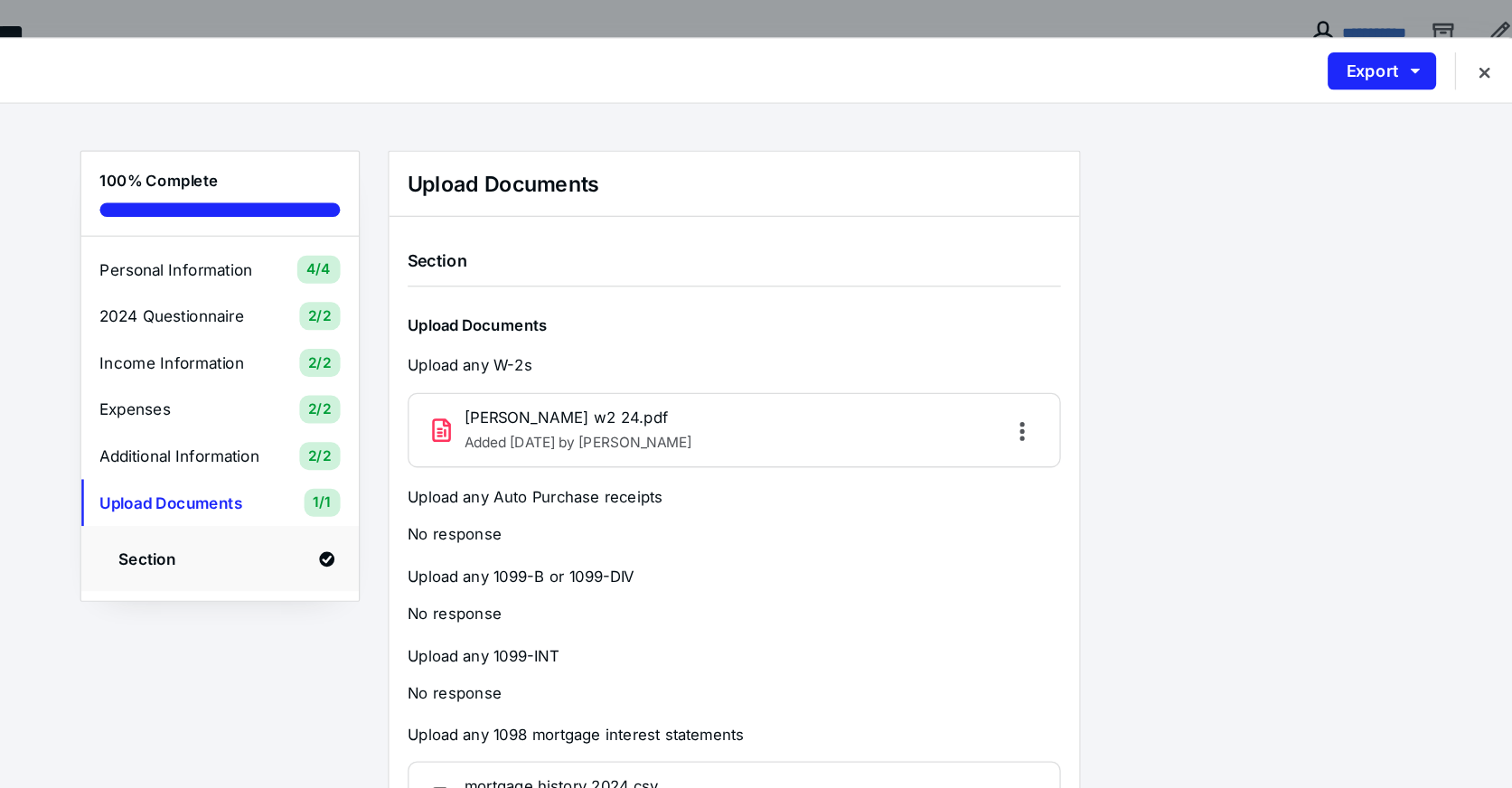 scroll, scrollTop: 0, scrollLeft: 0, axis: both 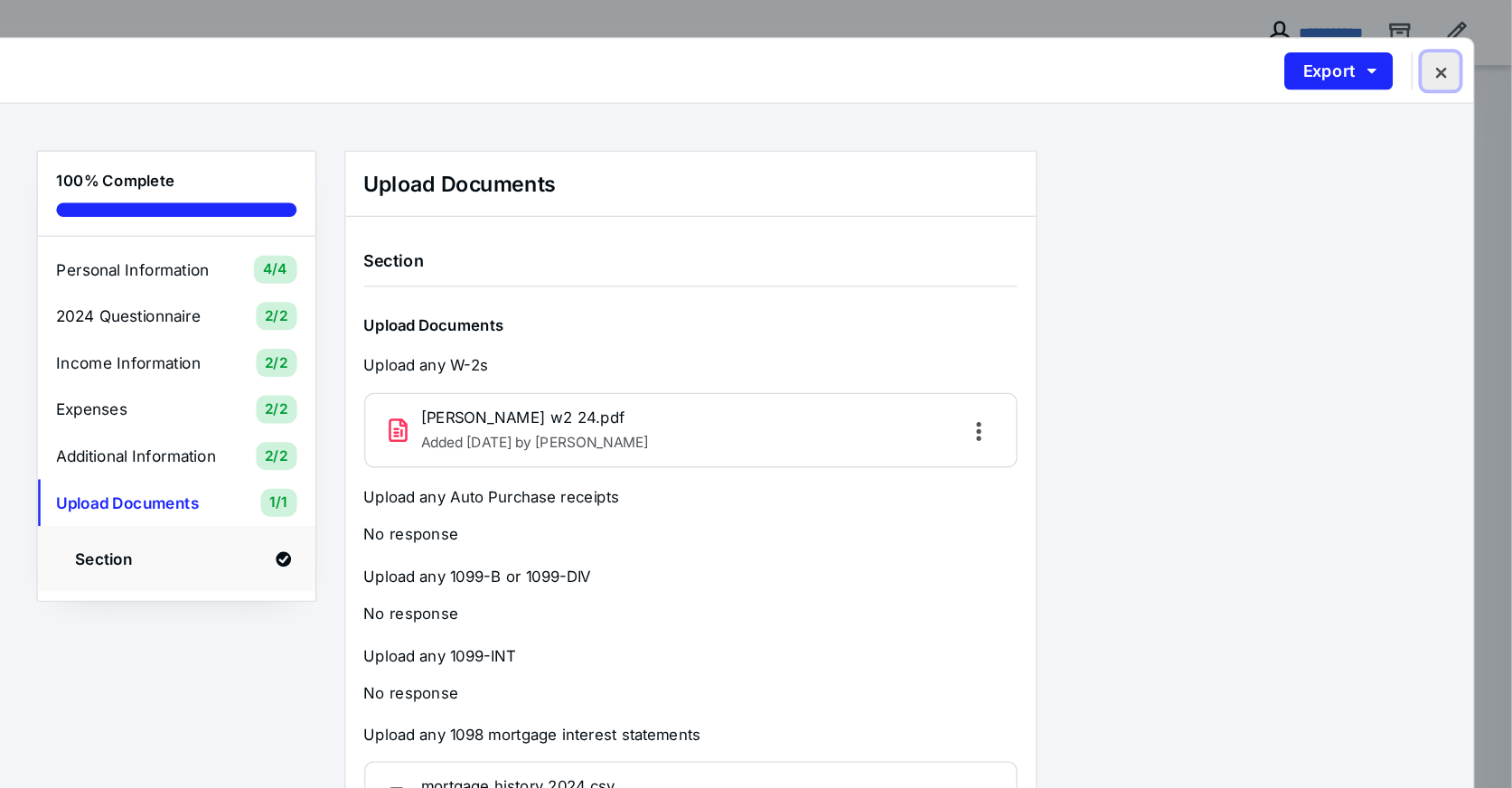 click at bounding box center [1457, 55] 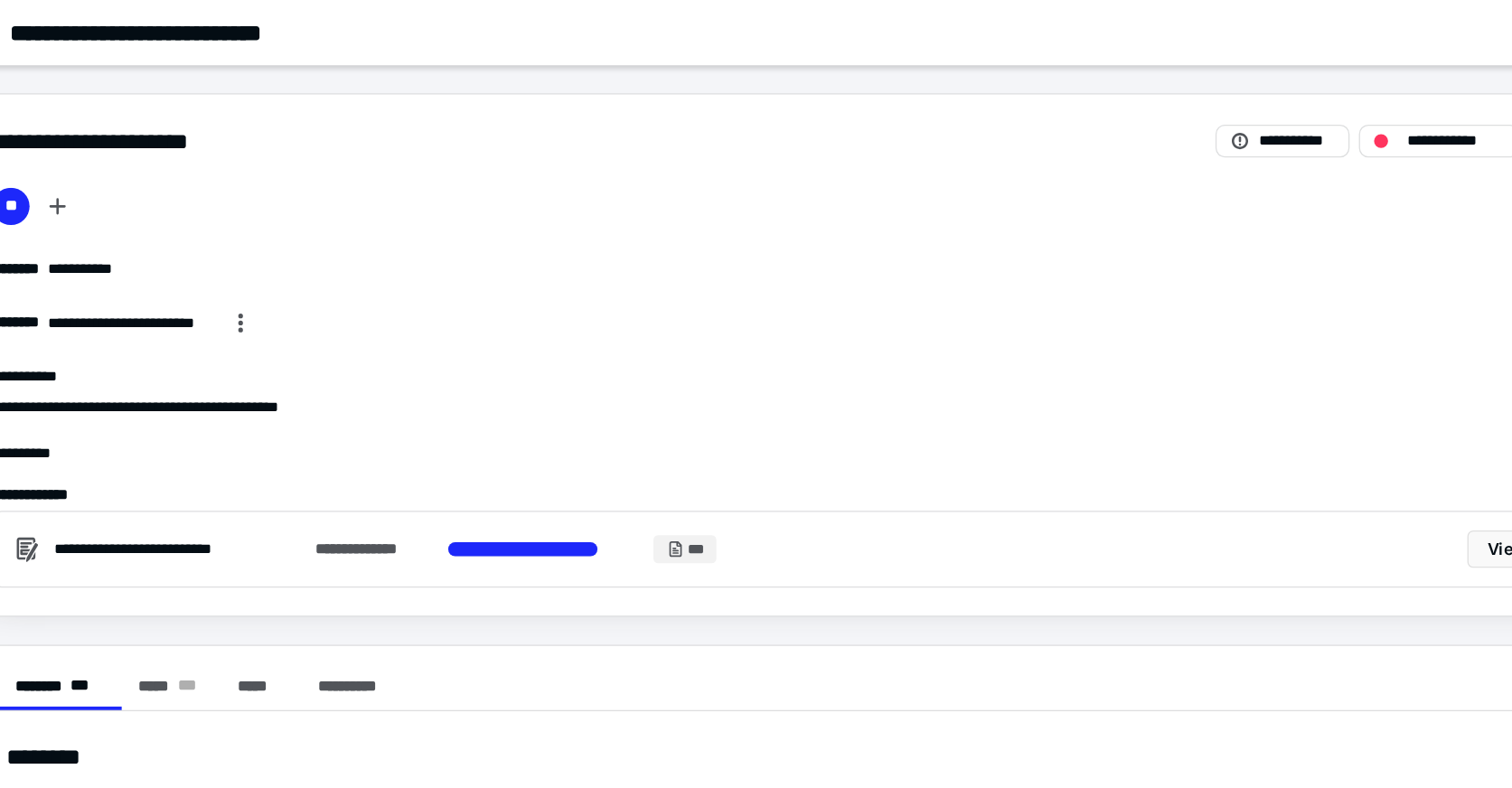 scroll, scrollTop: 0, scrollLeft: 0, axis: both 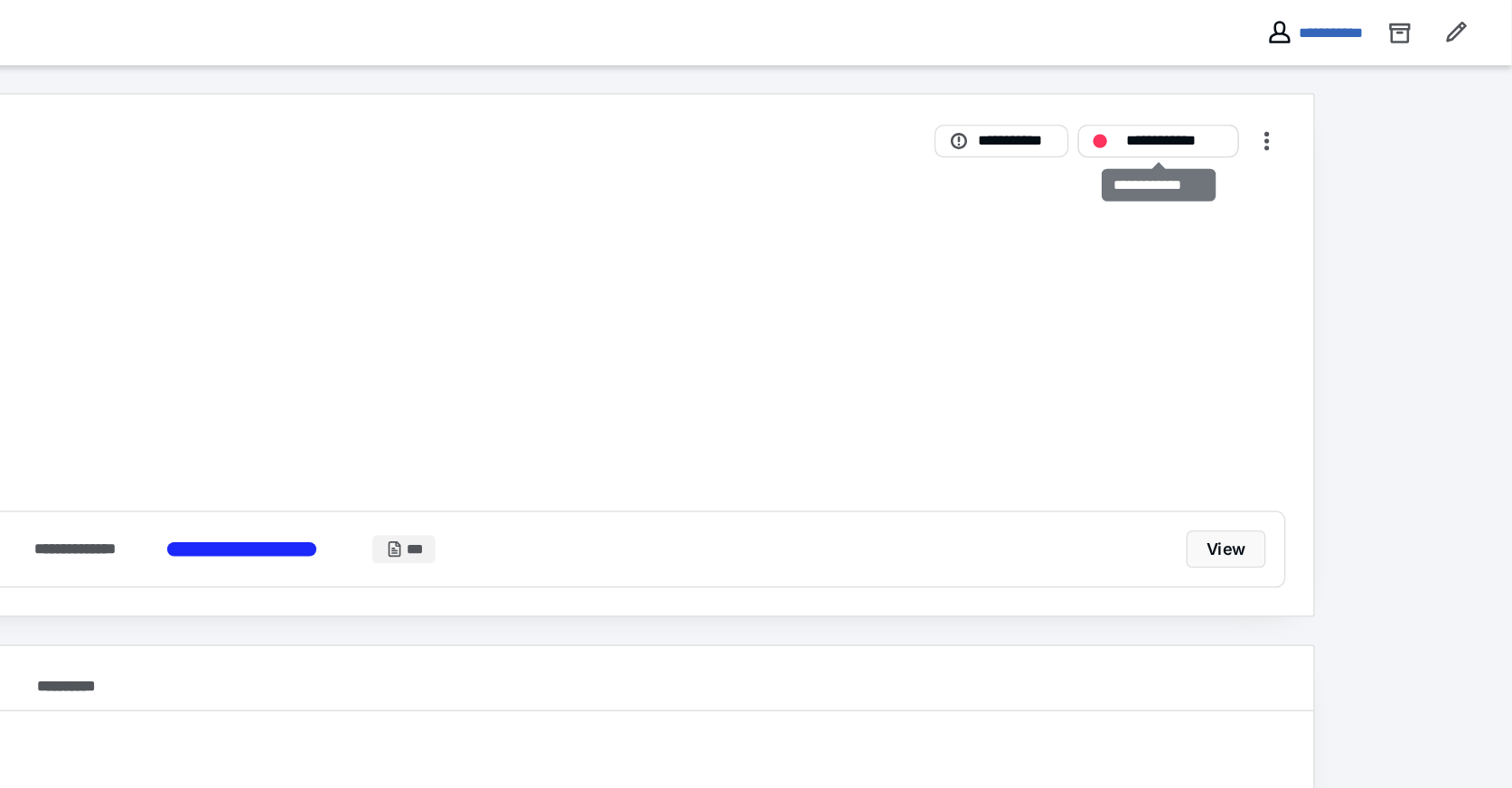 click on "**********" at bounding box center (1251, 109) 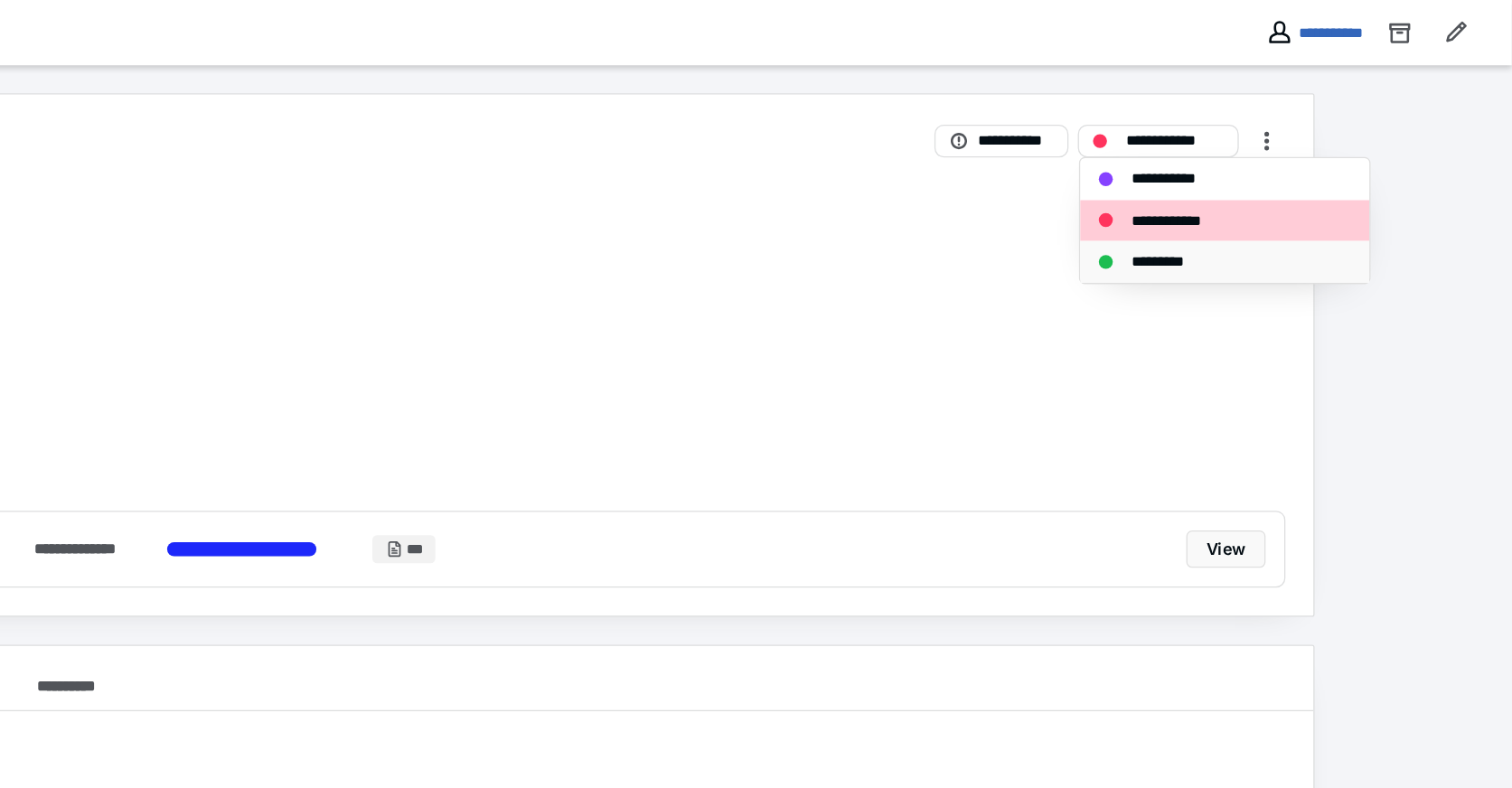 click on "*********" at bounding box center [1247, 203] 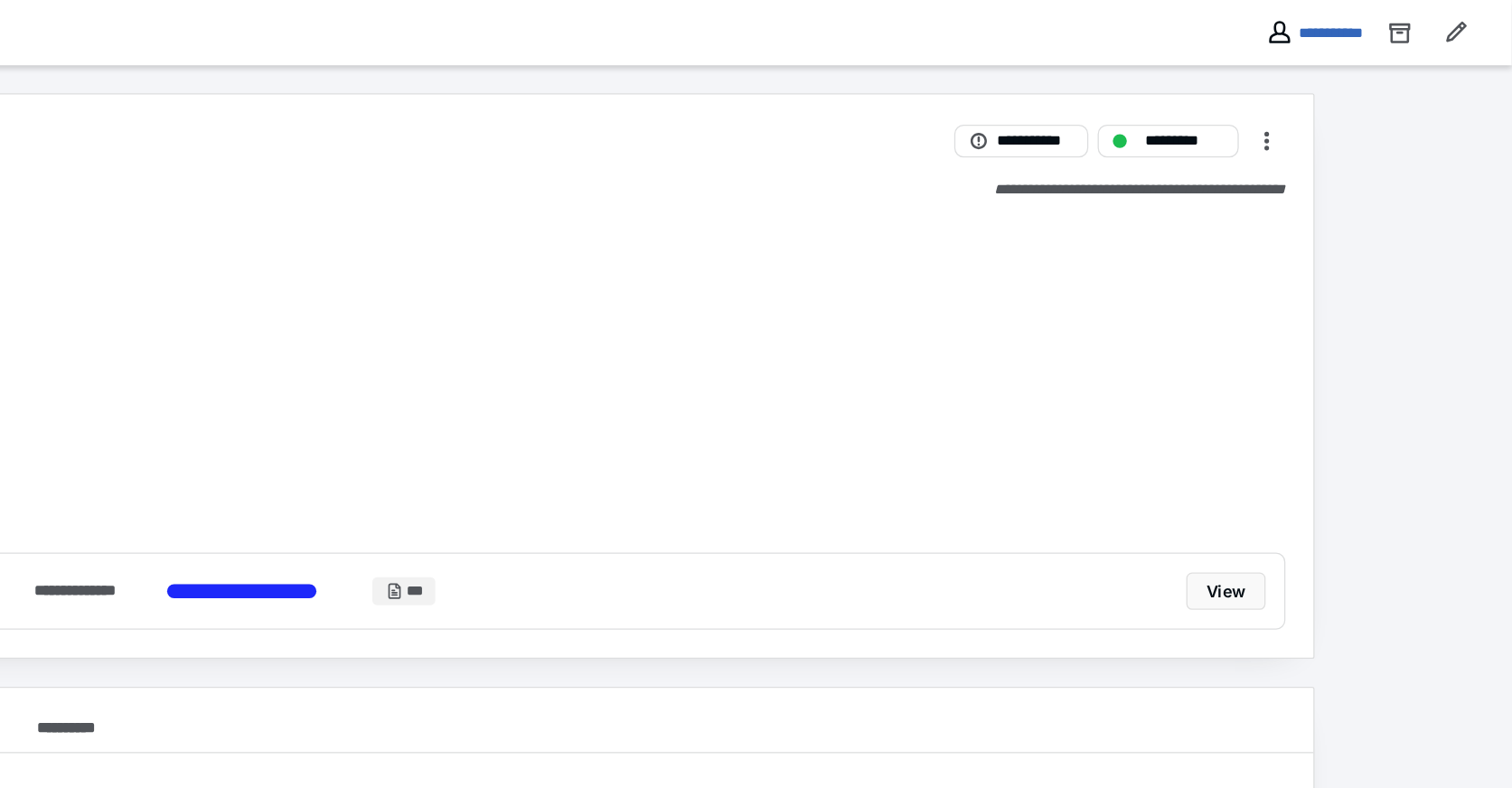 scroll, scrollTop: 0, scrollLeft: 0, axis: both 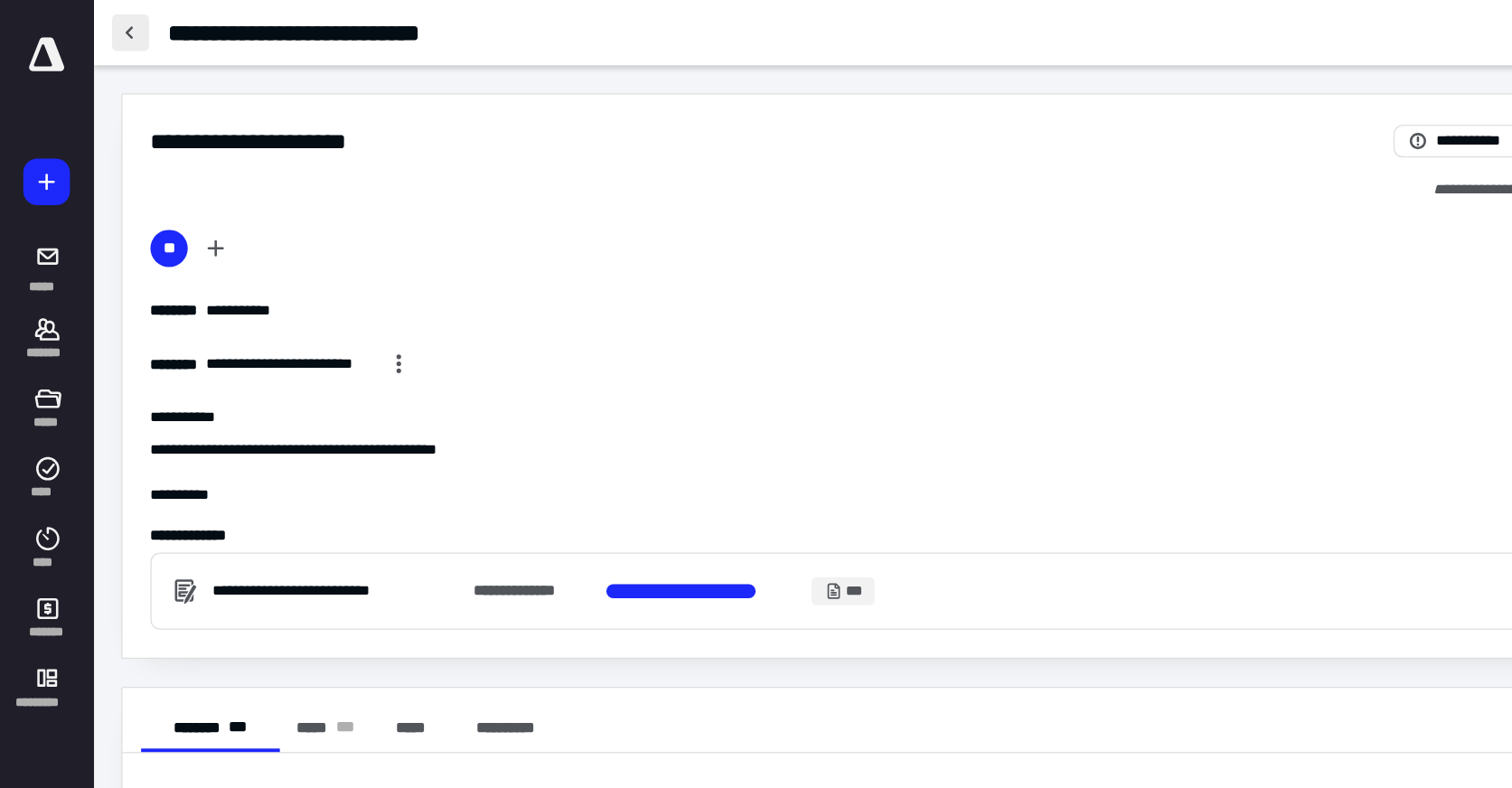 click at bounding box center (101, 25) 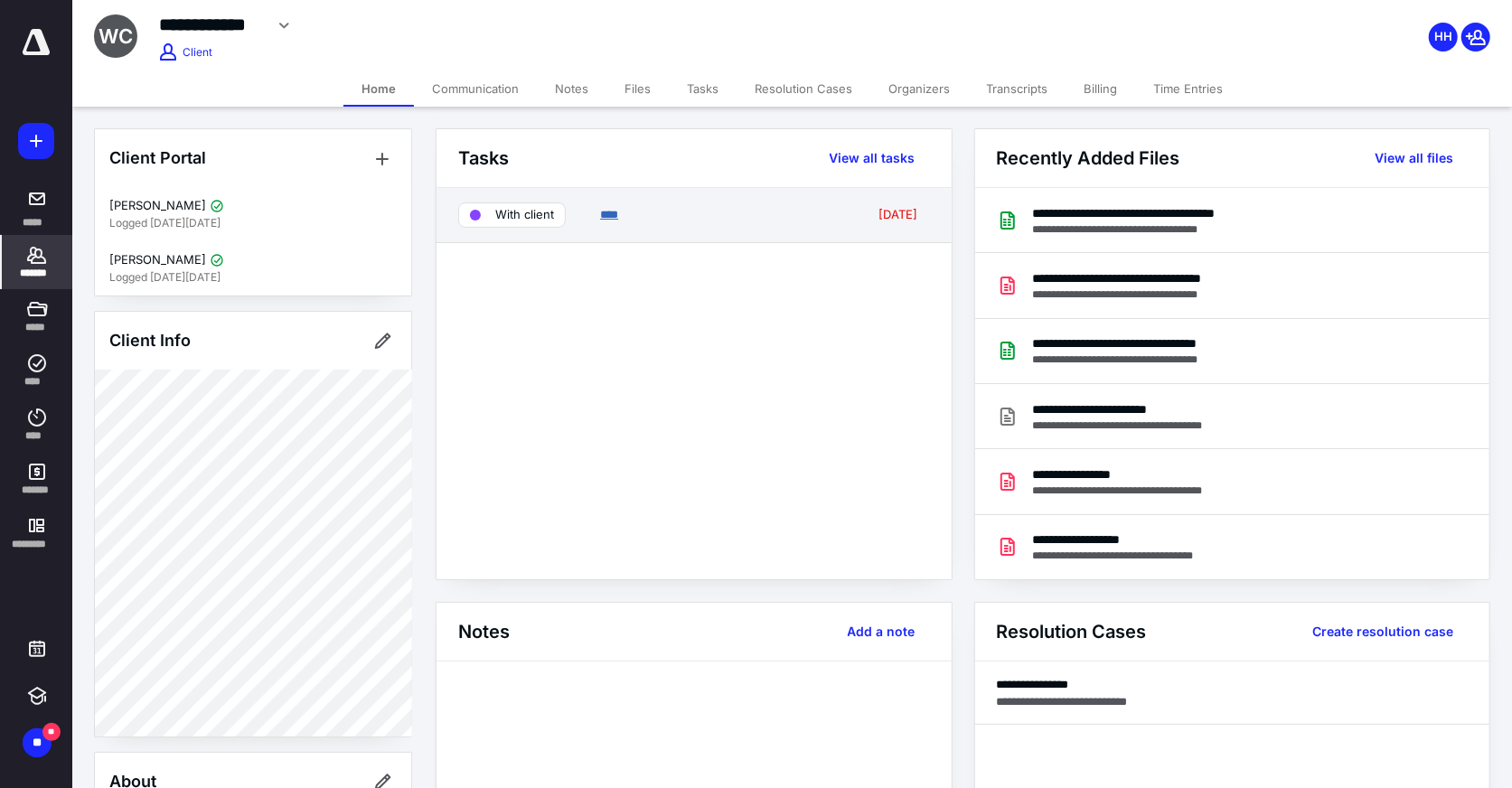 click on "****" at bounding box center [609, 214] 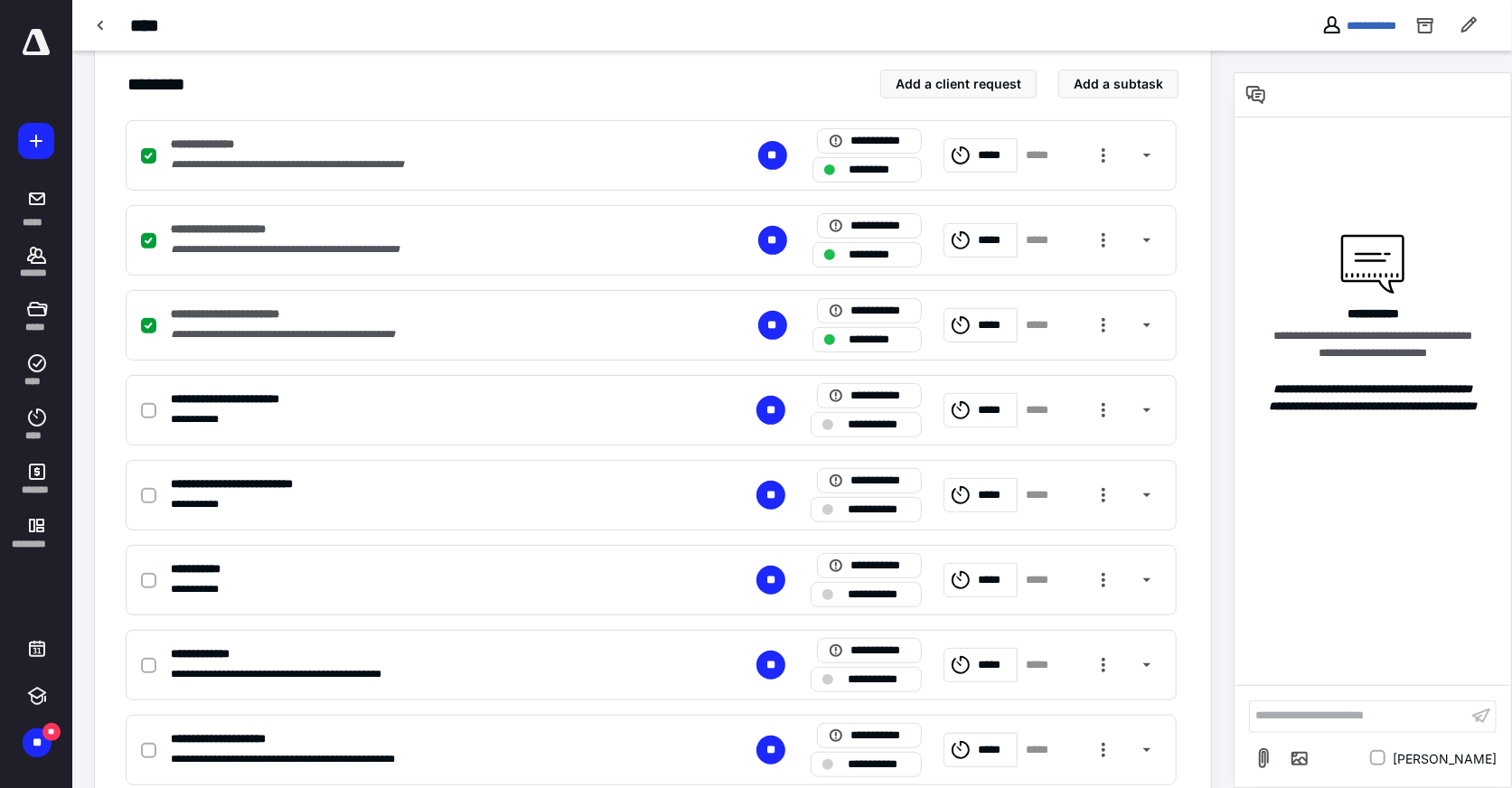 scroll, scrollTop: 406, scrollLeft: 0, axis: vertical 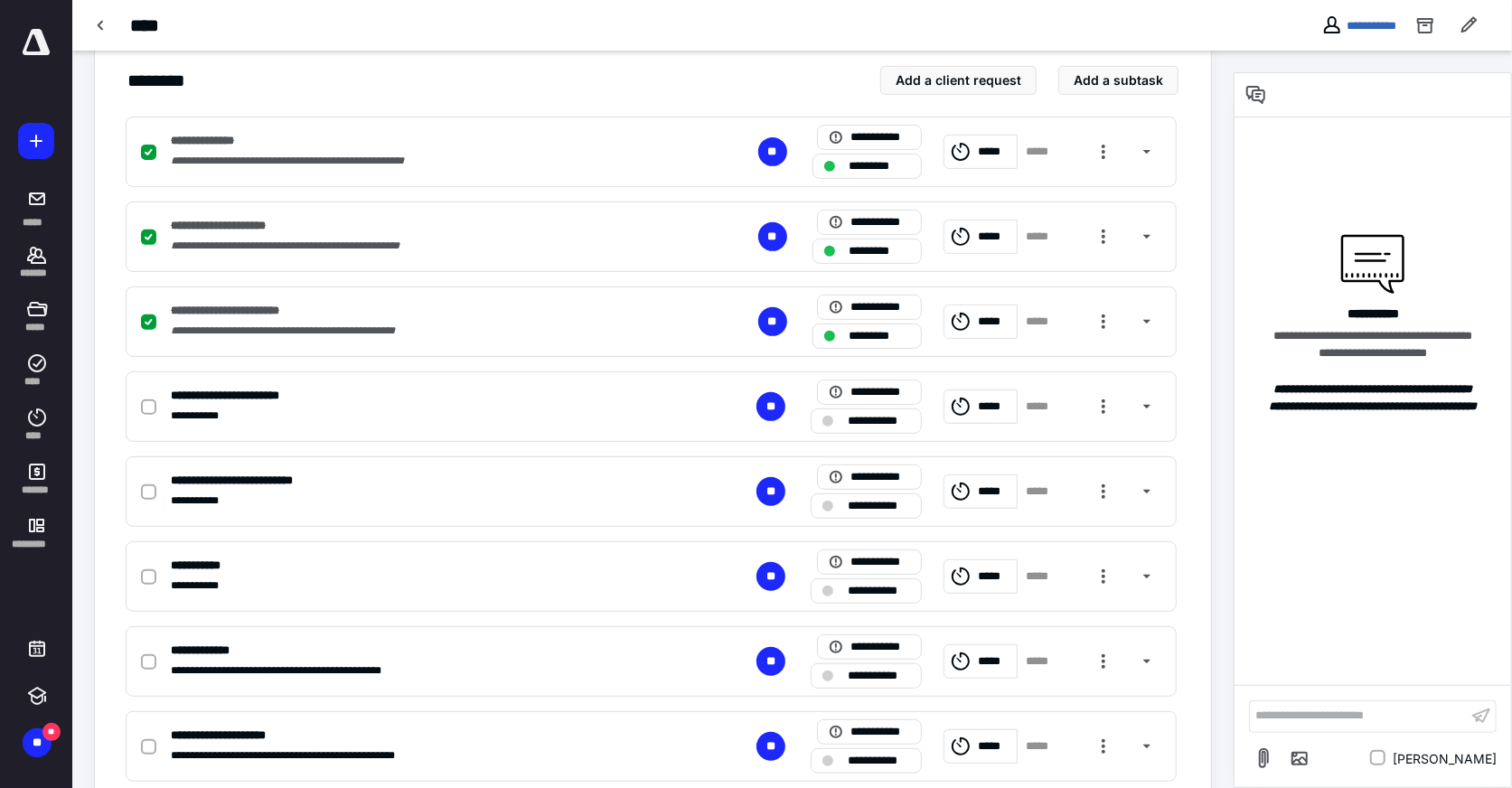 click at bounding box center (1373, 95) 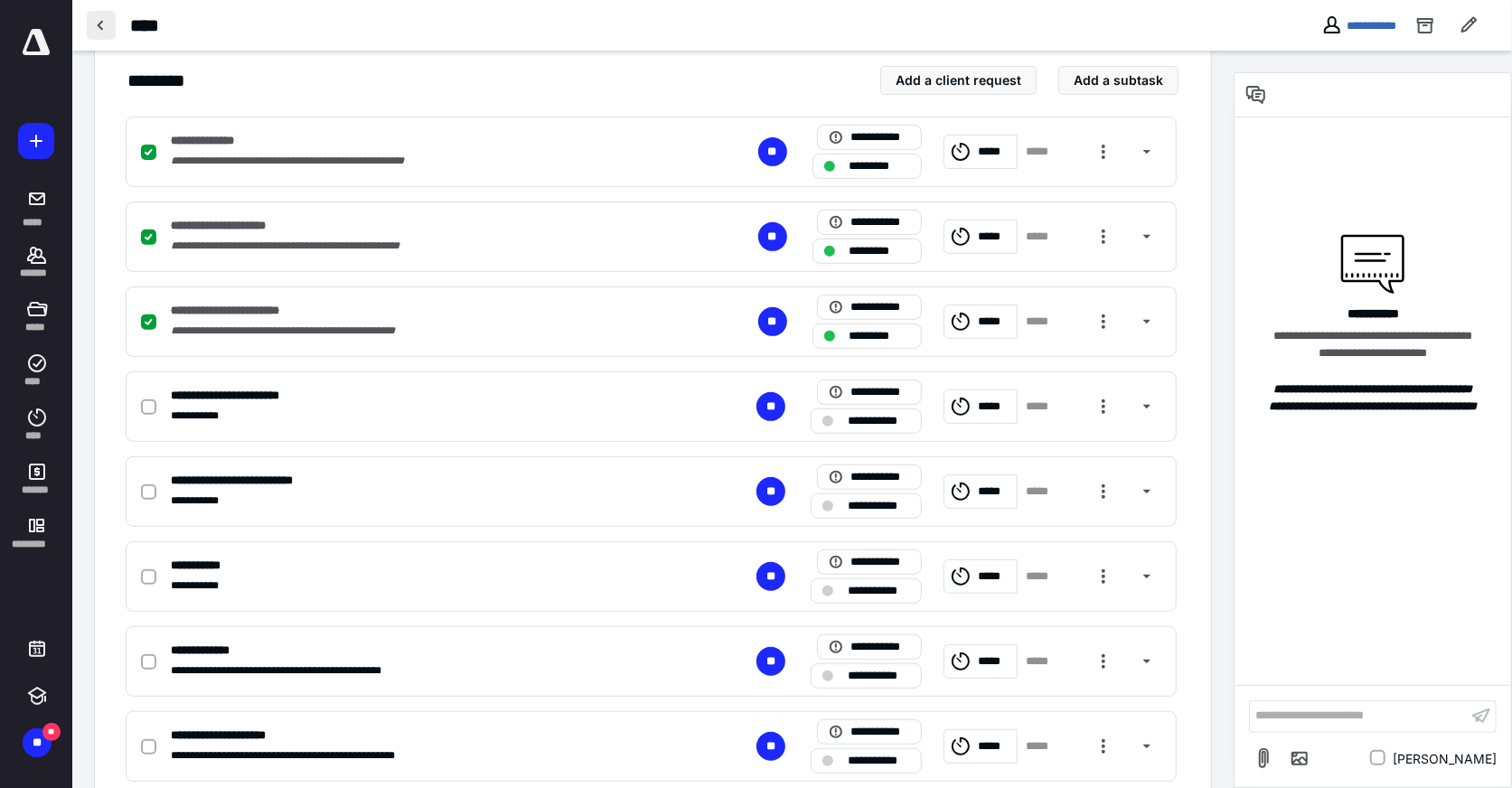 click at bounding box center [101, 25] 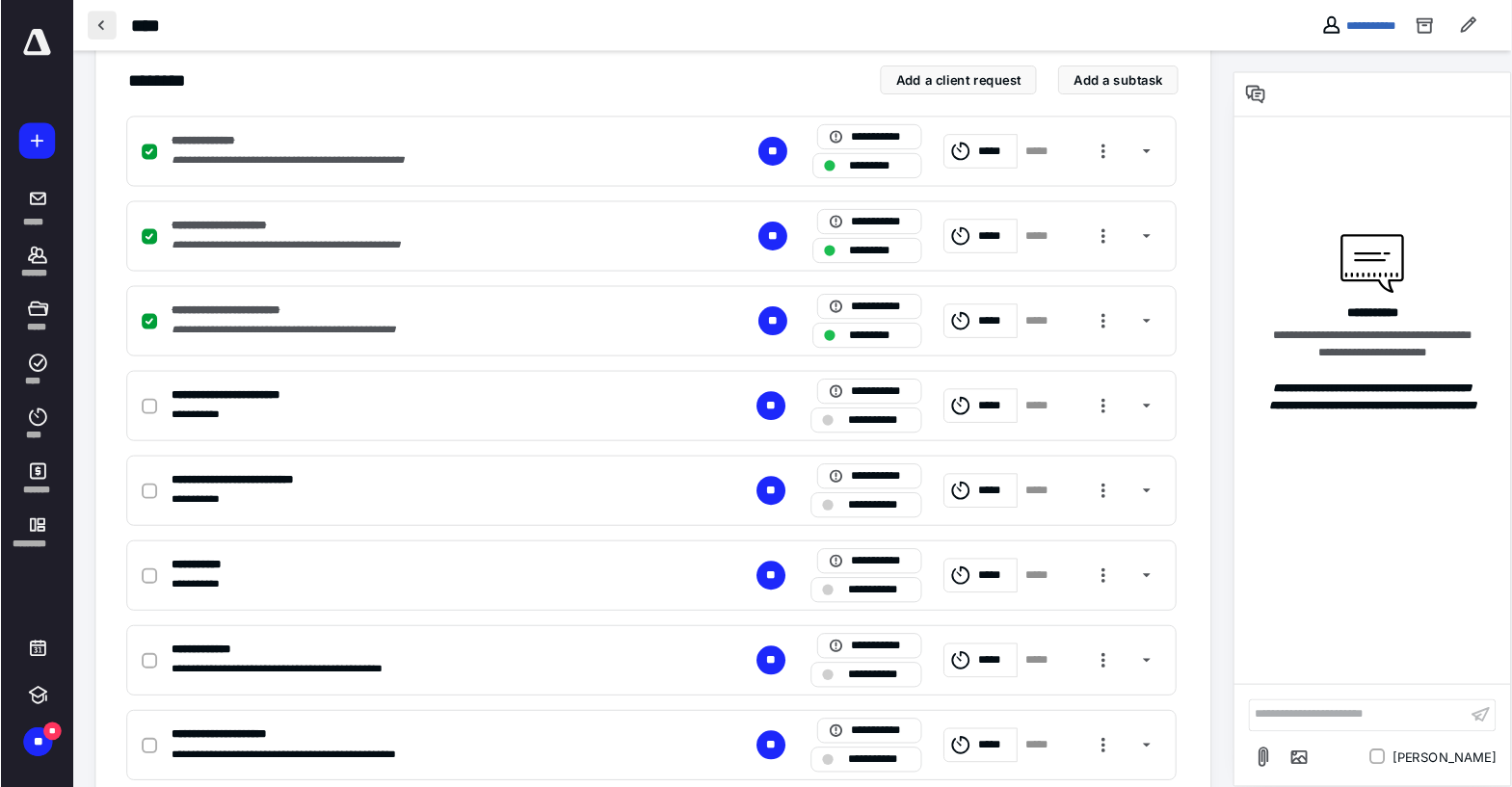 scroll, scrollTop: 0, scrollLeft: 0, axis: both 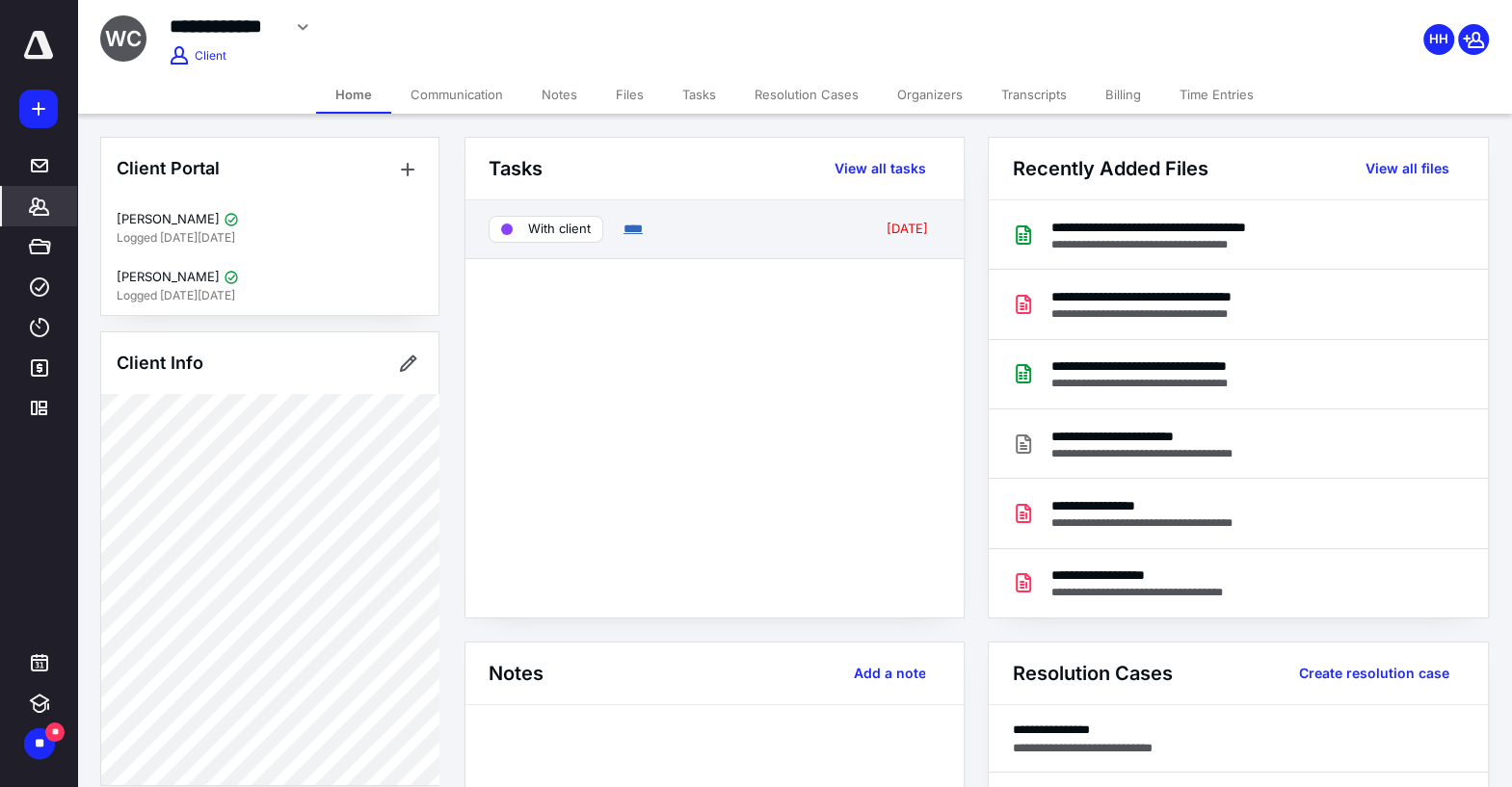 click on "****" at bounding box center [633, 228] 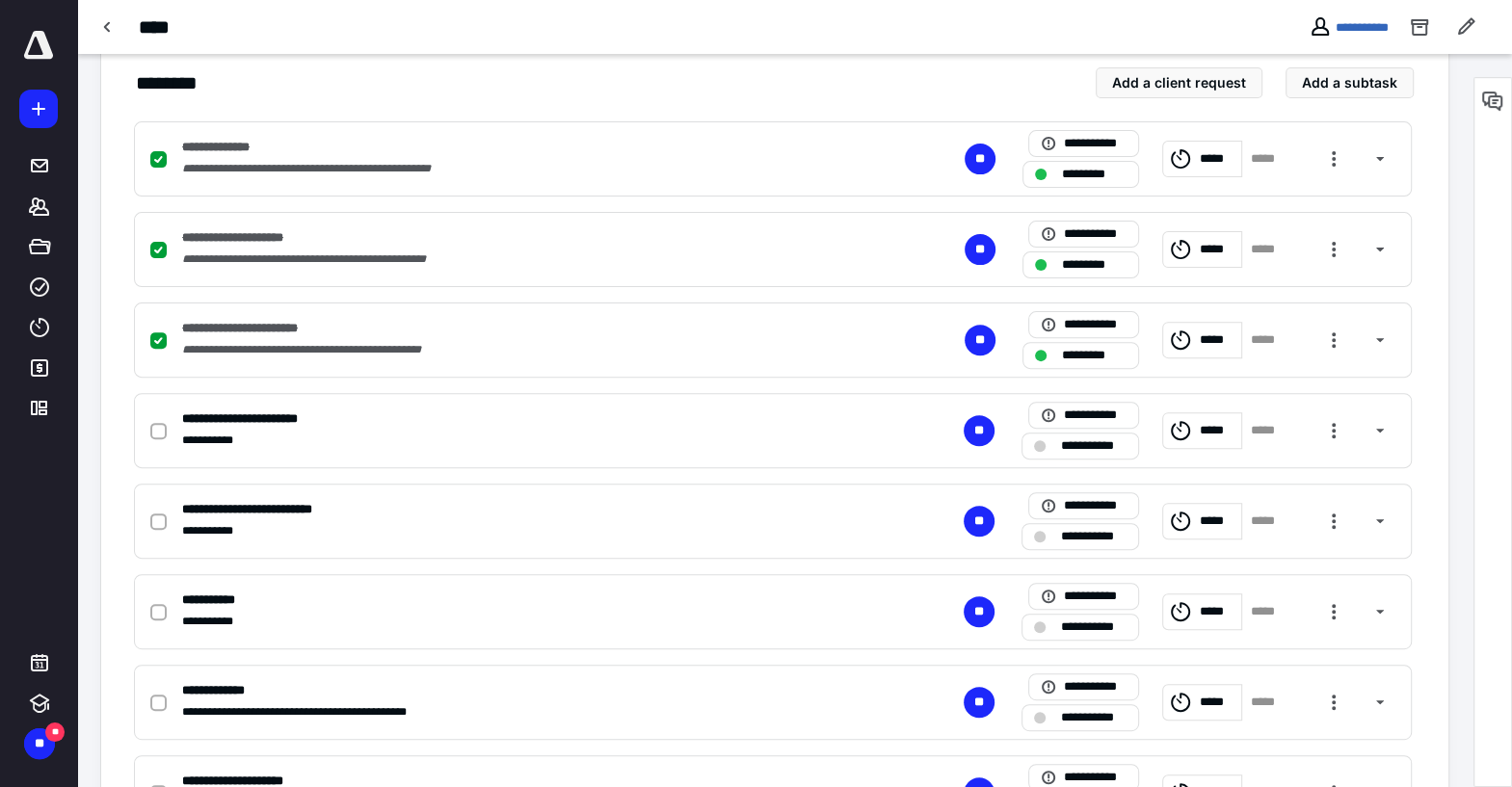 scroll, scrollTop: 438, scrollLeft: 0, axis: vertical 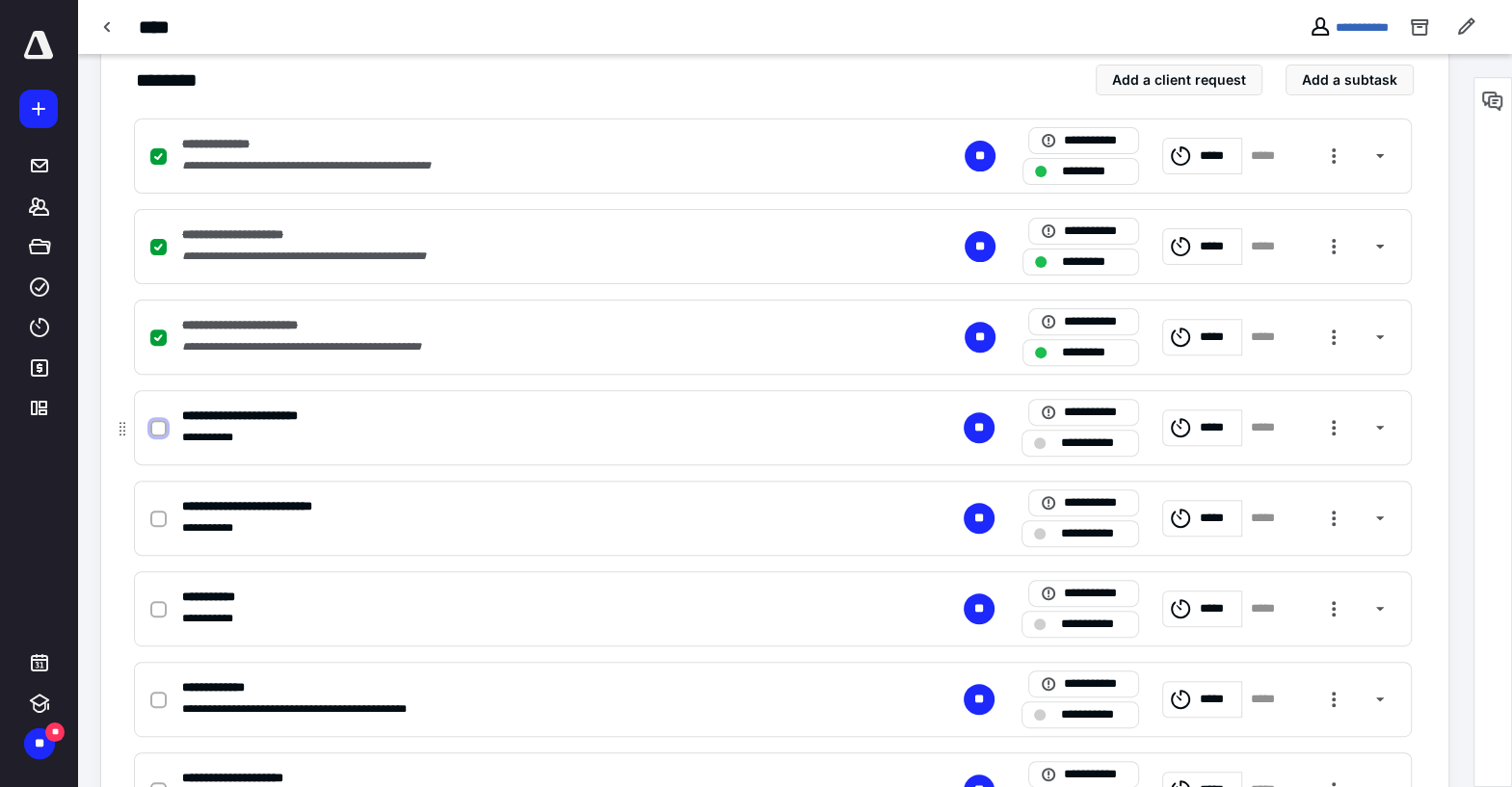 click at bounding box center (158, 429) 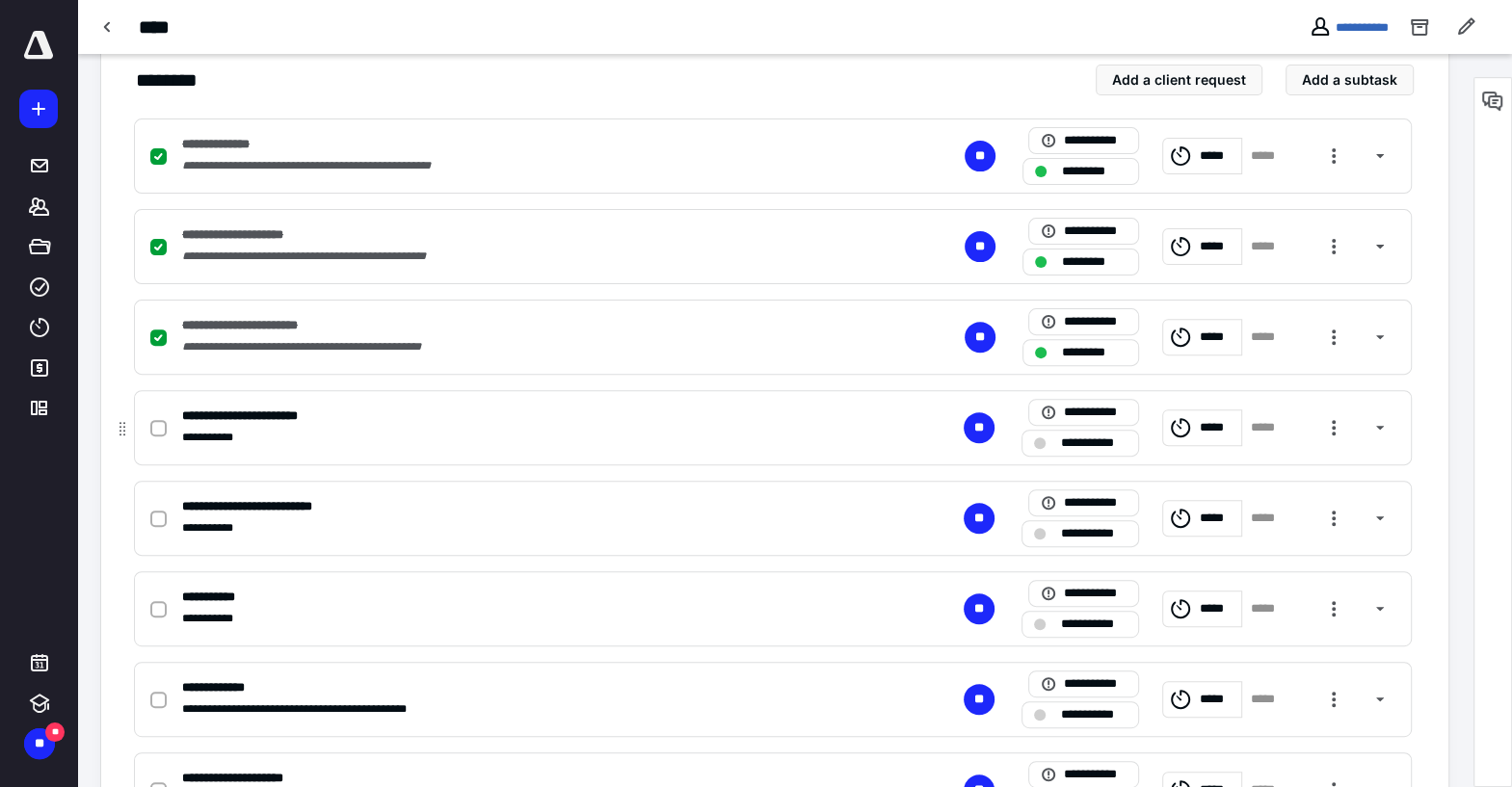 checkbox on "true" 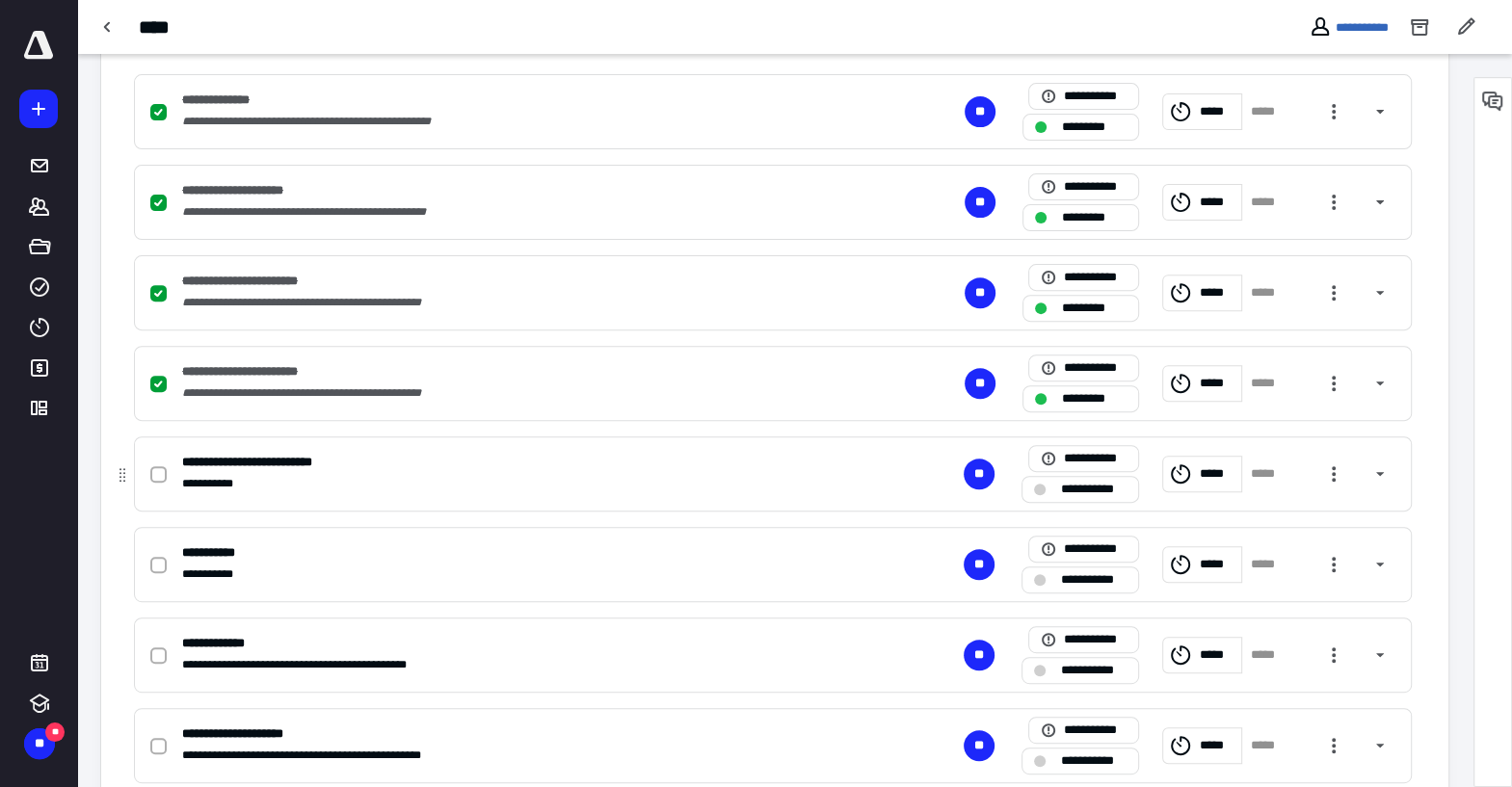 scroll, scrollTop: 592, scrollLeft: 0, axis: vertical 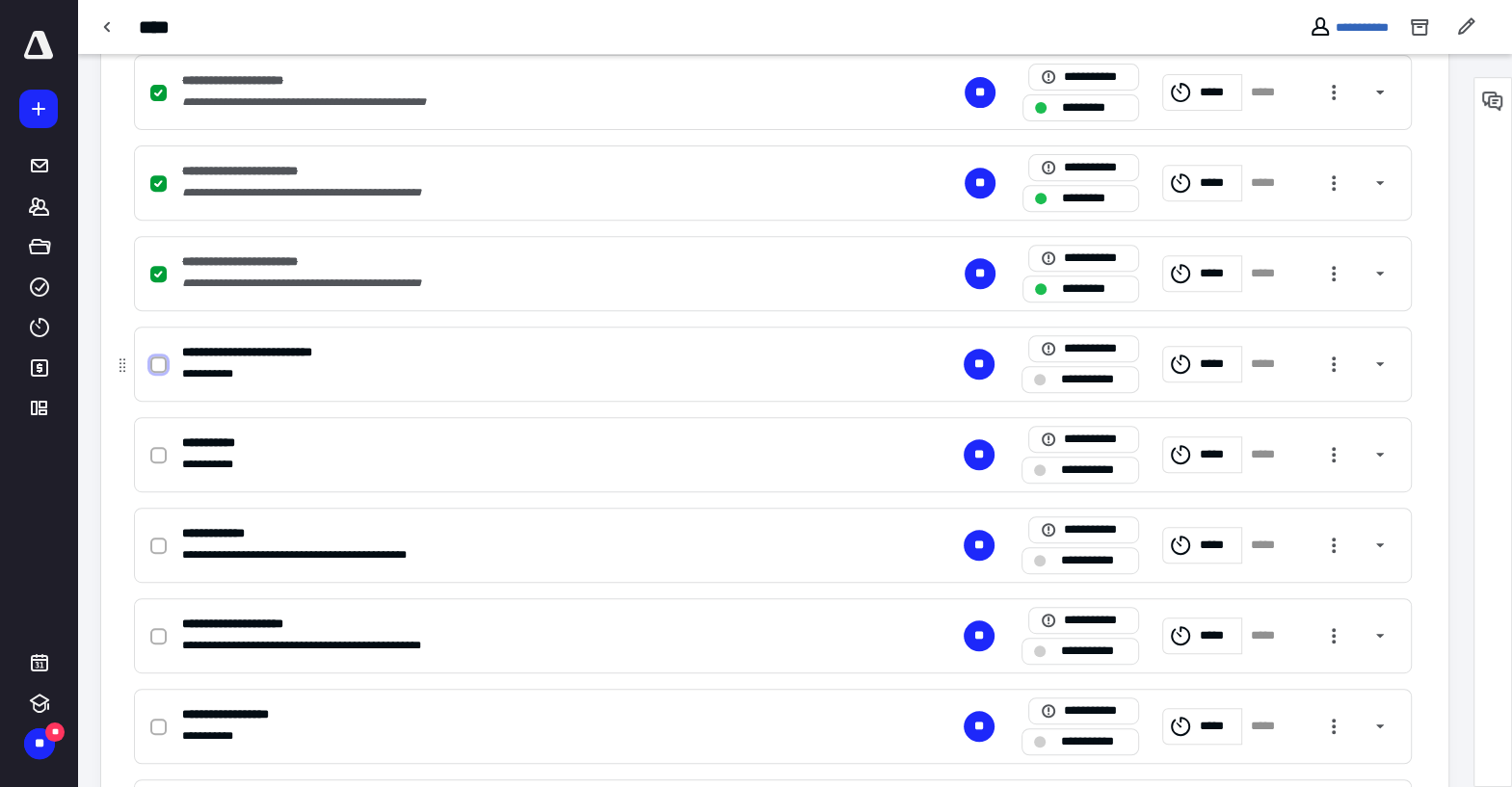click at bounding box center (158, 365) 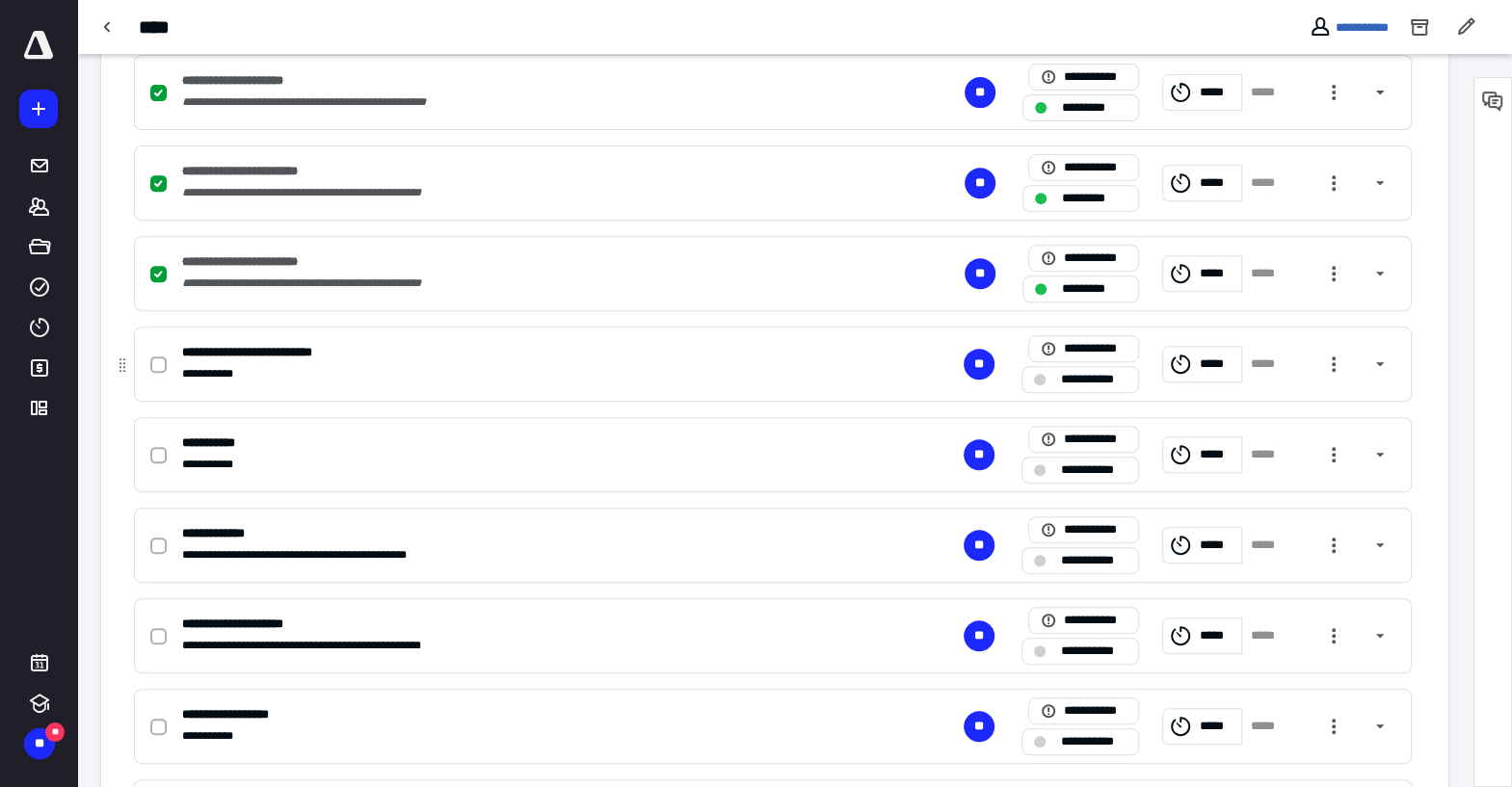 checkbox on "true" 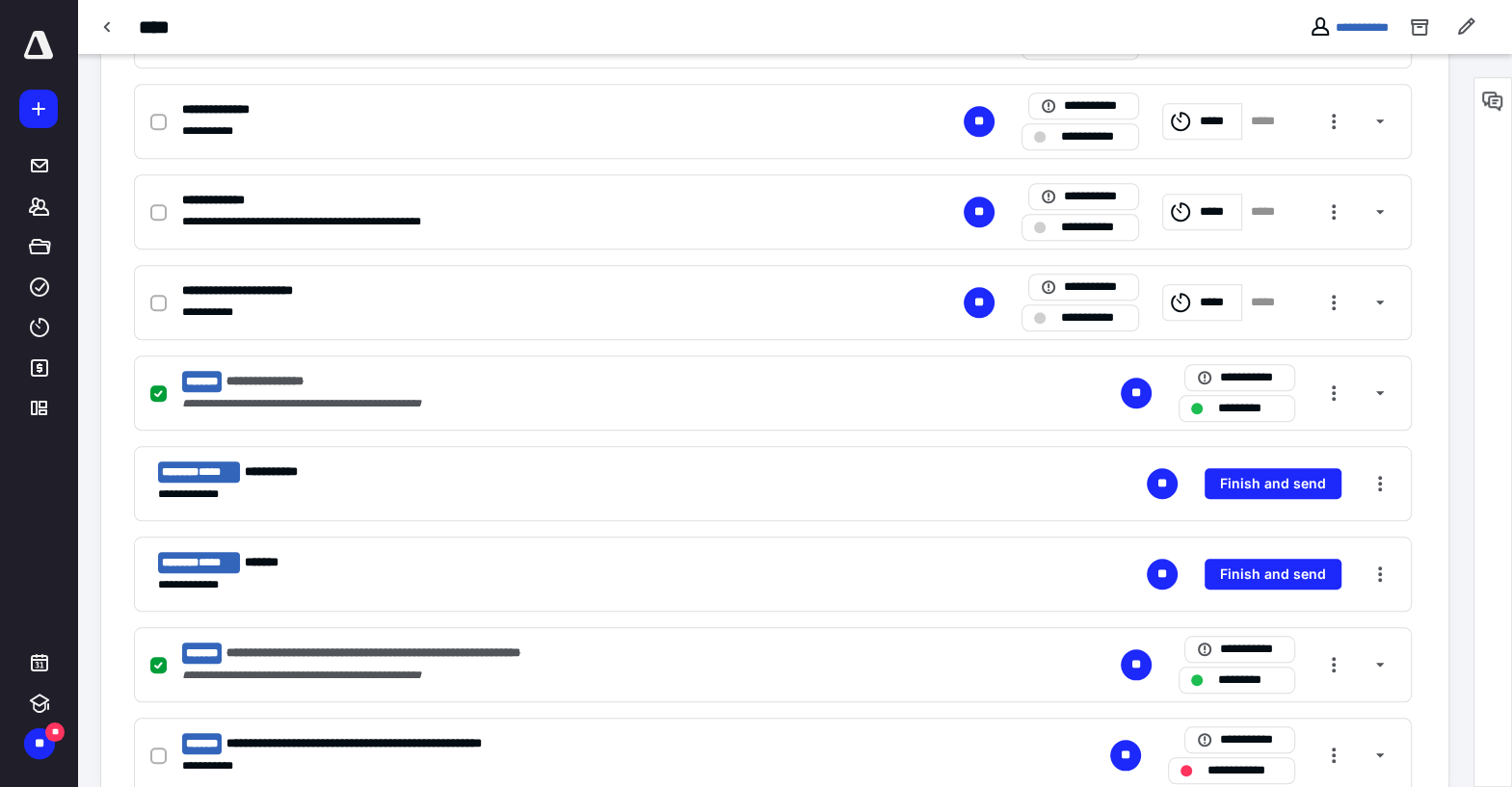 scroll, scrollTop: 1339, scrollLeft: 0, axis: vertical 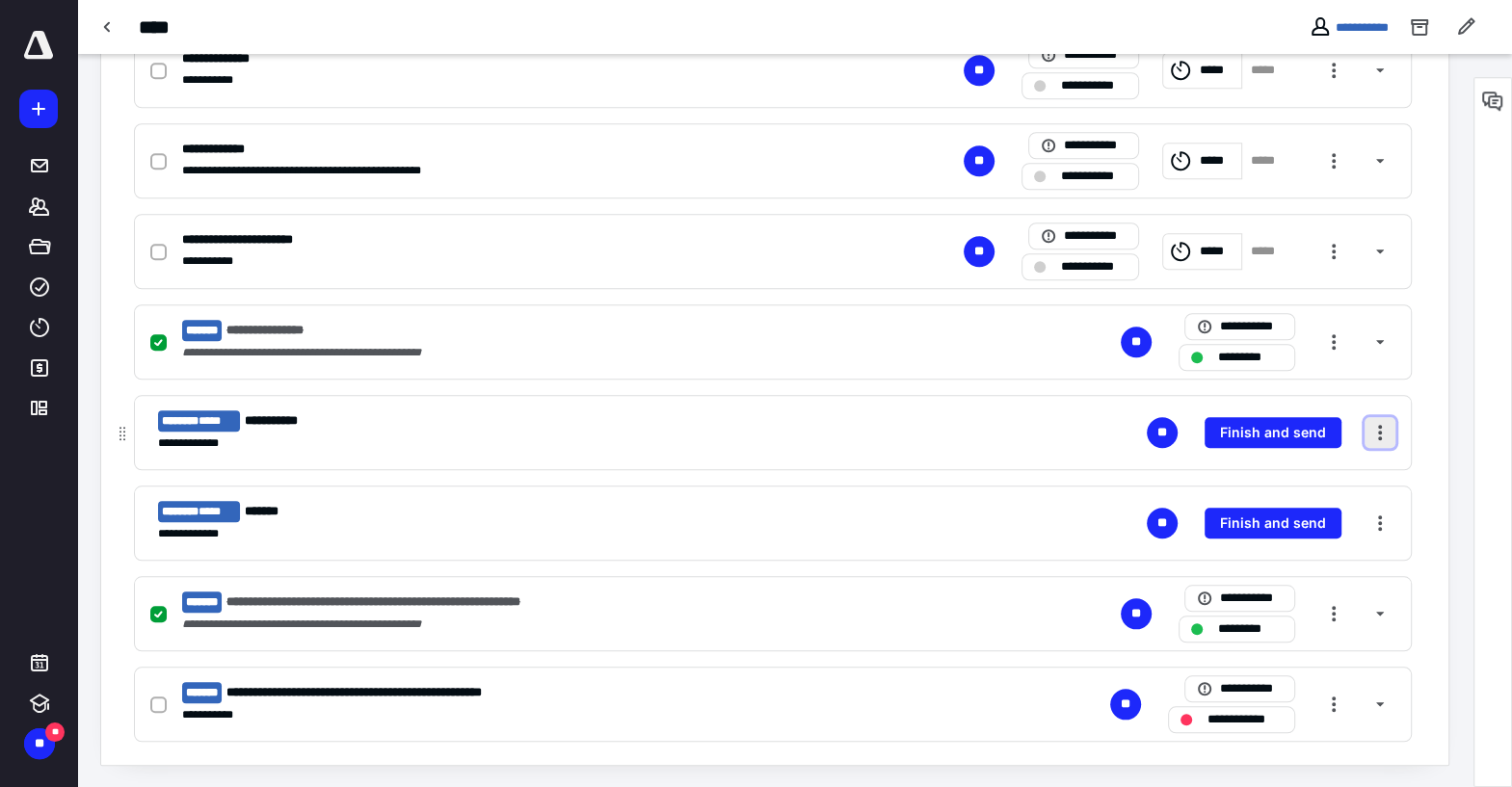 click at bounding box center [1380, 433] 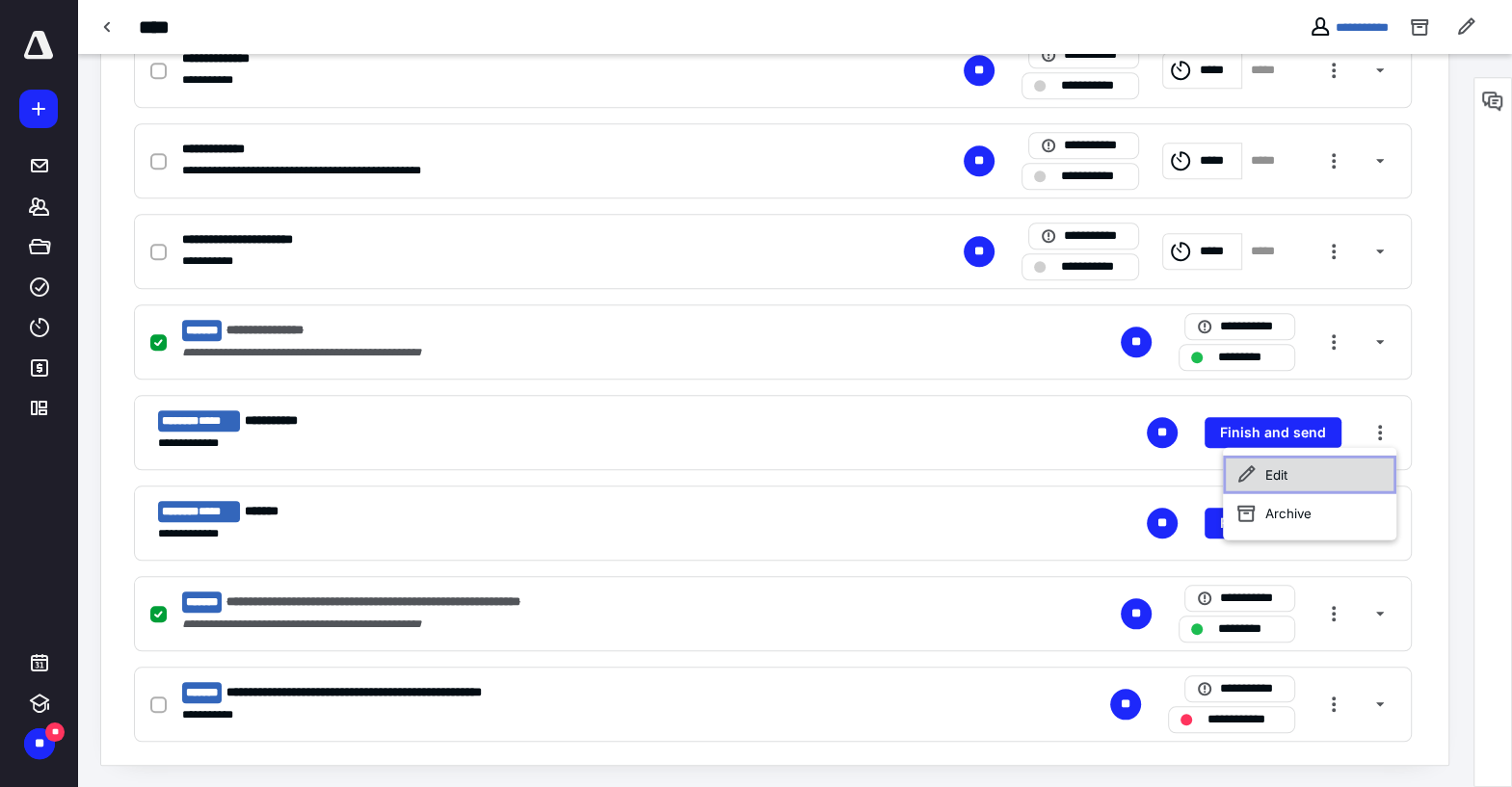 click on "Edit" at bounding box center (1310, 474) 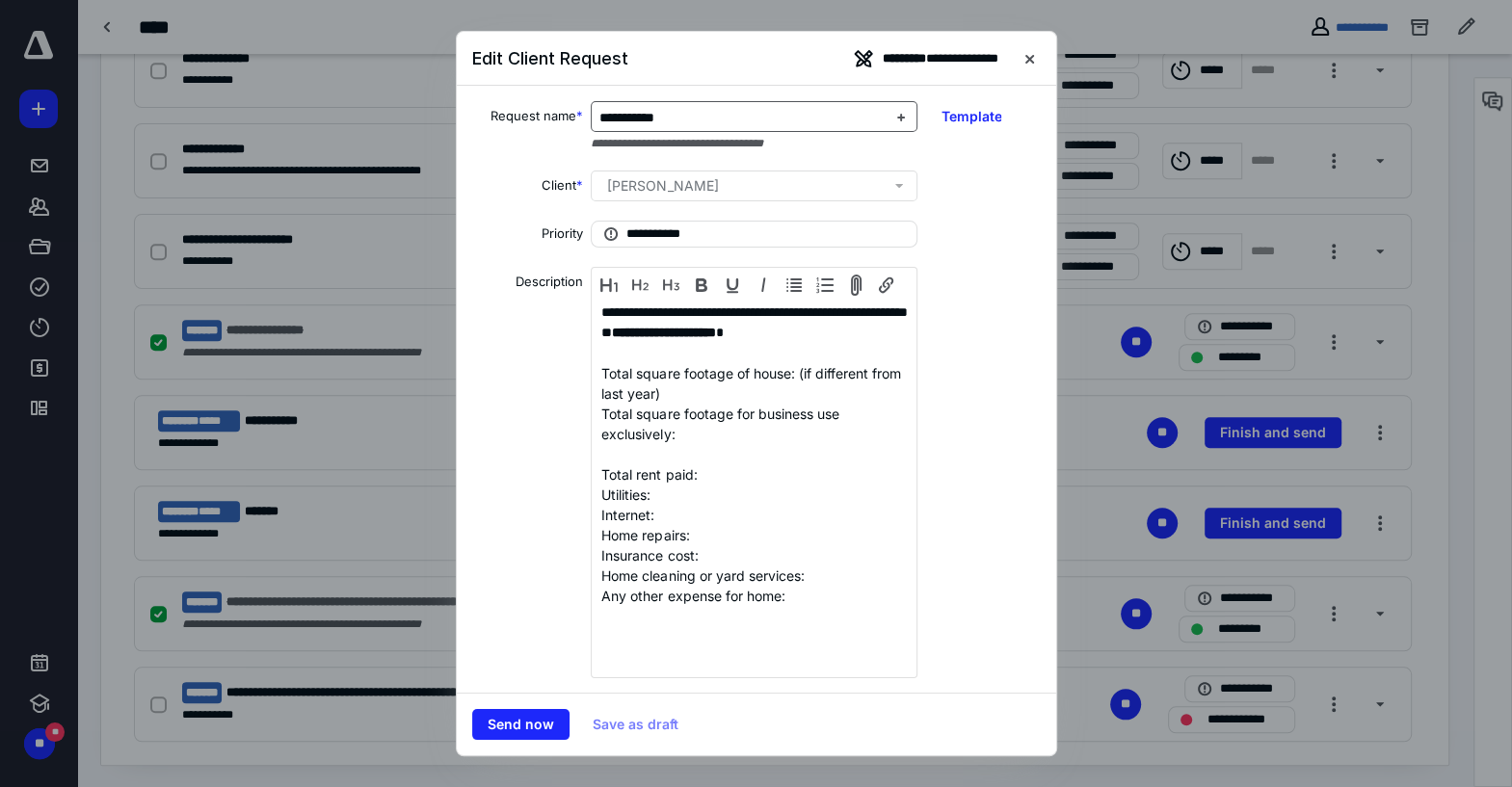 click on "**********" at bounding box center (742, 118) 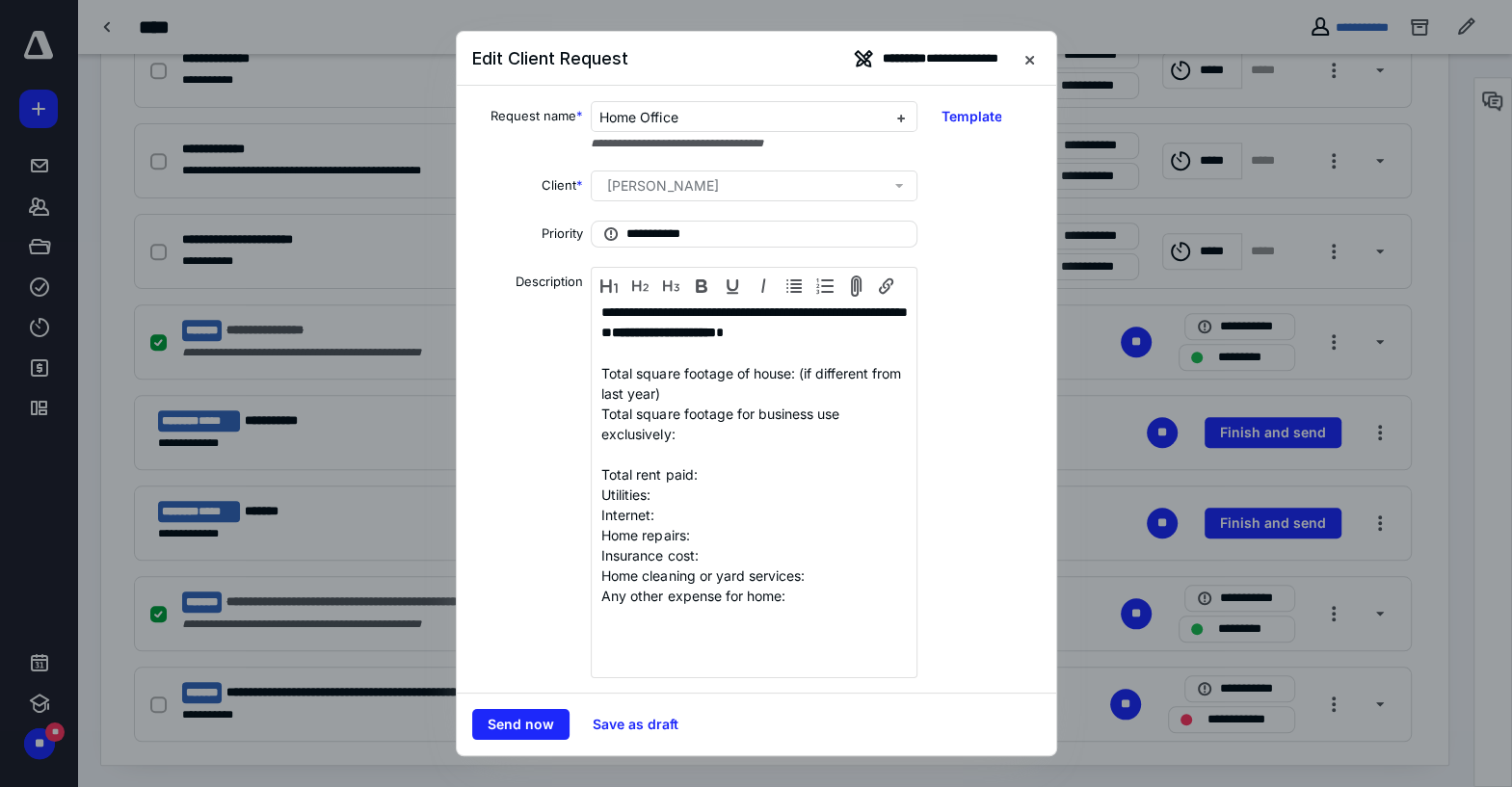 type 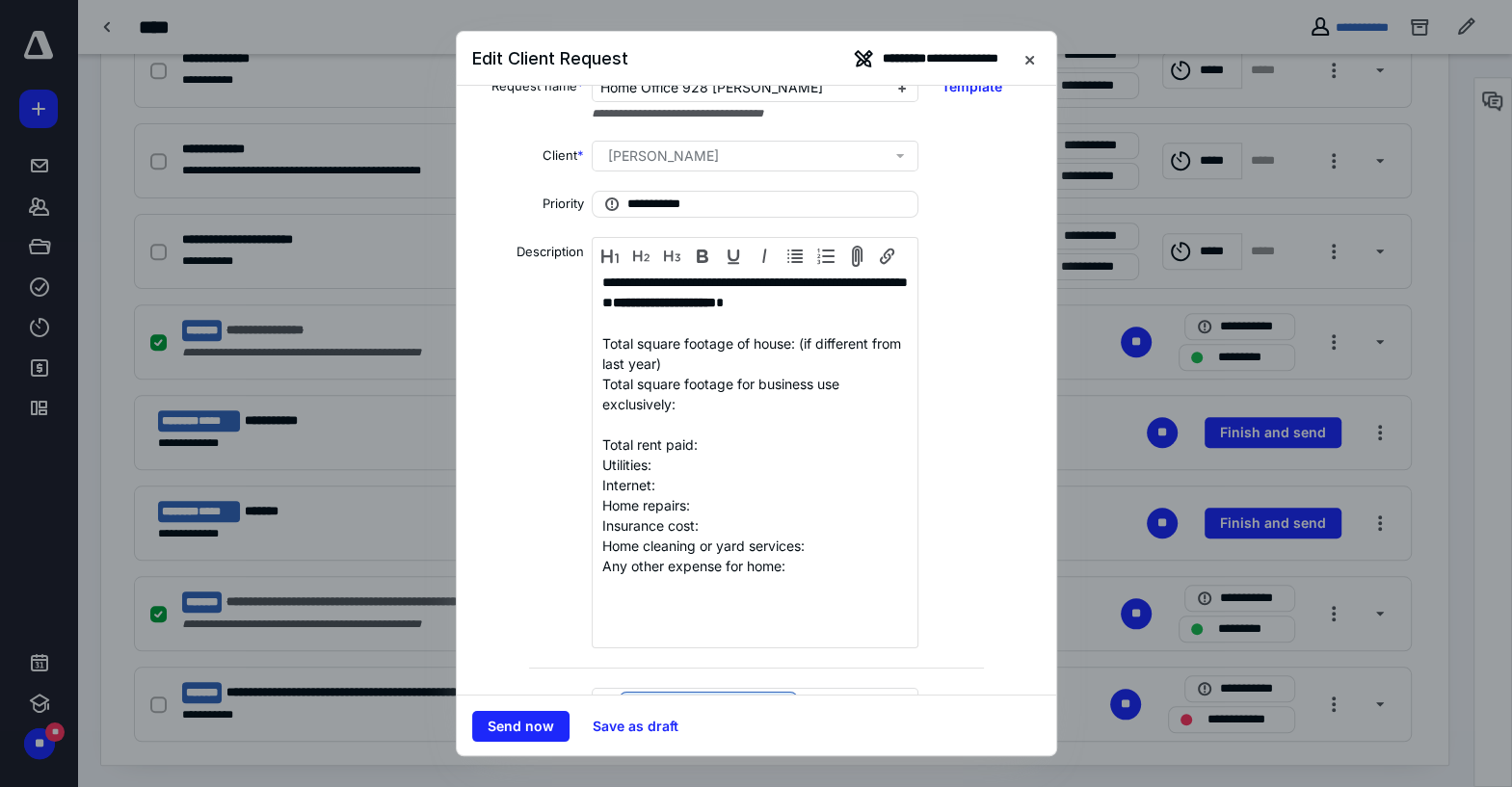 scroll, scrollTop: 0, scrollLeft: 0, axis: both 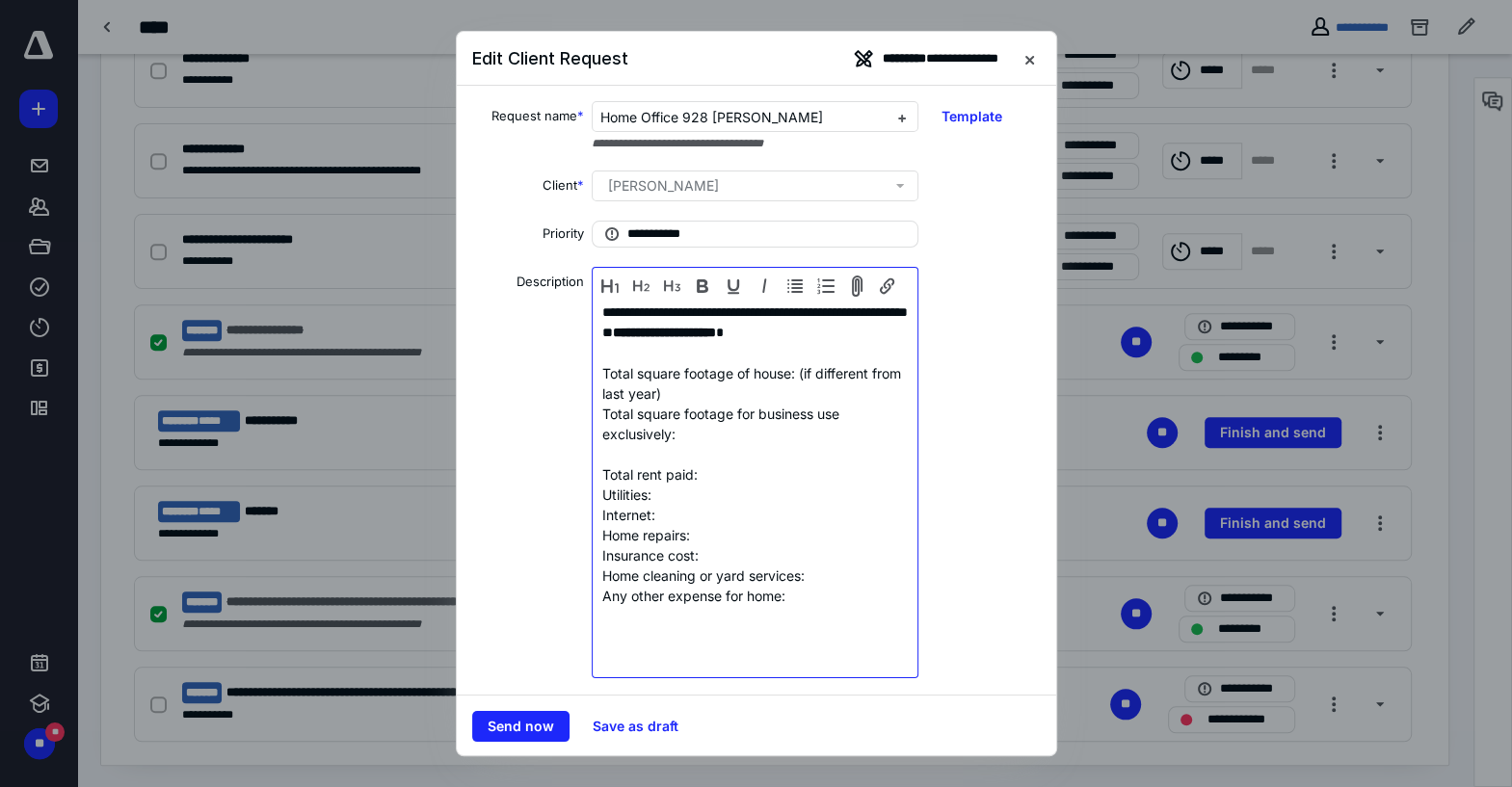click on "Total square footage of house: (if different from last year)" at bounding box center [756, 383] 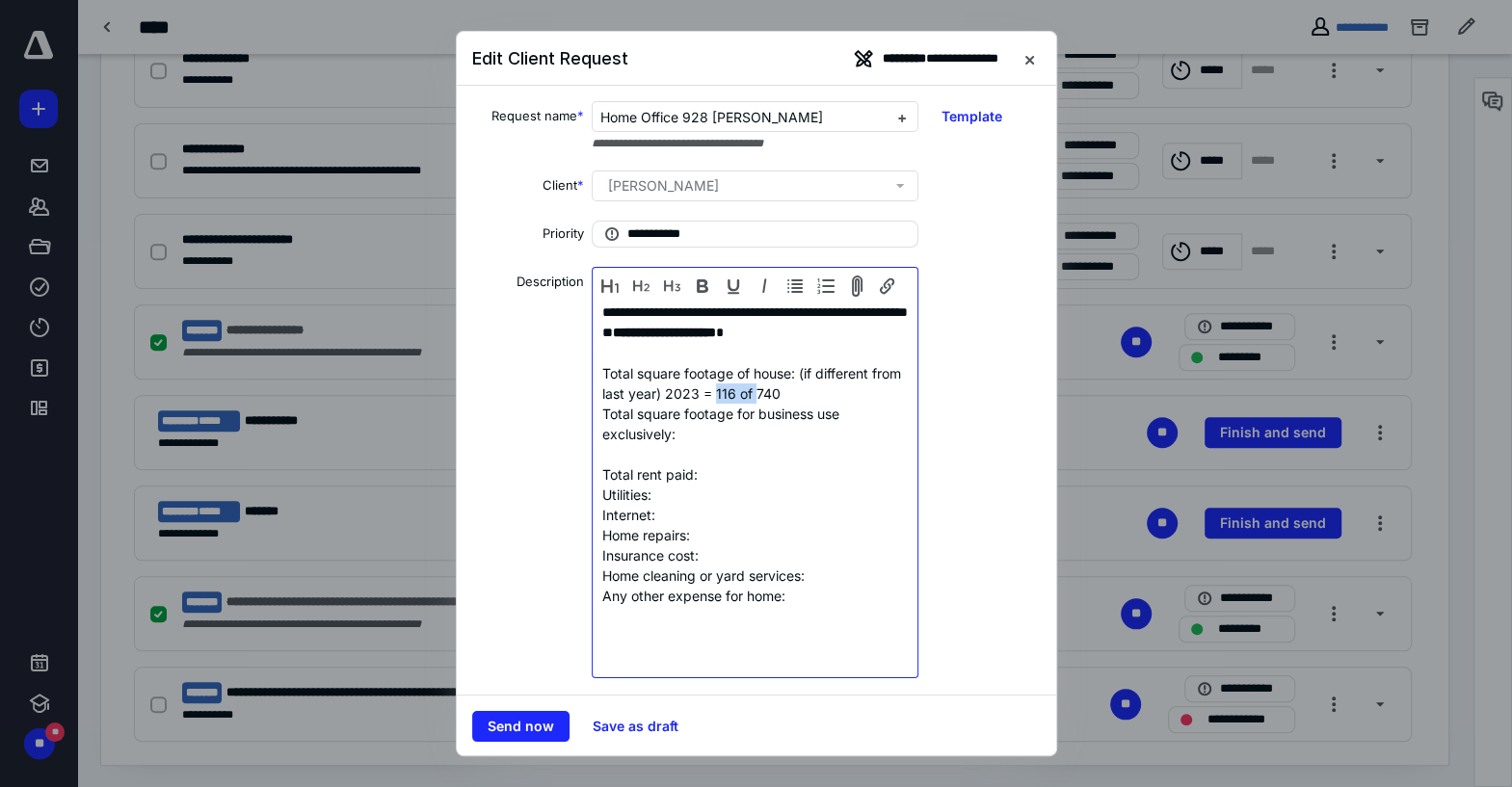 drag, startPoint x: 754, startPoint y: 391, endPoint x: 716, endPoint y: 391, distance: 38 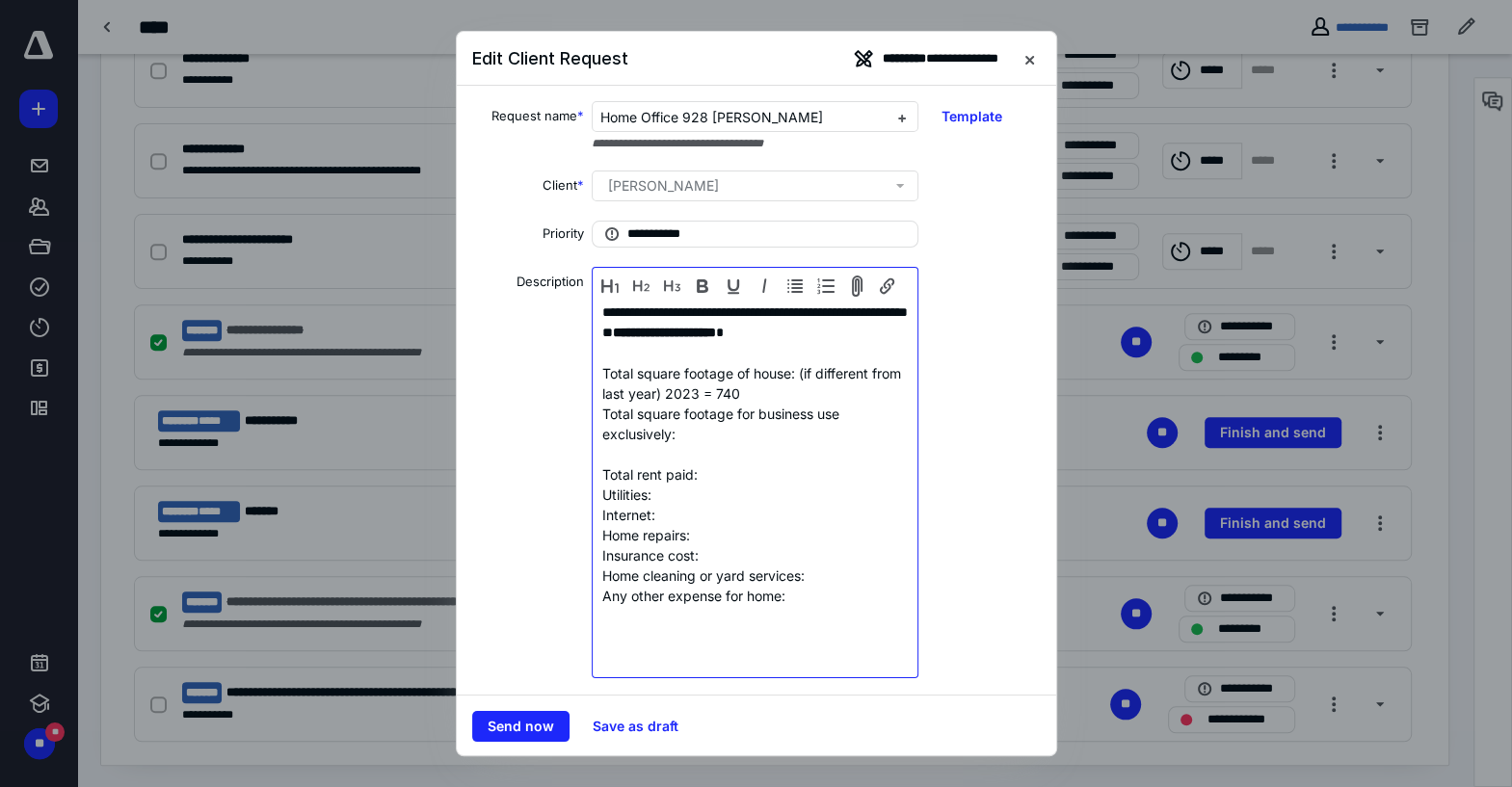click on "Total square footage for business use exclusively:" at bounding box center (756, 424) 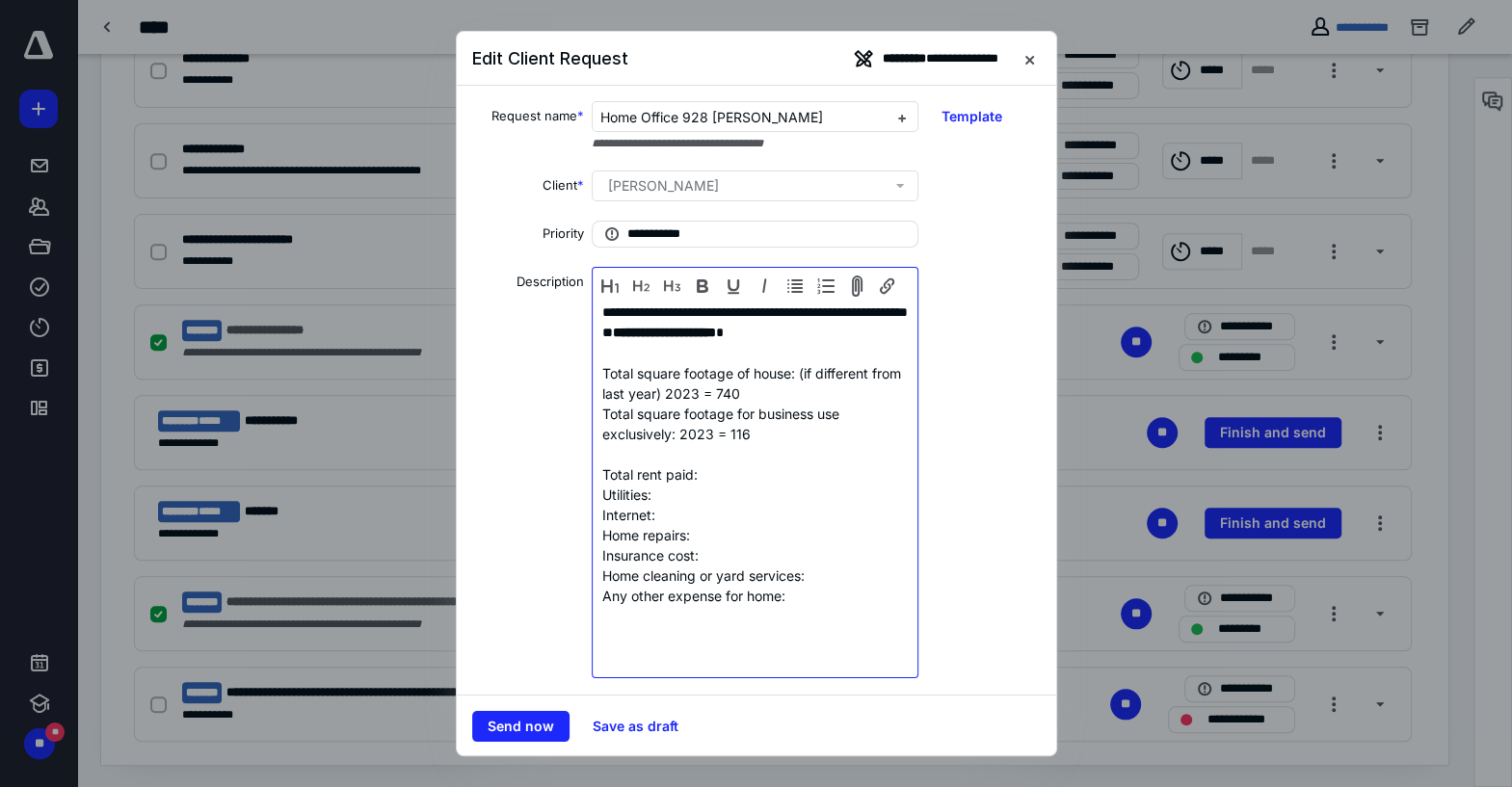 click on "**********" at bounding box center [756, 486] 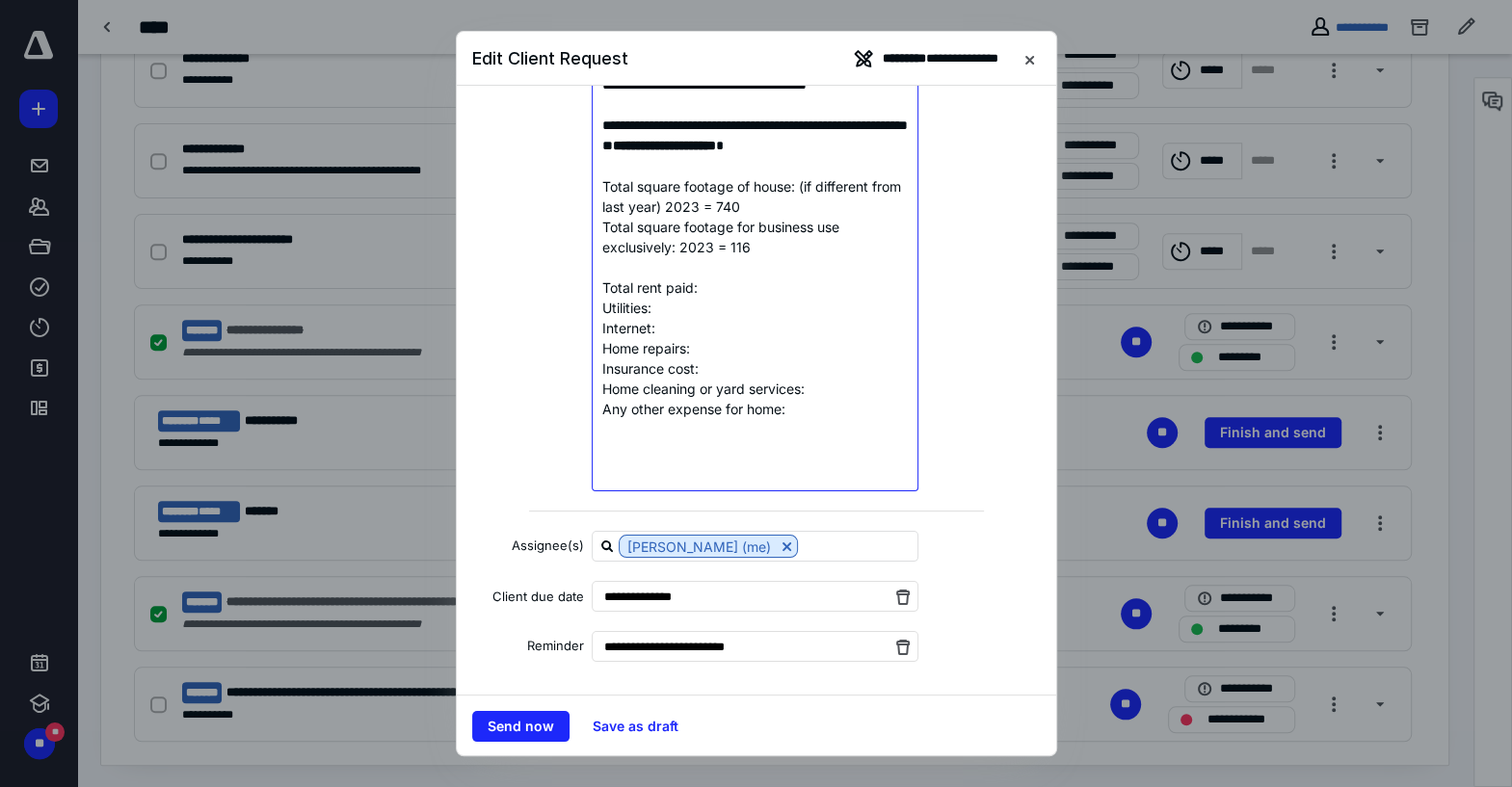 scroll, scrollTop: 325, scrollLeft: 0, axis: vertical 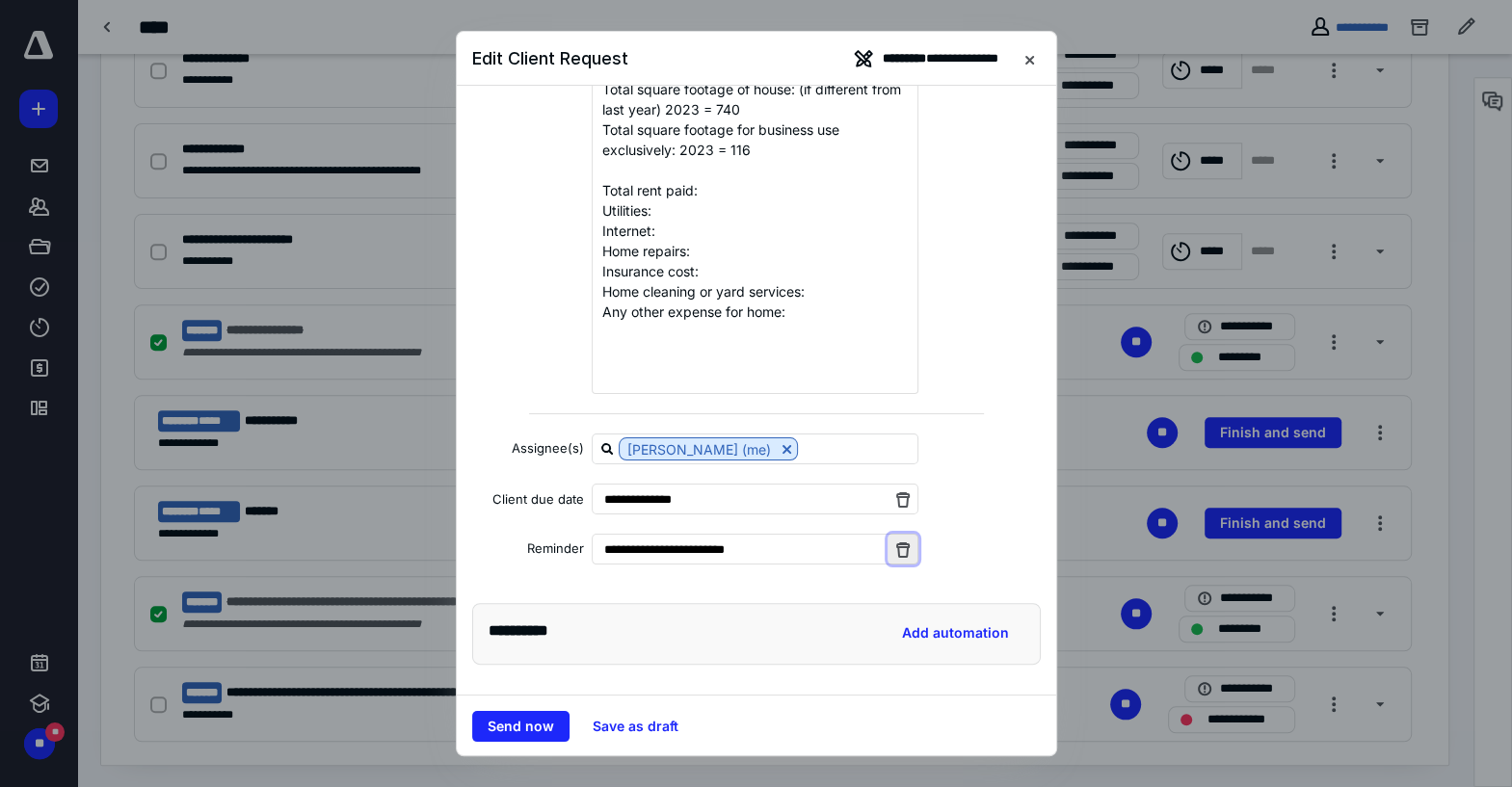 click at bounding box center [903, 549] 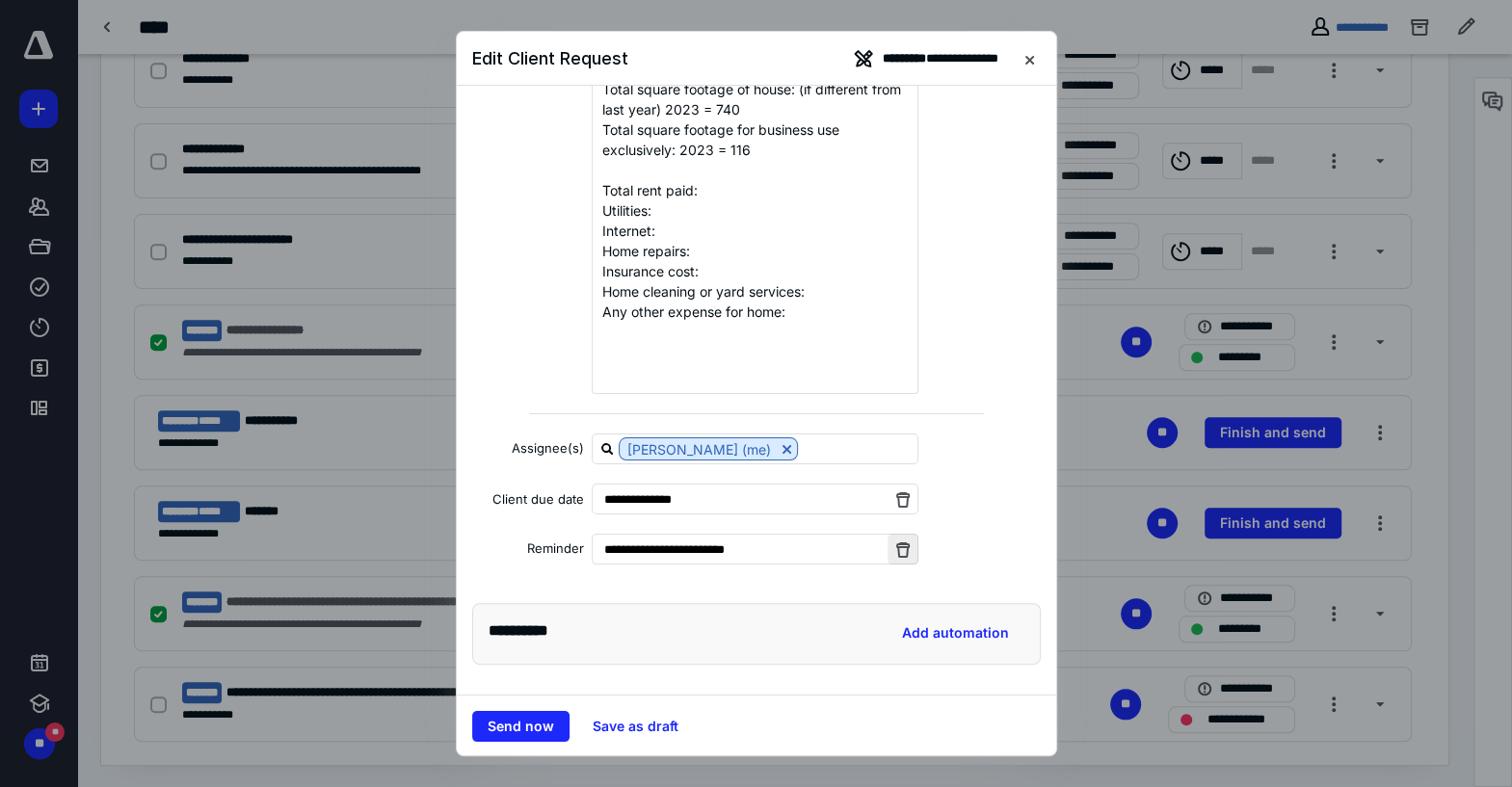 type 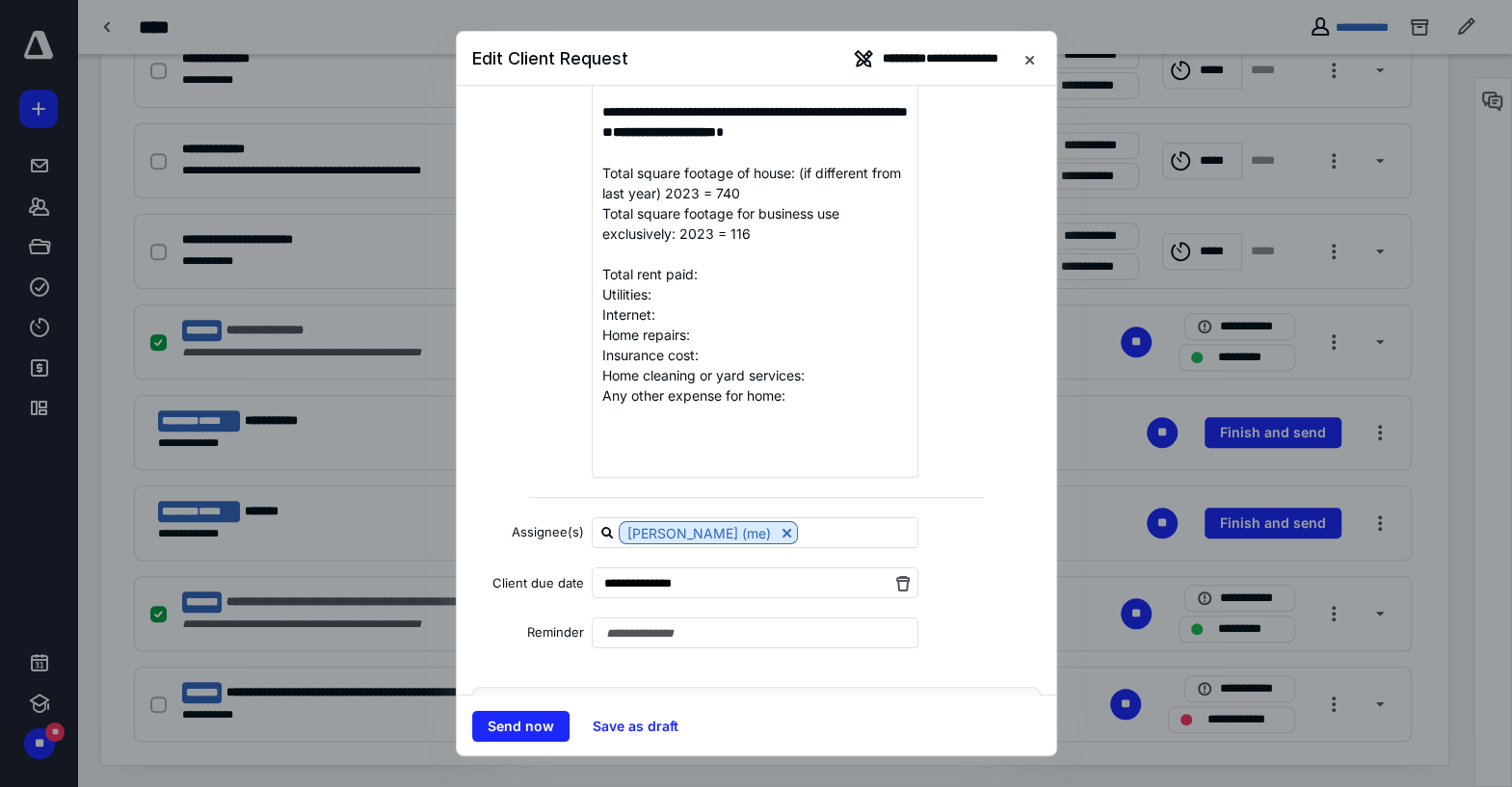 scroll, scrollTop: 325, scrollLeft: 0, axis: vertical 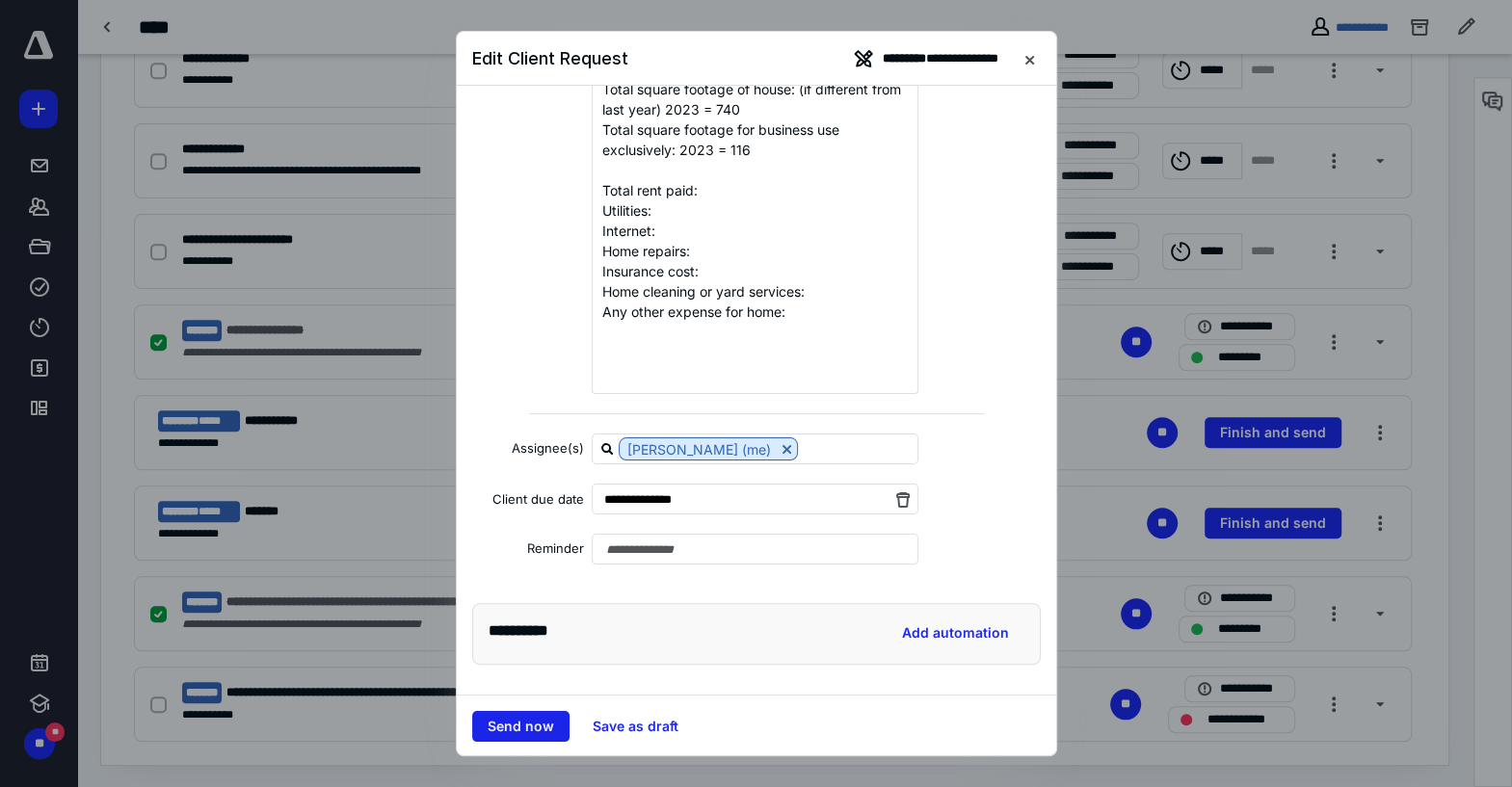 click on "Send now" at bounding box center (520, 726) 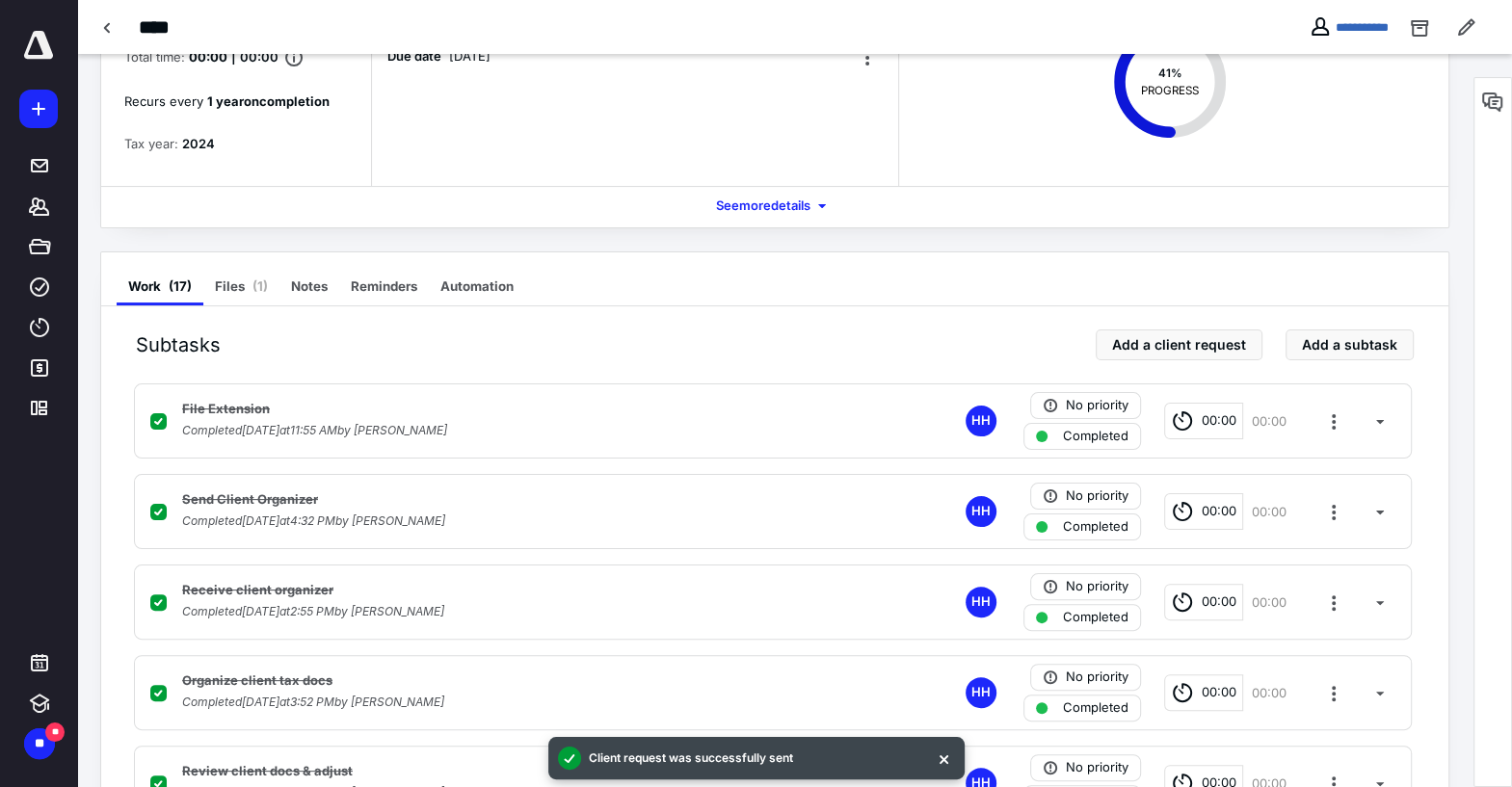 scroll, scrollTop: 0, scrollLeft: 0, axis: both 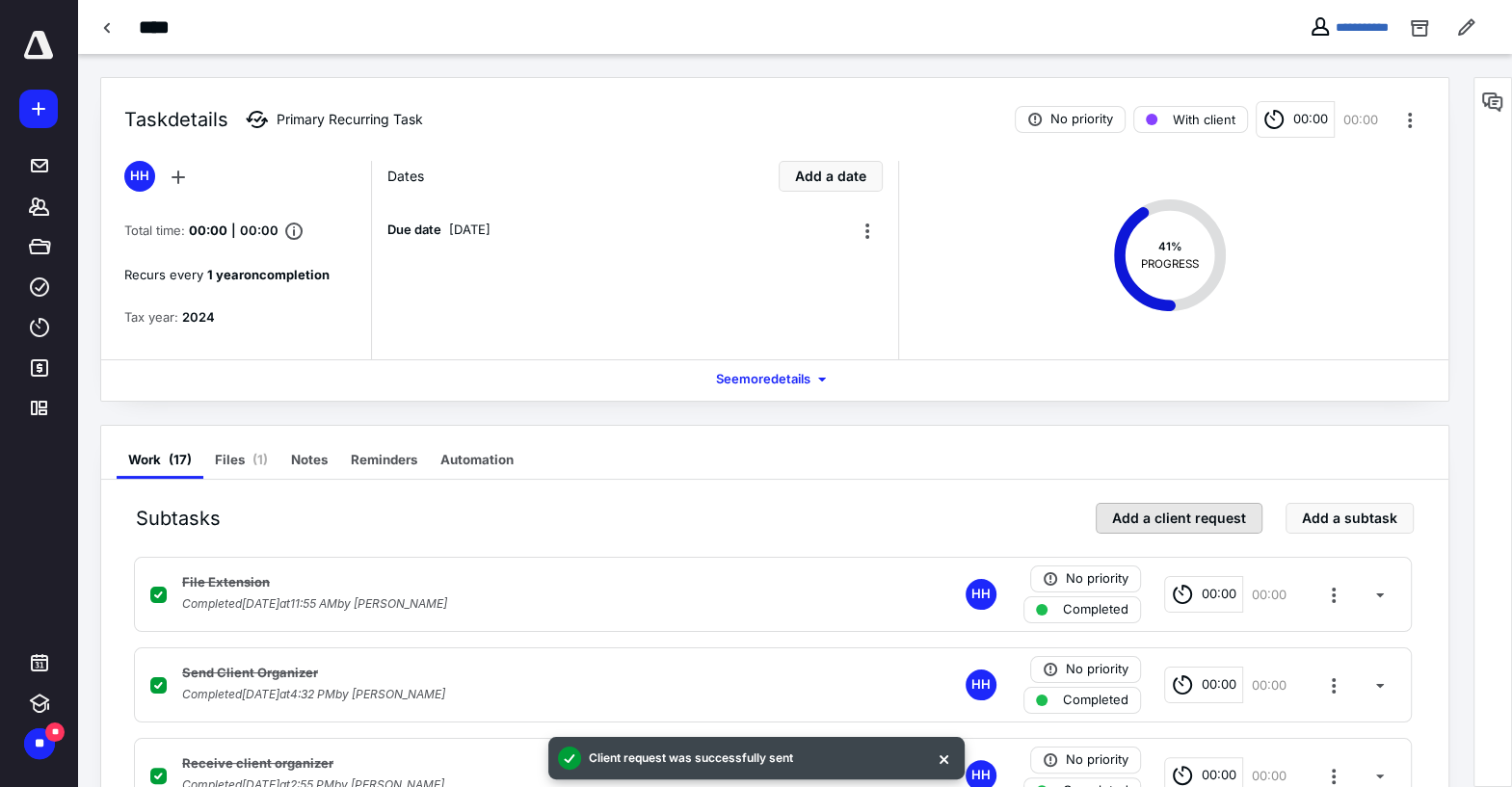 click on "Add a client request" at bounding box center (1179, 518) 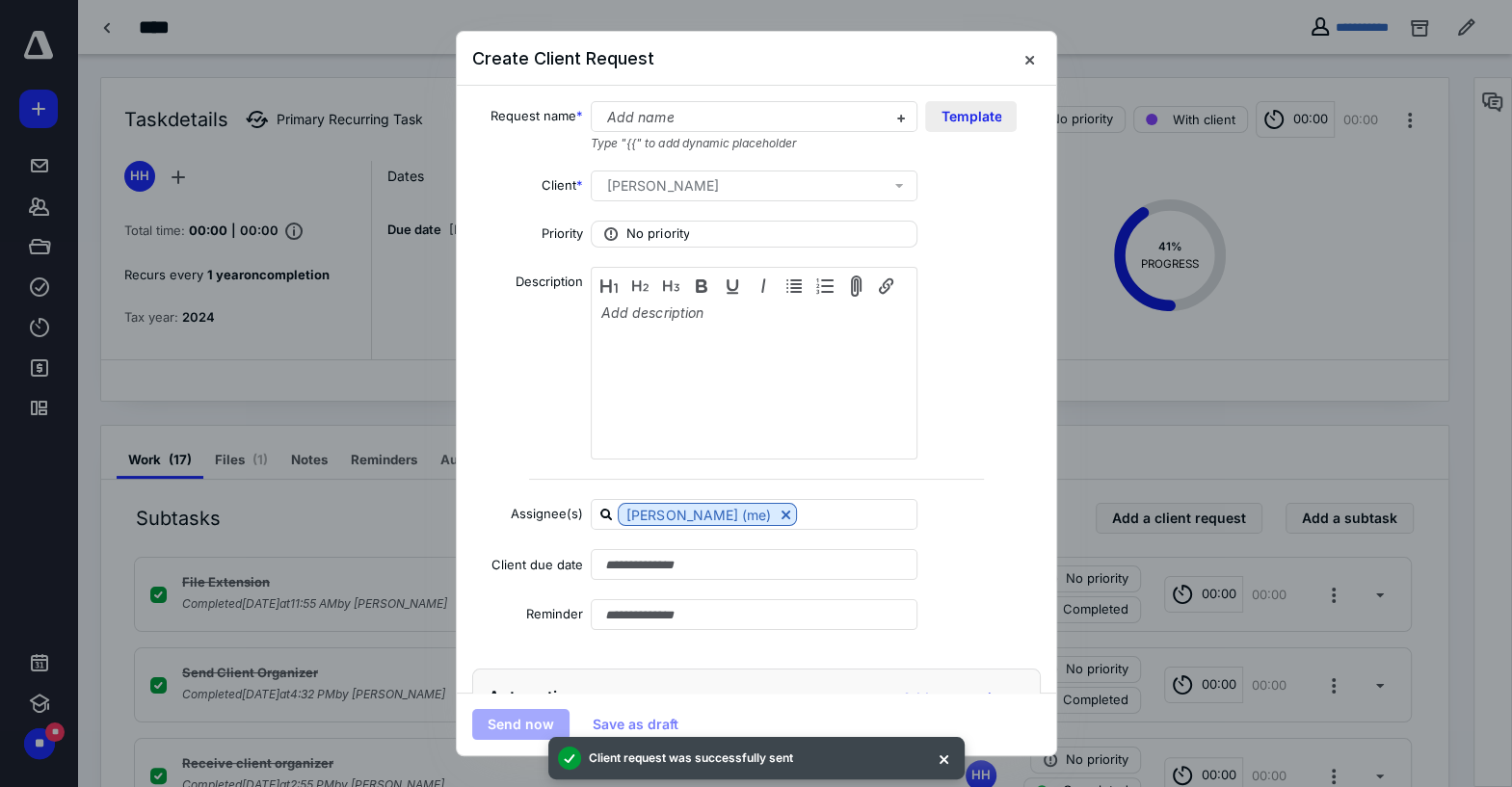 click on "Template" at bounding box center (970, 117) 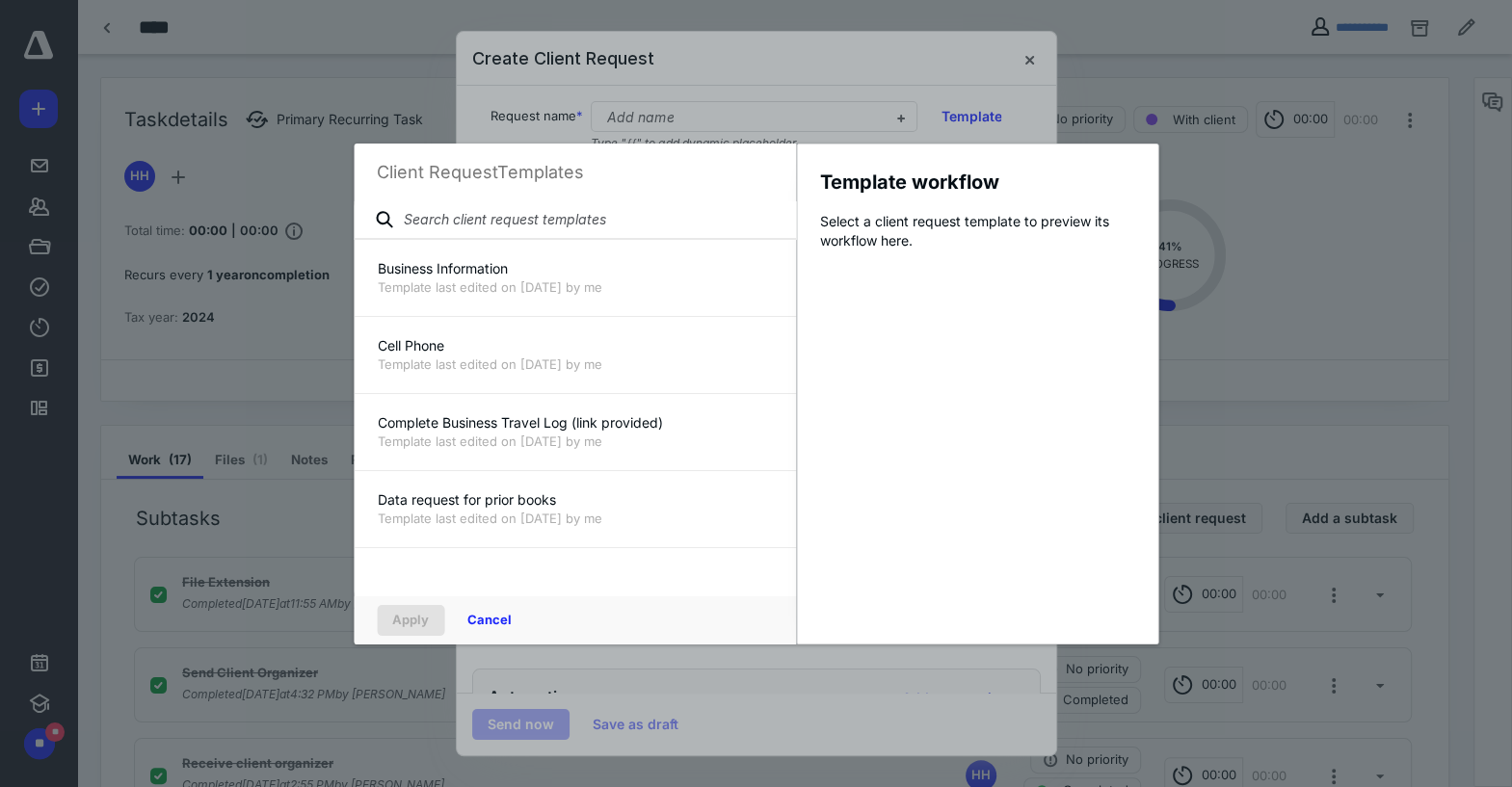 click at bounding box center (574, 221) 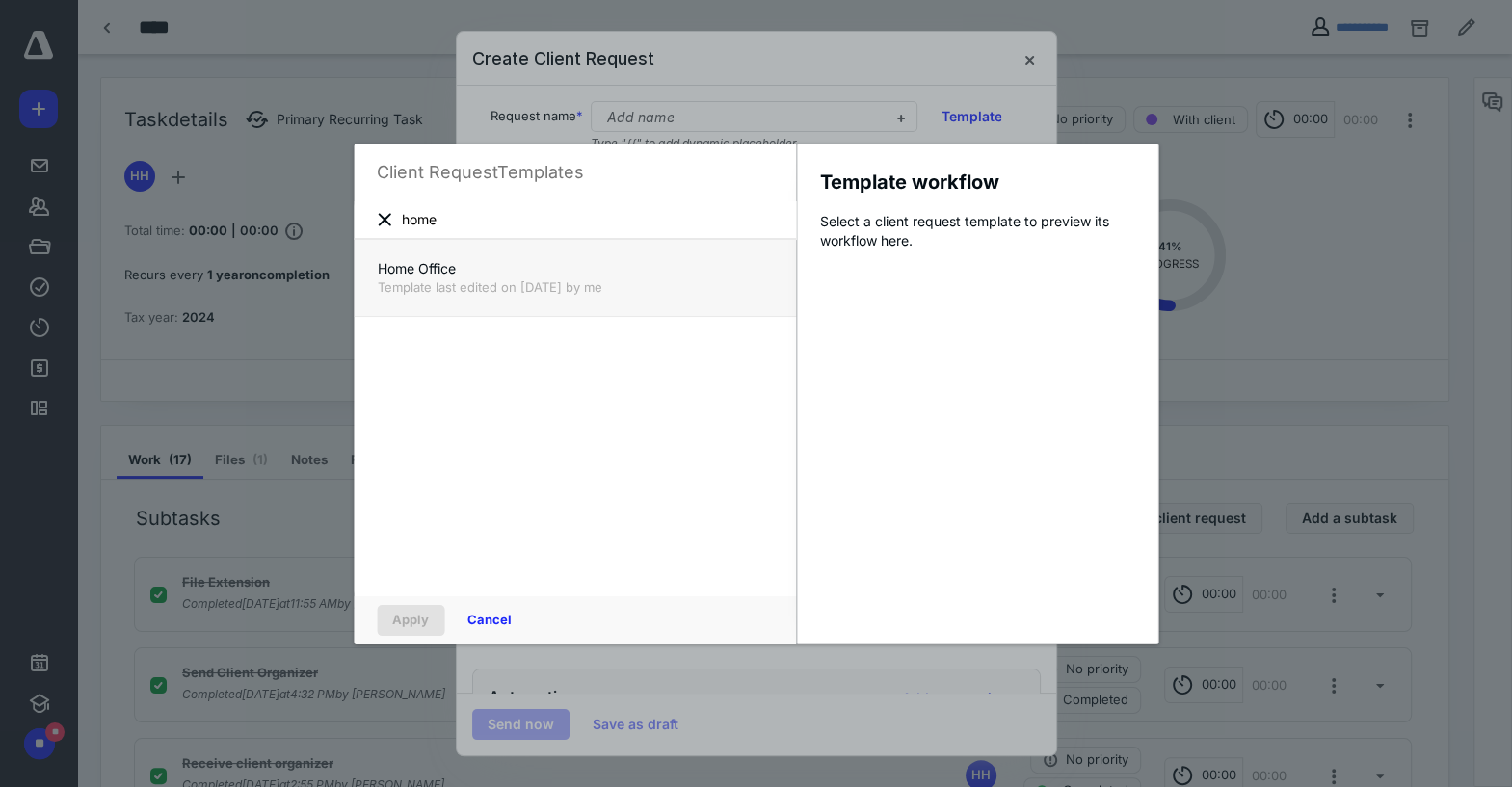 type on "home" 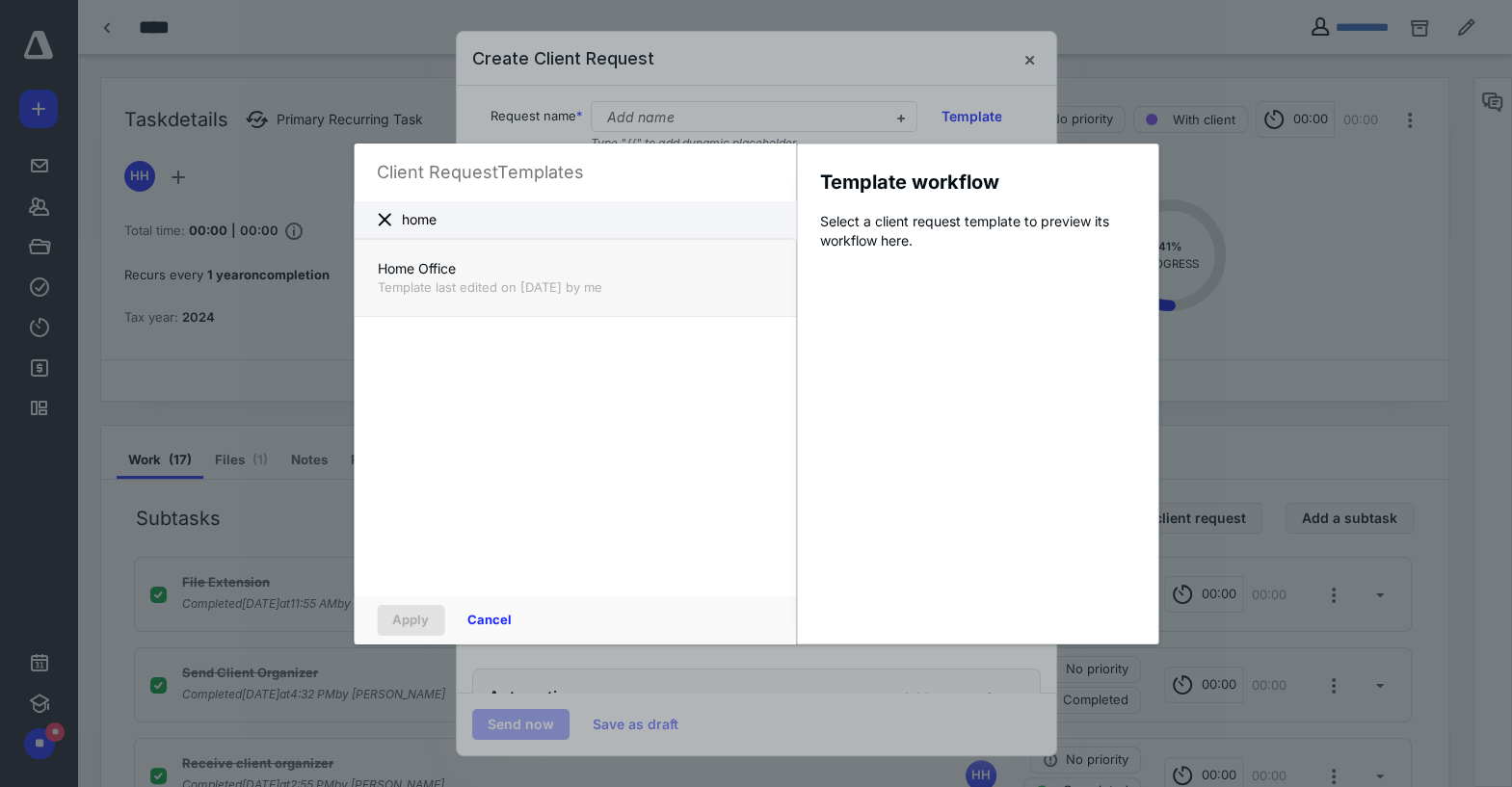 click on "Home Office" at bounding box center [574, 269] 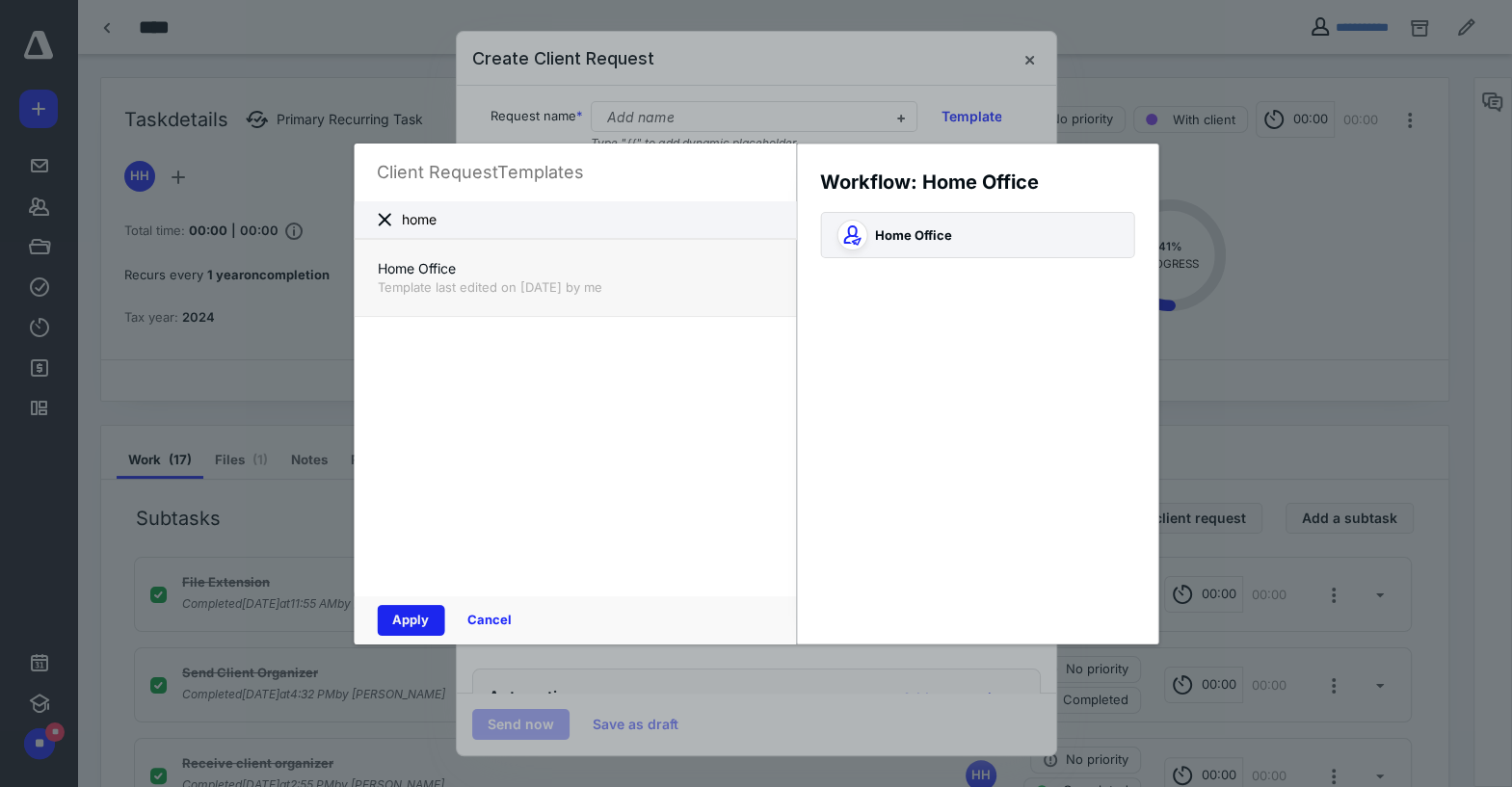 click on "Apply" at bounding box center [411, 620] 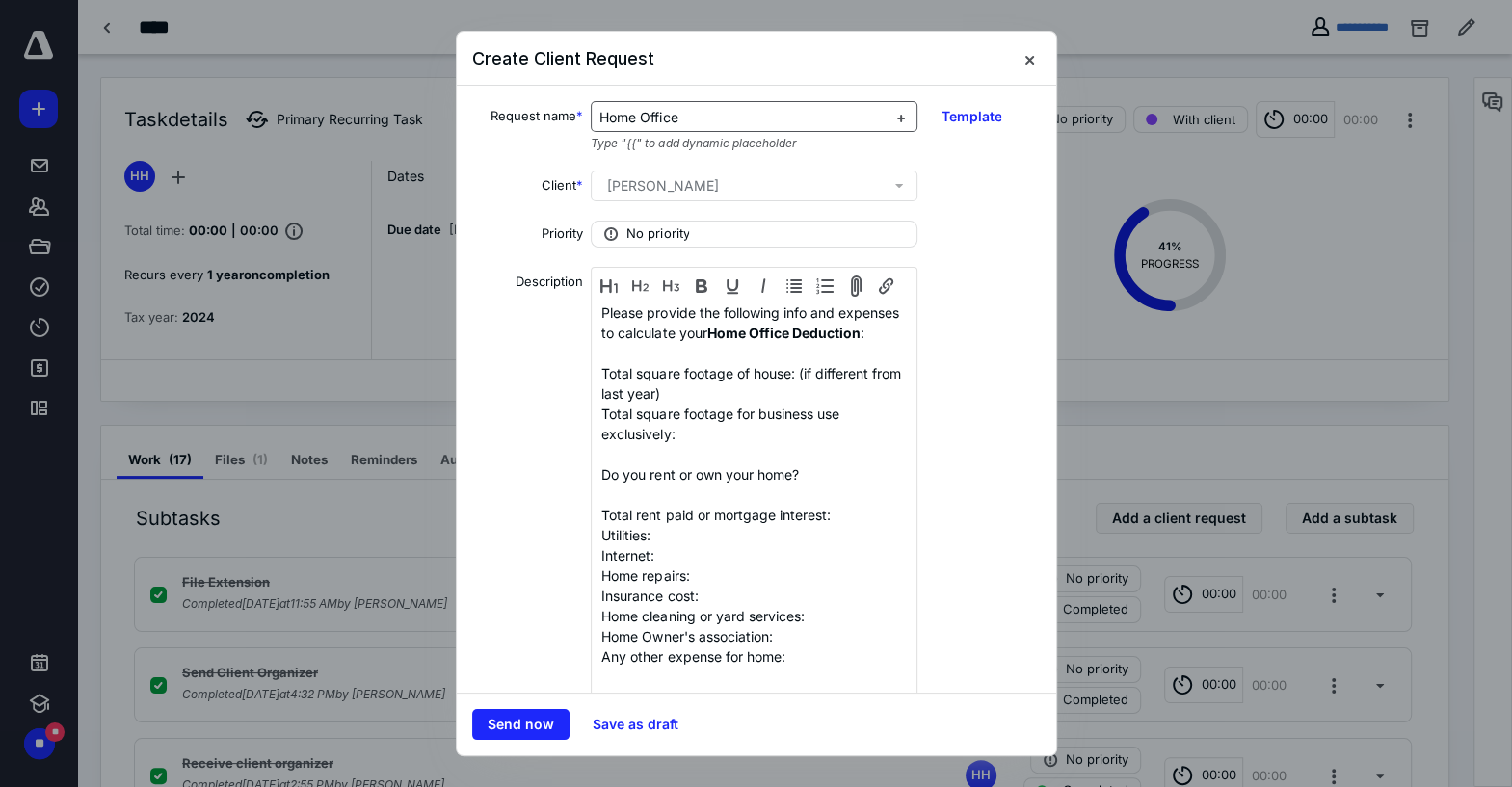 click on "Home Office" at bounding box center [742, 118] 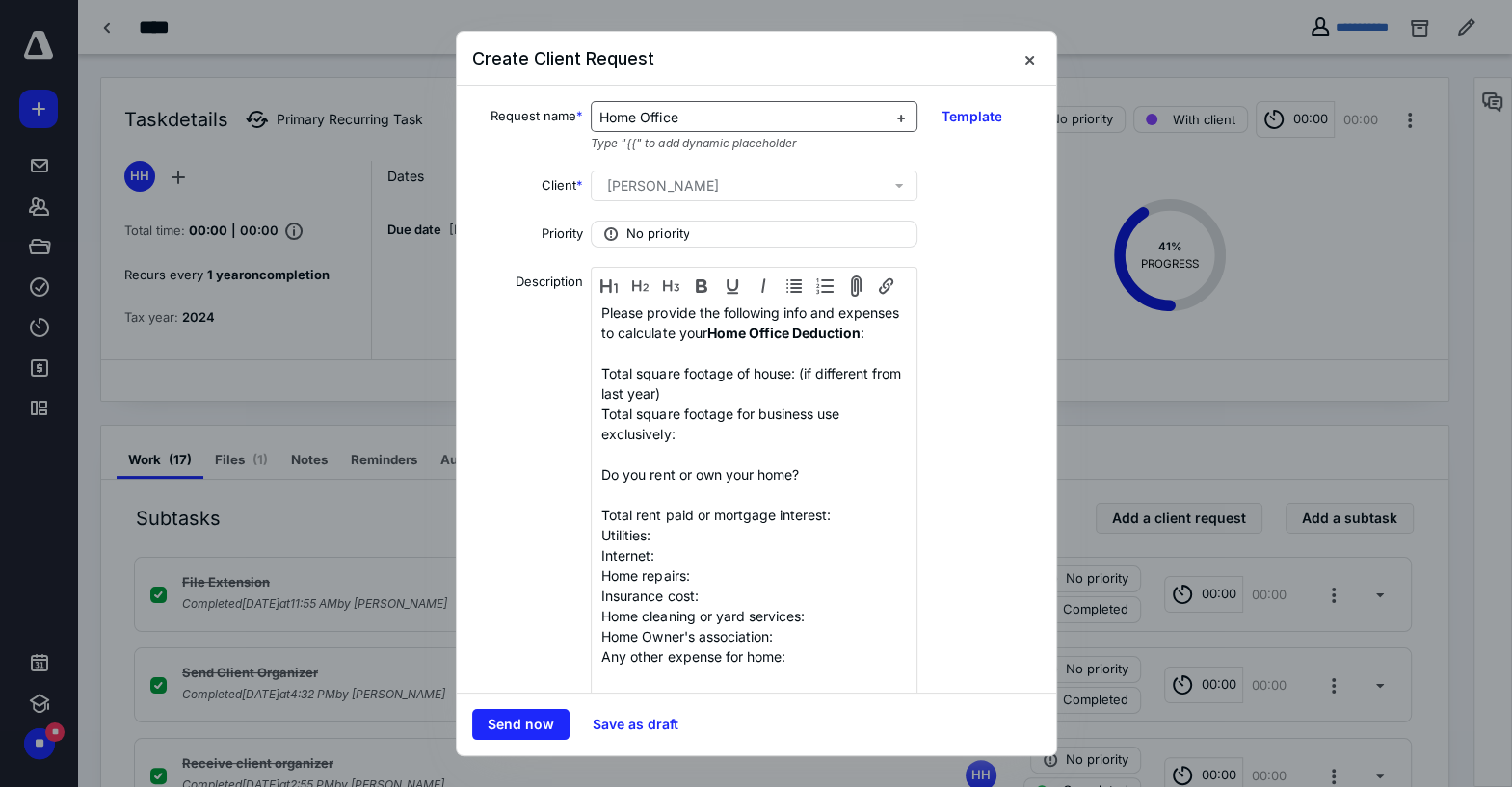 type 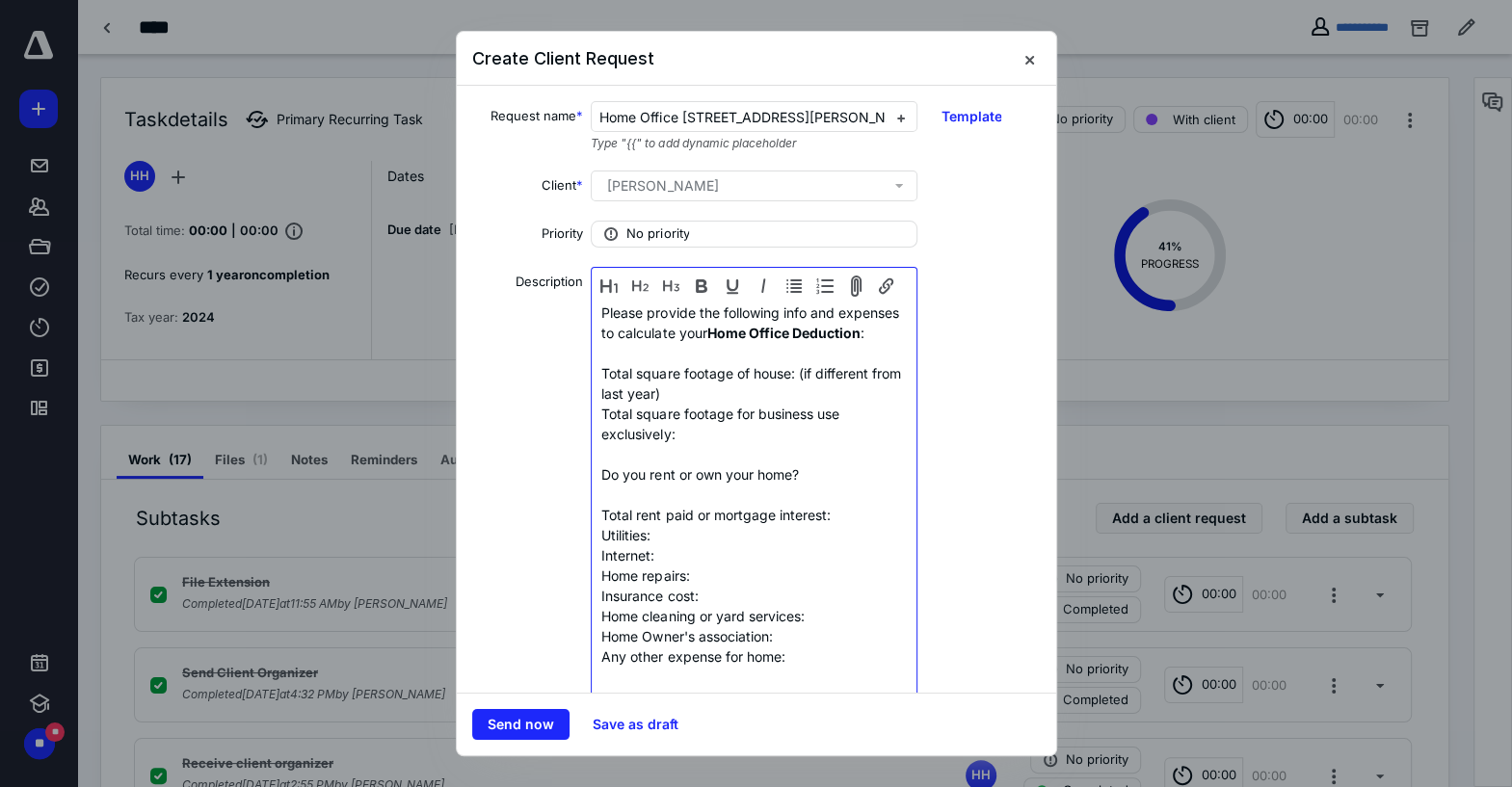 click on "Please provide the following info and expenses to calculate your  Home Office Deduction : Total square footage of house: (if different from last year) Total square footage for business use exclusively: Do you rent or own your home? Total rent paid or mortgage interest: Utilities:  Internet: Home repairs: Insurance cost: Home cleaning or yard services: Home Owner's association:  Any other expense for home:" at bounding box center [754, 505] 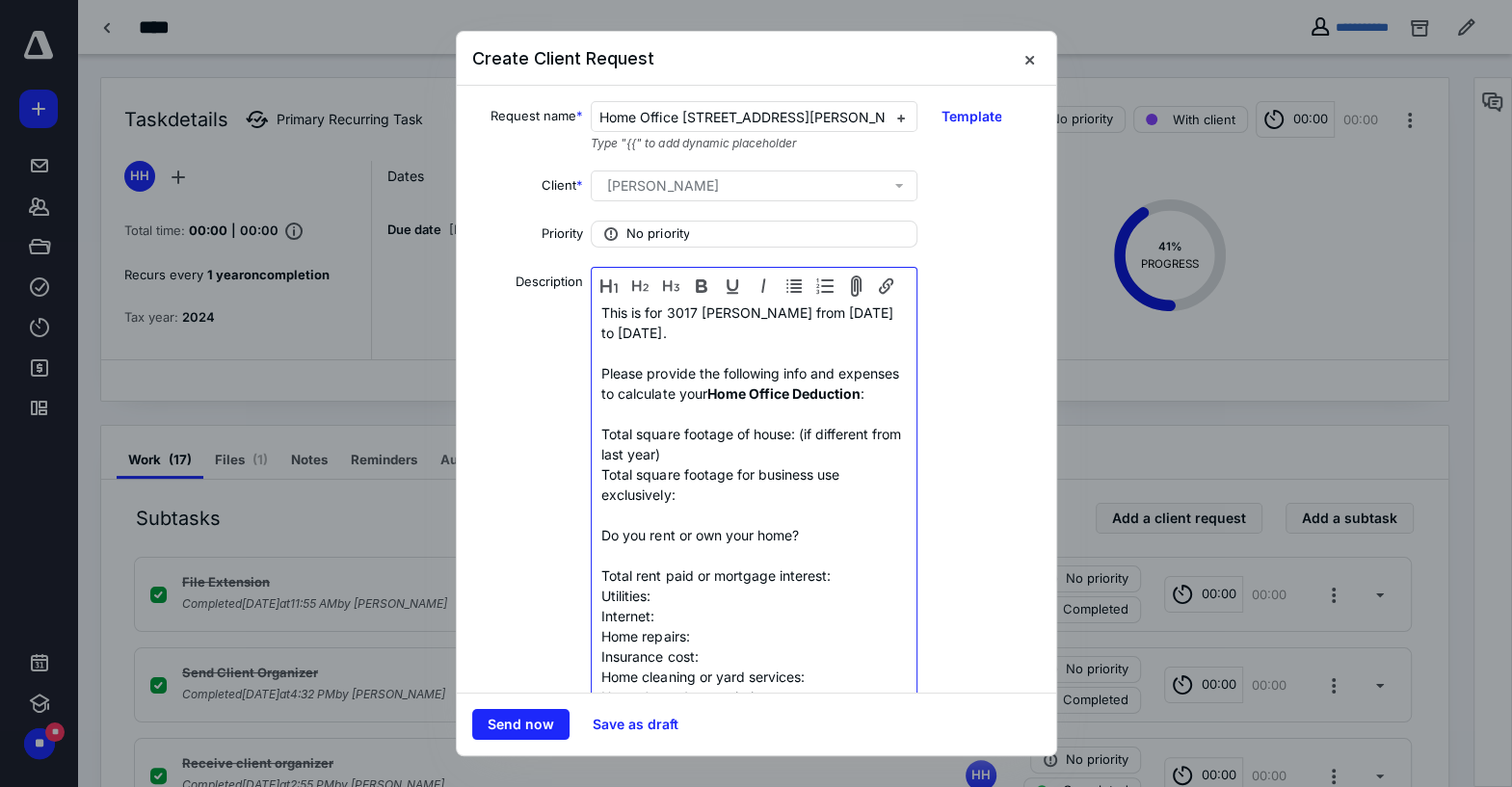 click on "This is for 3017 [PERSON_NAME] from [DATE] to [DATE]. Please provide the following info and expenses to calculate your  Home Office Deduction : Total square footage of house: (if different from last year) Total square footage for business use exclusively: Do you rent or own your home? Total rent paid or mortgage interest: Utilities:  Internet: Home repairs: Insurance cost: Home cleaning or yard services: Home Owner's association:  Any other expense for home:" at bounding box center (754, 535) 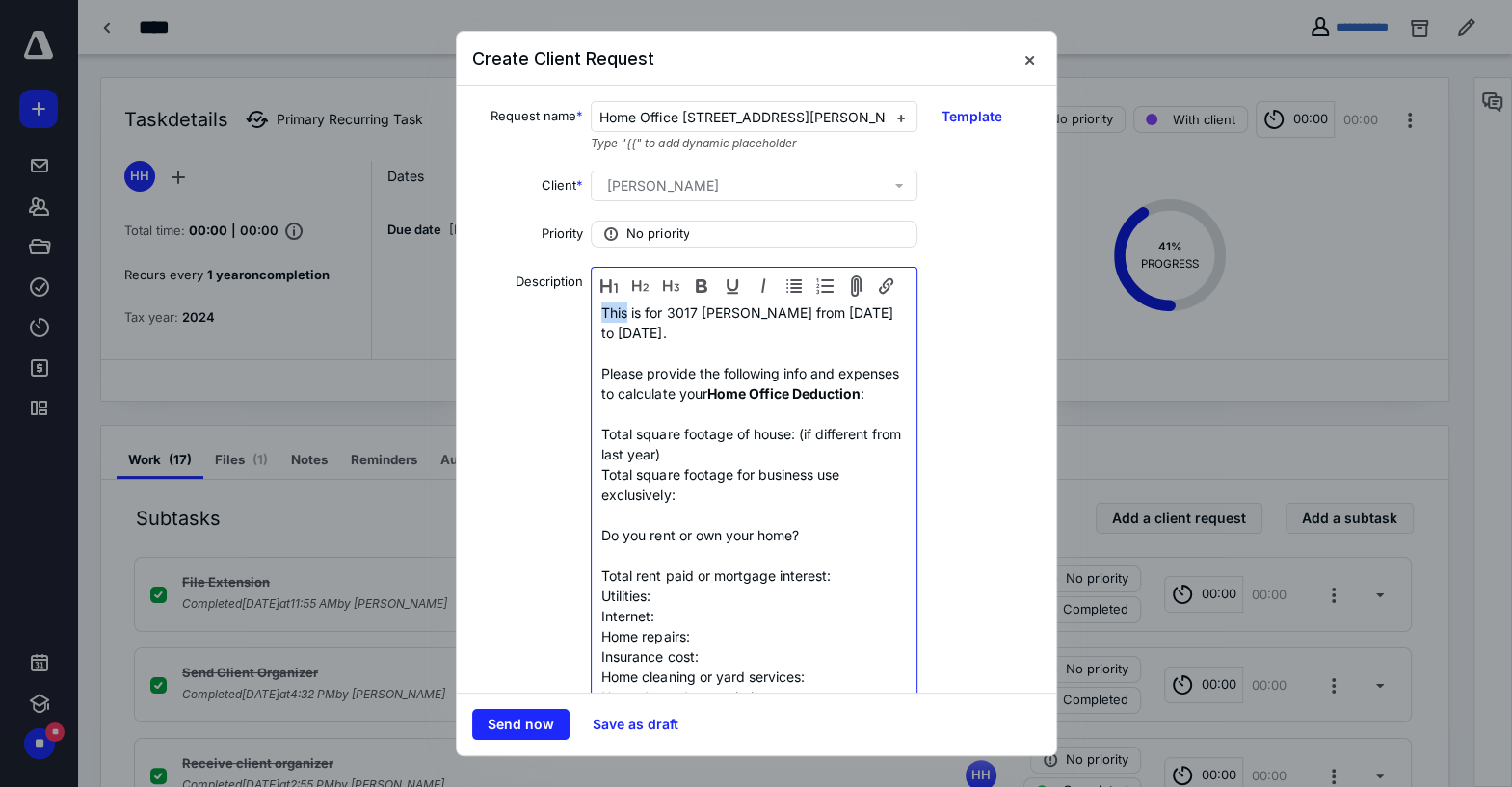 click on "This is for 3017 [PERSON_NAME] from [DATE] to [DATE]. Please provide the following info and expenses to calculate your  Home Office Deduction : Total square footage of house: (if different from last year) Total square footage for business use exclusively: Do you rent or own your home? Total rent paid or mortgage interest: Utilities:  Internet: Home repairs: Insurance cost: Home cleaning or yard services: Home Owner's association:  Any other expense for home:" at bounding box center [754, 535] 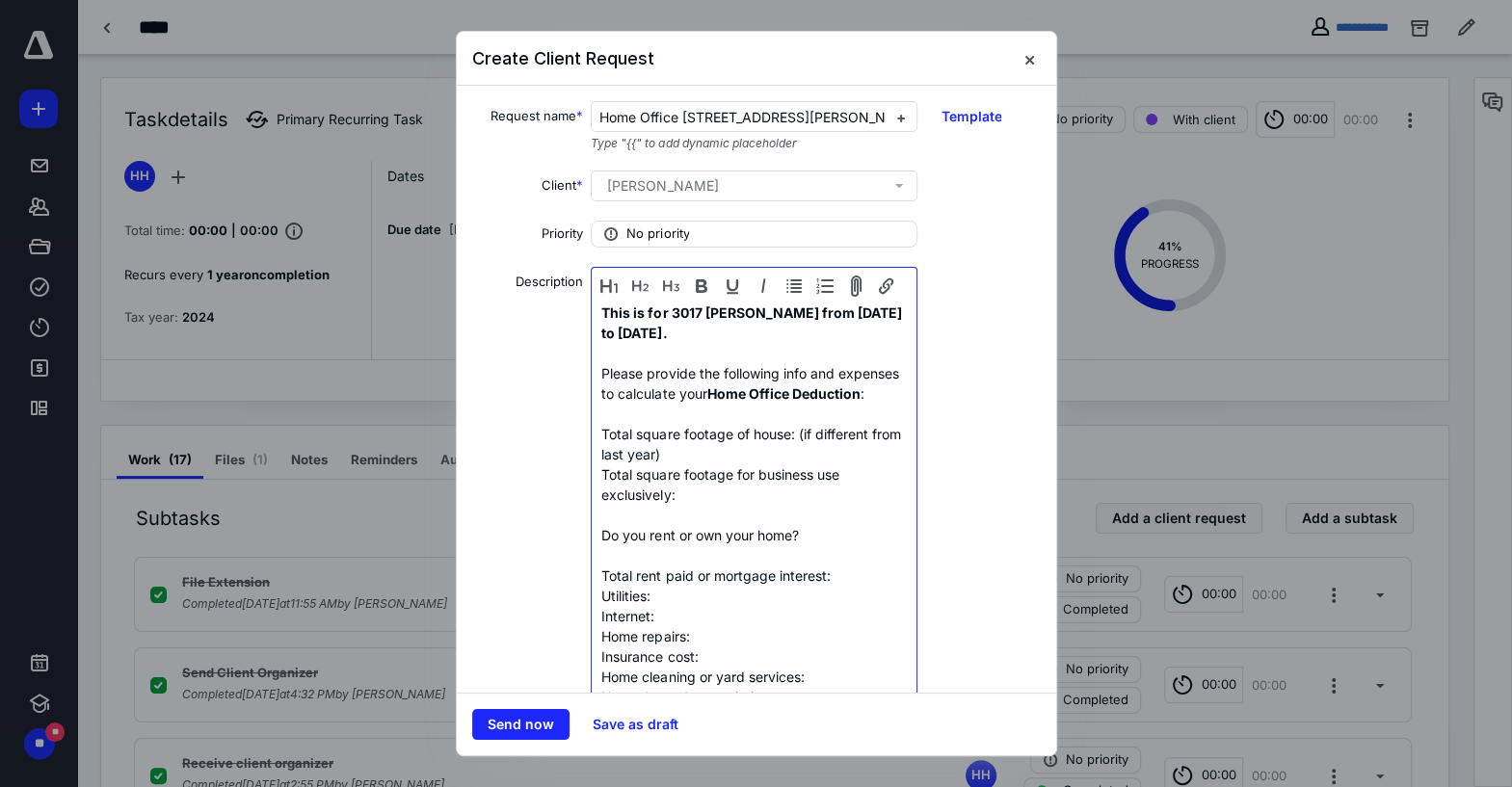 click on "Total square footage of house: (if different from last year)" at bounding box center [754, 444] 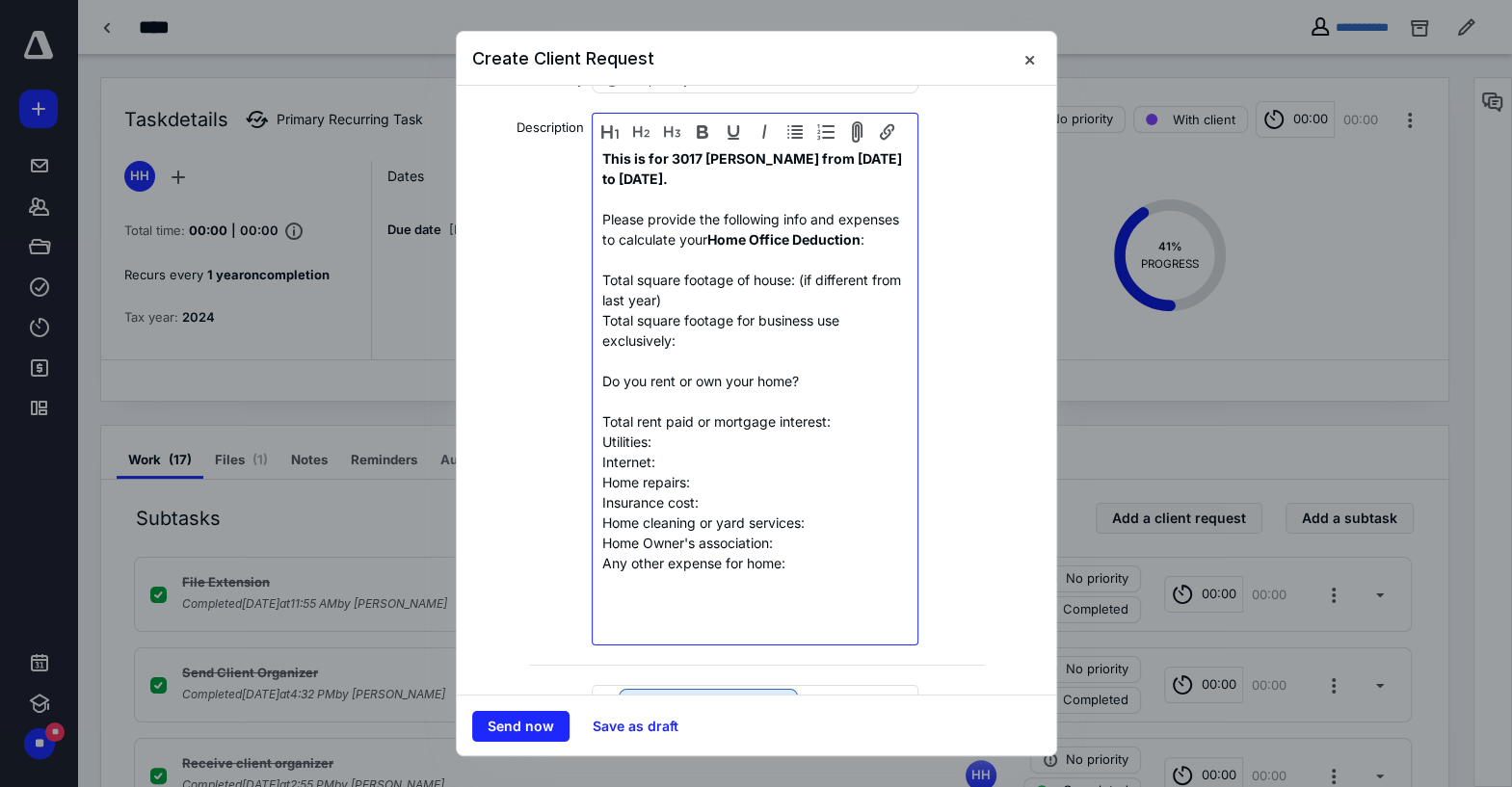 scroll, scrollTop: 162, scrollLeft: 0, axis: vertical 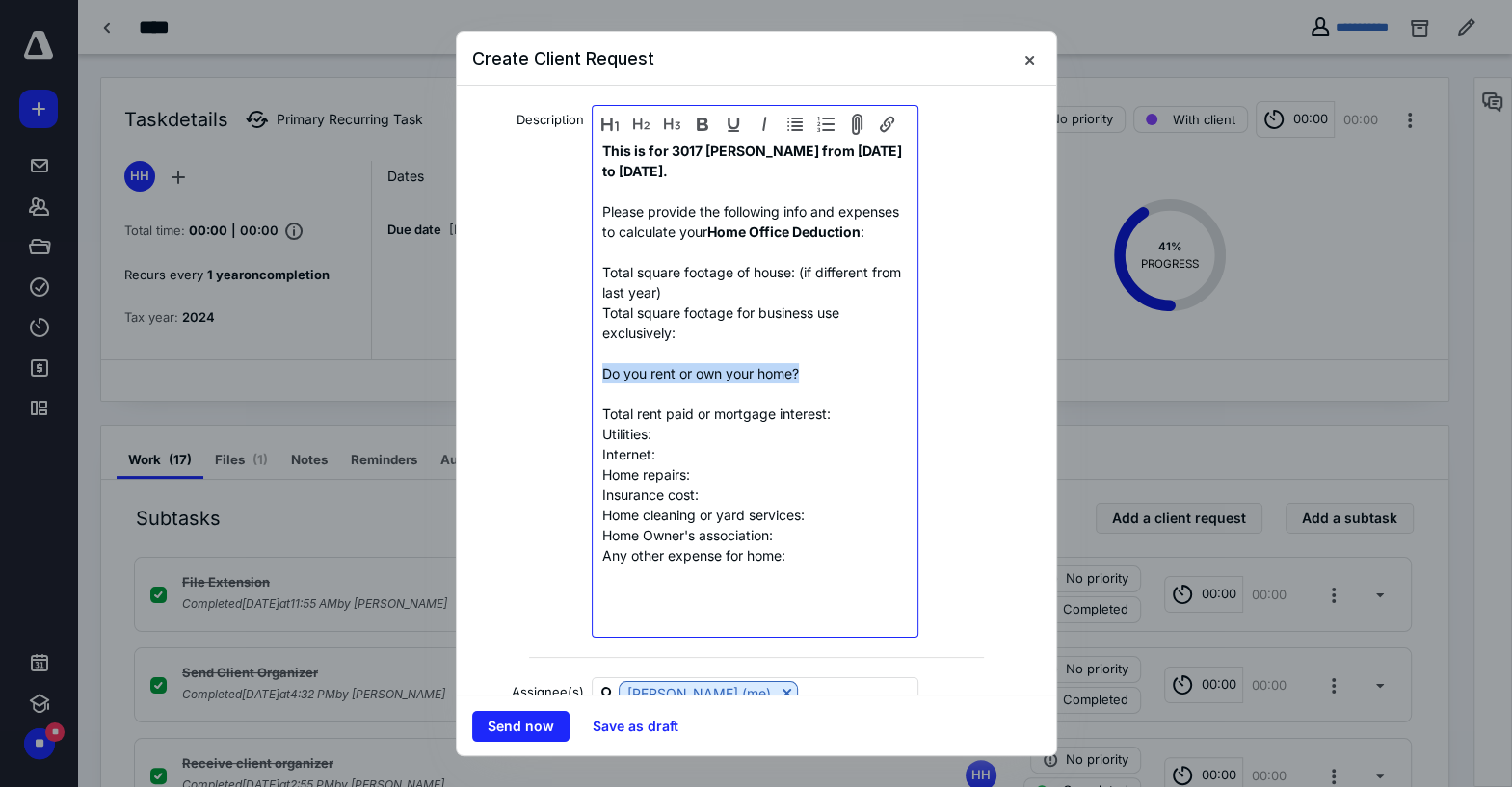 drag, startPoint x: 808, startPoint y: 371, endPoint x: 574, endPoint y: 371, distance: 234 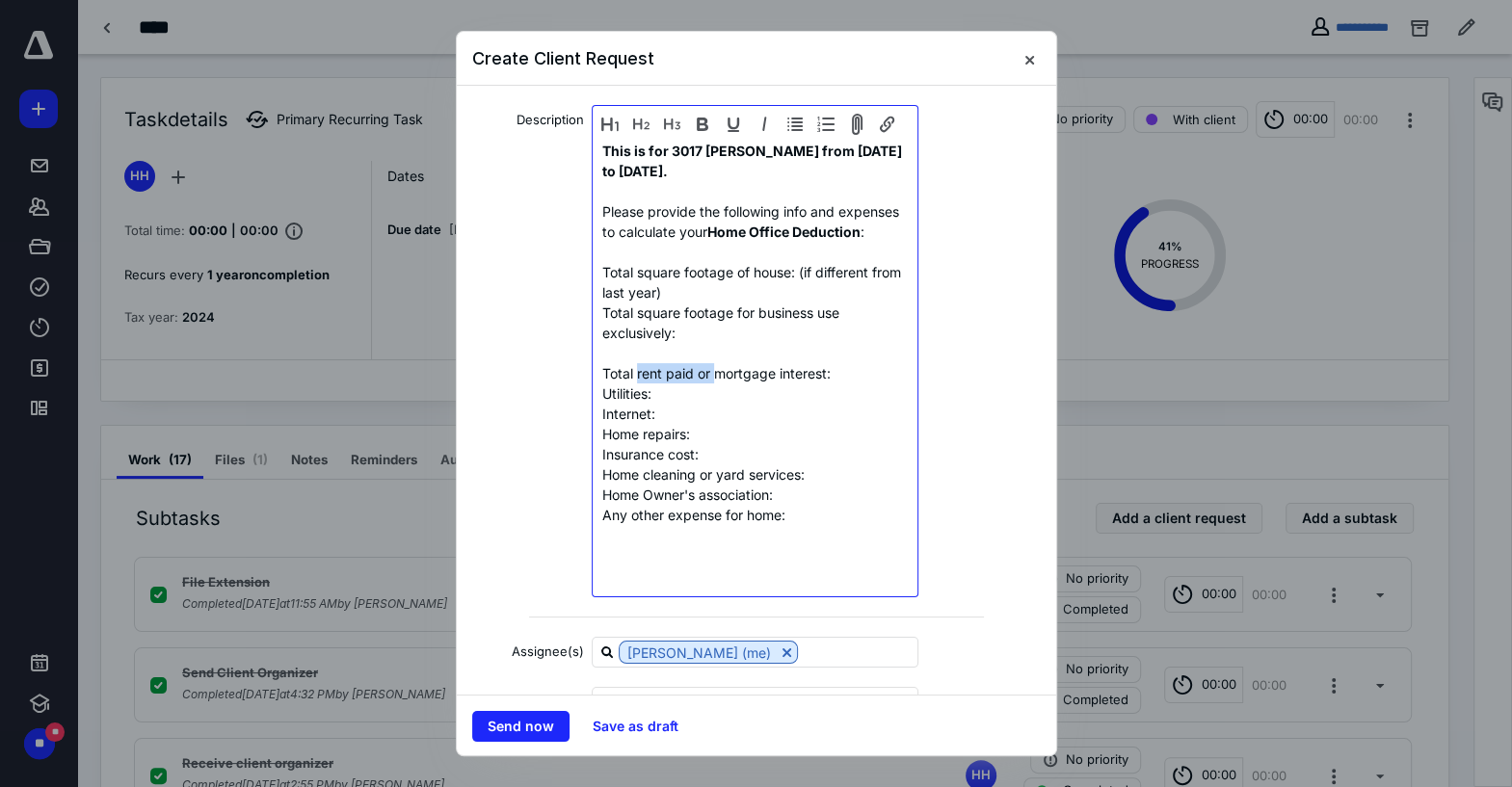 drag, startPoint x: 711, startPoint y: 378, endPoint x: 637, endPoint y: 378, distance: 74 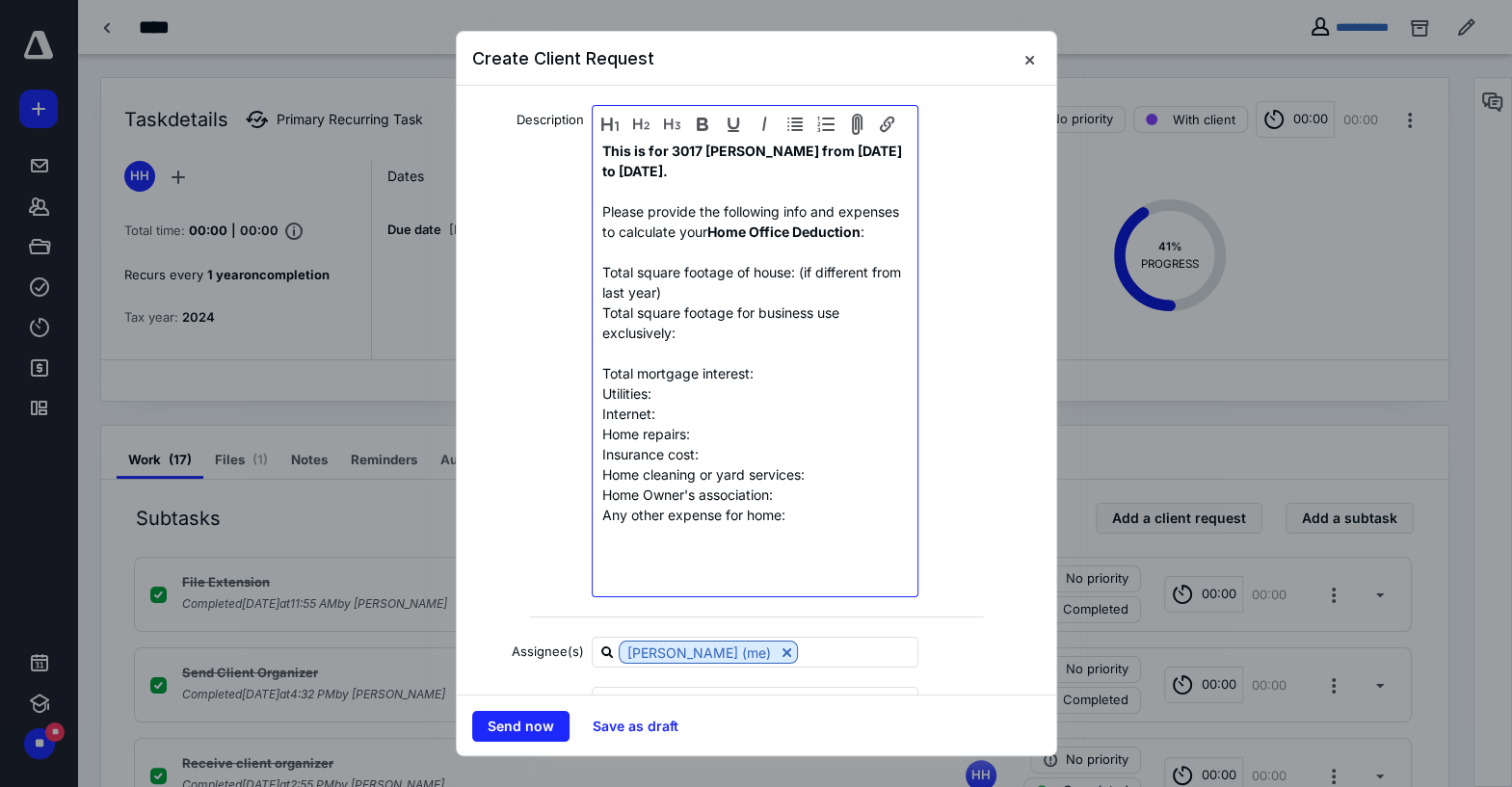 click on "Utilities:" at bounding box center (756, 393) 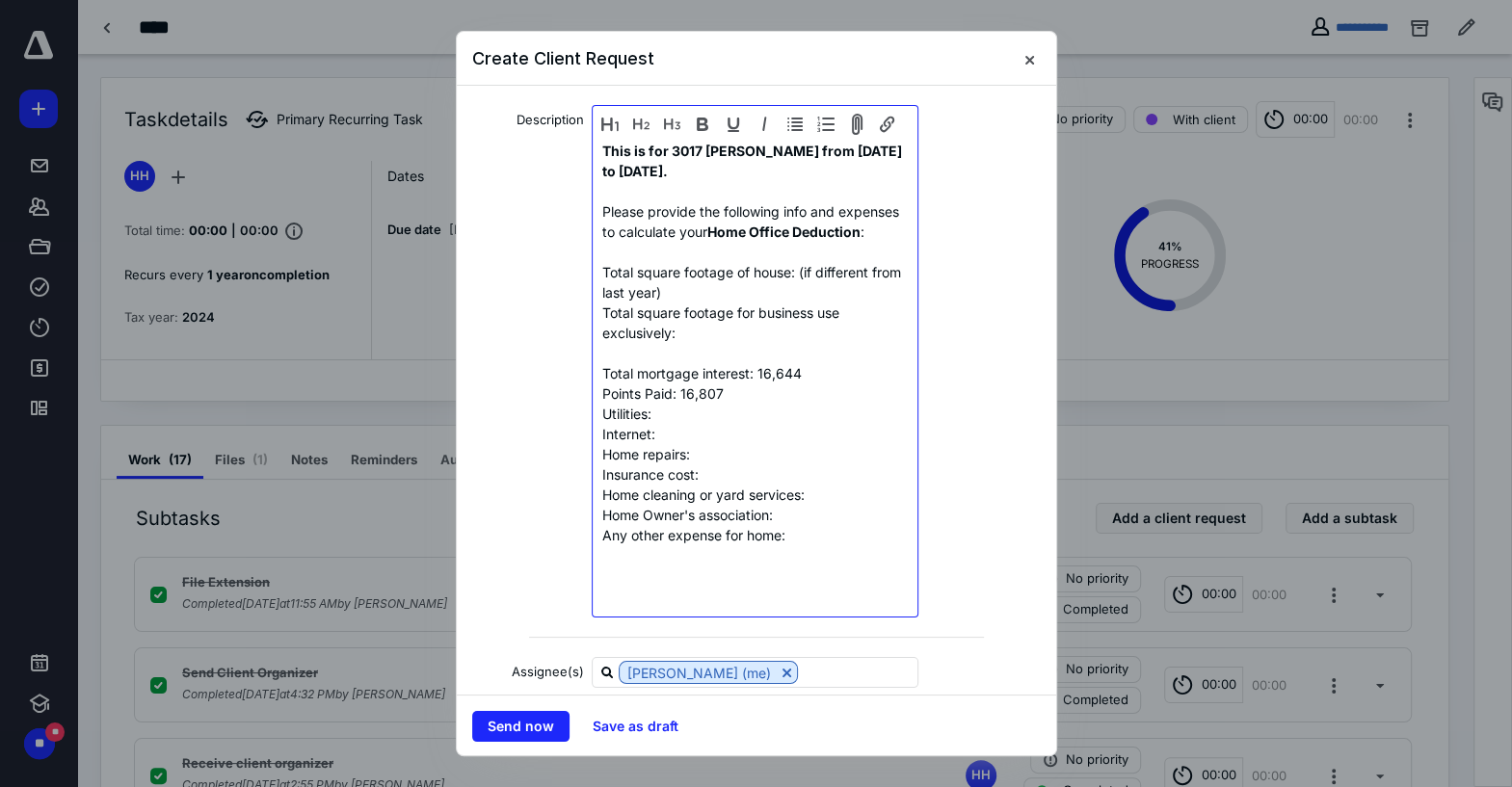click on "Points Paid: 16,807" at bounding box center [756, 393] 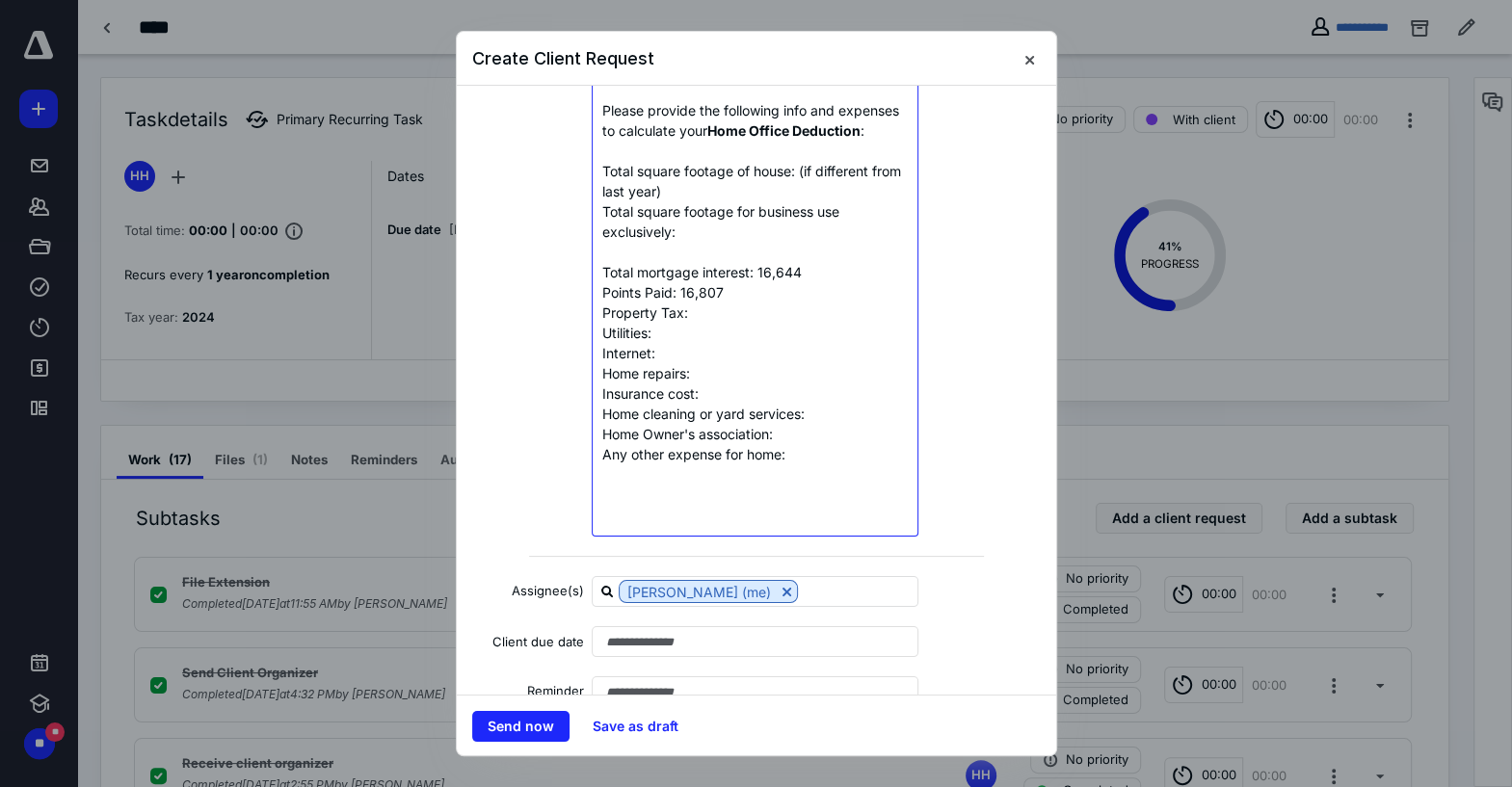 scroll, scrollTop: 256, scrollLeft: 0, axis: vertical 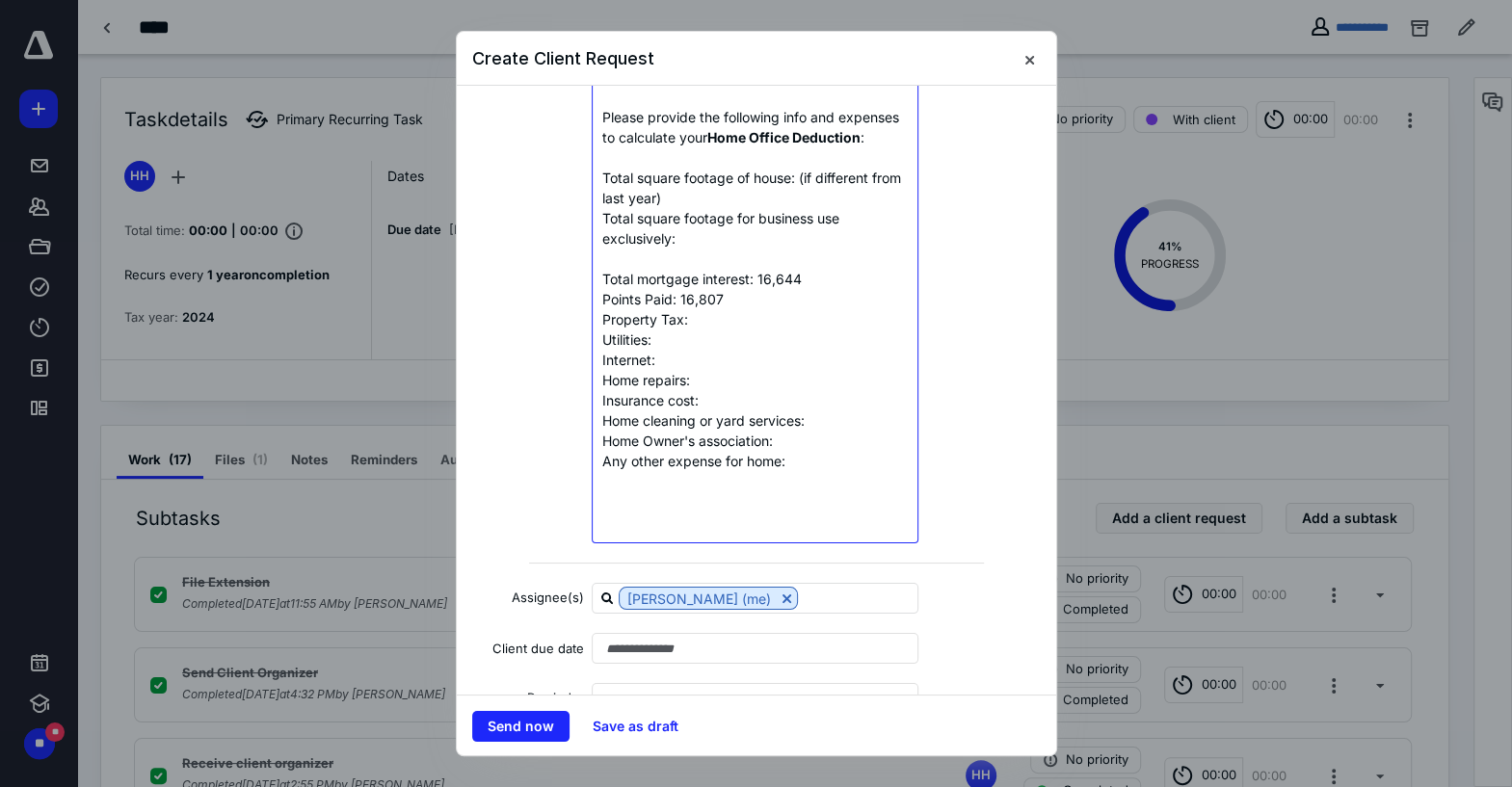 click on "Home repairs:" at bounding box center (756, 380) 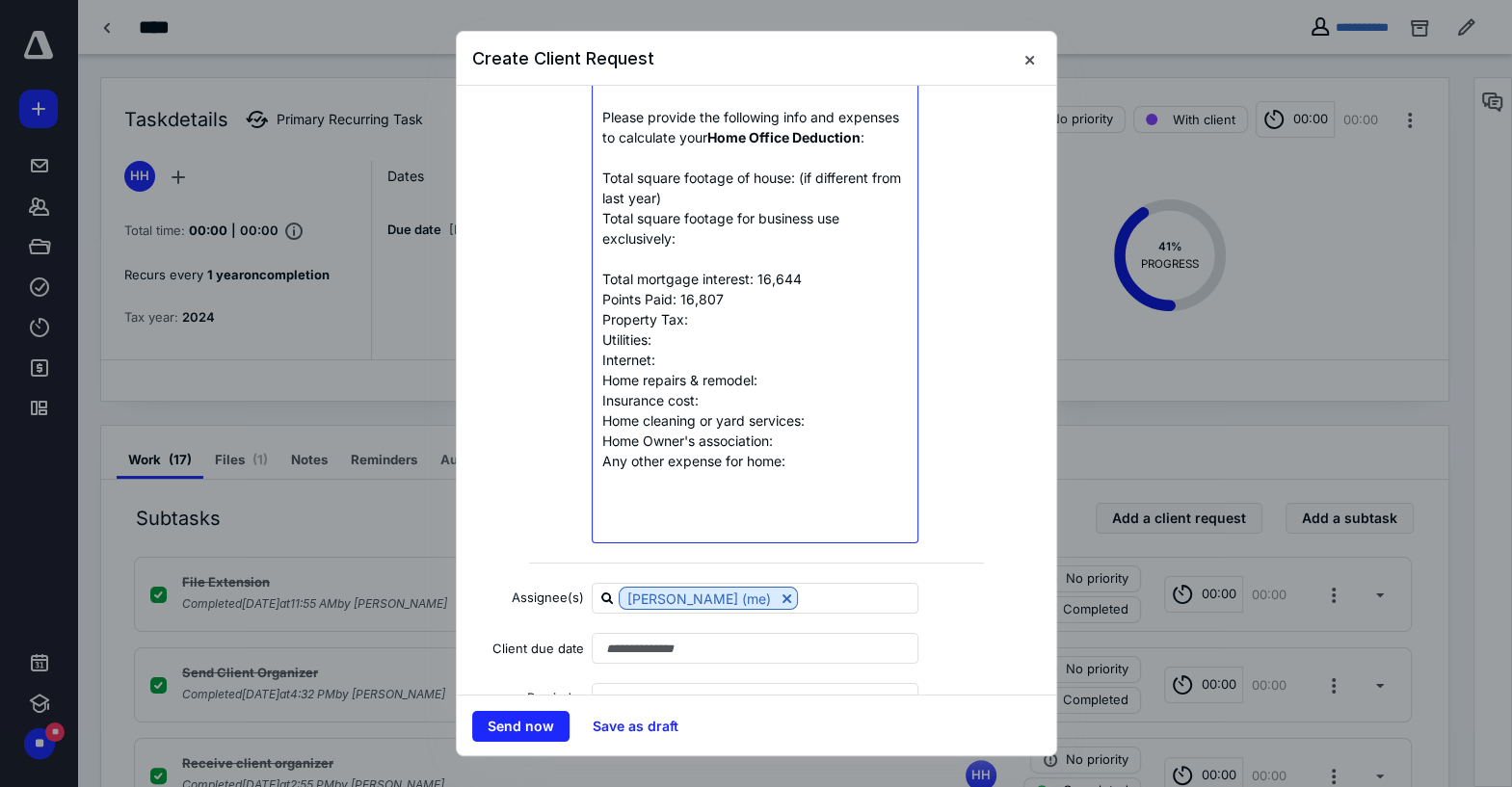 click on "Home repairs & remodel:" at bounding box center (756, 380) 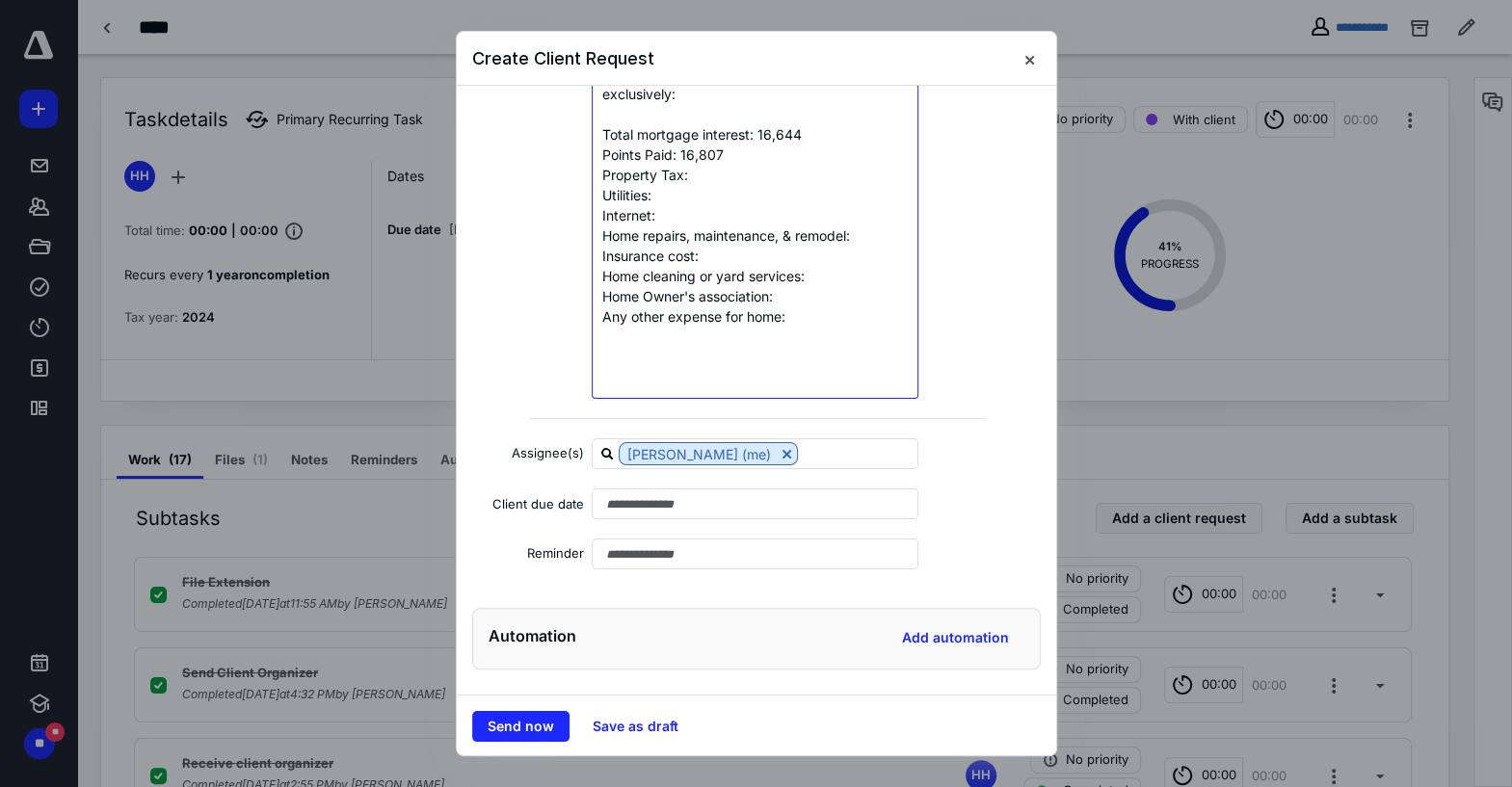 scroll, scrollTop: 406, scrollLeft: 0, axis: vertical 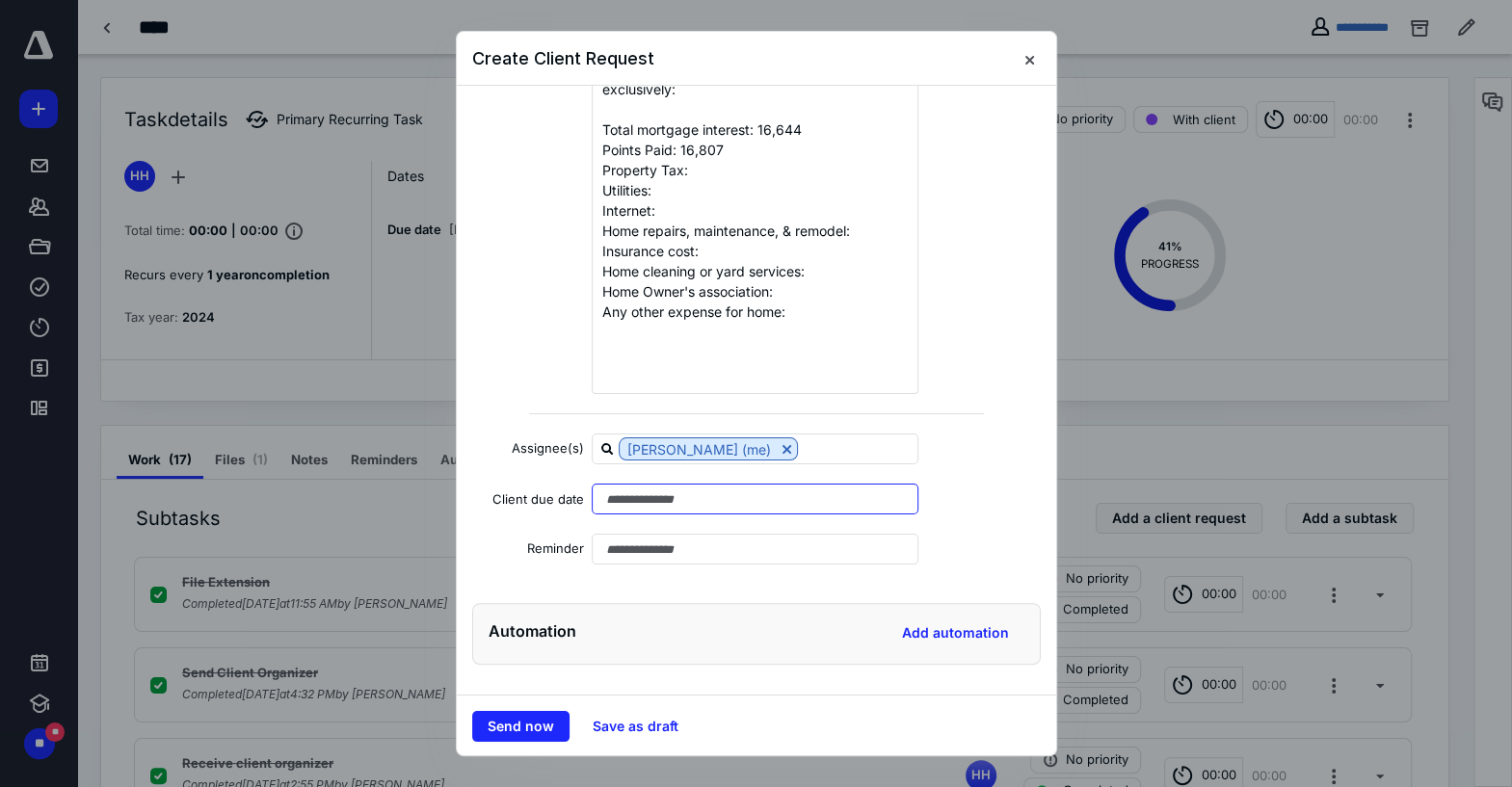 click at bounding box center (756, 499) 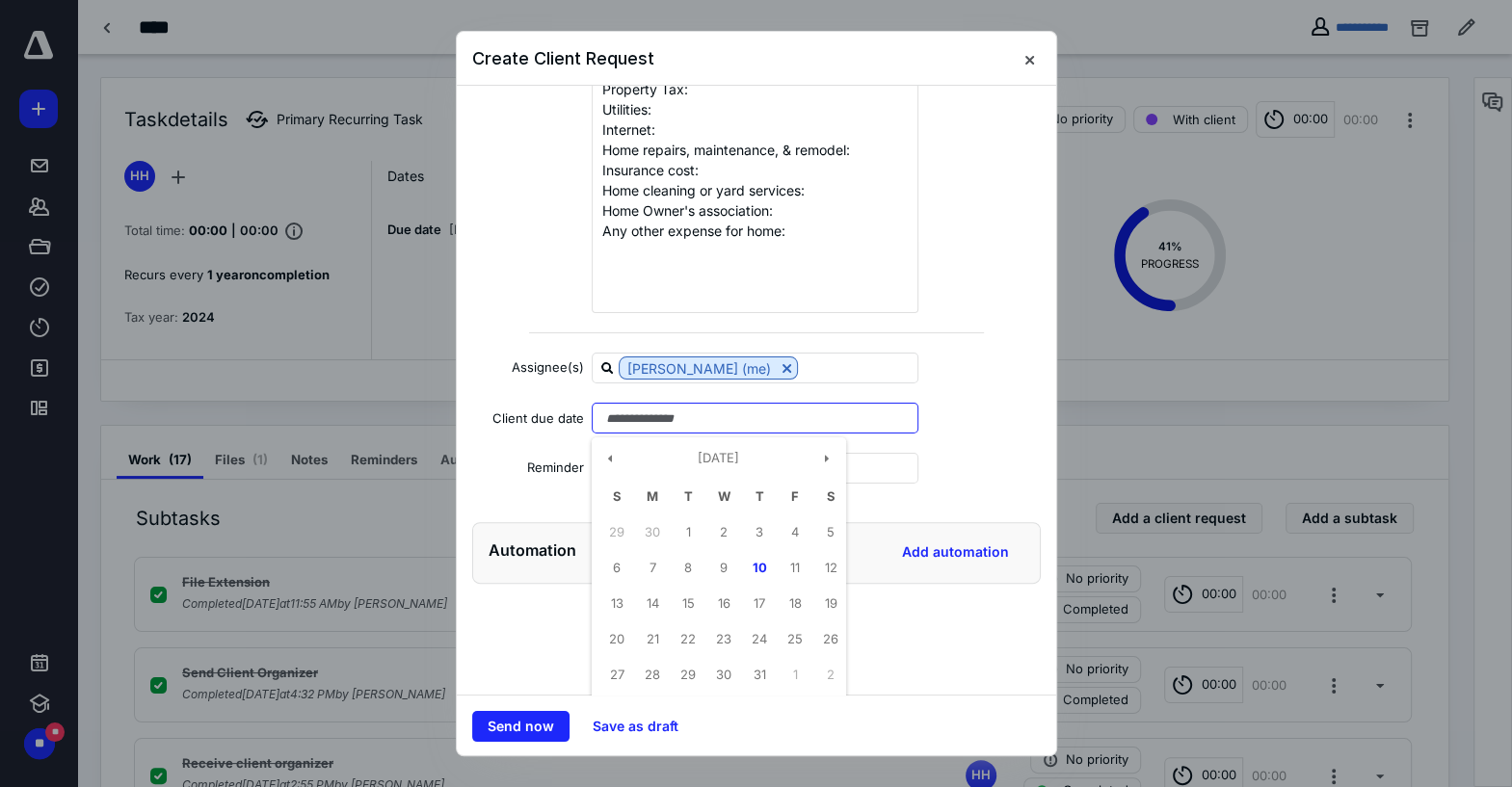scroll, scrollTop: 527, scrollLeft: 0, axis: vertical 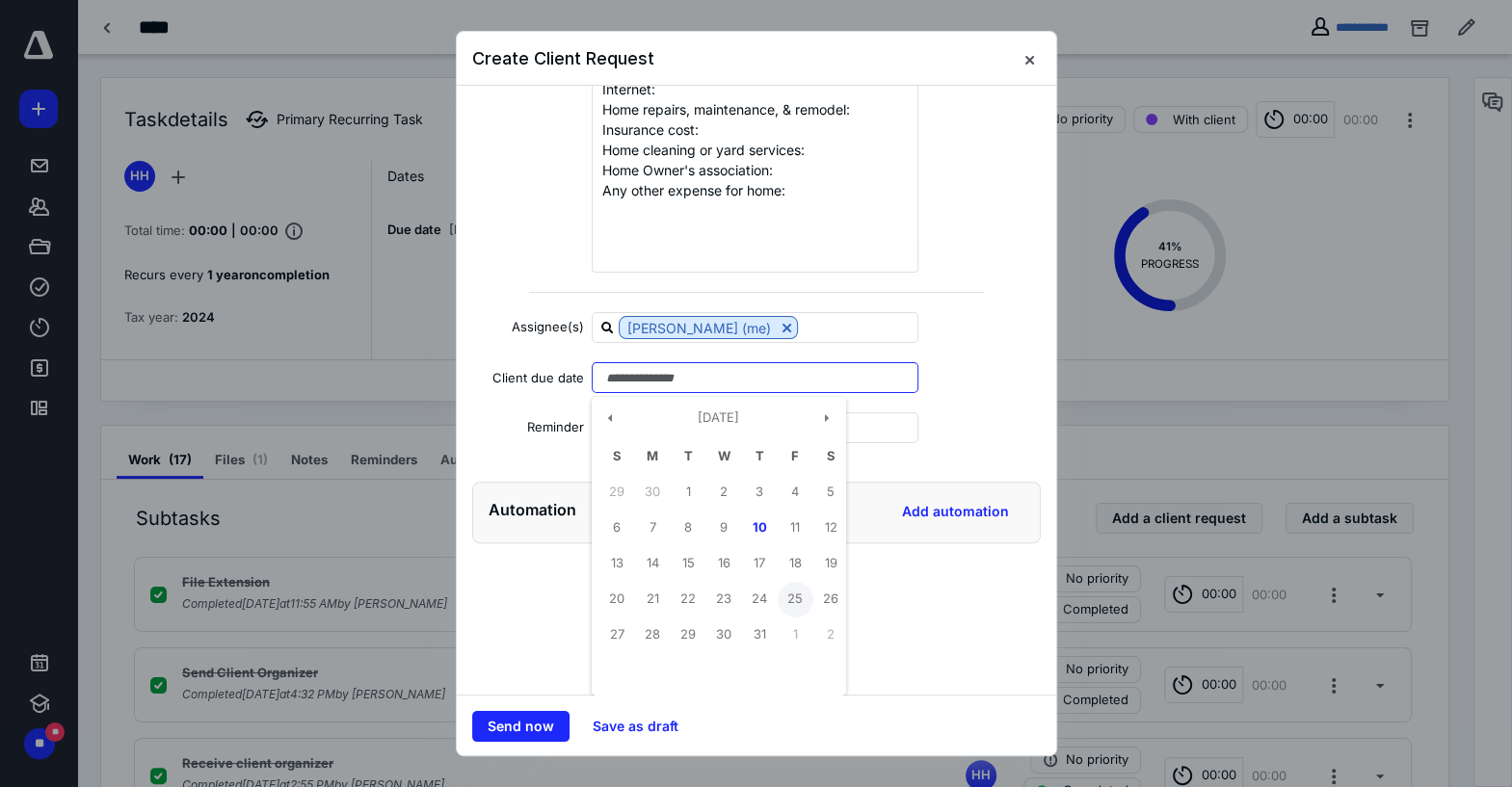 click on "25" at bounding box center (795, 599) 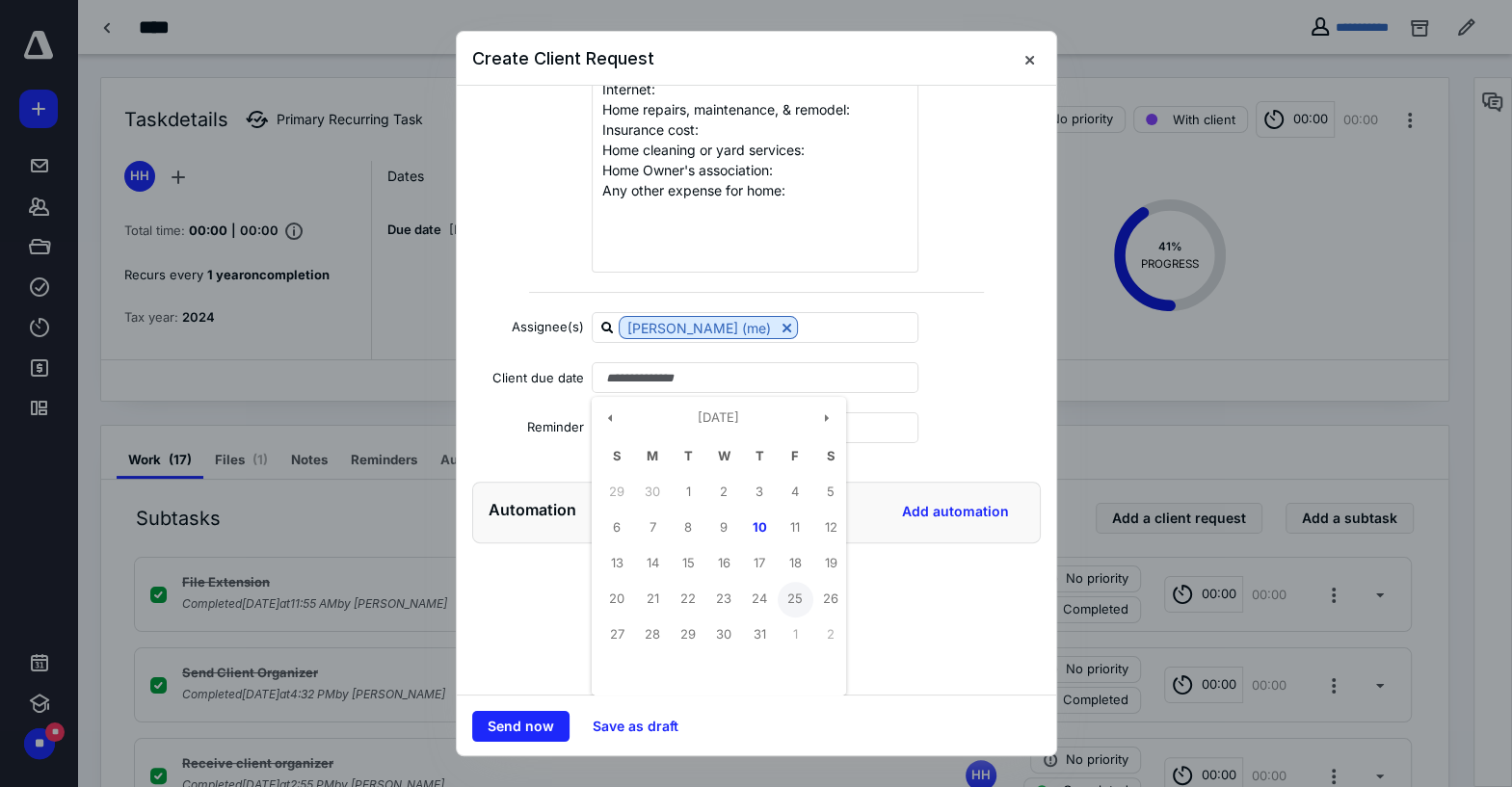 type on "**********" 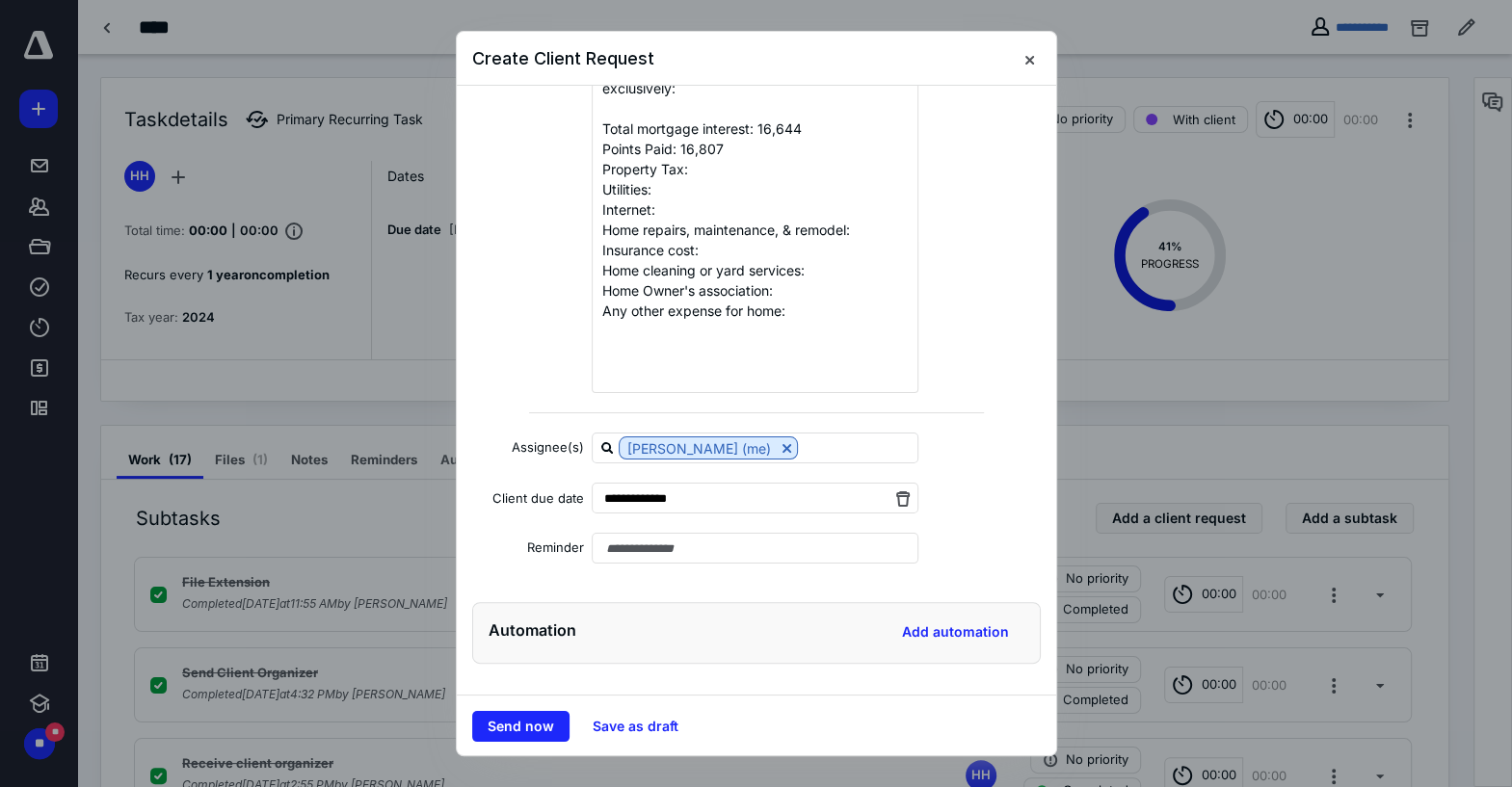 scroll, scrollTop: 406, scrollLeft: 0, axis: vertical 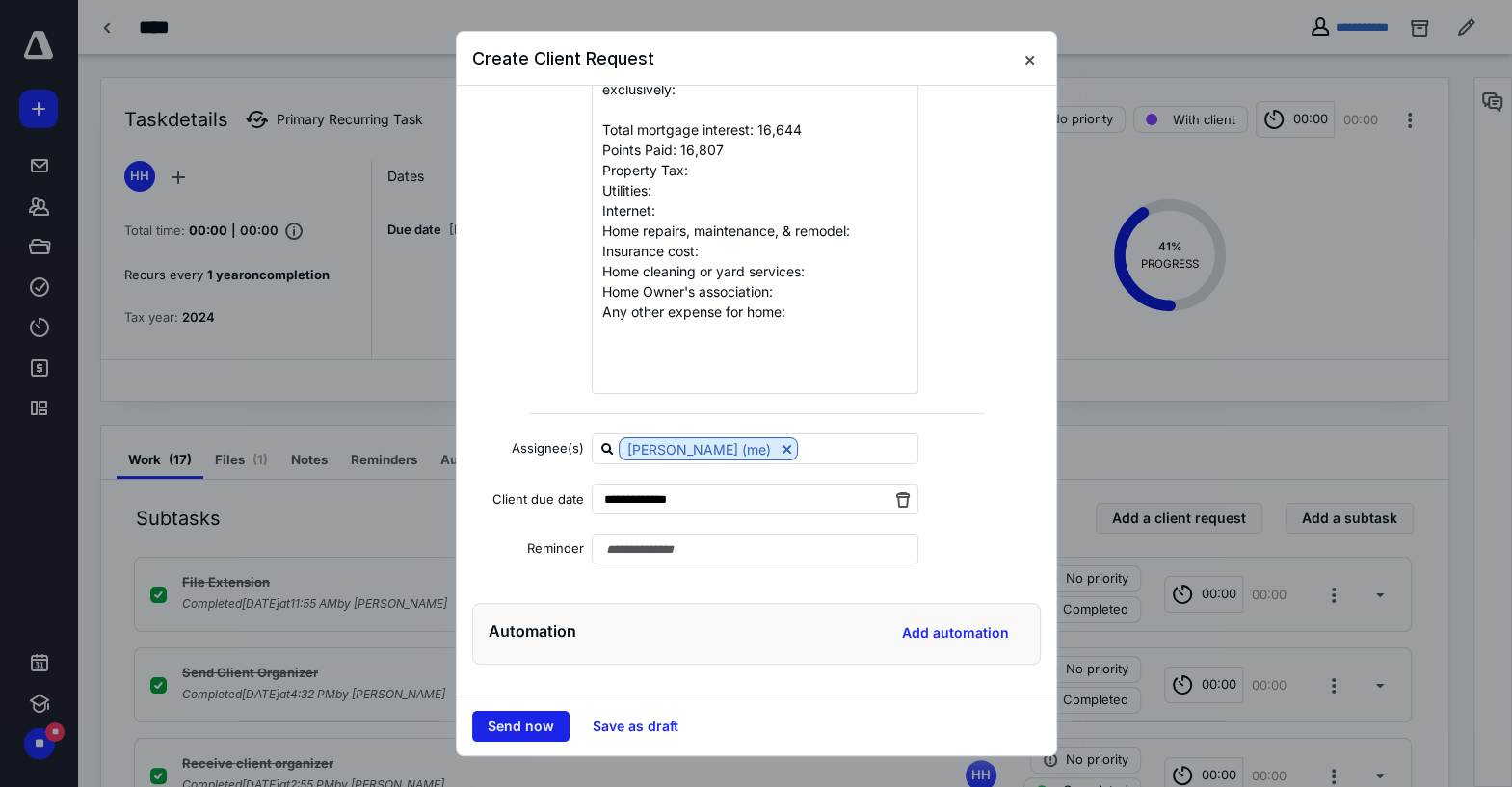 click on "Send now" at bounding box center [520, 726] 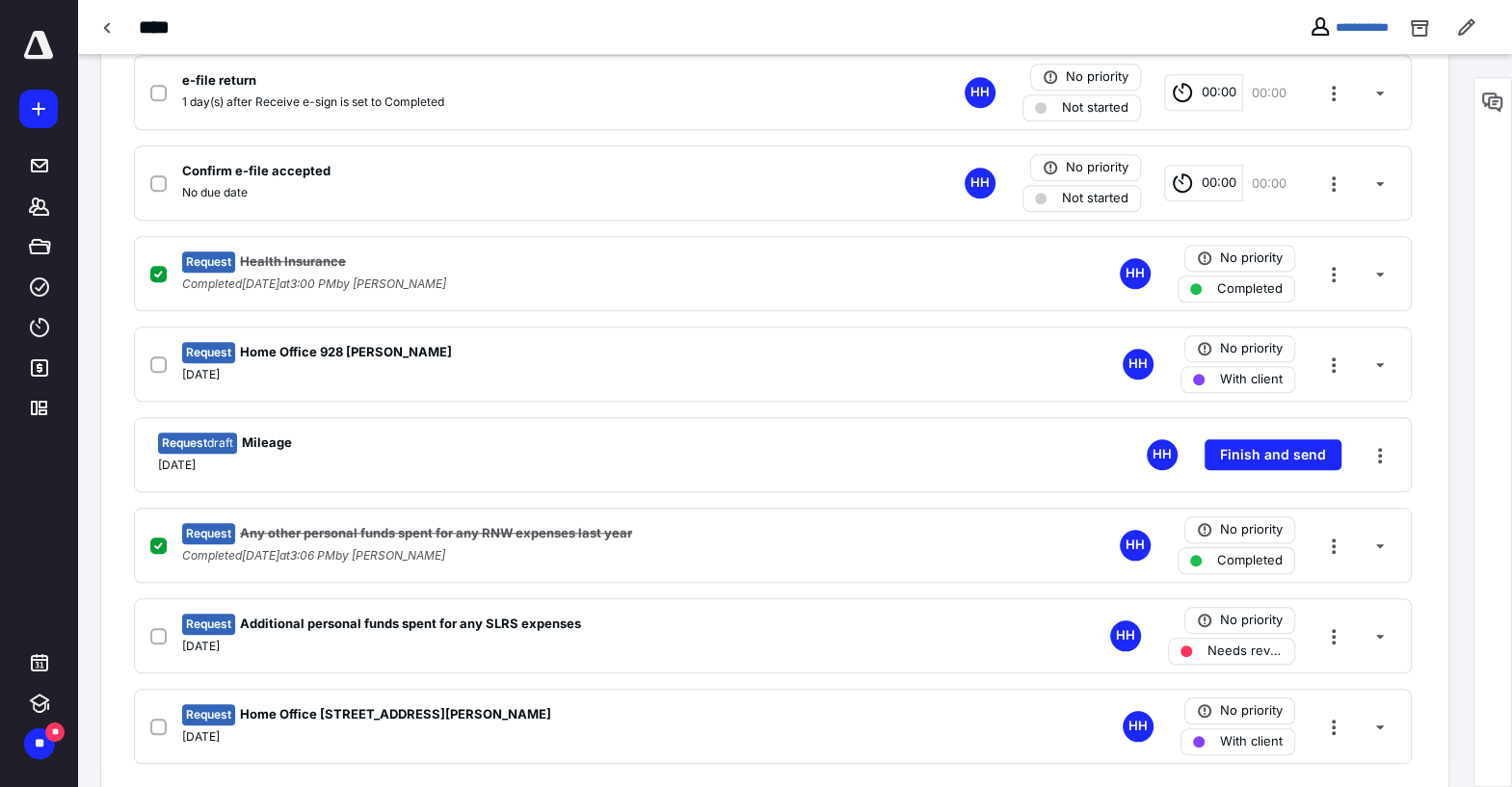 scroll, scrollTop: 1430, scrollLeft: 0, axis: vertical 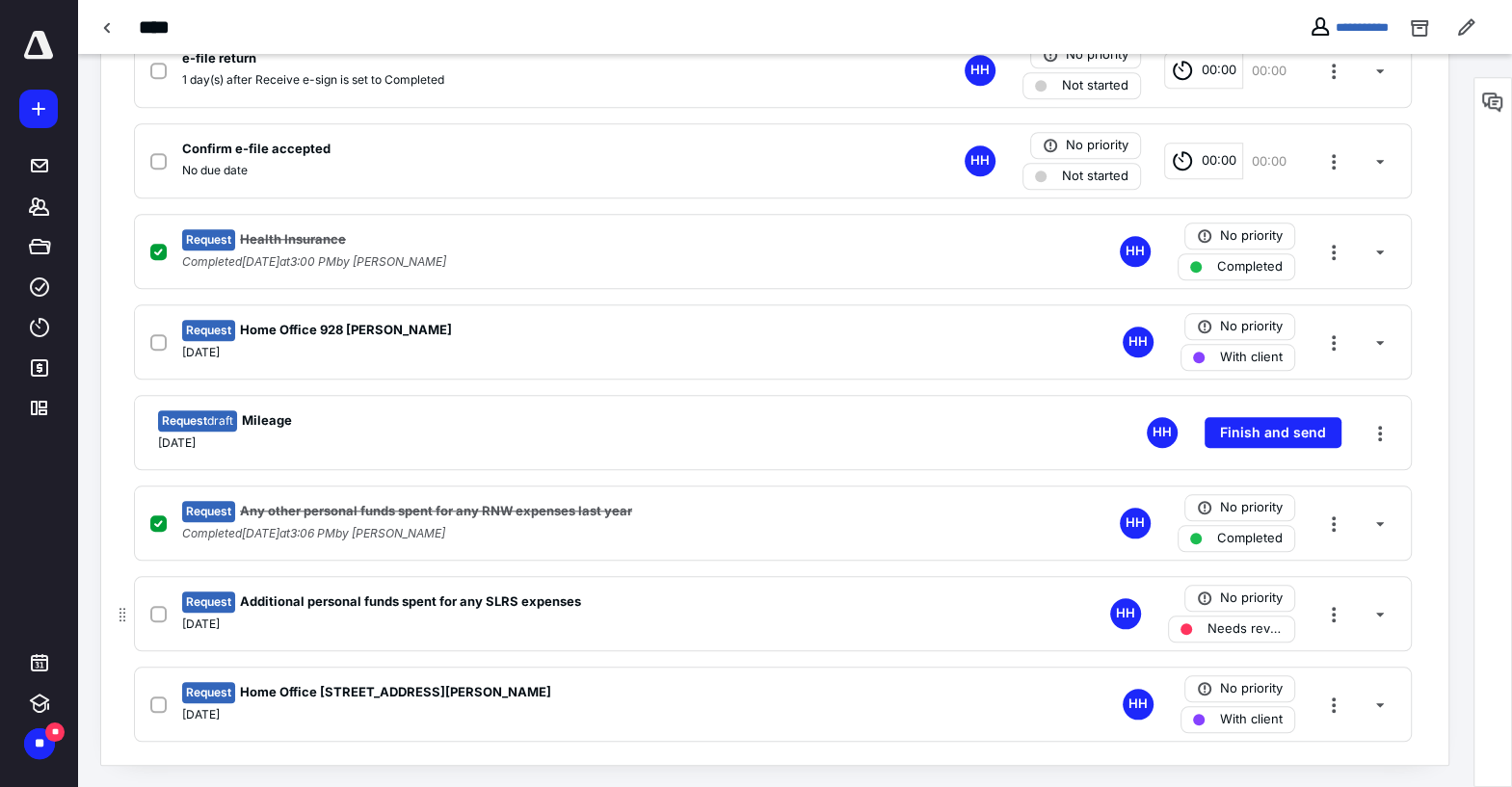 click on "Request  Additional personal funds spent for any SLRS expenses" at bounding box center [519, 602] 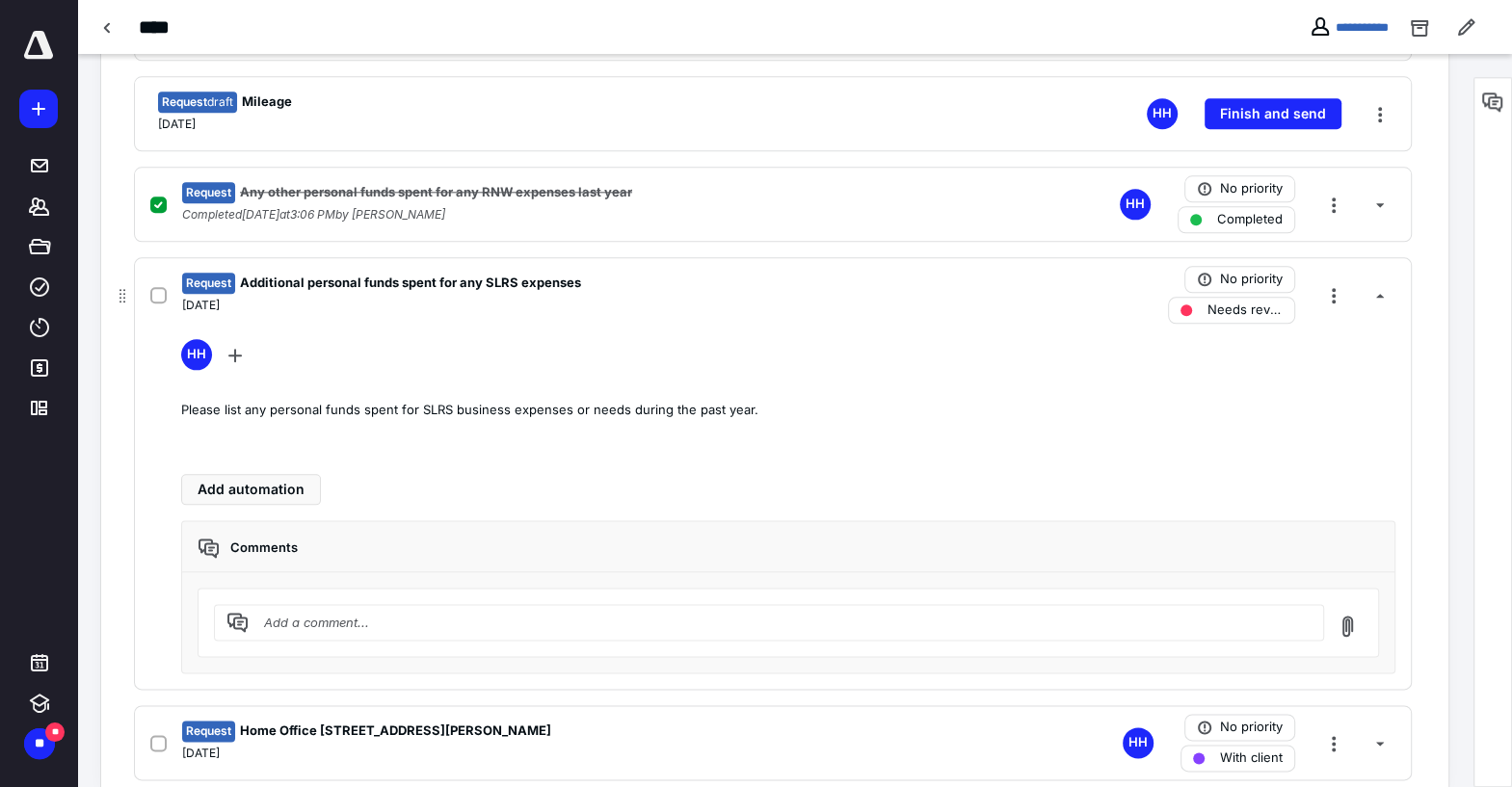scroll, scrollTop: 1783, scrollLeft: 0, axis: vertical 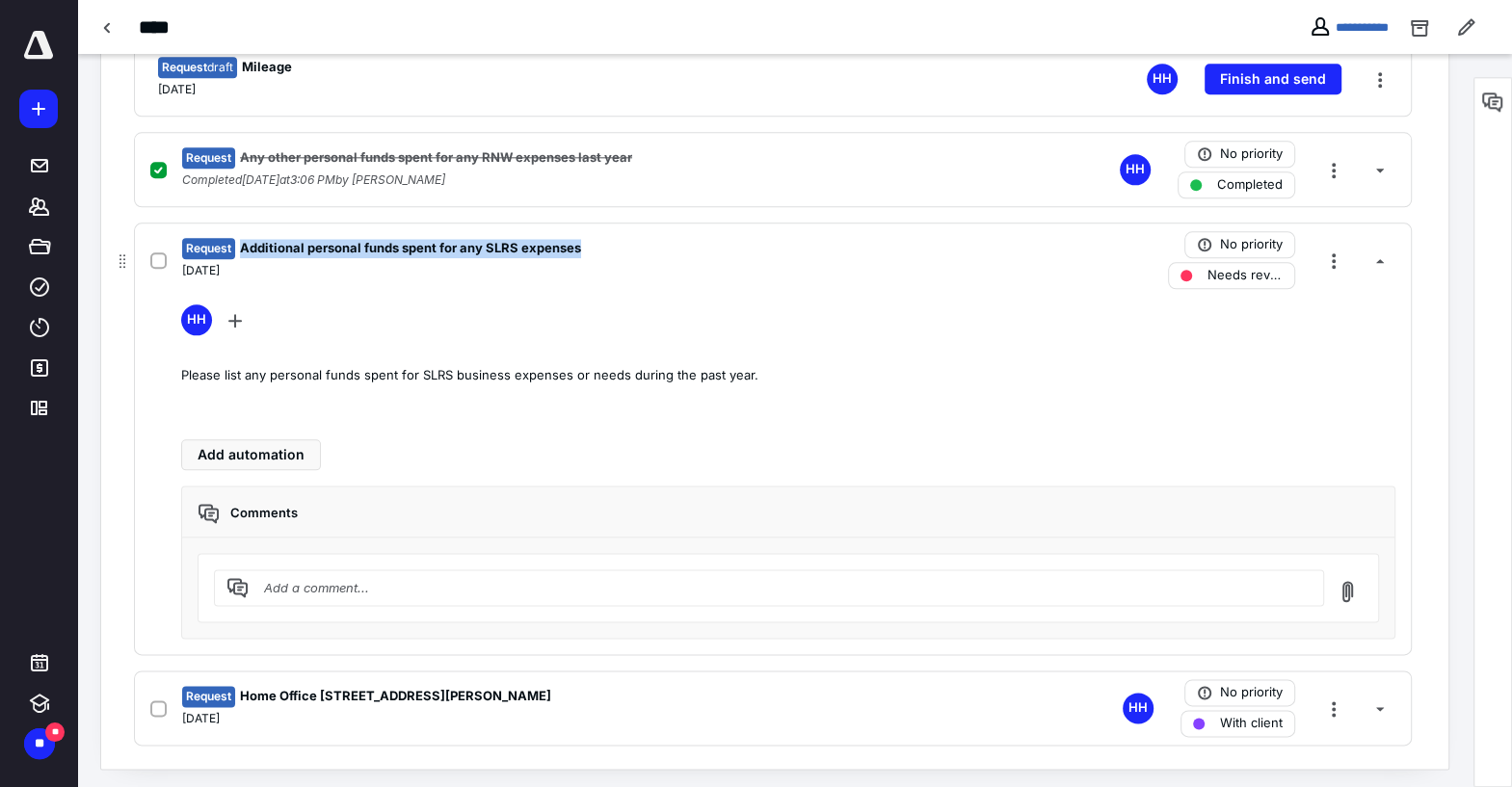 drag, startPoint x: 581, startPoint y: 249, endPoint x: 242, endPoint y: 247, distance: 339.0059 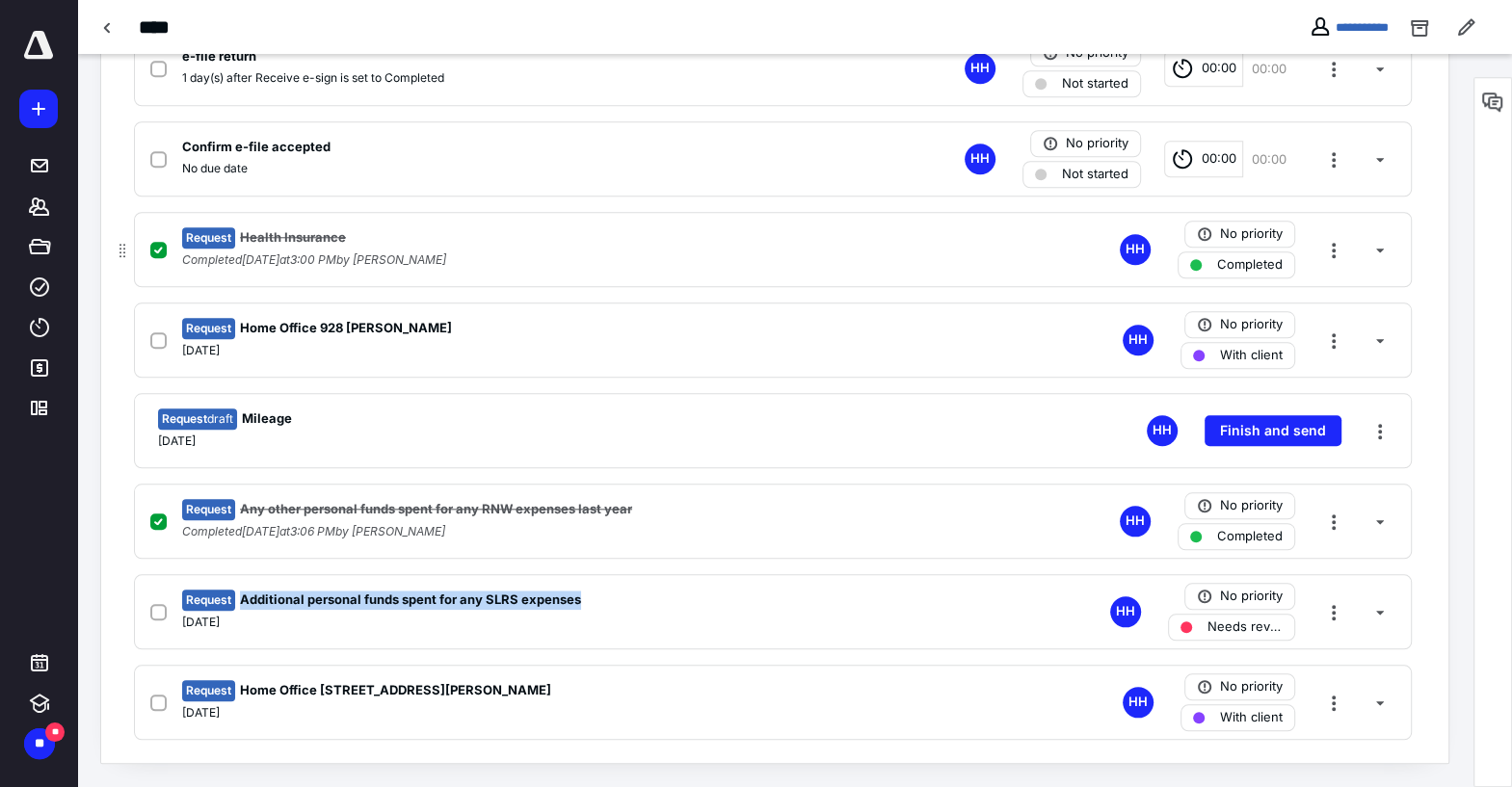 scroll, scrollTop: 1430, scrollLeft: 0, axis: vertical 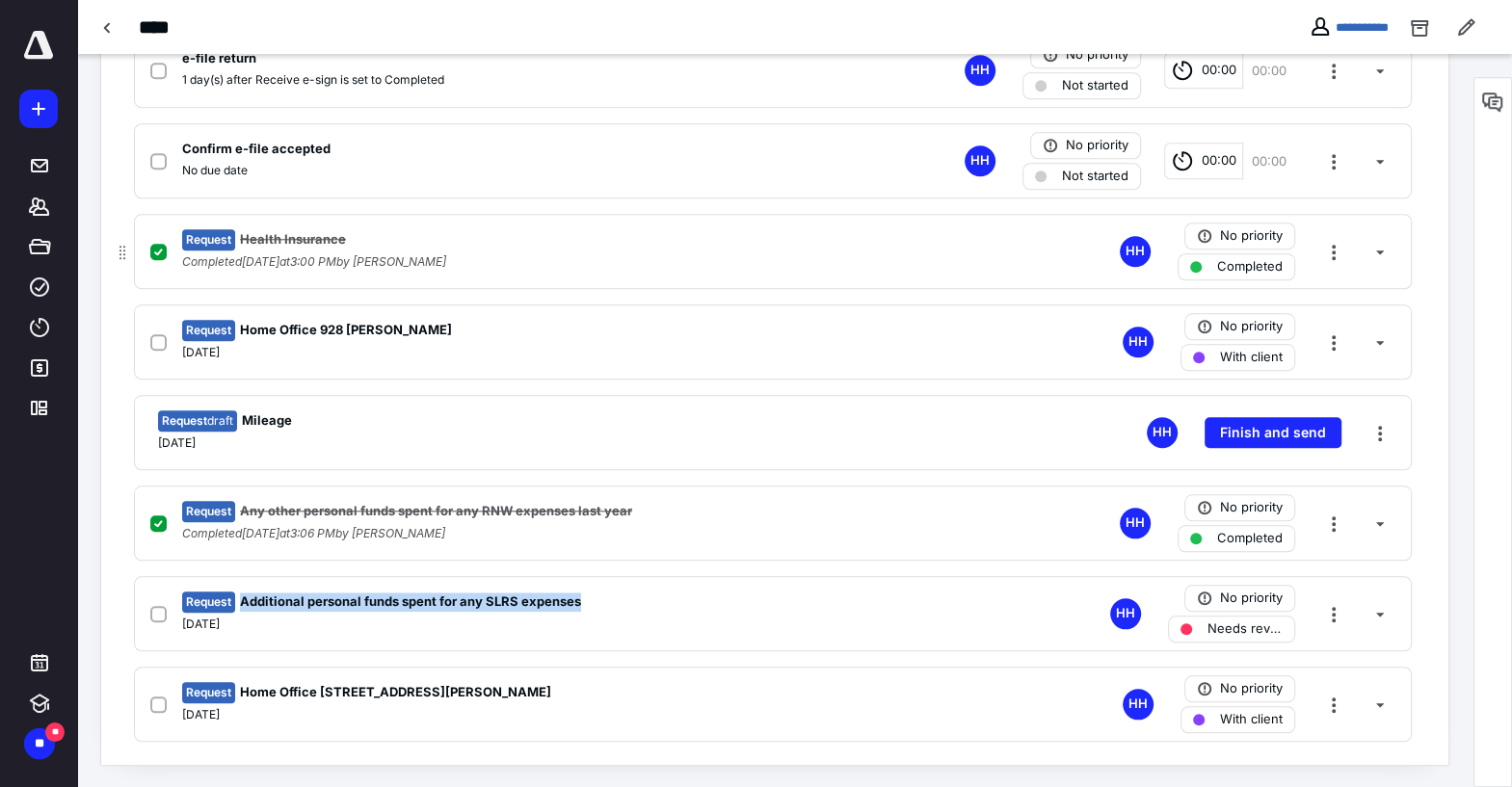 copy on "Additional personal funds spent for any SLRS expenses" 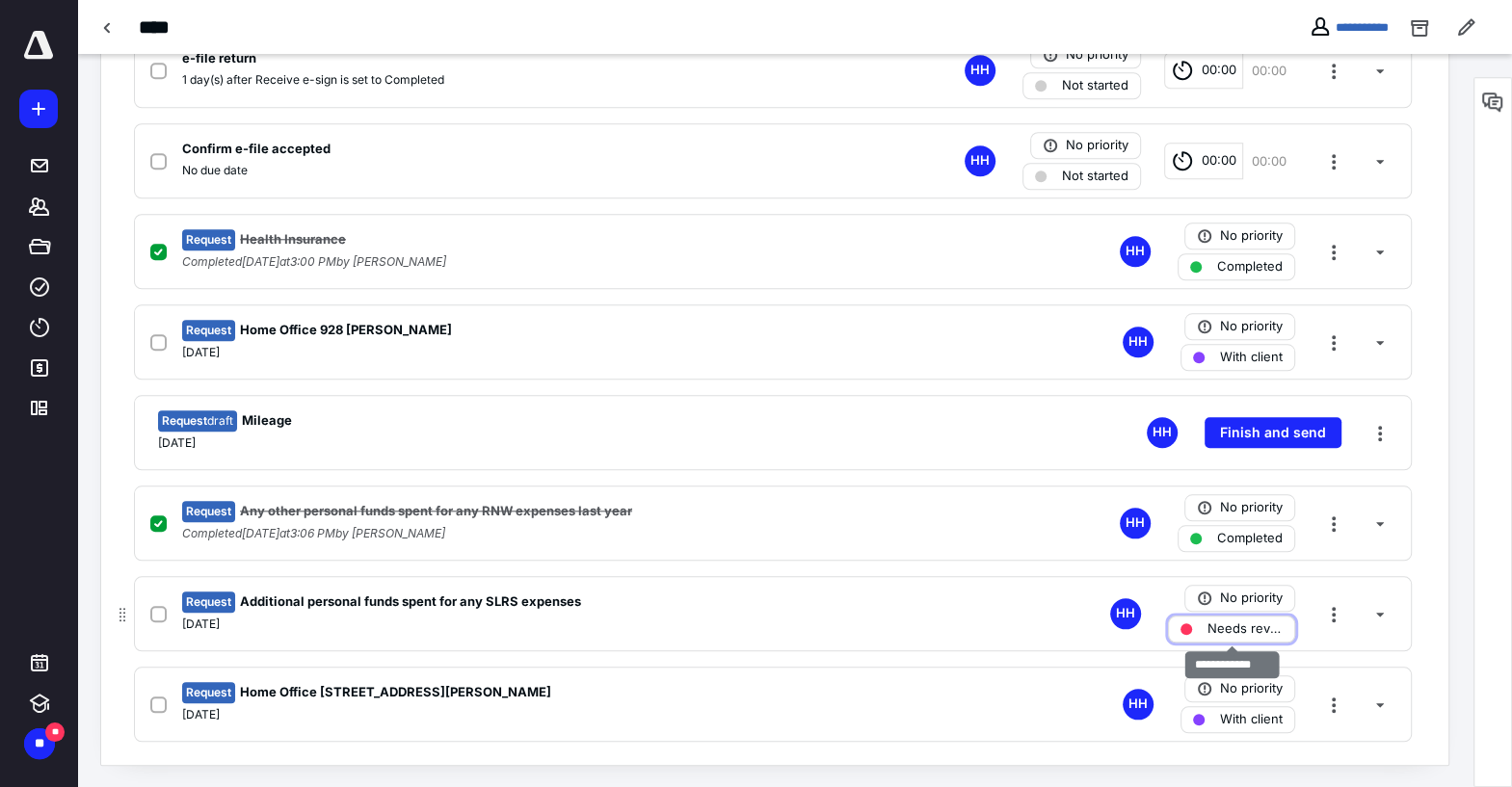 click on "Needs review" at bounding box center [1245, 629] 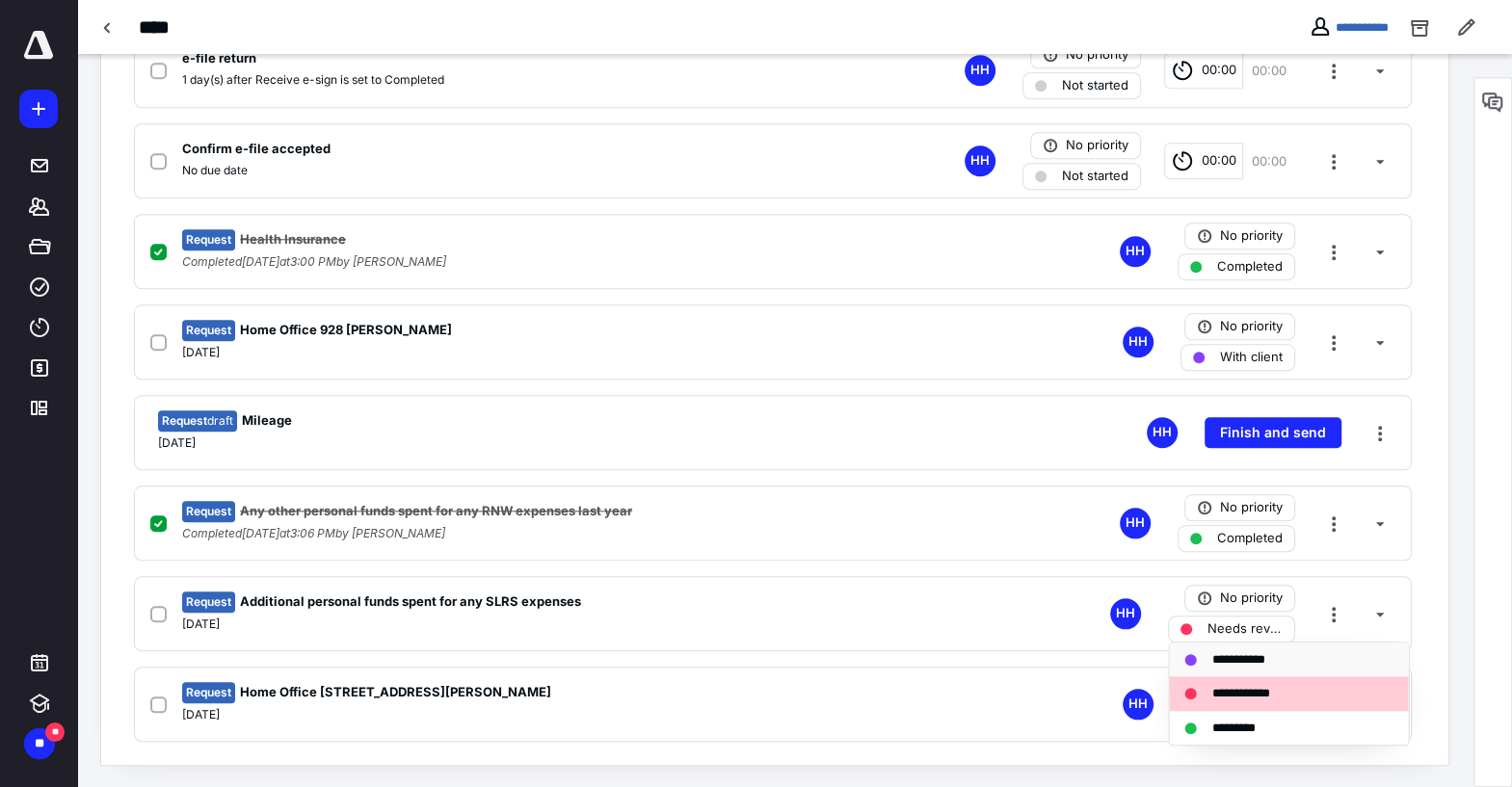 click on "**********" at bounding box center (1243, 659) 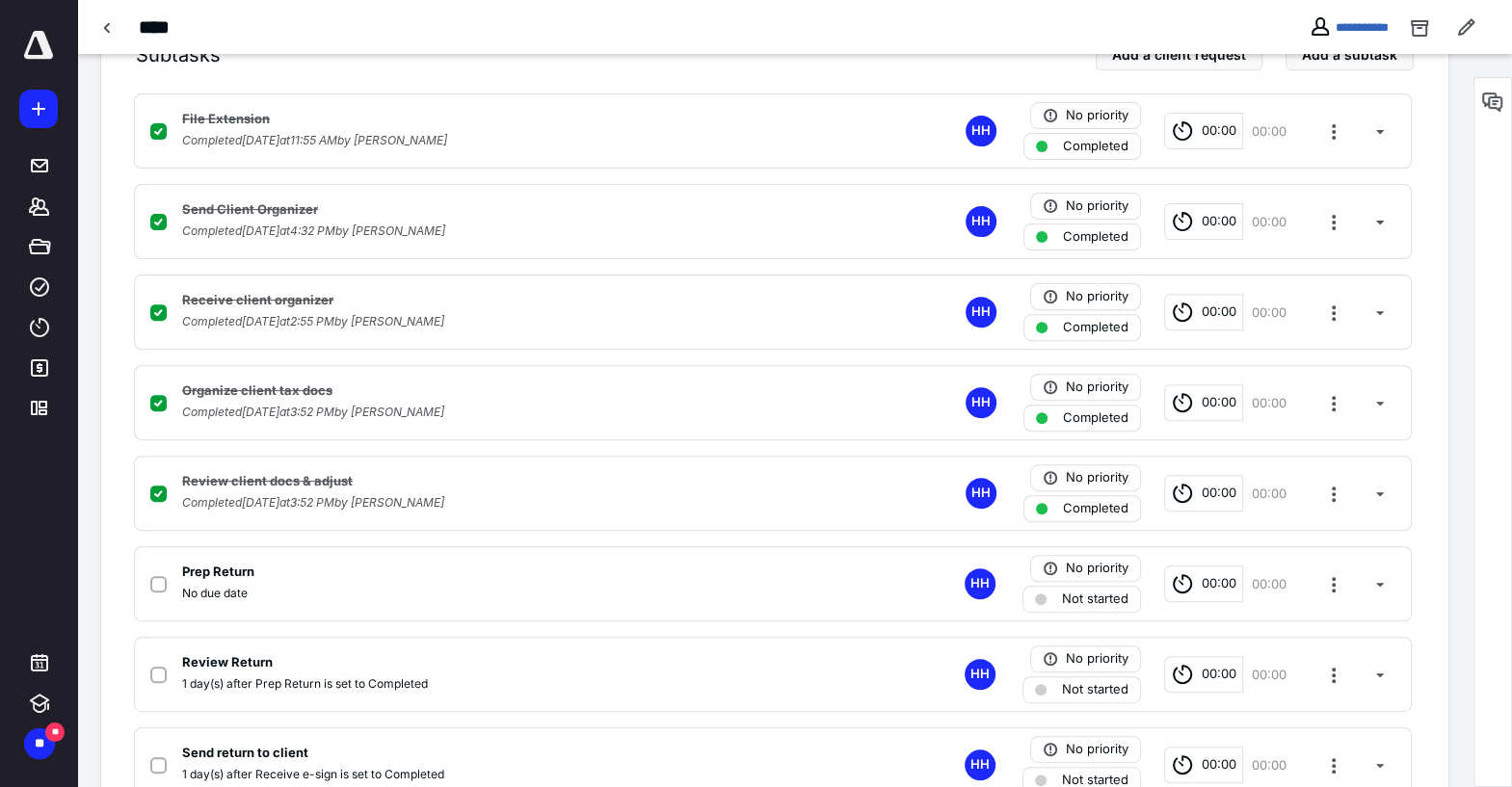 scroll, scrollTop: 0, scrollLeft: 0, axis: both 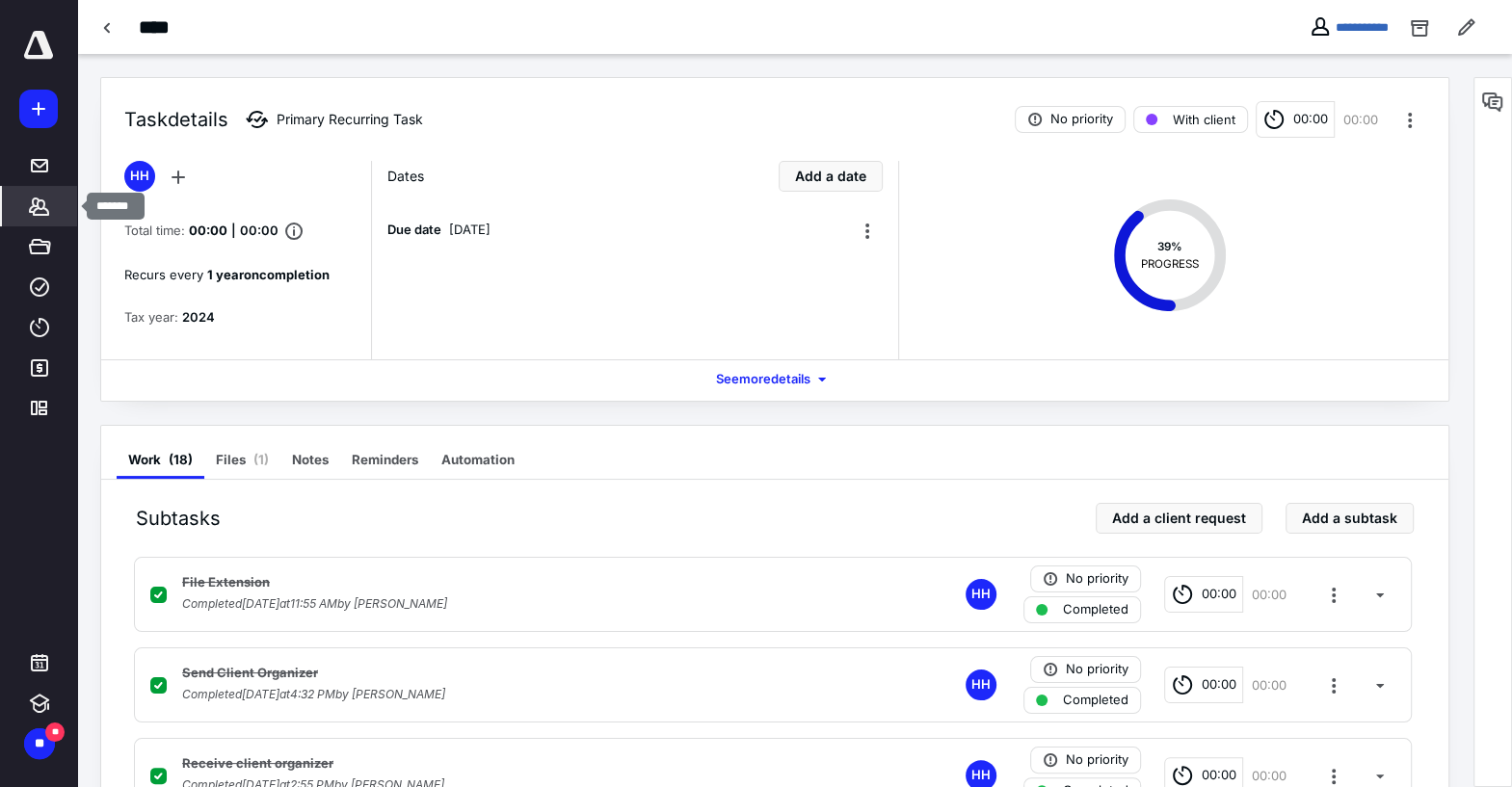 click 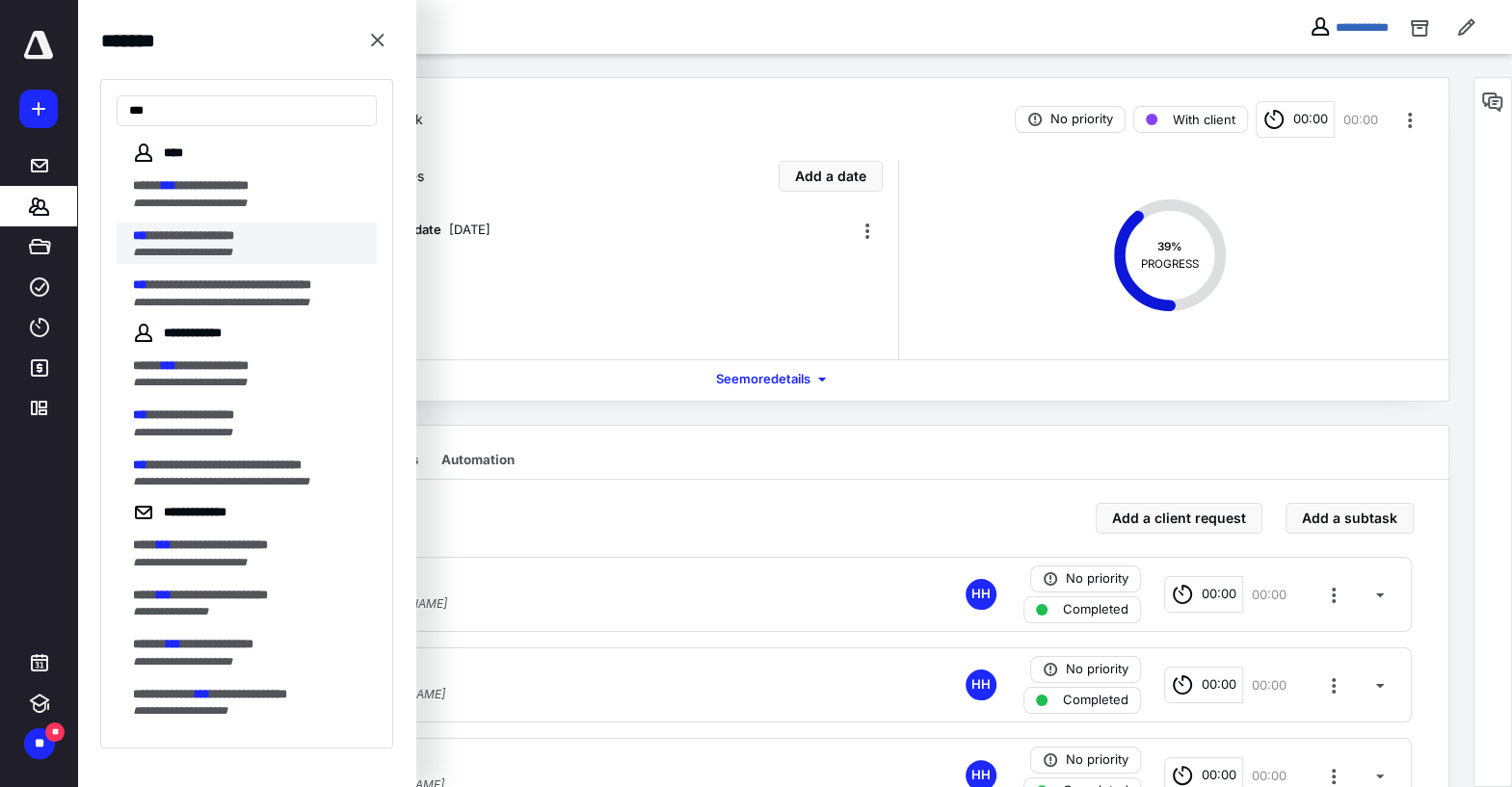 type on "***" 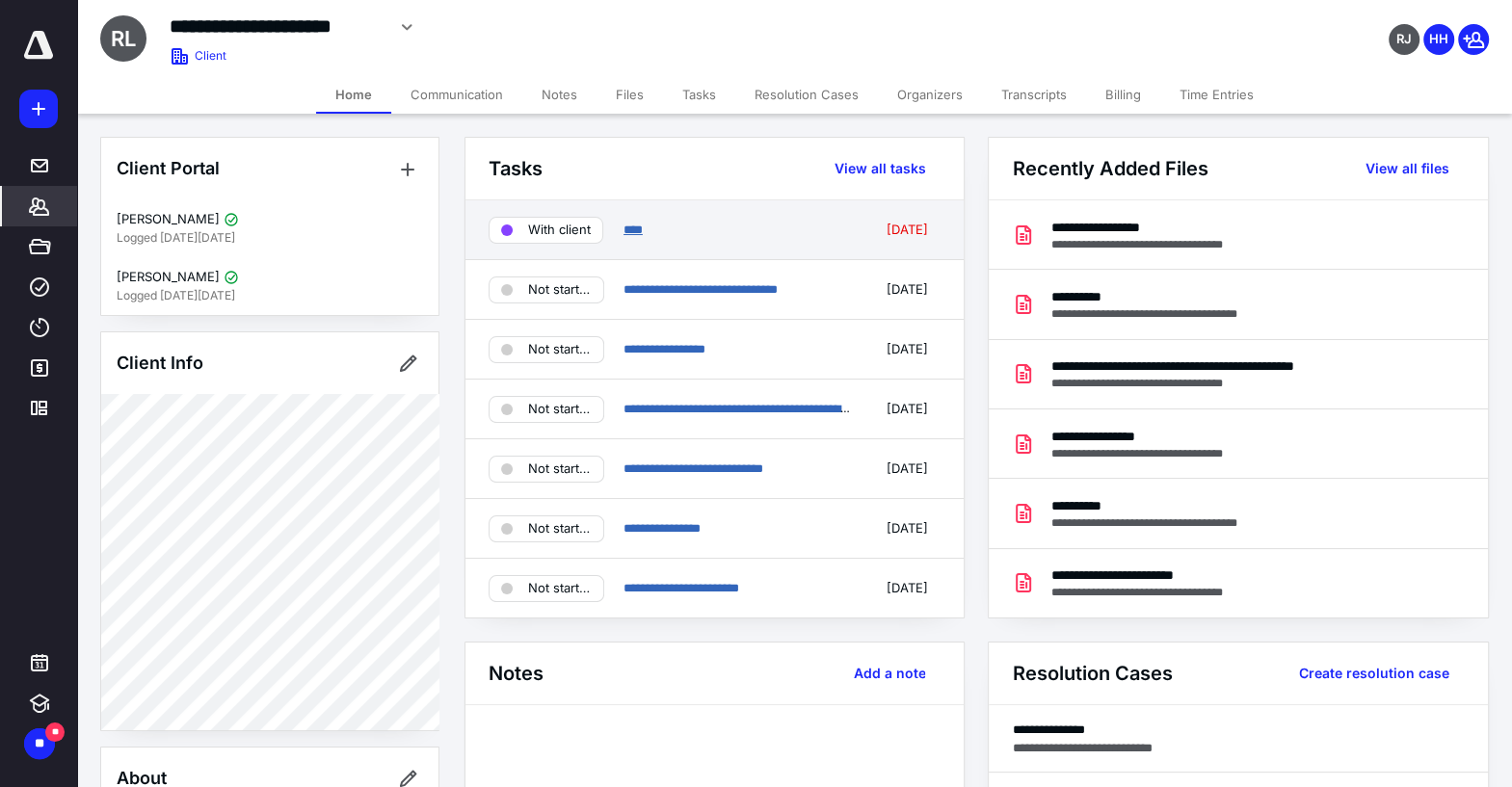 click on "****" at bounding box center [633, 229] 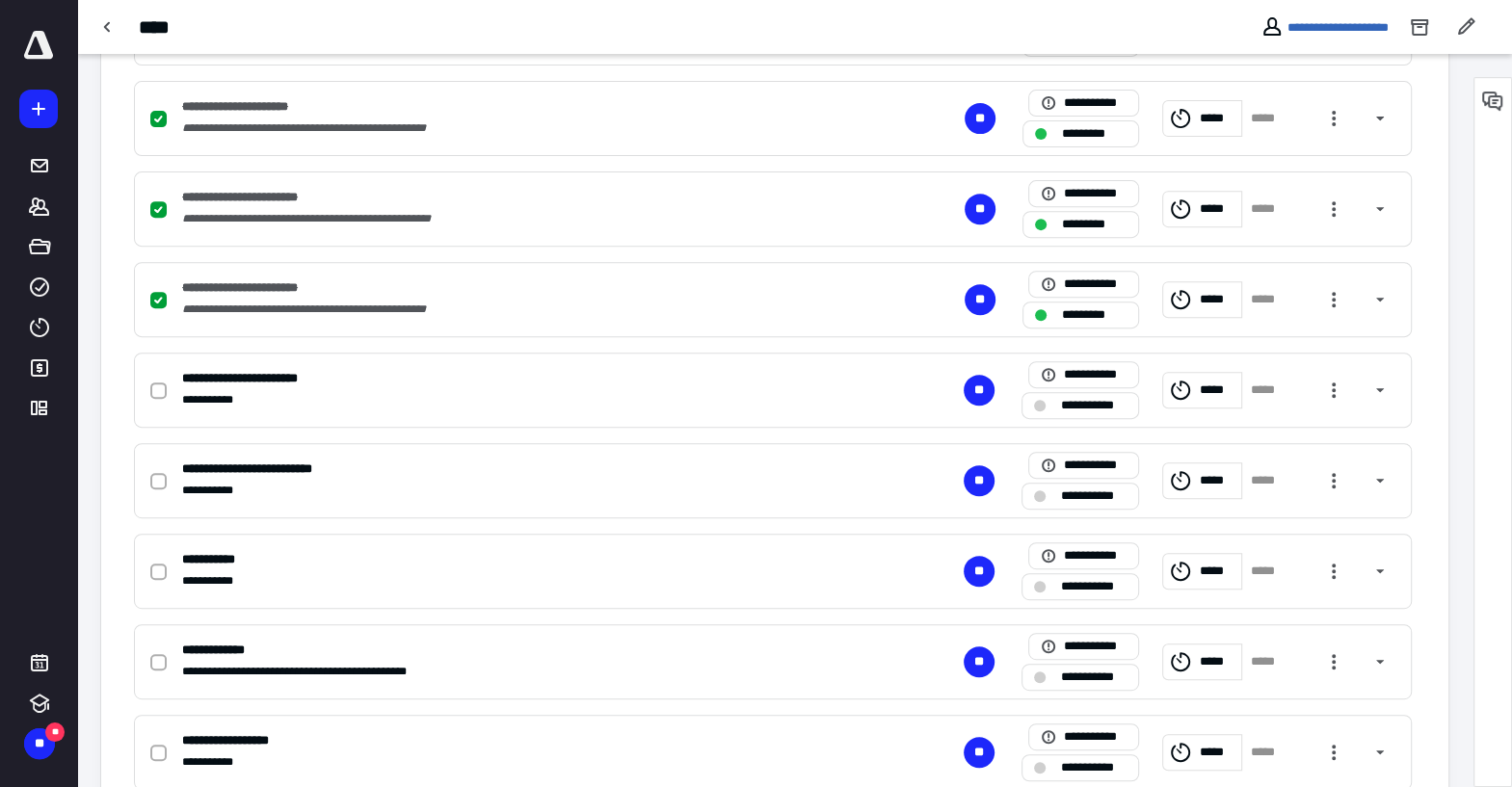 scroll, scrollTop: 585, scrollLeft: 0, axis: vertical 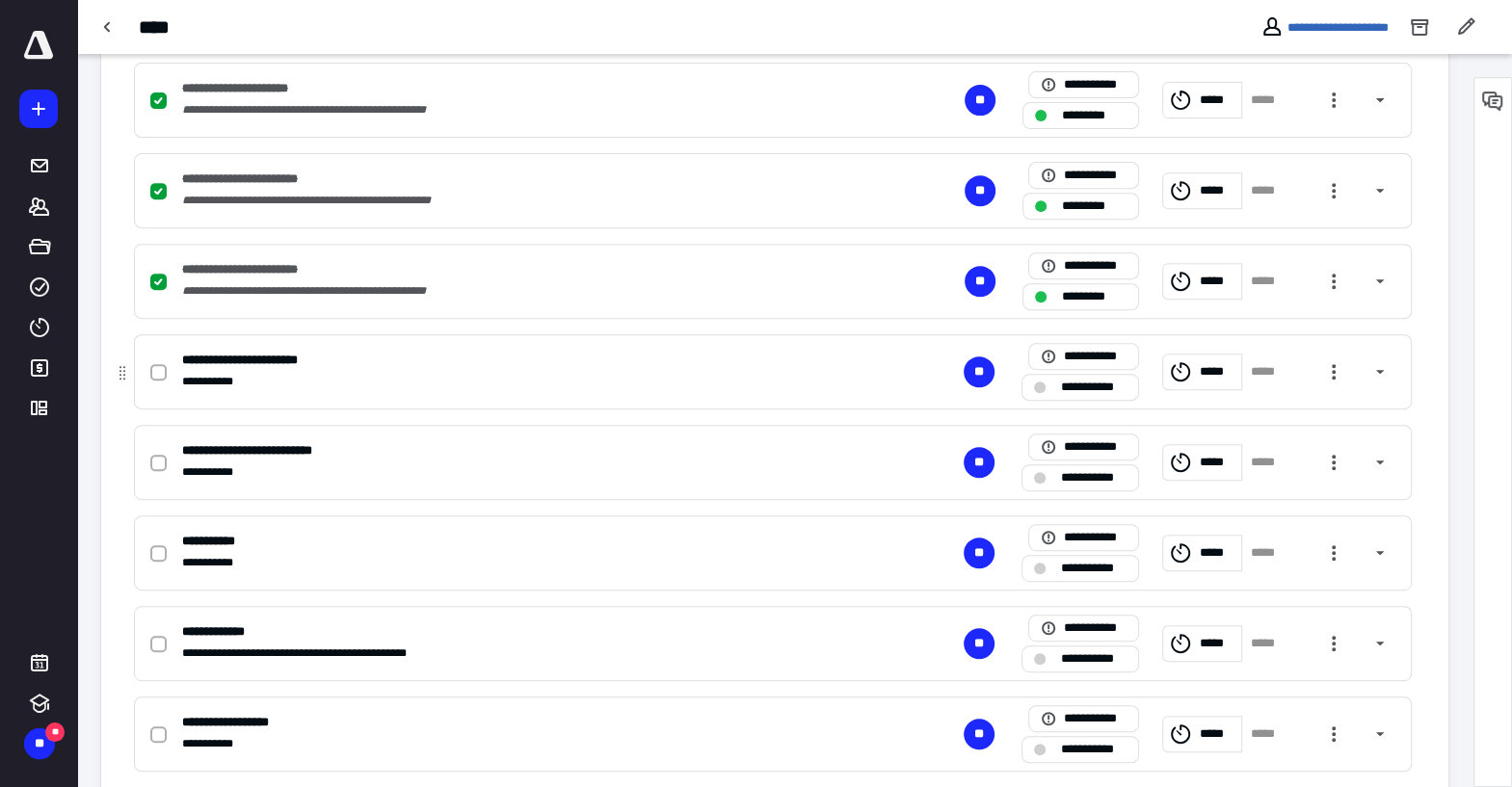 click 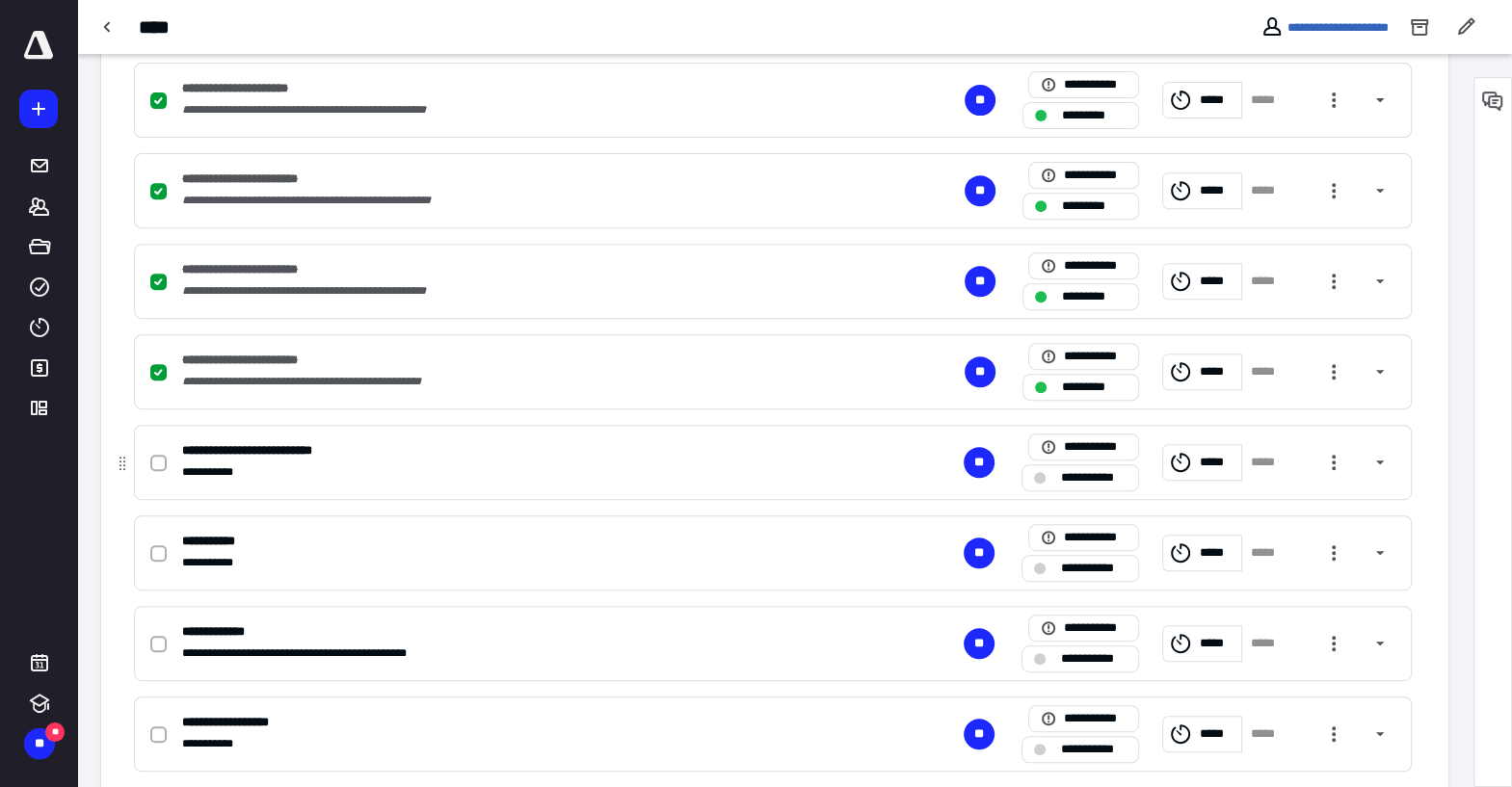 click 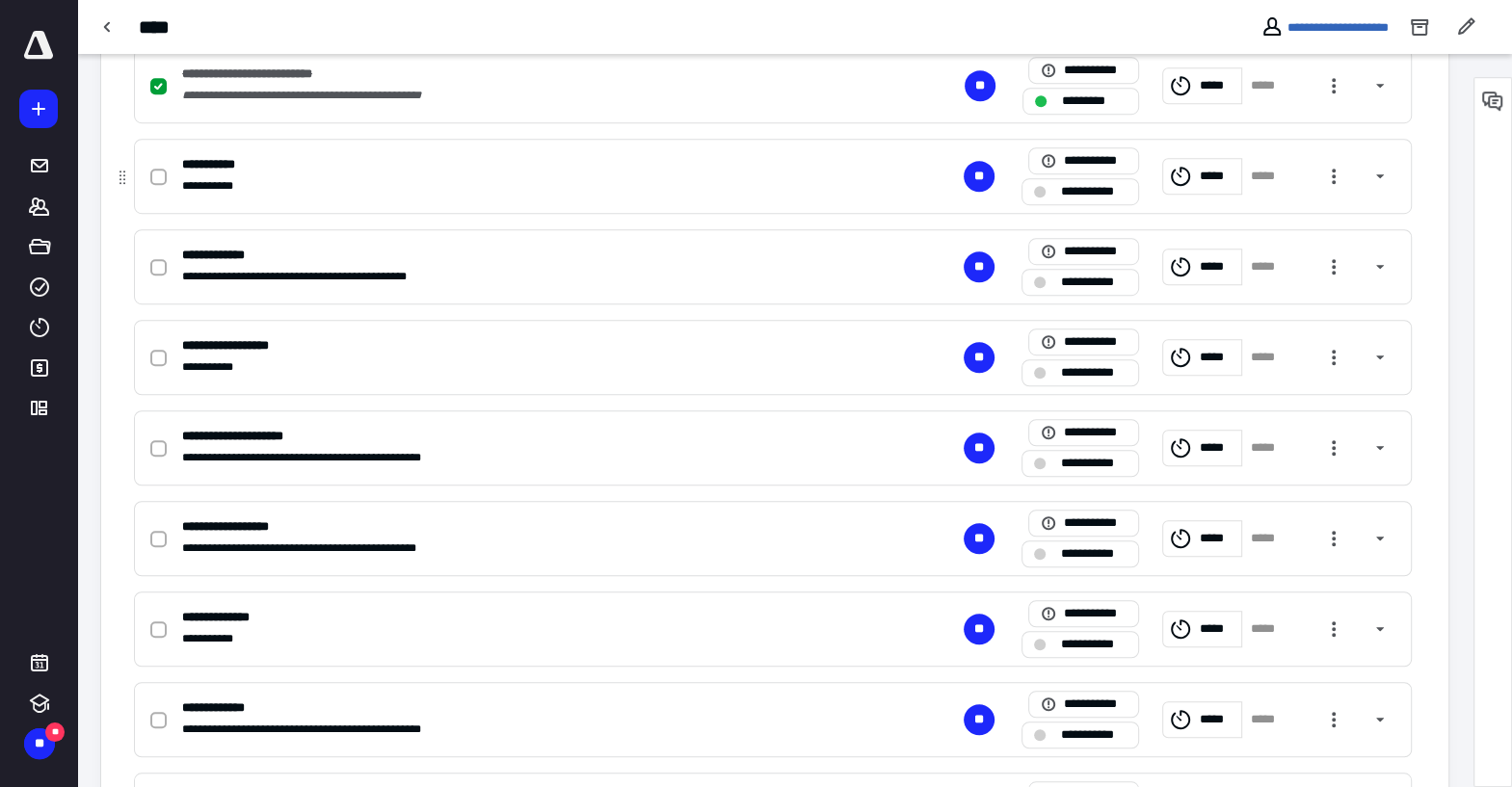 scroll, scrollTop: 0, scrollLeft: 0, axis: both 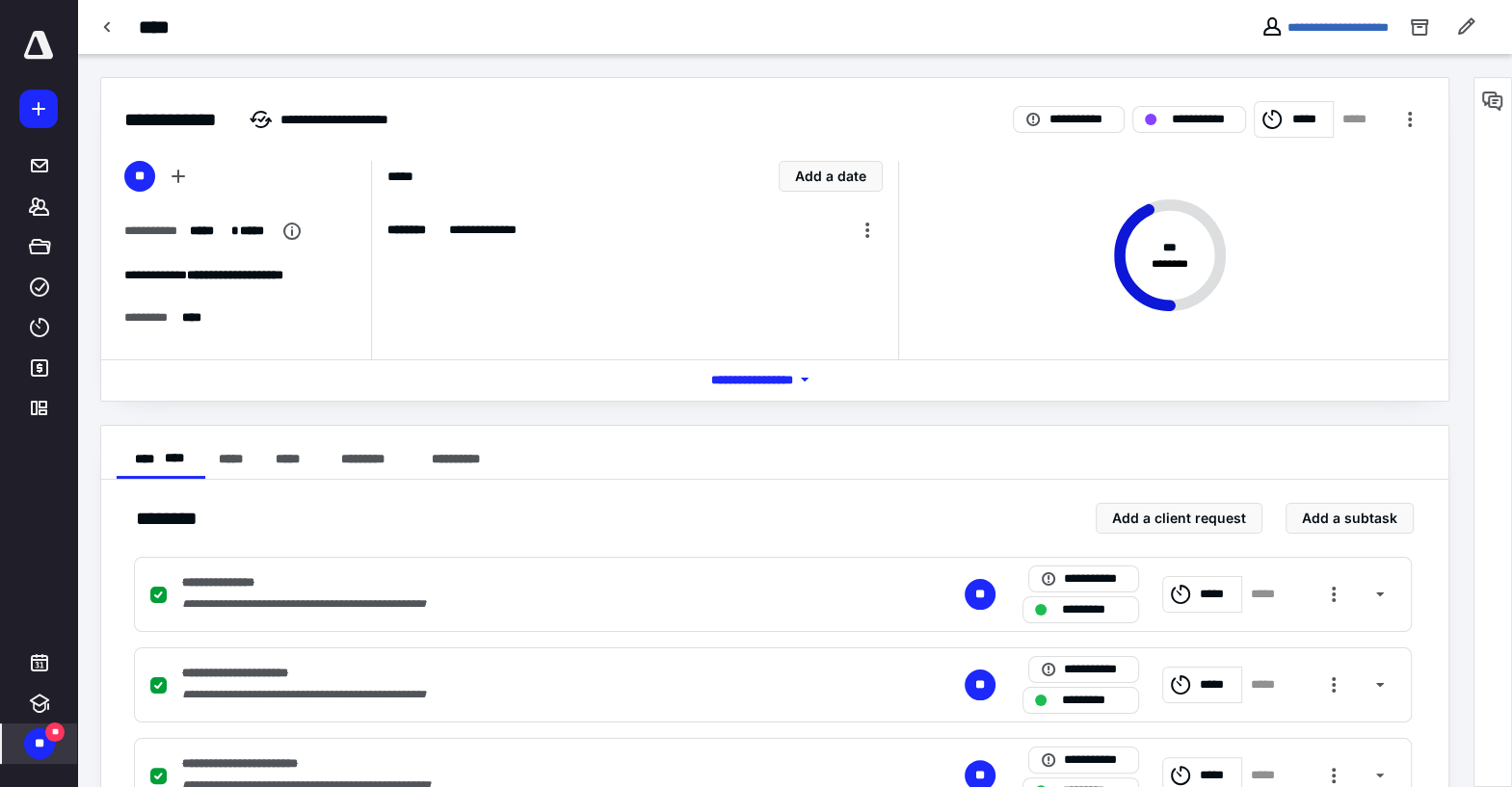 click on "**" at bounding box center (40, 744) 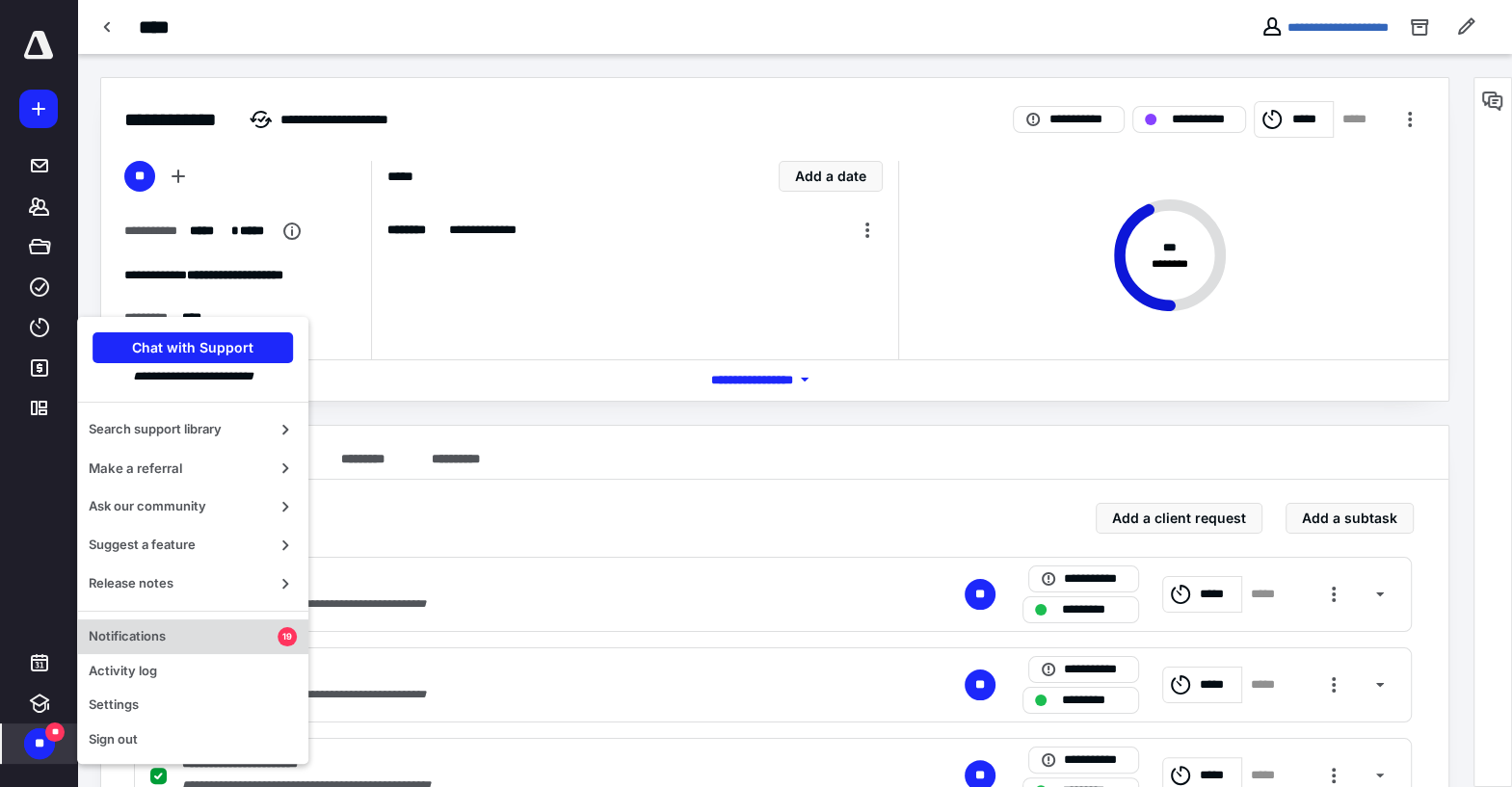 click on "Notifications" at bounding box center [183, 637] 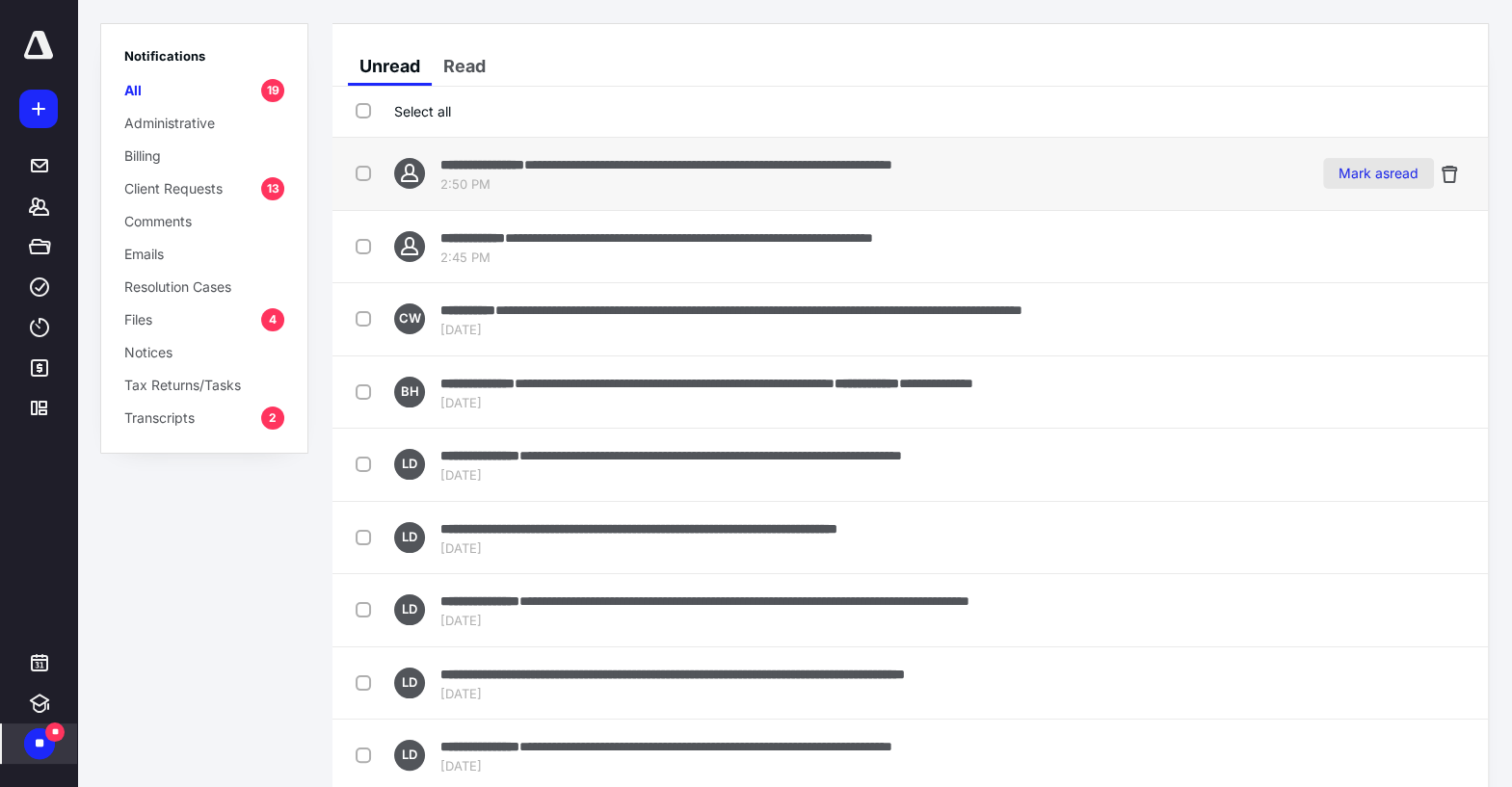 click on "Mark as  read" at bounding box center (1378, 173) 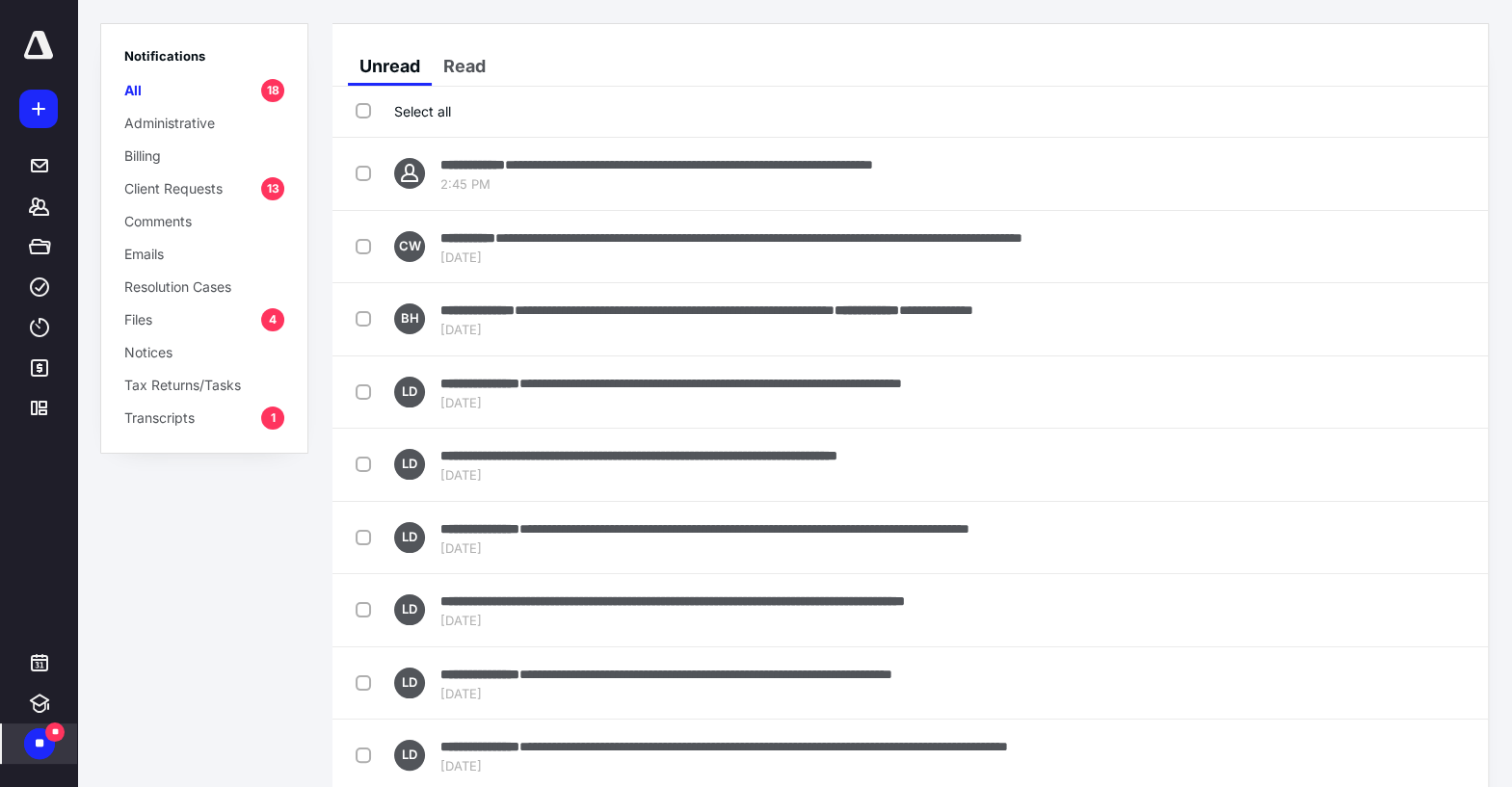 click on "Mark as  read" at bounding box center [1378, 173] 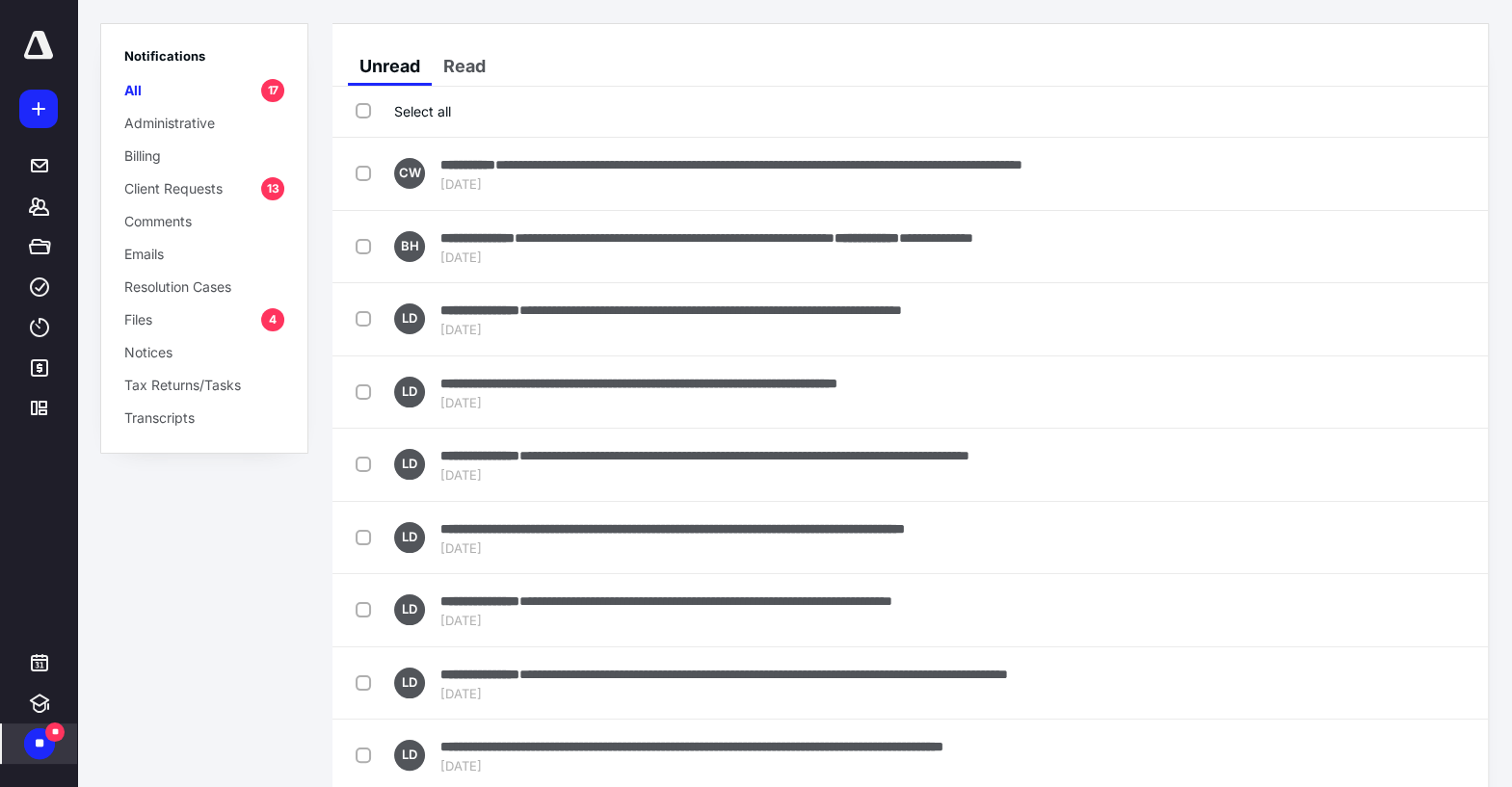 click on "Mark as  read" at bounding box center [1378, 173] 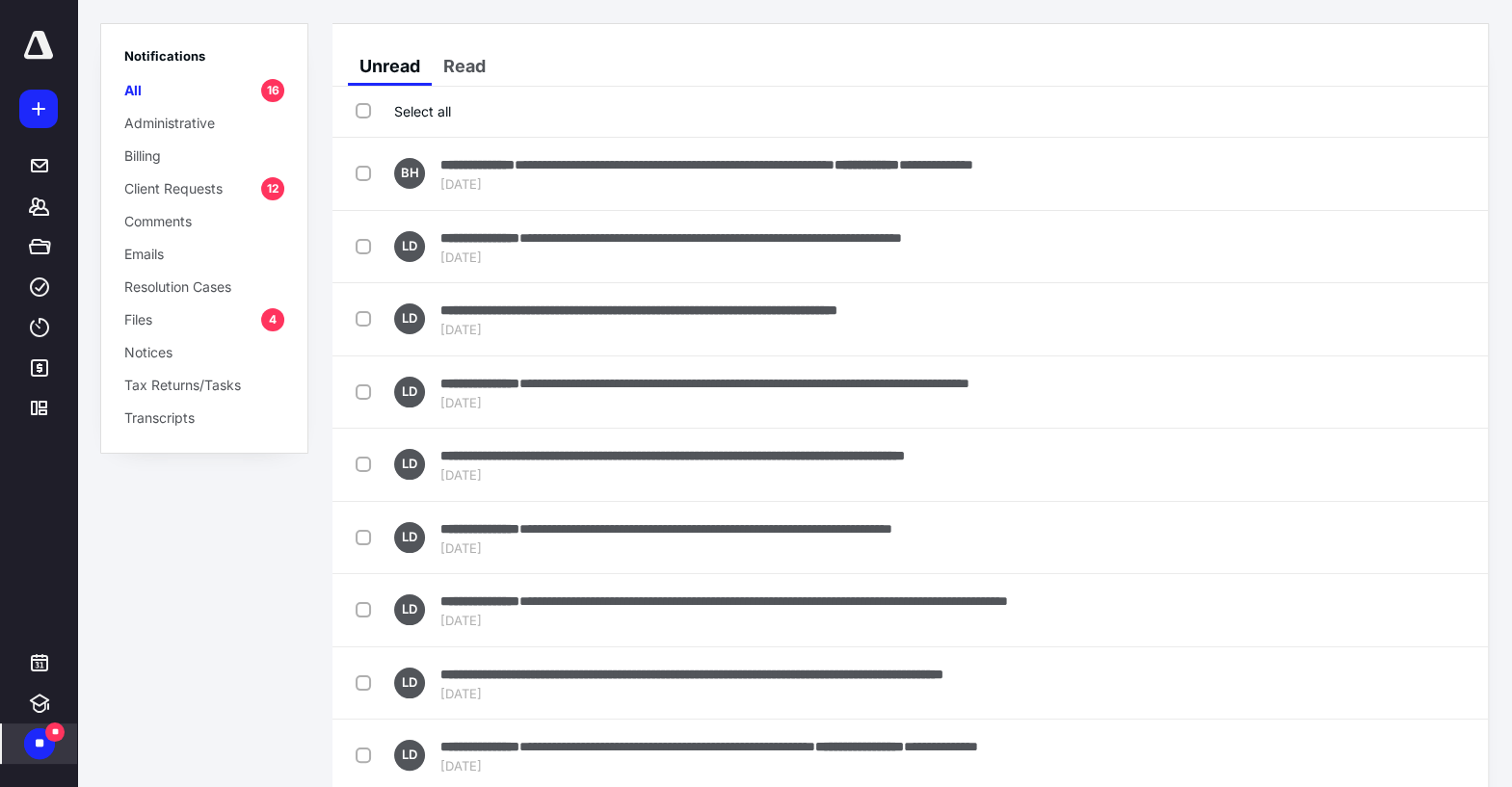 click on "Mark as  read" at bounding box center [1378, 173] 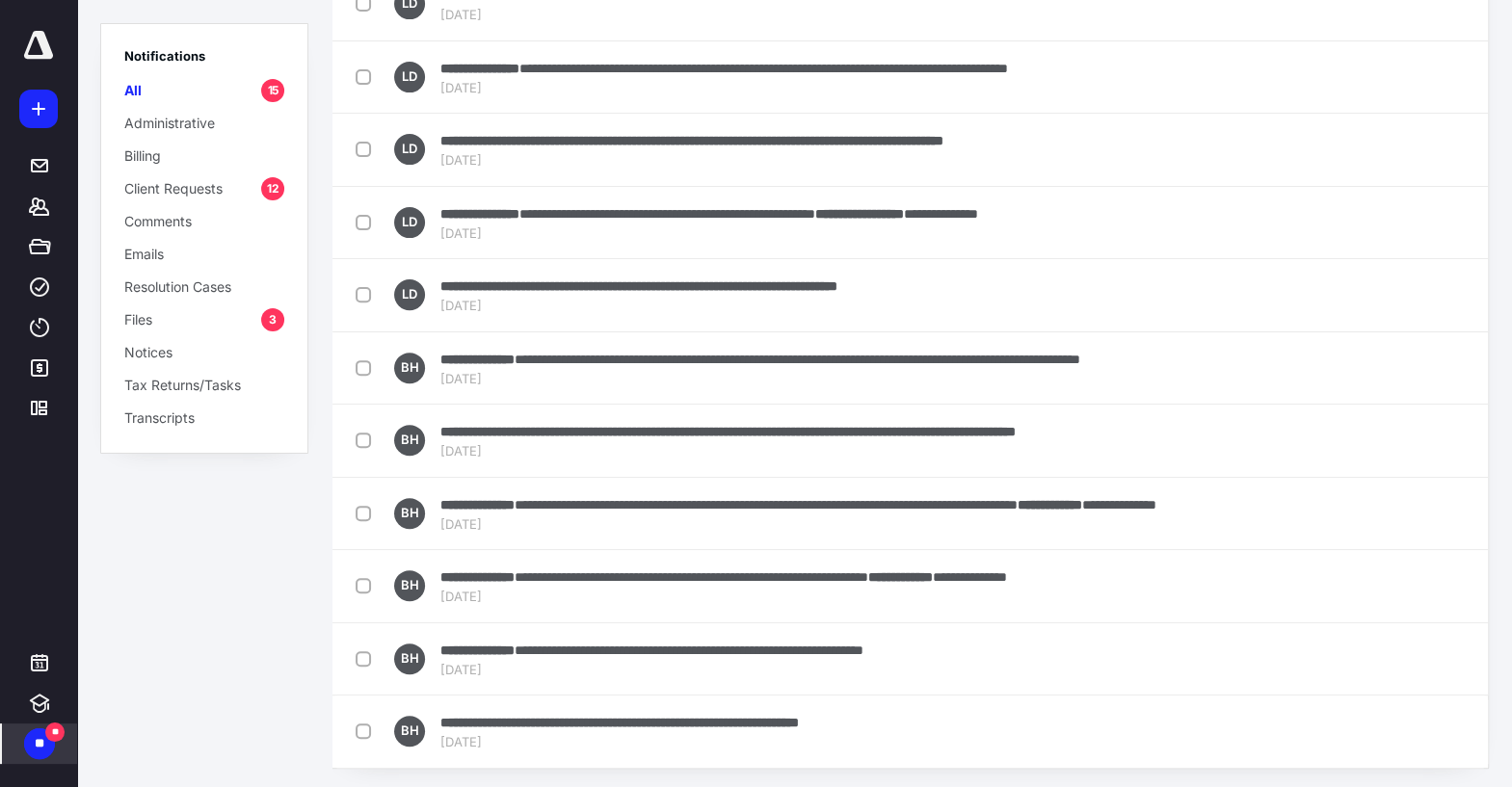 scroll, scrollTop: 489, scrollLeft: 0, axis: vertical 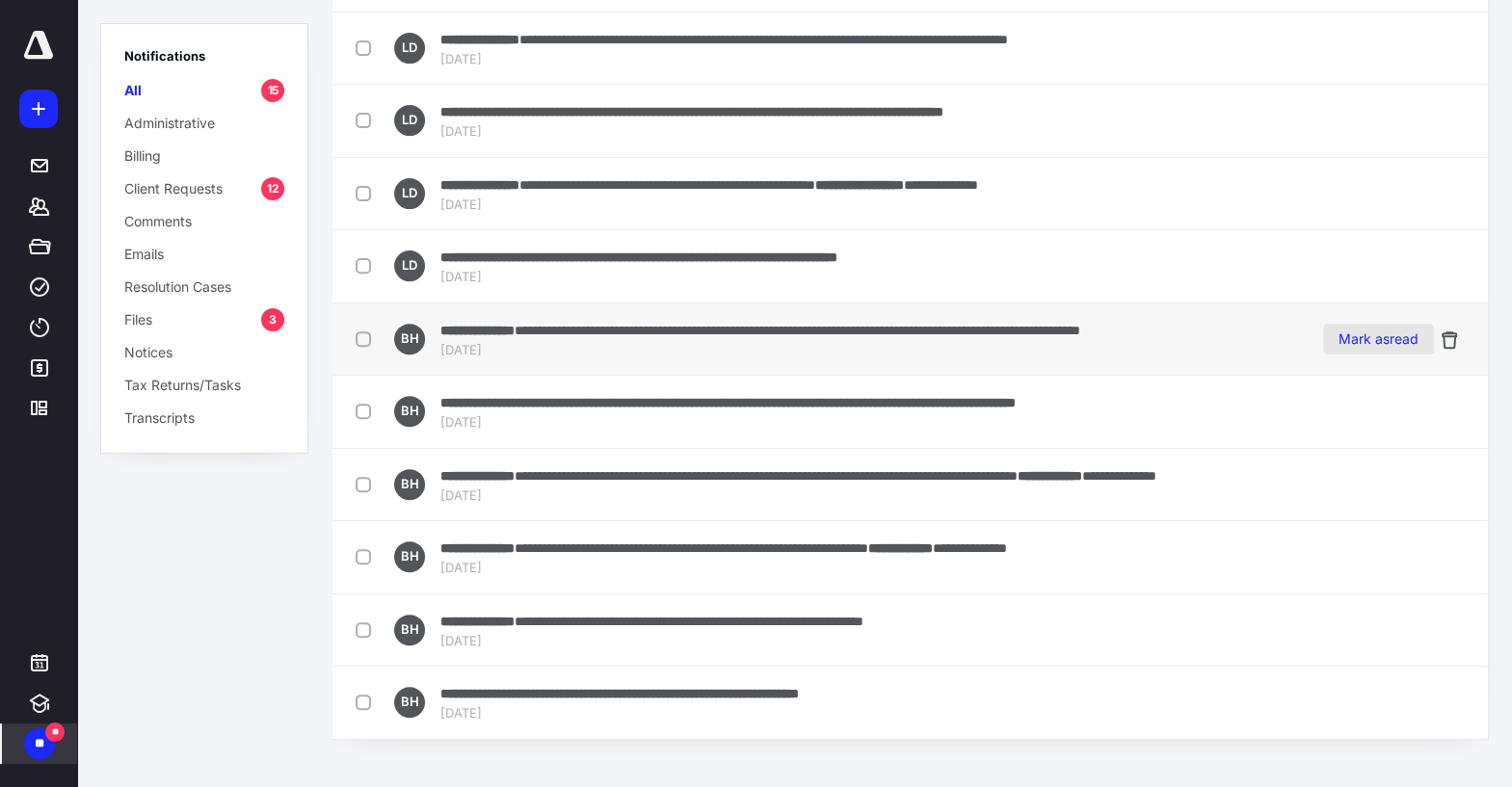 click on "Mark as  read" at bounding box center (1378, 339) 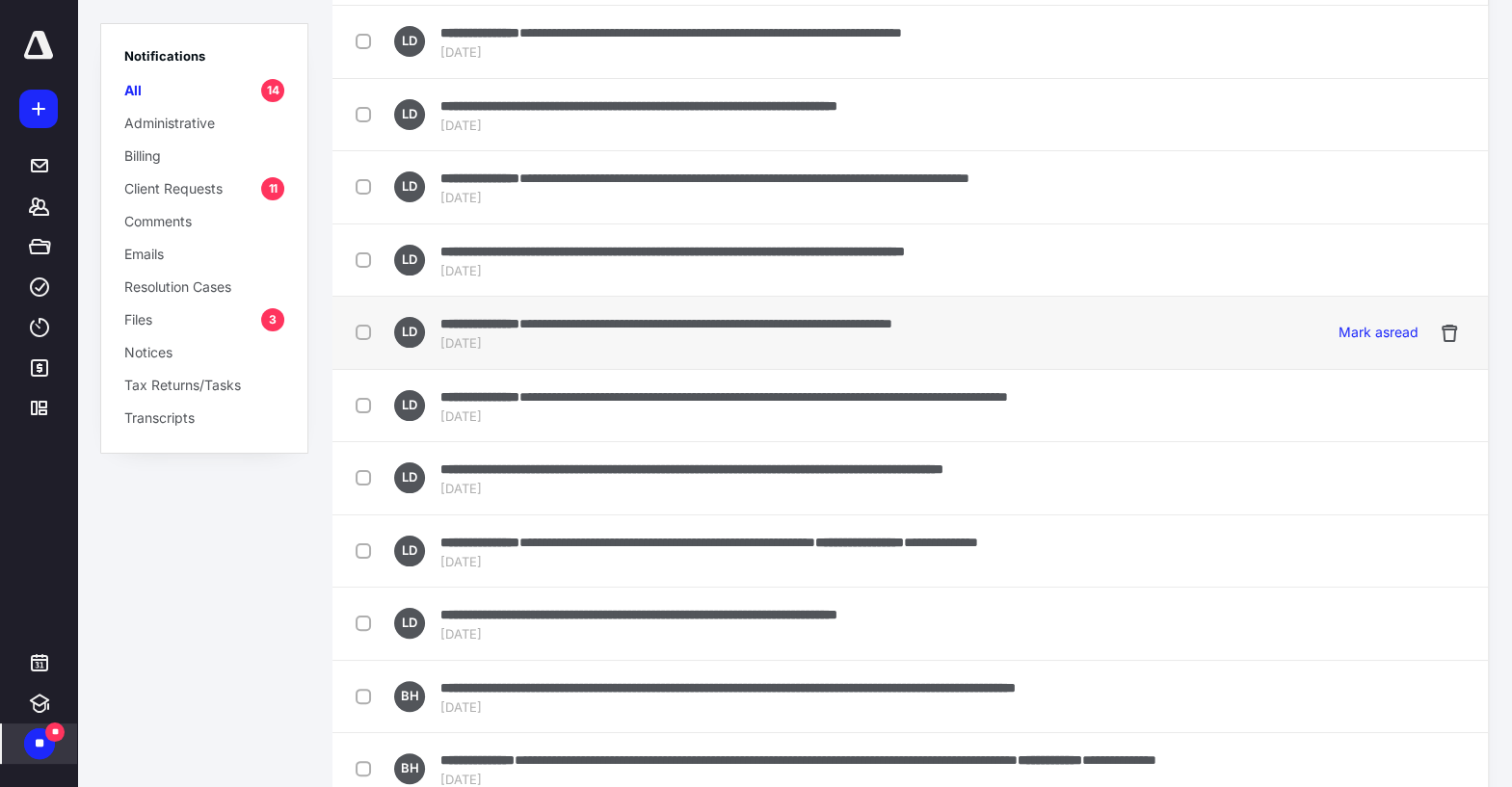 scroll, scrollTop: 398, scrollLeft: 0, axis: vertical 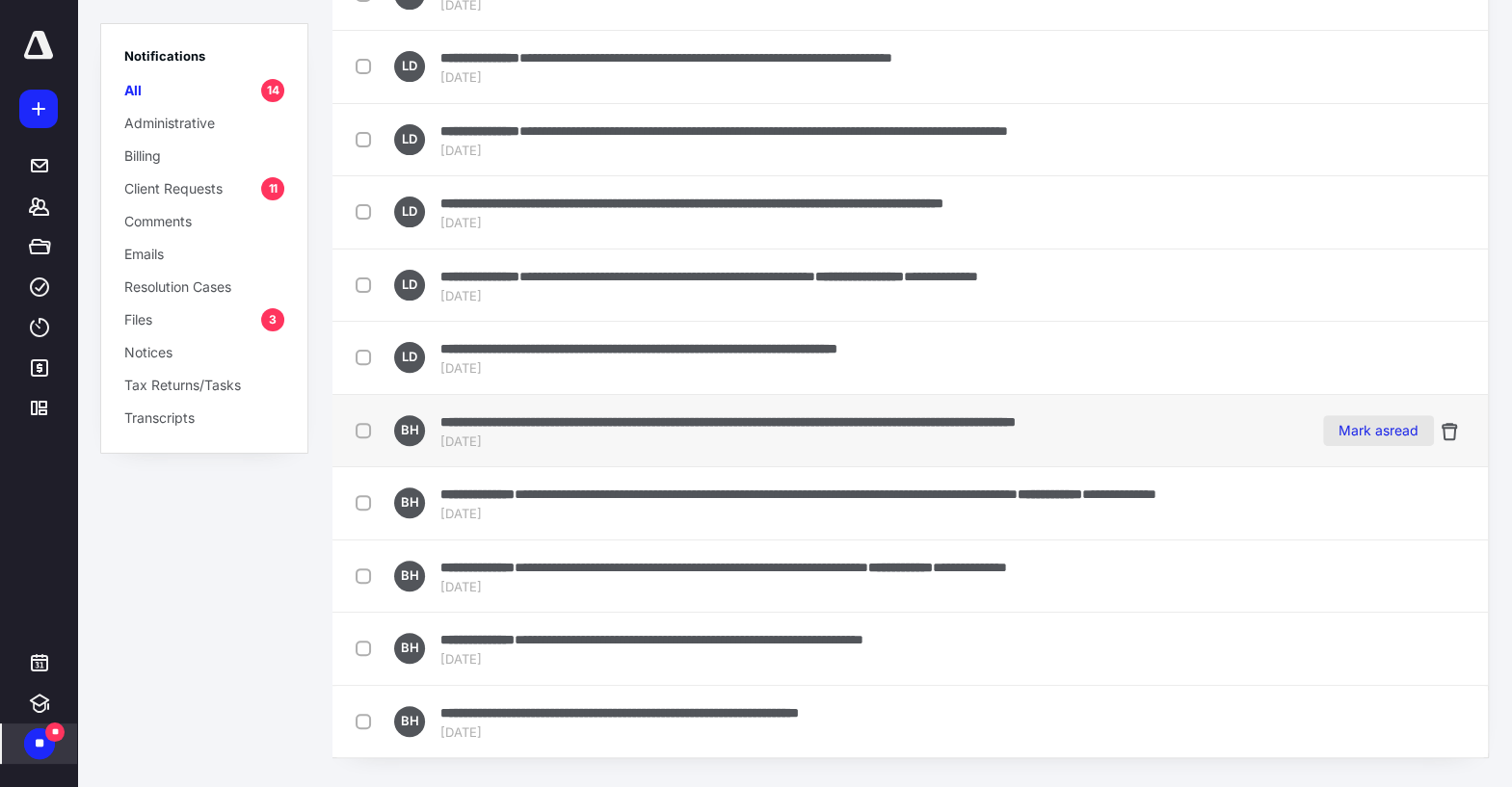 click on "Mark as  read" at bounding box center [1378, 431] 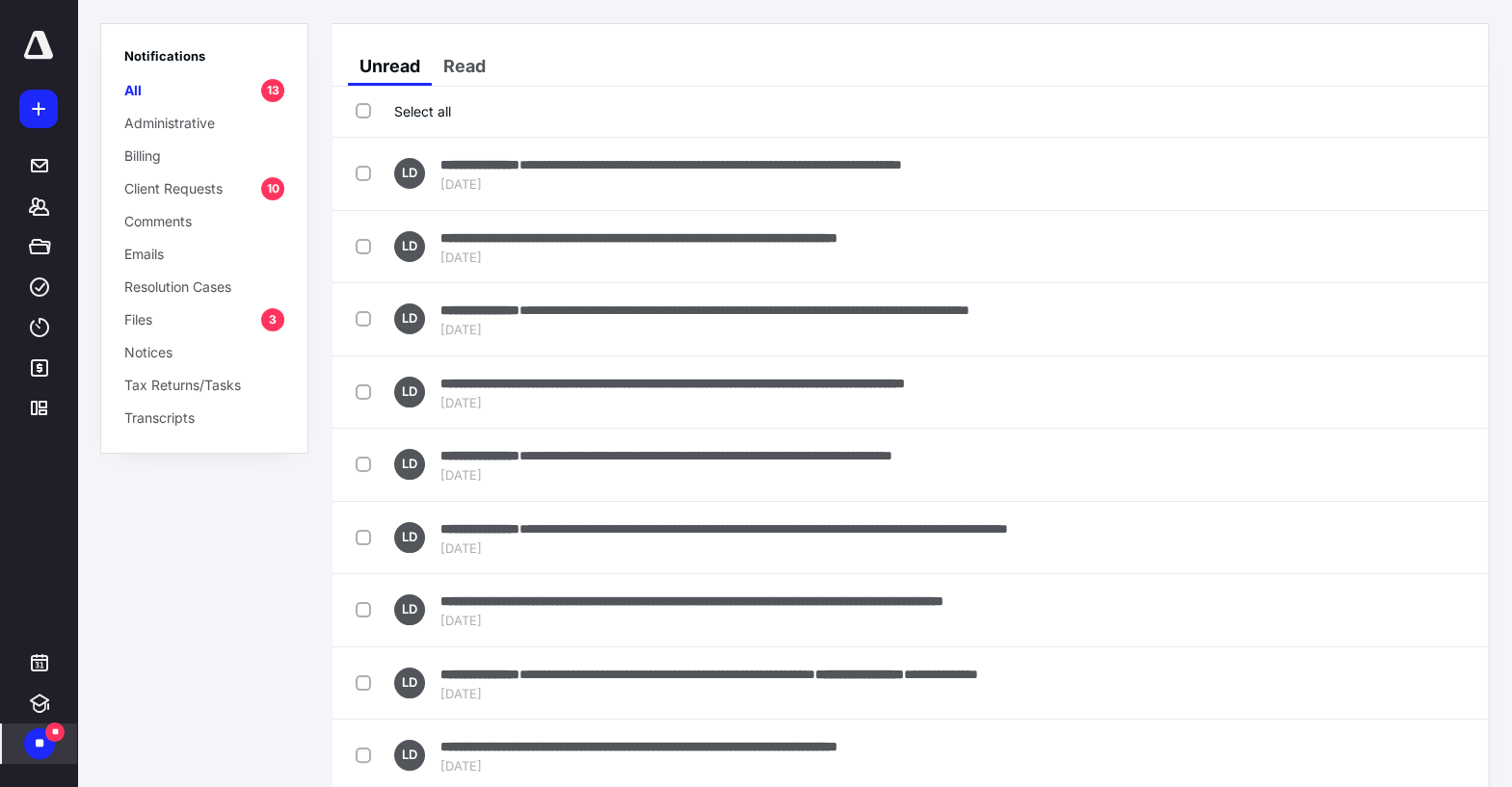 scroll, scrollTop: 308, scrollLeft: 0, axis: vertical 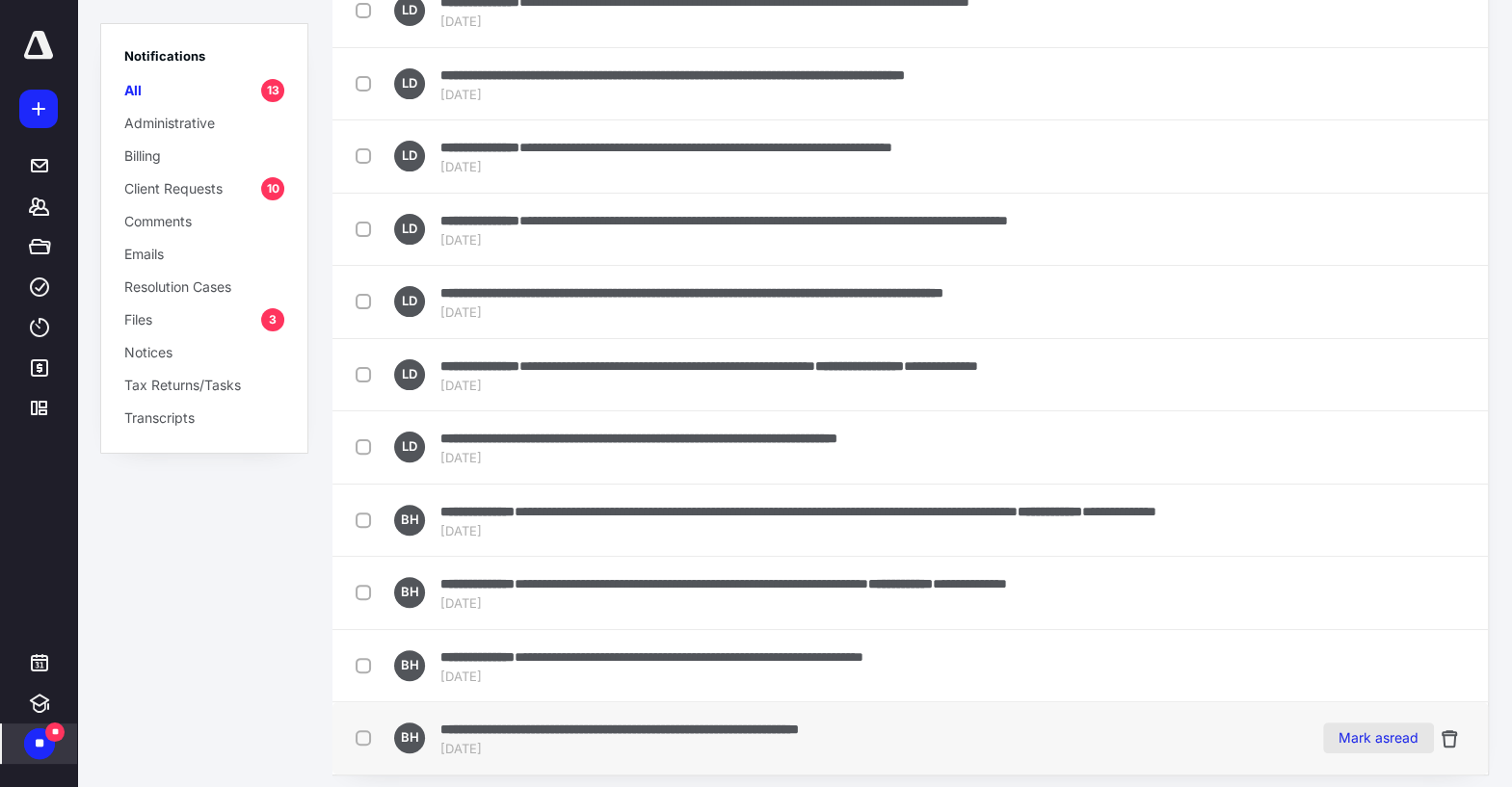click on "Mark as  read" at bounding box center (1378, 738) 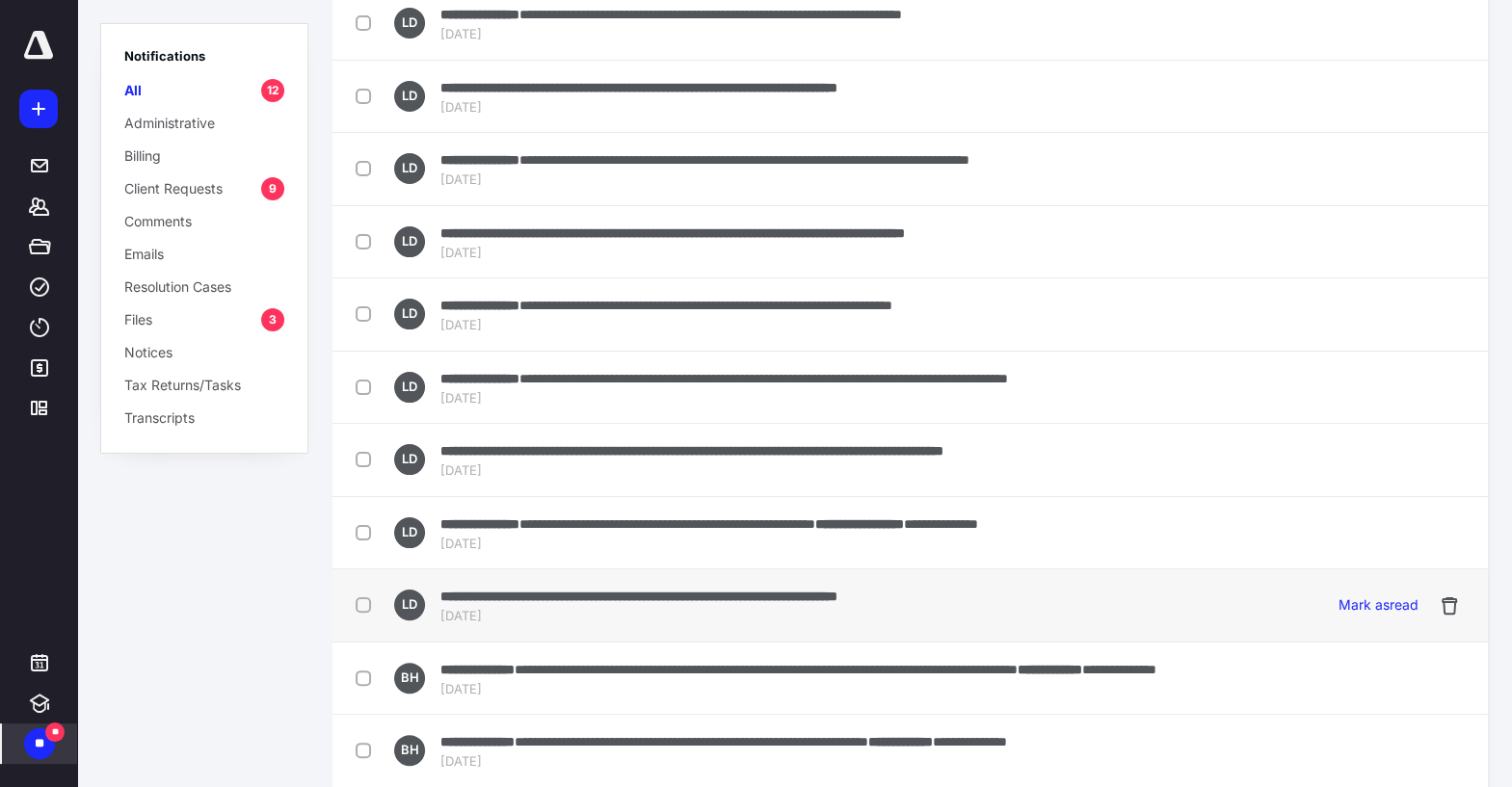 scroll, scrollTop: 237, scrollLeft: 0, axis: vertical 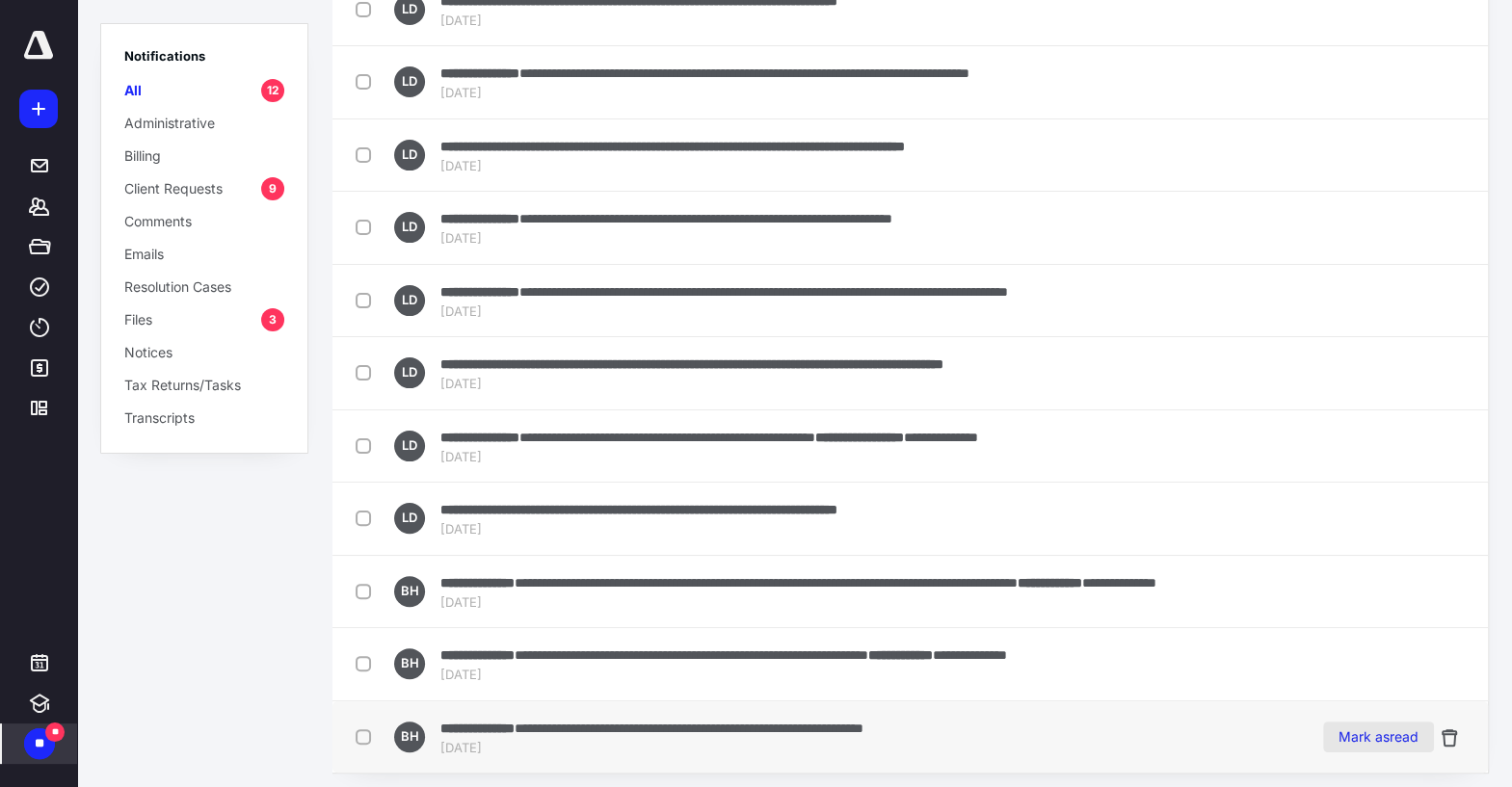 click on "Mark as  read" at bounding box center (1378, 737) 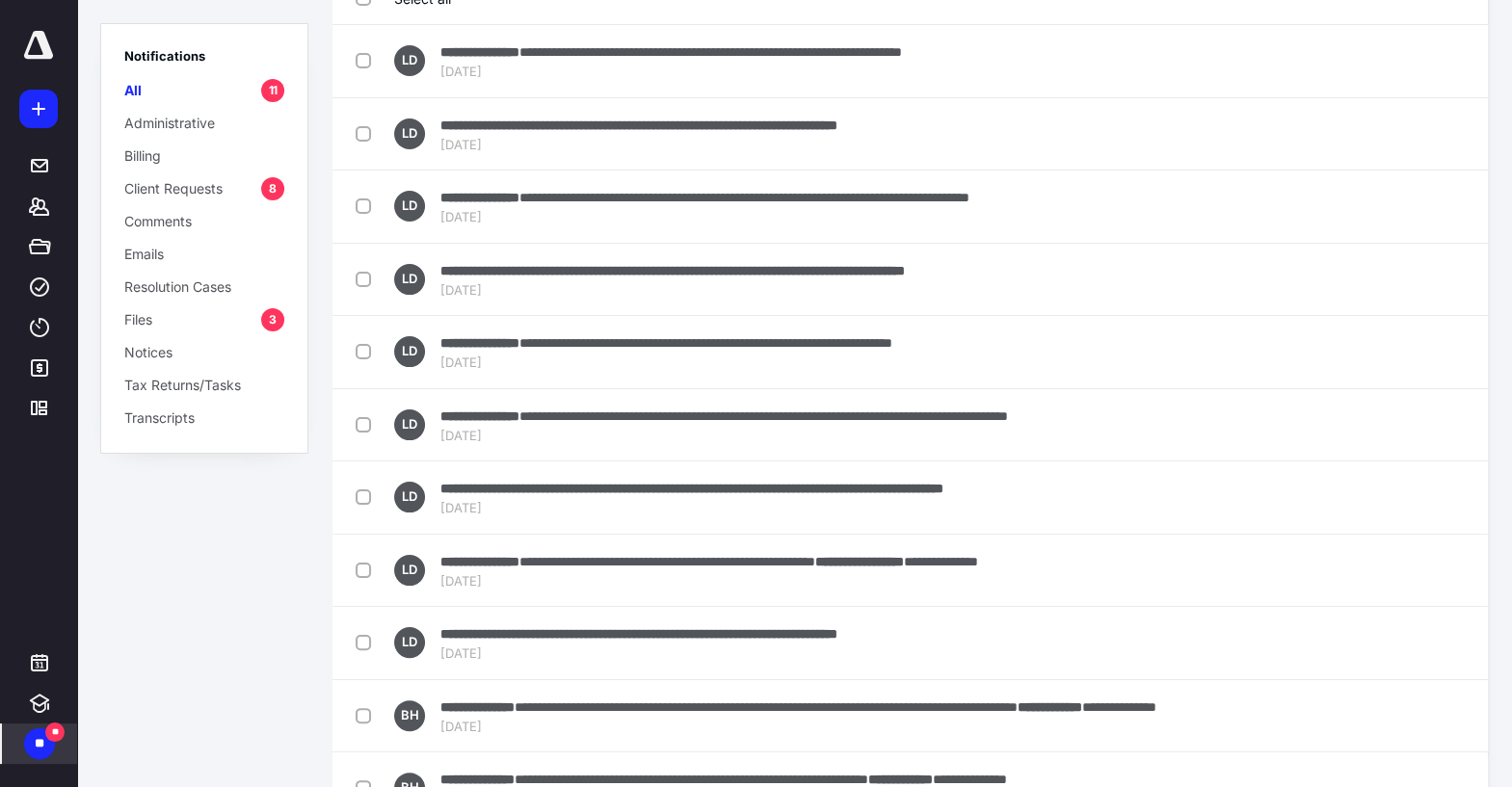scroll, scrollTop: 167, scrollLeft: 0, axis: vertical 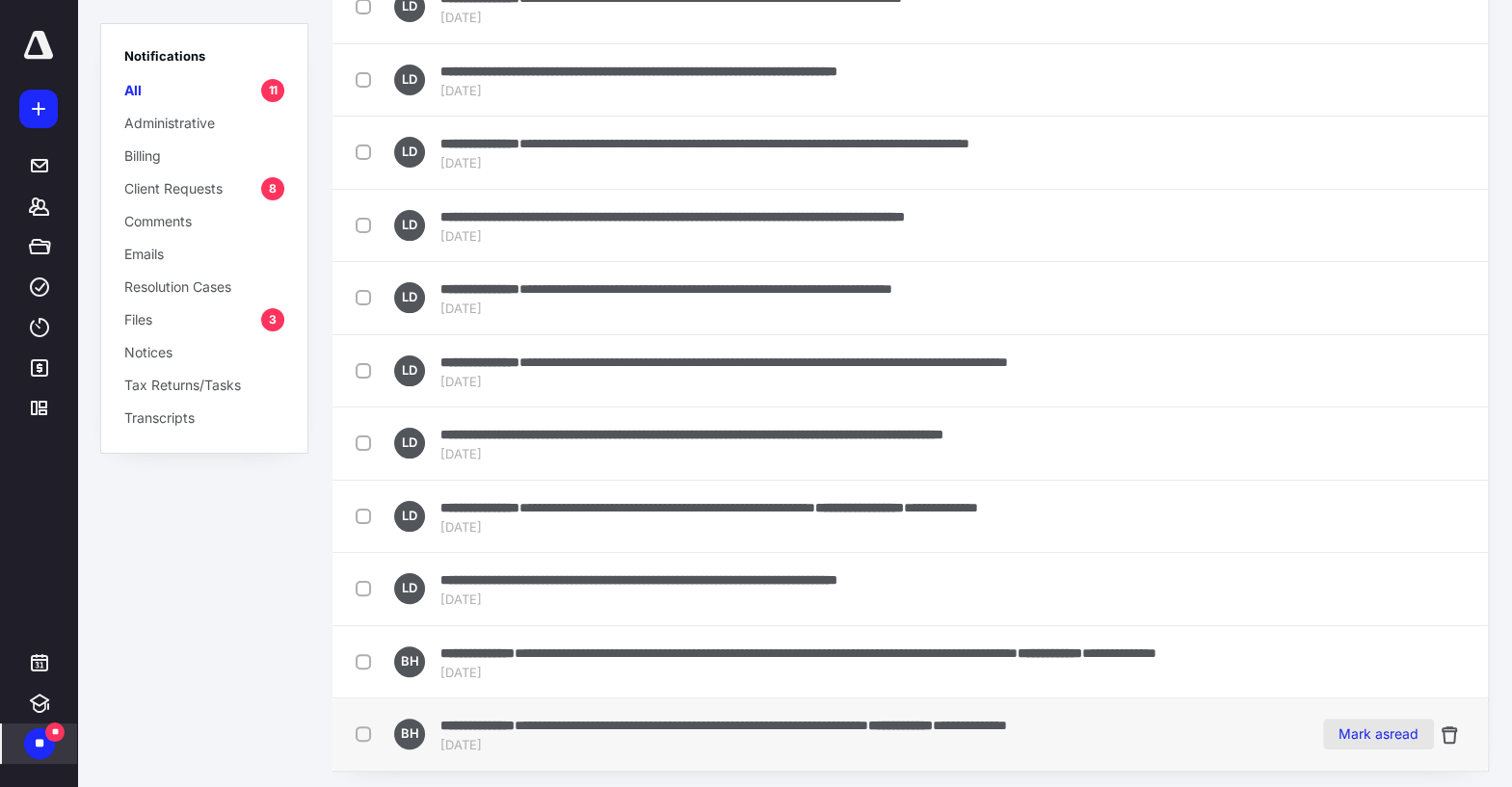 click on "Mark as  read" at bounding box center [1378, 734] 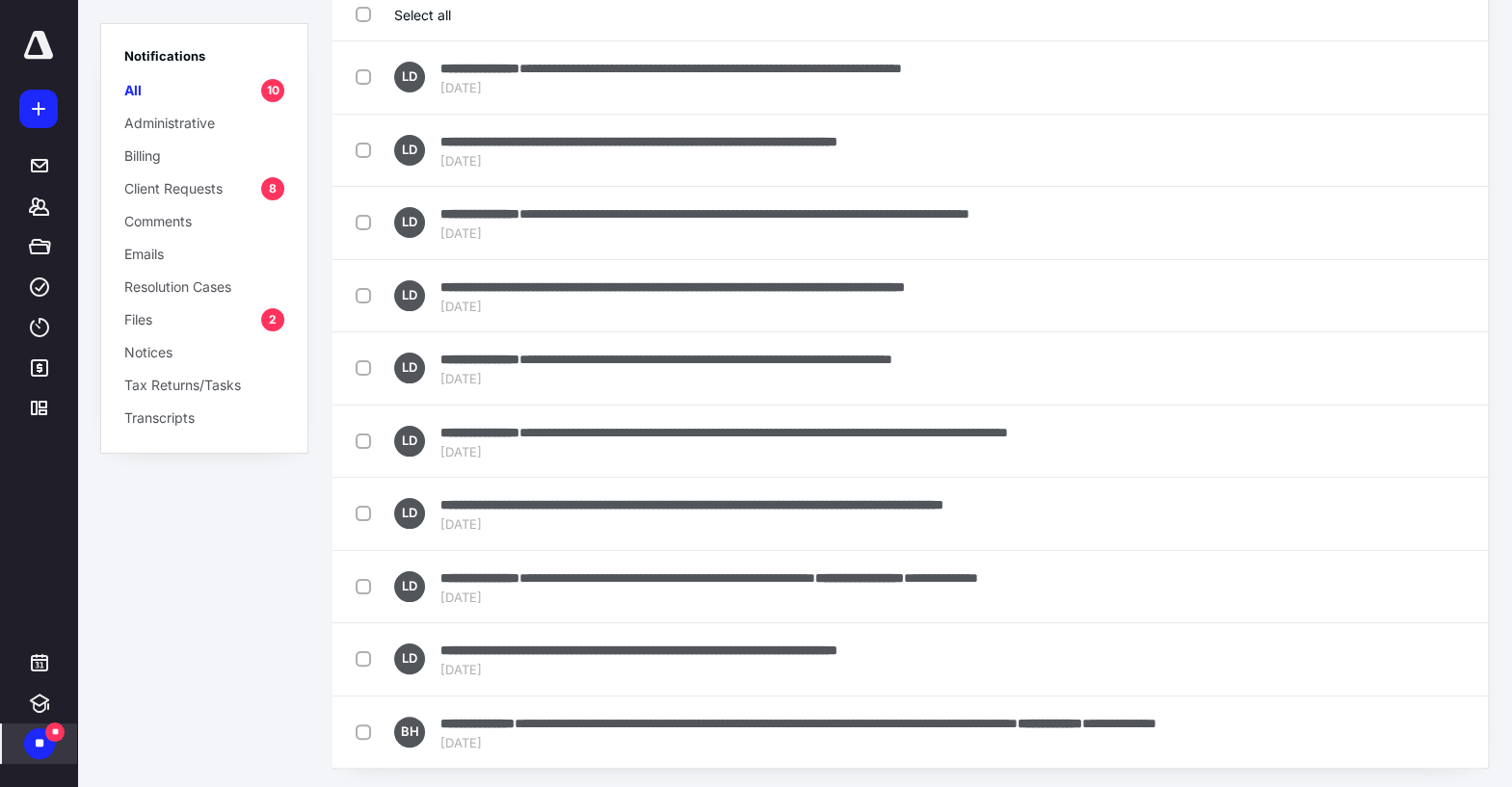 scroll, scrollTop: 0, scrollLeft: 0, axis: both 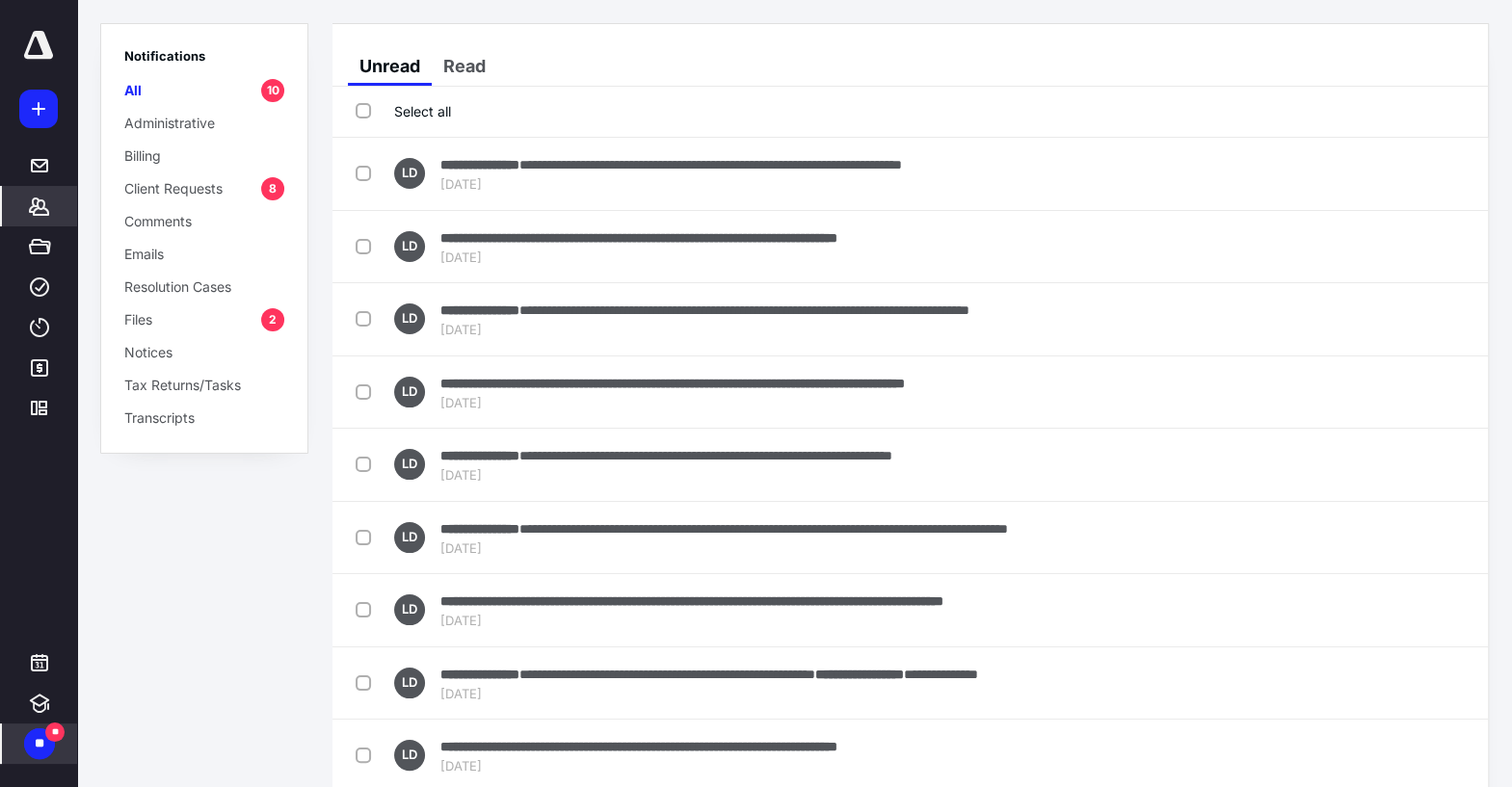 click 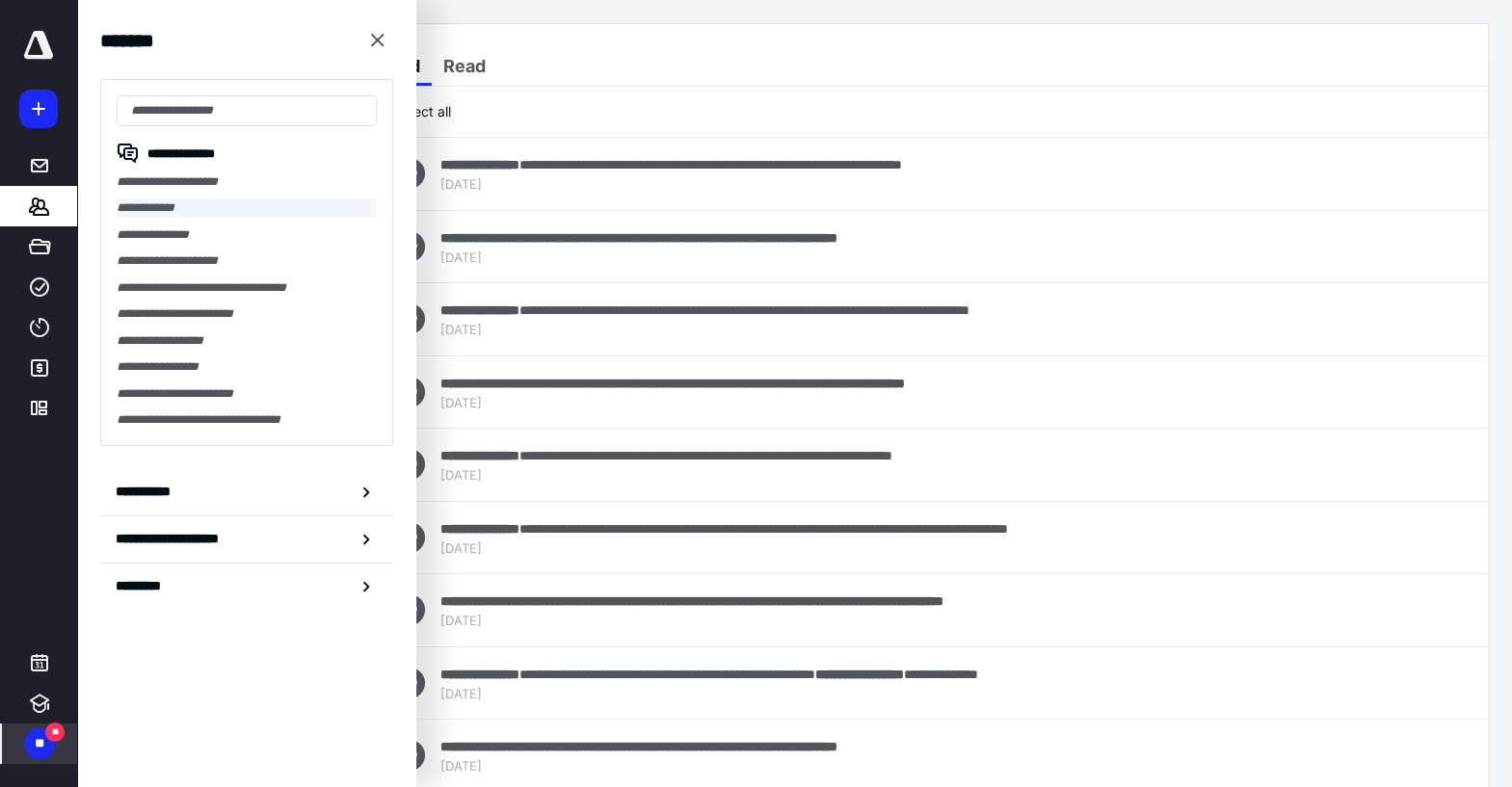 click on "**********" at bounding box center [247, 207] 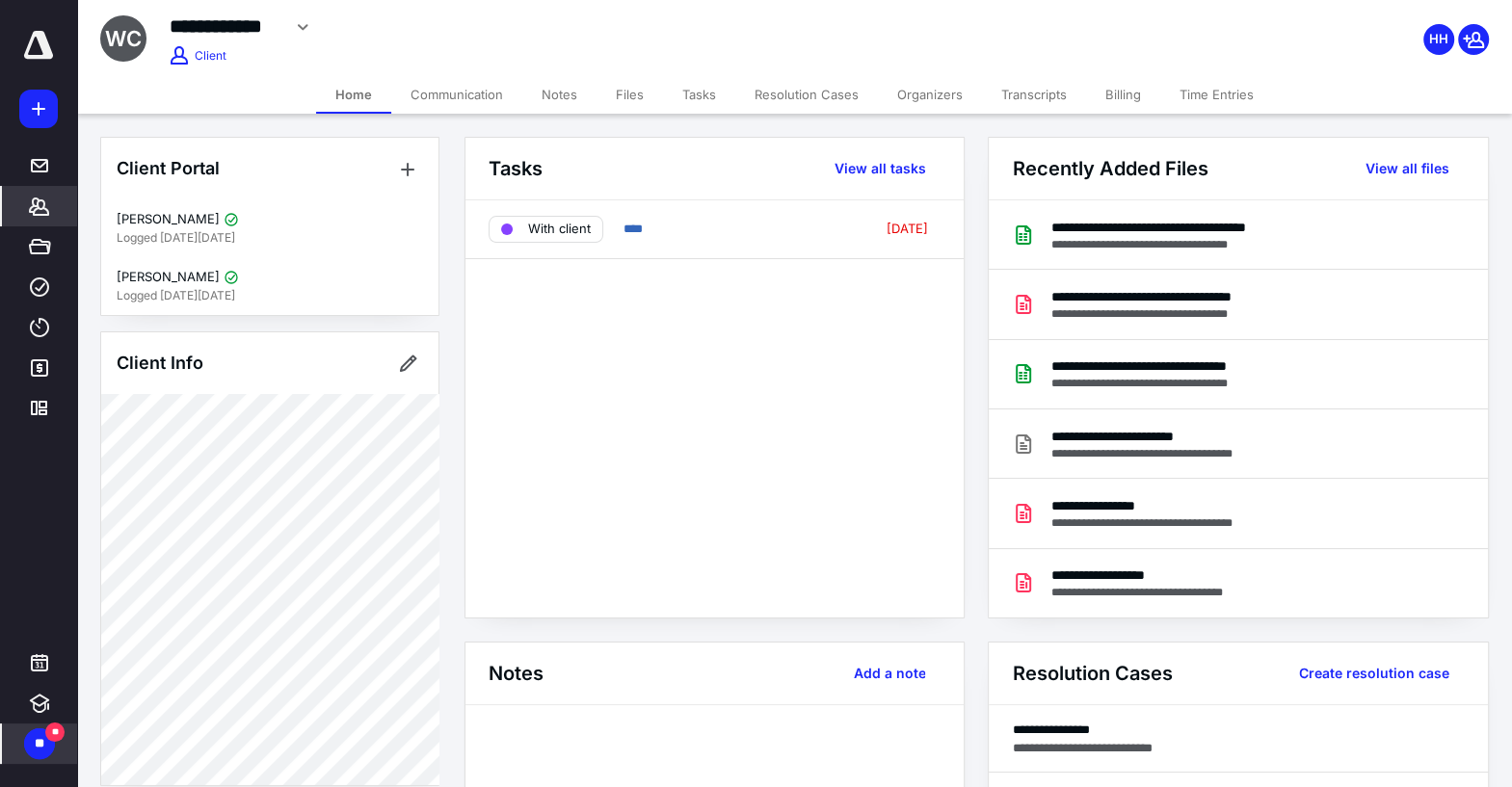 click on "Files" at bounding box center [629, 94] 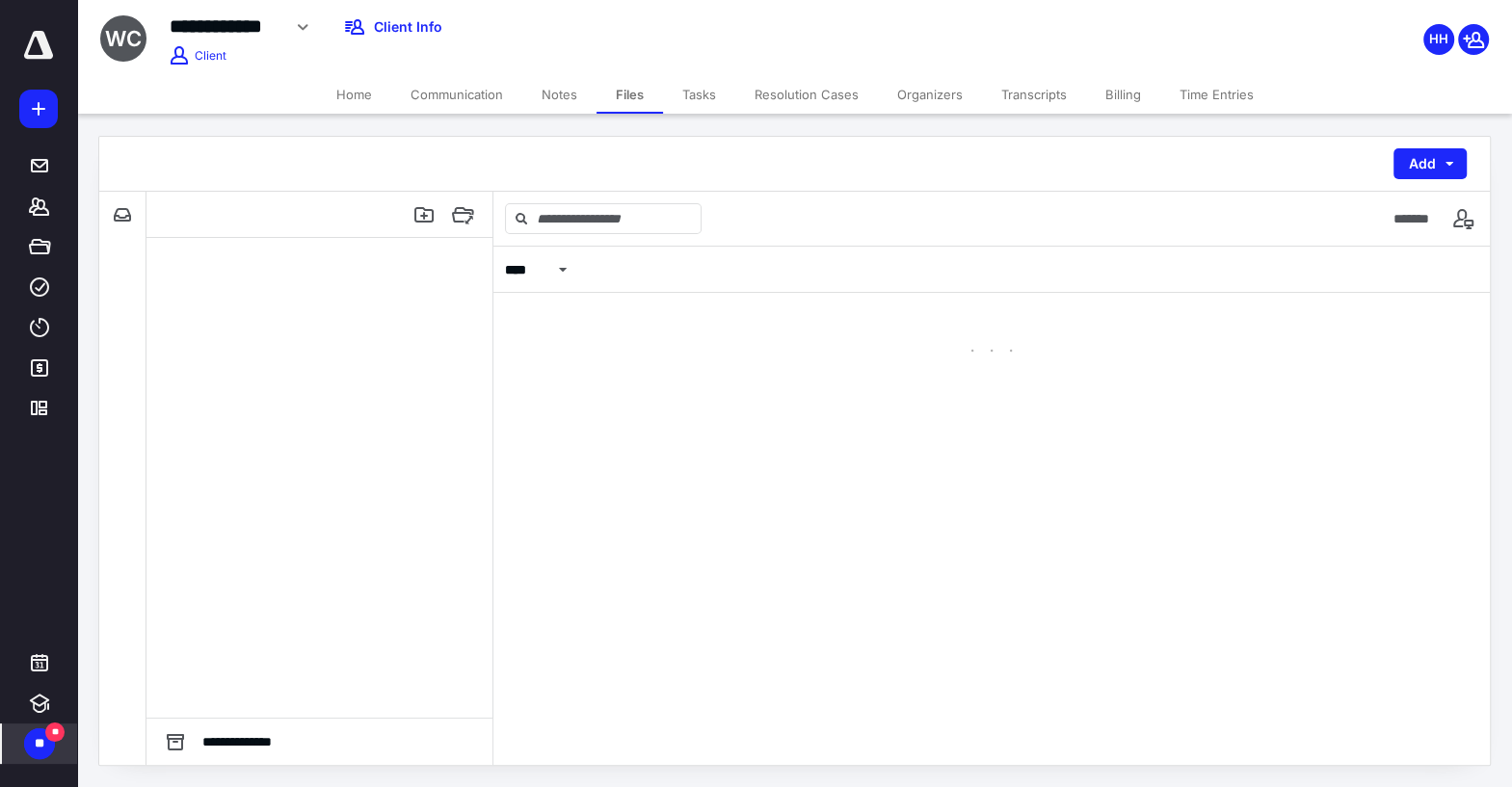 click on "Tasks" at bounding box center [699, 94] 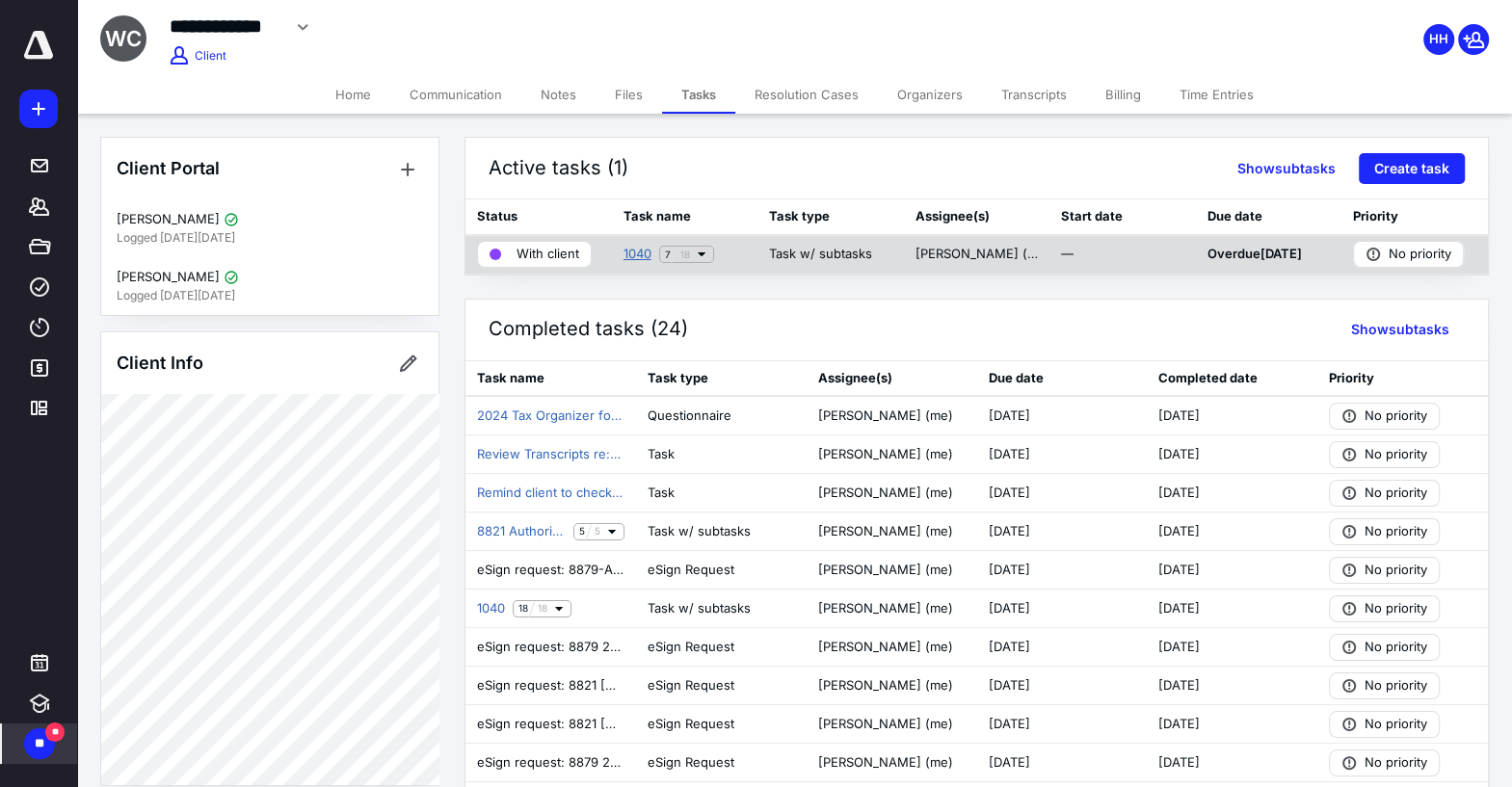 click on "1040" at bounding box center [637, 254] 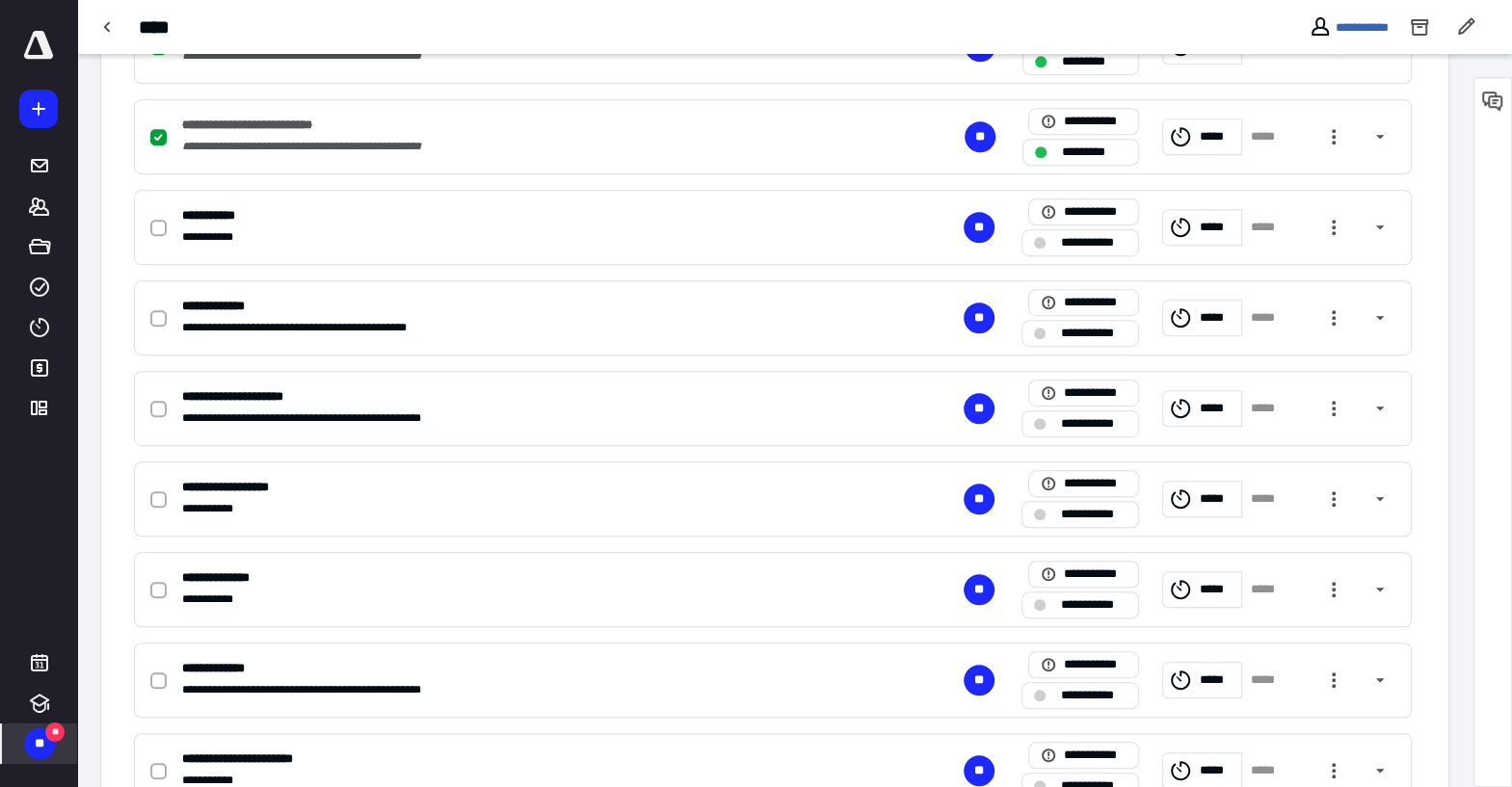 scroll, scrollTop: 0, scrollLeft: 0, axis: both 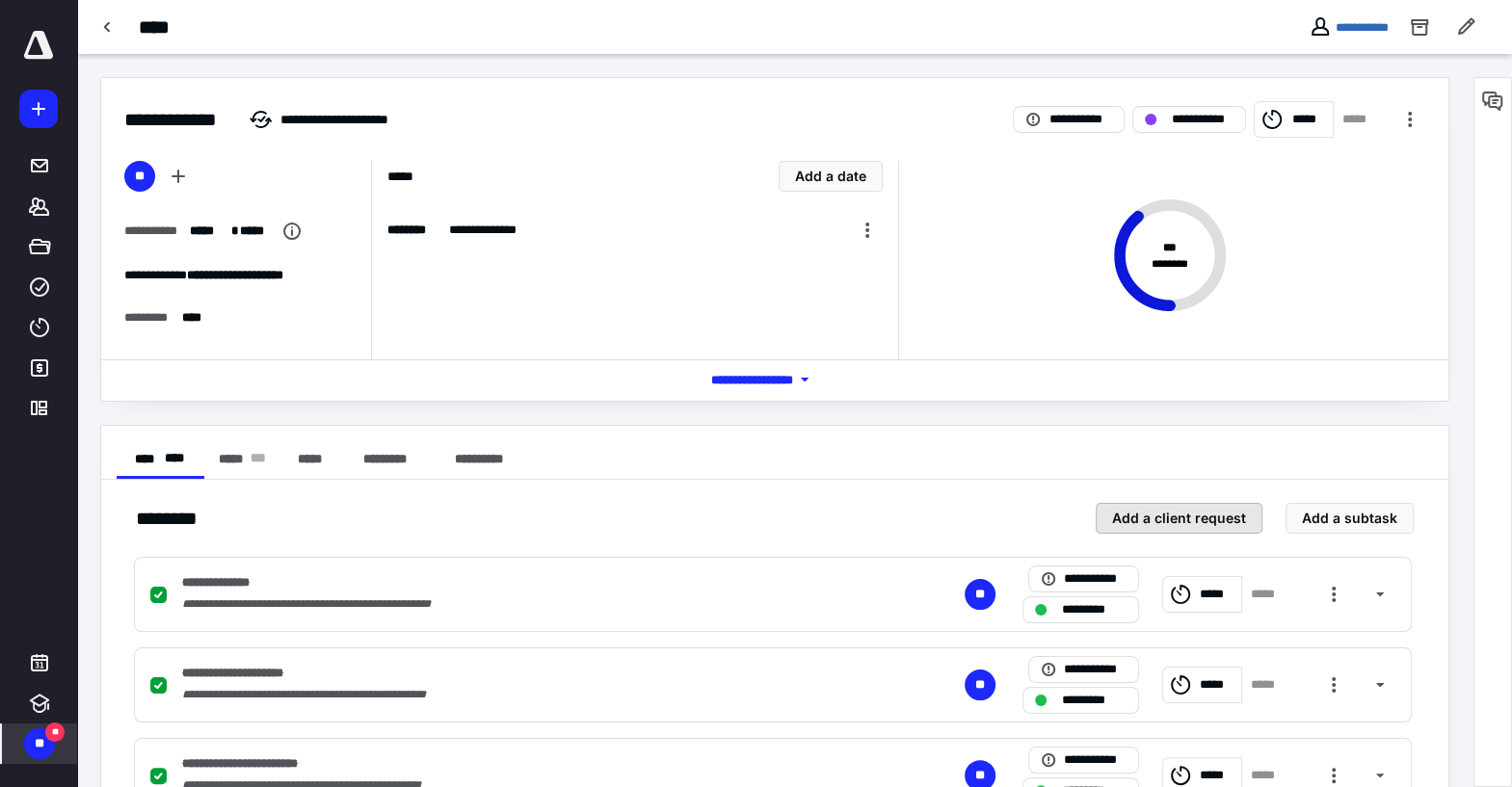 click on "Add a client request" at bounding box center (1179, 518) 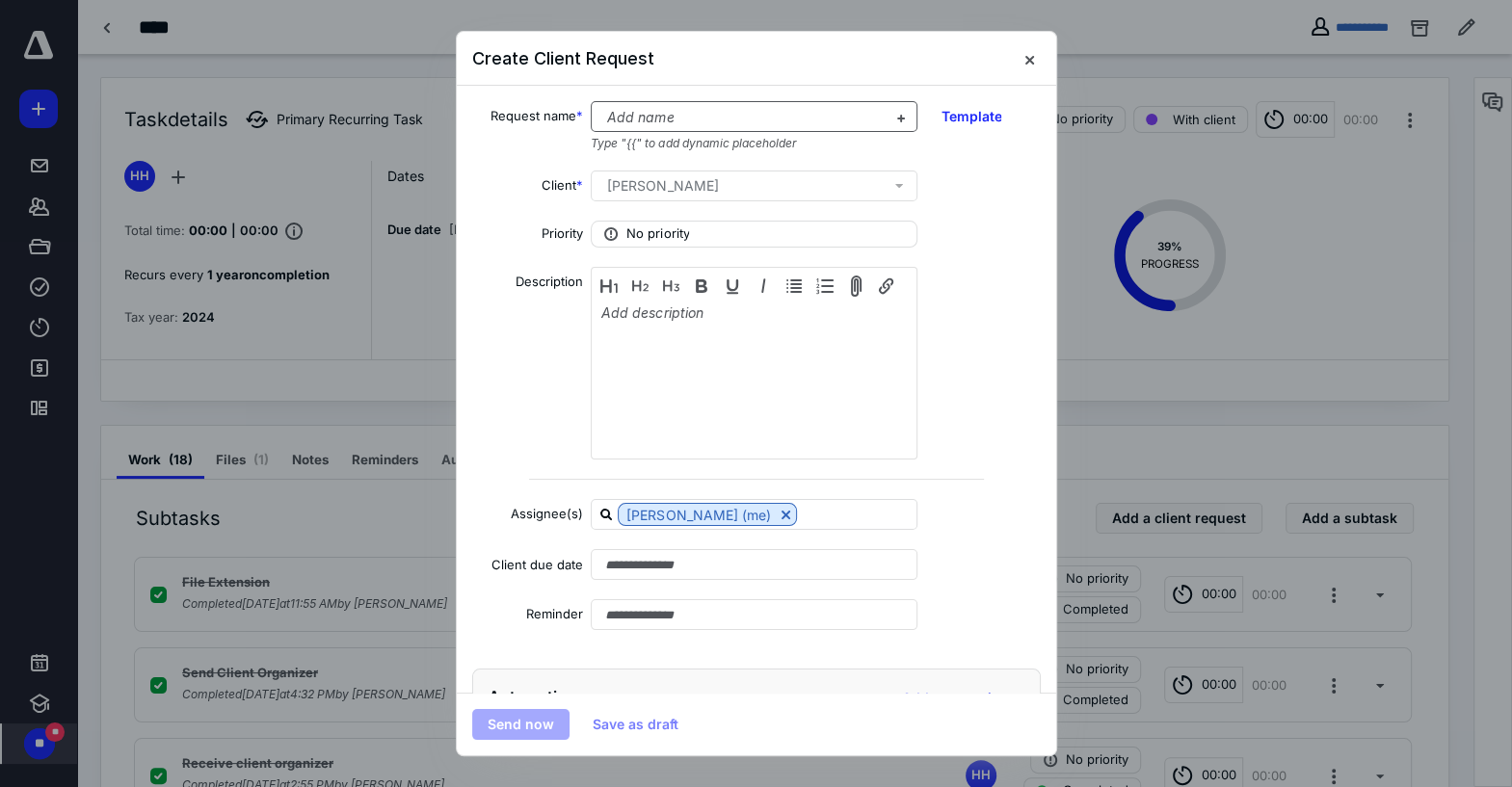 click at bounding box center (742, 118) 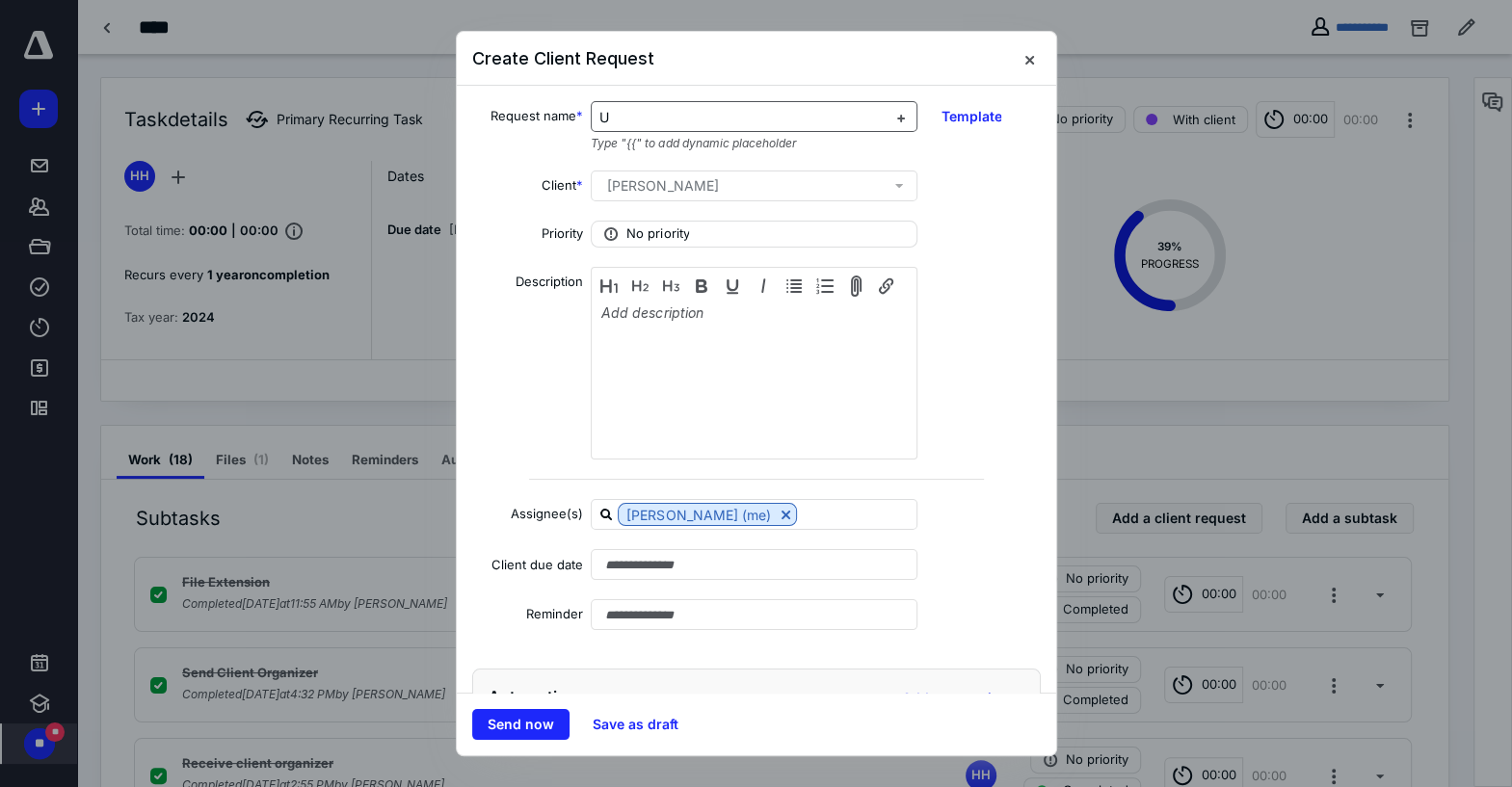 type 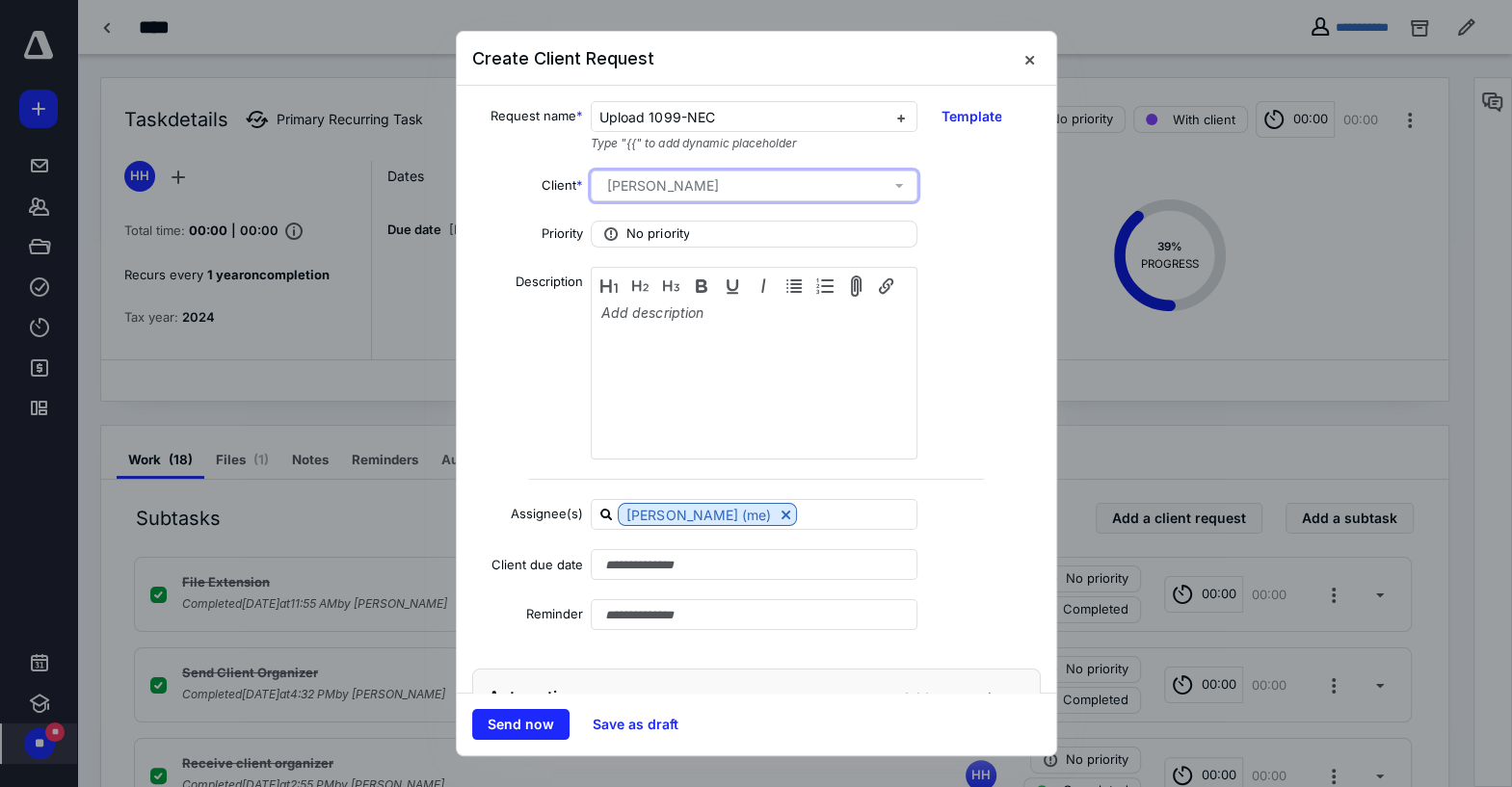 click on "[PERSON_NAME]" at bounding box center [662, 186] 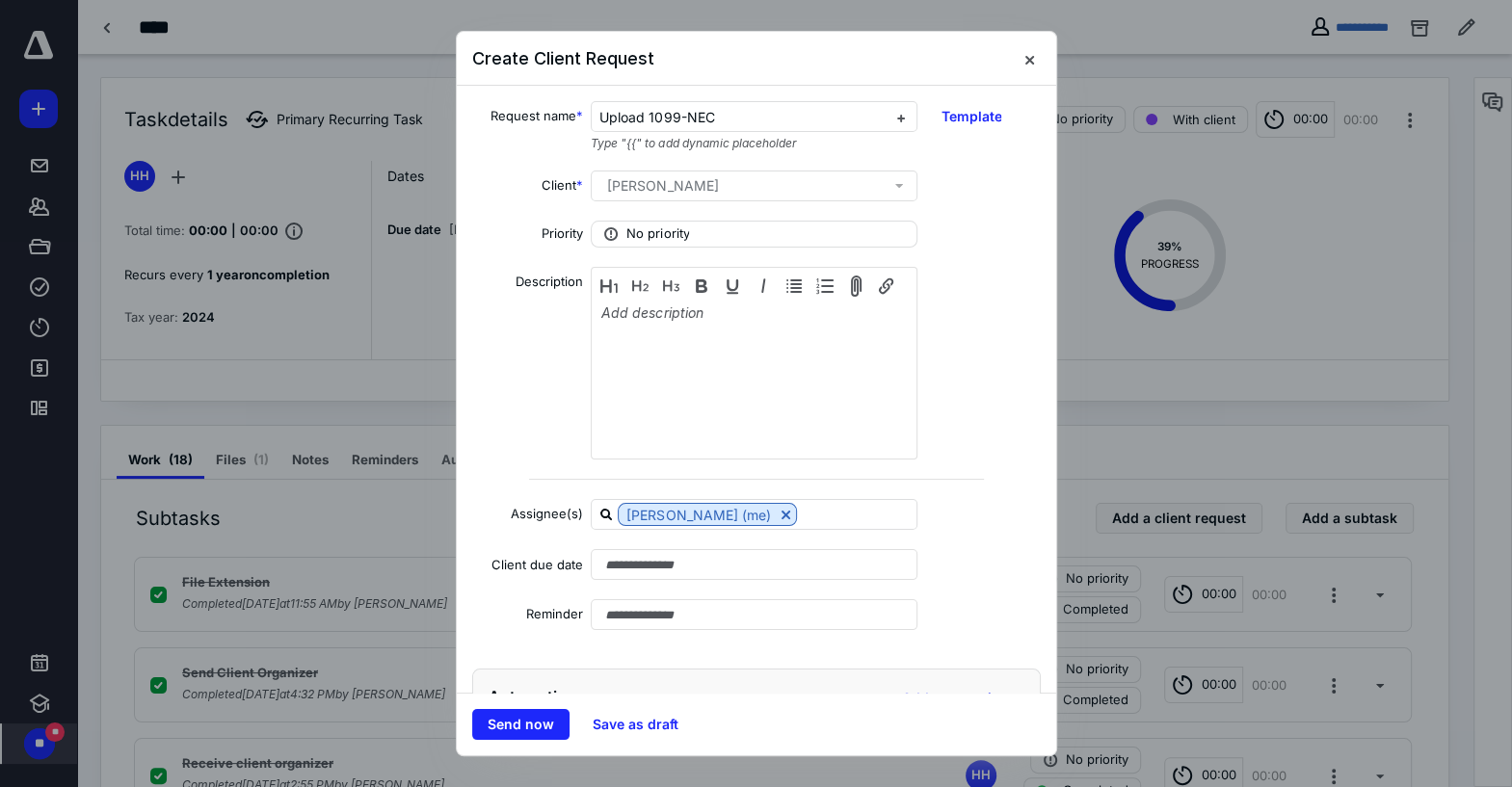 click on "[PERSON_NAME]" at bounding box center (662, 186) 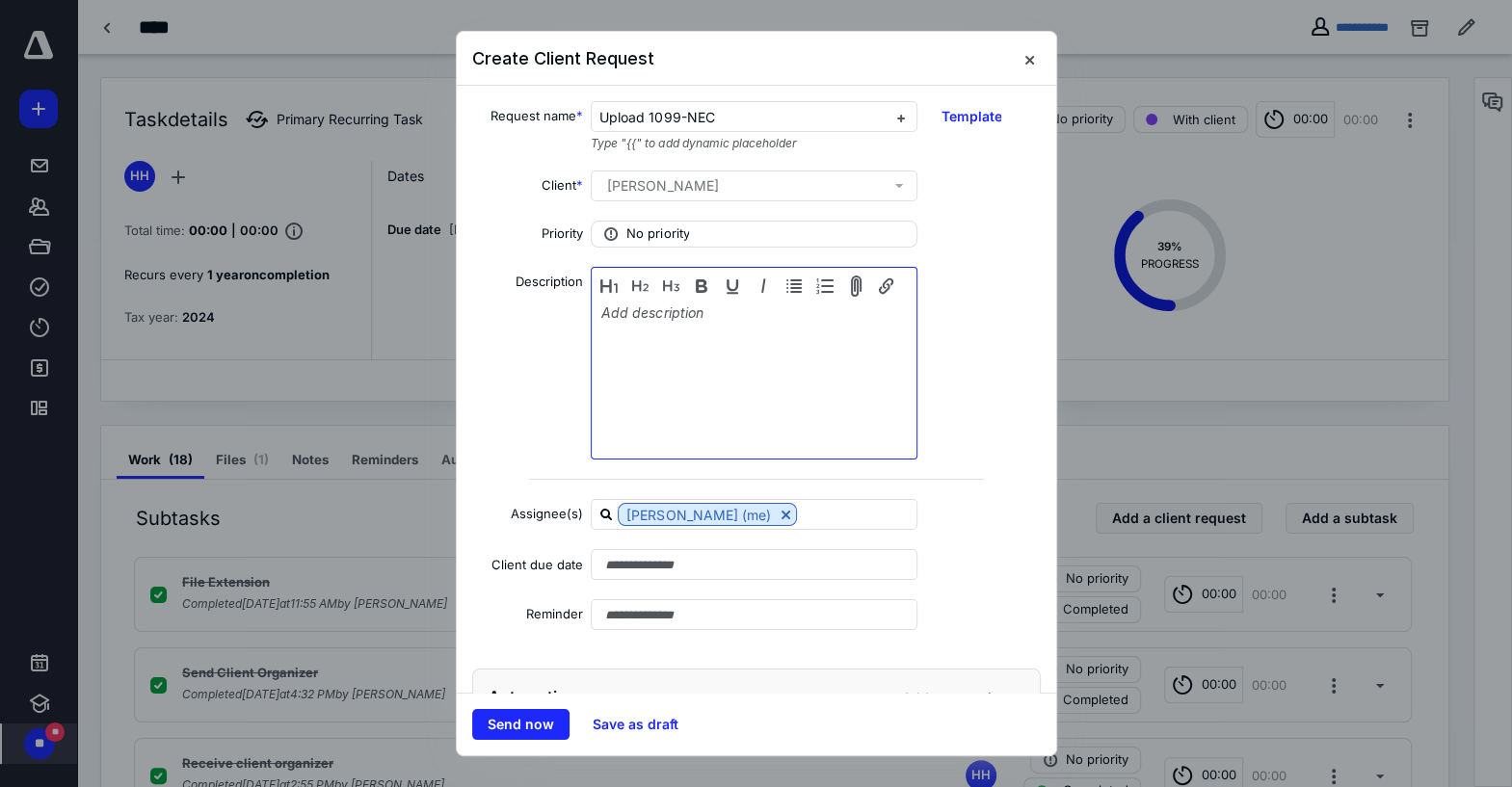 click at bounding box center [754, 365] 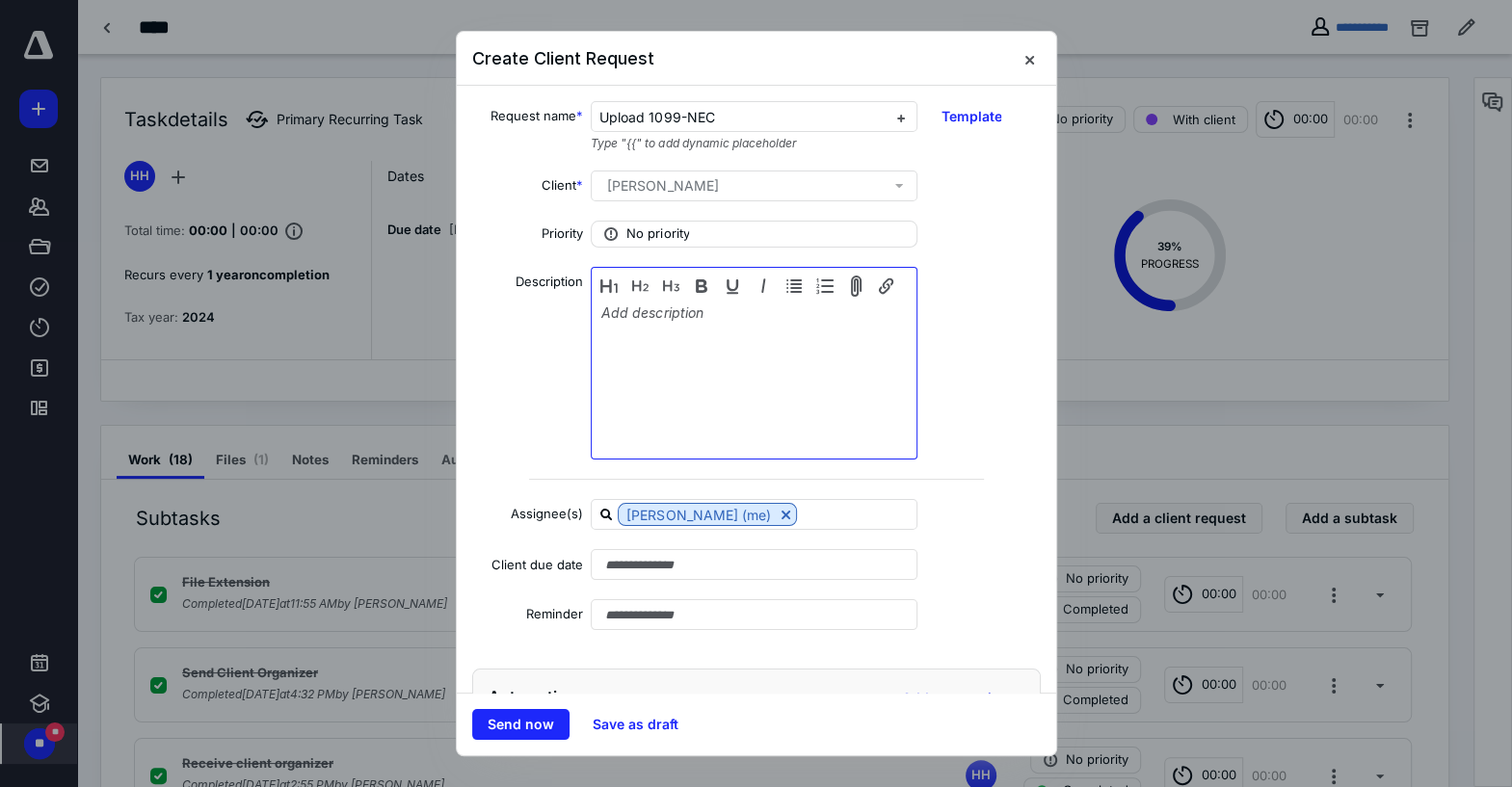 type 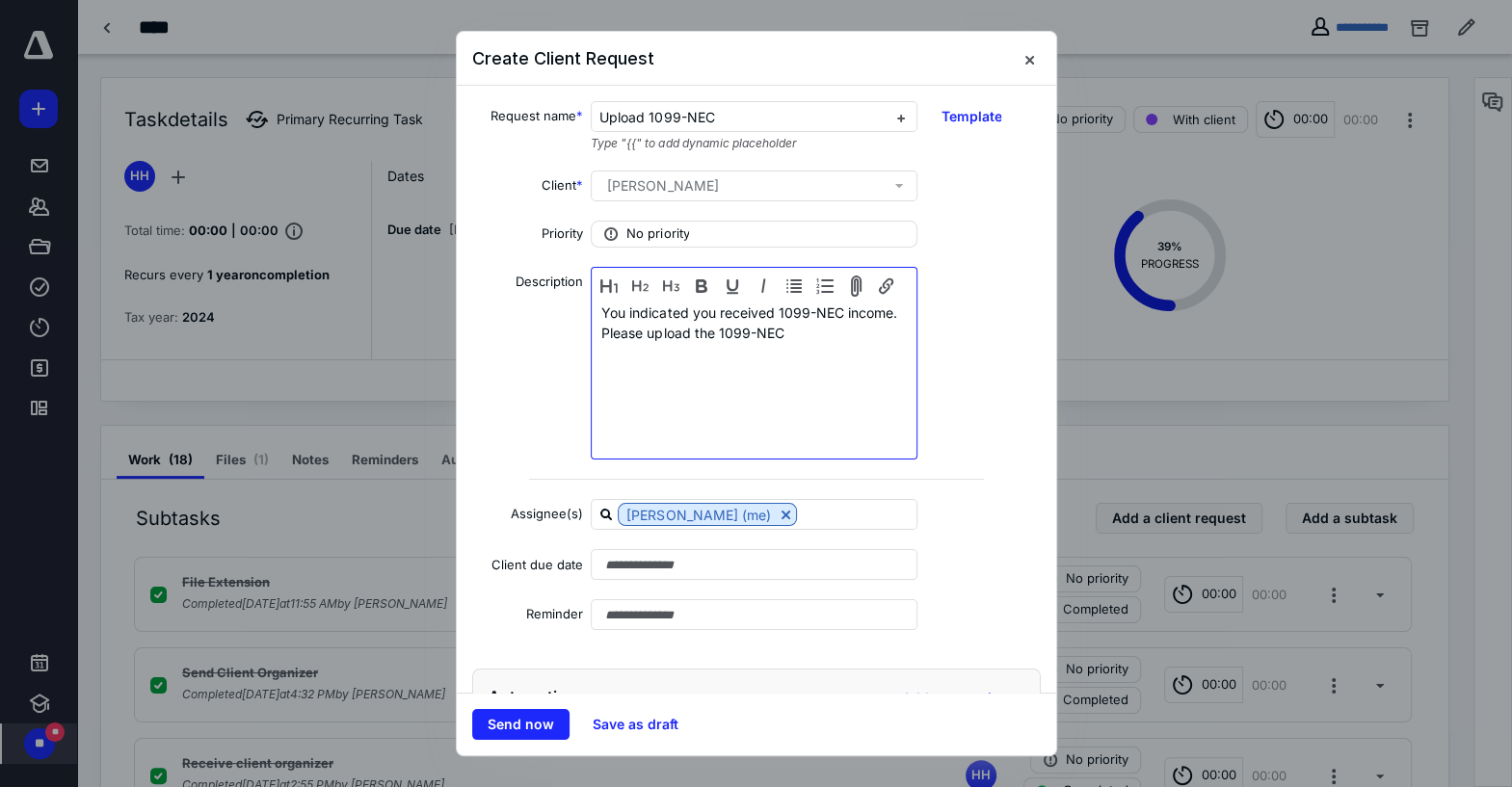 scroll, scrollTop: 66, scrollLeft: 0, axis: vertical 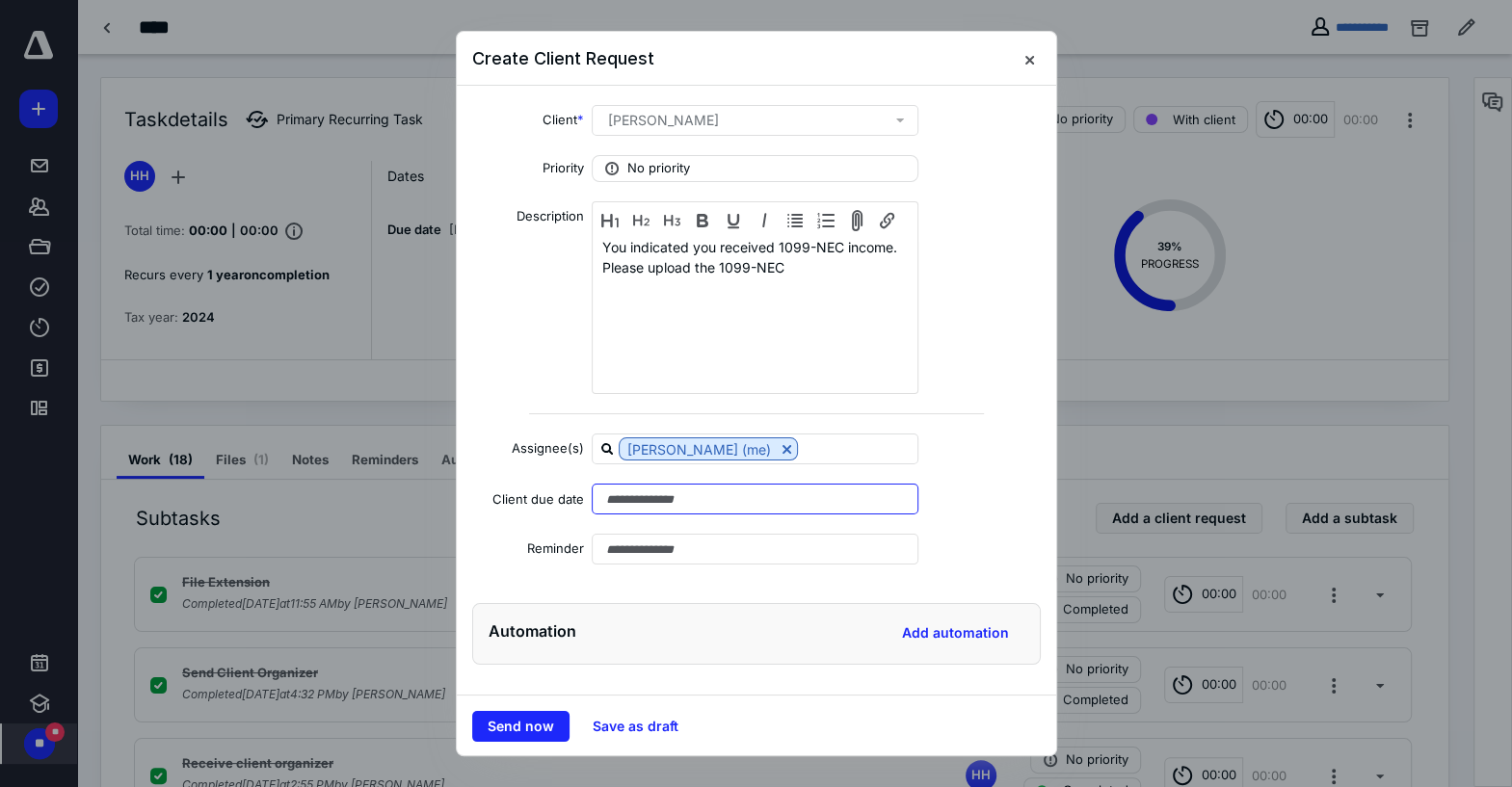 click at bounding box center (756, 499) 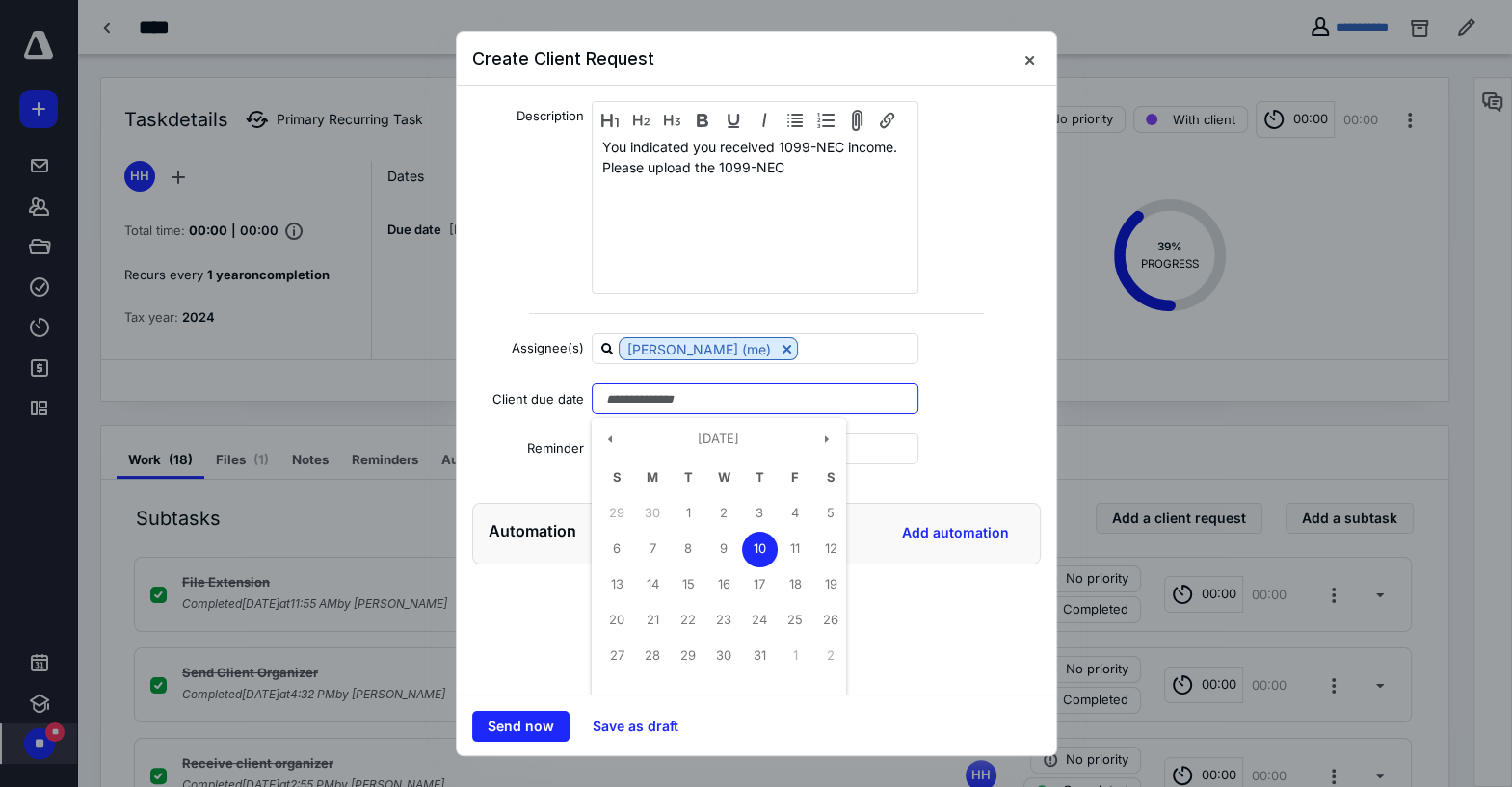scroll, scrollTop: 188, scrollLeft: 0, axis: vertical 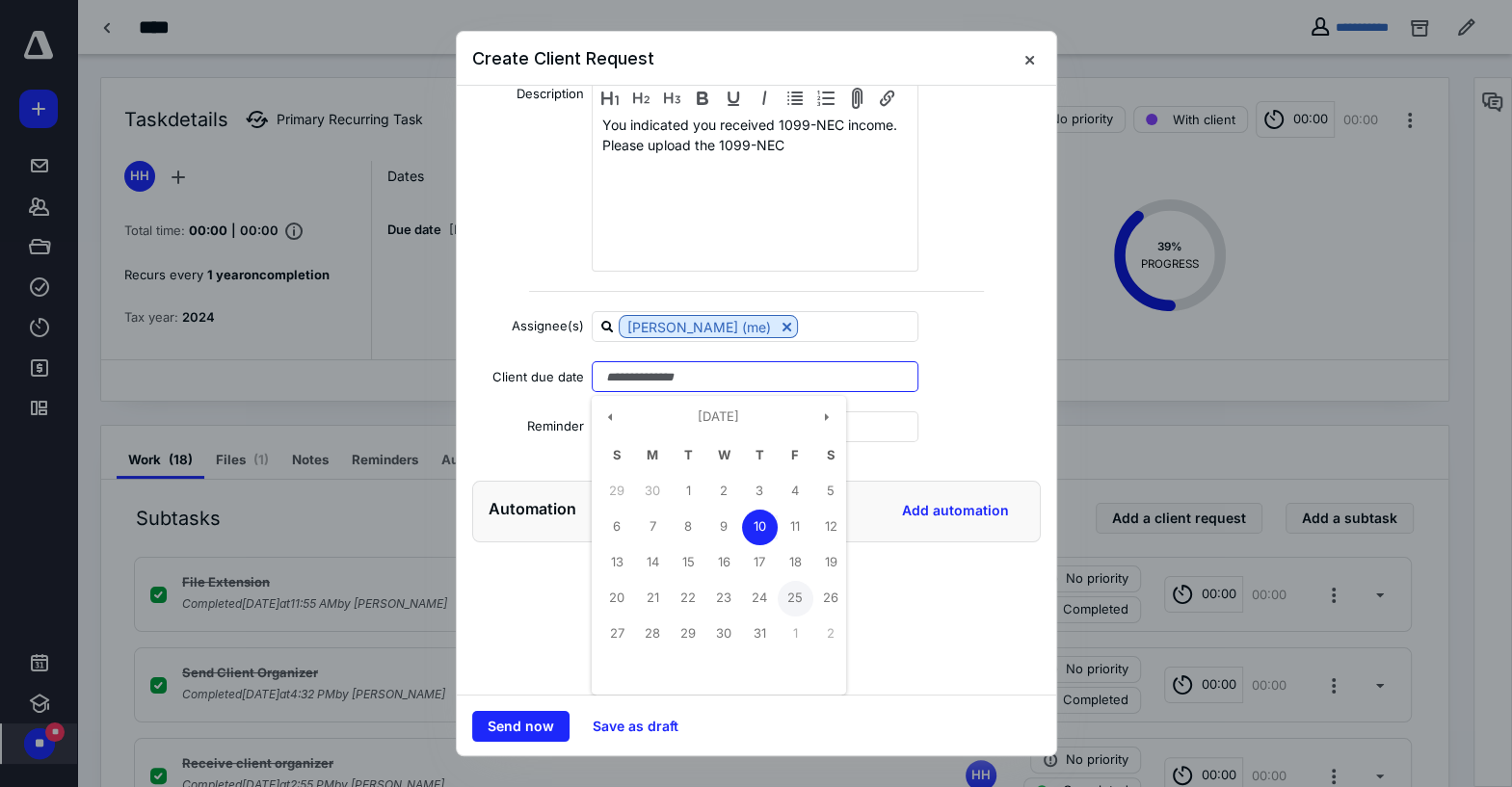 click on "25" at bounding box center (795, 598) 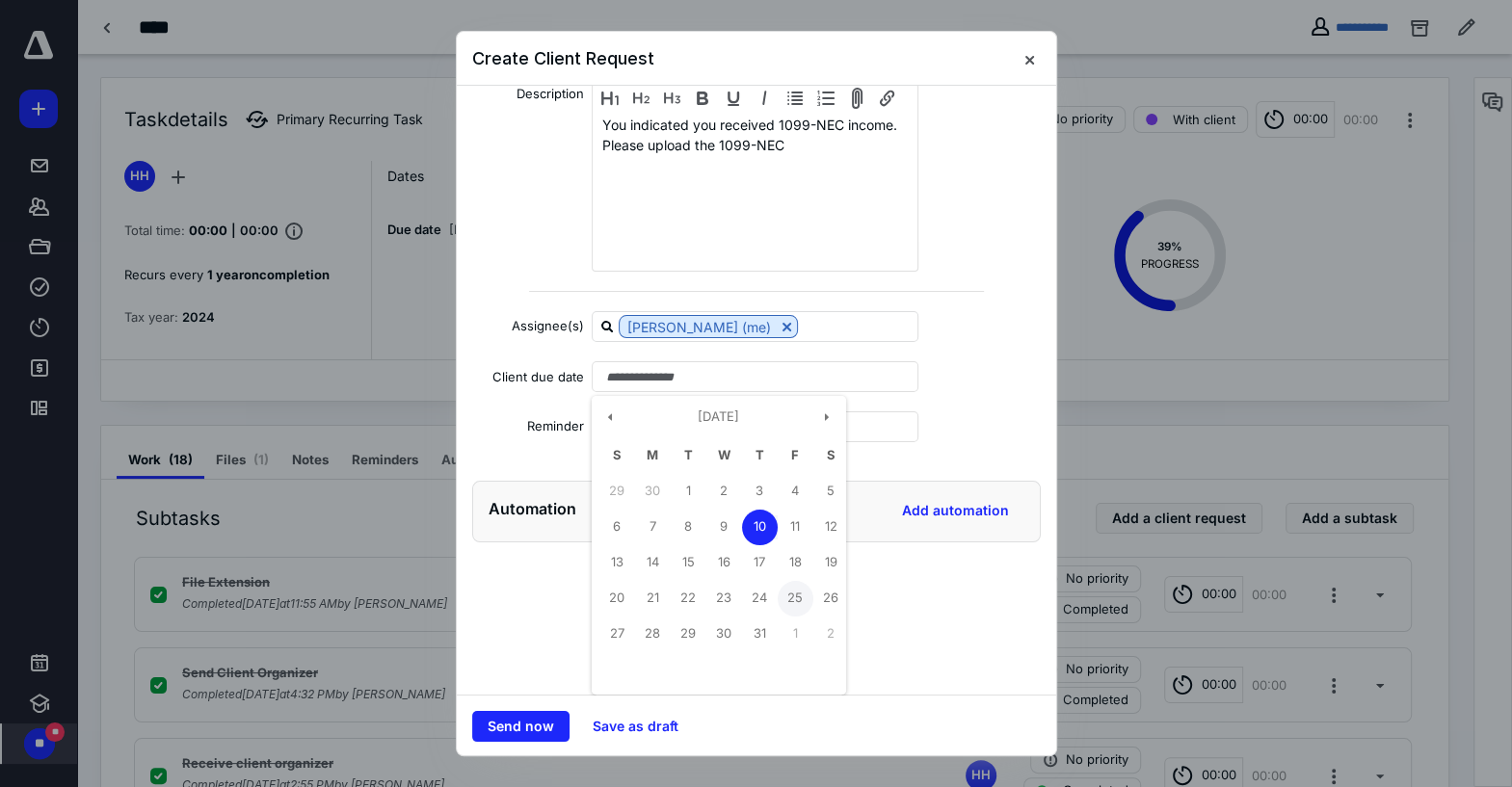 type on "**********" 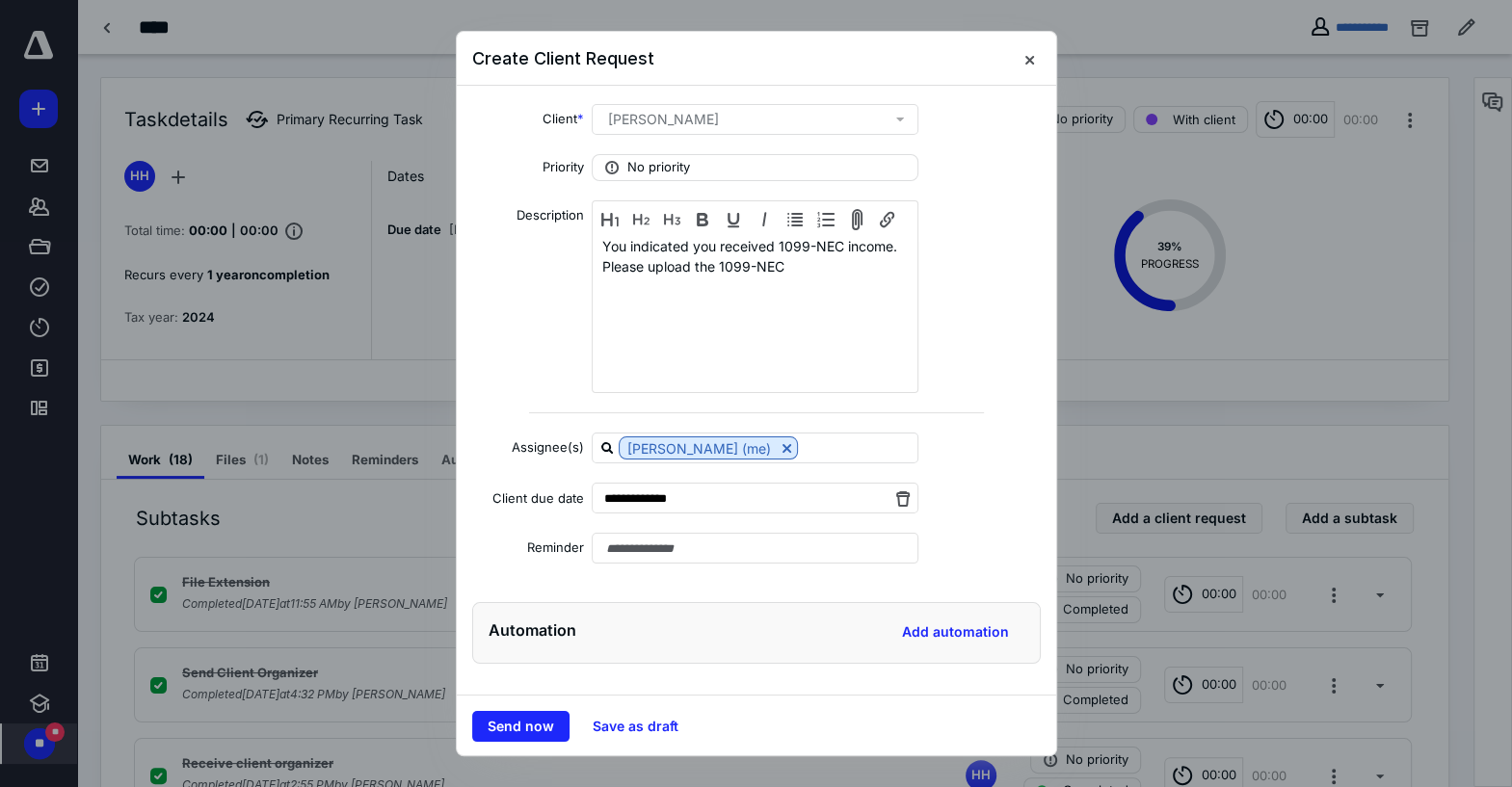 scroll, scrollTop: 66, scrollLeft: 0, axis: vertical 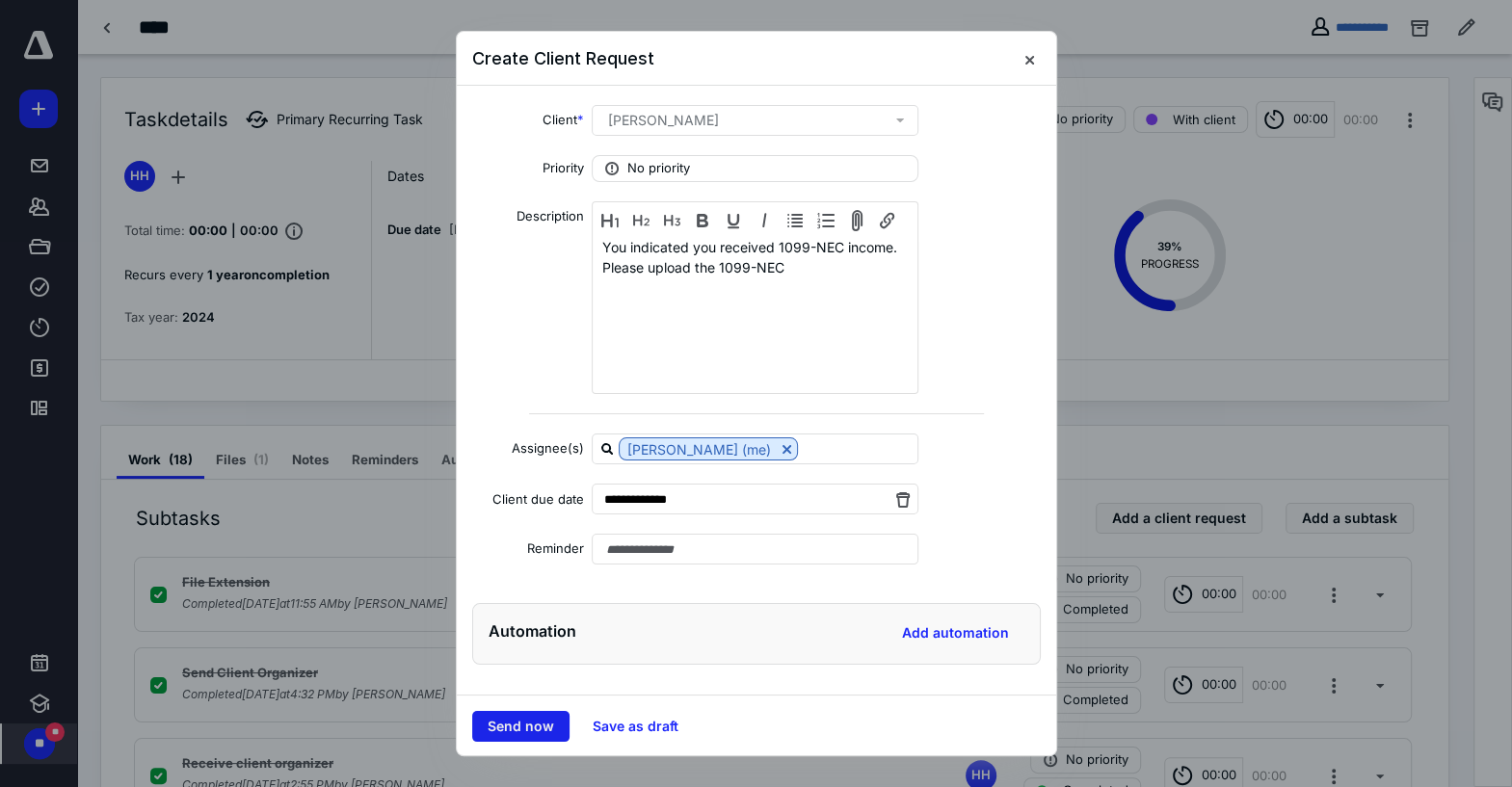 click on "Send now" at bounding box center [520, 726] 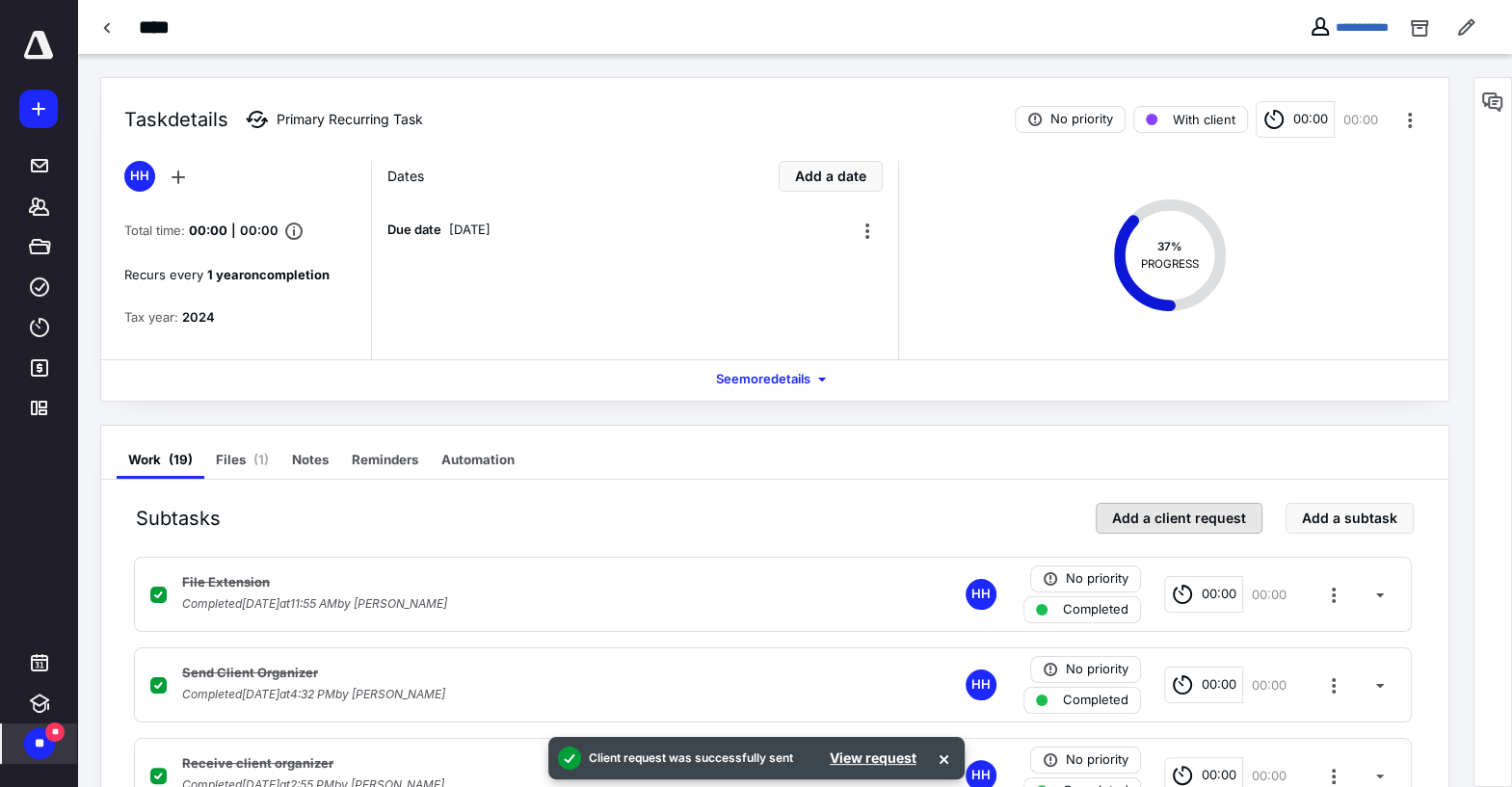 click on "Add a client request" at bounding box center [1179, 518] 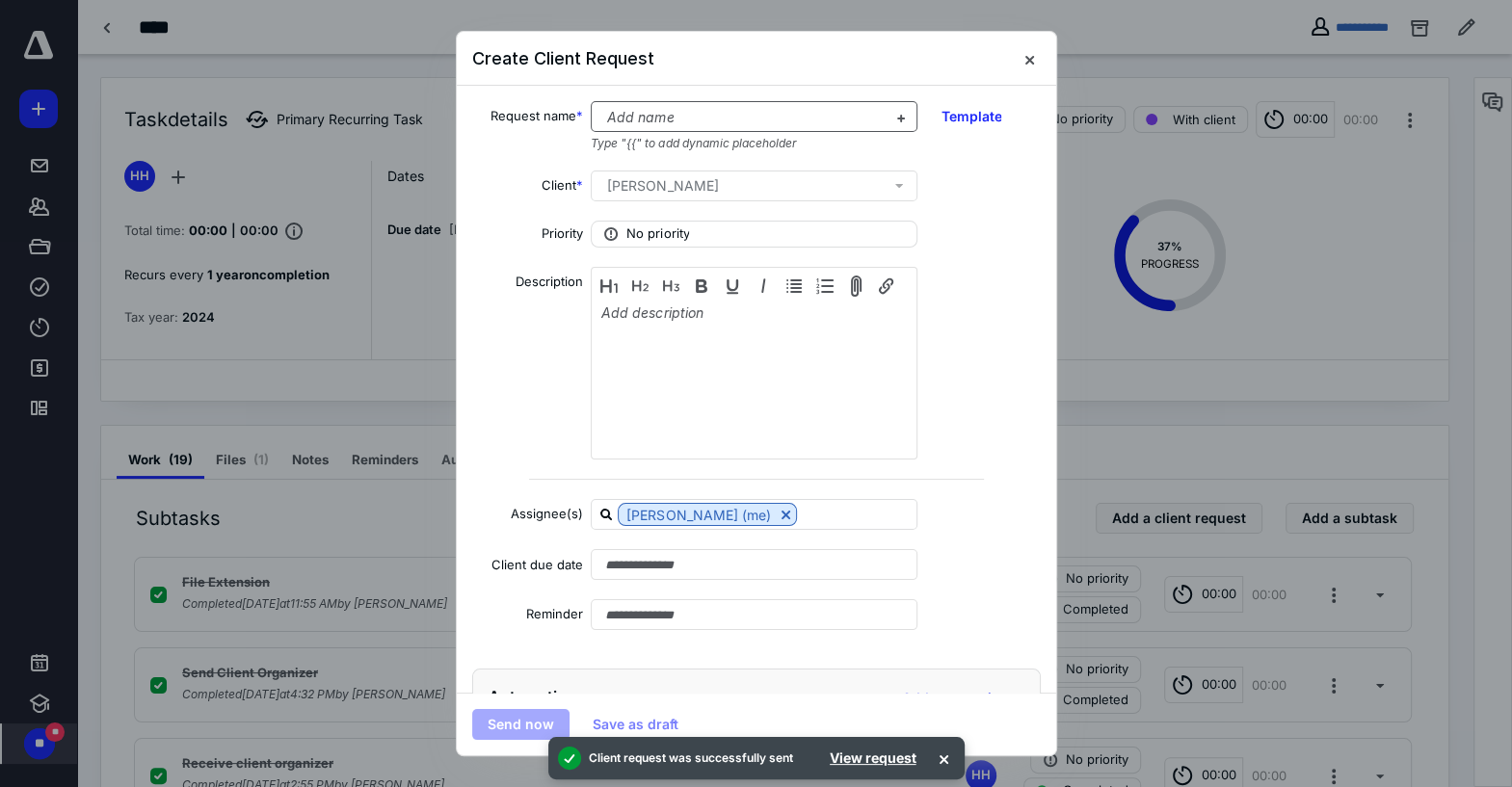 click at bounding box center [742, 118] 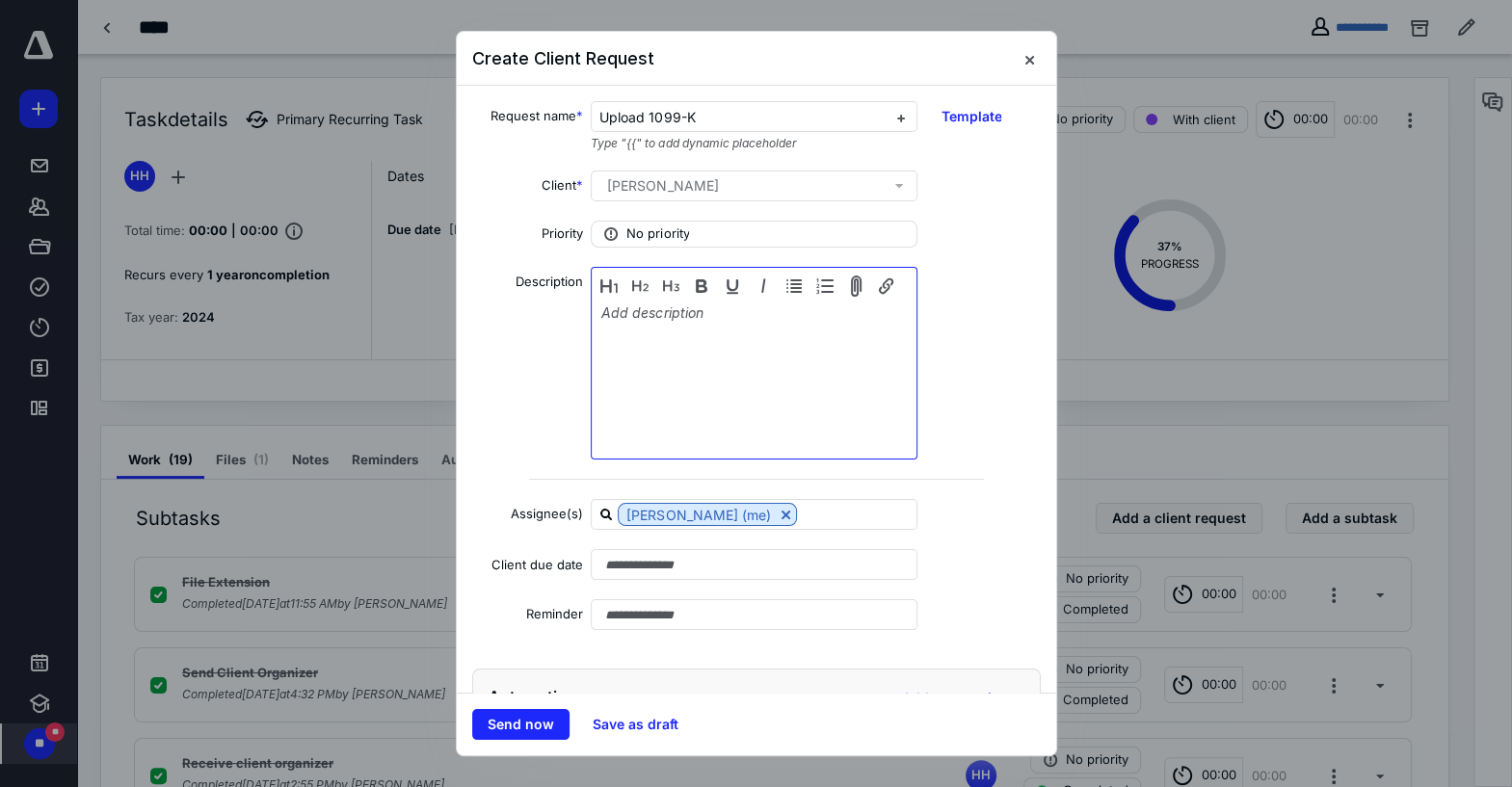 click at bounding box center [754, 365] 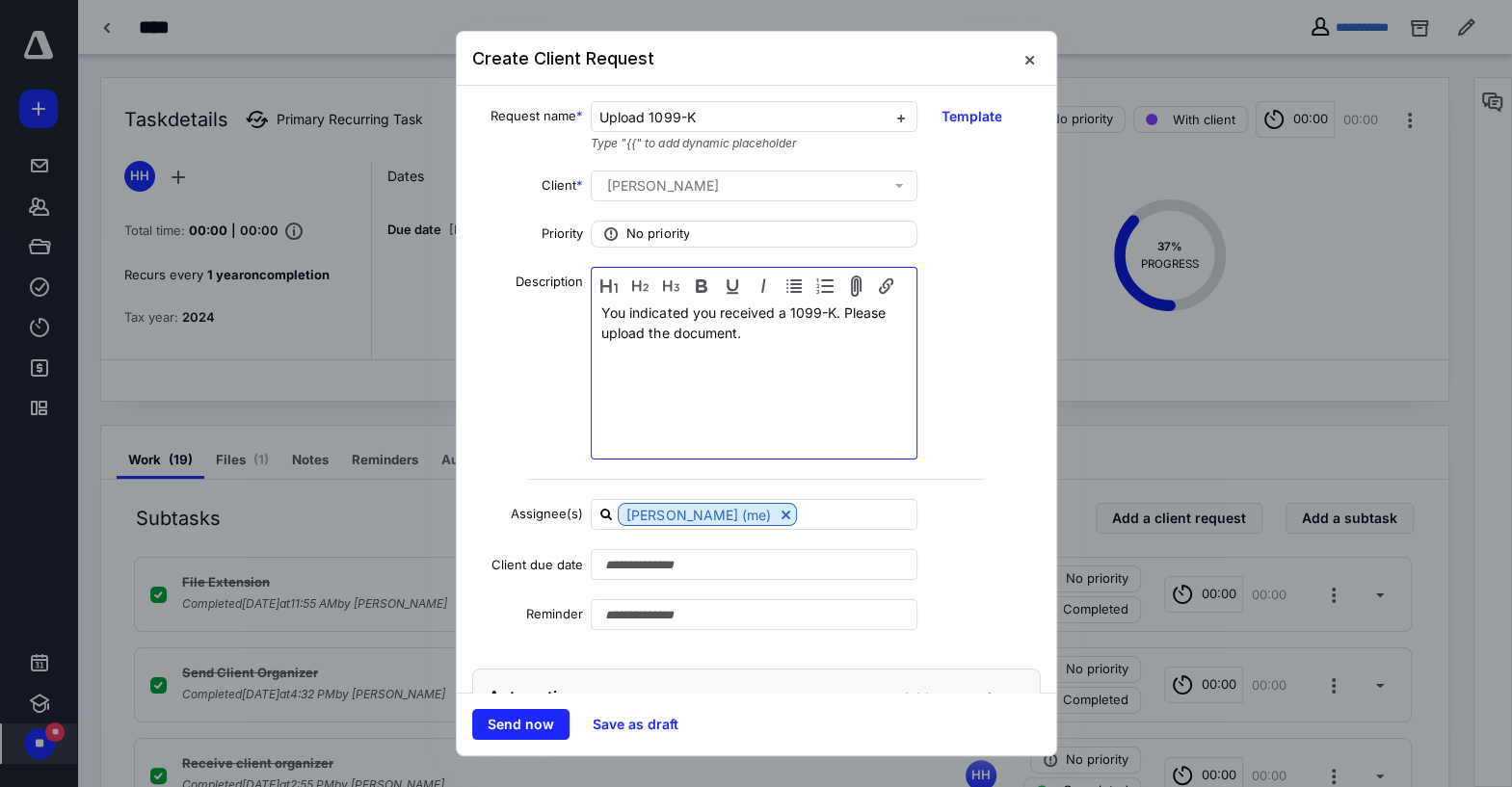 scroll, scrollTop: 66, scrollLeft: 0, axis: vertical 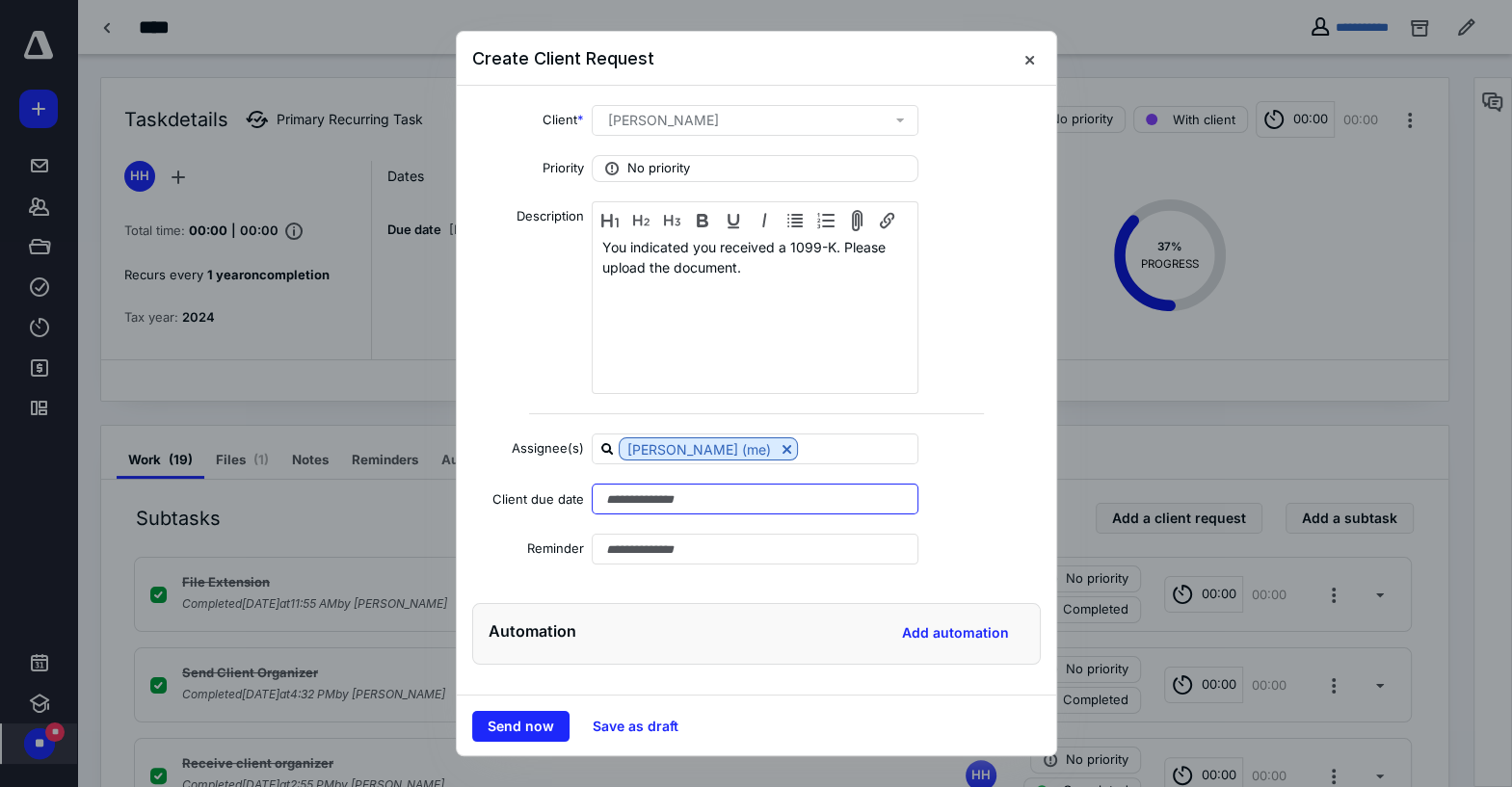 click at bounding box center [756, 499] 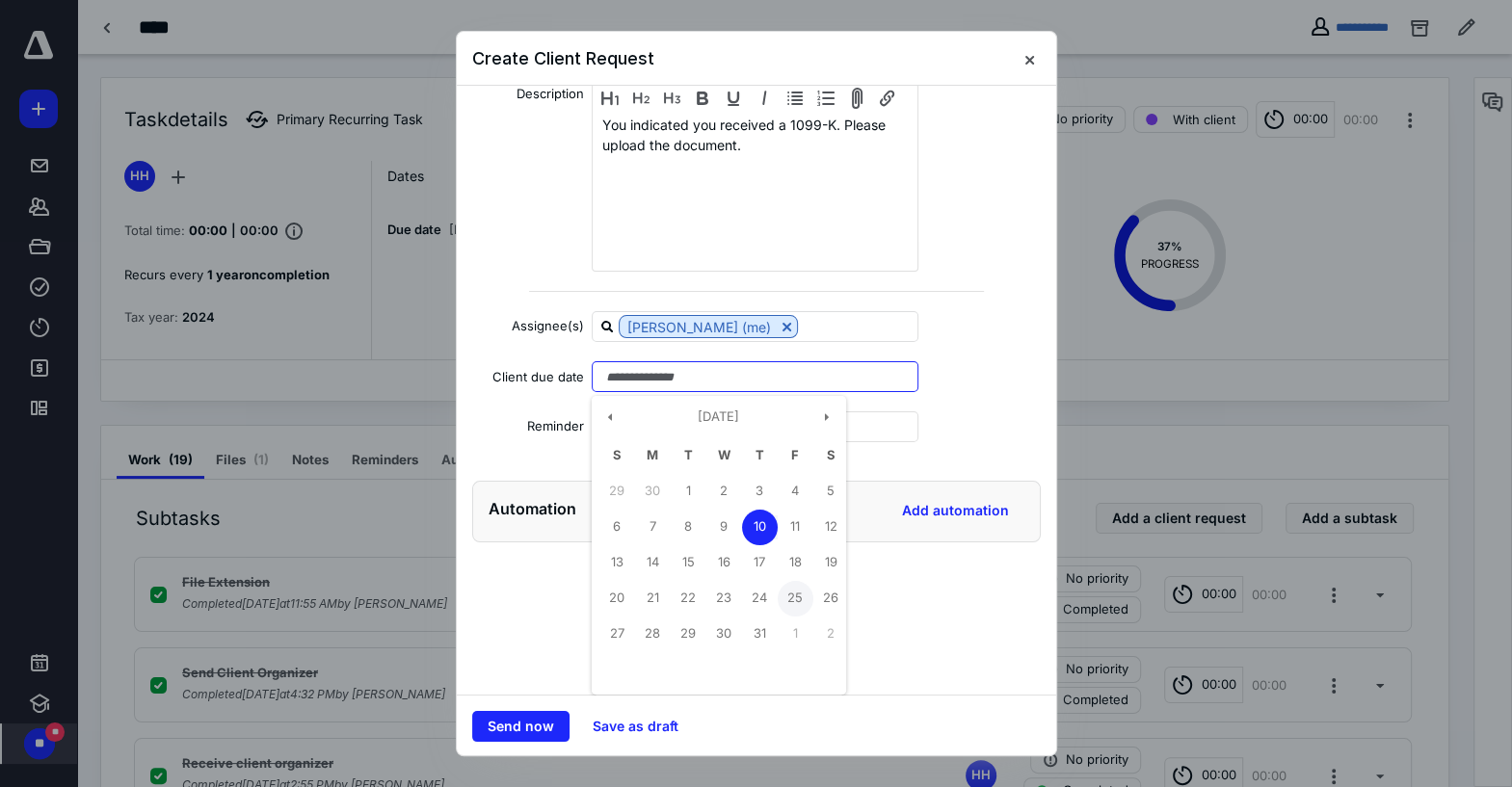 click on "25" at bounding box center [795, 598] 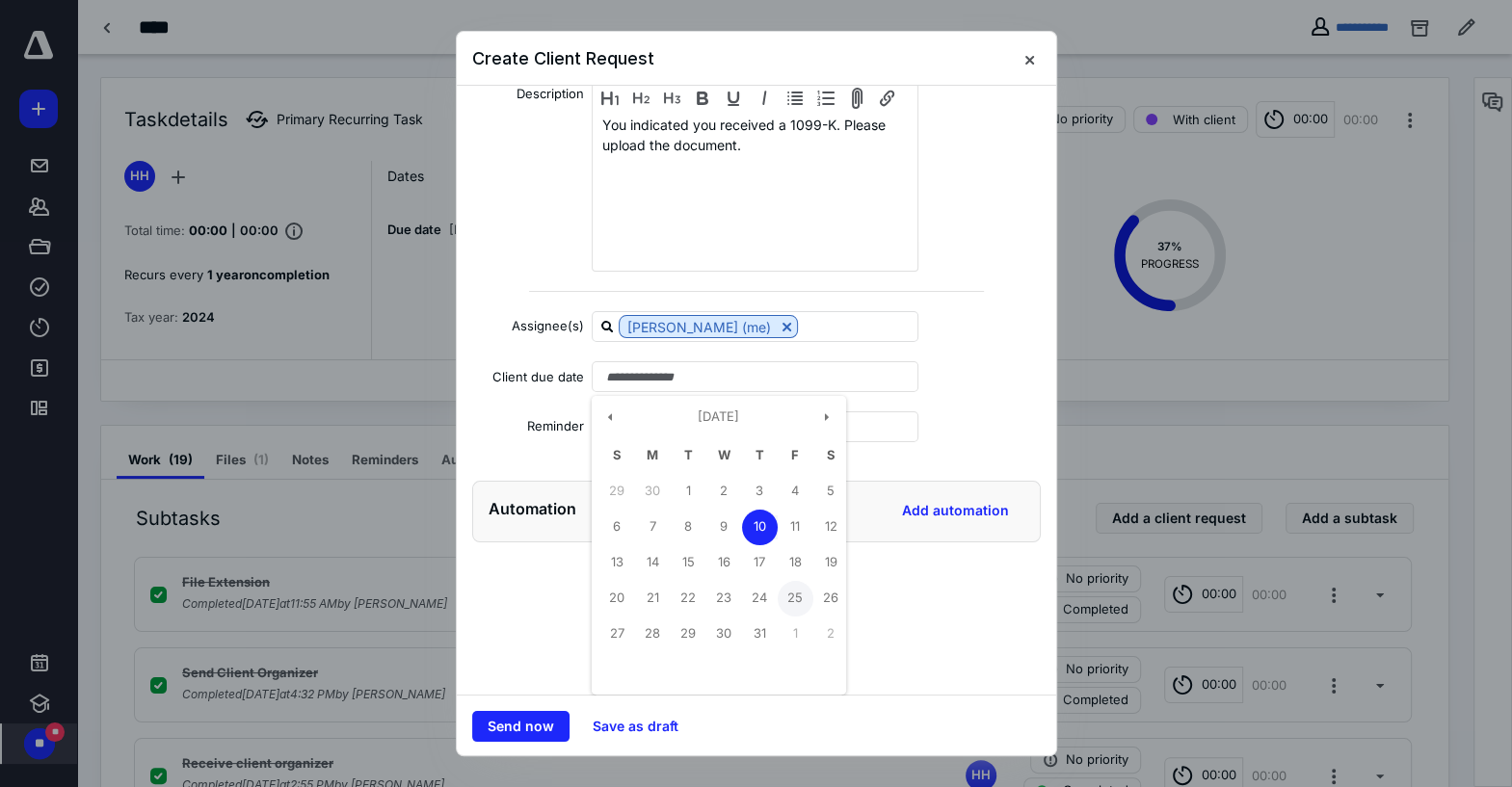 type on "**********" 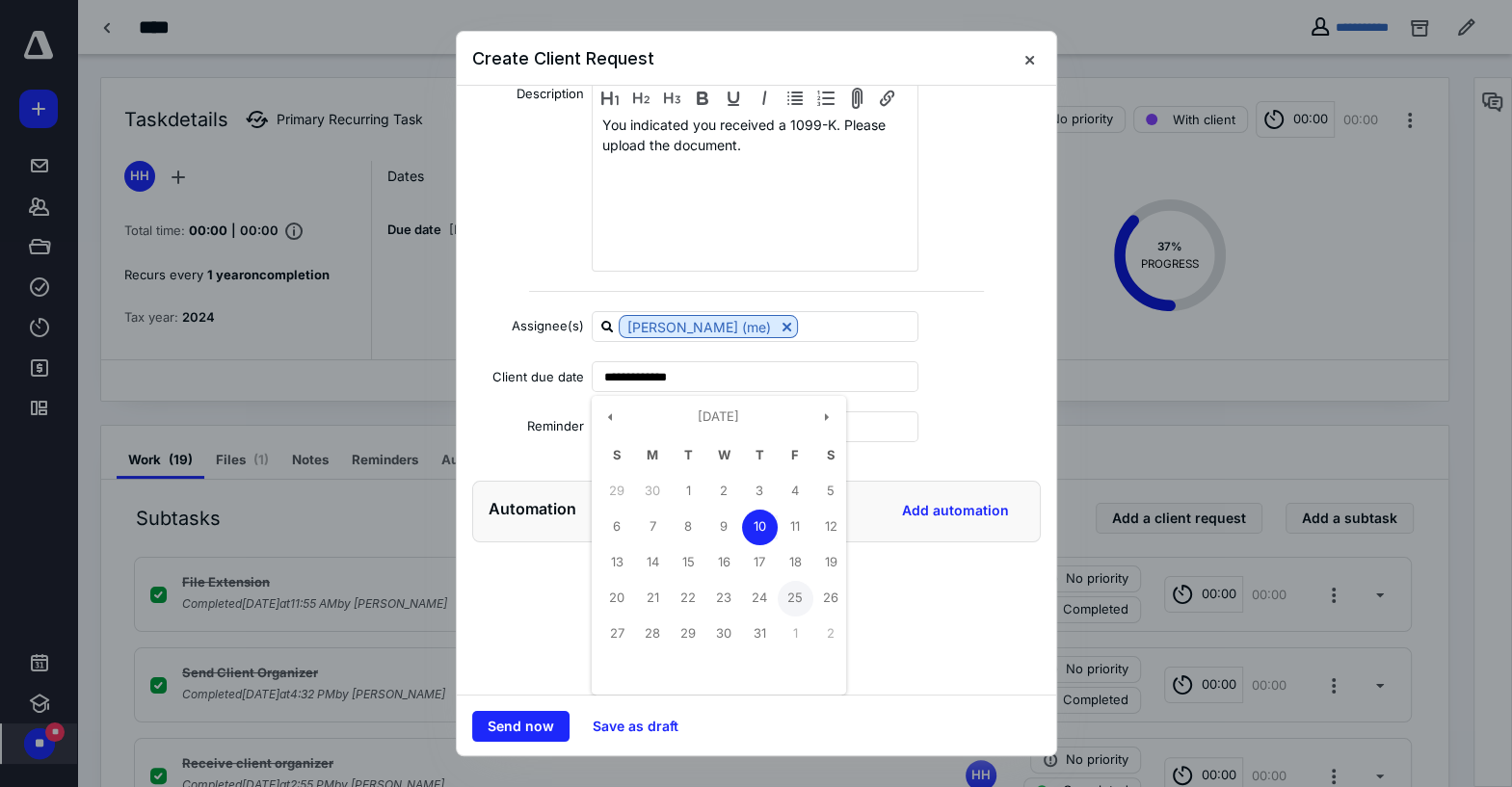 scroll, scrollTop: 66, scrollLeft: 0, axis: vertical 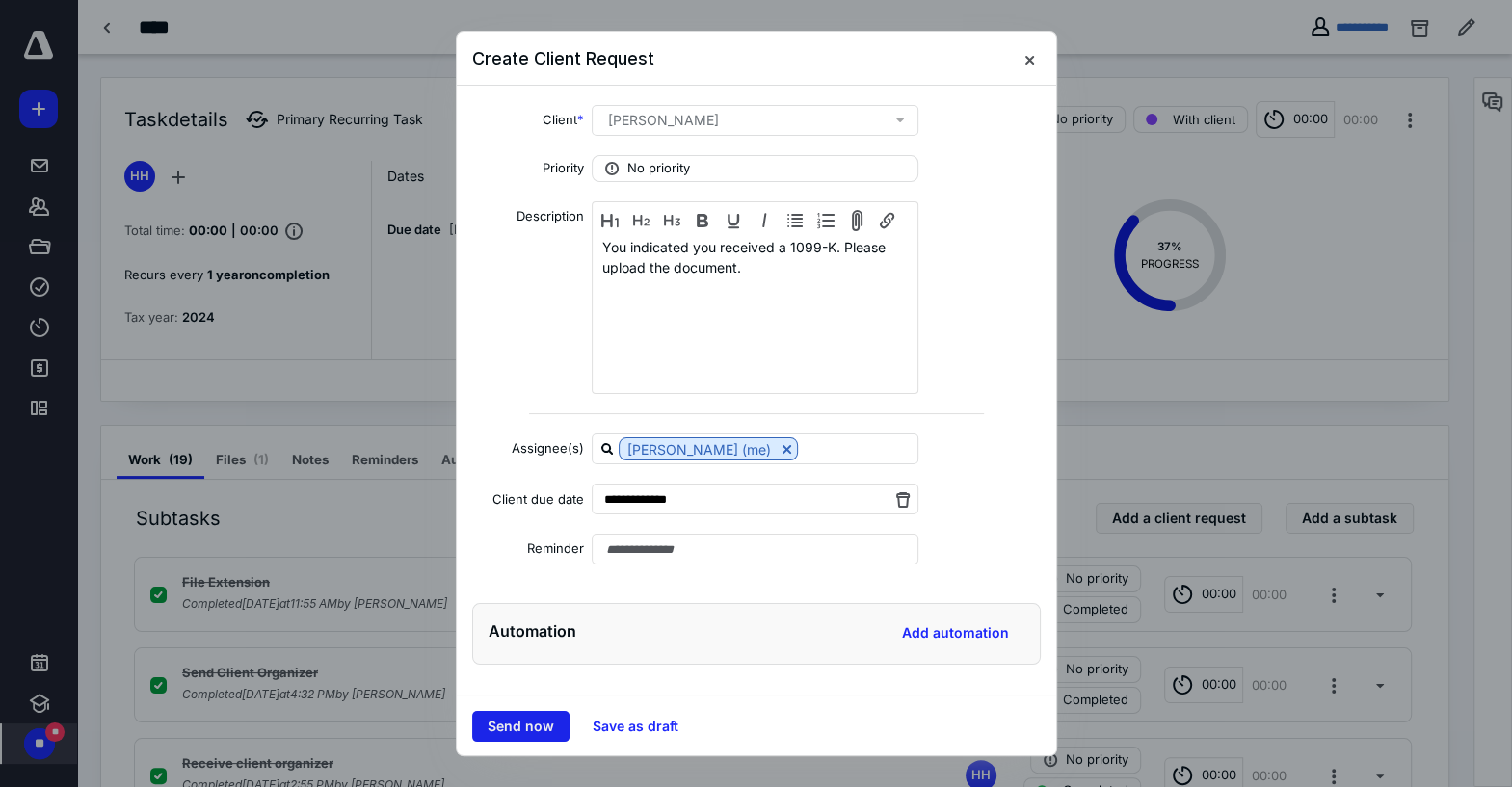 click on "Send now" at bounding box center (520, 726) 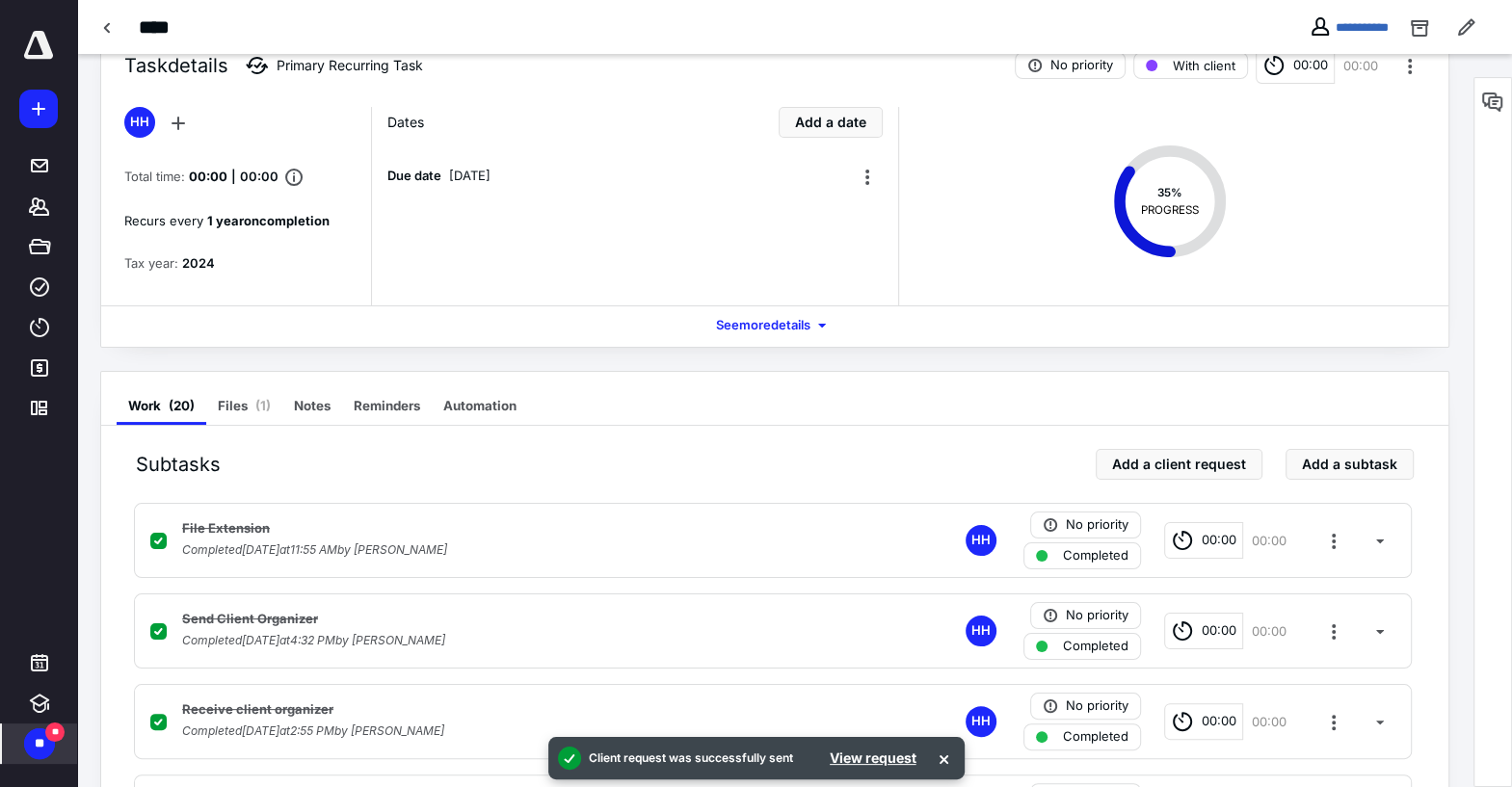 scroll, scrollTop: 90, scrollLeft: 0, axis: vertical 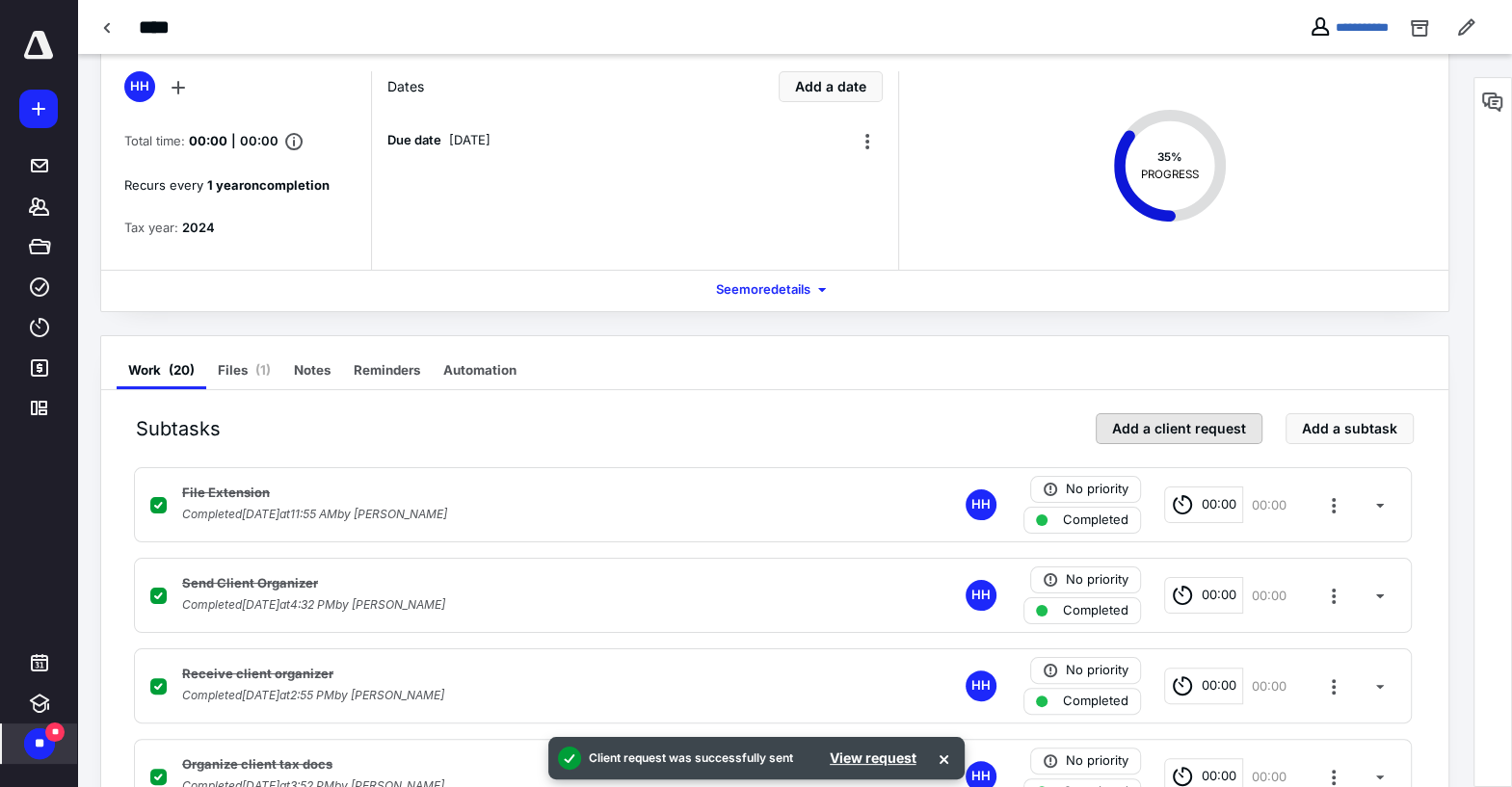 click on "Add a client request" at bounding box center [1179, 429] 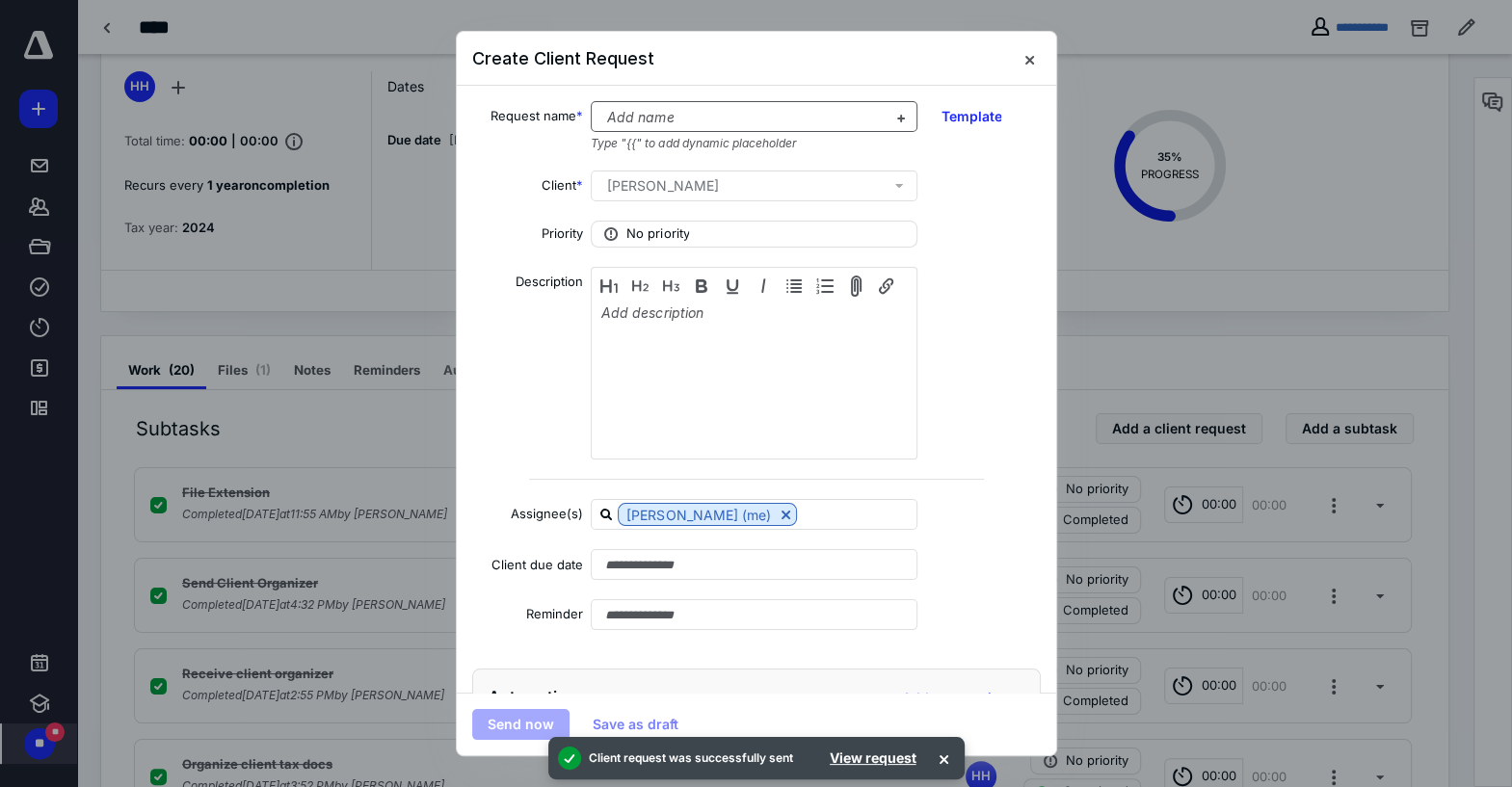 click at bounding box center (742, 118) 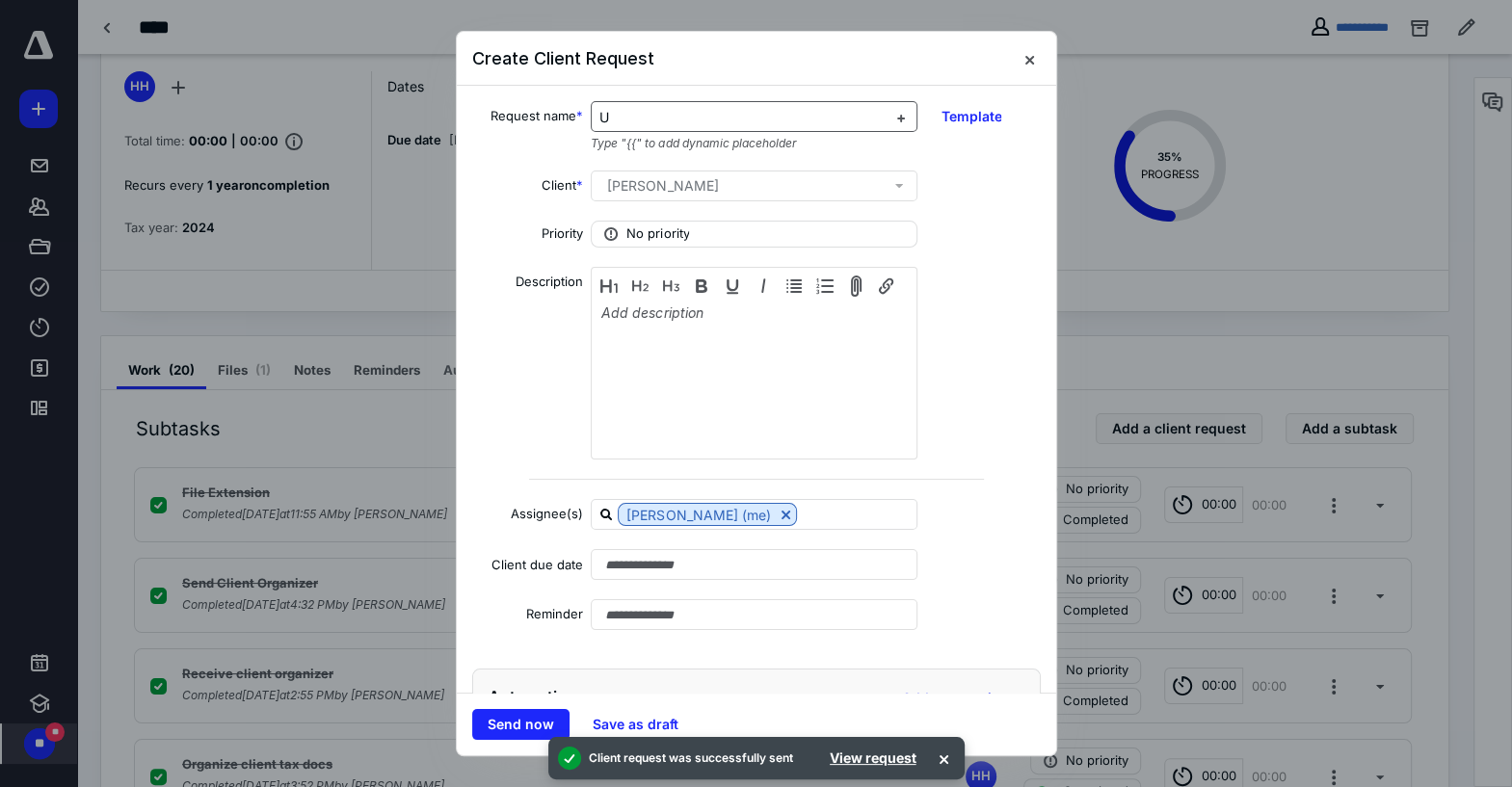 type 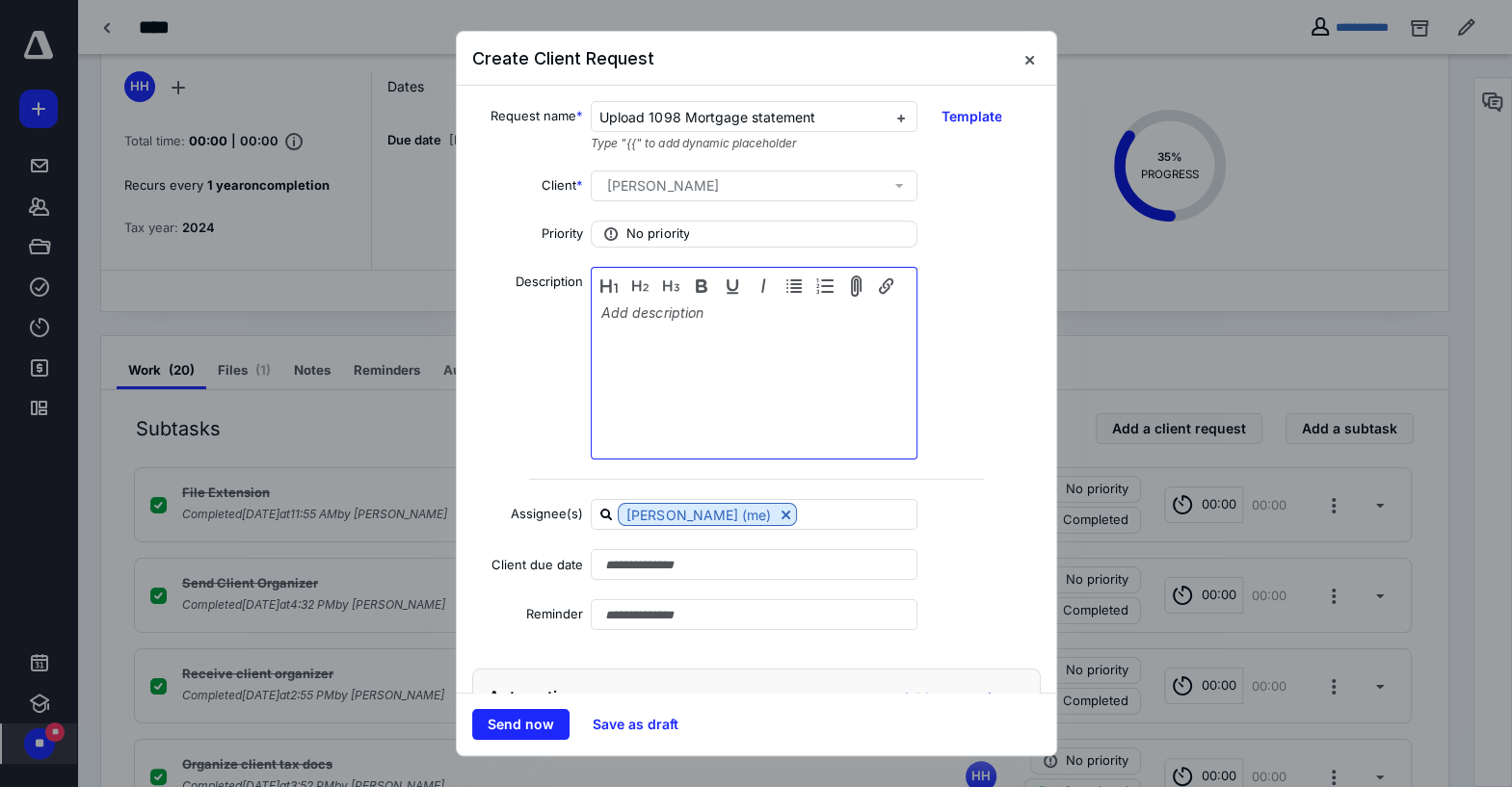 click at bounding box center [754, 365] 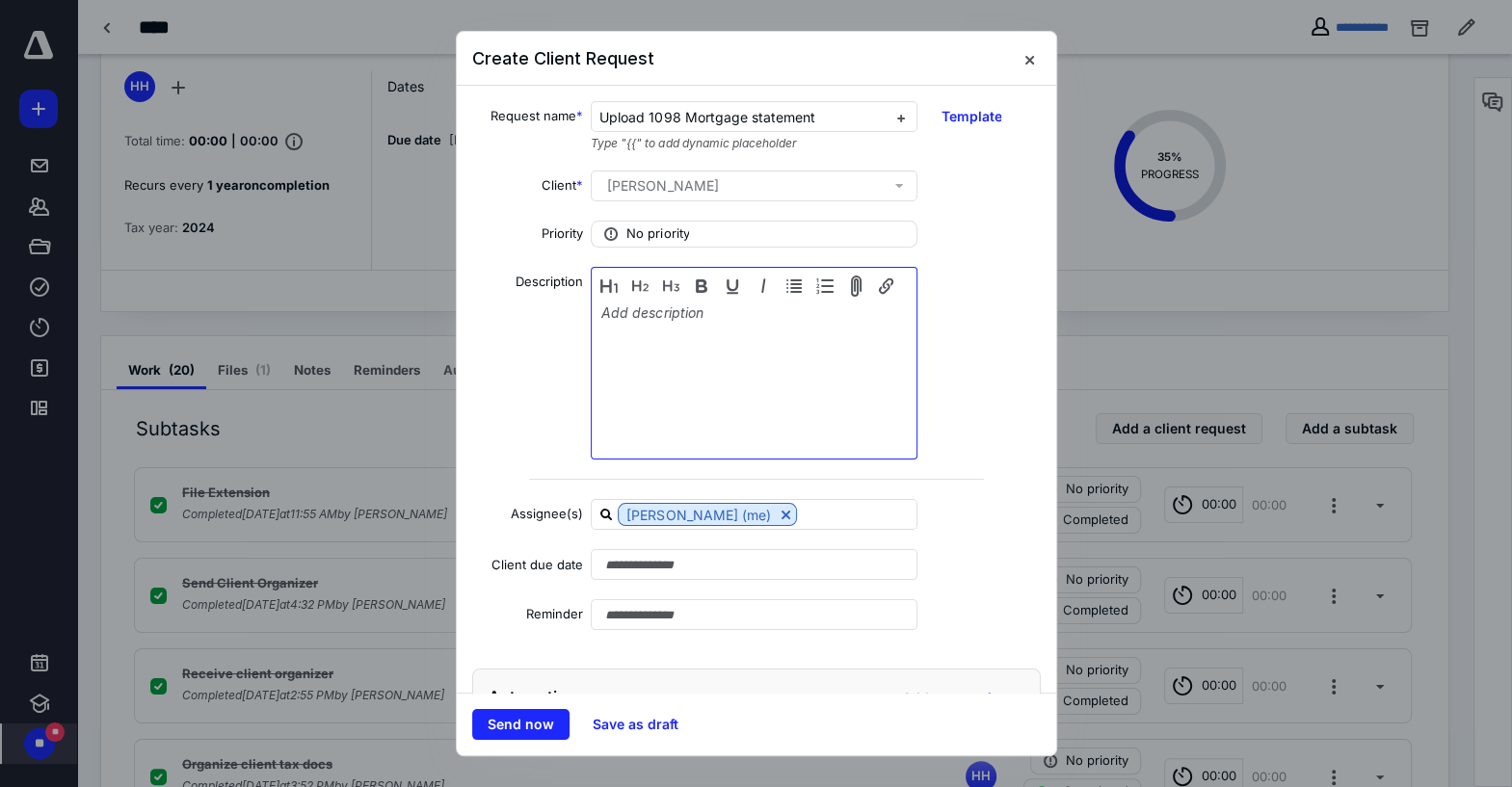 type 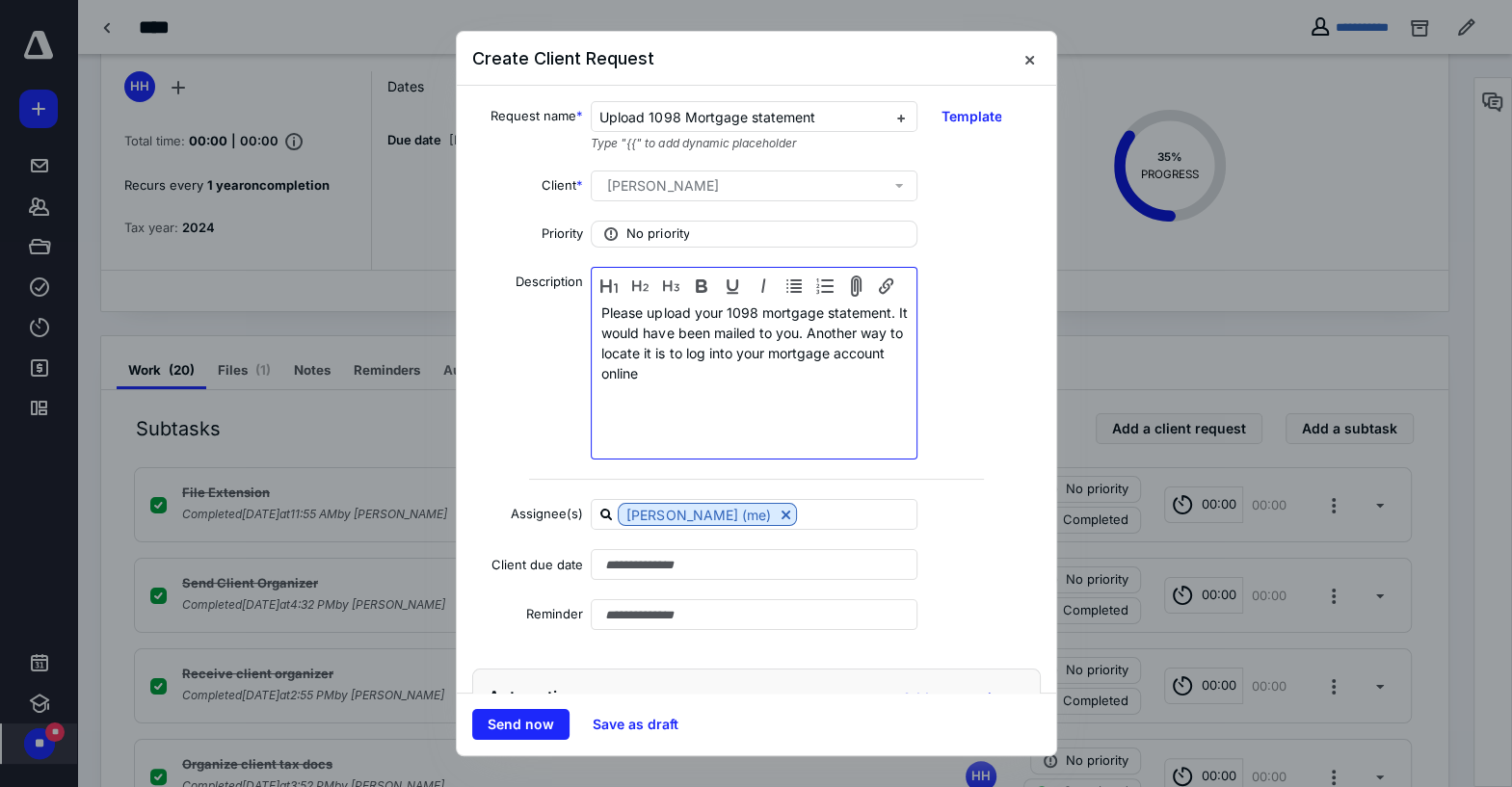 click on "Please upload your 1098 mortgage statement. It would have been mailed to you. Another way to locate it is to log into your mortgage account online" at bounding box center [754, 365] 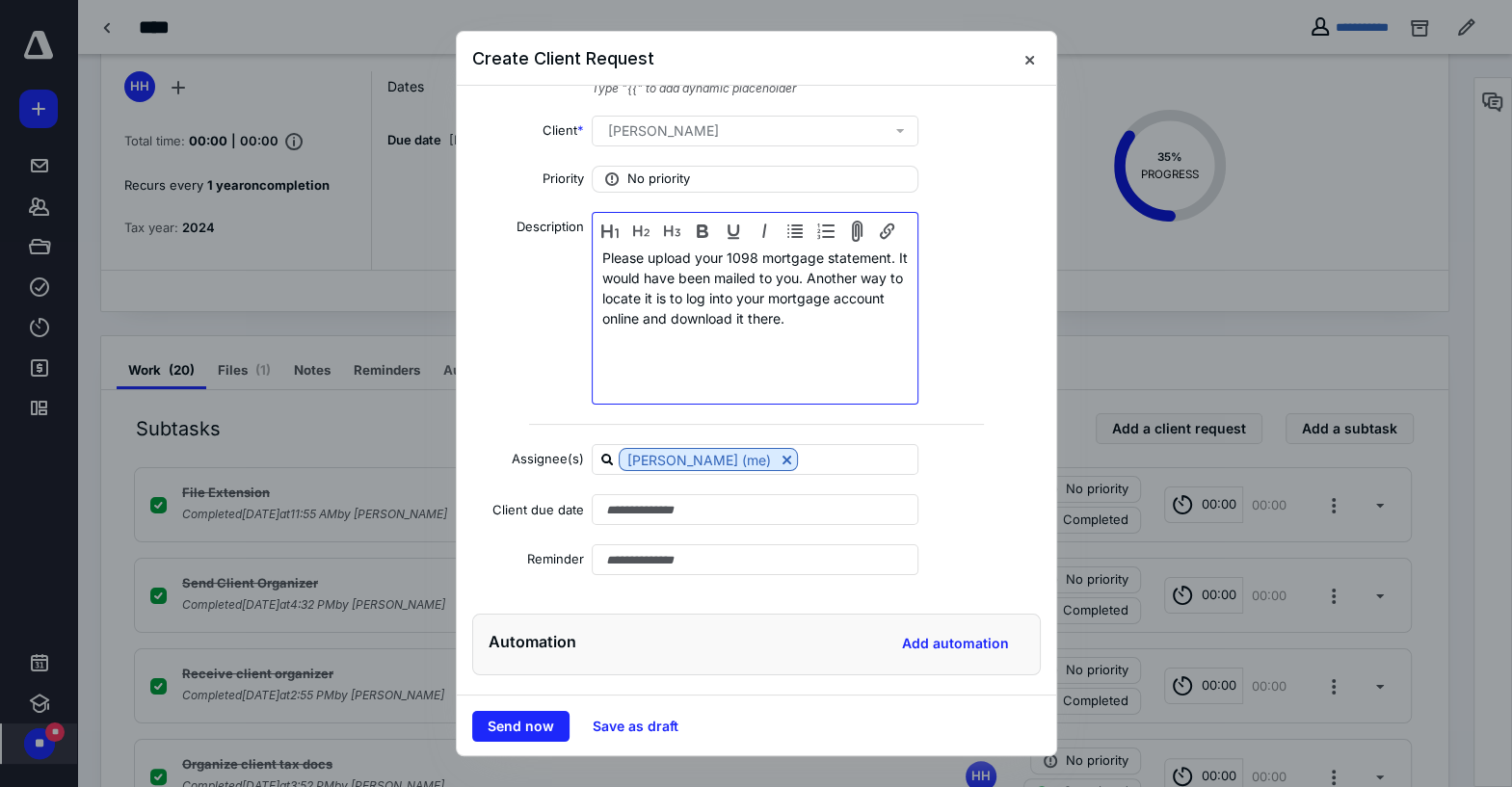 scroll, scrollTop: 66, scrollLeft: 0, axis: vertical 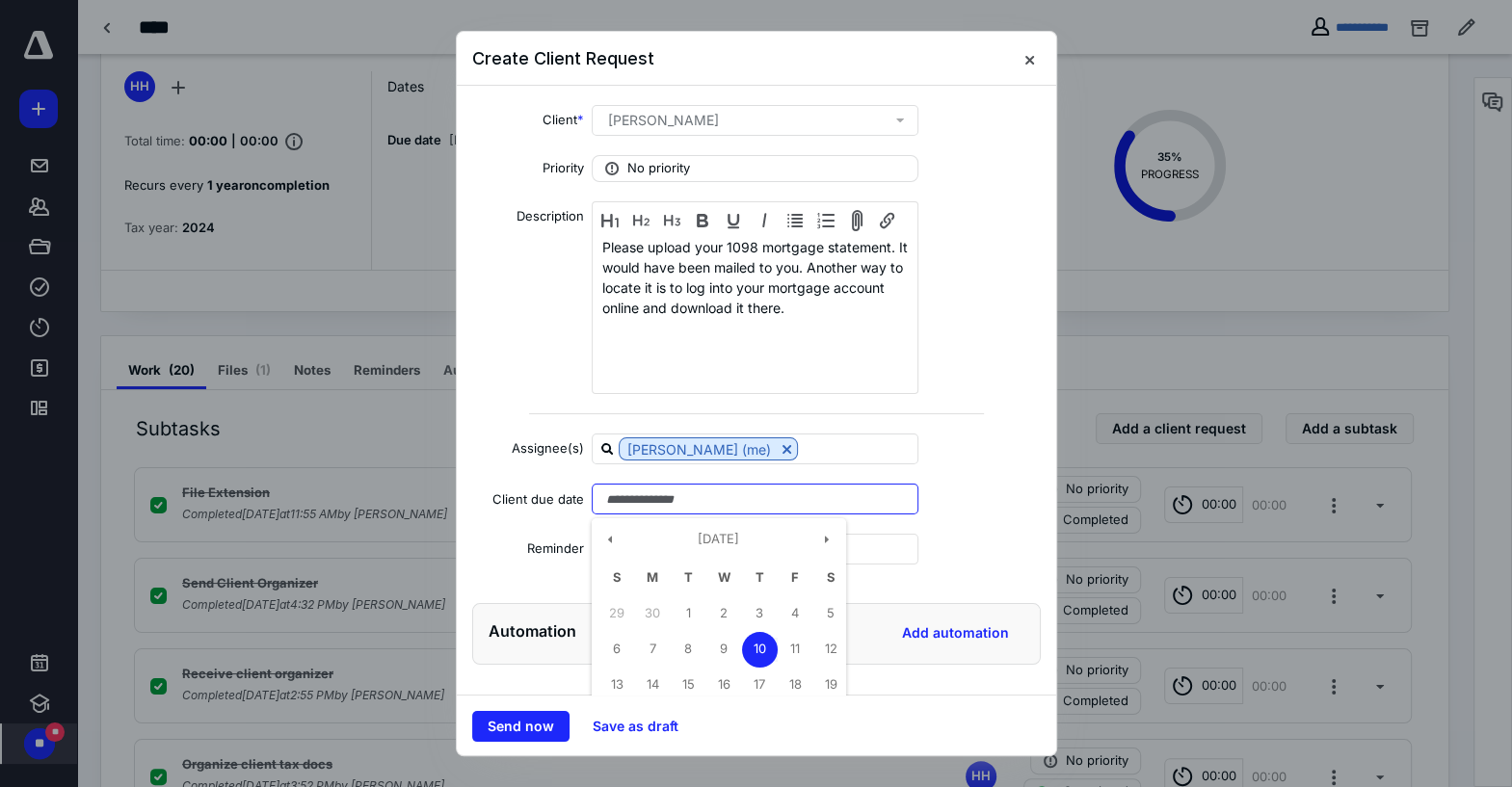 click at bounding box center (756, 499) 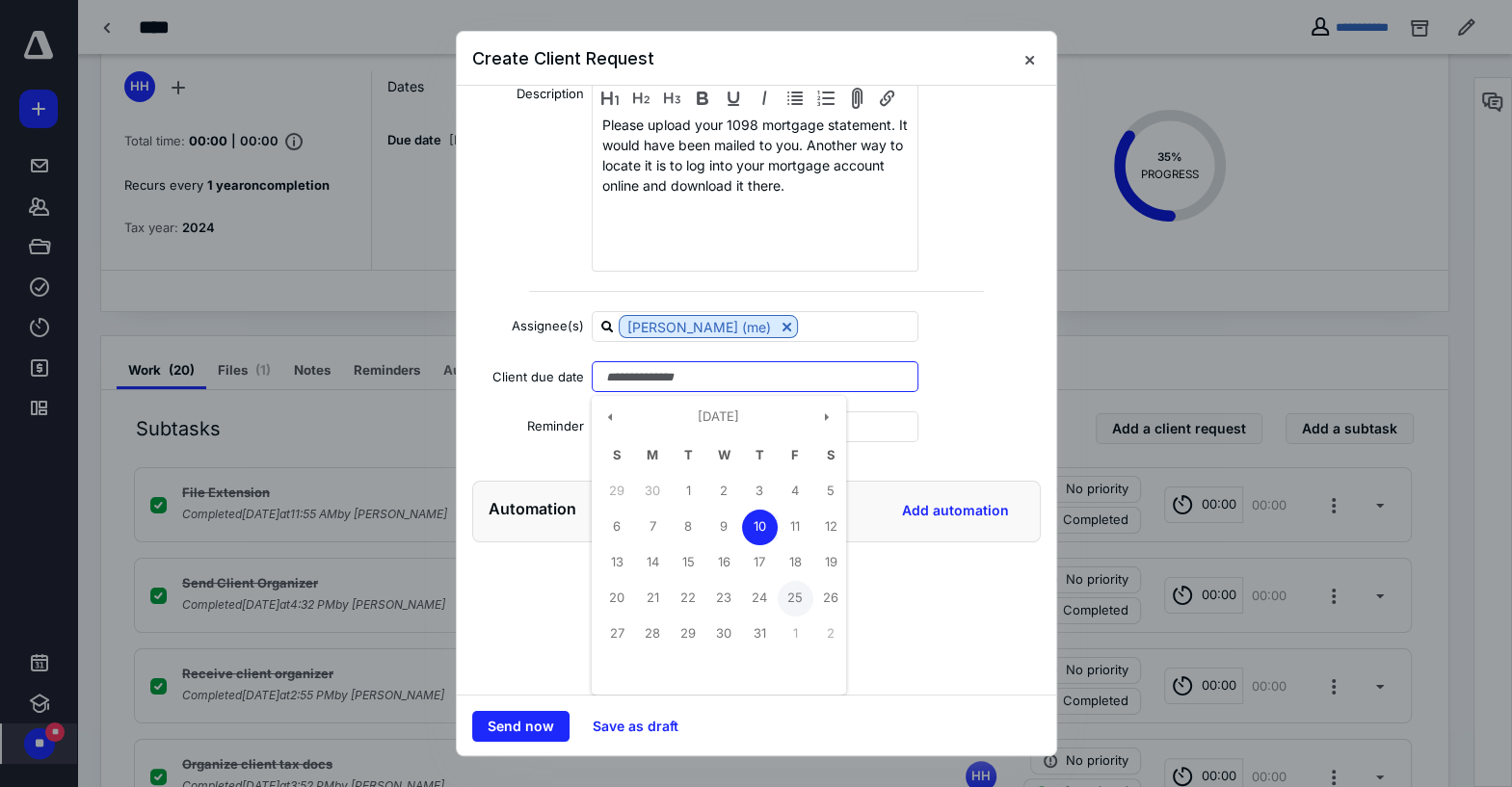 click on "25" at bounding box center (795, 598) 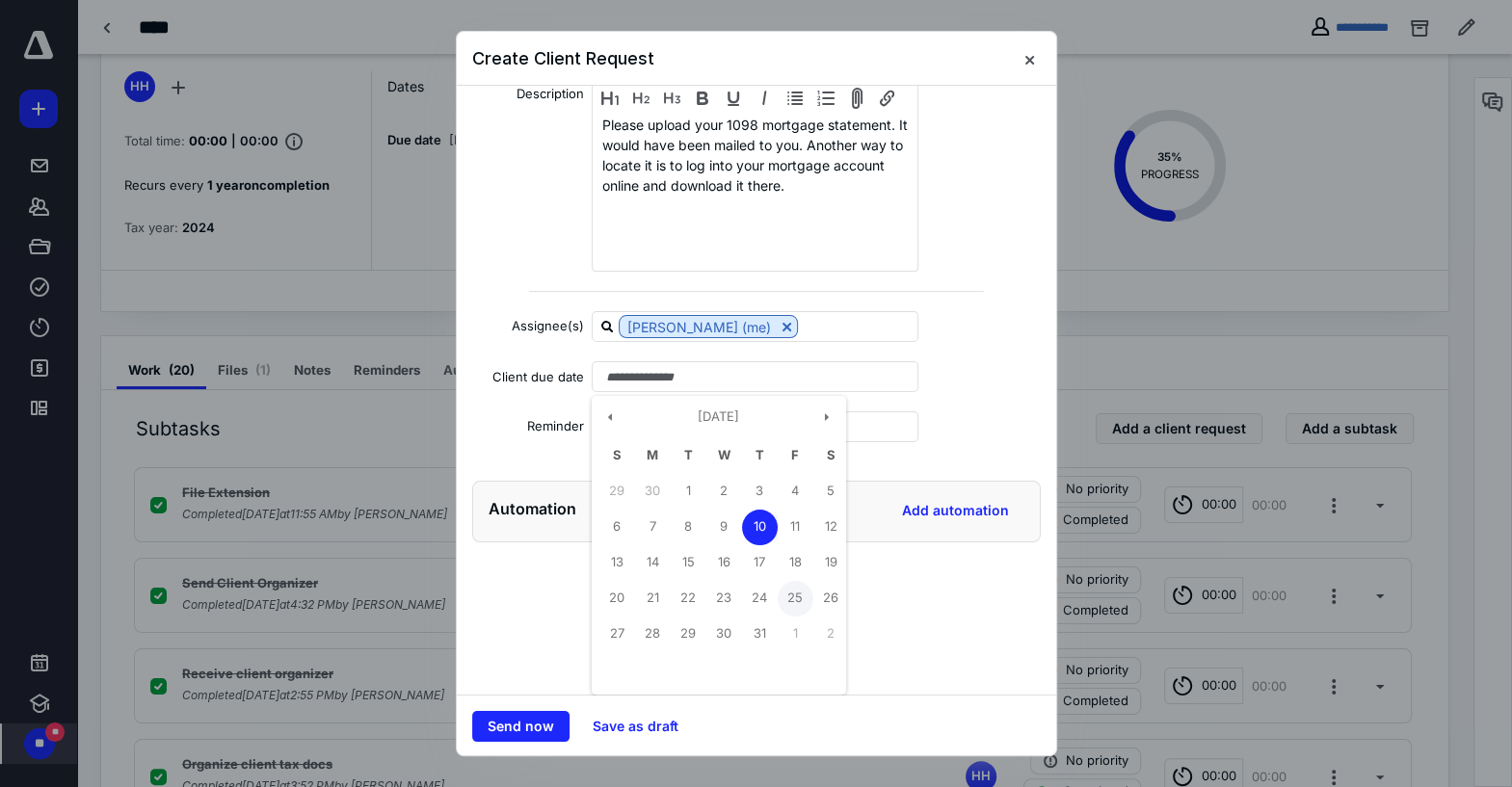 type on "**********" 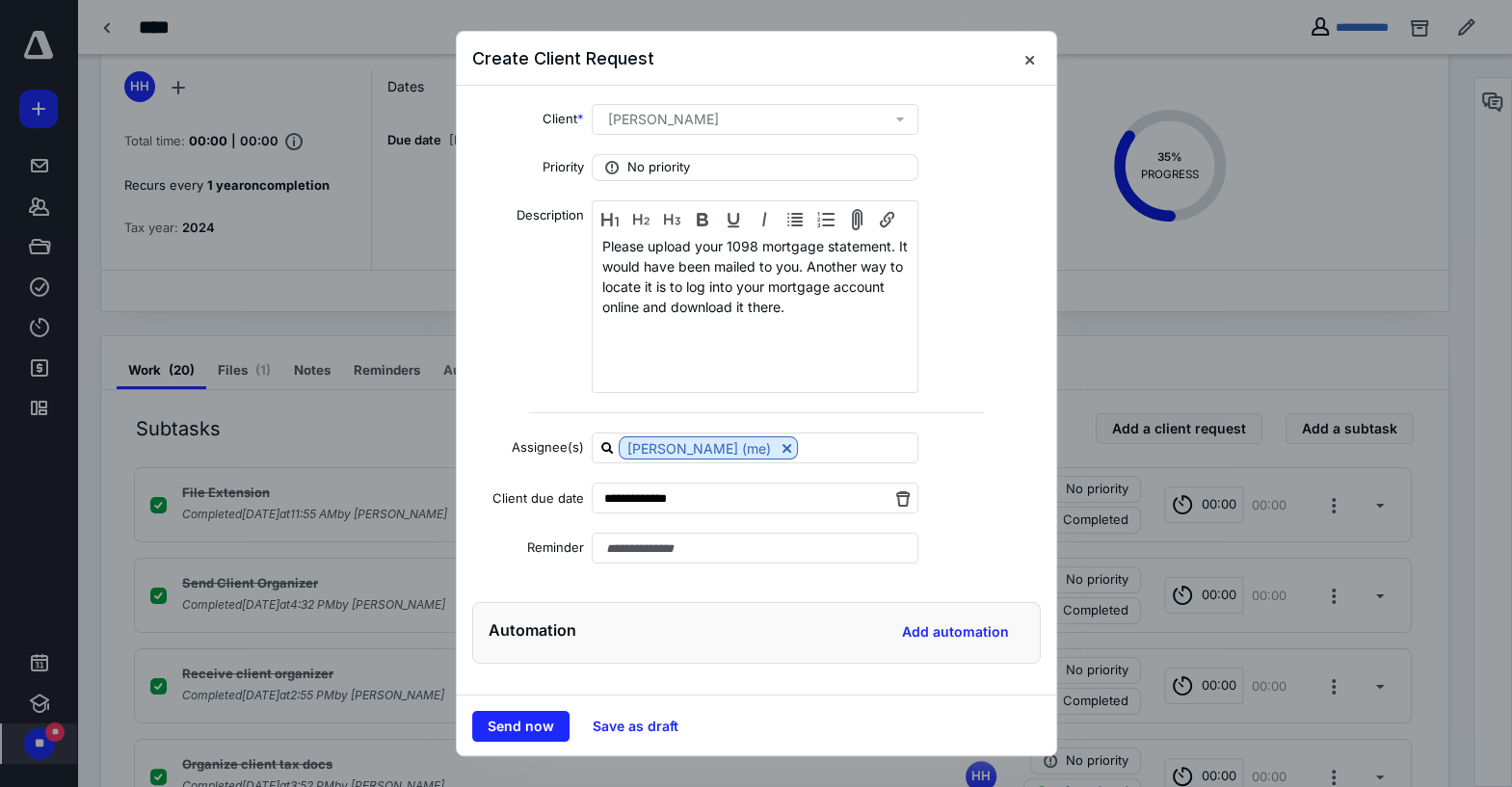 scroll, scrollTop: 66, scrollLeft: 0, axis: vertical 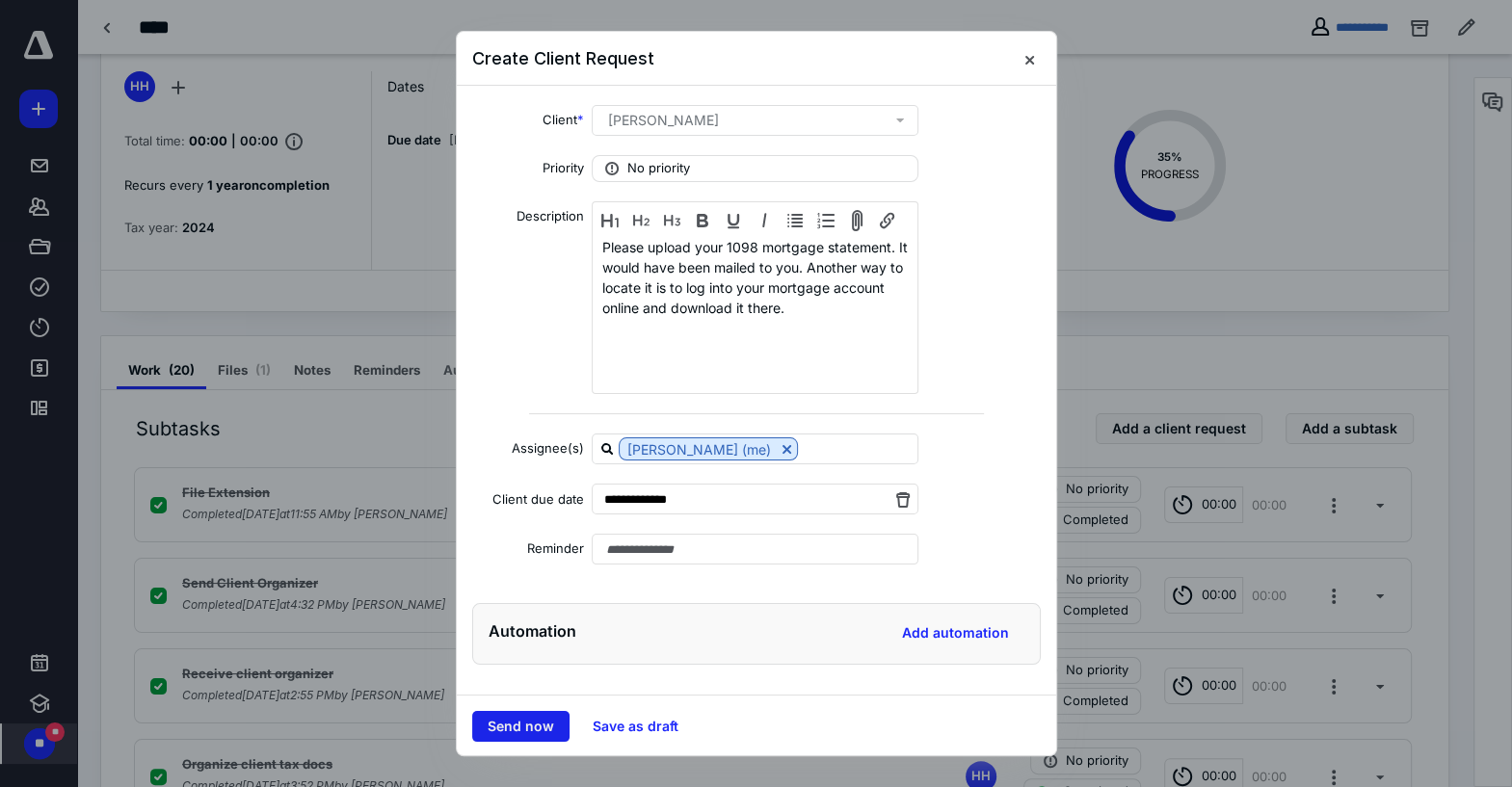 click on "Send now" at bounding box center (520, 726) 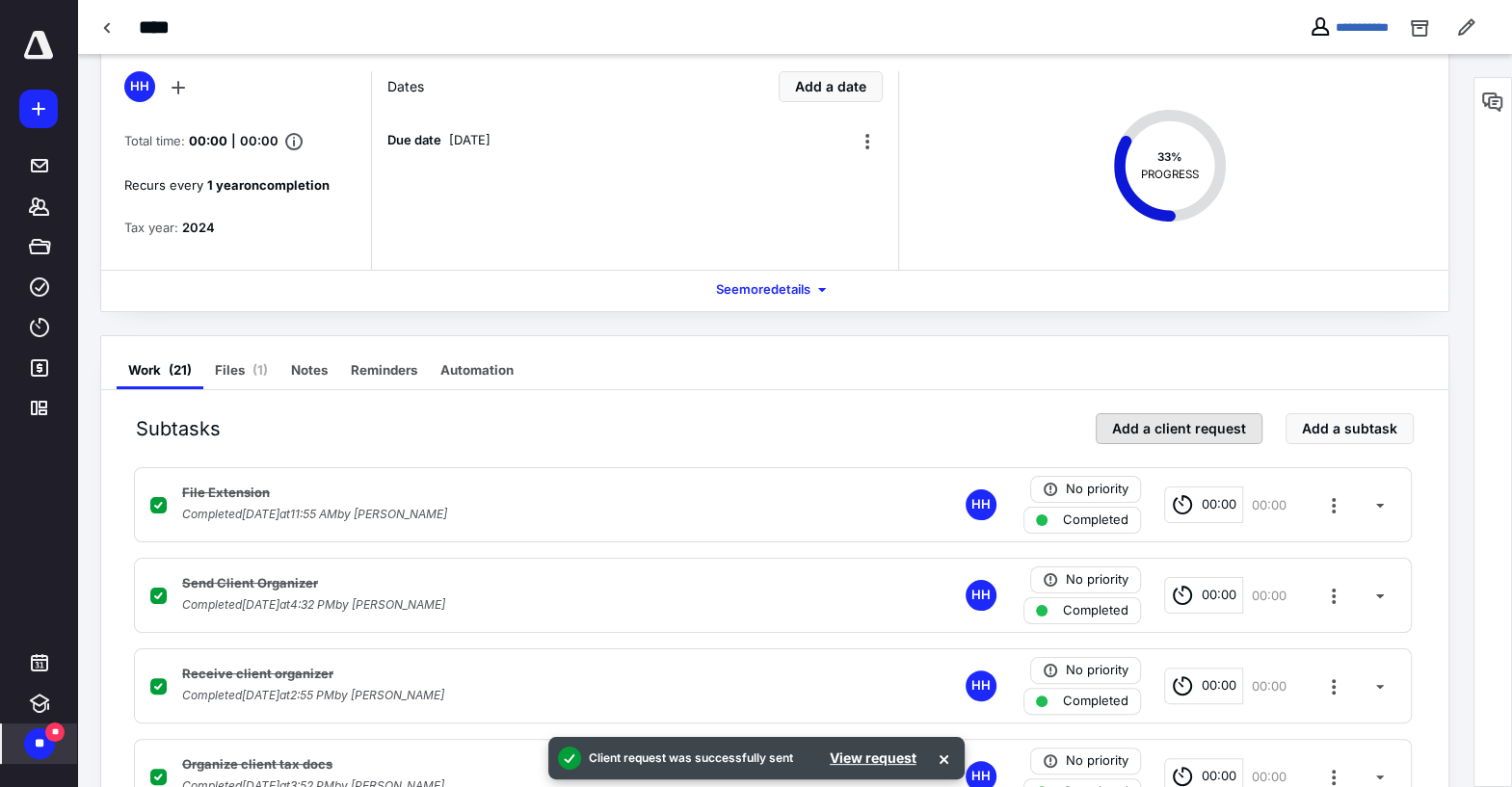 click on "Add a client request" at bounding box center [1179, 429] 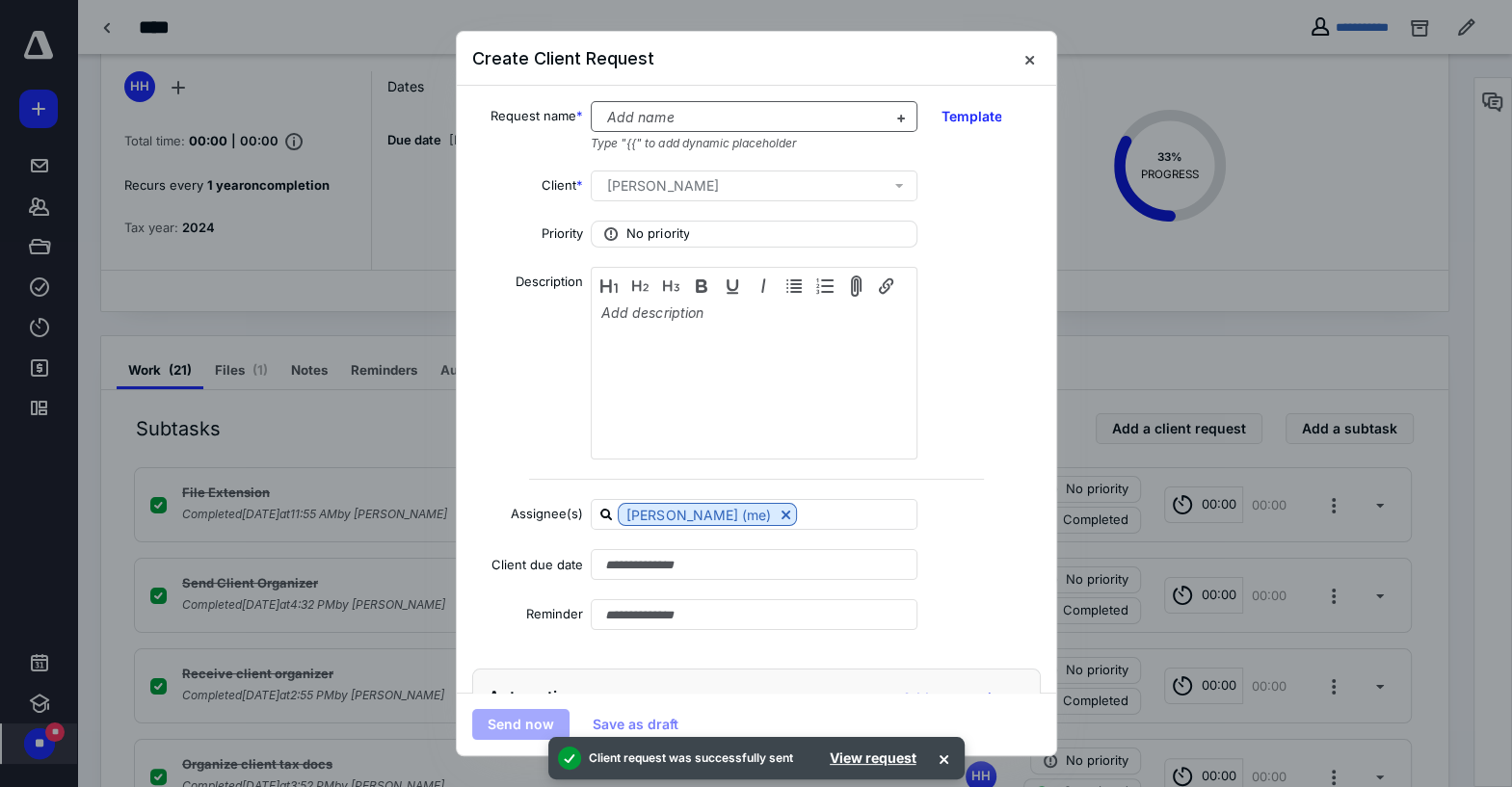 click at bounding box center (742, 118) 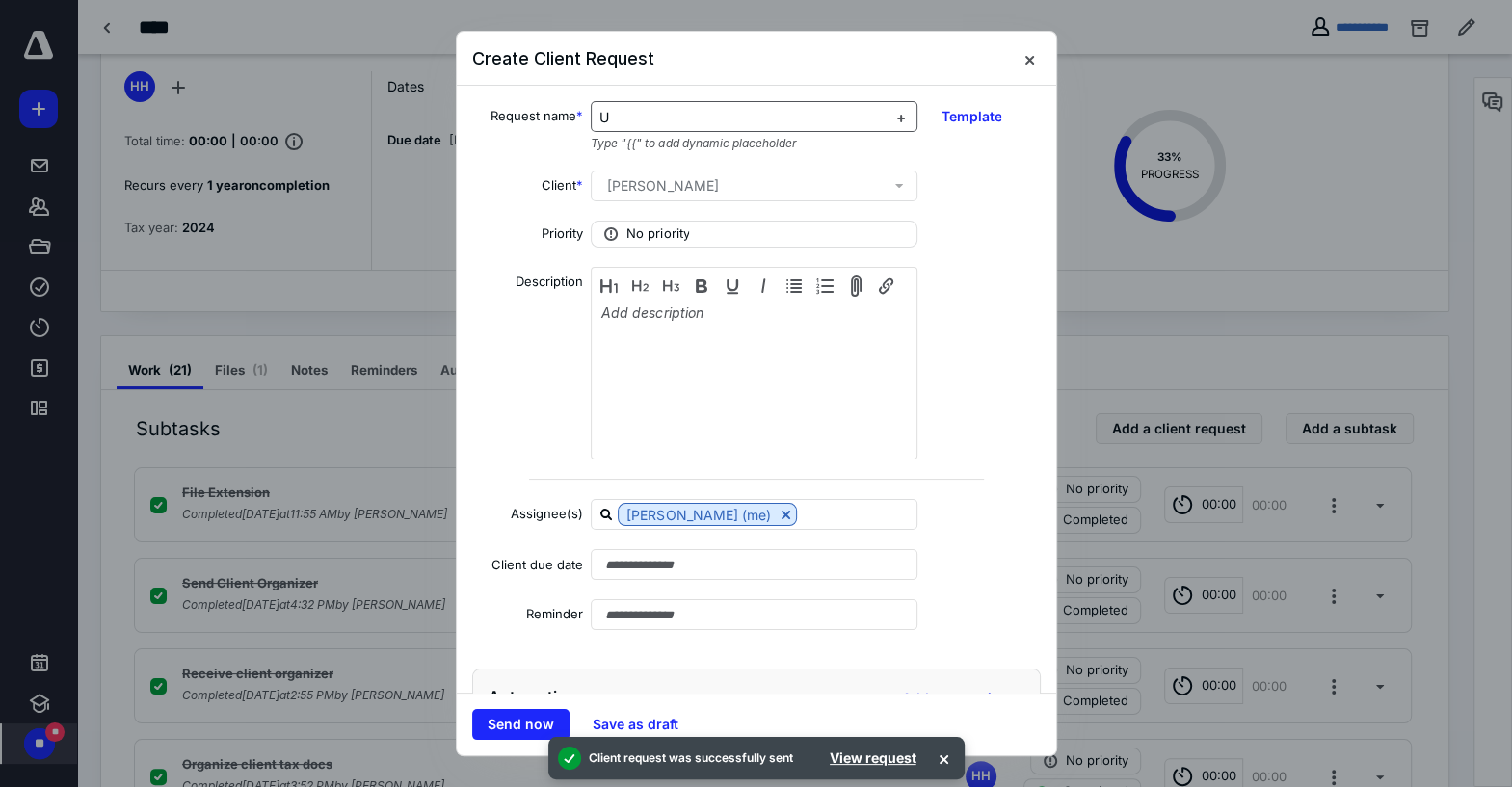 type 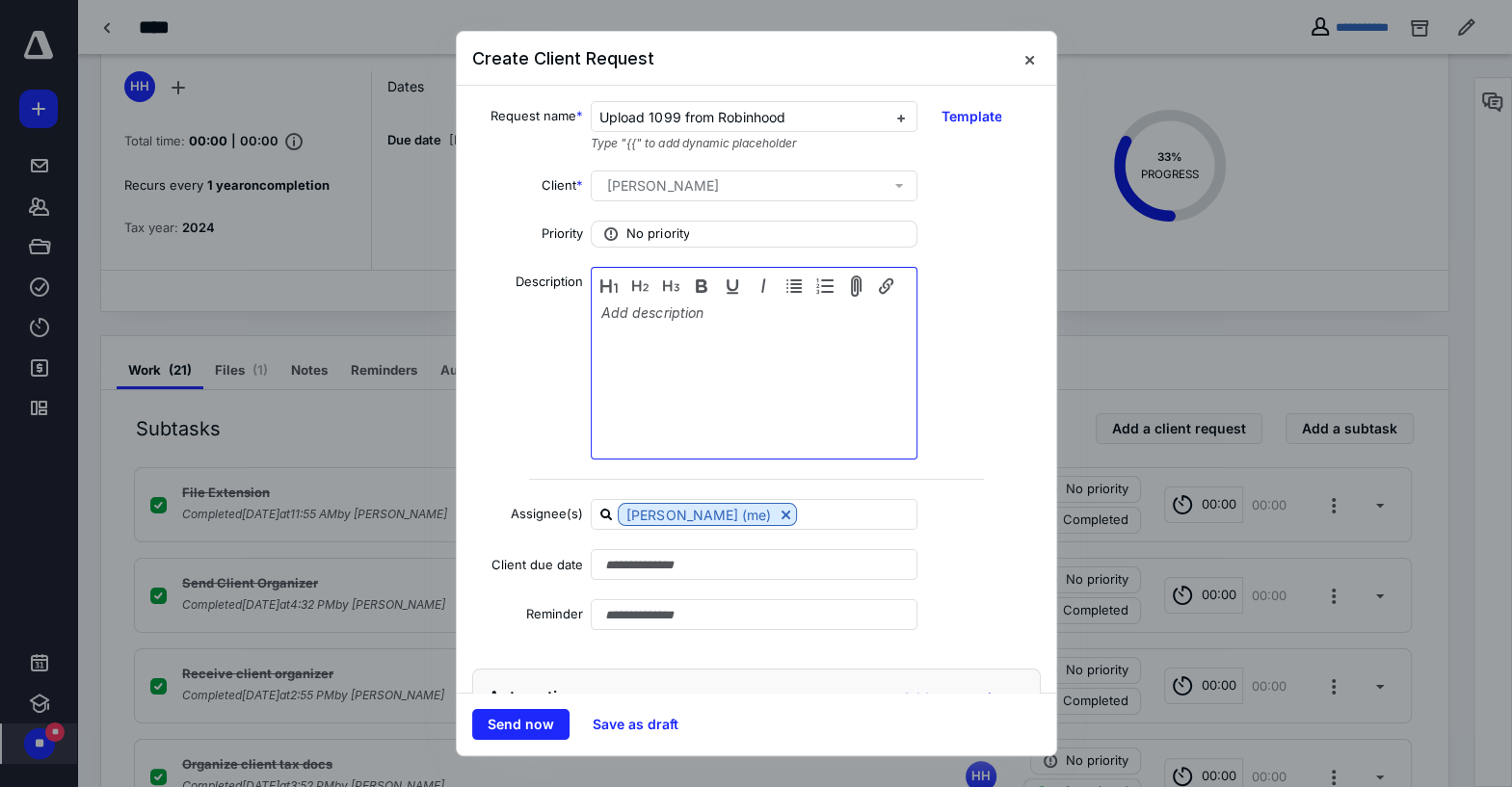 click at bounding box center (754, 365) 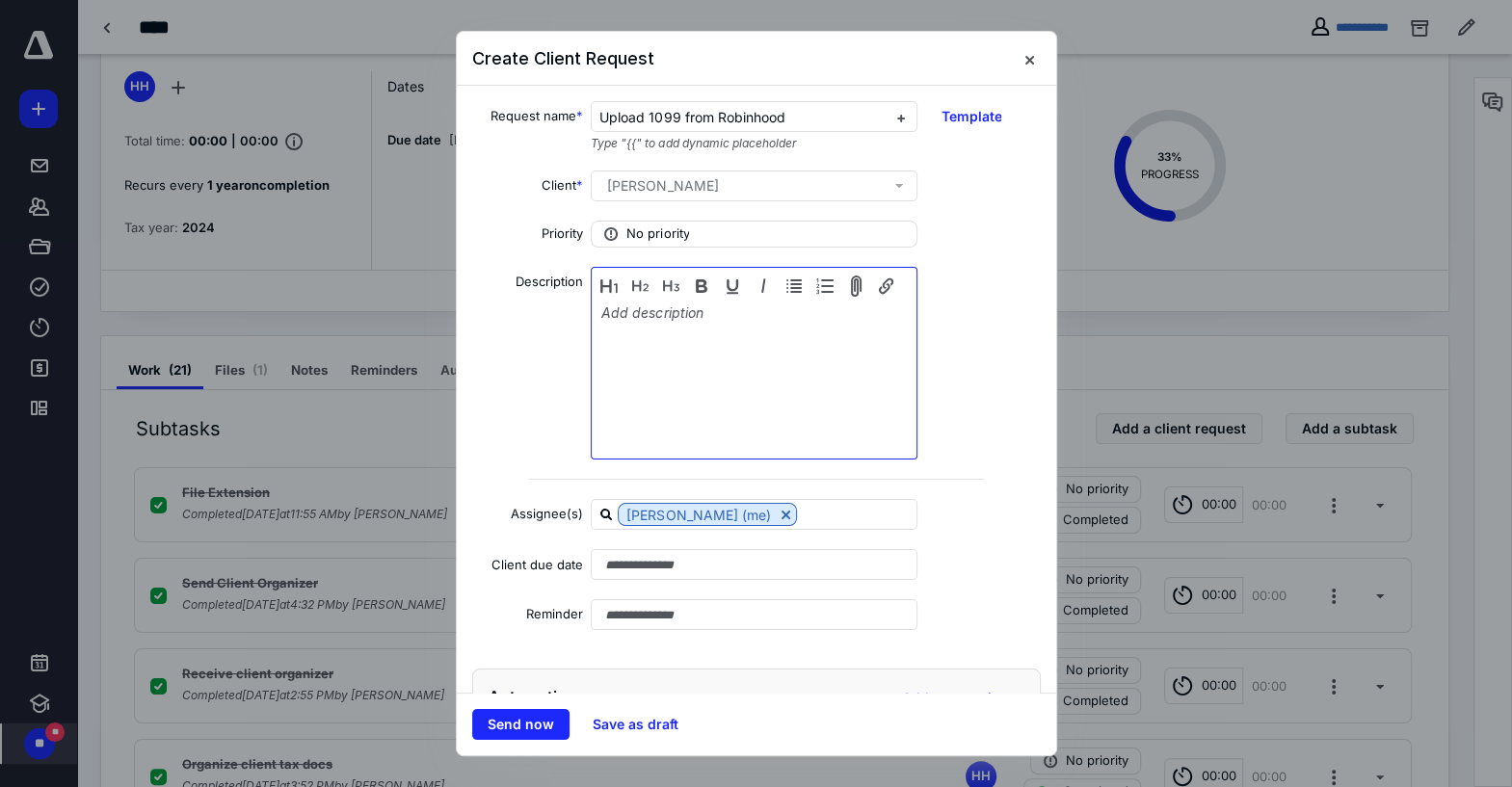 type 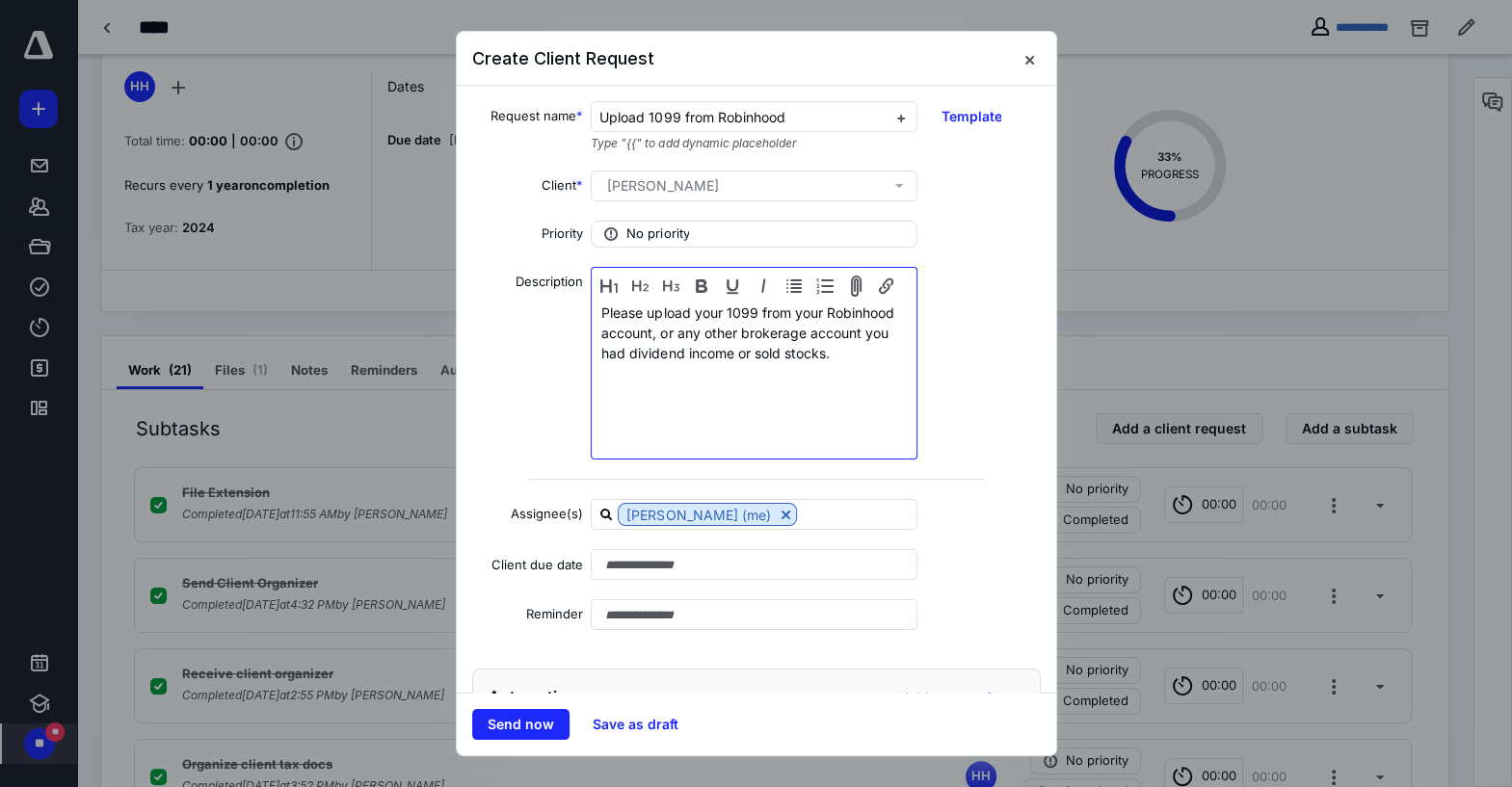 click on "Please upload your 1099 from your Robinhood account, or any other brokerage account you had dividend income or sold stocks." at bounding box center (754, 365) 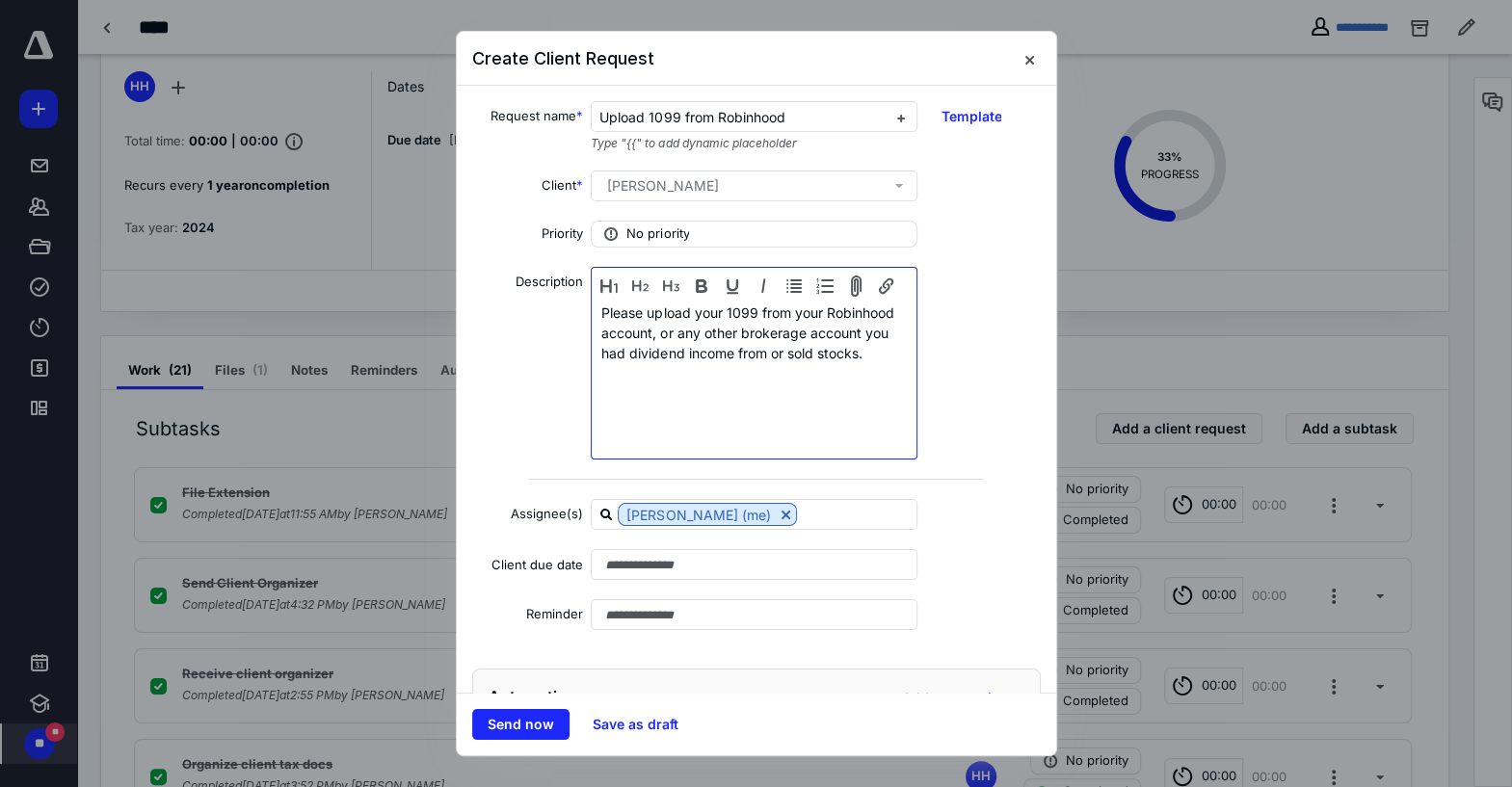 click on "Please upload your 1099 from your Robinhood account, or any other brokerage account you had dividend income from or sold stocks." at bounding box center (754, 365) 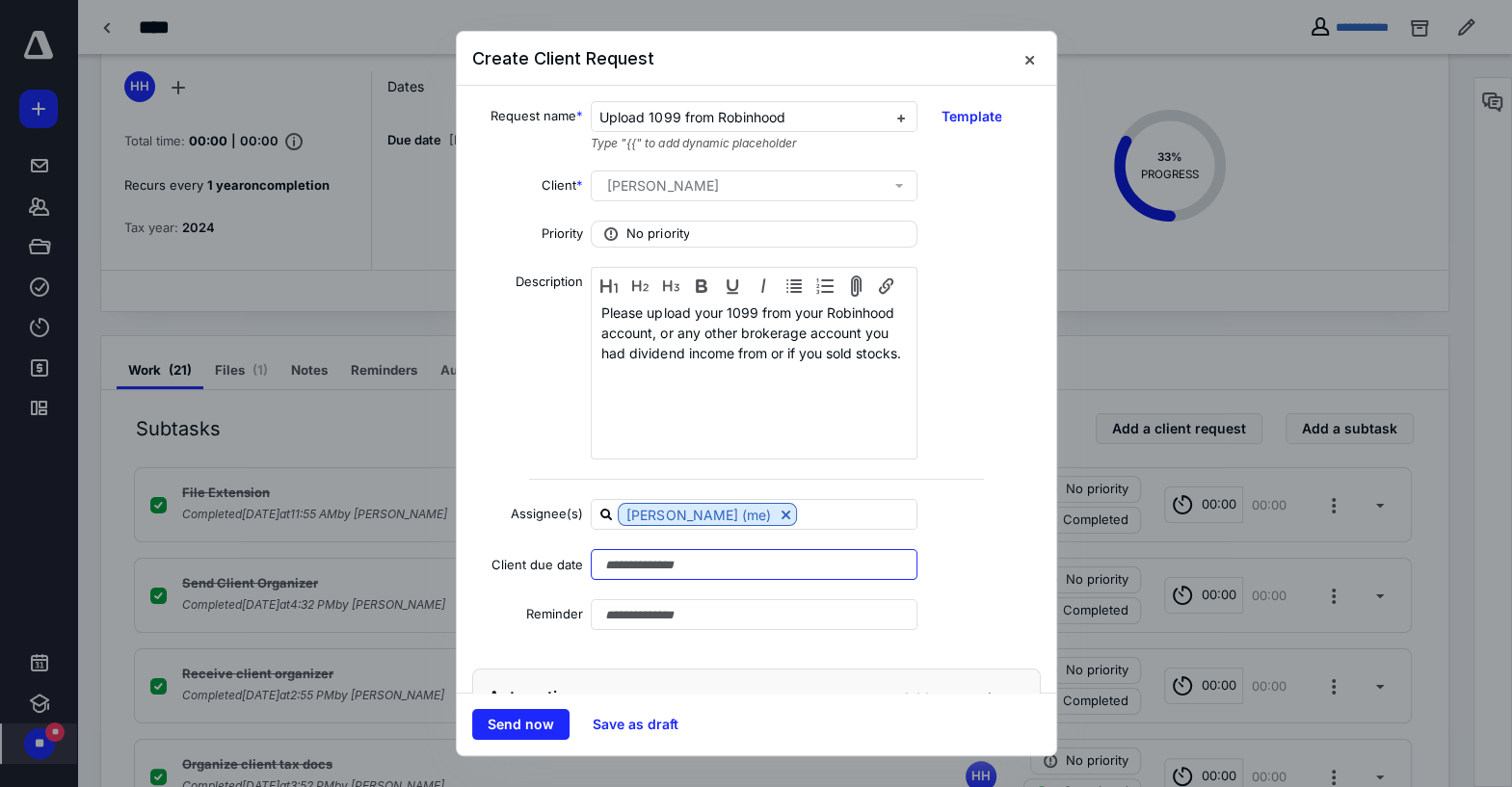 click at bounding box center (754, 564) 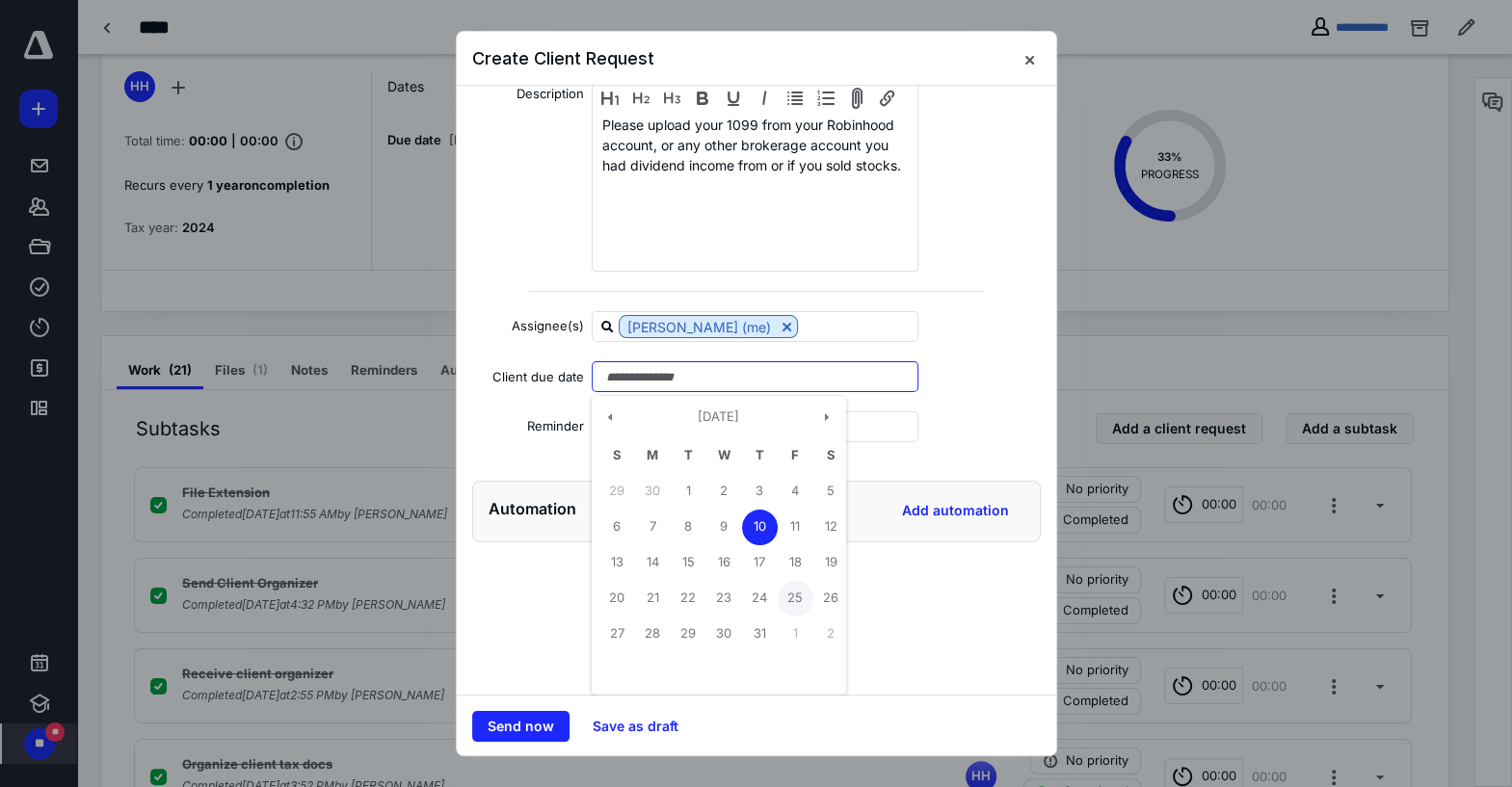 click on "25" at bounding box center (795, 598) 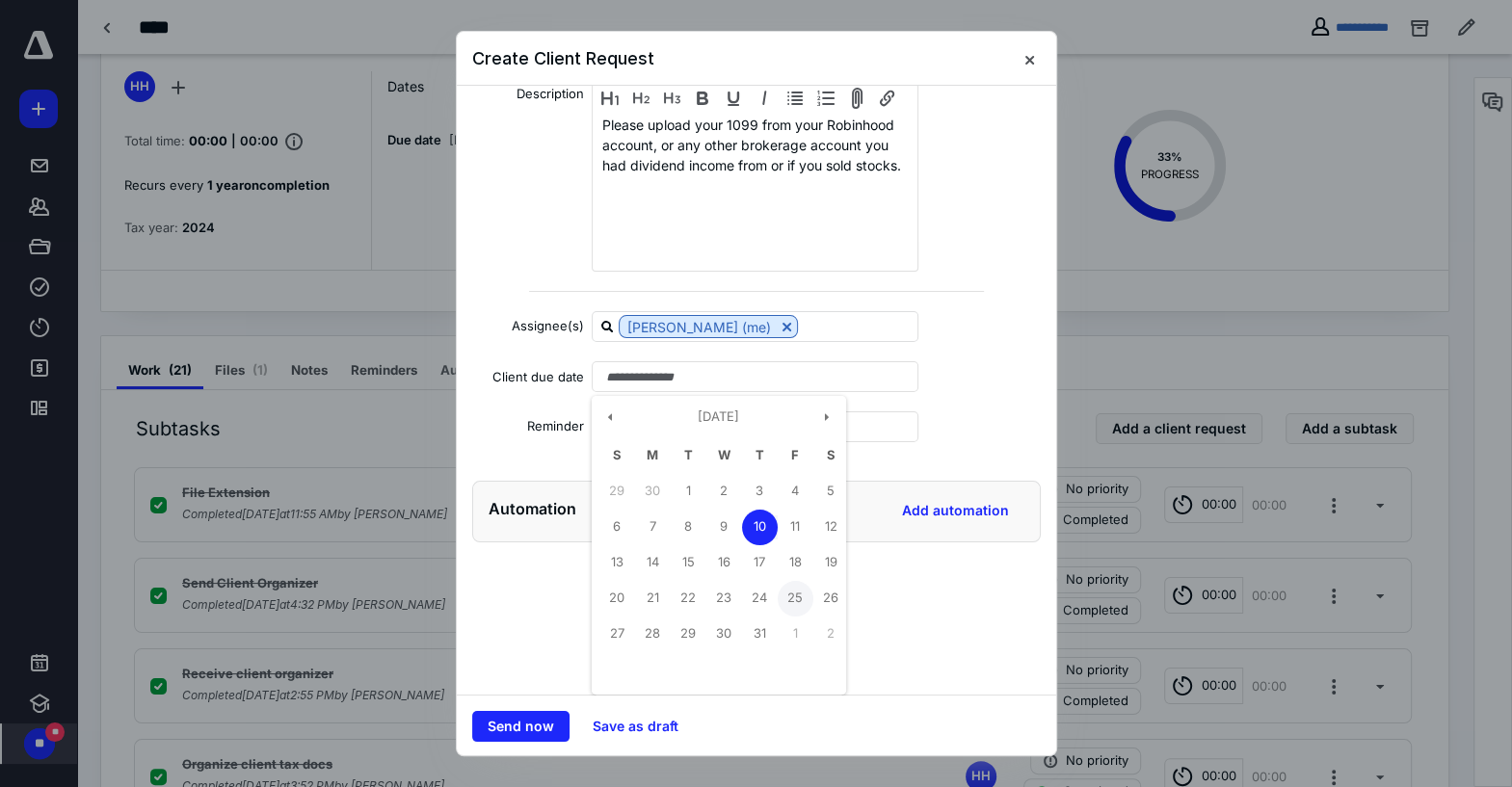 type on "**********" 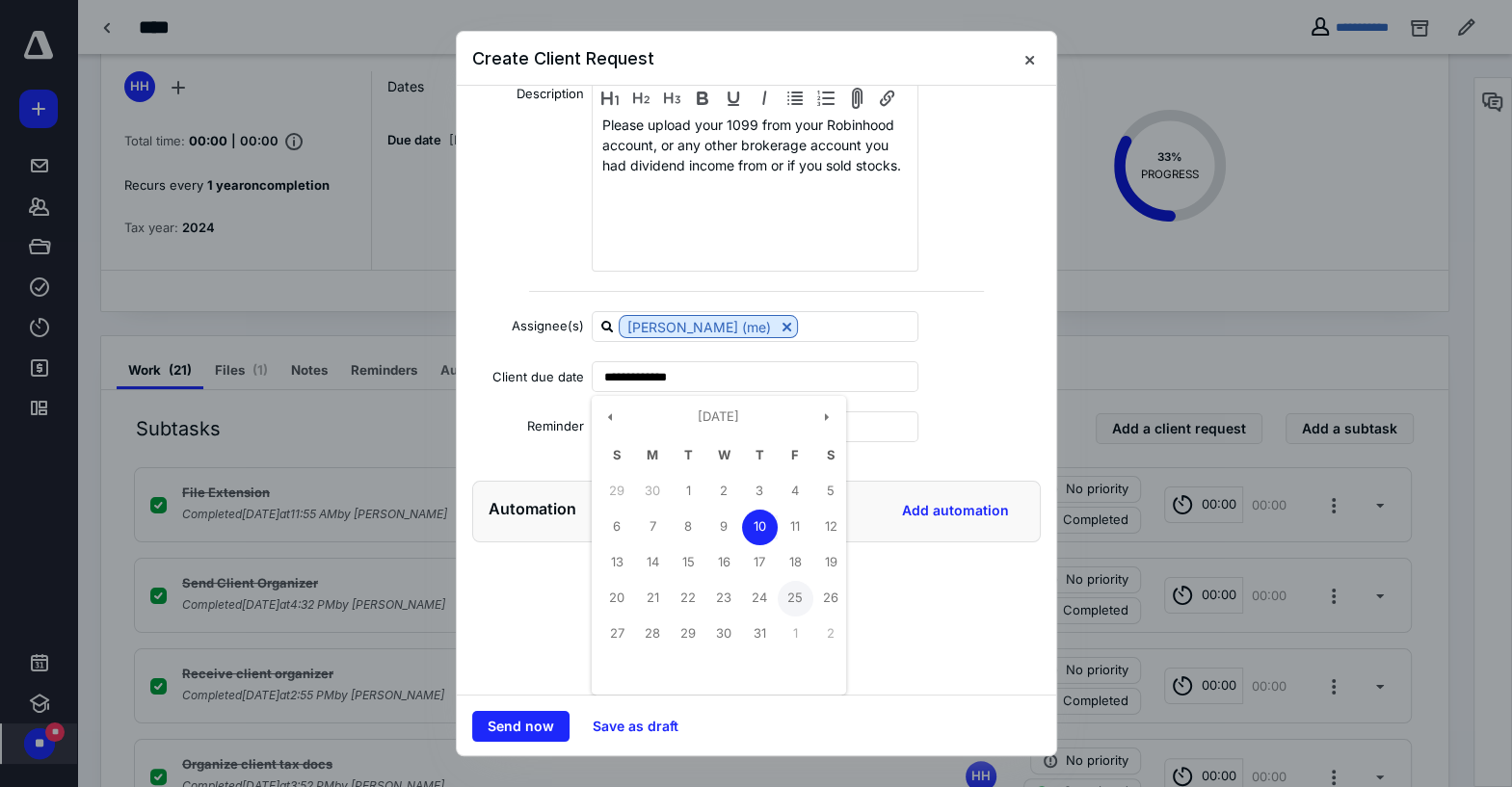scroll, scrollTop: 66, scrollLeft: 0, axis: vertical 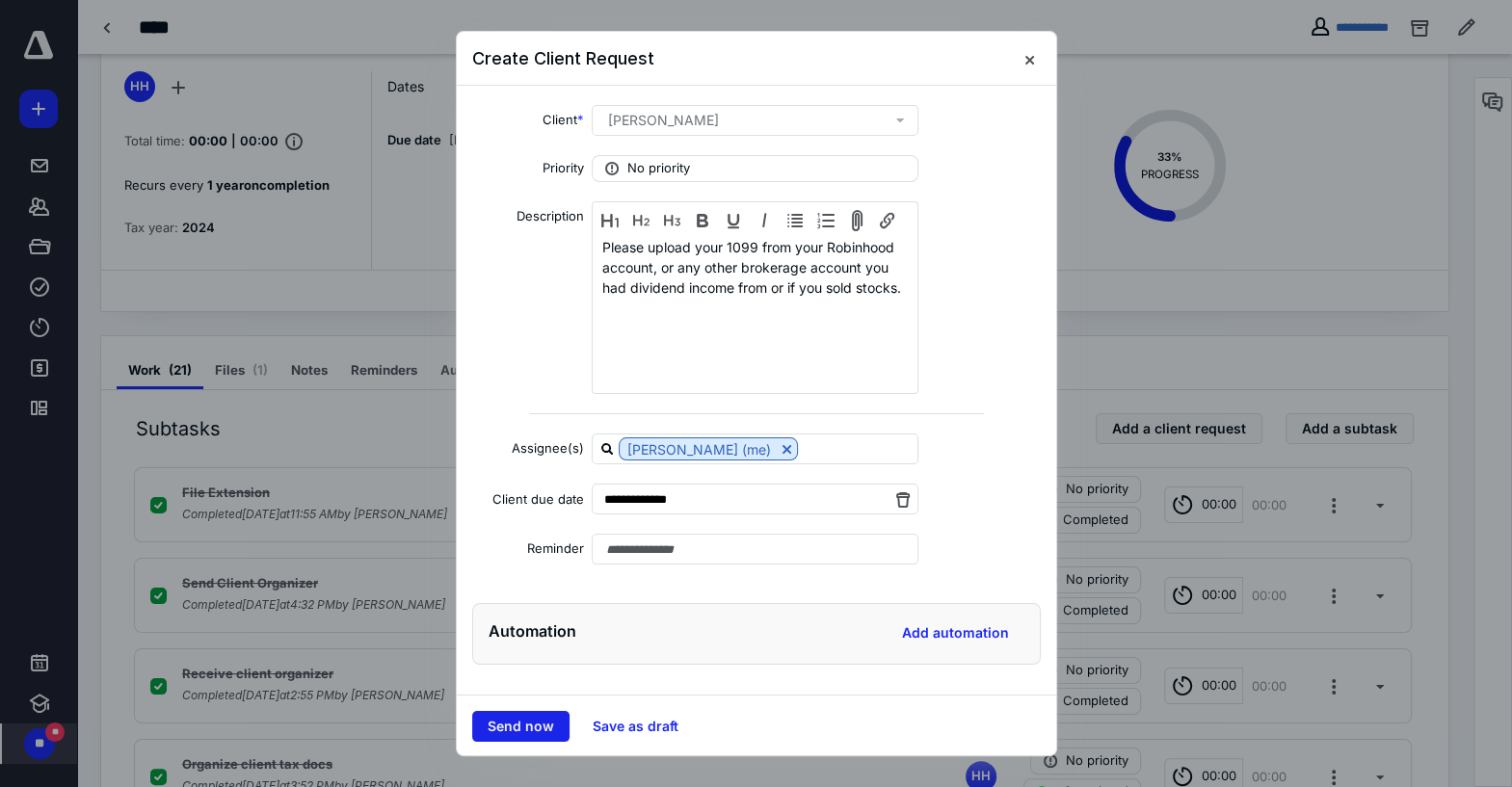 click on "Send now" at bounding box center [520, 726] 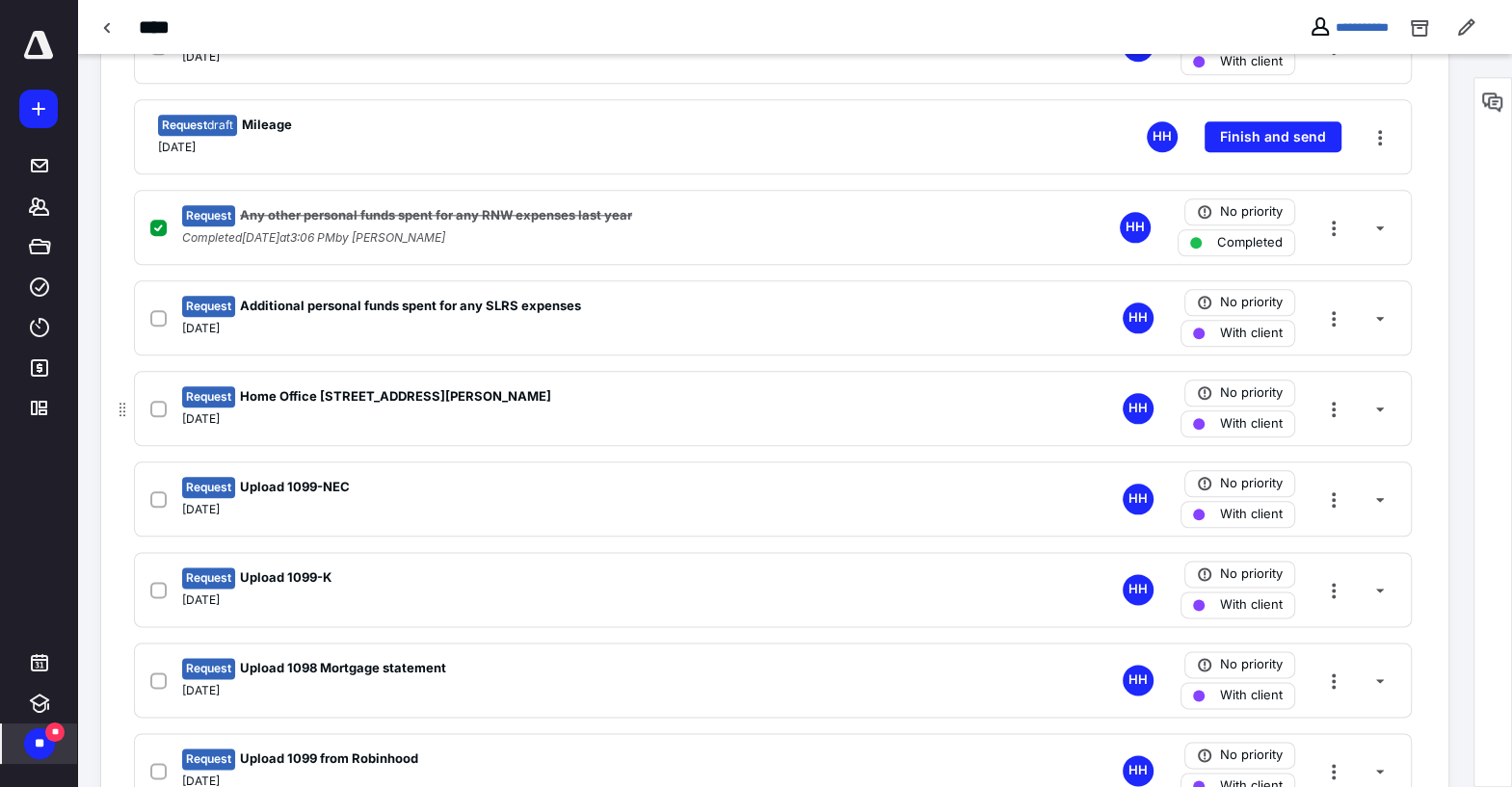 scroll, scrollTop: 1710, scrollLeft: 0, axis: vertical 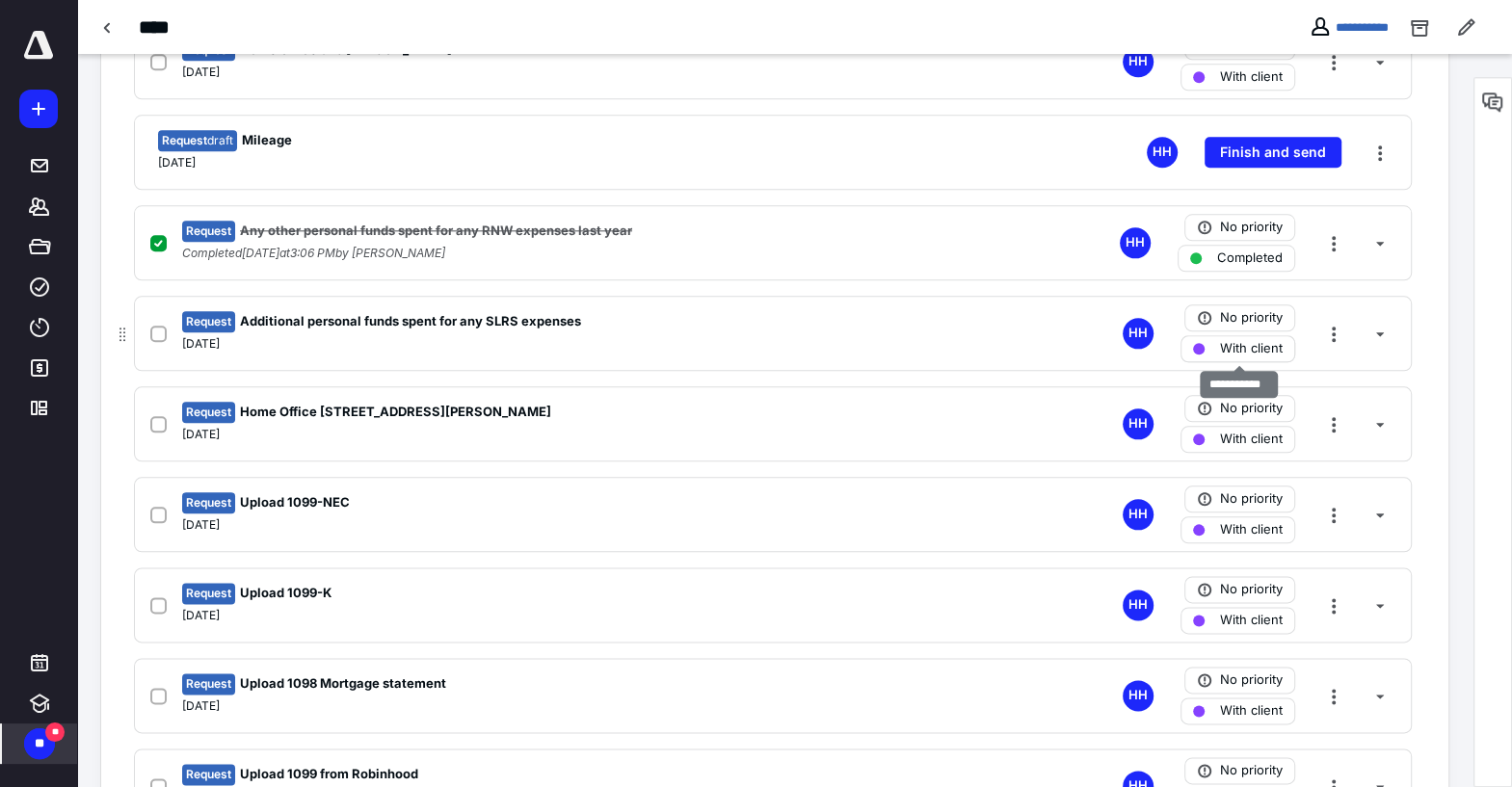 click on "With client" at bounding box center [1237, 349] 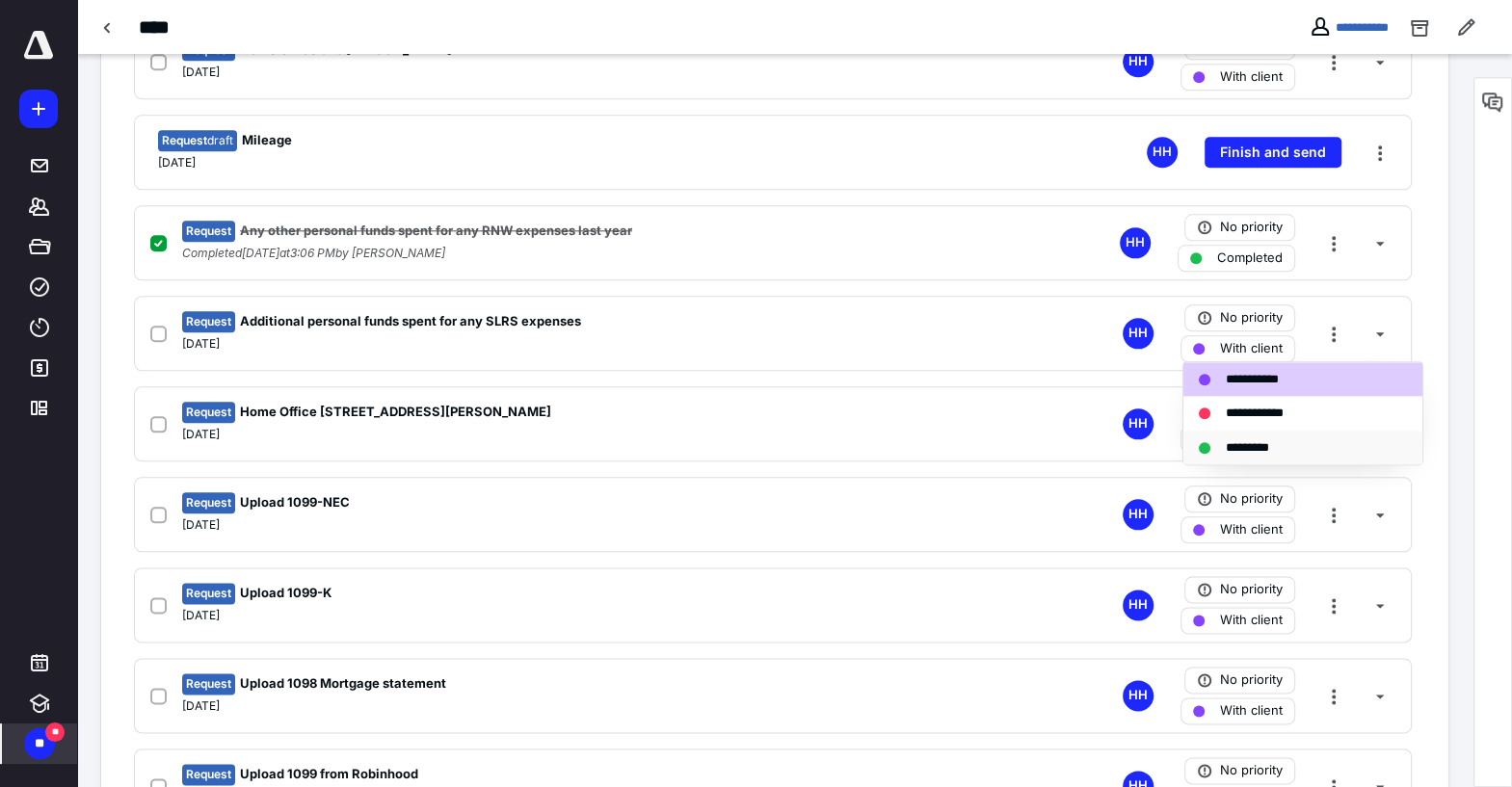 click on "*********" at bounding box center [1291, 447] 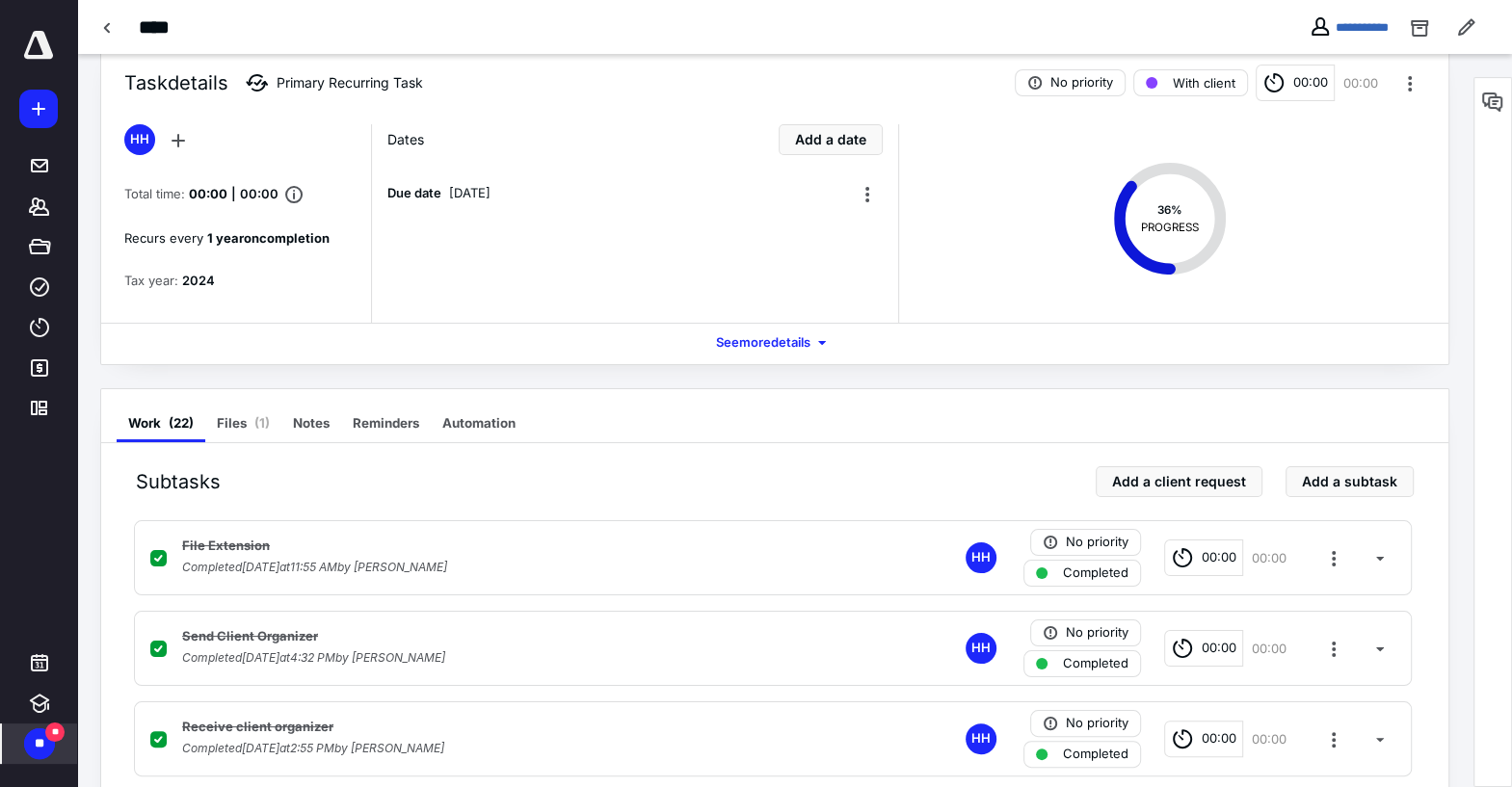 scroll, scrollTop: 0, scrollLeft: 0, axis: both 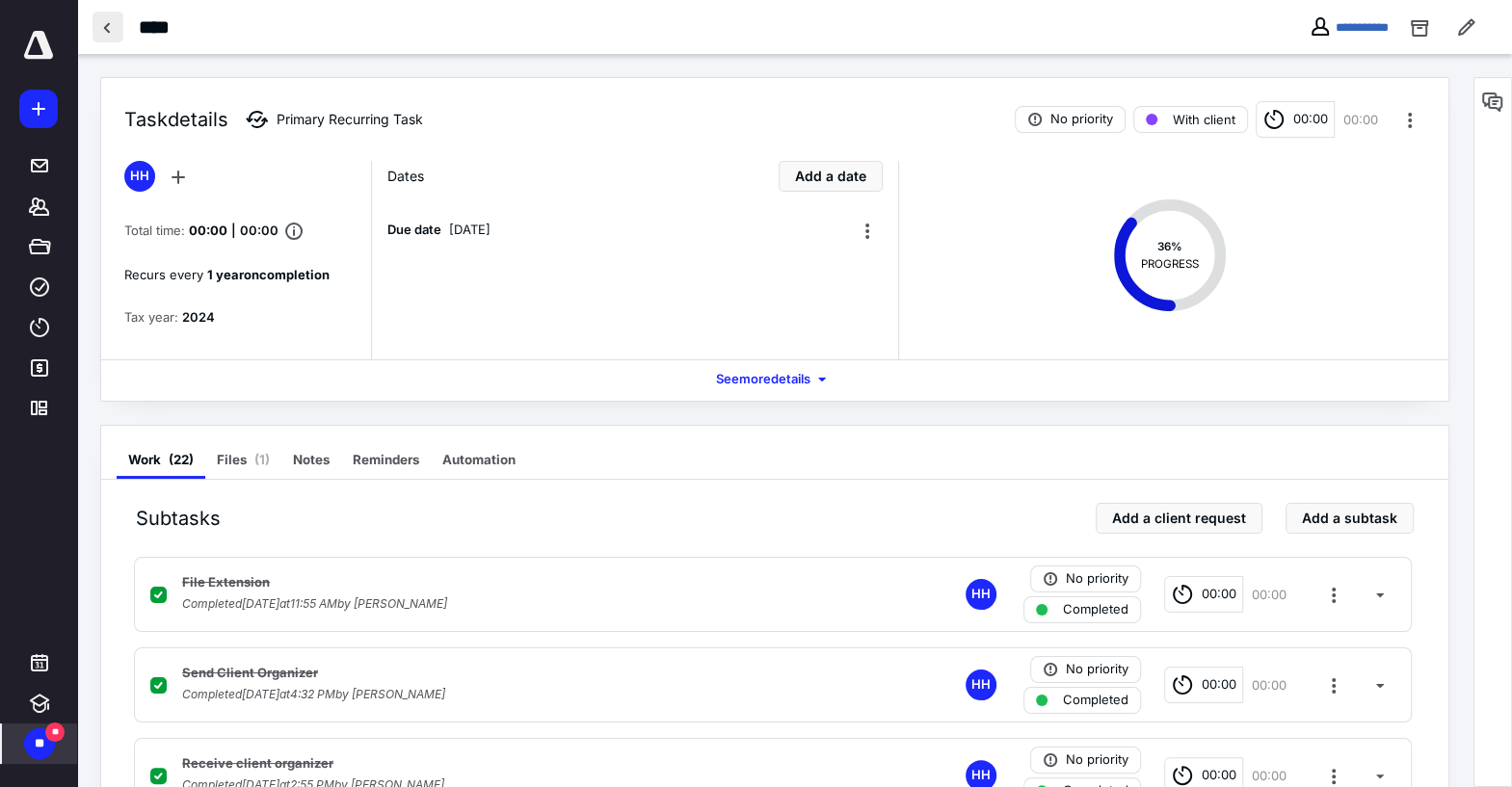 click at bounding box center (108, 27) 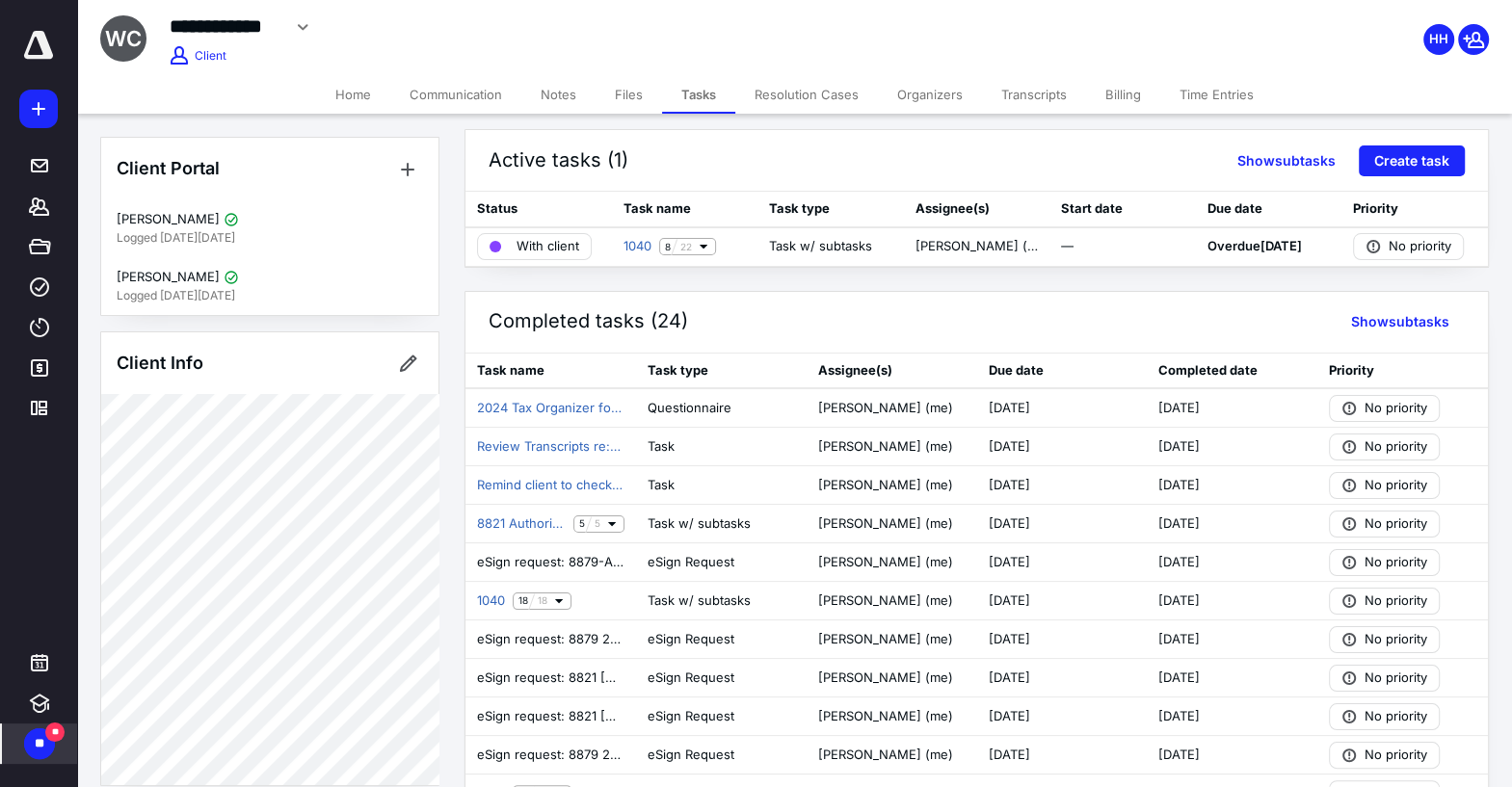 scroll, scrollTop: 0, scrollLeft: 0, axis: both 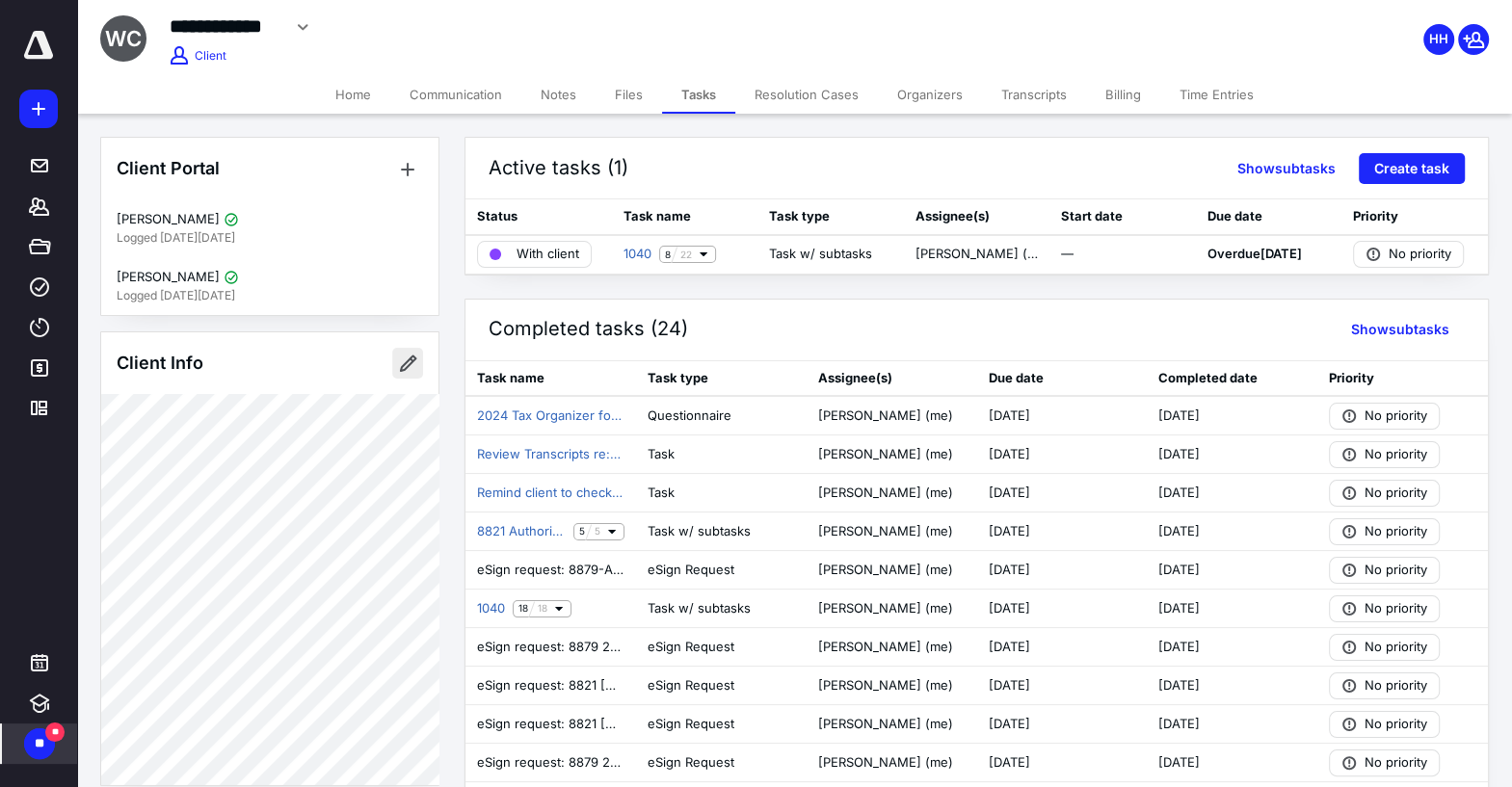 click at bounding box center [408, 363] 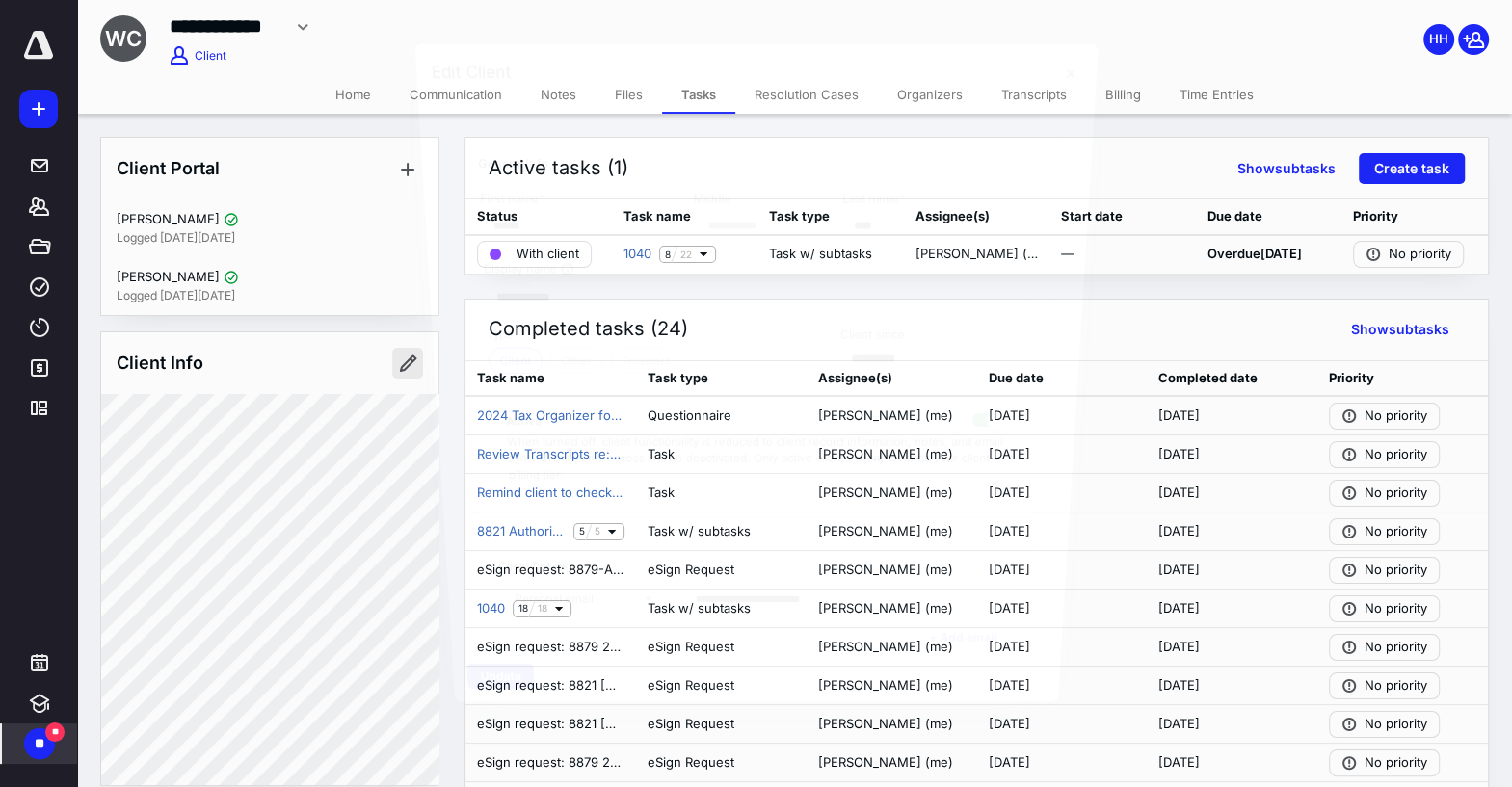 type on "**********" 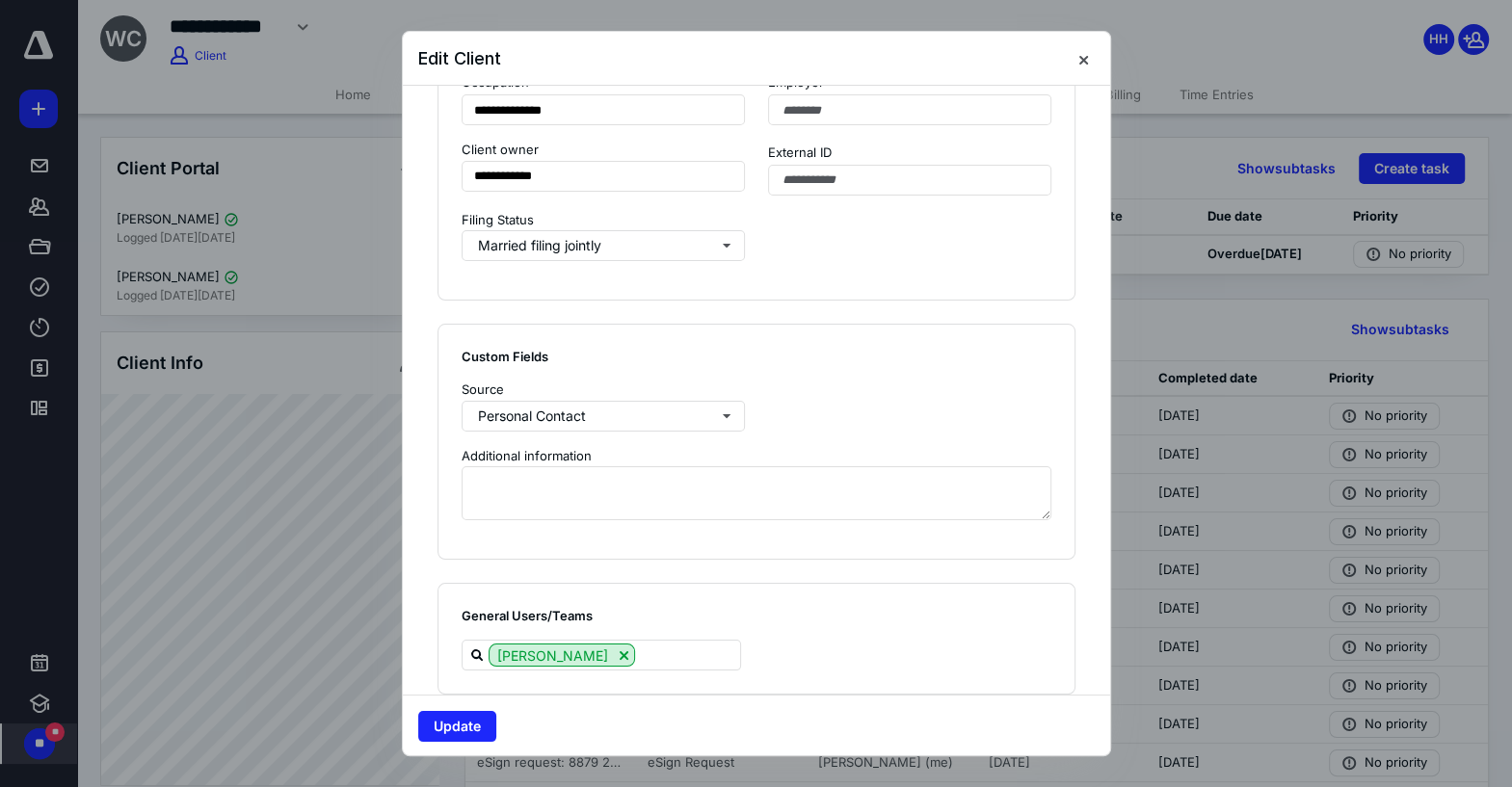scroll, scrollTop: 1566, scrollLeft: 0, axis: vertical 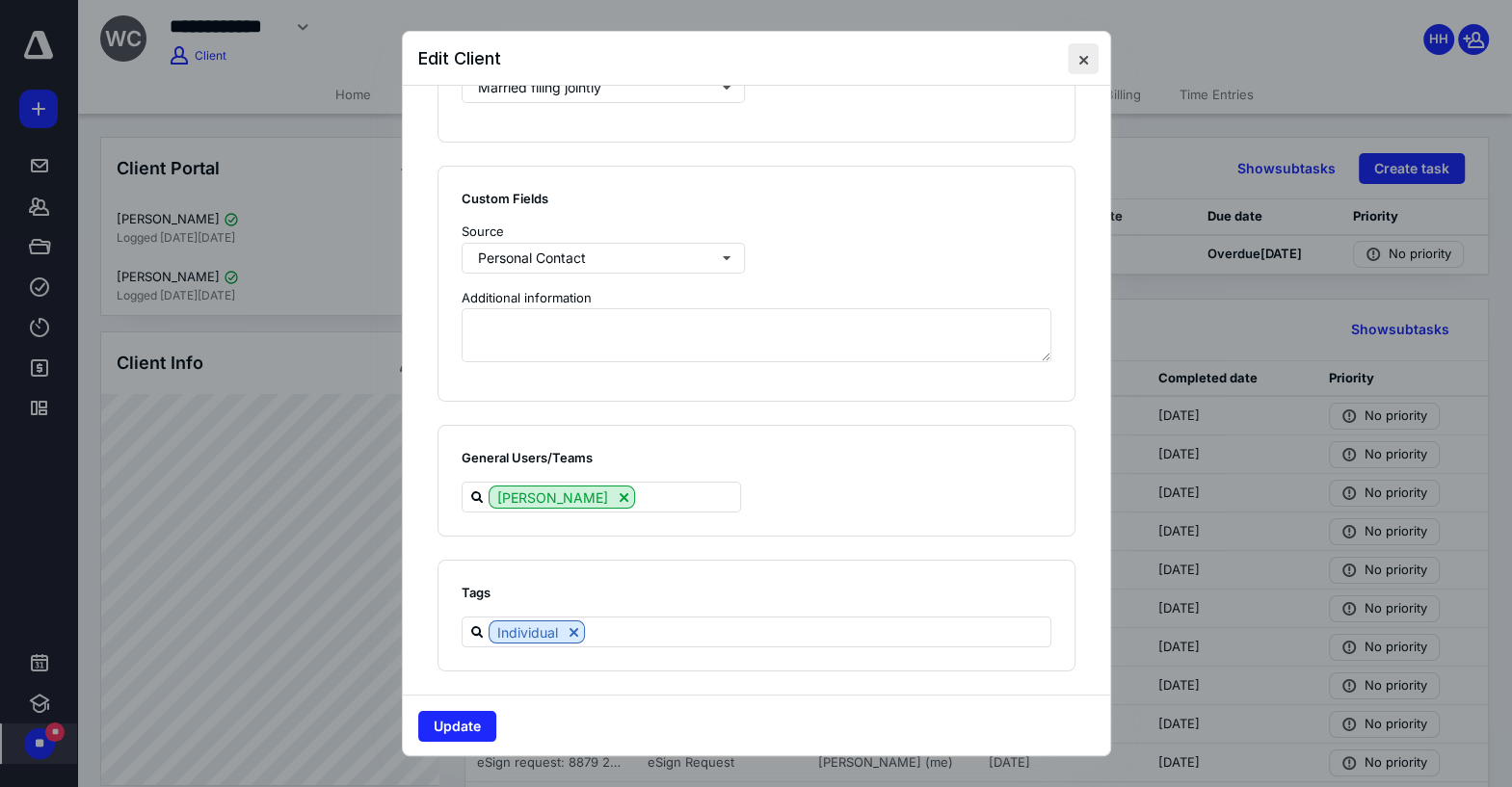 click at bounding box center [1083, 59] 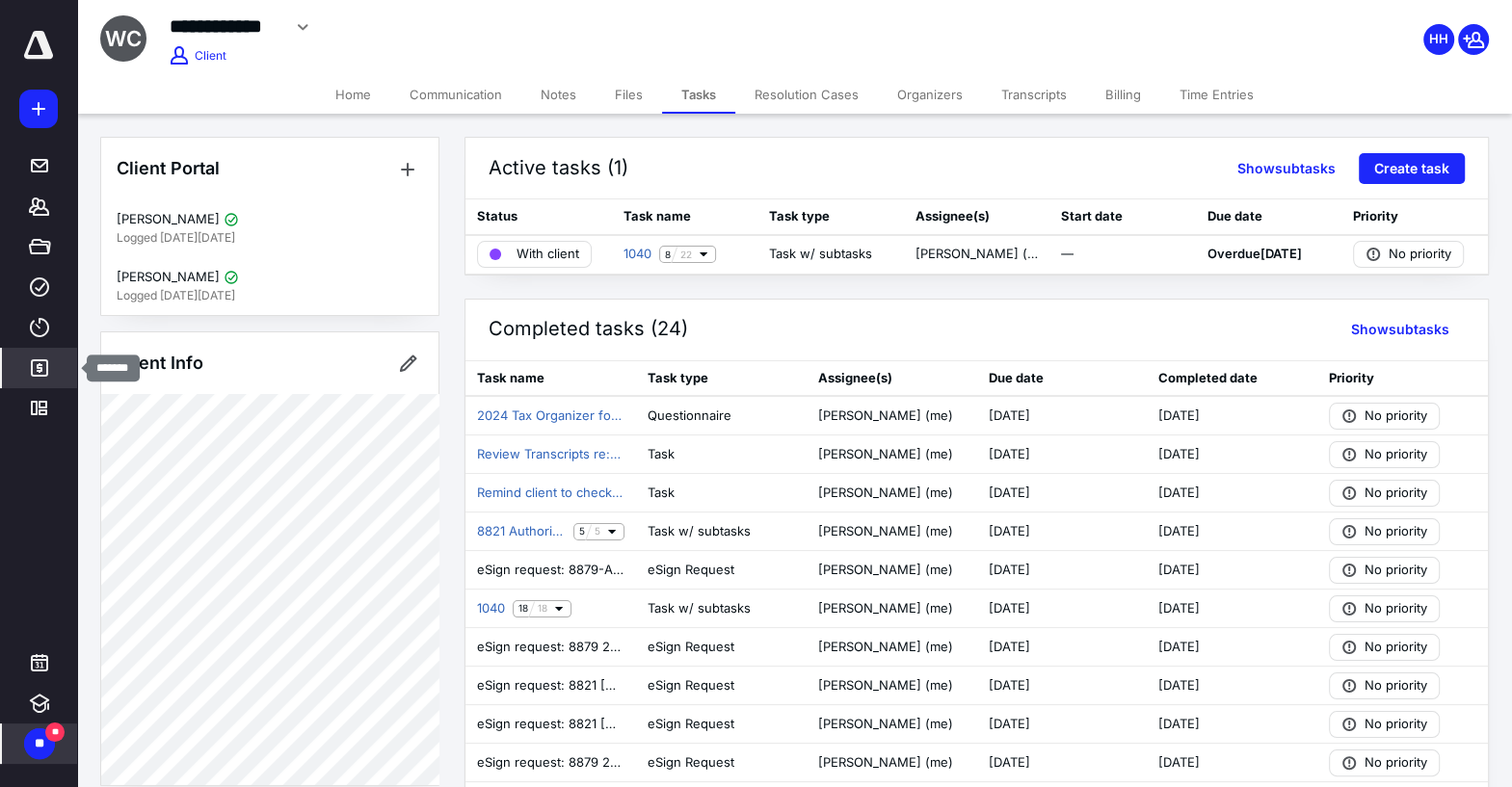 click 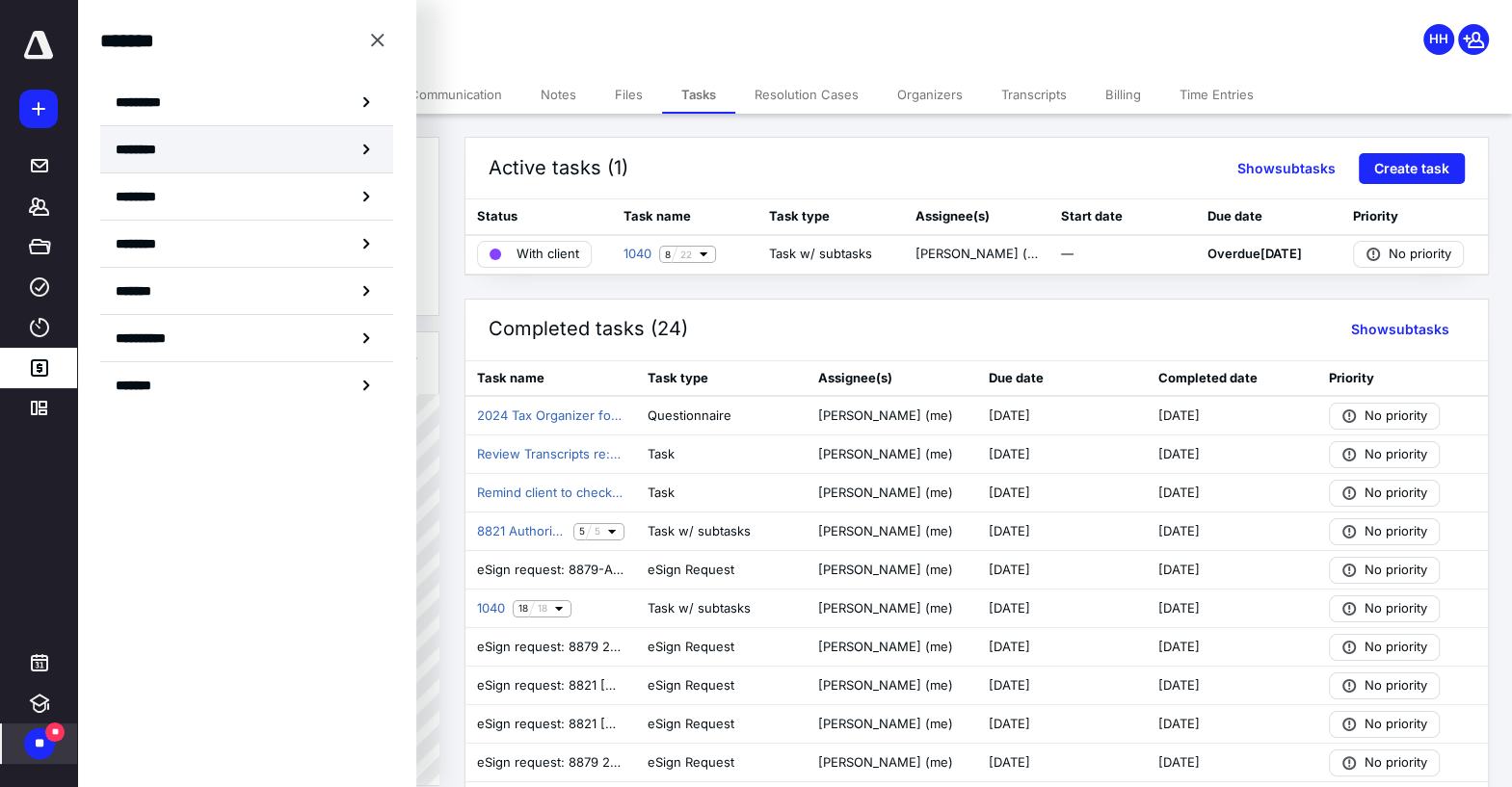 click on "********" at bounding box center (247, 149) 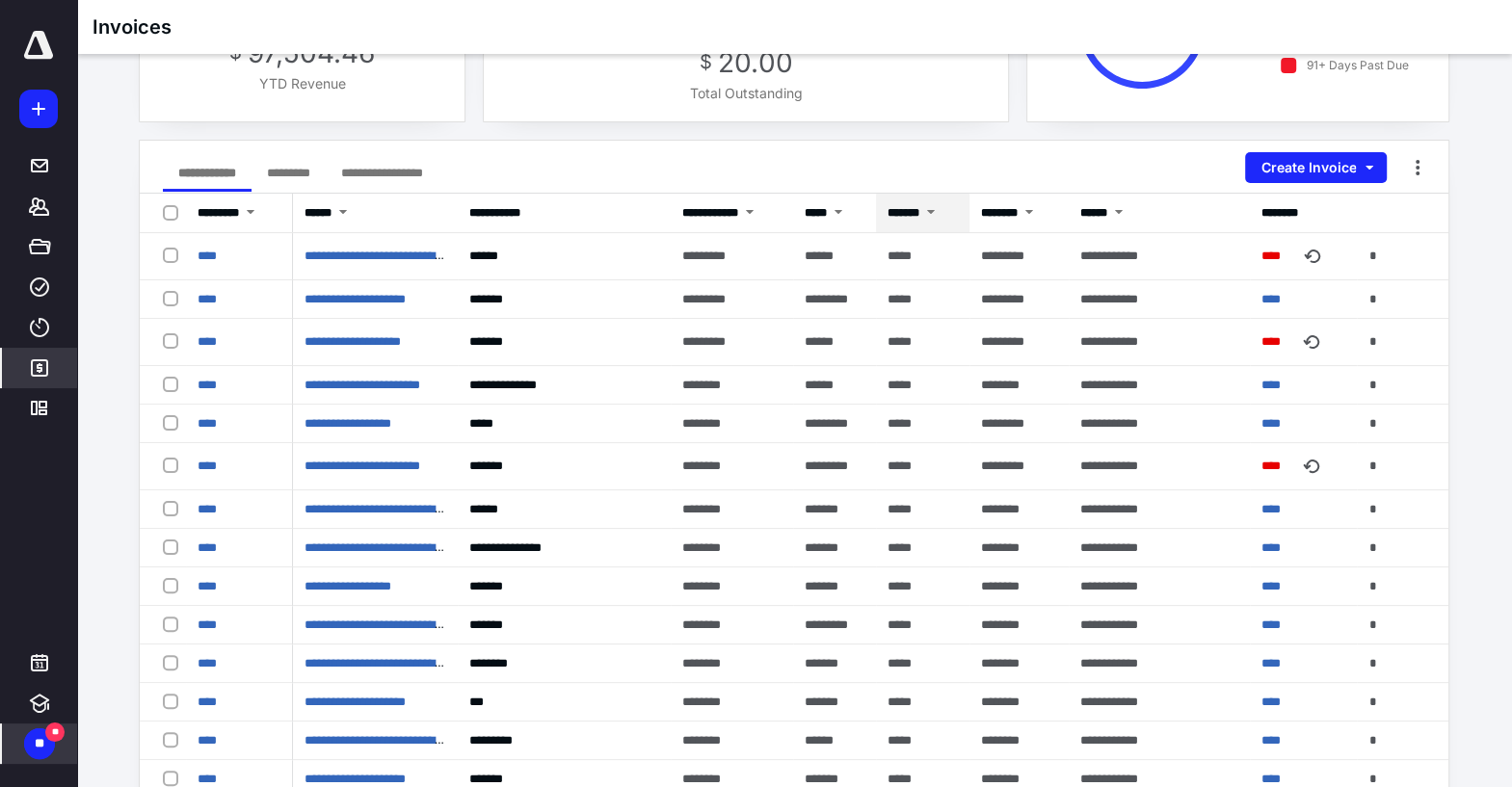 scroll, scrollTop: 0, scrollLeft: 0, axis: both 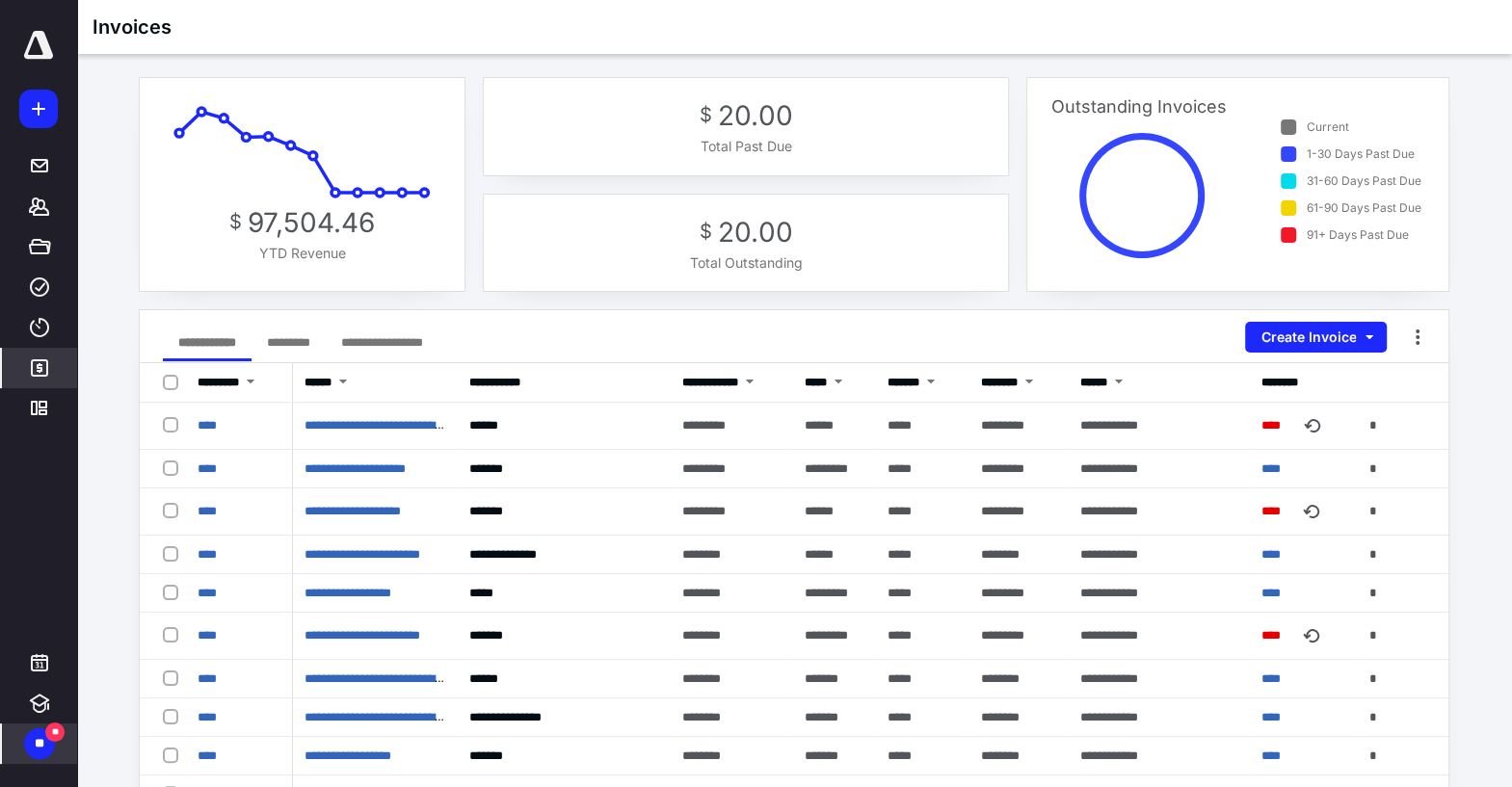 click 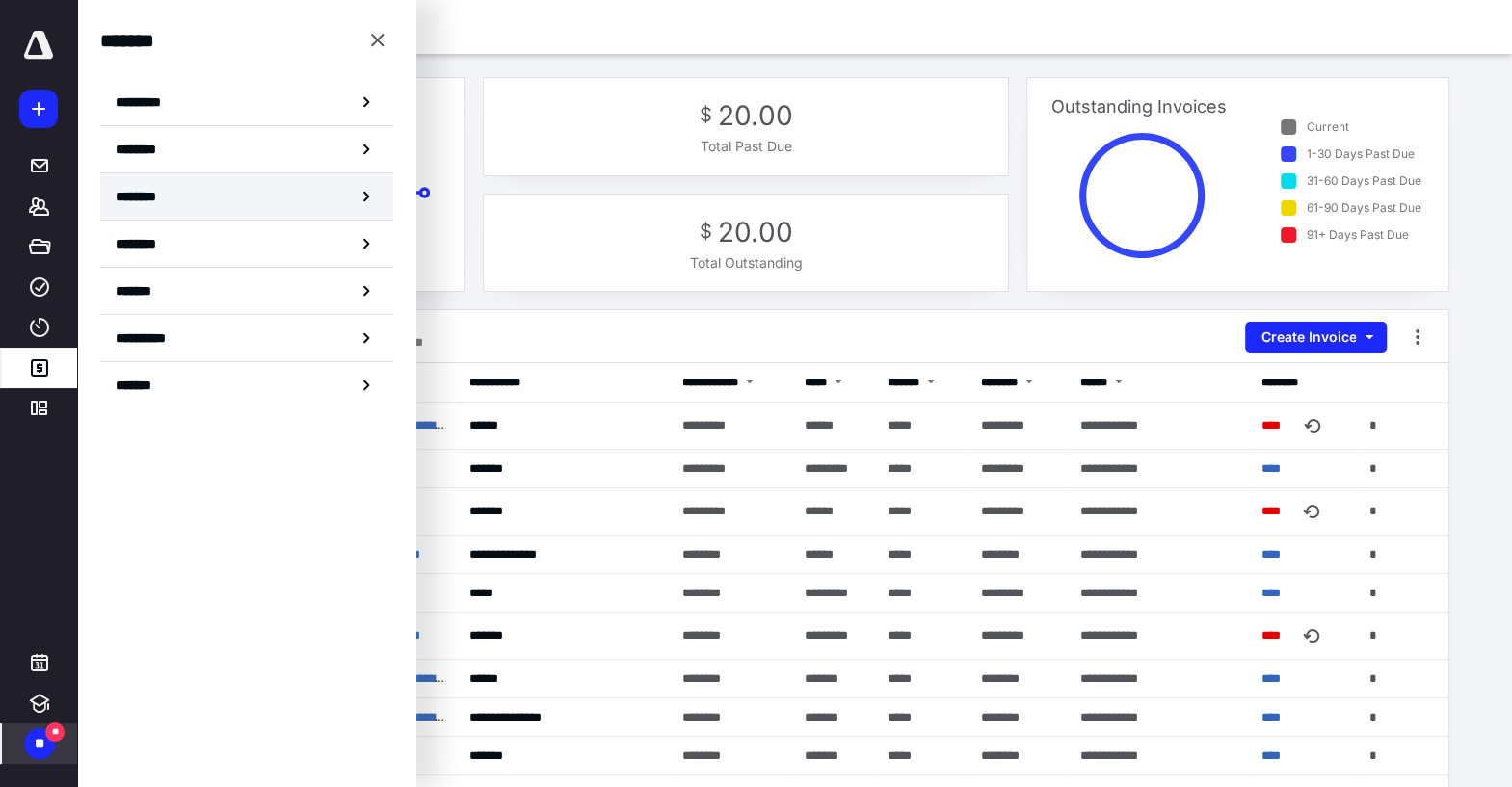 click on "********" at bounding box center (247, 197) 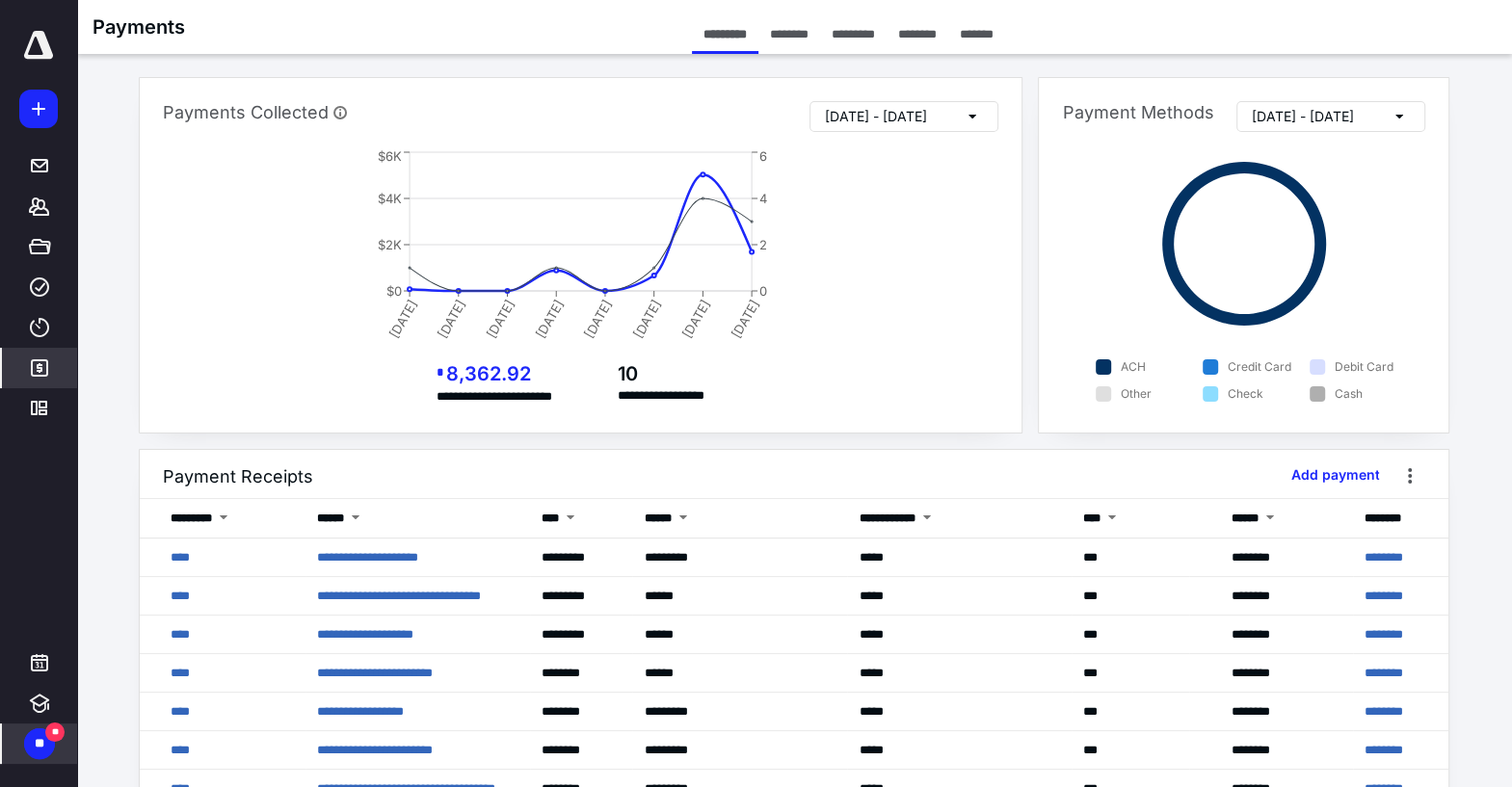 click on "********" at bounding box center [917, 34] 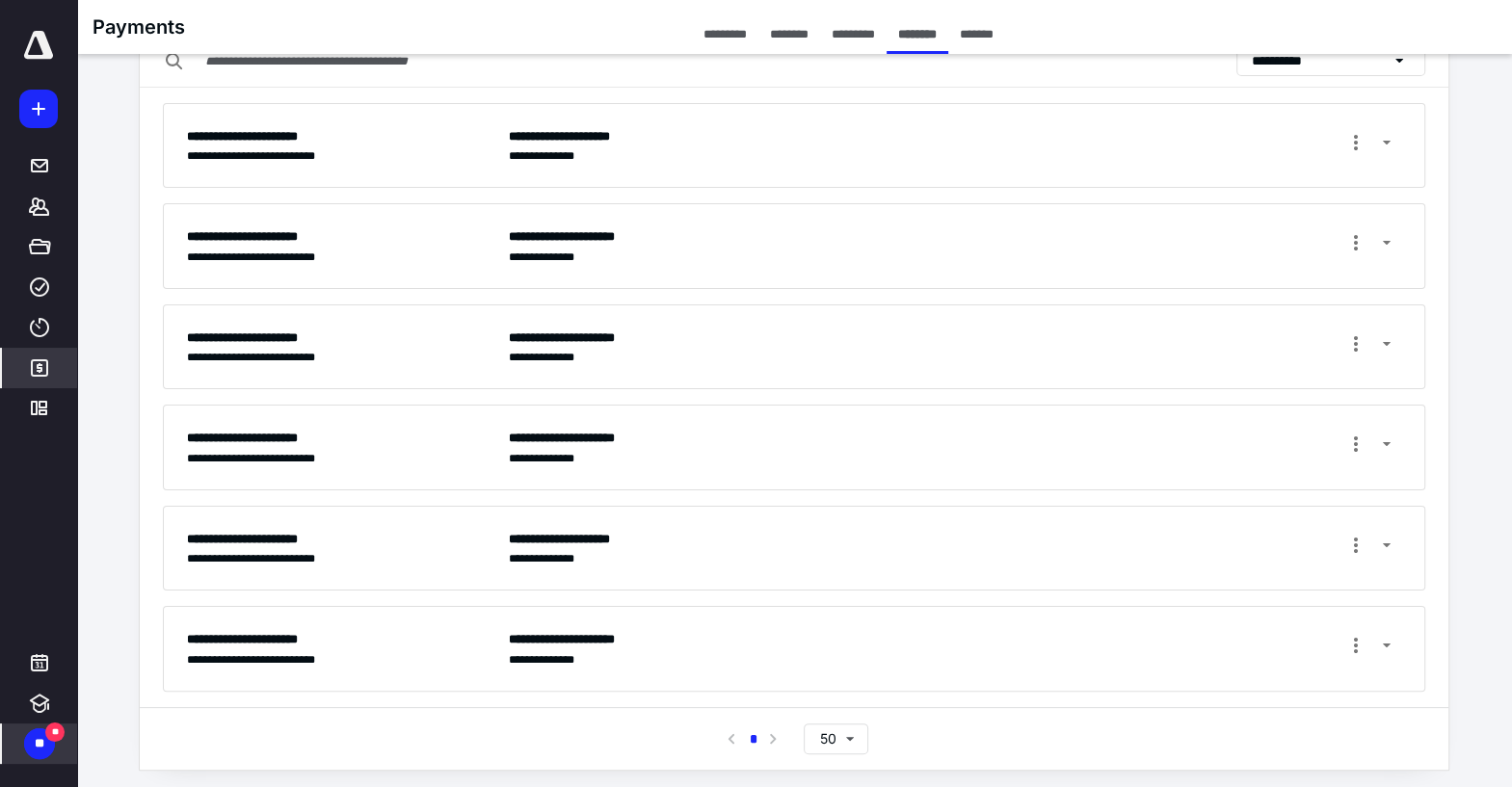scroll, scrollTop: 0, scrollLeft: 0, axis: both 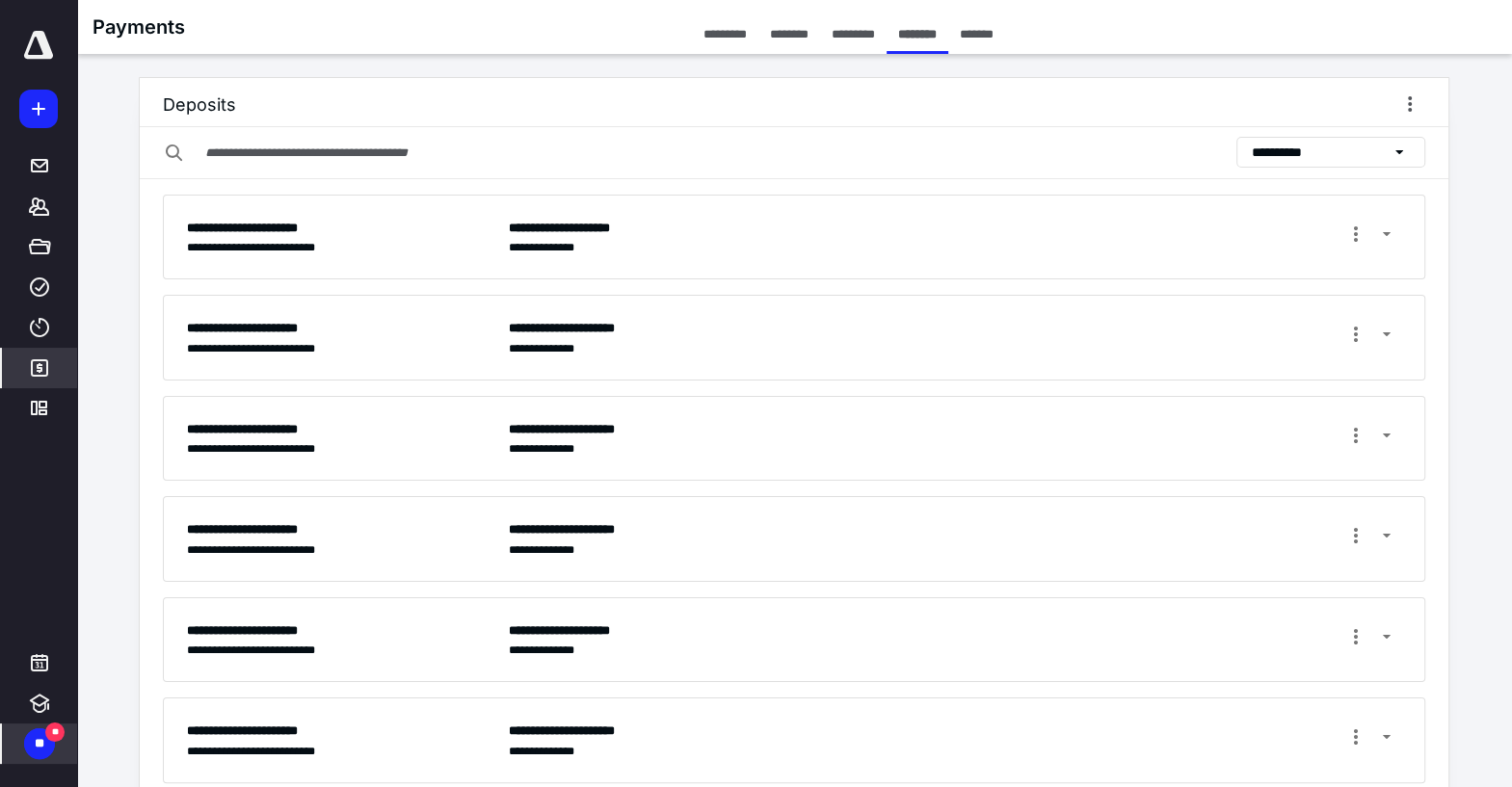 click on "********" at bounding box center (789, 34) 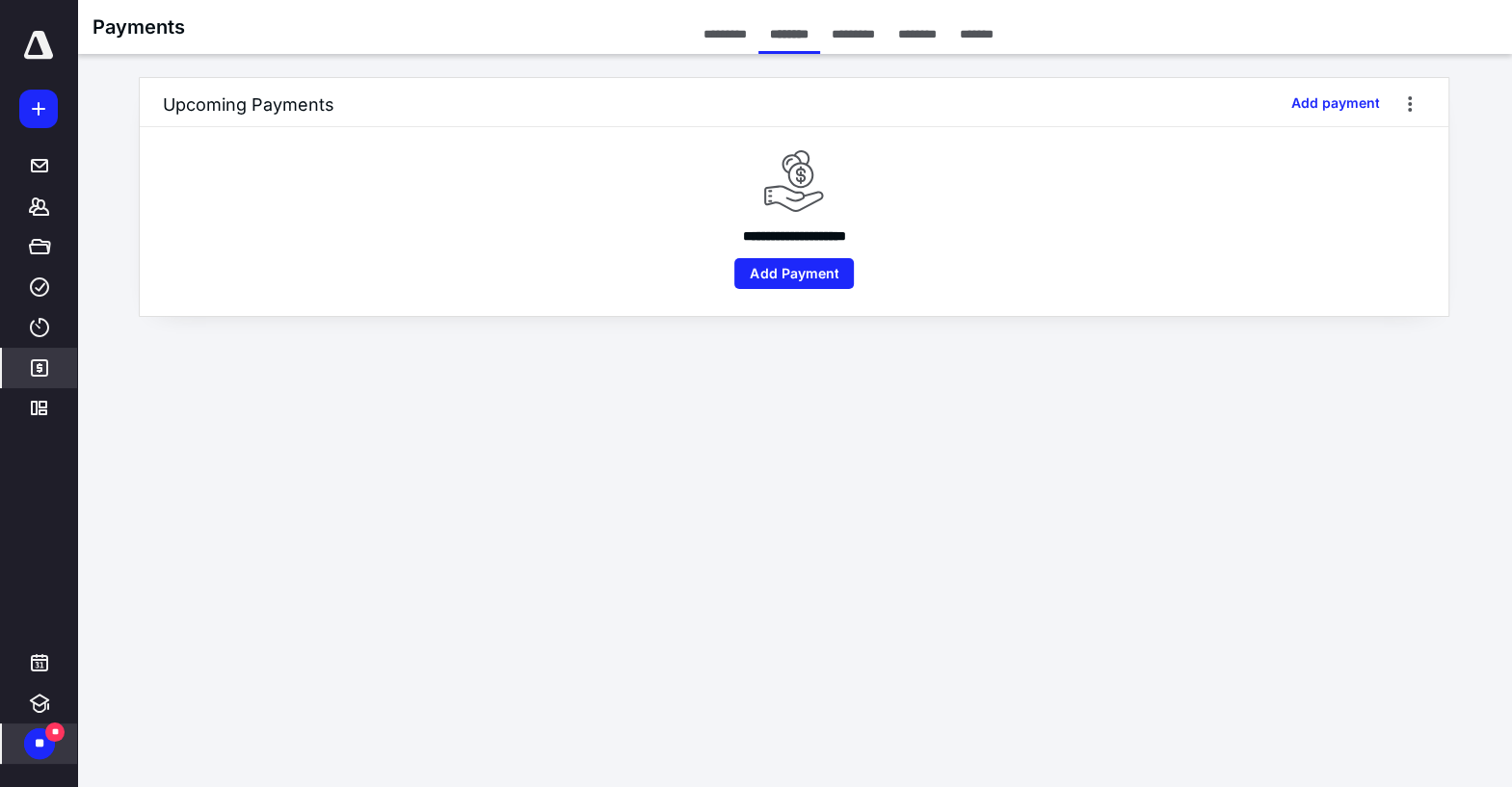 click on "*********" at bounding box center [725, 34] 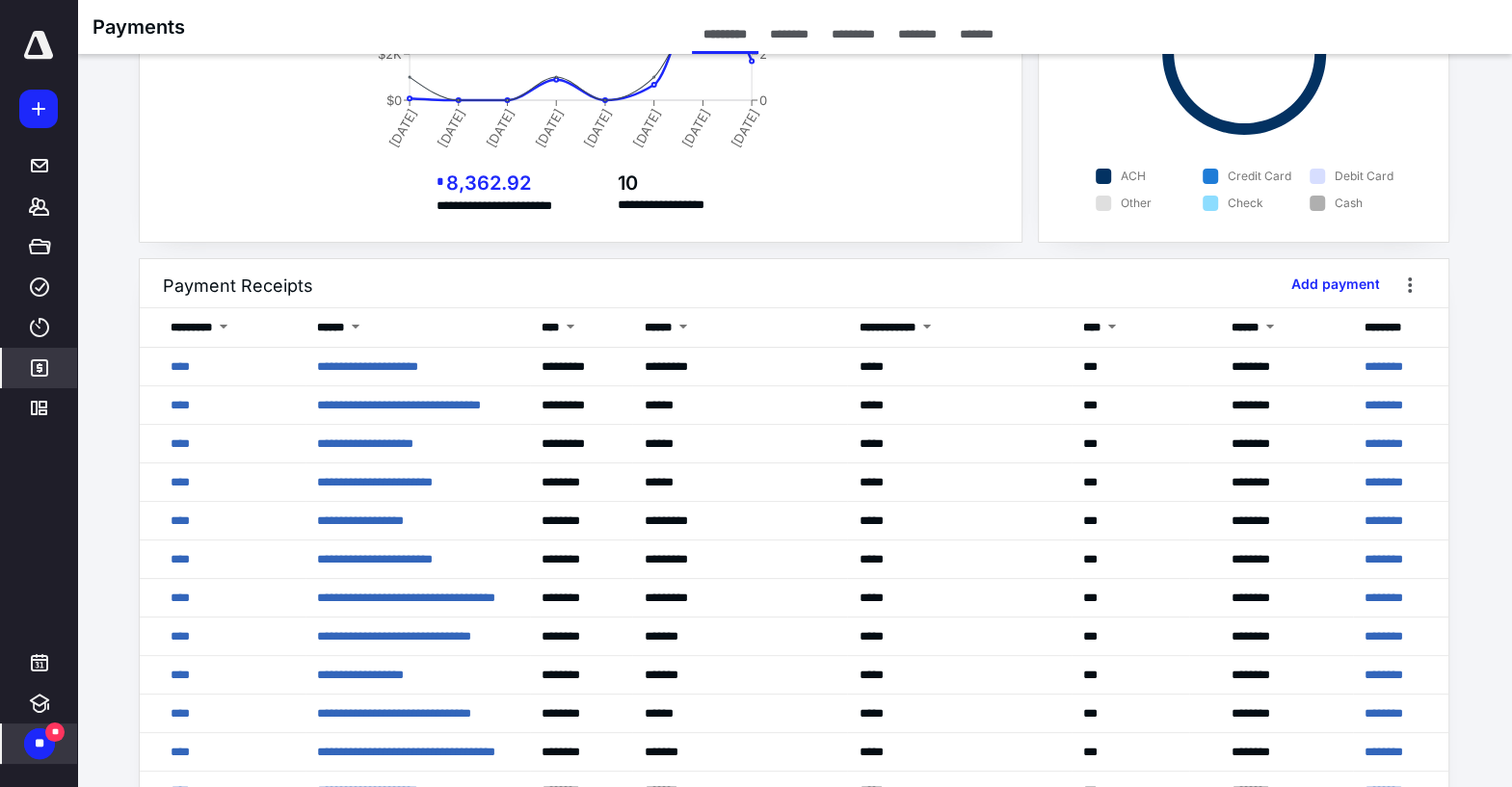 scroll, scrollTop: 198, scrollLeft: 0, axis: vertical 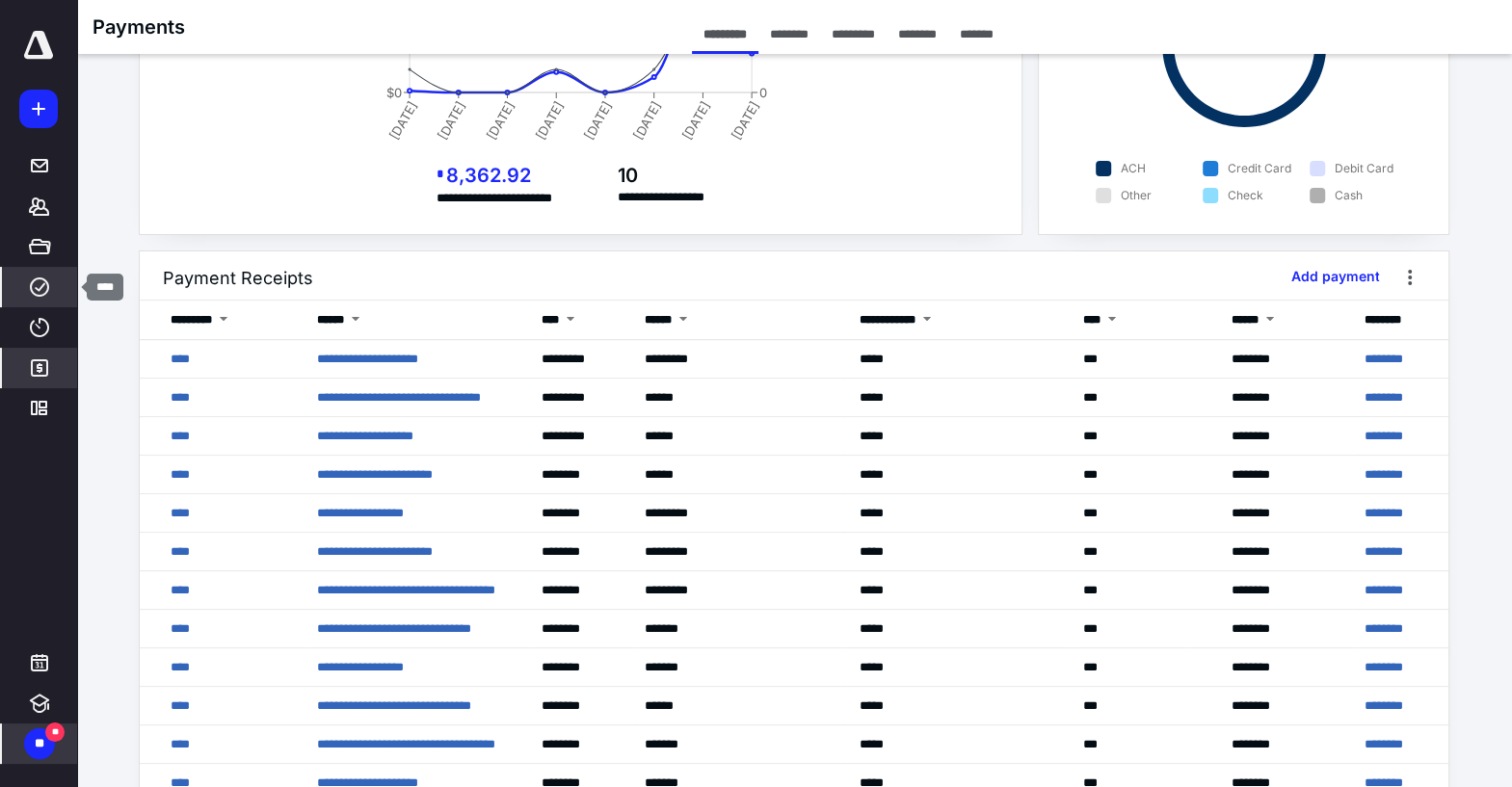 click 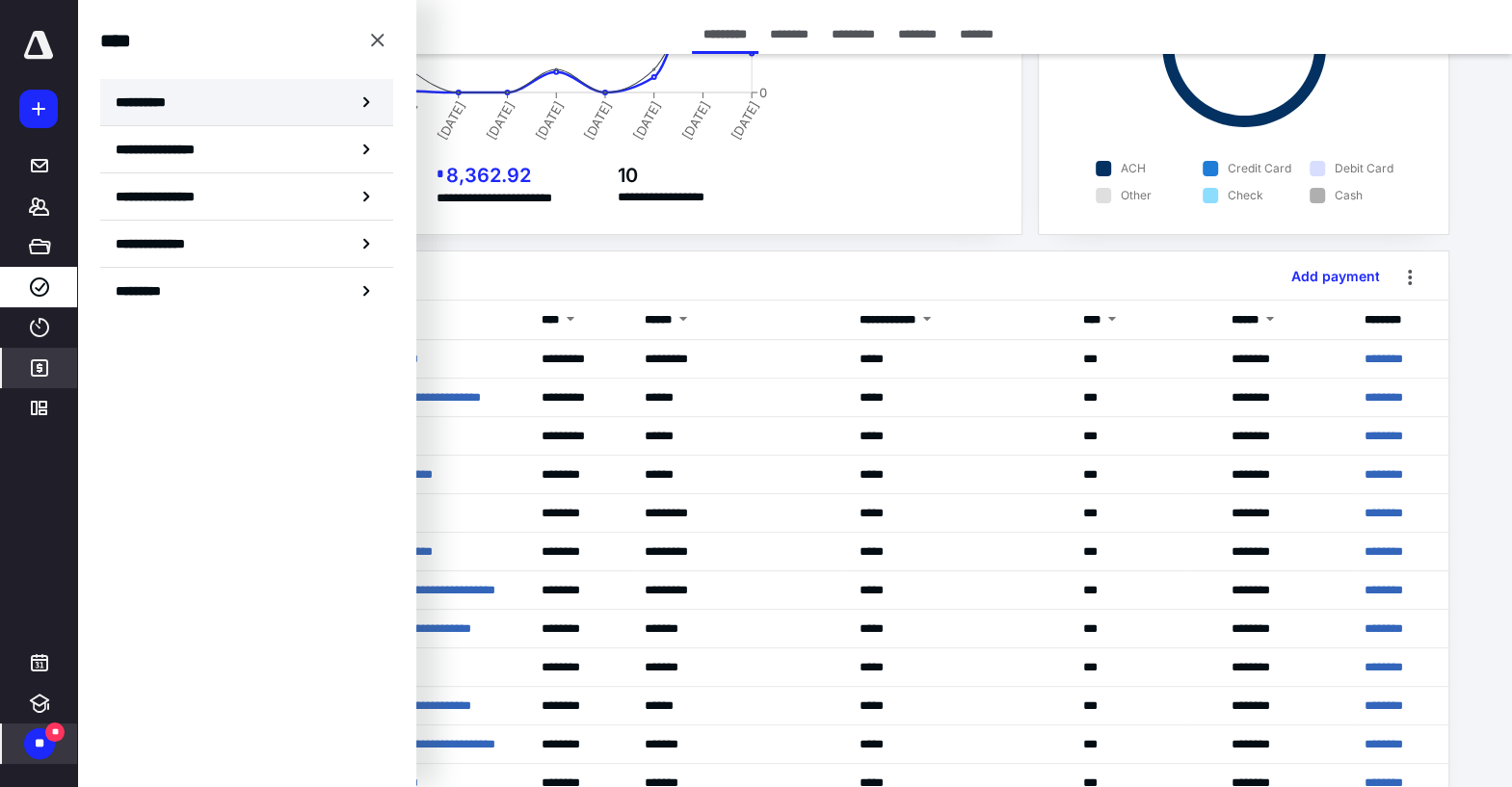 click on "**********" at bounding box center (147, 102) 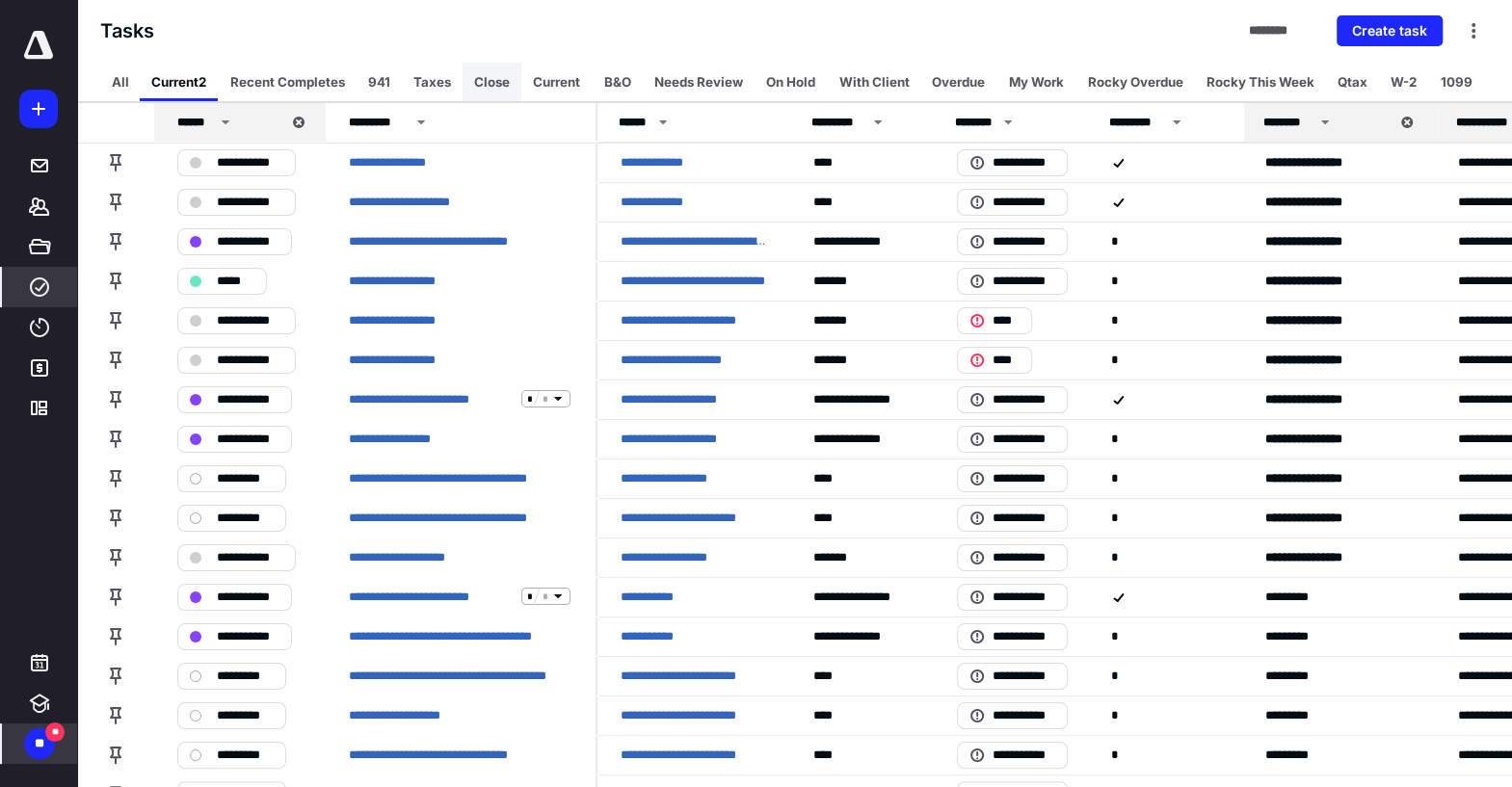 click on "Close" at bounding box center [491, 82] 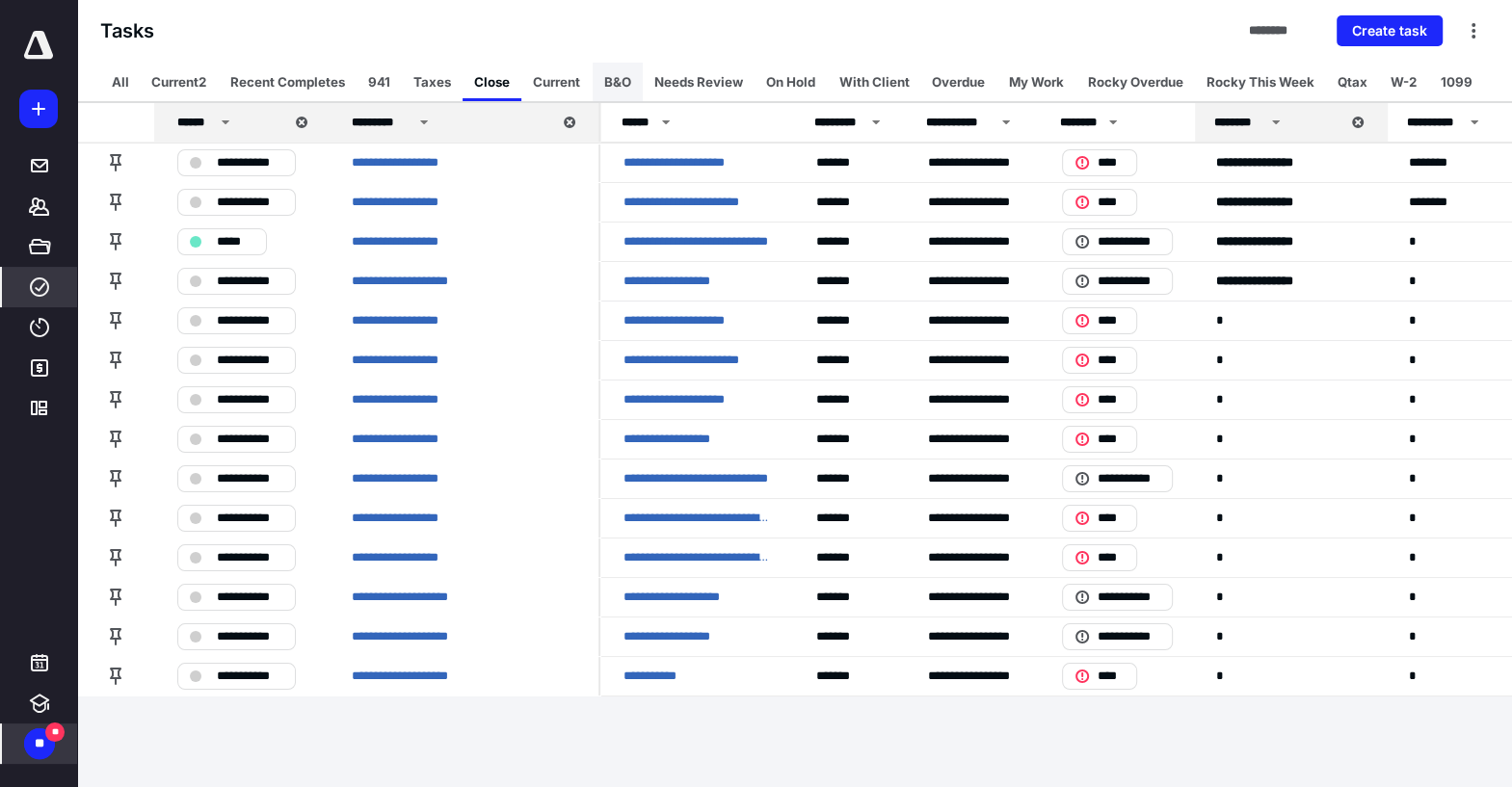 click on "B&O" at bounding box center [618, 82] 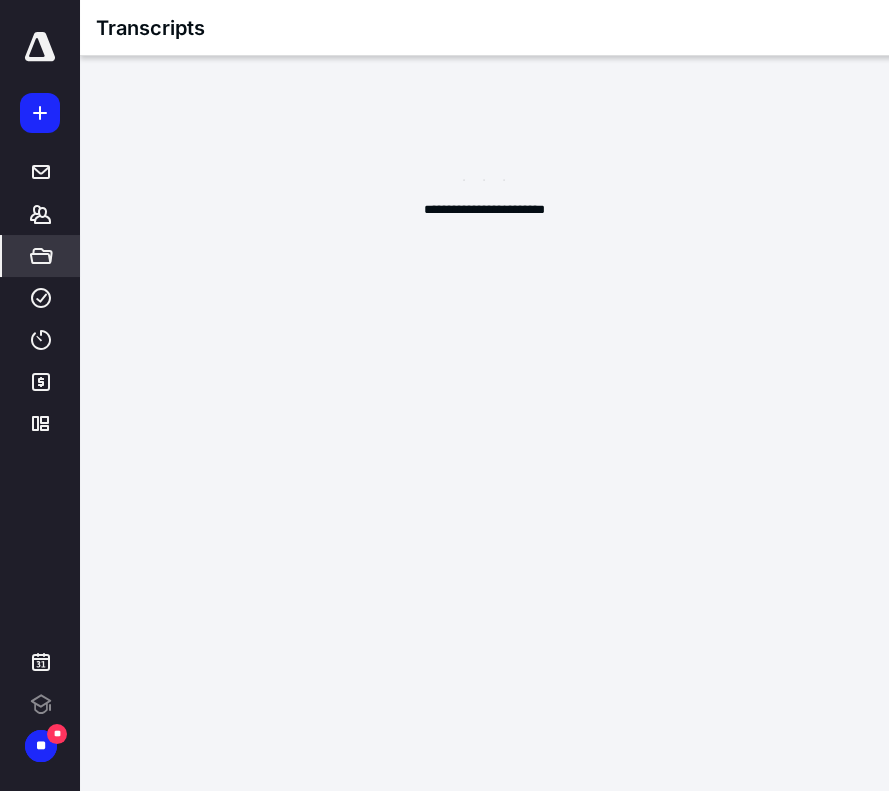 scroll, scrollTop: 0, scrollLeft: 0, axis: both 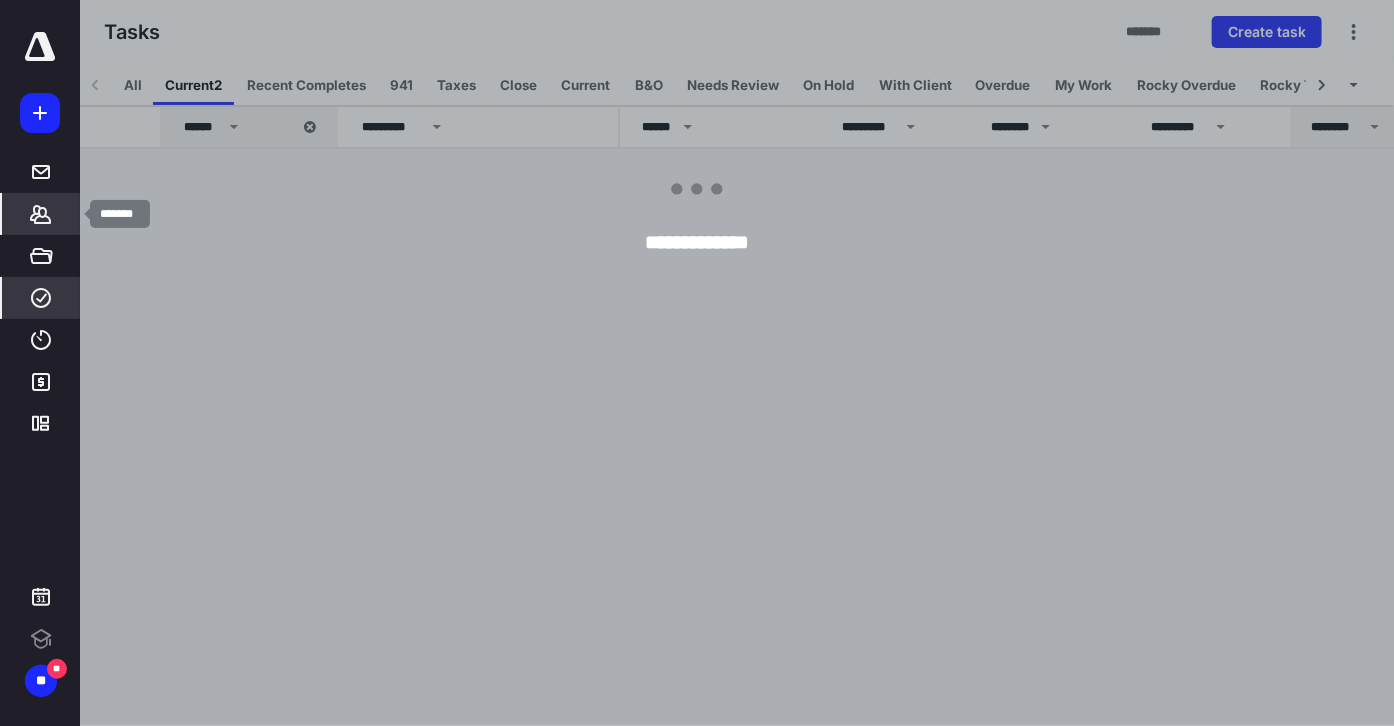 click 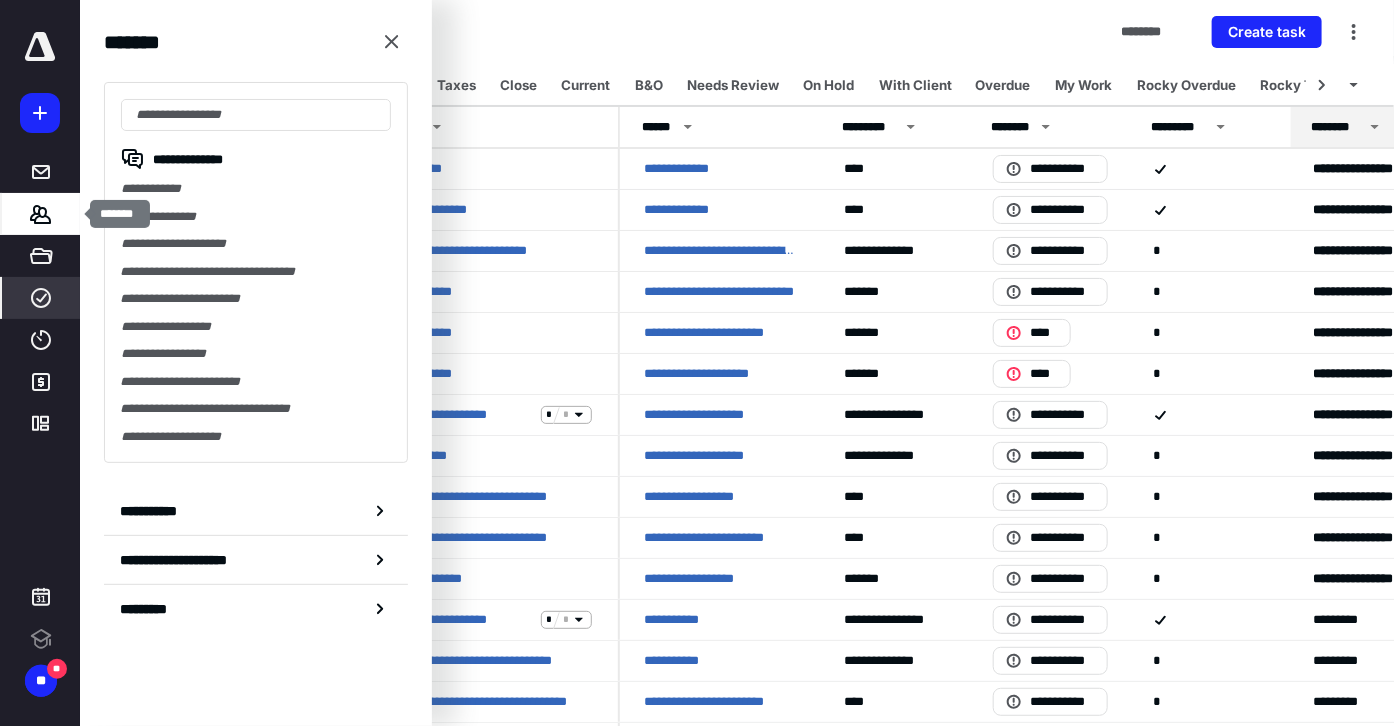 scroll, scrollTop: 0, scrollLeft: 0, axis: both 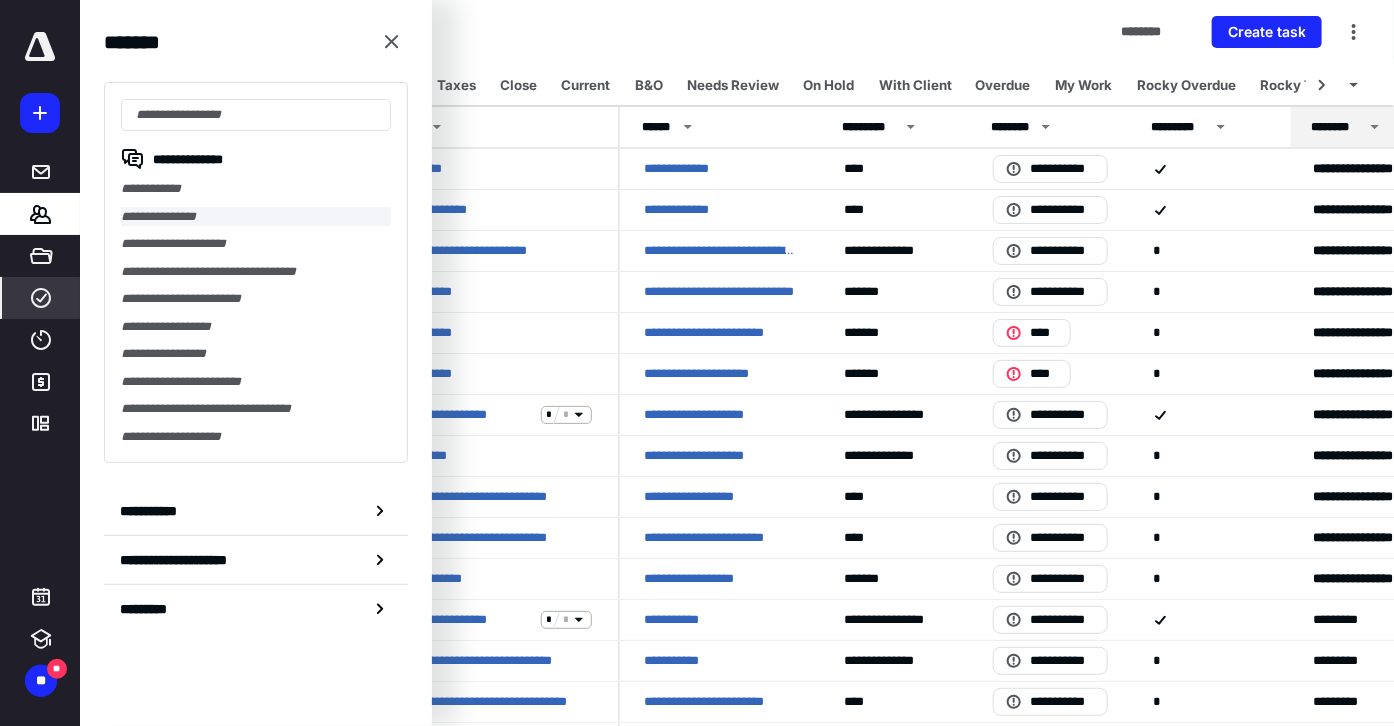 click on "**********" at bounding box center [256, 217] 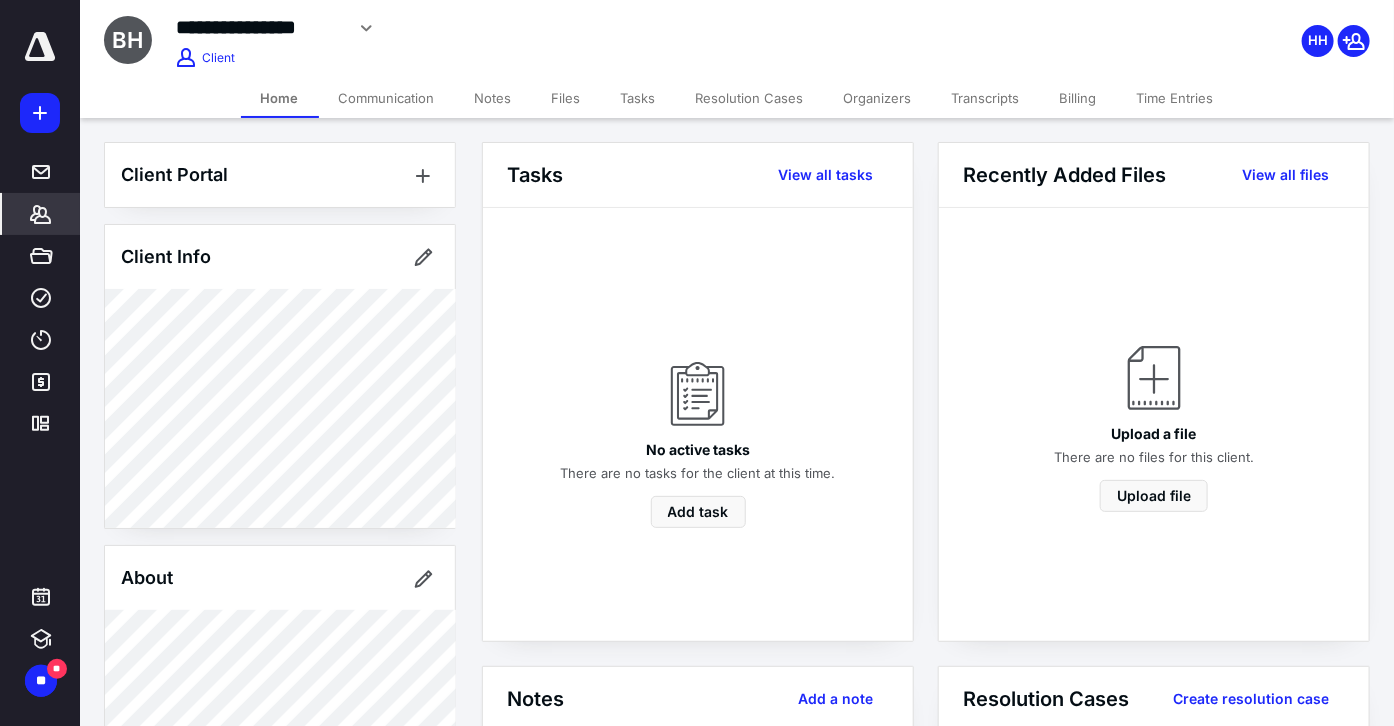 click on "Tasks" at bounding box center [638, 98] 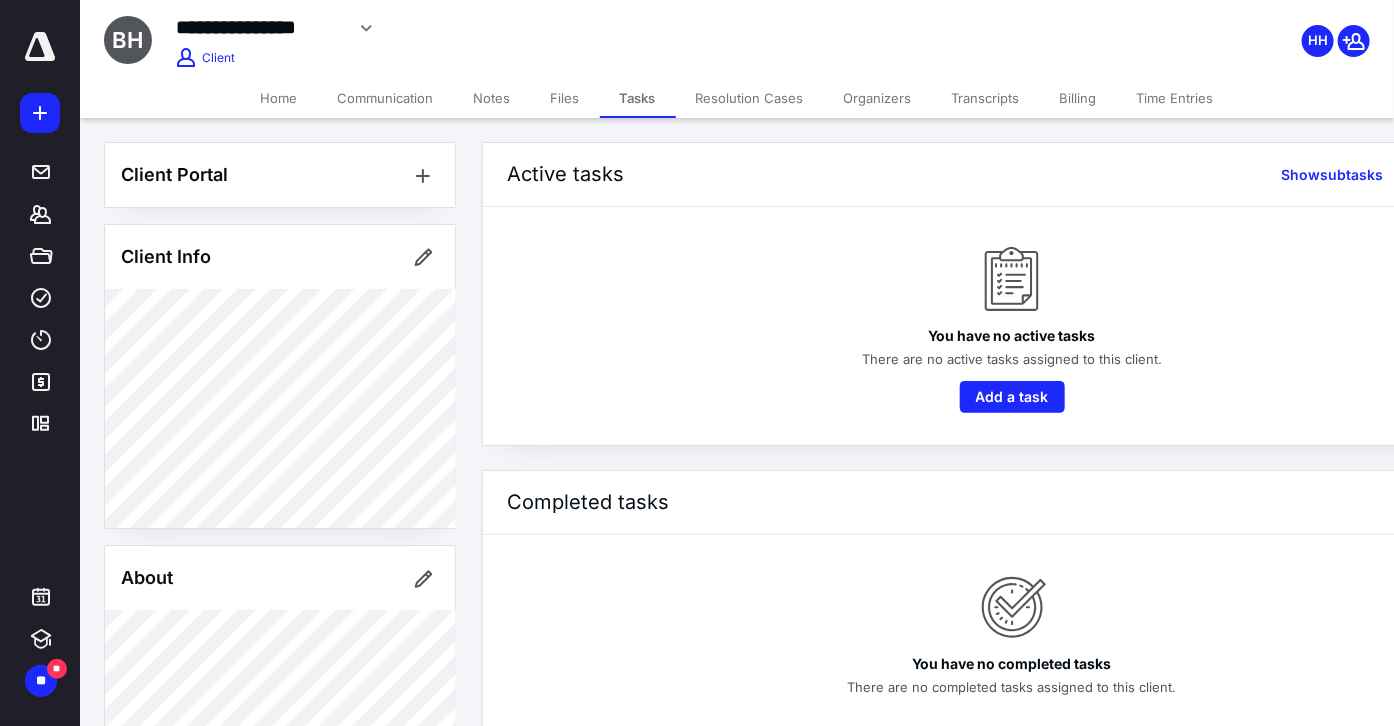 click on "Transcripts" at bounding box center (986, 98) 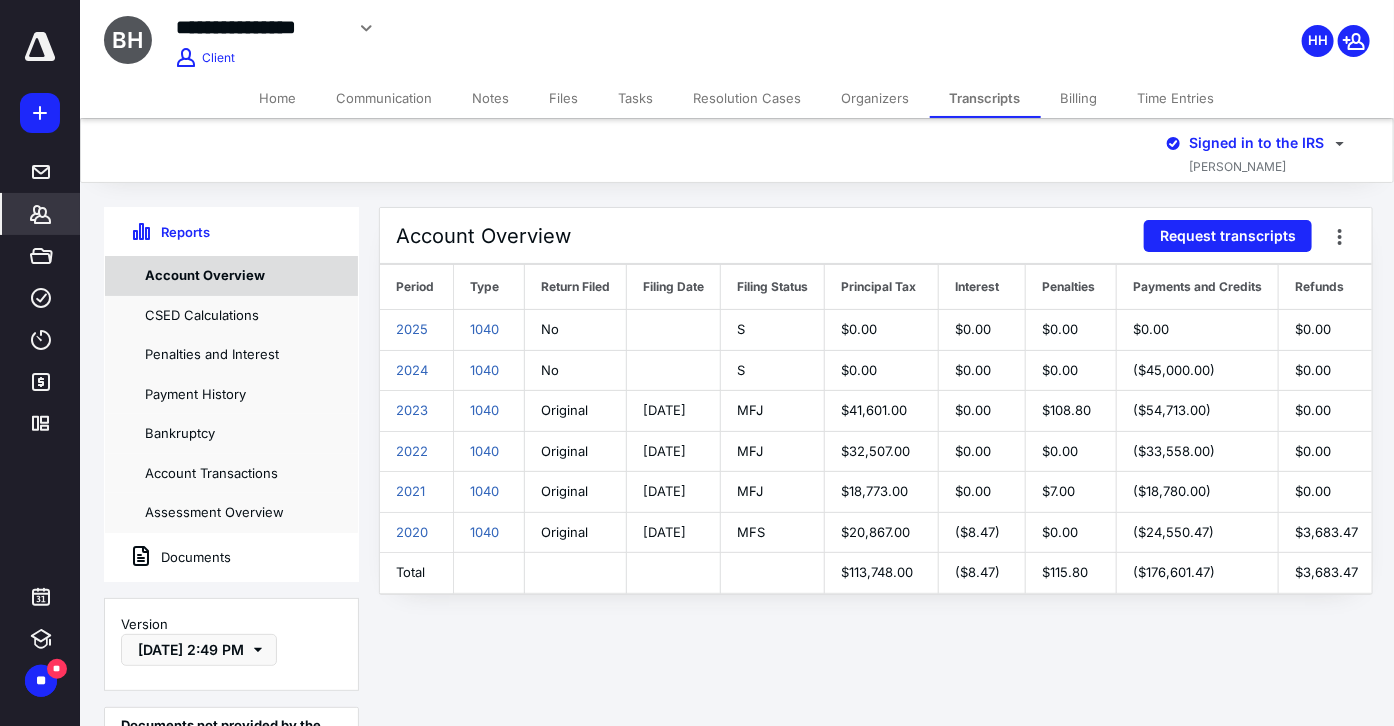 click on "Account Overview" at bounding box center [231, 276] 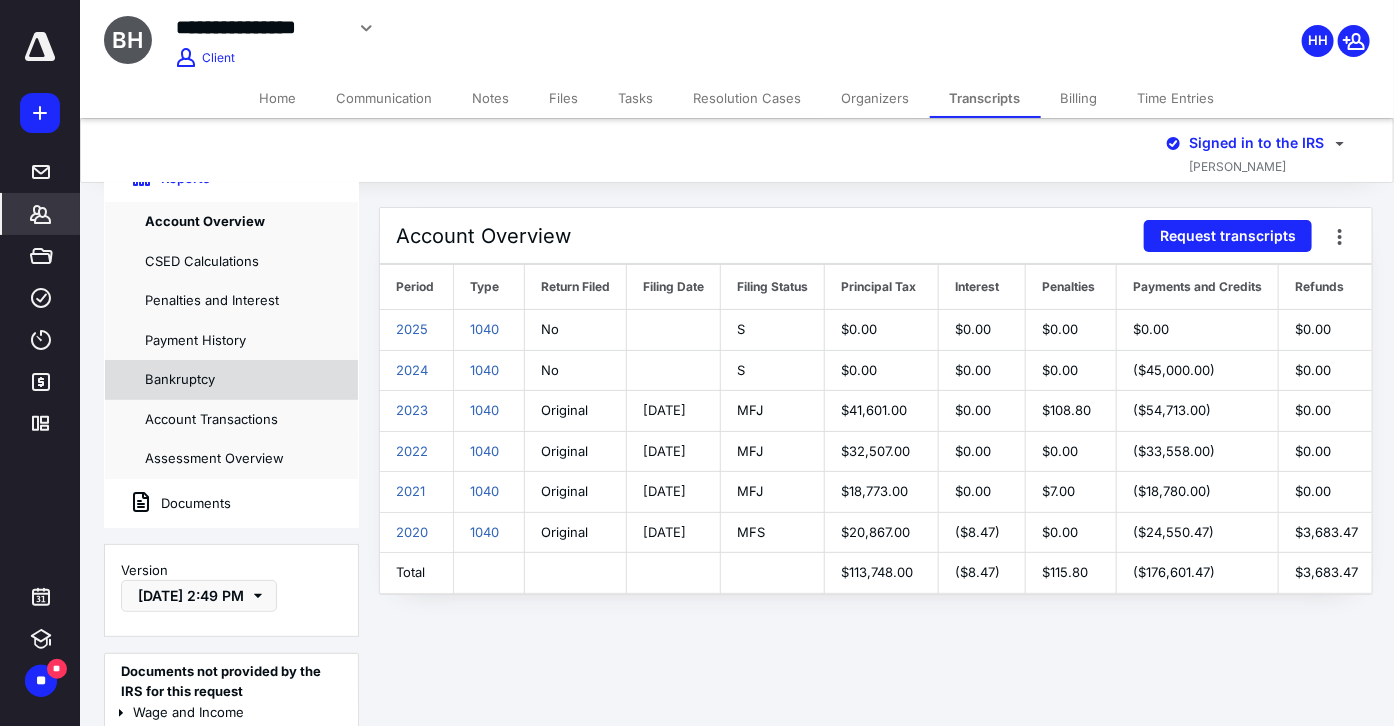 scroll, scrollTop: 72, scrollLeft: 0, axis: vertical 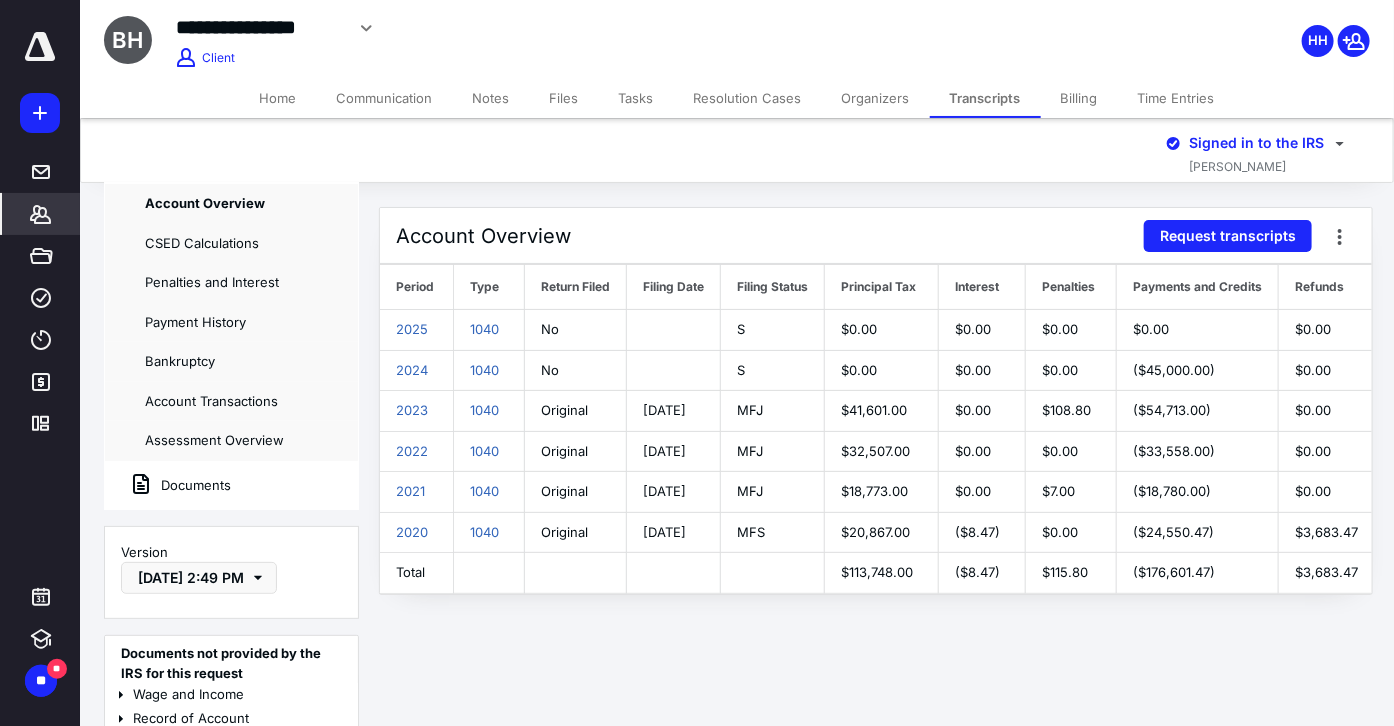 click on "Documents" at bounding box center [168, 485] 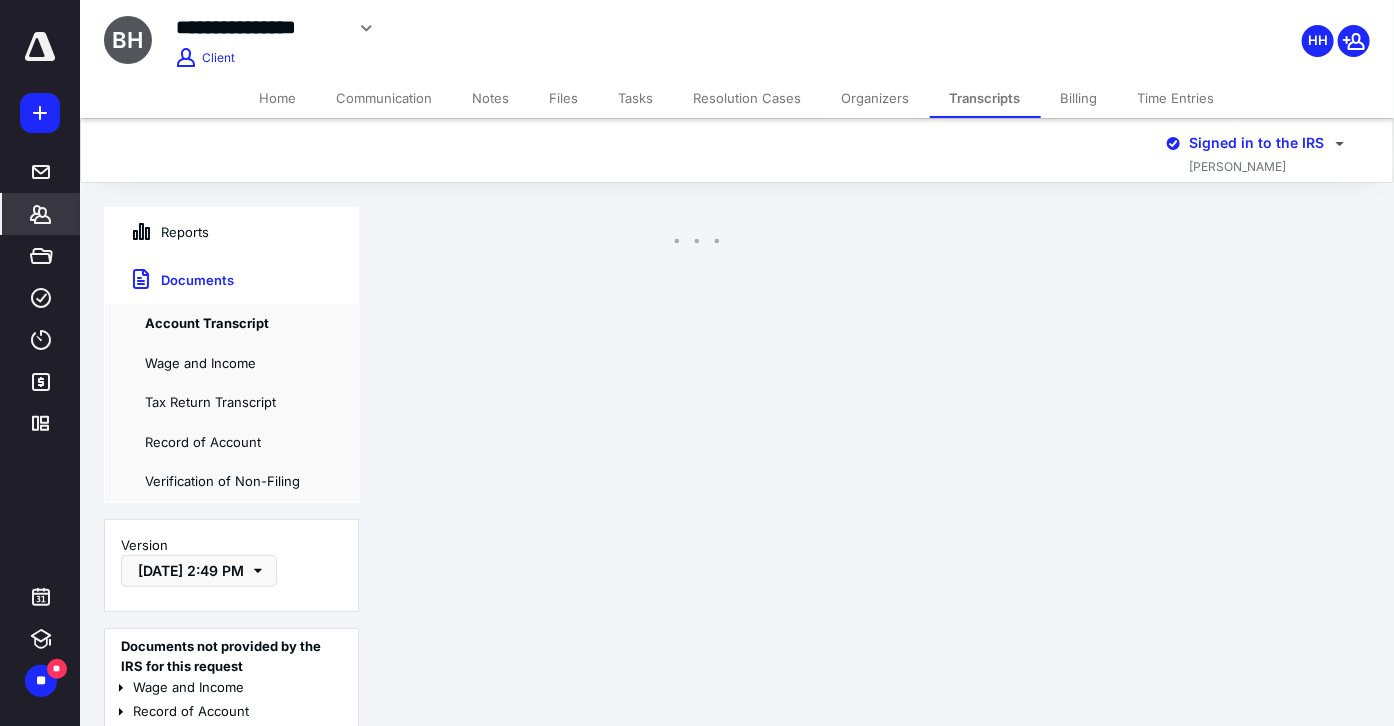 scroll, scrollTop: 0, scrollLeft: 0, axis: both 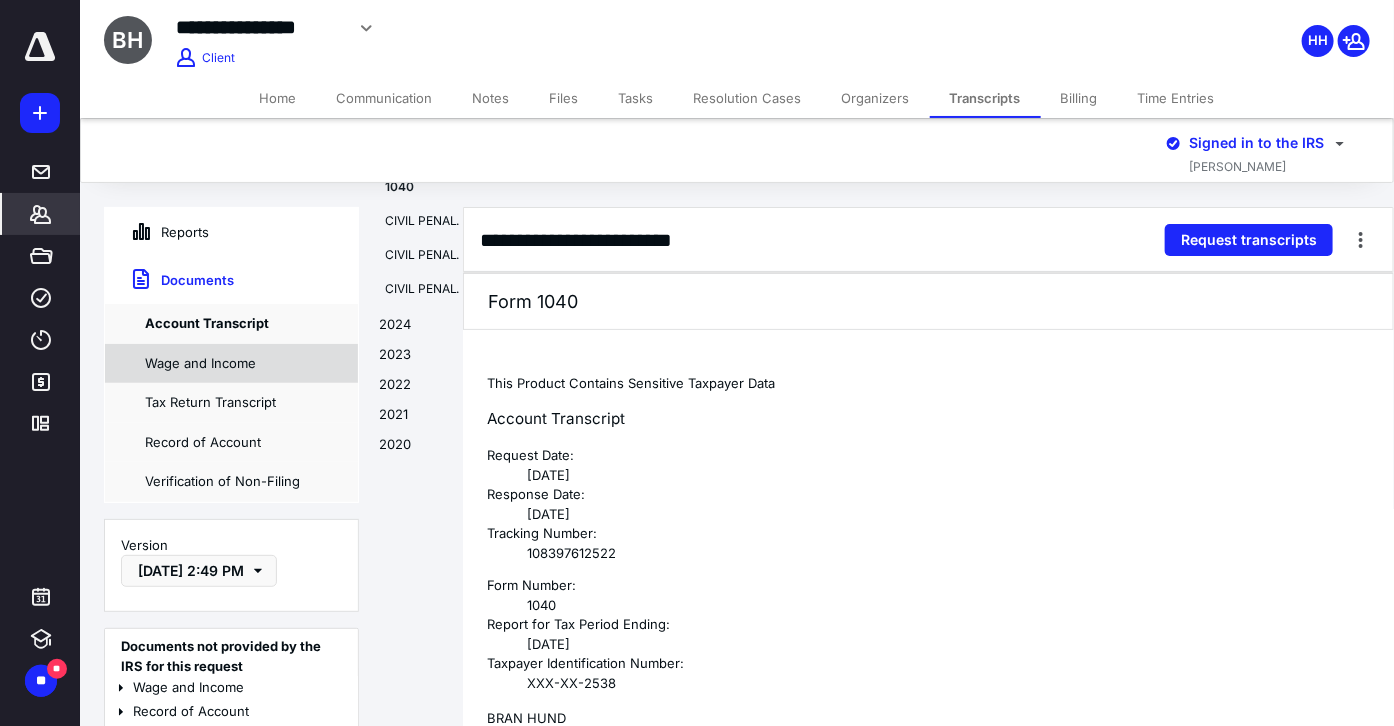 click on "Wage and Income" at bounding box center [231, 364] 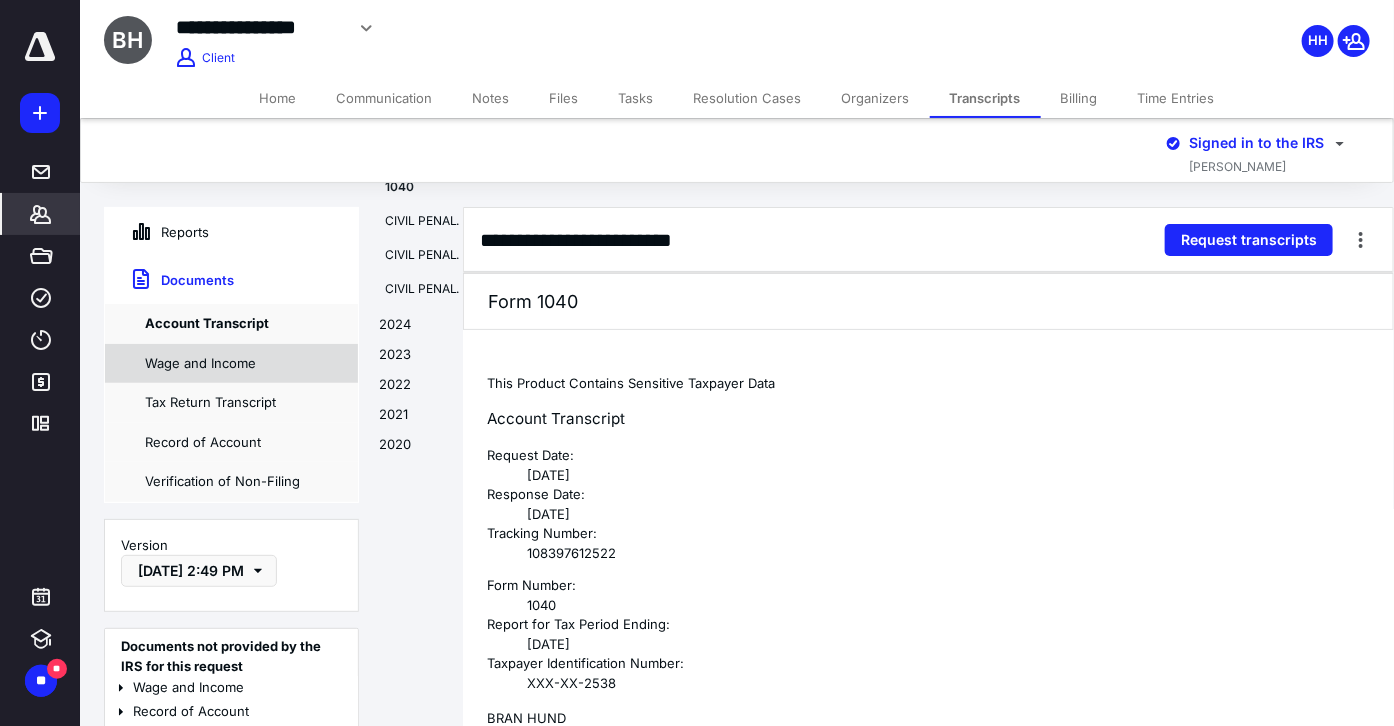 click on "Wage and Income" at bounding box center (231, 364) 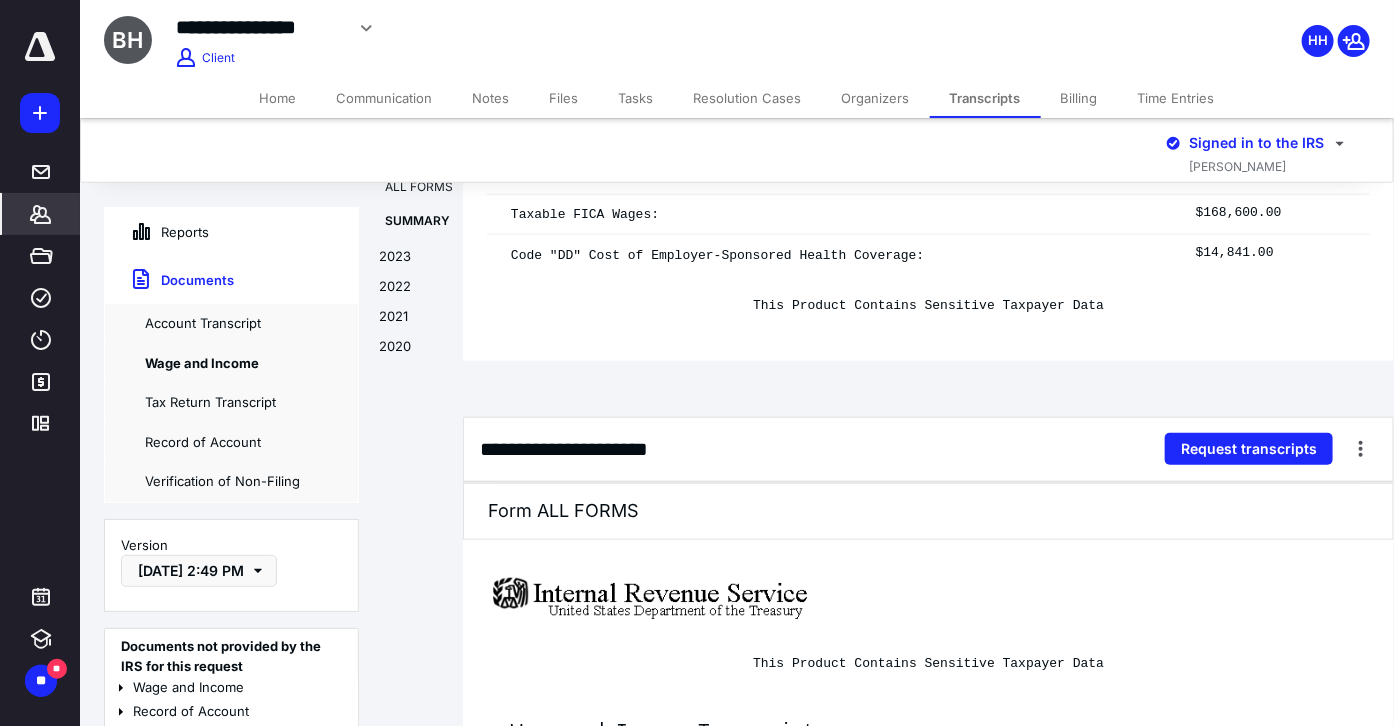 scroll, scrollTop: 5873, scrollLeft: 0, axis: vertical 